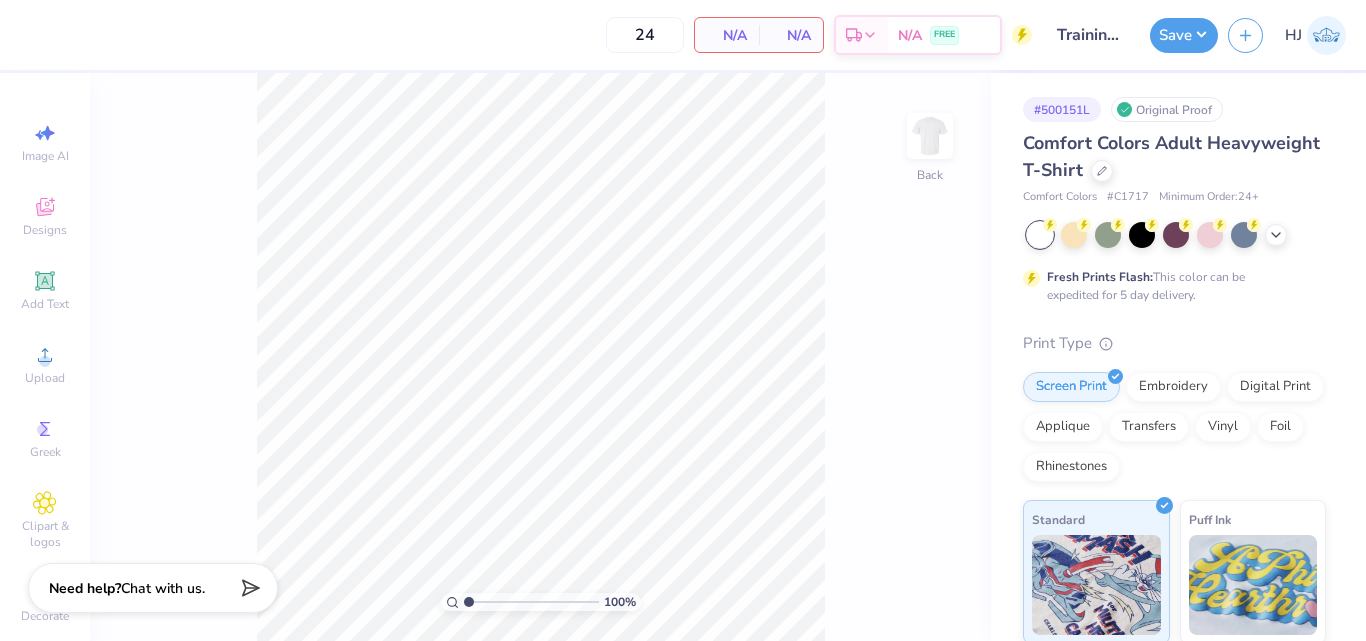 scroll, scrollTop: 0, scrollLeft: 0, axis: both 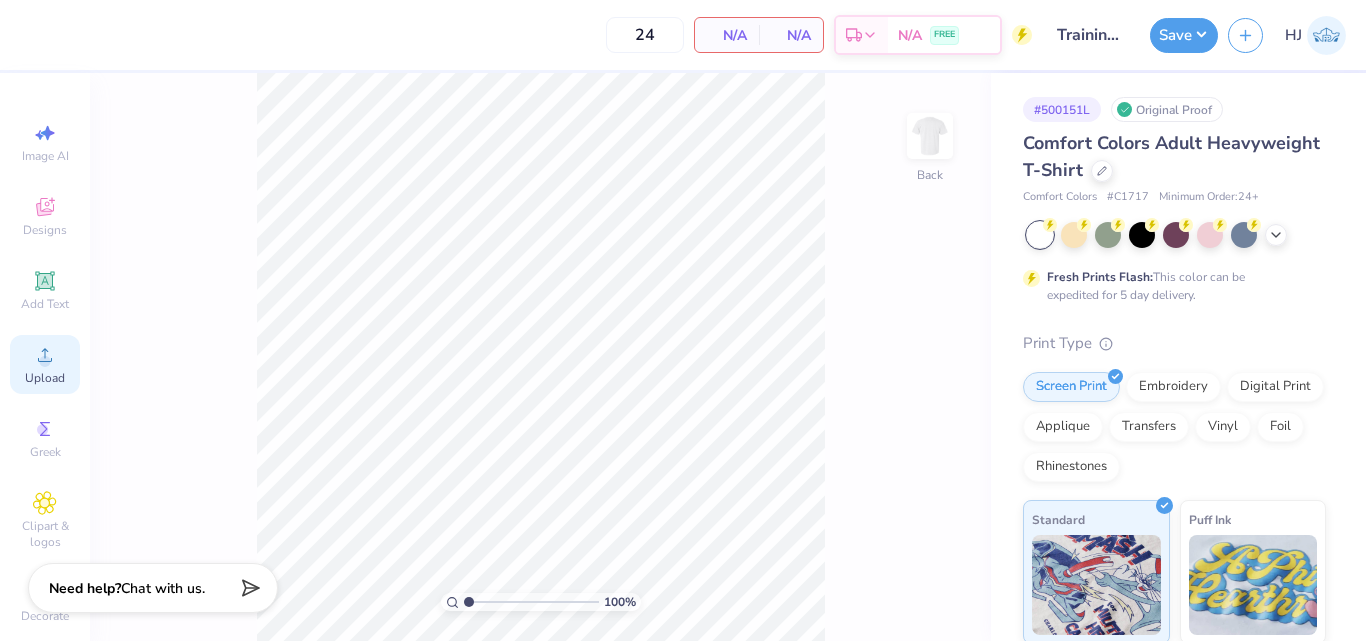 click 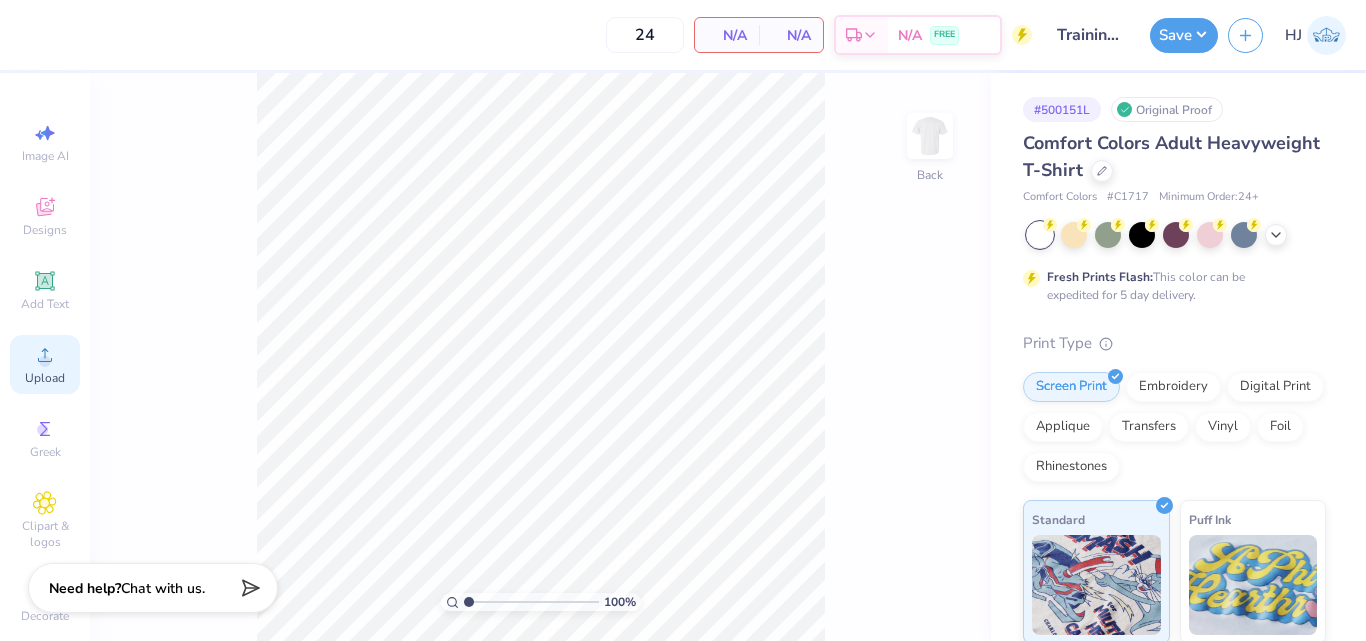 click on "Upload" at bounding box center (45, 364) 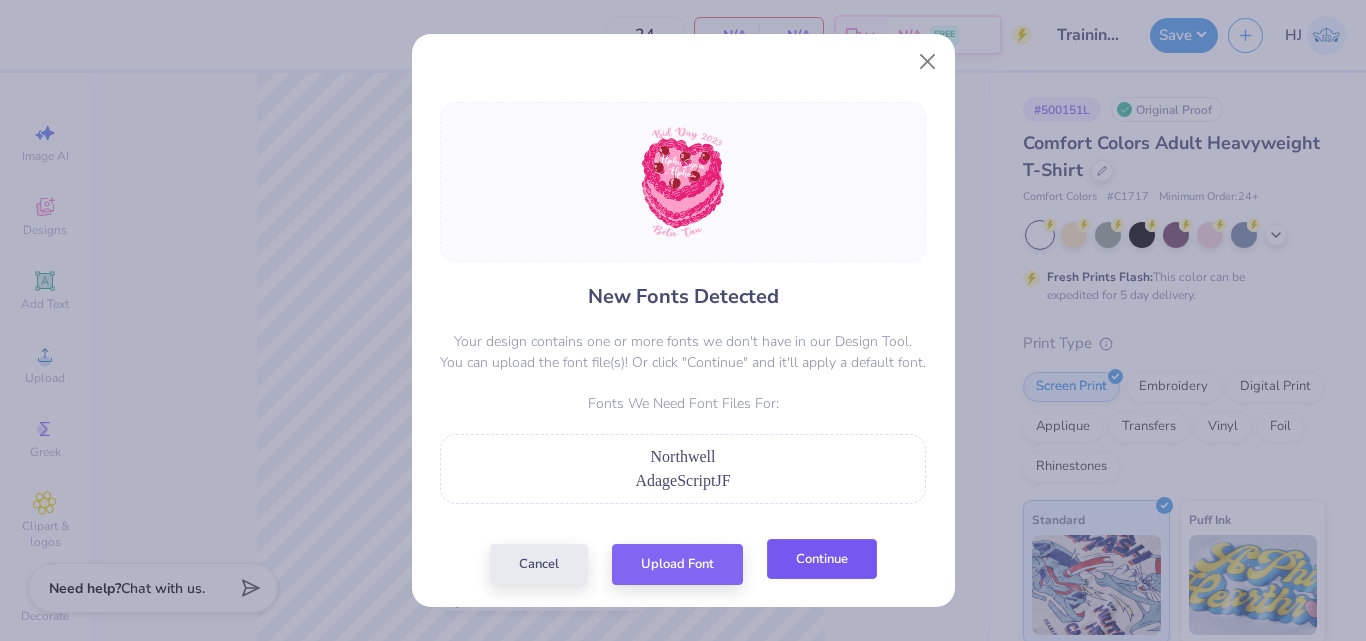 click on "Continue" at bounding box center (822, 559) 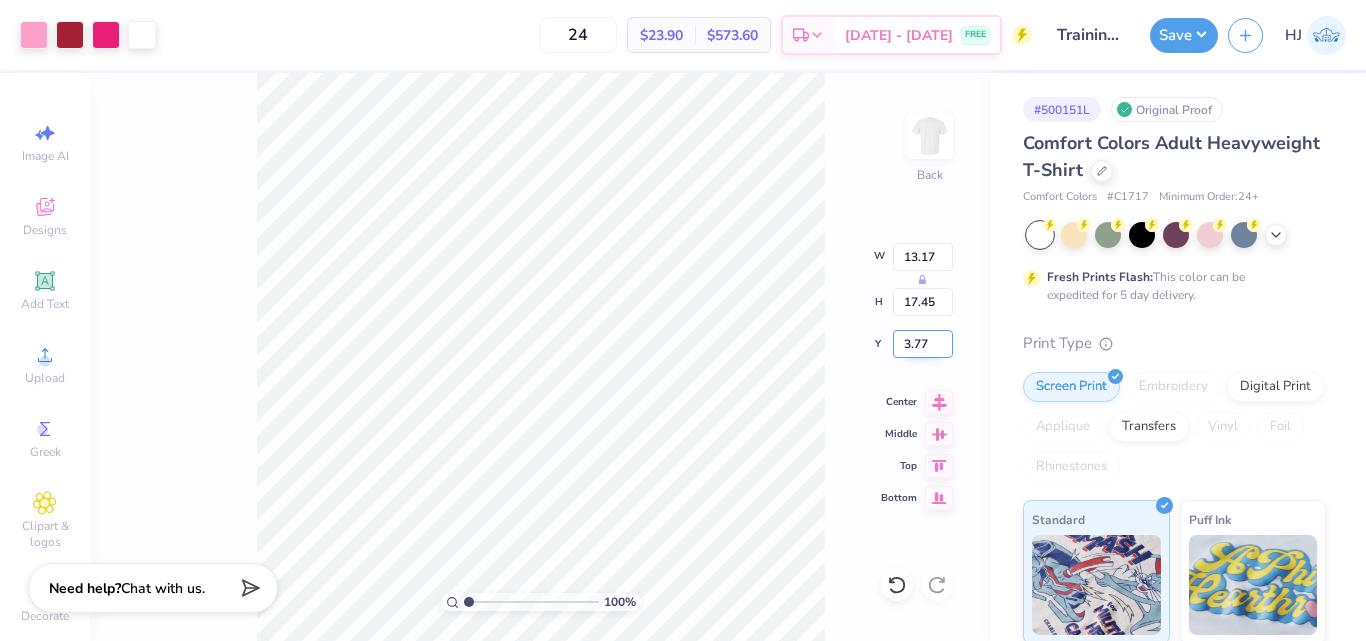 click on "3.77" at bounding box center [923, 344] 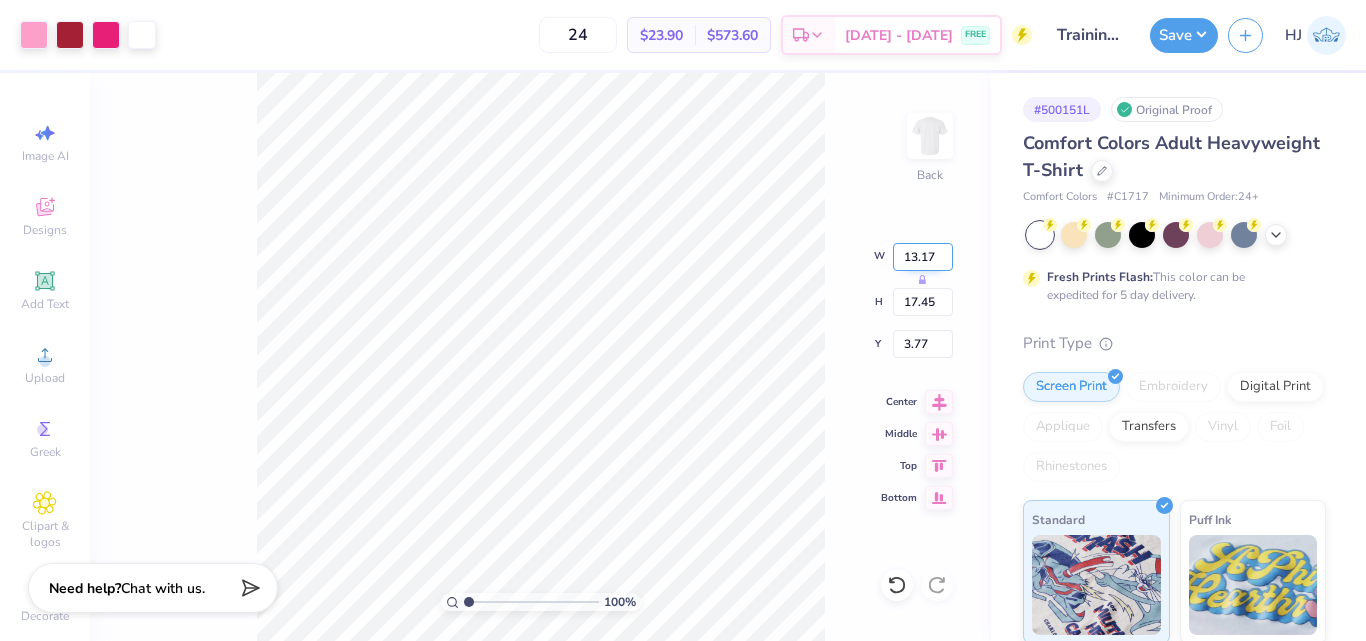 click on "13.17" at bounding box center (923, 257) 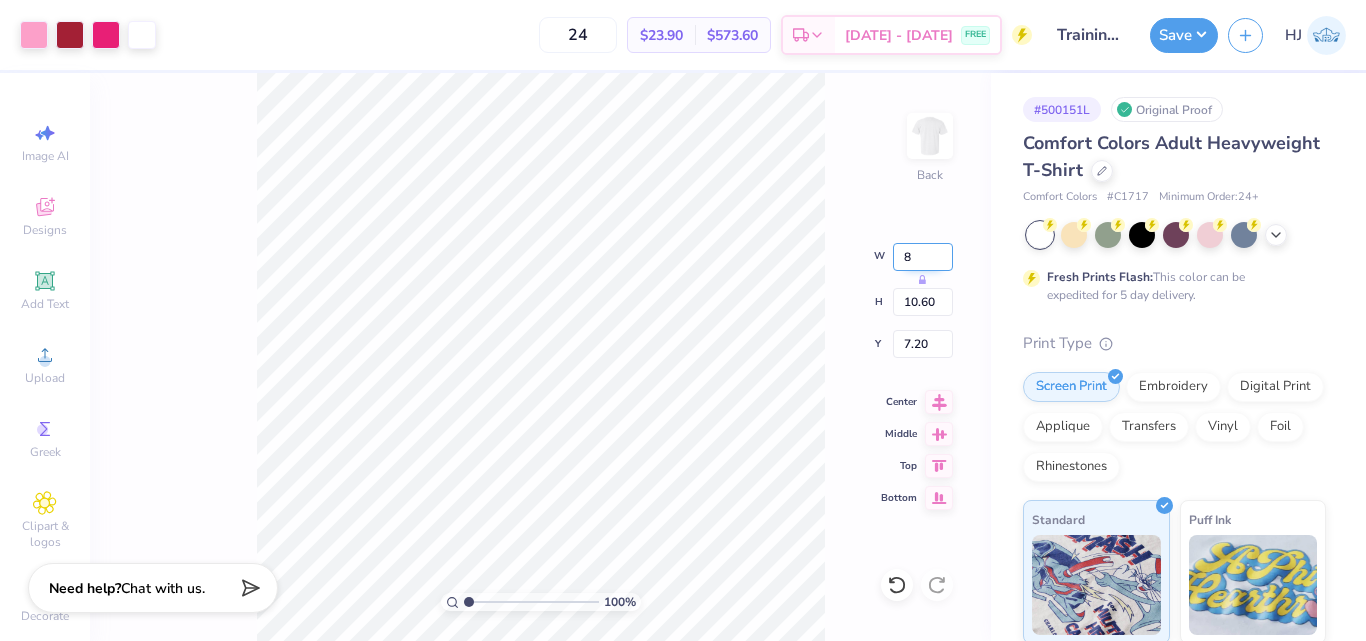 type on "8.00" 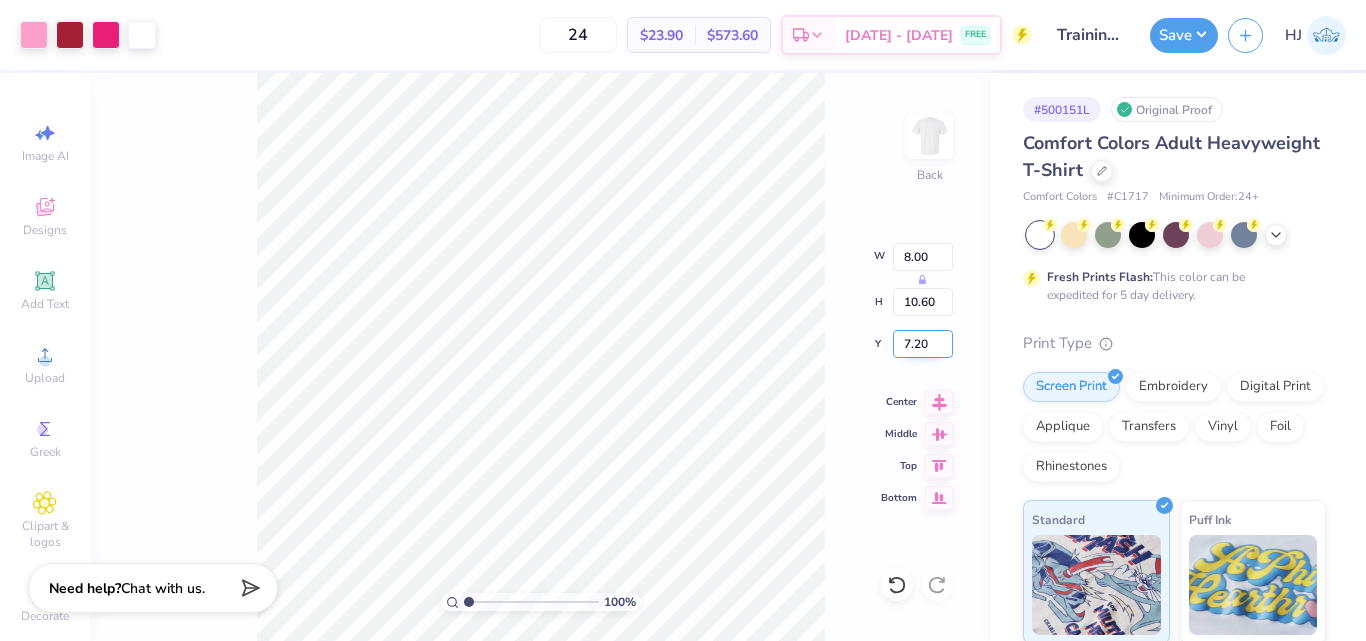 click on "7.20" at bounding box center [923, 344] 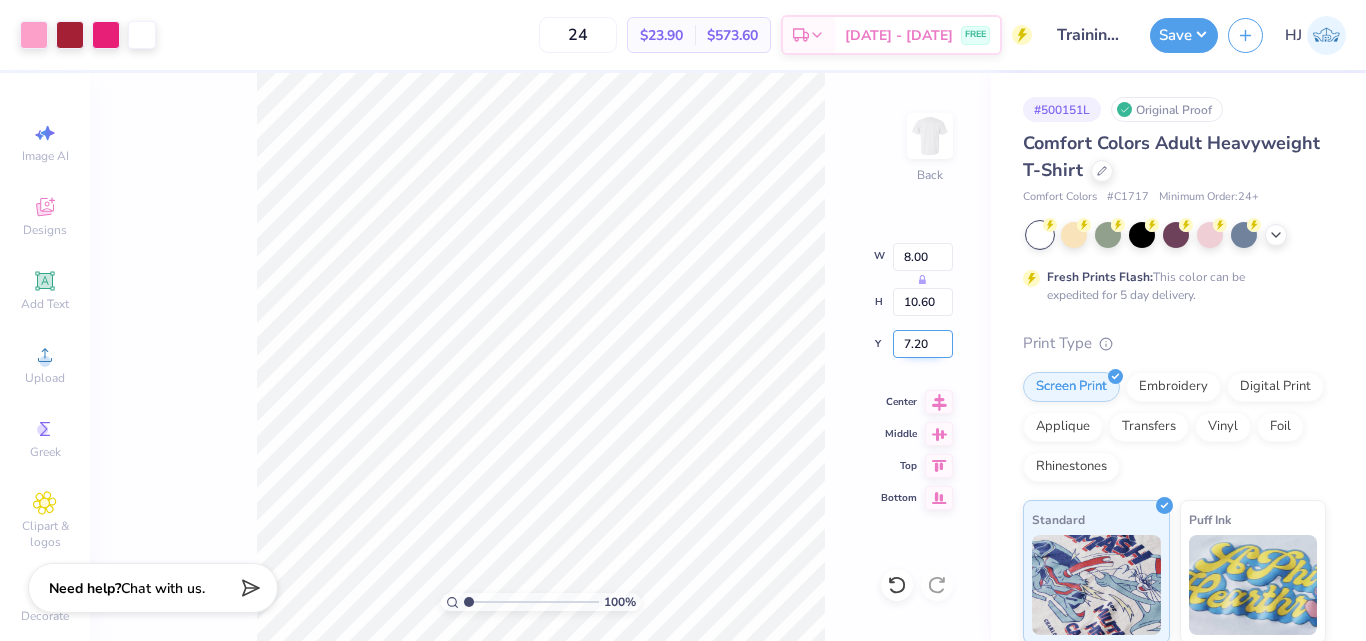 click on "7.20" at bounding box center [923, 344] 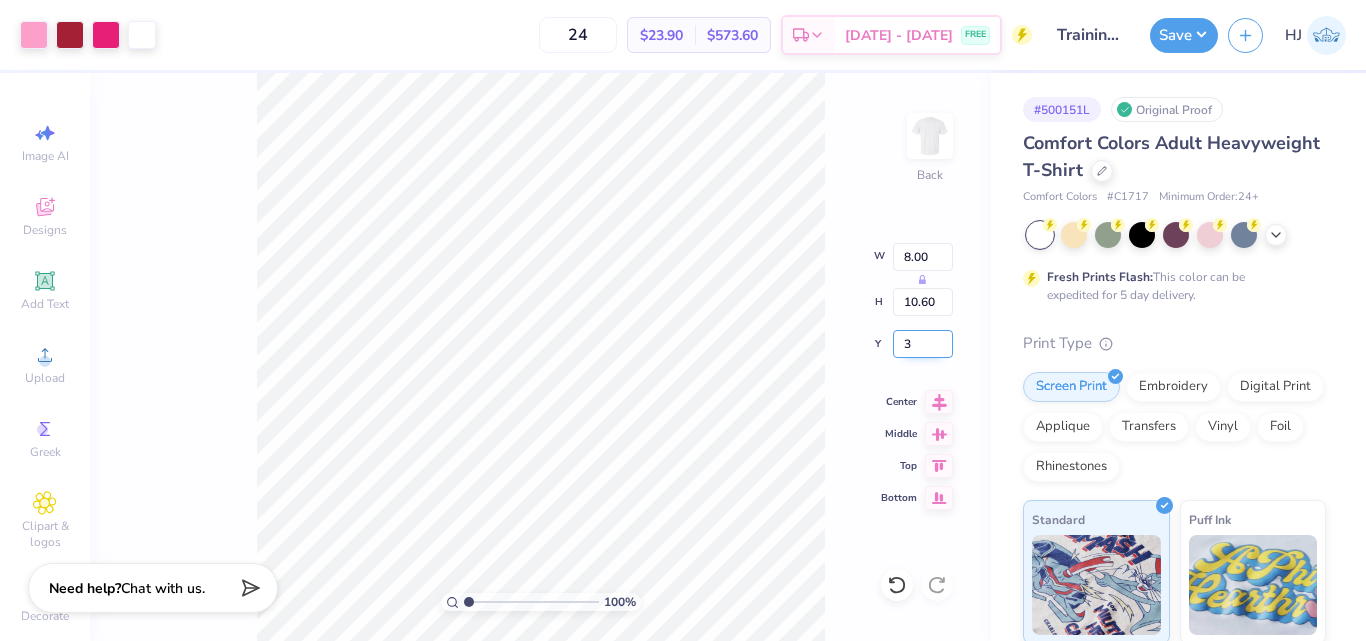 type on "3.00" 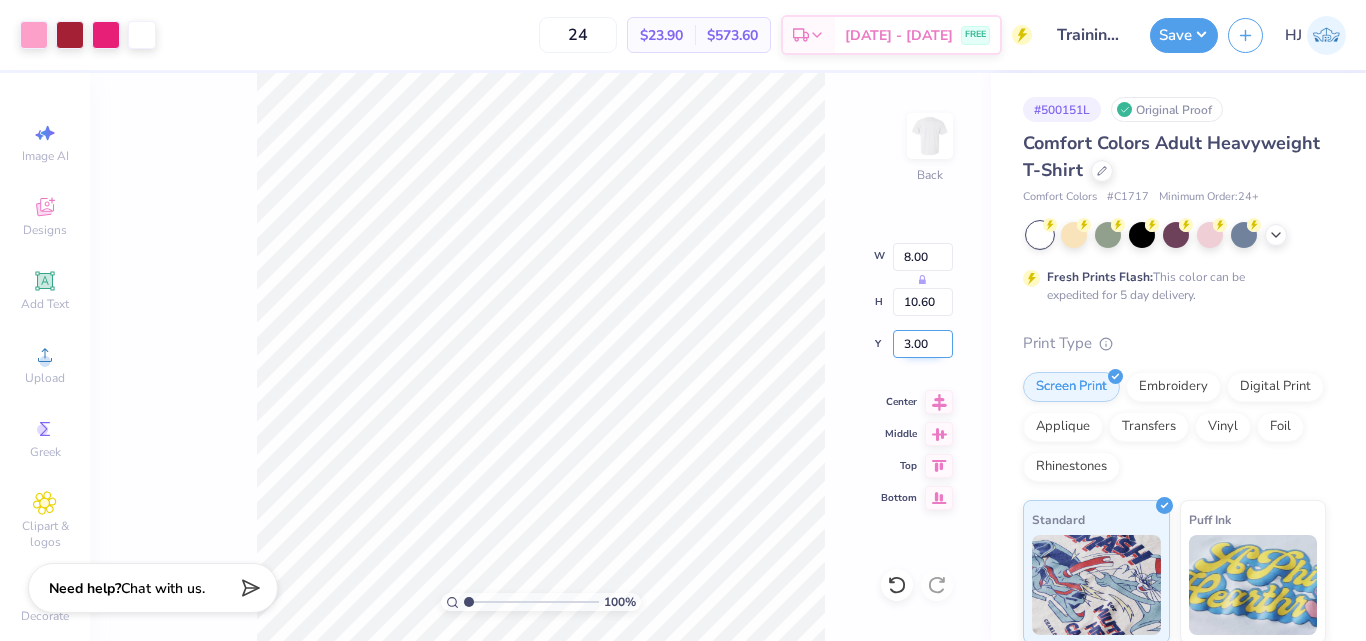 click on "3.00" at bounding box center [923, 344] 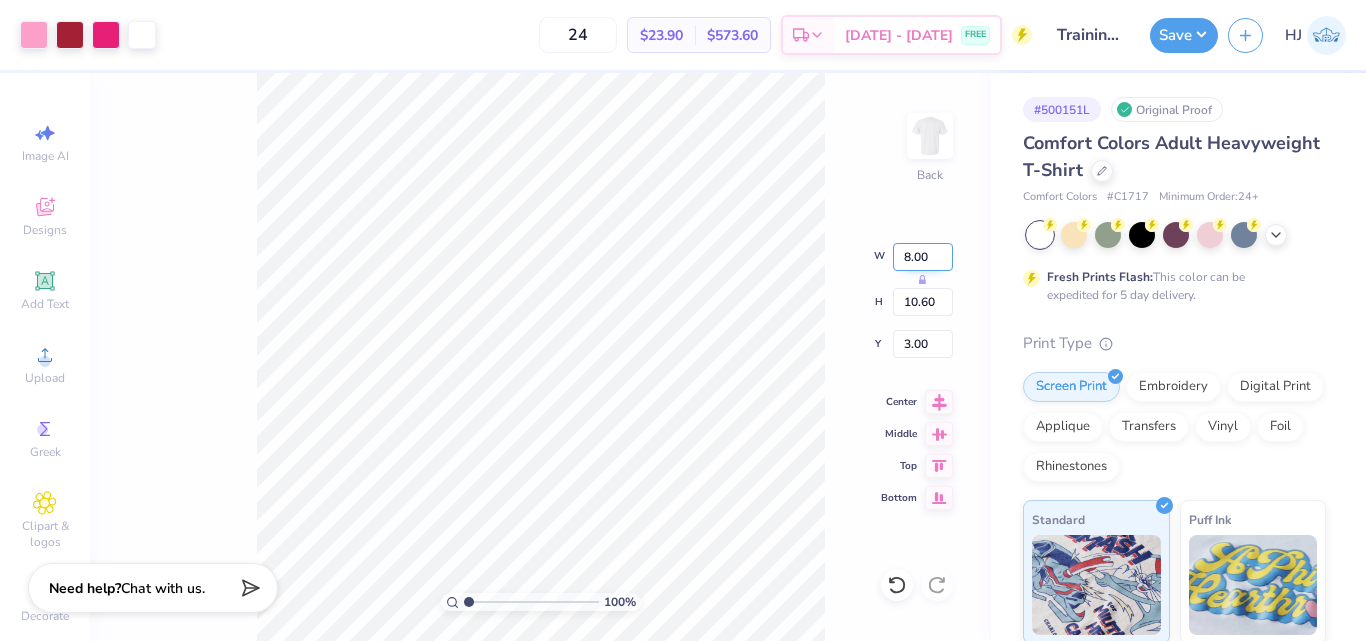 click on "8.00" at bounding box center (923, 257) 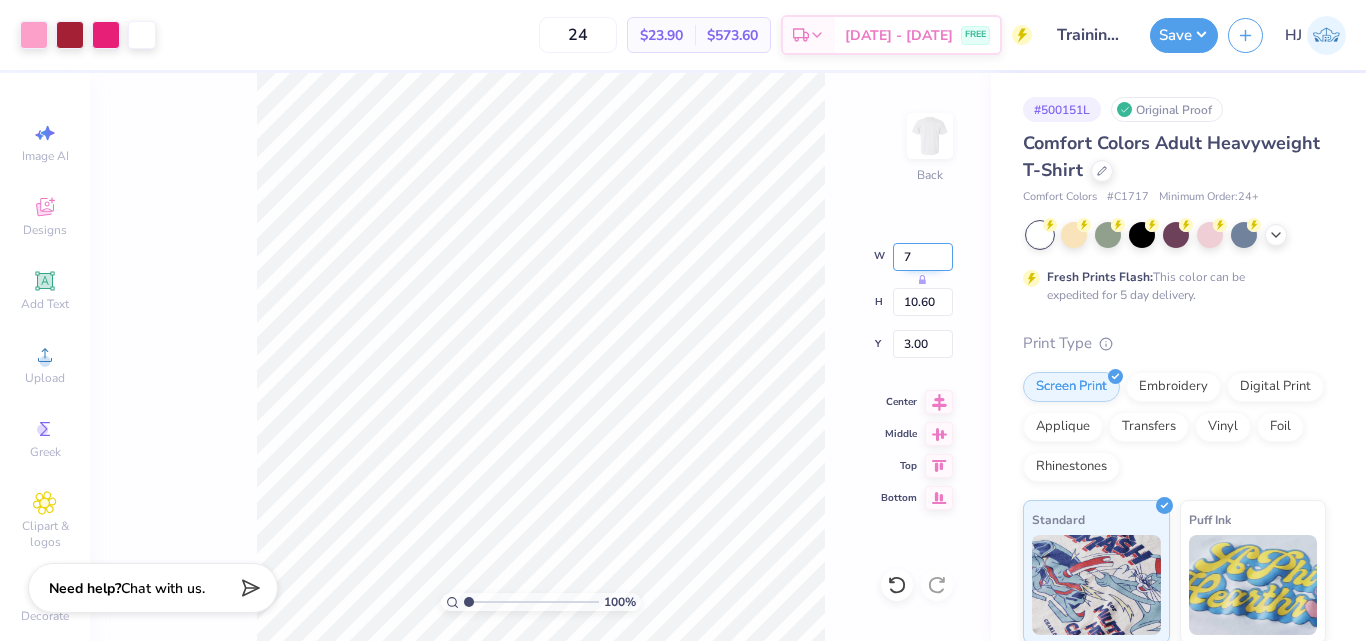 type on "7.00" 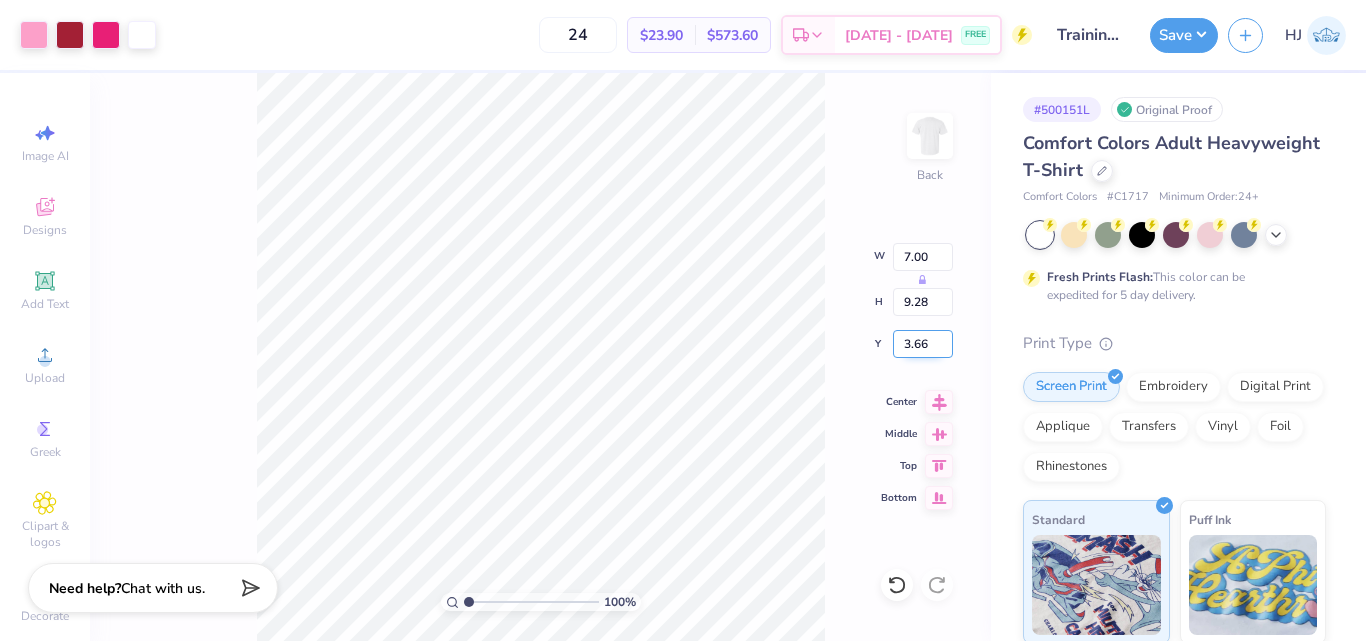 click on "3.66" at bounding box center (923, 344) 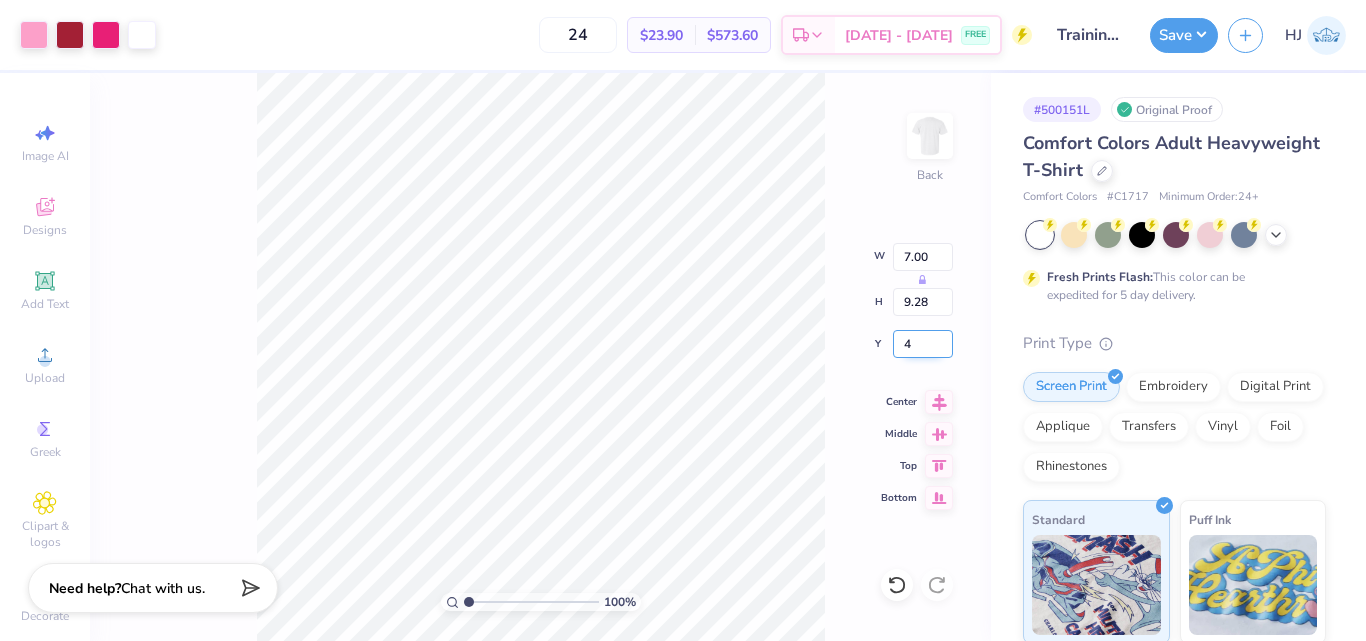 type on "4.00" 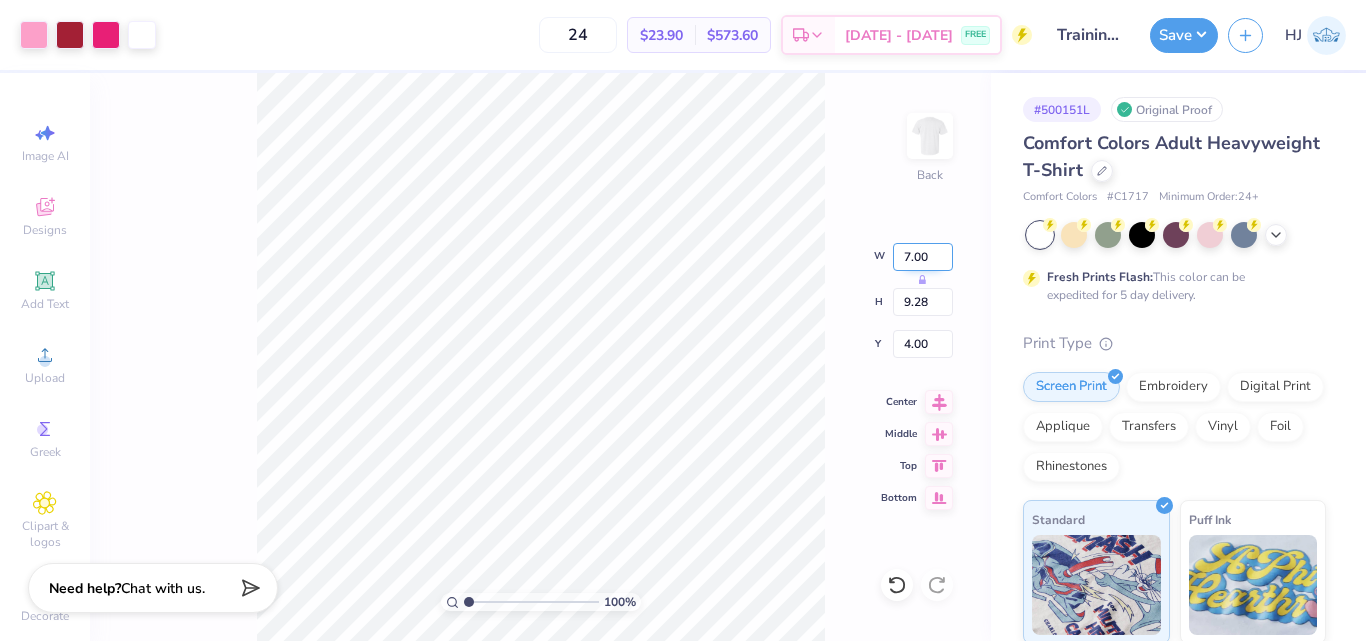 click on "7.00" at bounding box center (923, 257) 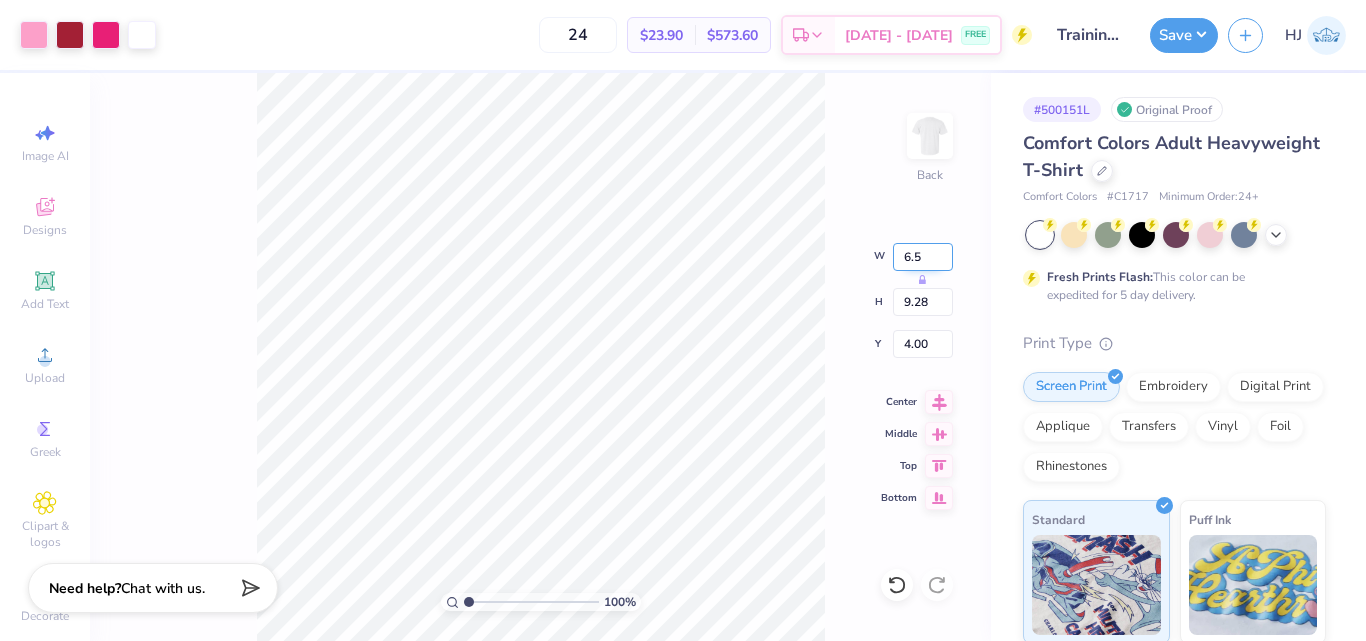 type on "6.50" 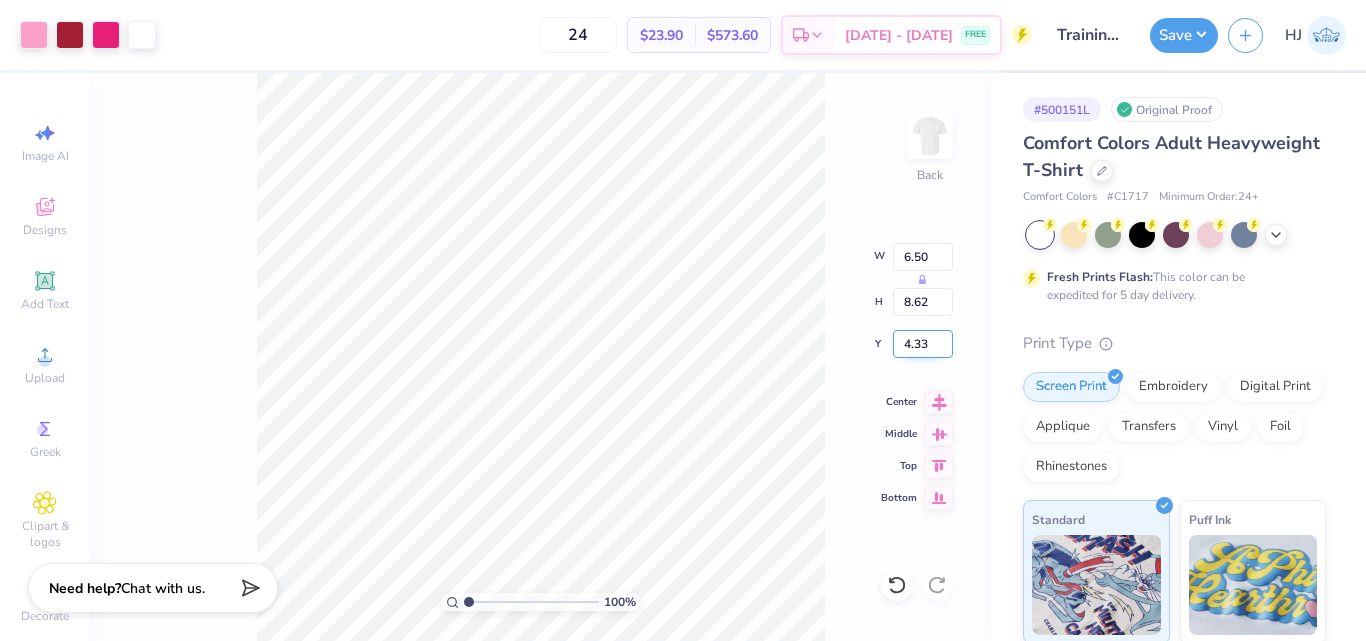 click on "4.33" at bounding box center (923, 344) 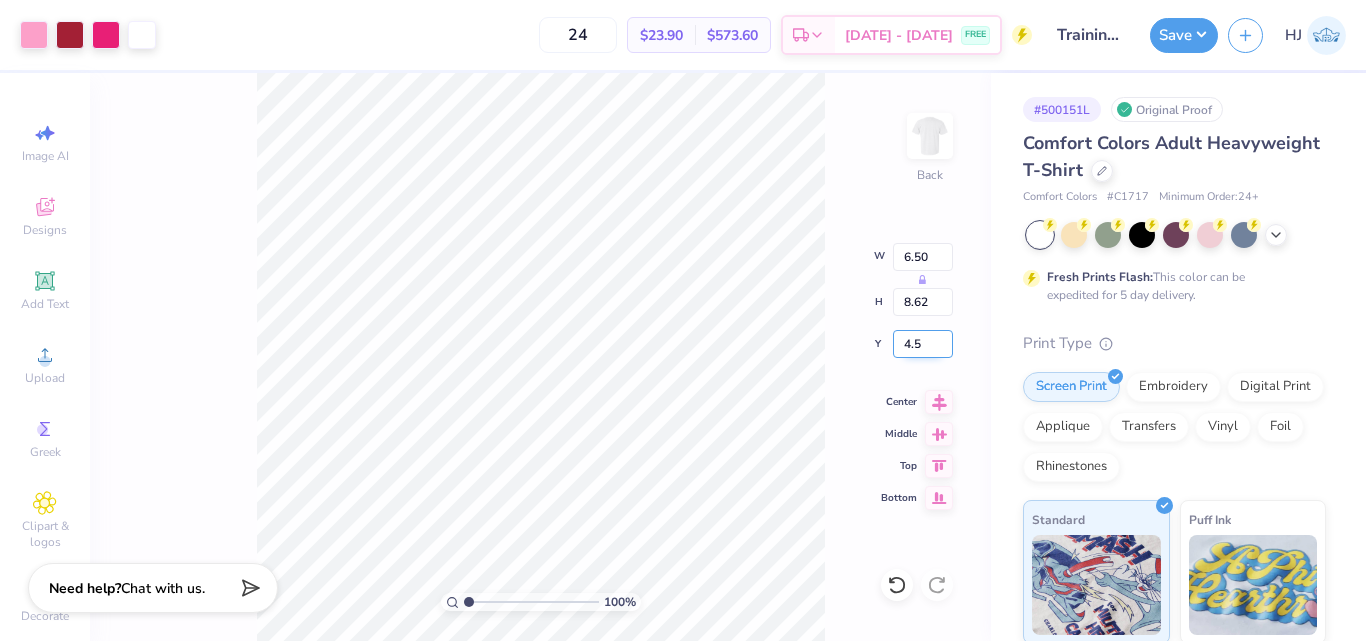 type on "4.50" 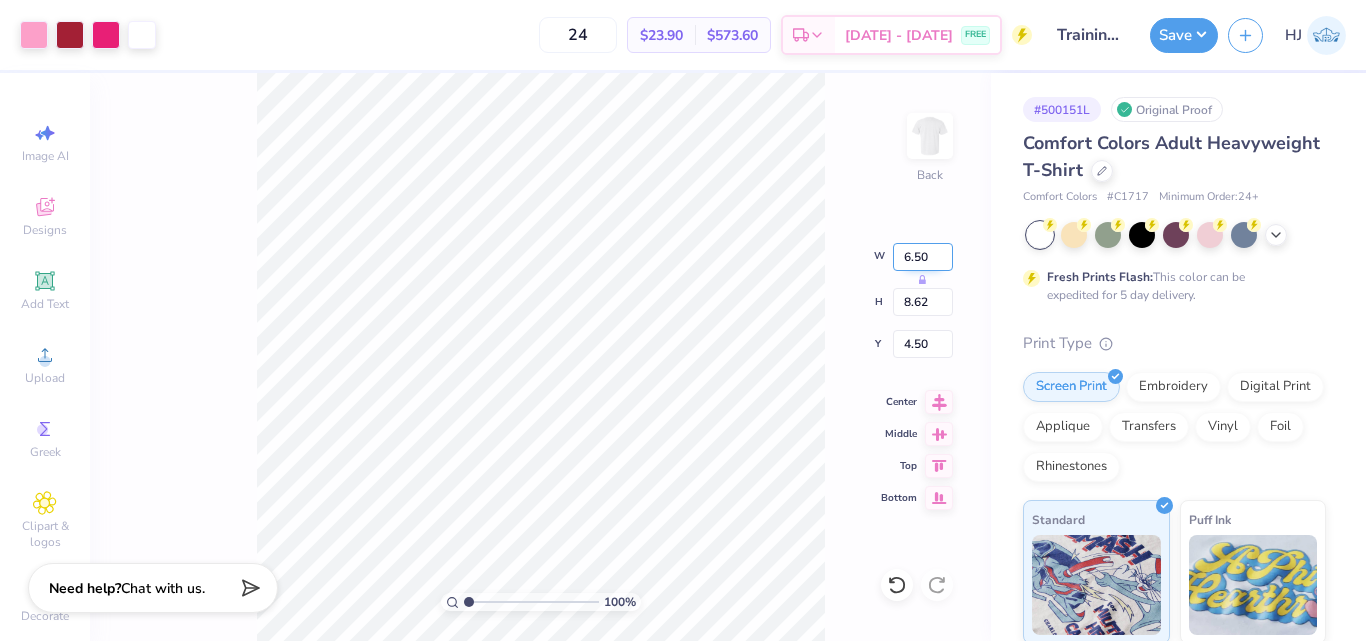 click on "6.50" at bounding box center [923, 257] 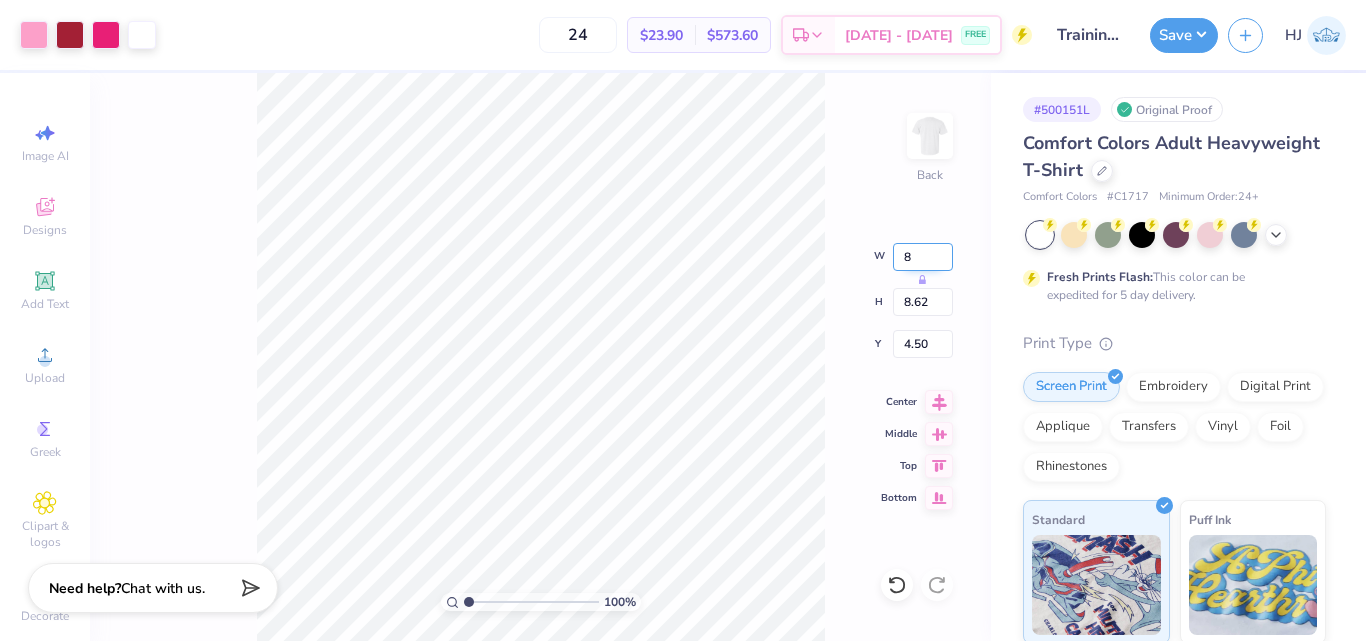 type on "8.00" 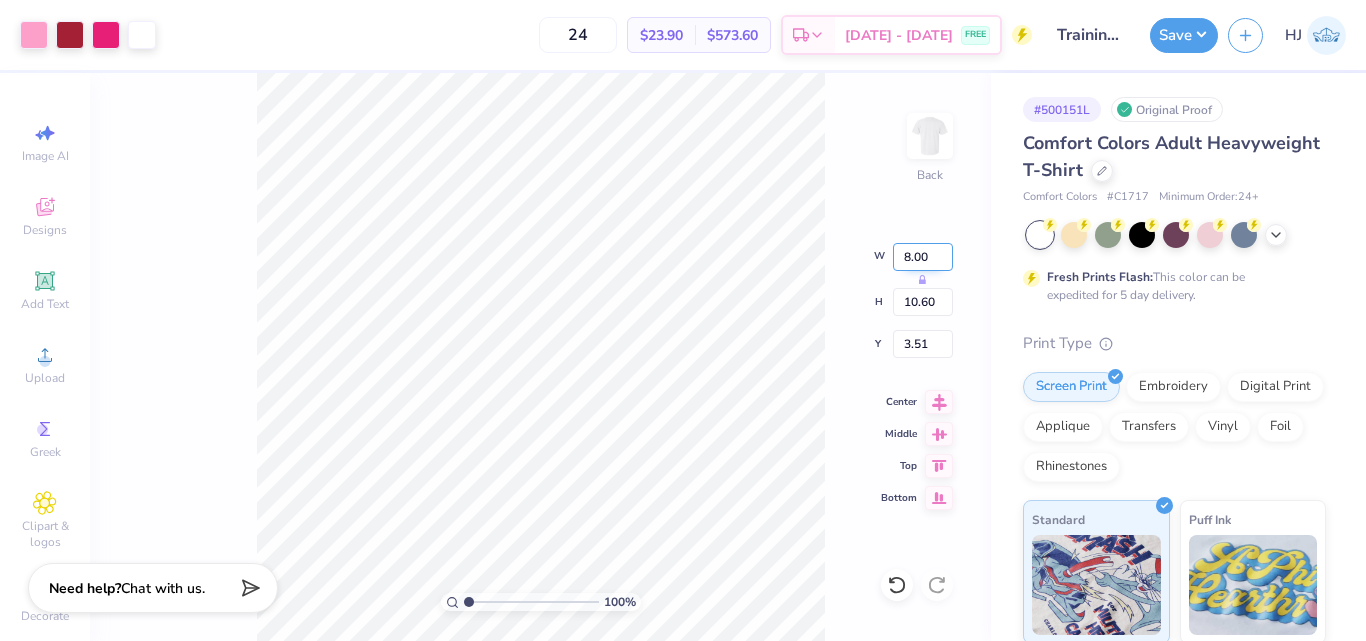 click on "8.00" at bounding box center [923, 257] 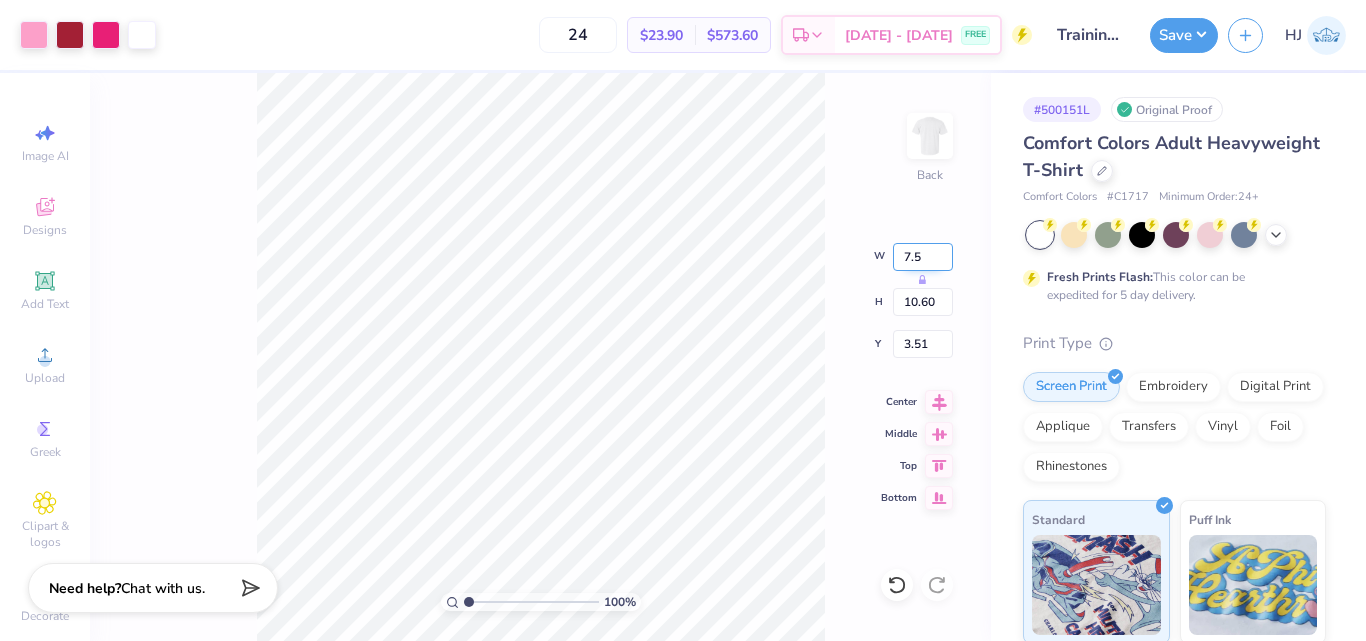 type on "7.50" 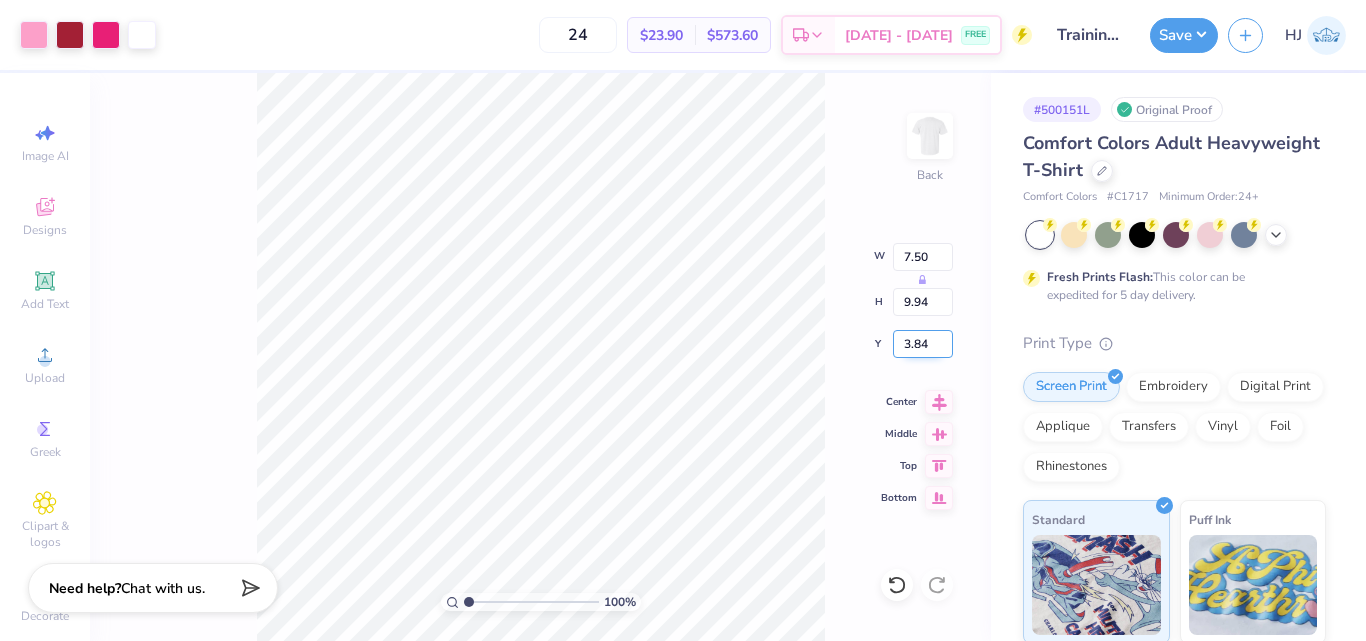 click on "3.84" at bounding box center (923, 344) 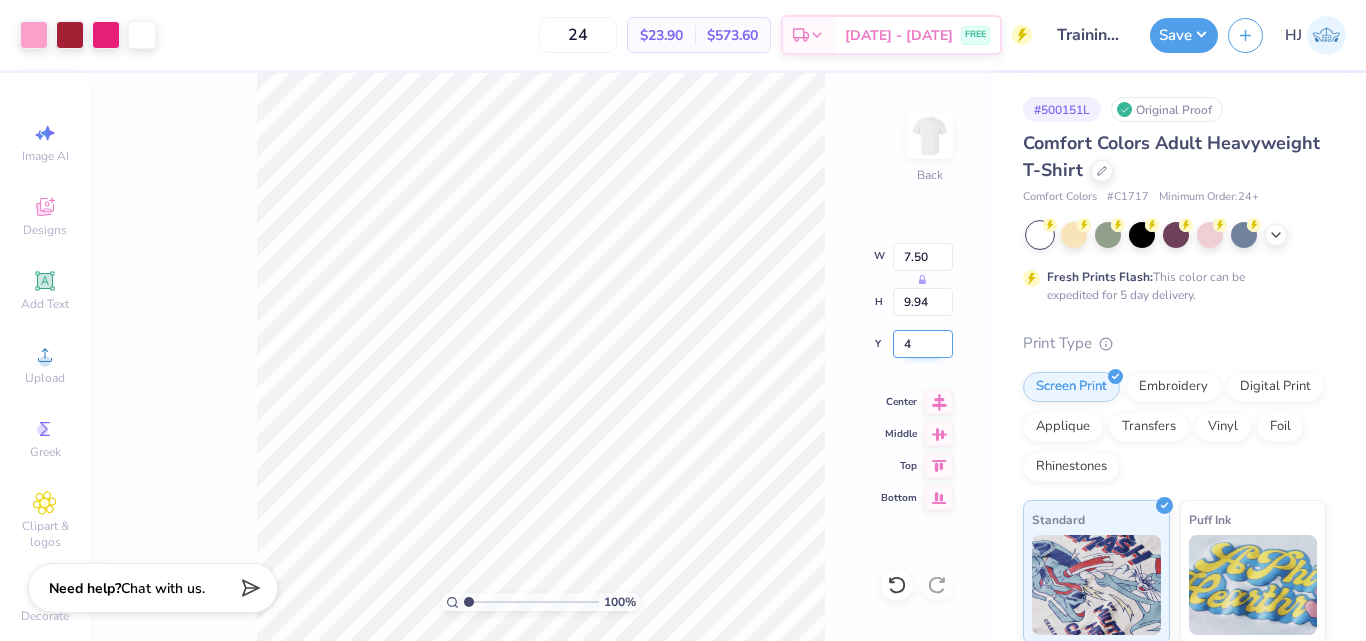 type on "4.00" 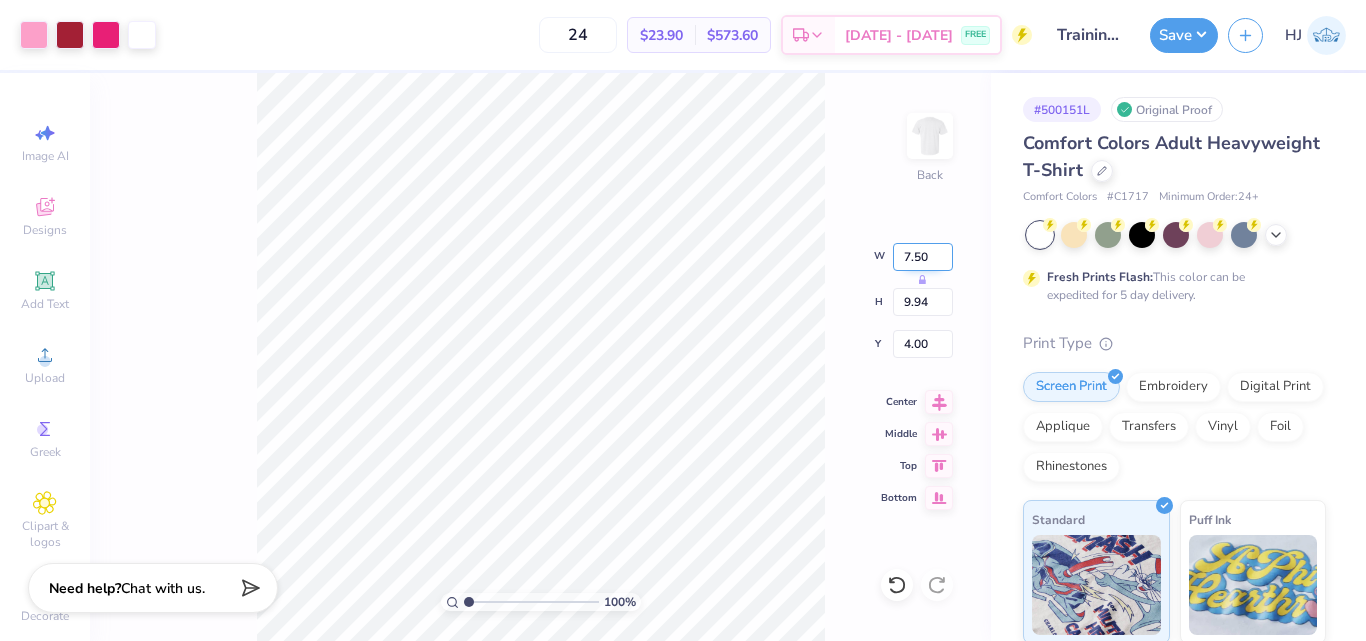 click on "7.50" at bounding box center [923, 257] 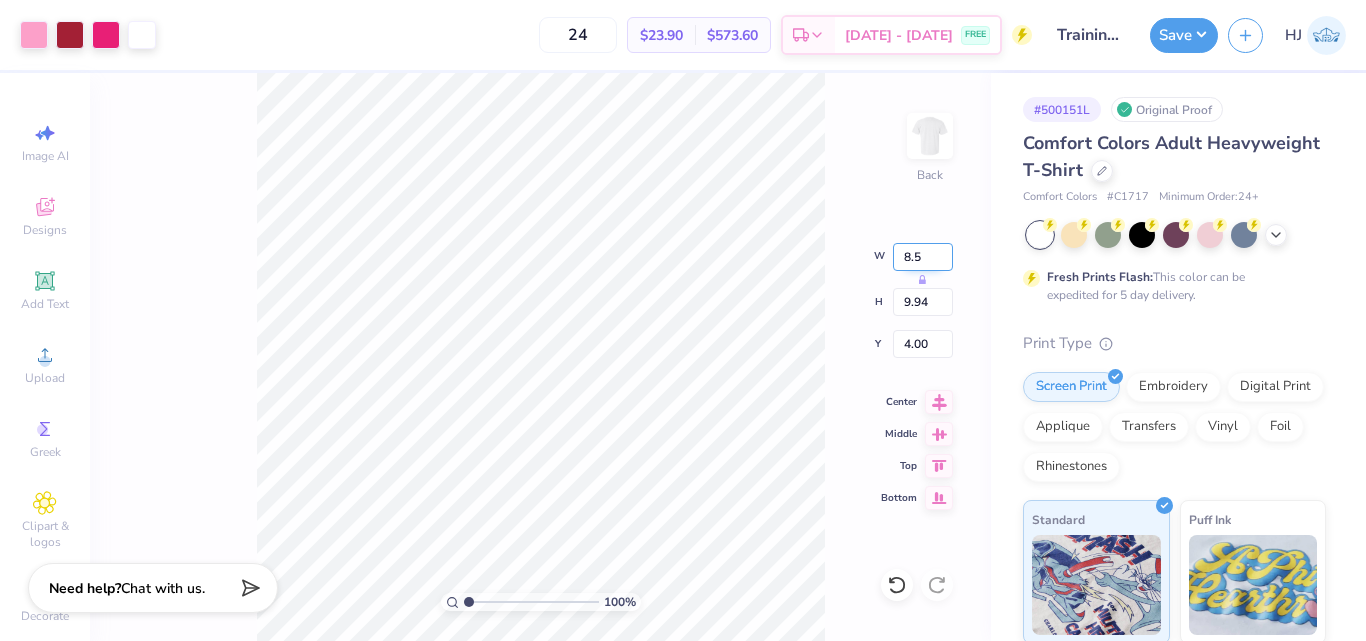 type on "8.50" 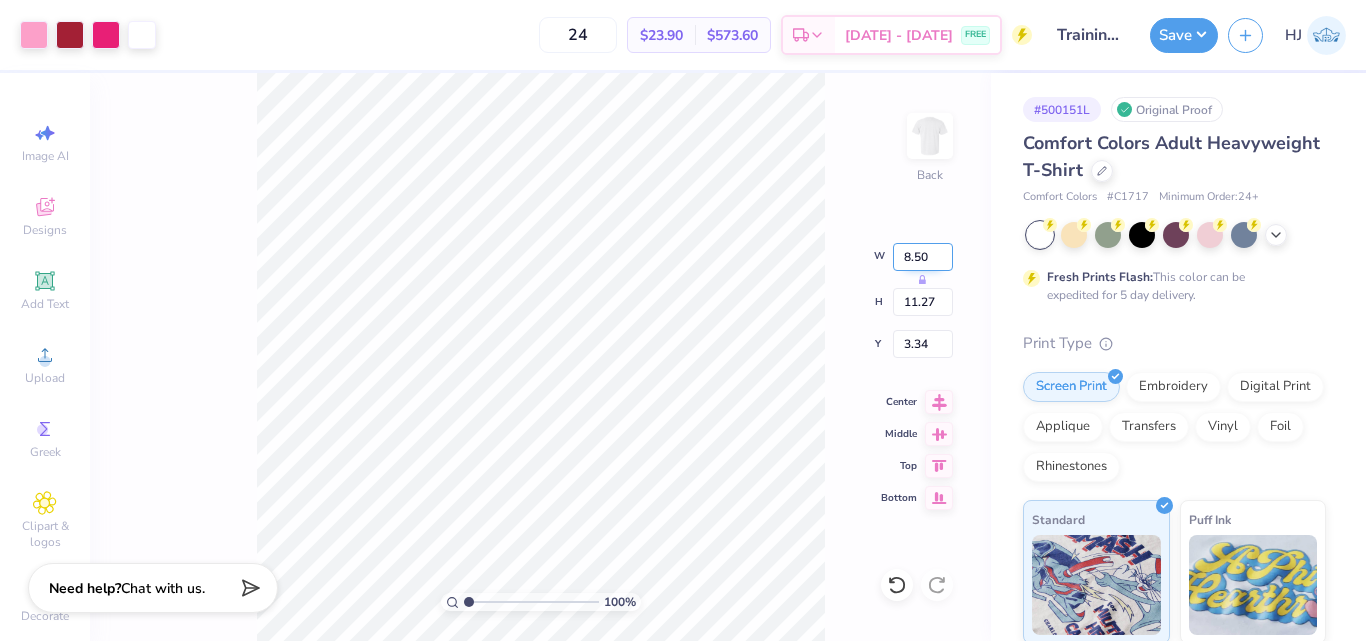 click on "8.50" at bounding box center (923, 257) 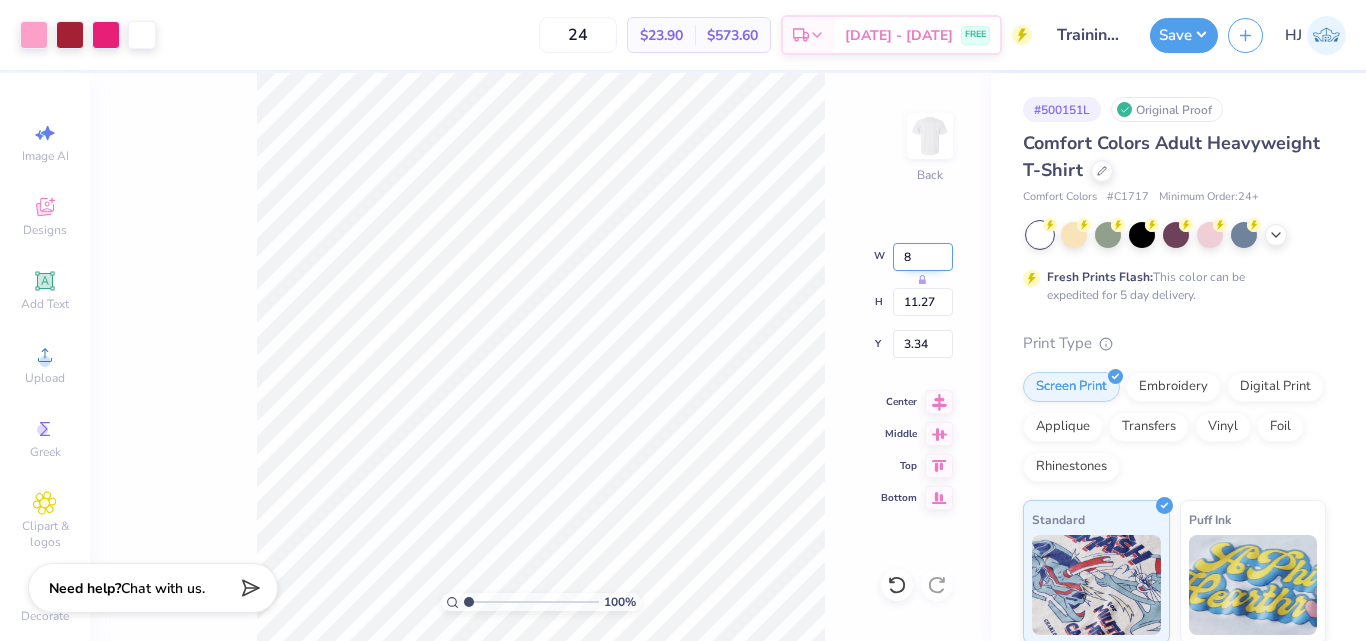 type on "8.00" 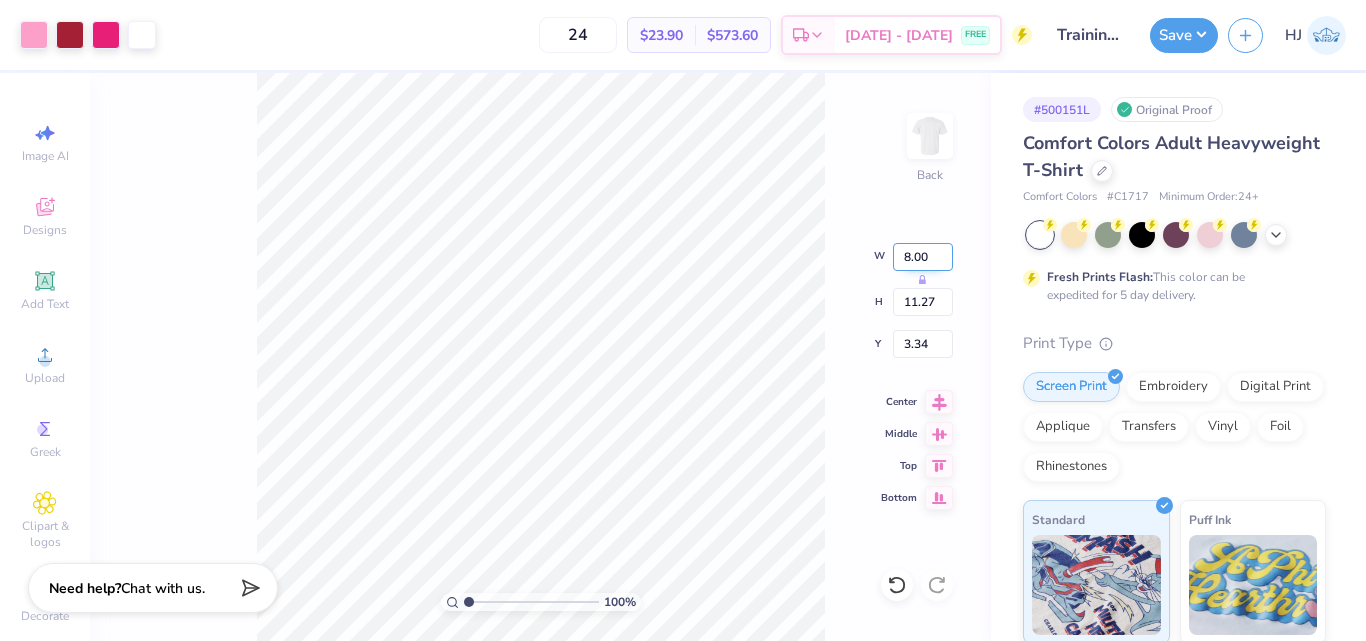 type on "10.60" 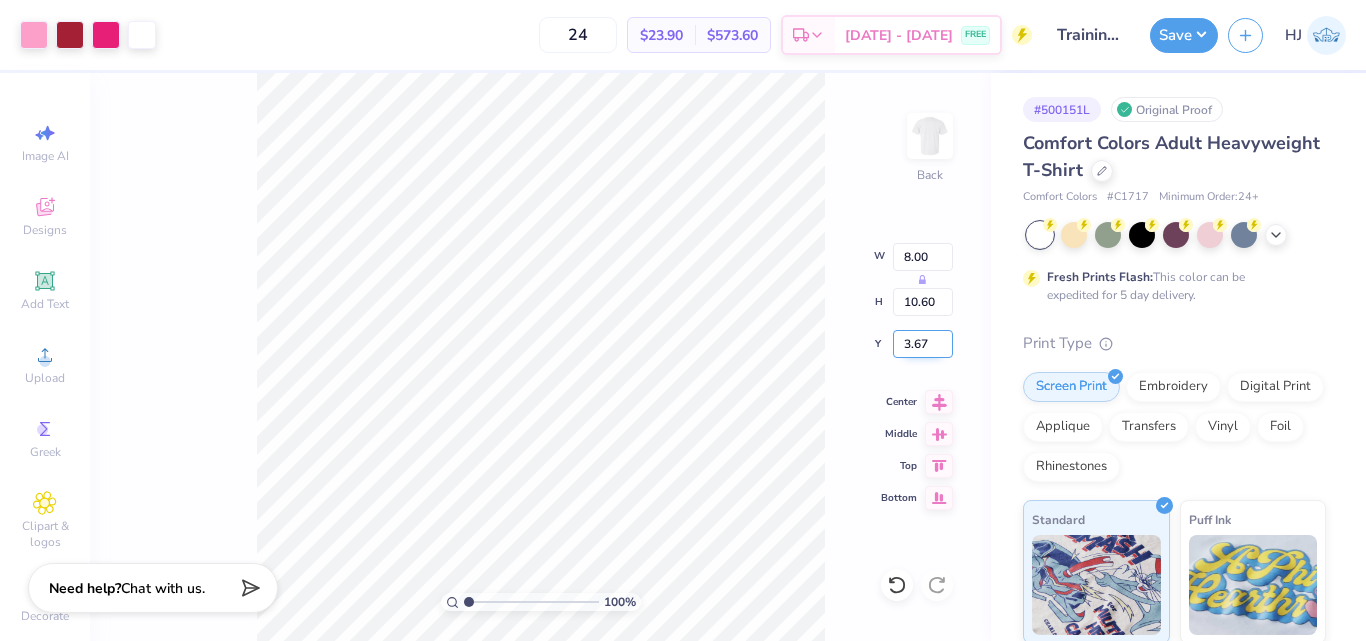 click on "3.67" at bounding box center [923, 344] 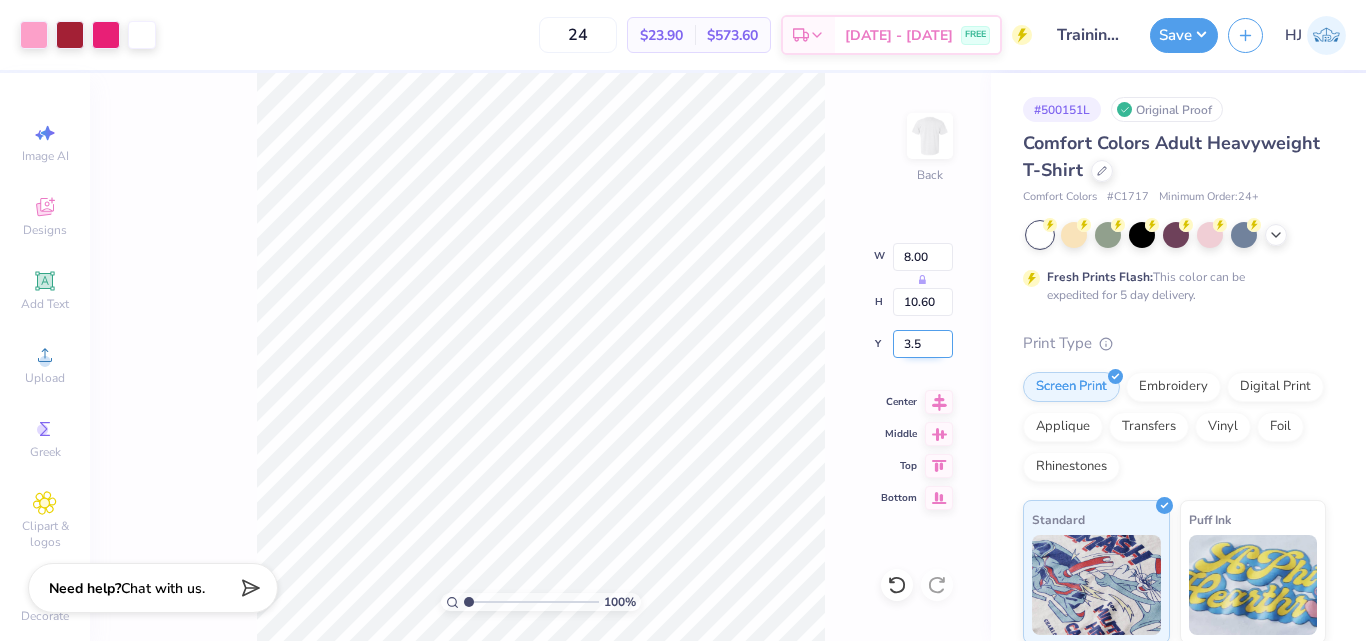 type on "3.50" 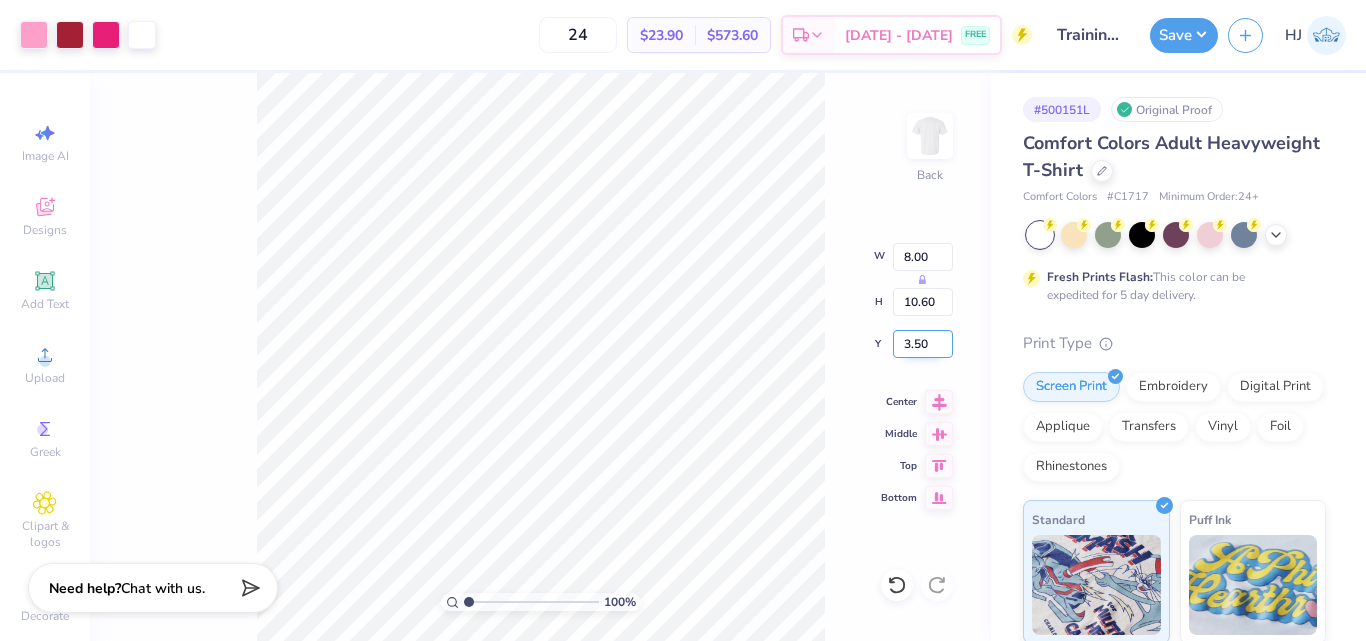 click on "3.50" at bounding box center (923, 344) 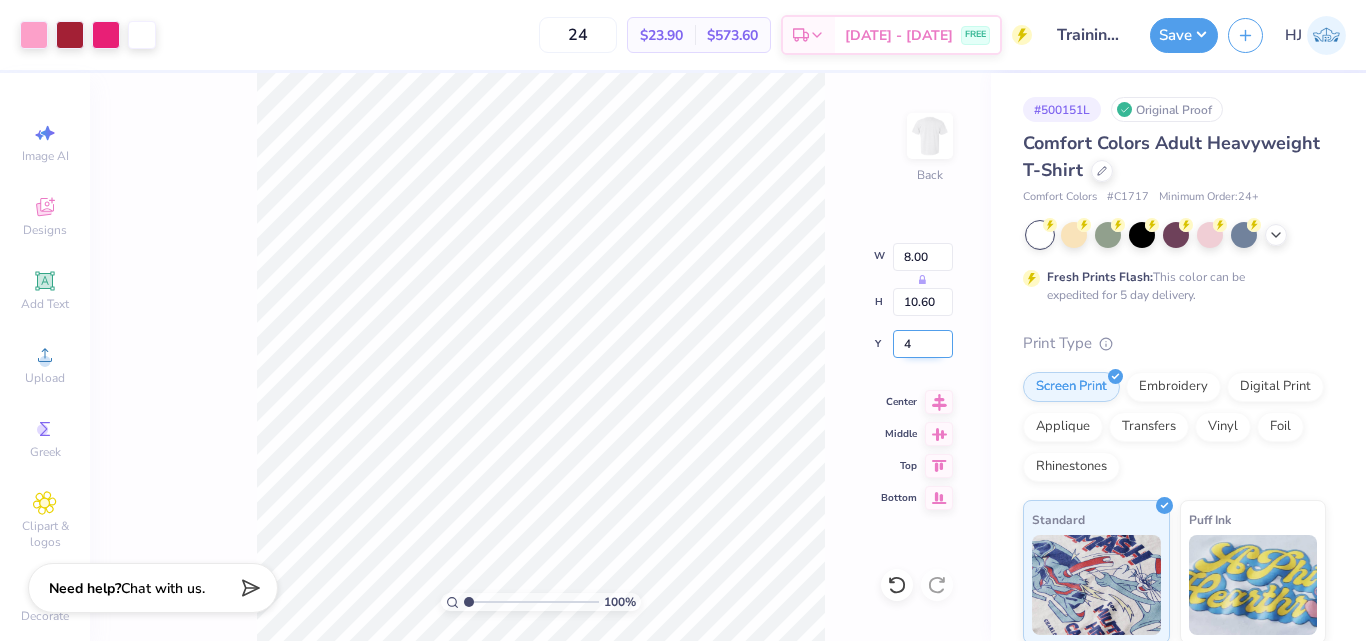 type on "4.00" 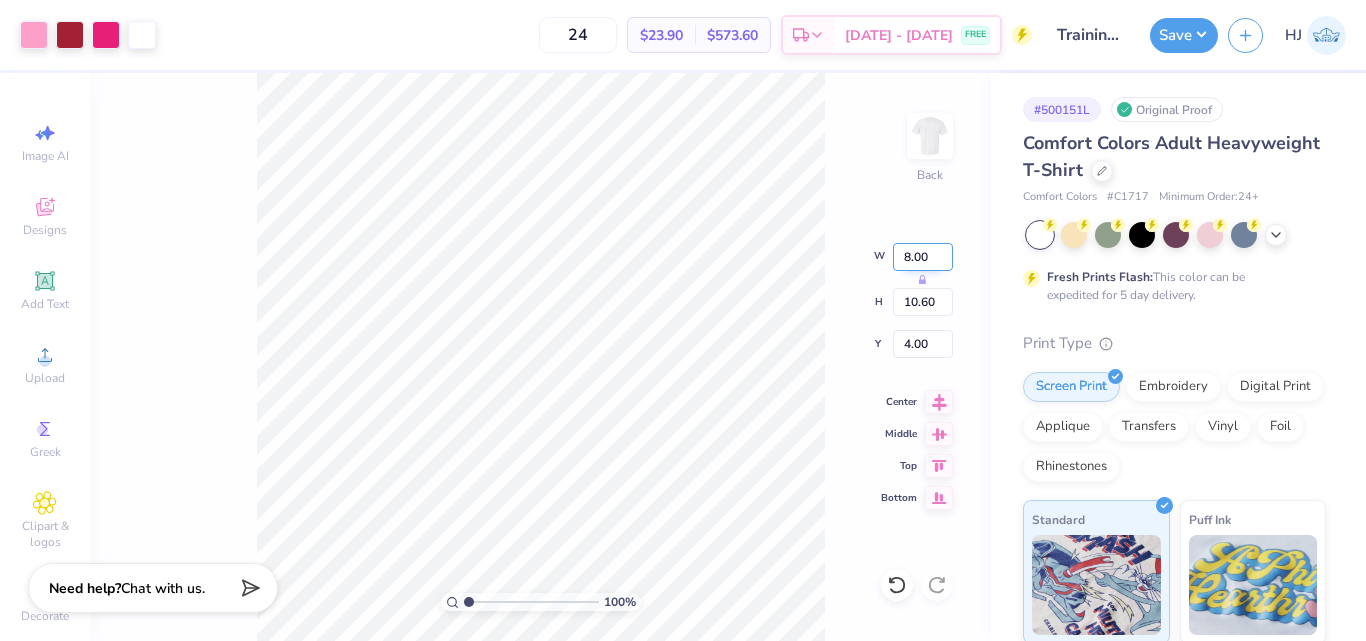 click on "8.00" at bounding box center [923, 257] 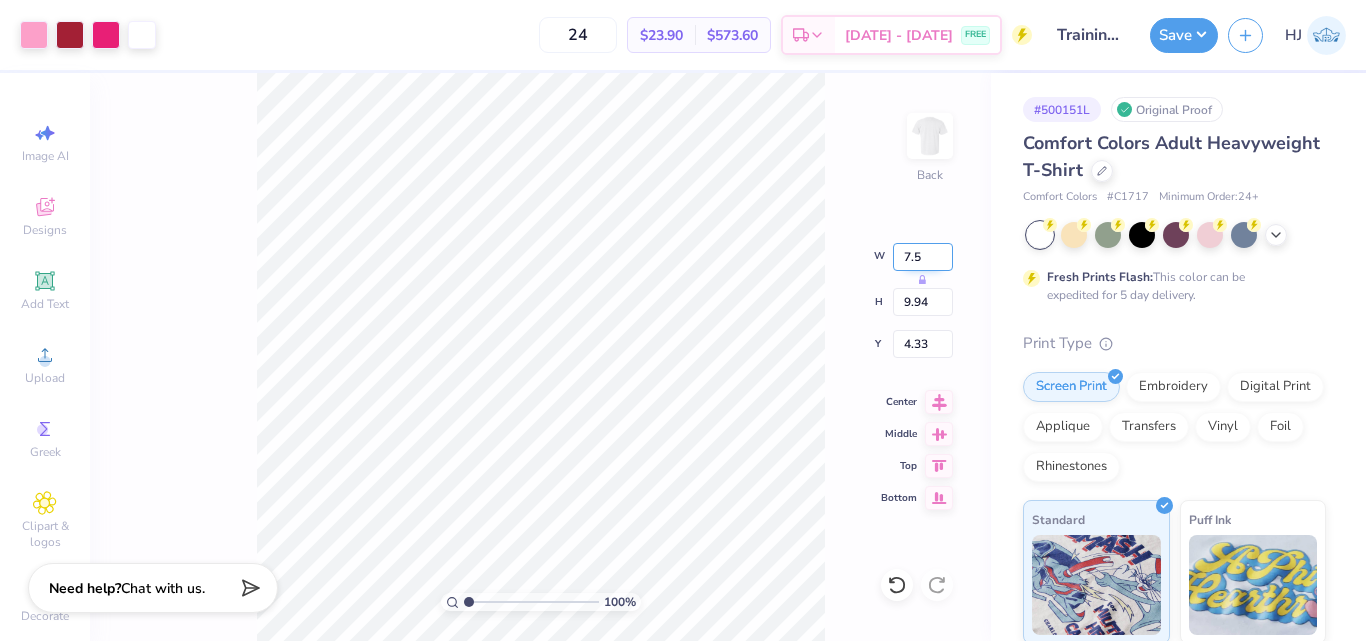 type on "7.50" 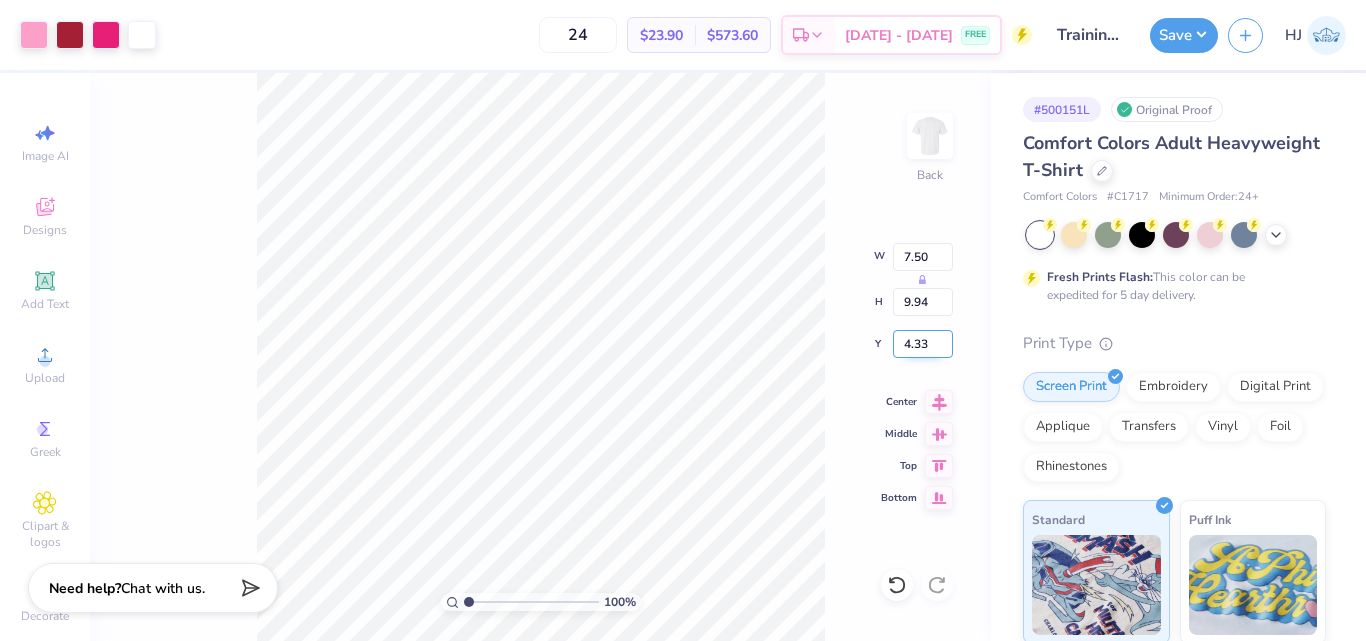 click on "4.33" at bounding box center [923, 344] 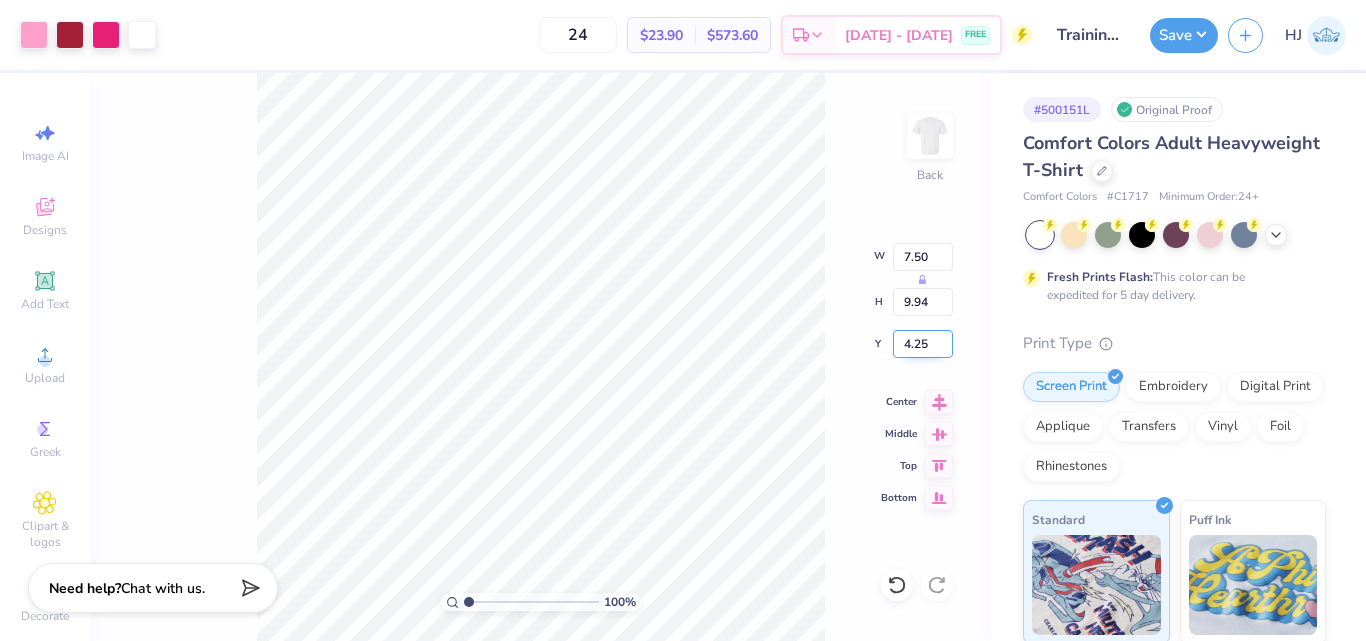 click on "4.25" at bounding box center [923, 344] 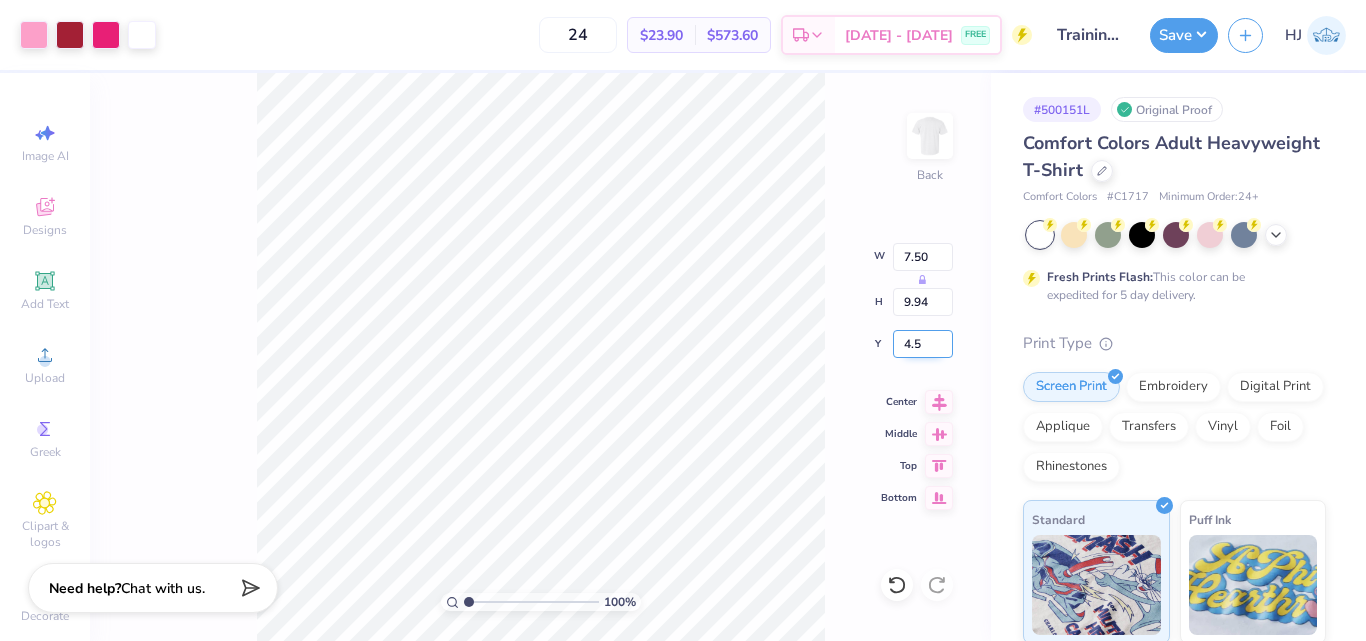 type on "4.50" 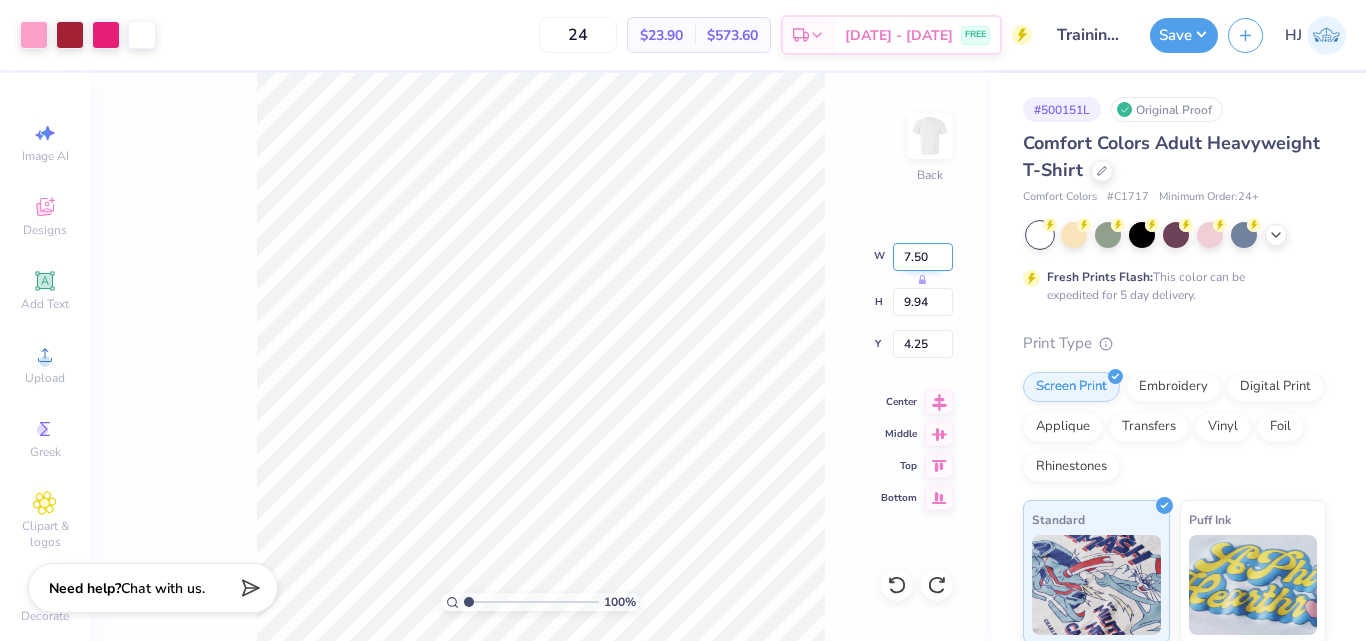 type on "4.33" 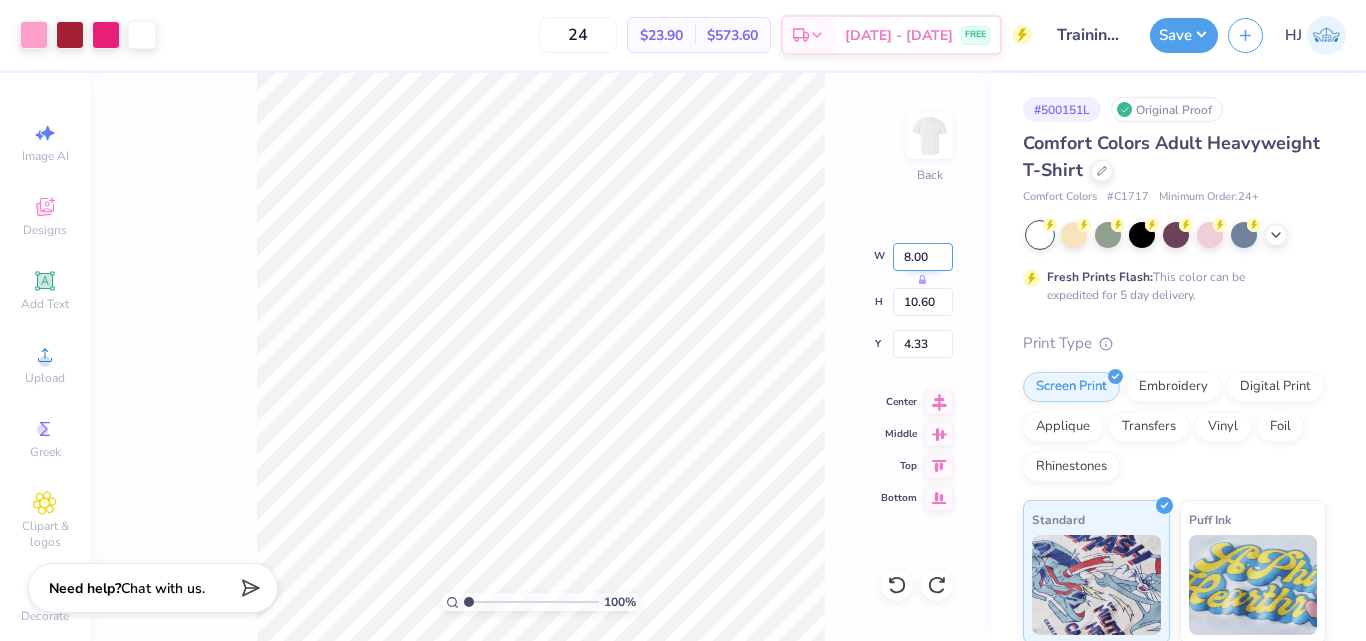 type on "8.00" 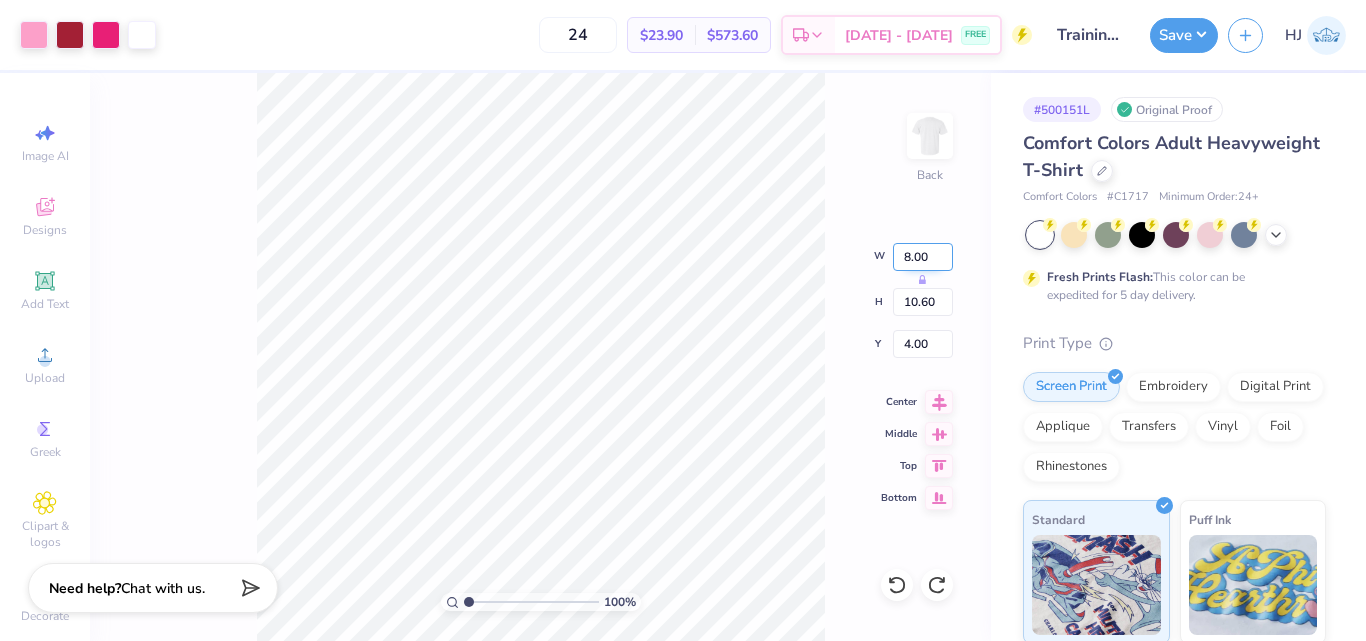 type on "3.50" 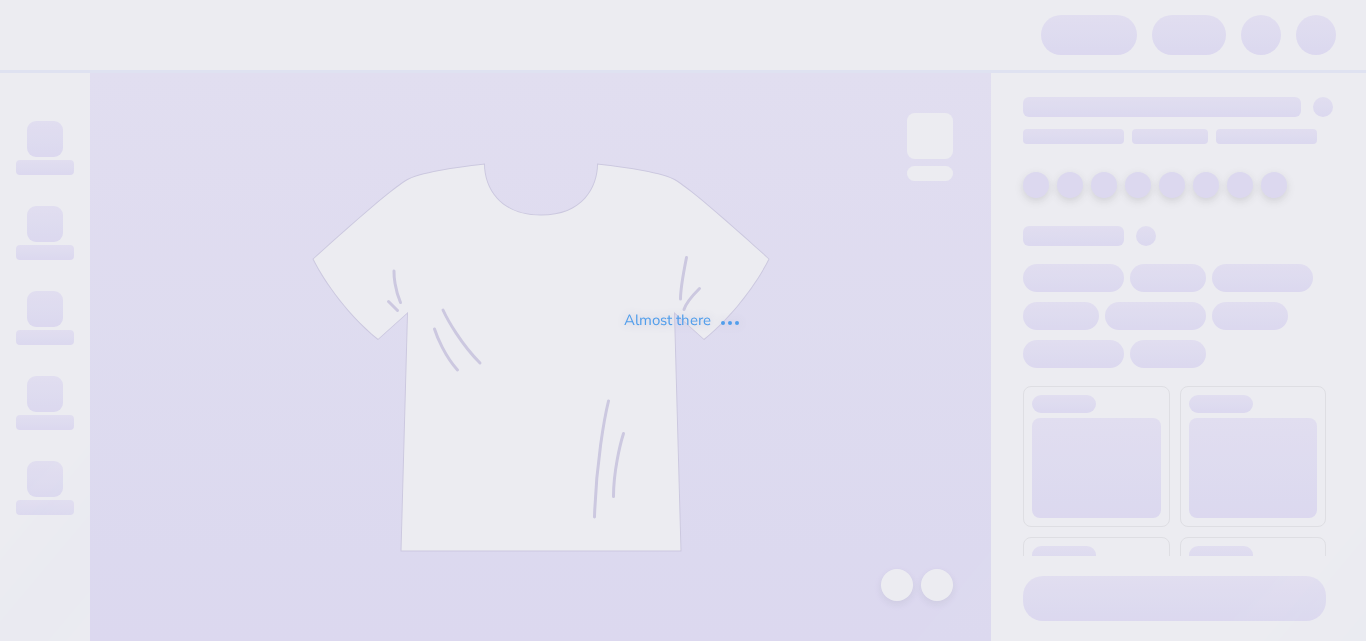 scroll, scrollTop: 0, scrollLeft: 0, axis: both 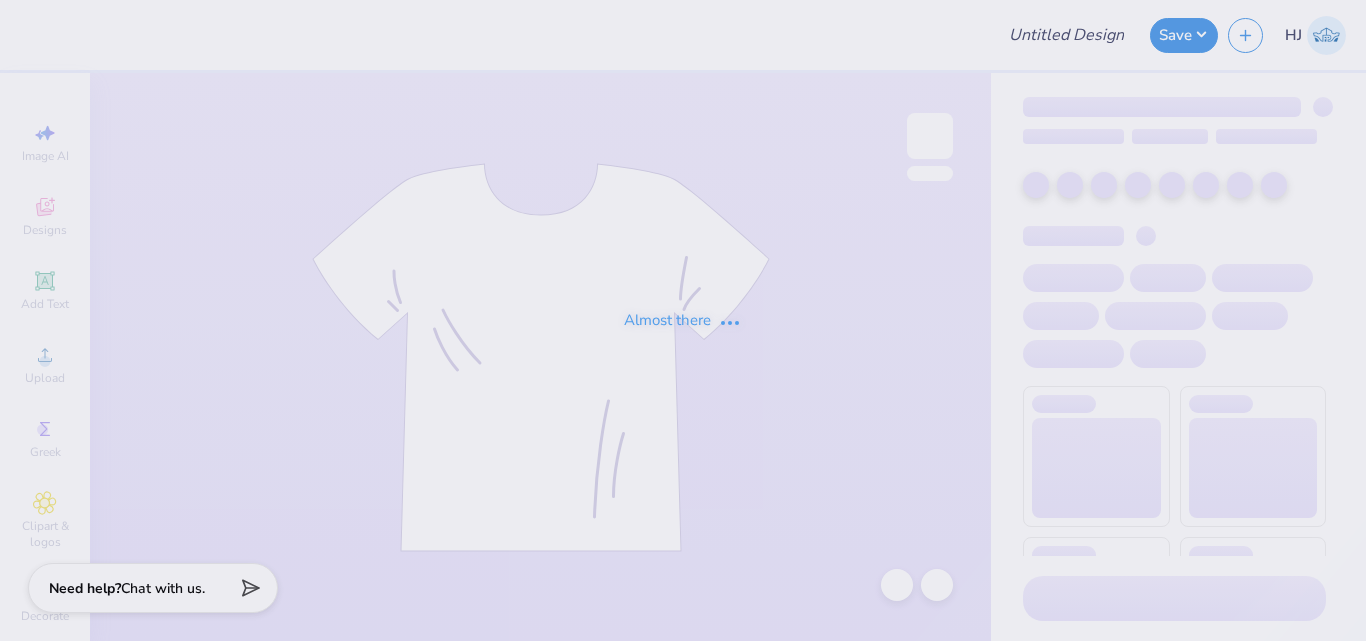 type on "Training: [PERSON_NAME] : [US_STATE][GEOGRAPHIC_DATA]" 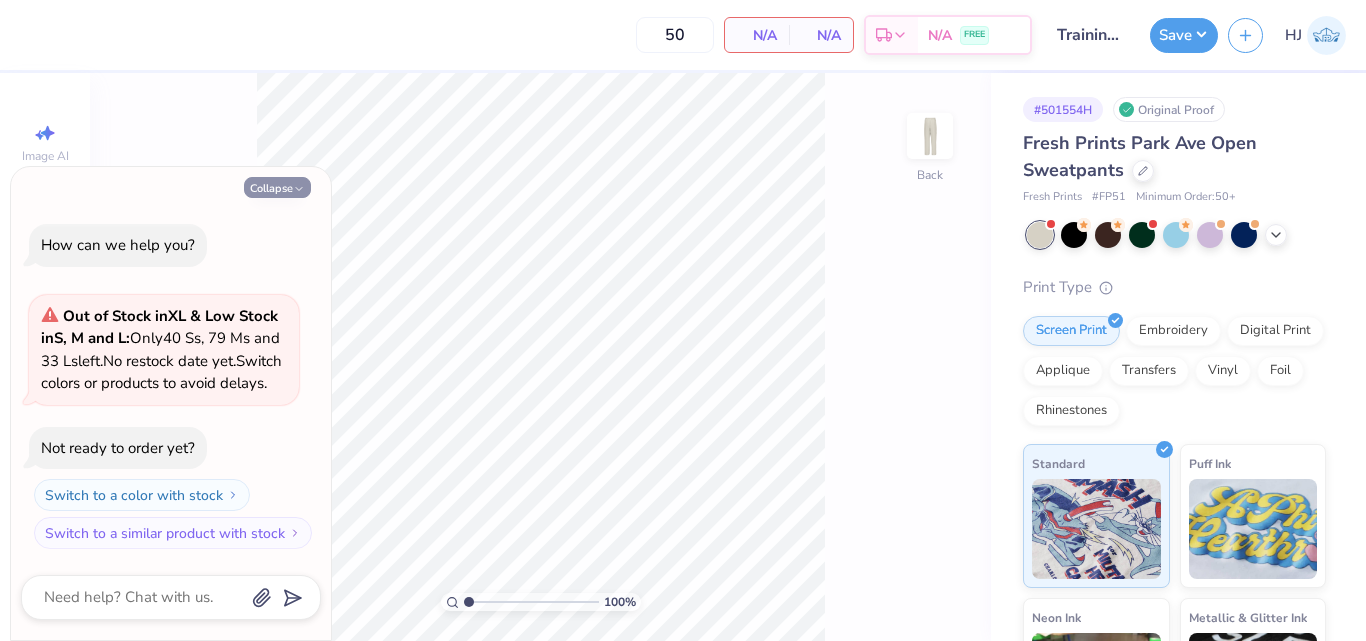click on "Collapse" at bounding box center (277, 187) 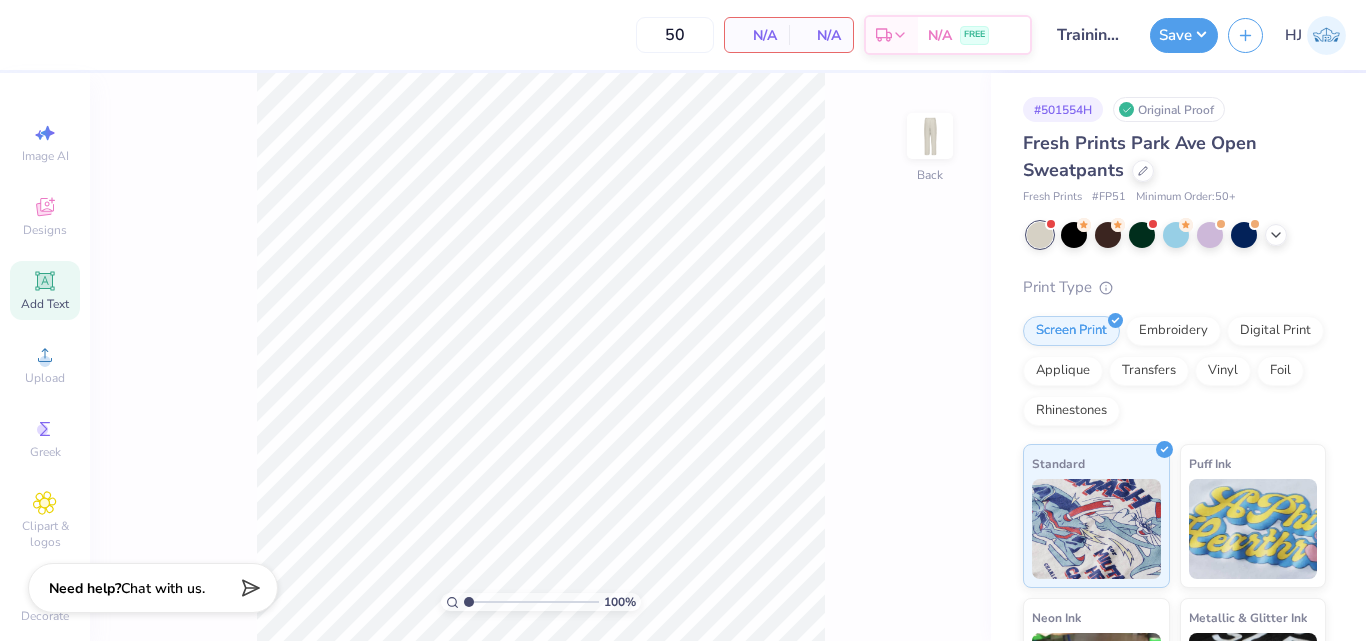 click 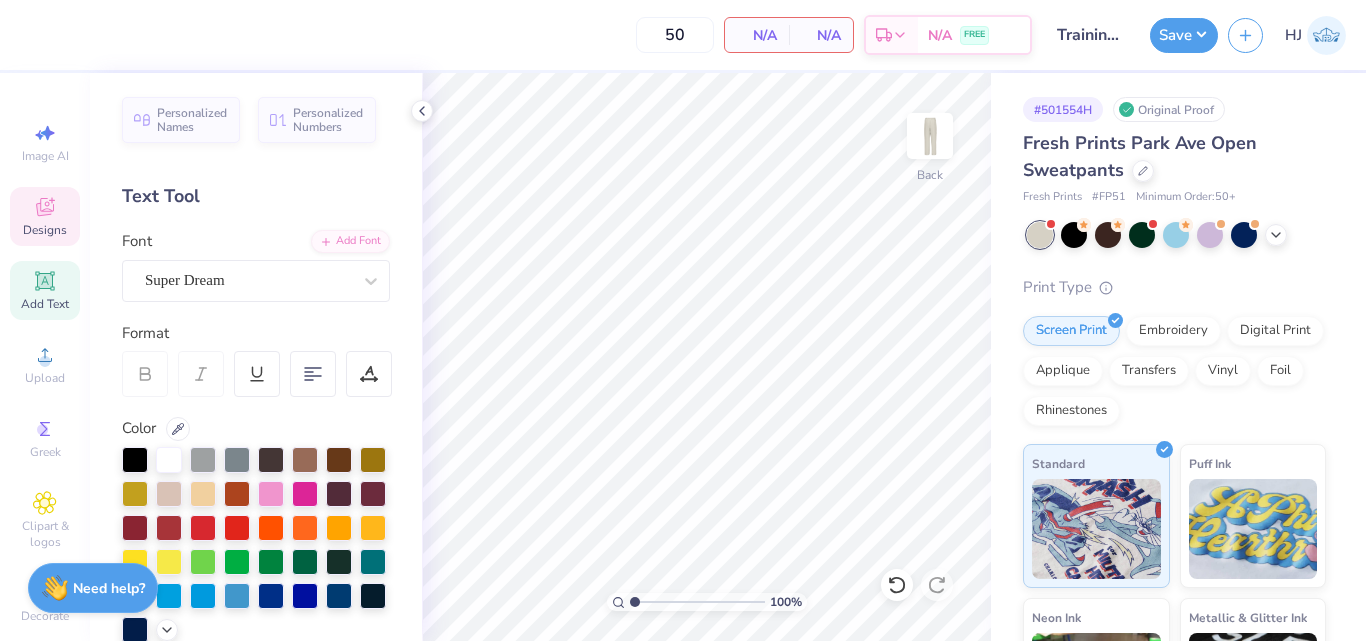 click on "Designs" at bounding box center [45, 216] 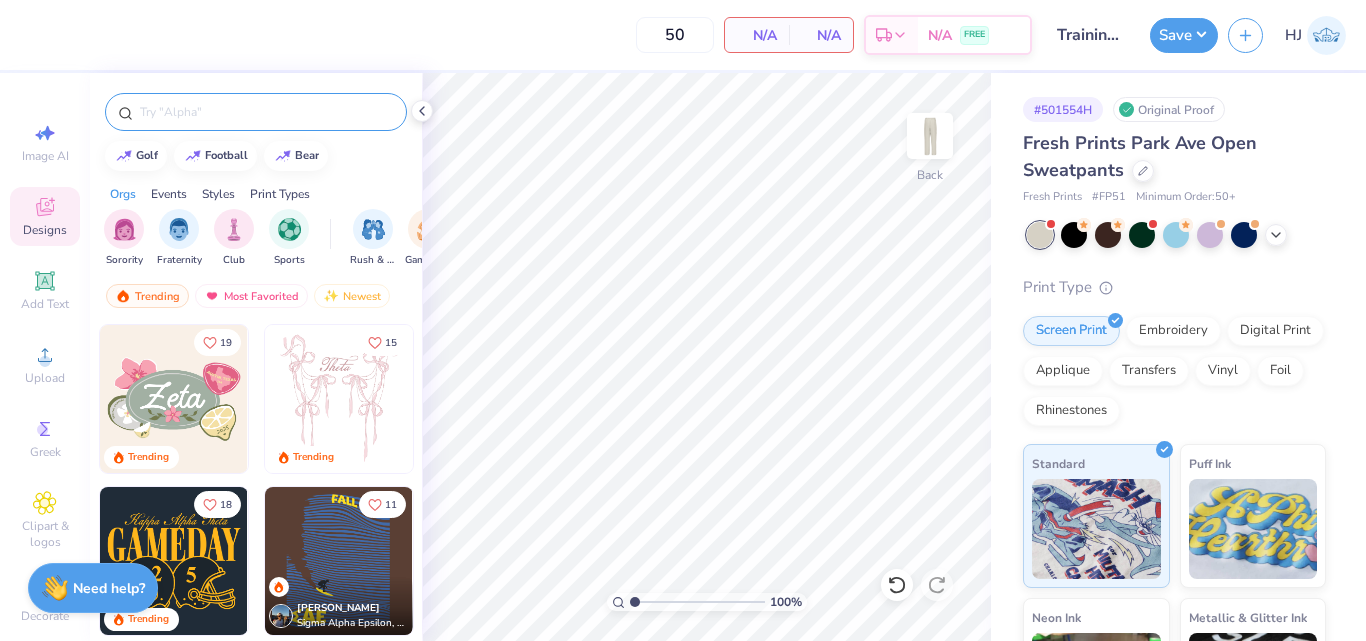 click at bounding box center (266, 112) 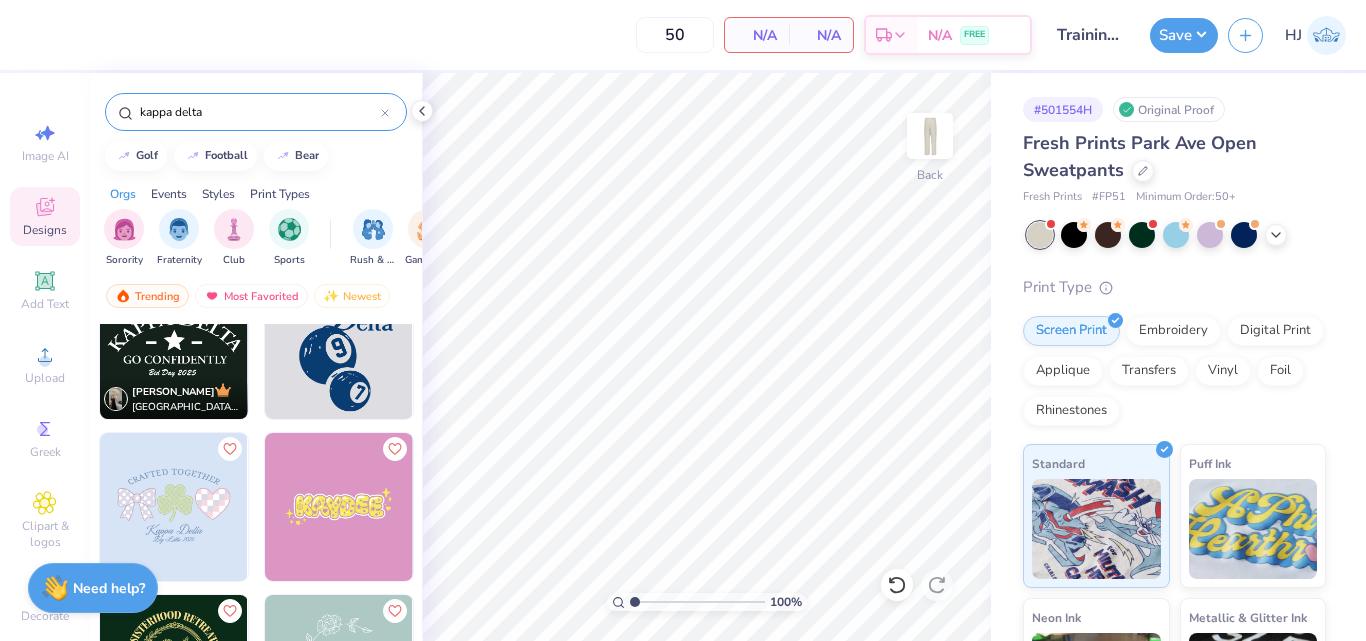 scroll, scrollTop: 1152, scrollLeft: 0, axis: vertical 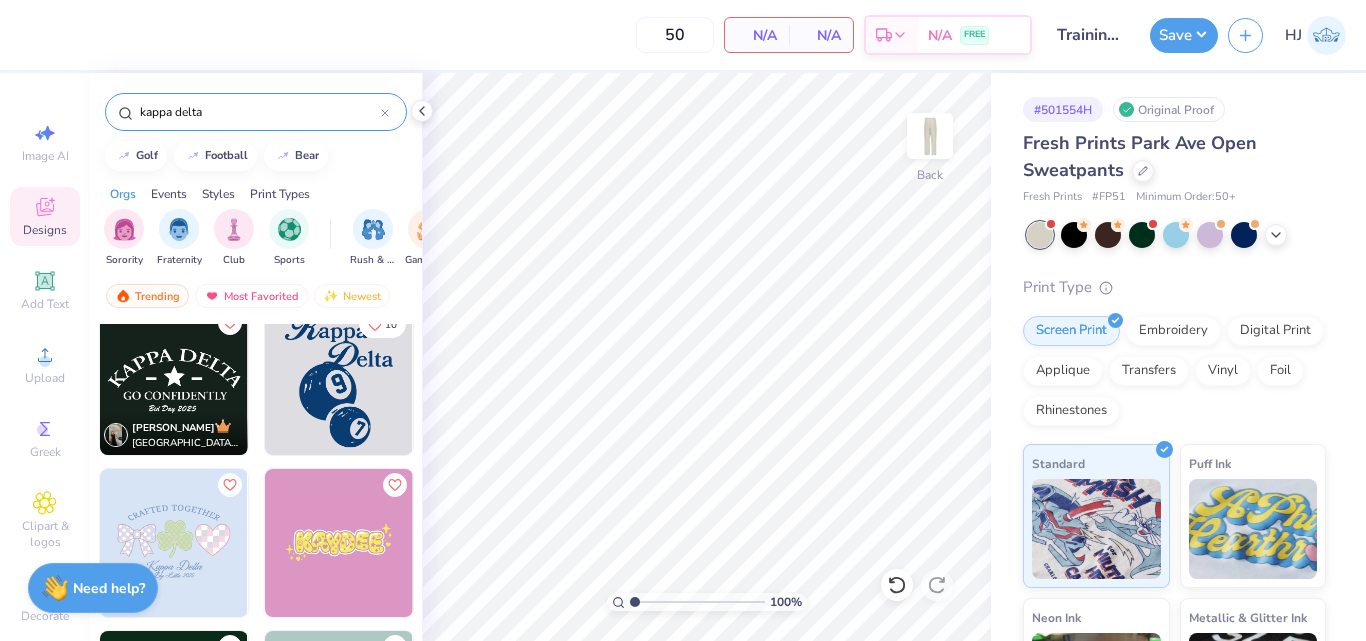 type on "kappa delta" 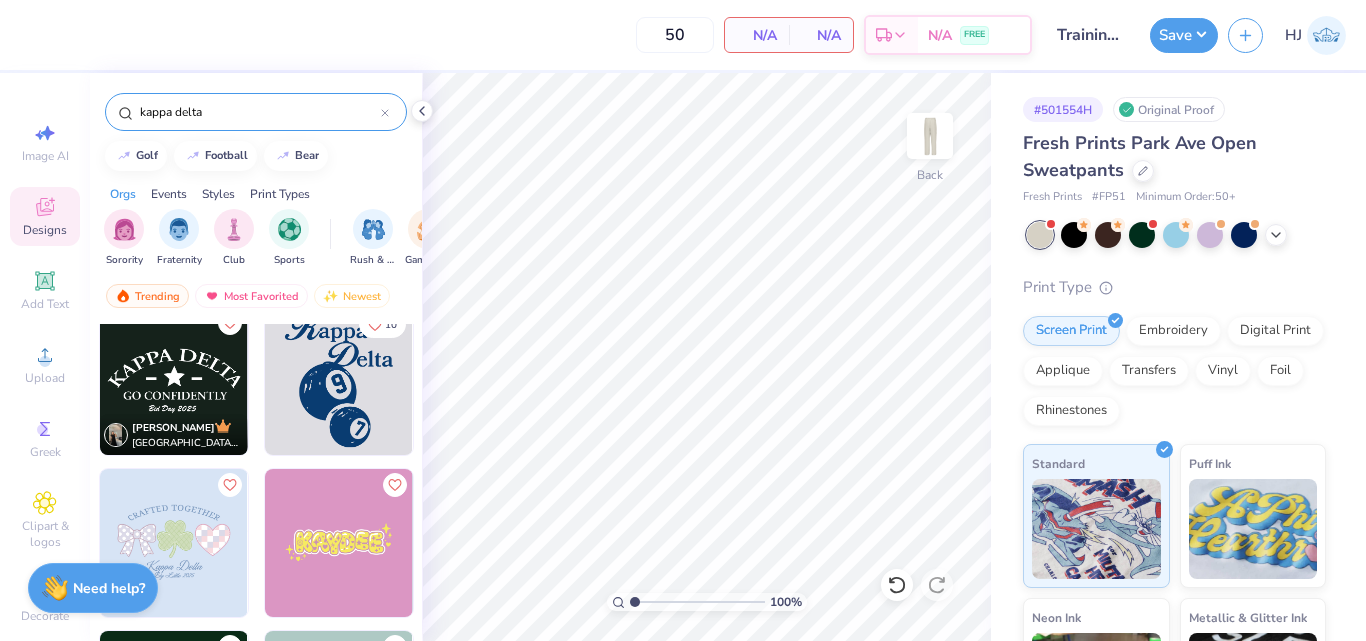 click at bounding box center [339, 381] 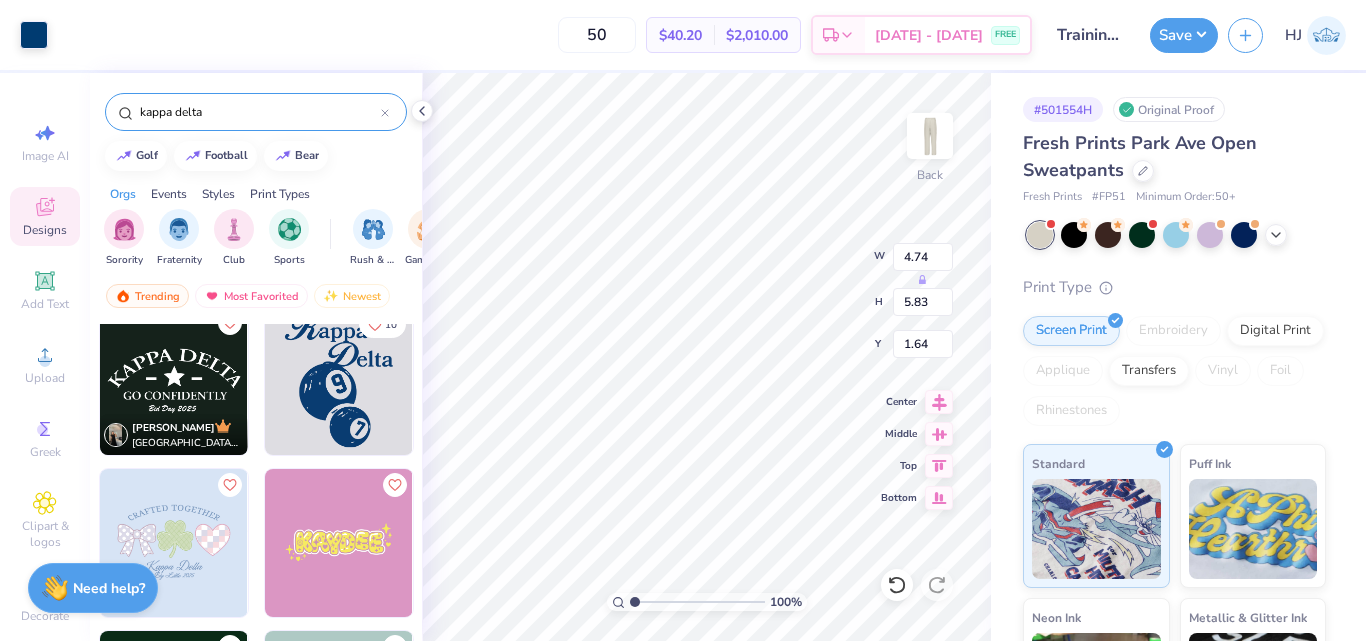 type on "1.64" 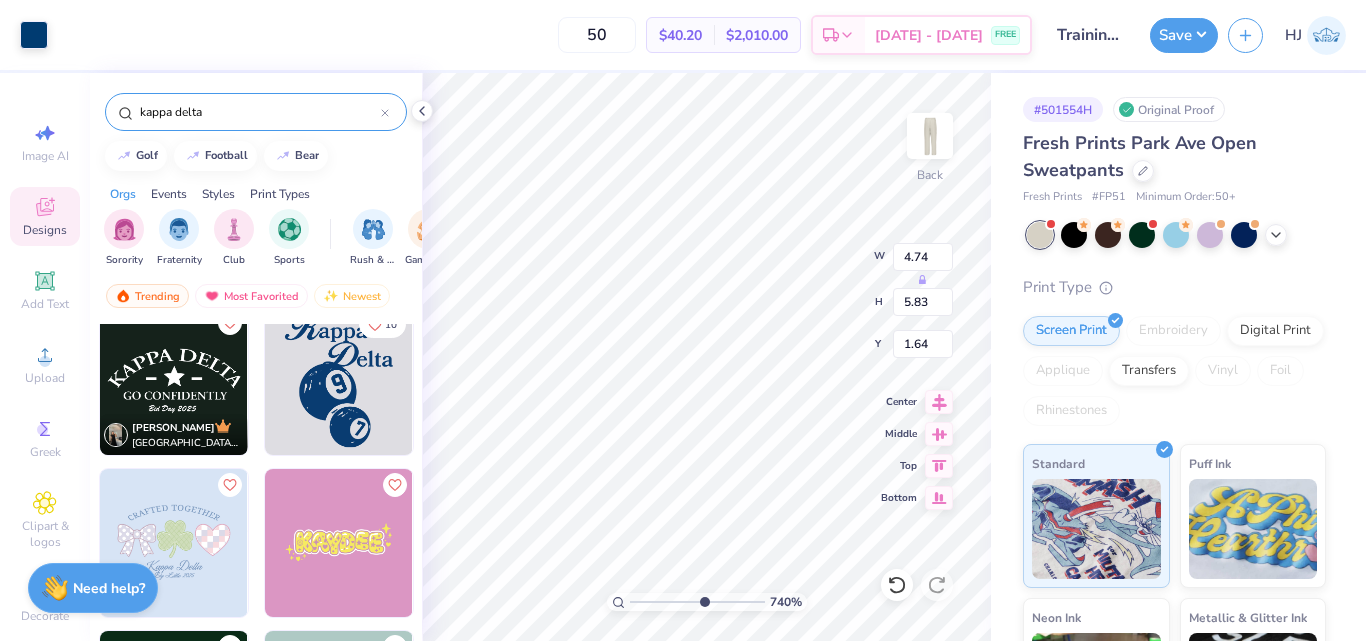 type on "5.47860533190648" 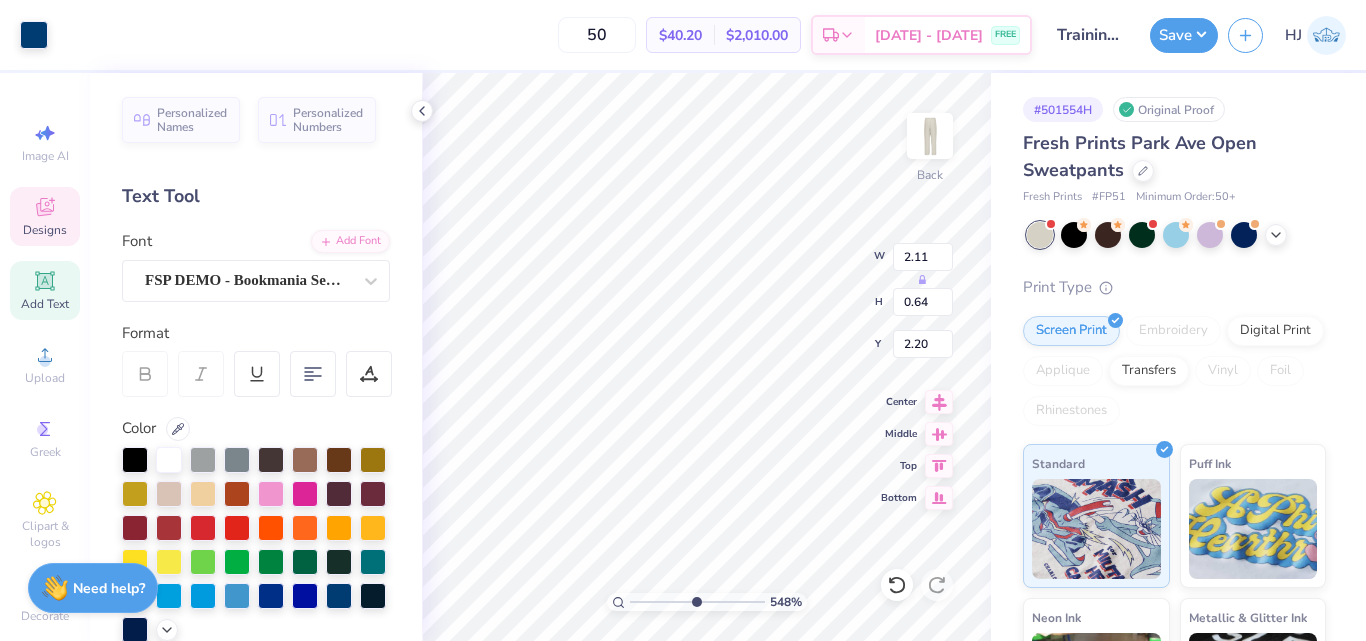 scroll, scrollTop: 17, scrollLeft: 2, axis: both 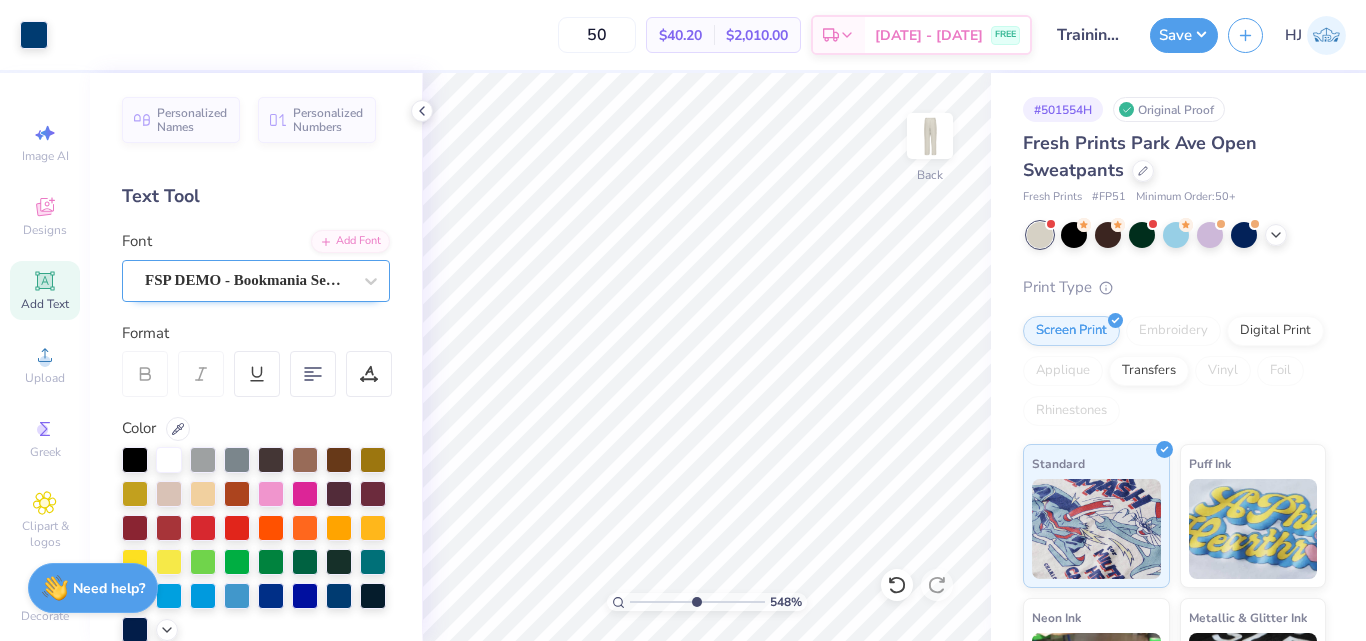 click on "FSP DEMO - Bookmania Semibold" at bounding box center [248, 280] 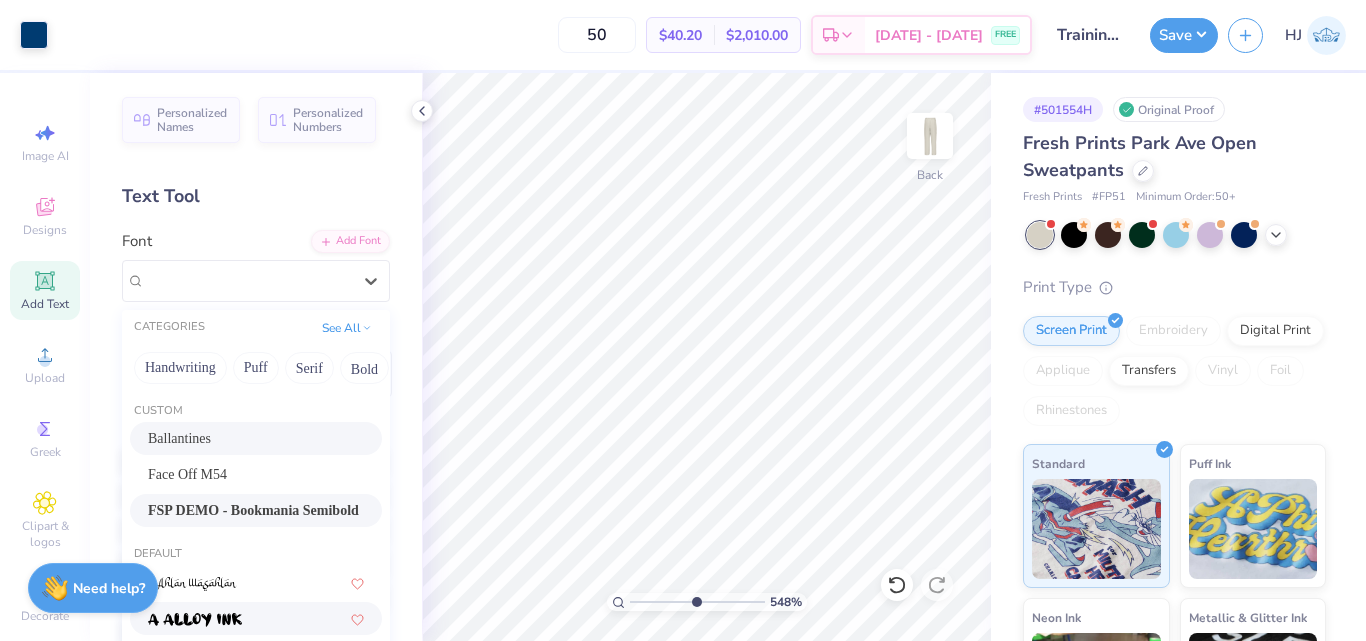 scroll, scrollTop: 200, scrollLeft: 0, axis: vertical 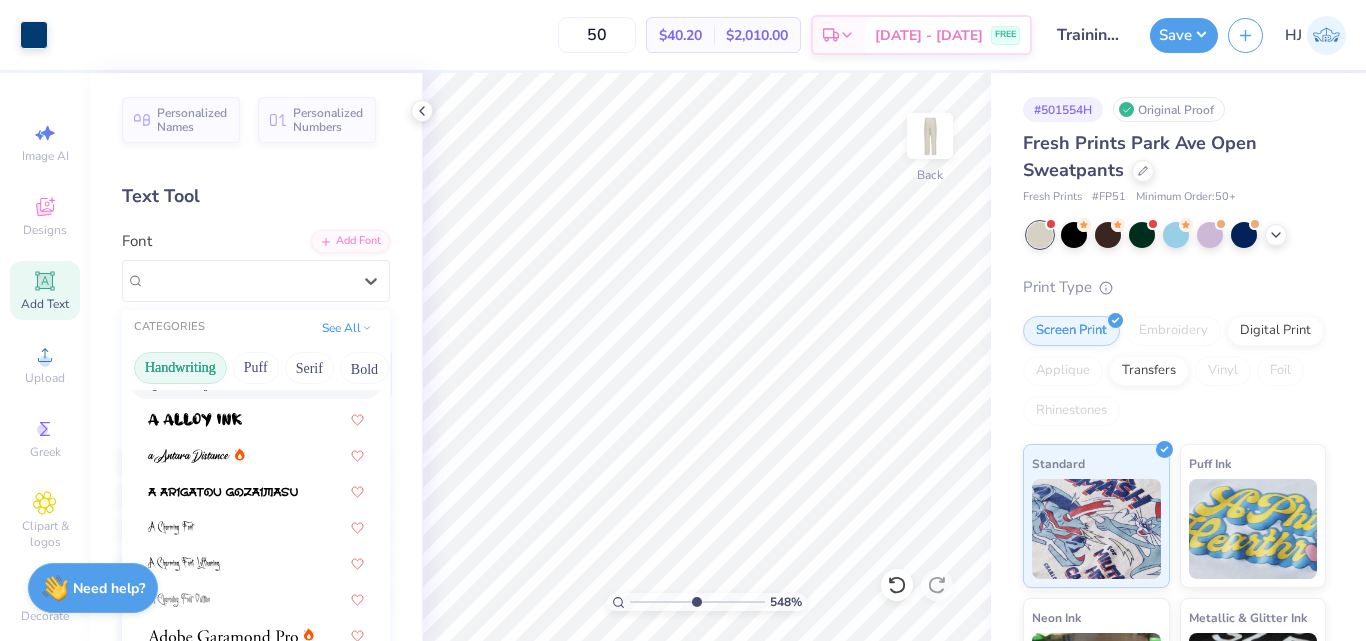 click on "Handwriting" at bounding box center [180, 368] 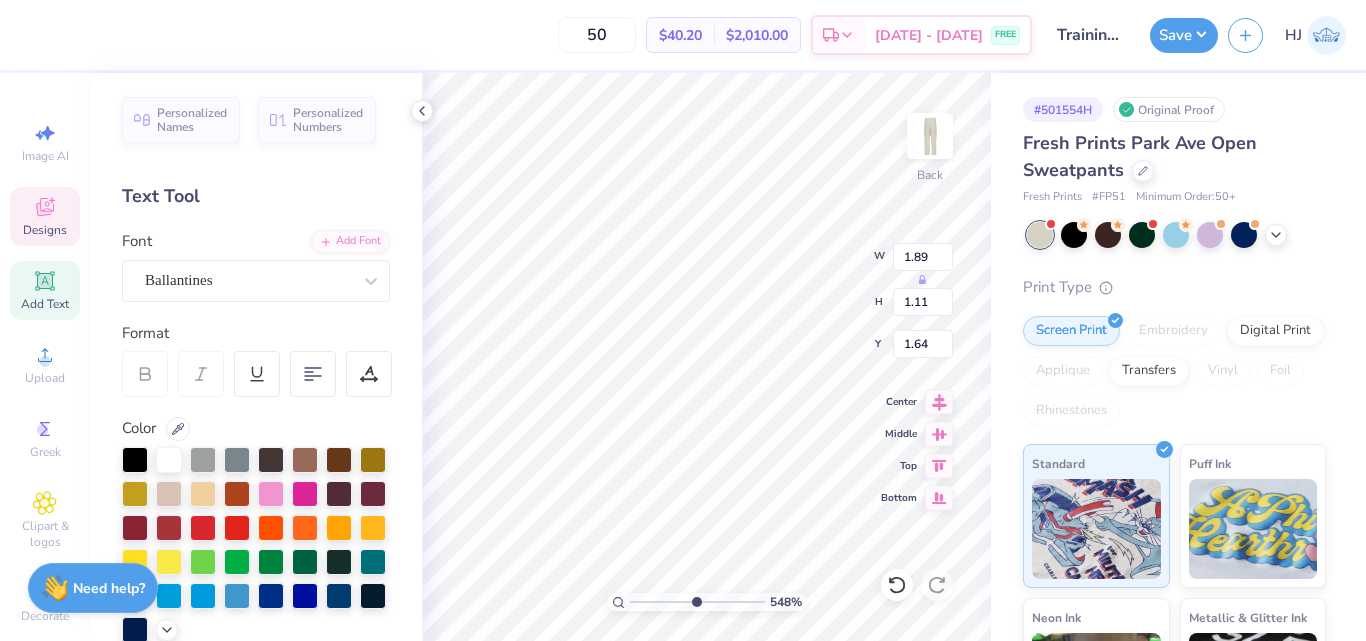 scroll, scrollTop: 17, scrollLeft: 2, axis: both 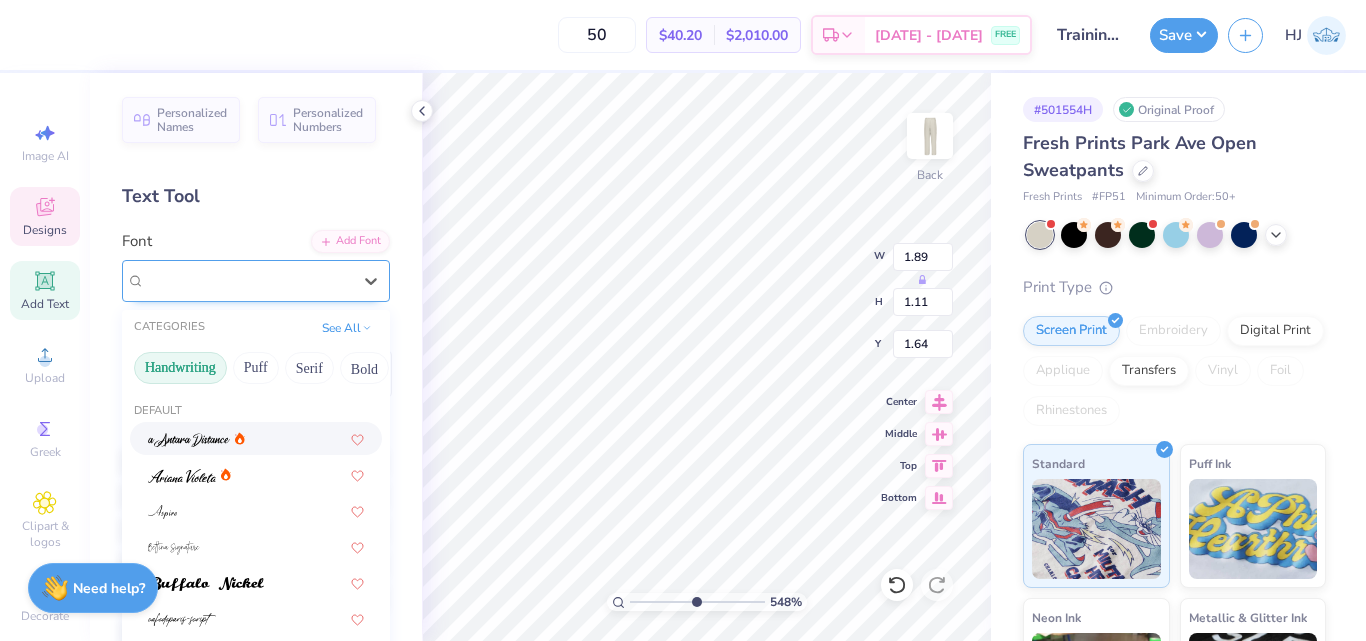 click on "Ballantines" at bounding box center [248, 280] 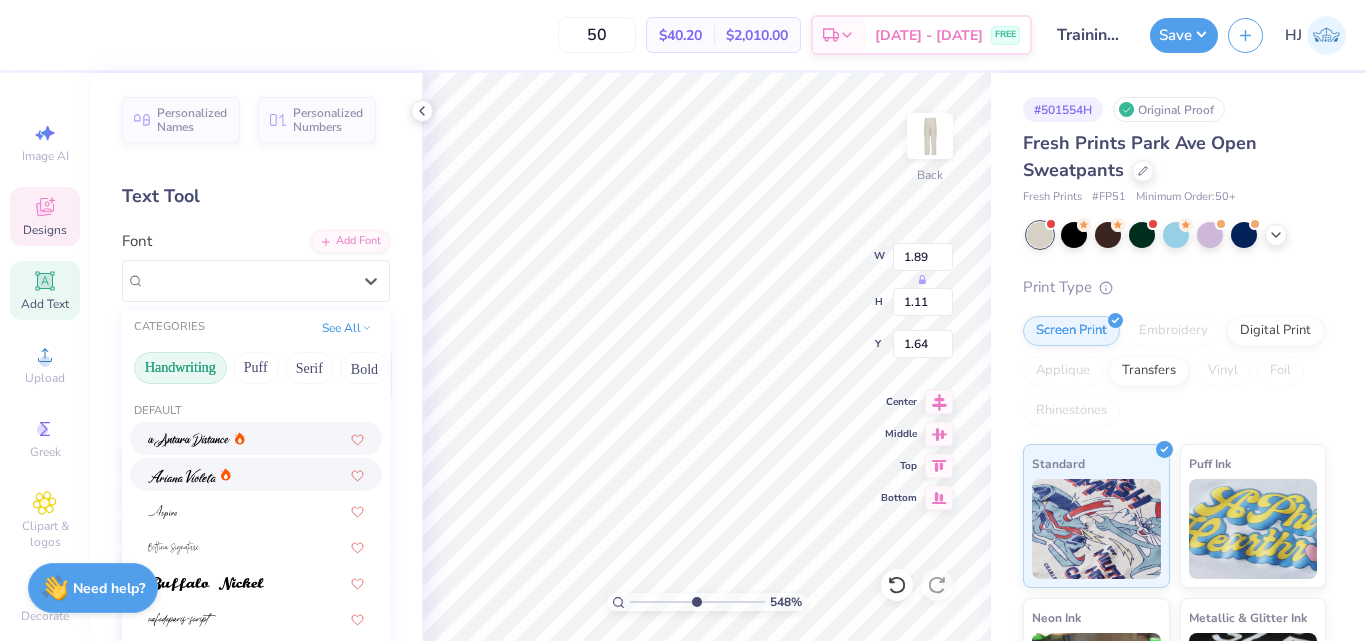 click at bounding box center (189, 438) 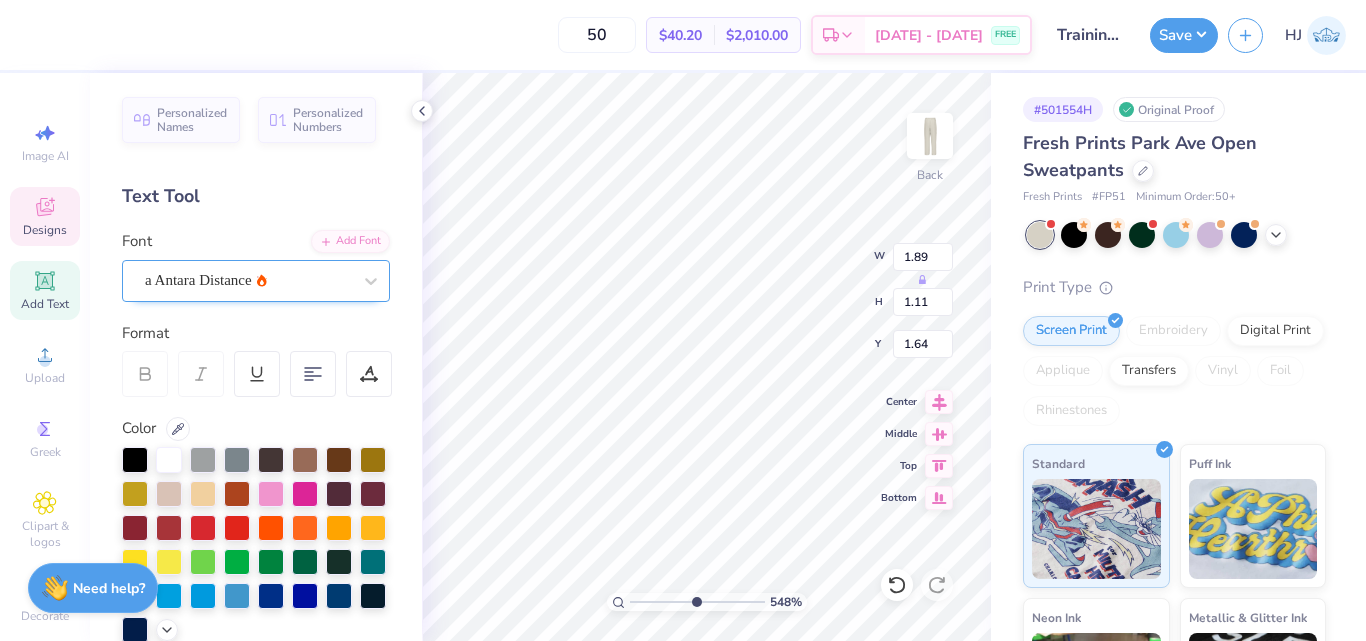 click on "a Antara Distance" at bounding box center [248, 280] 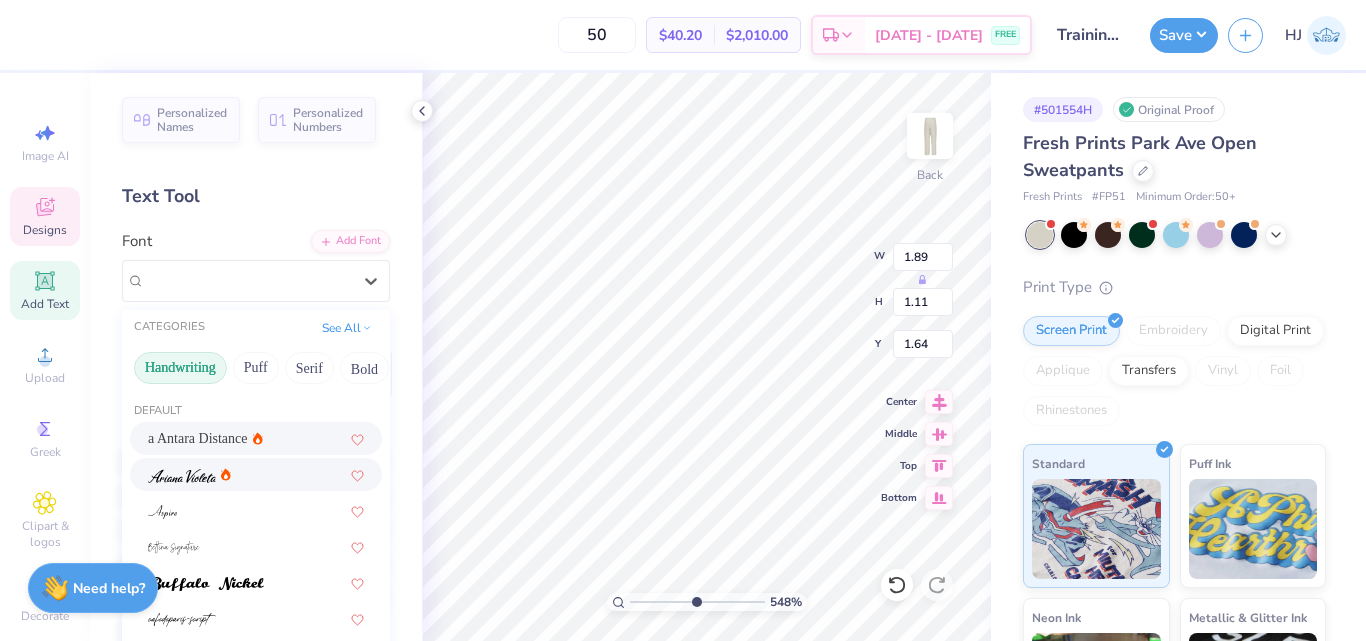 click at bounding box center (189, 474) 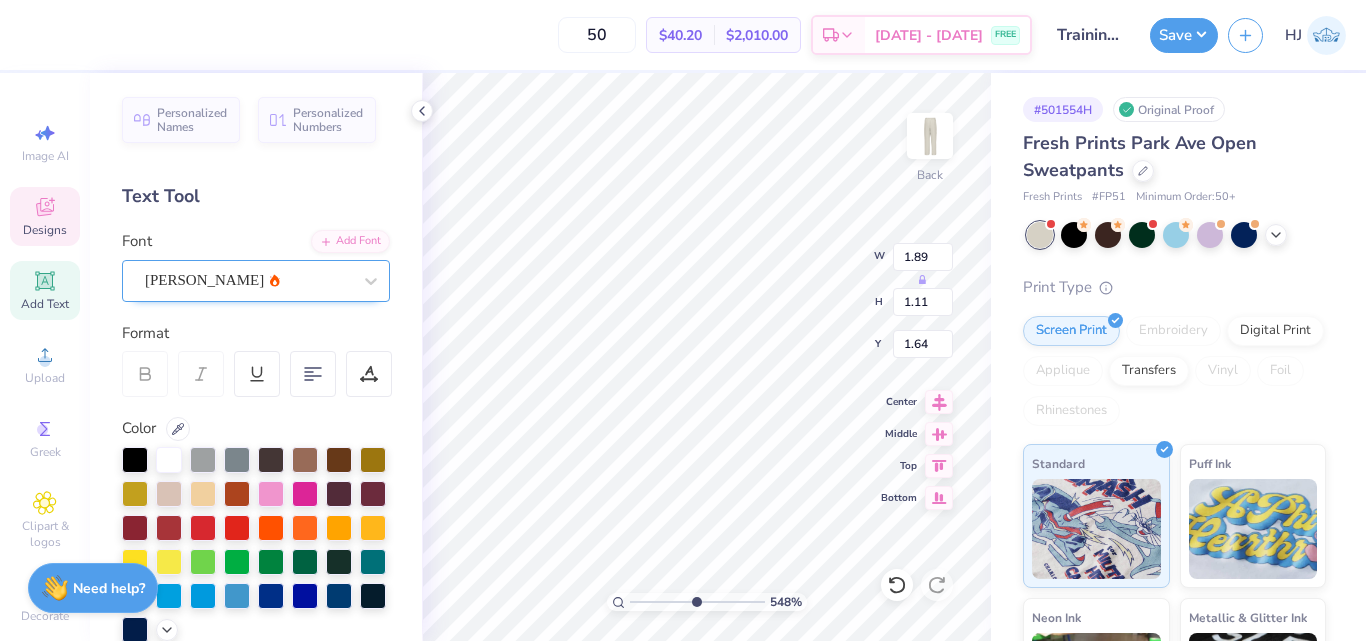 click at bounding box center [248, 280] 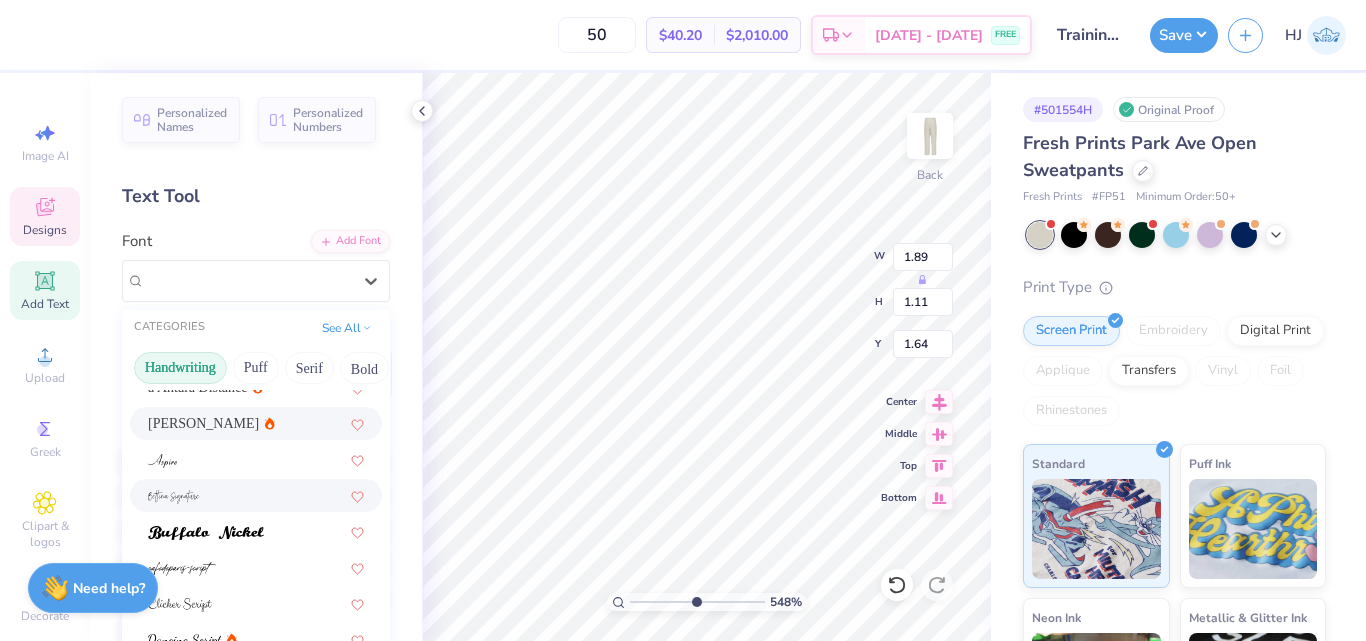 scroll, scrollTop: 100, scrollLeft: 0, axis: vertical 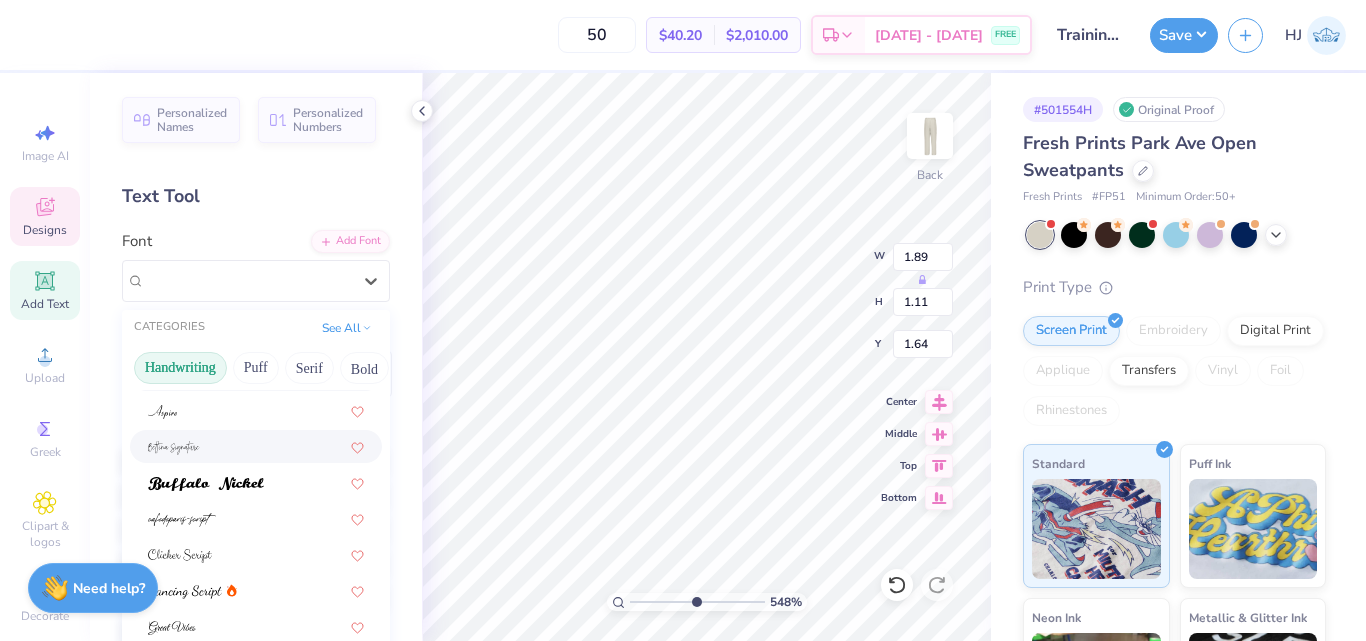 click at bounding box center (256, 446) 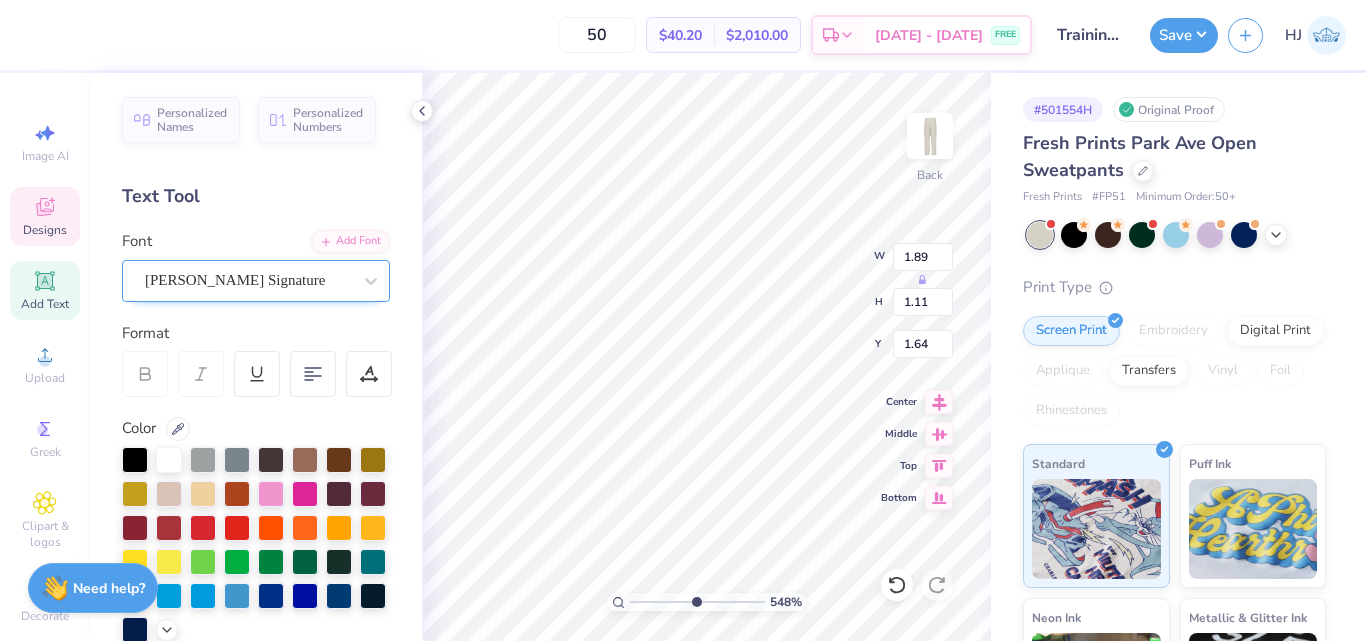 click on "Bettina Signature" at bounding box center [248, 280] 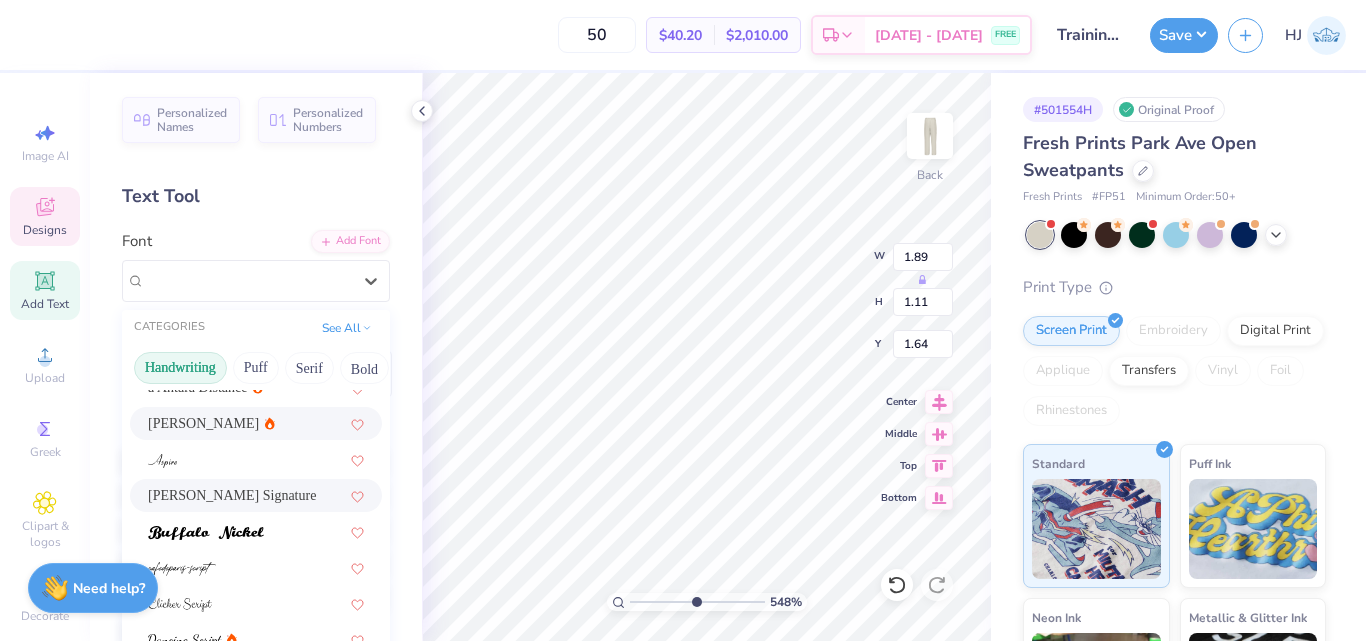 scroll, scrollTop: 100, scrollLeft: 0, axis: vertical 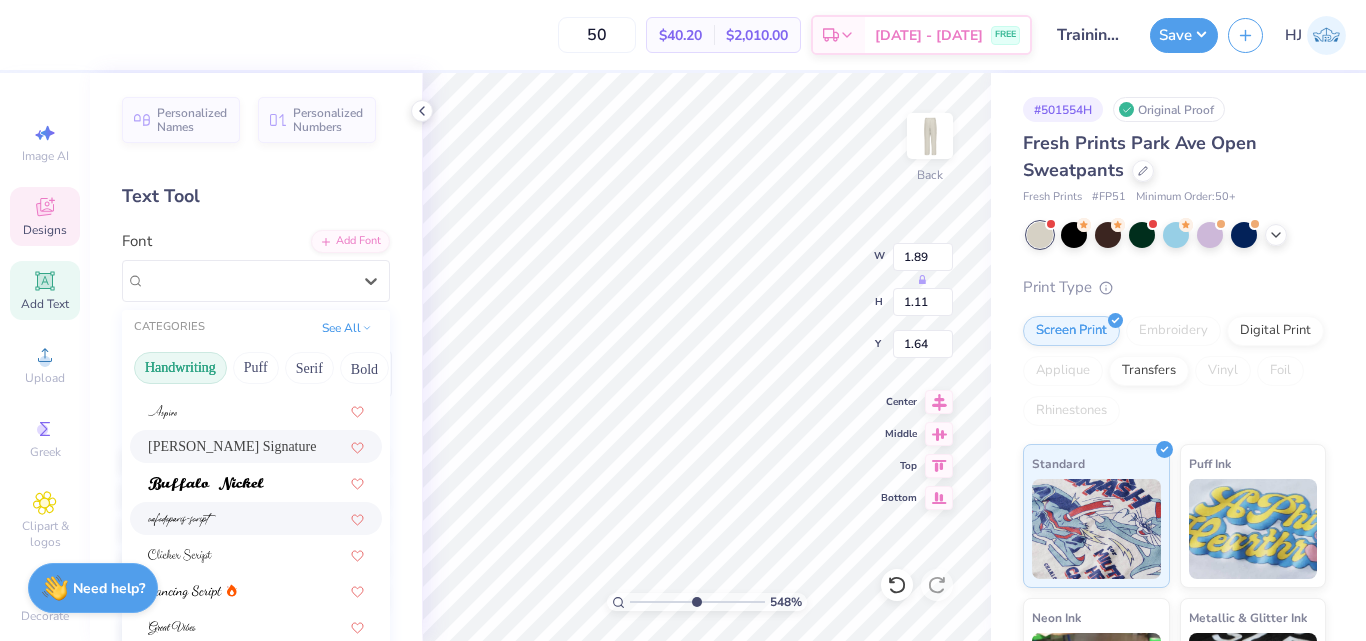 click at bounding box center [182, 520] 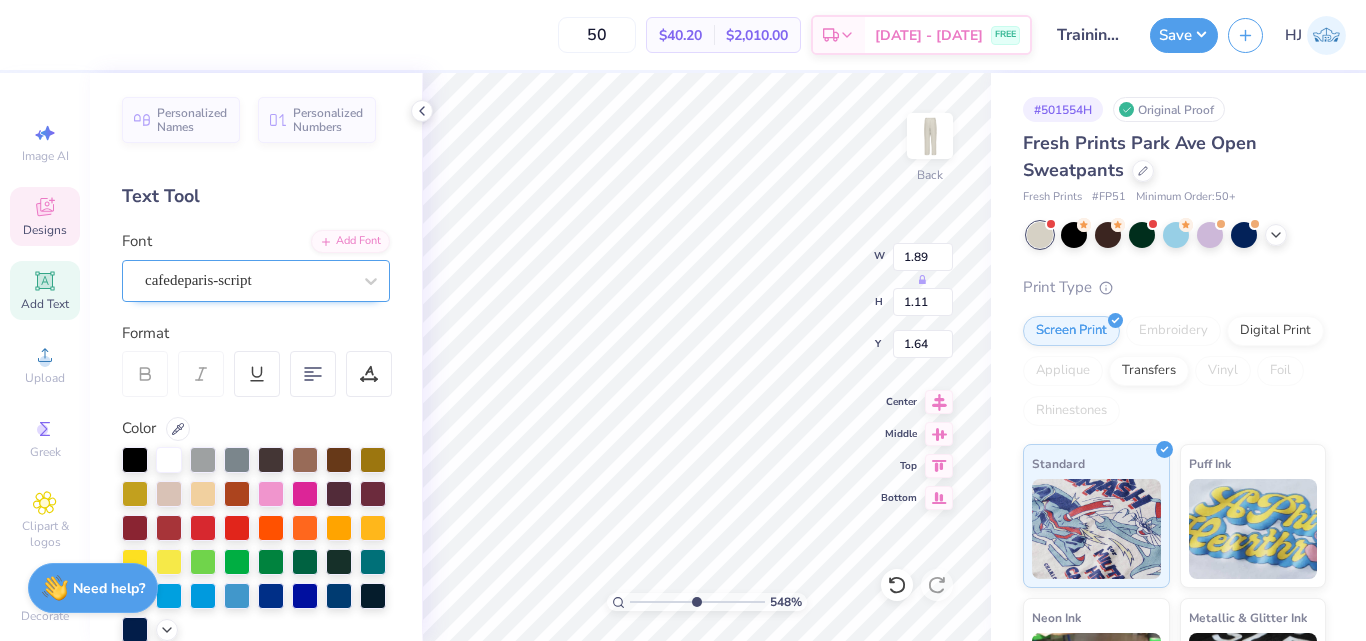 click on "cafedeparis-script" at bounding box center [248, 280] 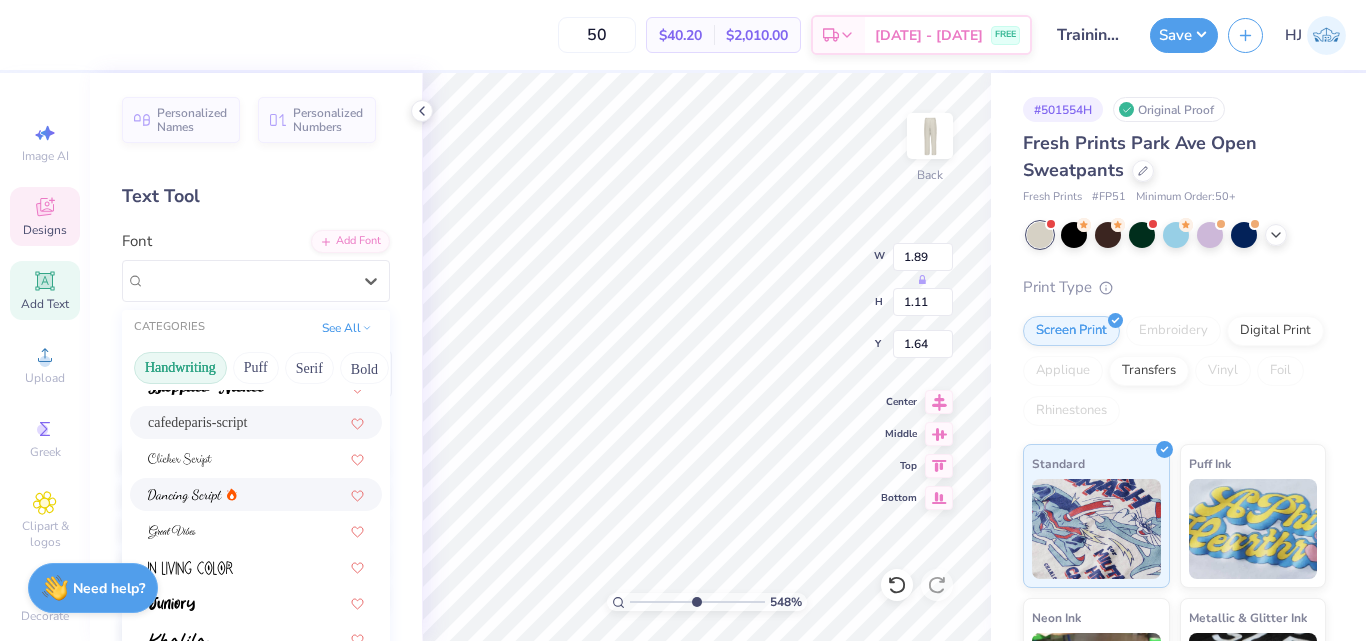 scroll, scrollTop: 200, scrollLeft: 0, axis: vertical 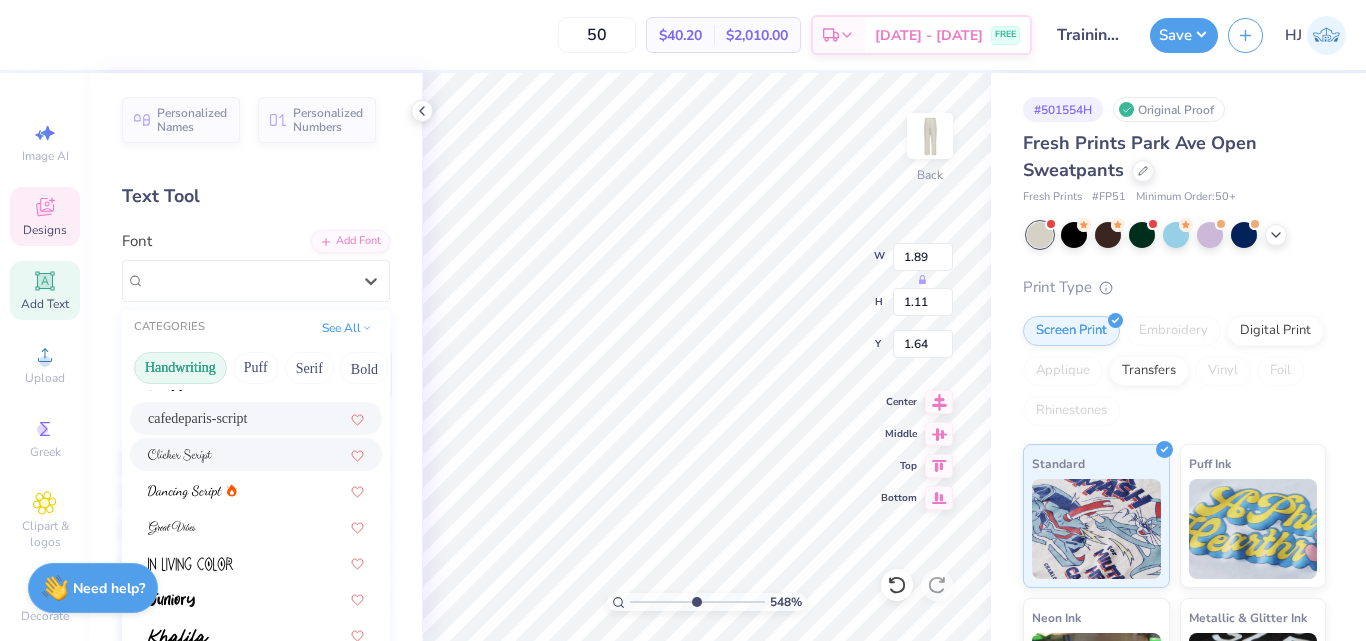 click at bounding box center [256, 454] 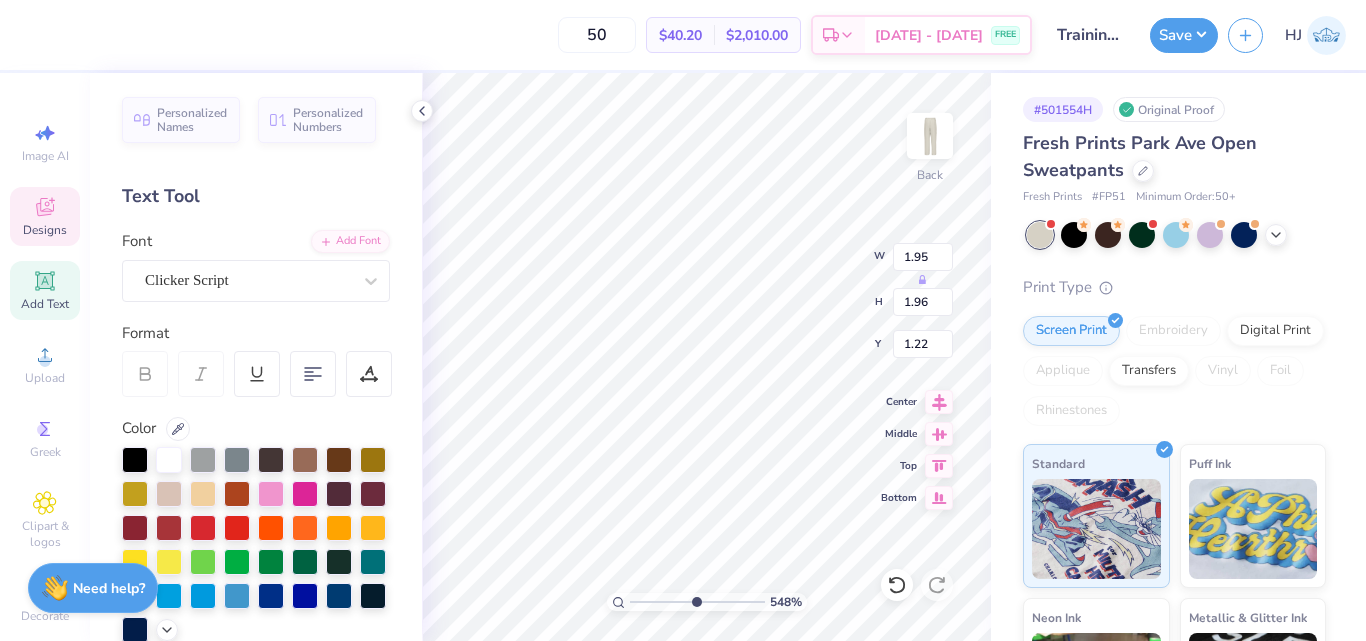 type on "1.95" 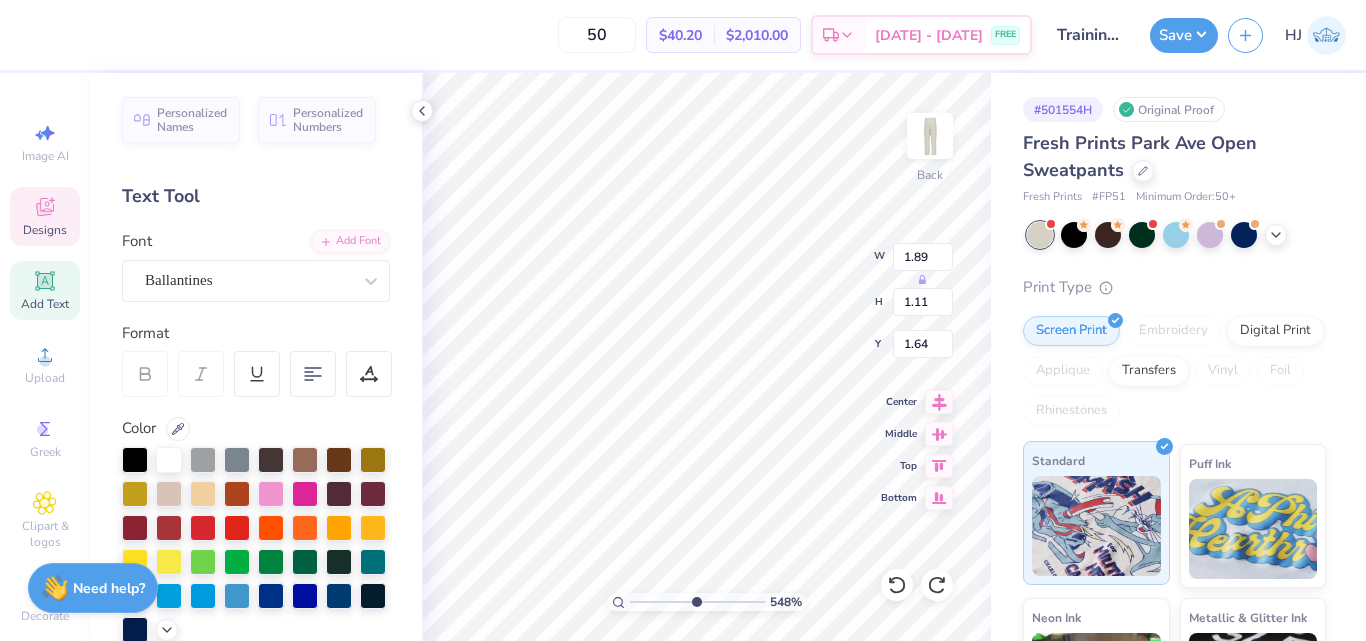 scroll, scrollTop: 17, scrollLeft: 2, axis: both 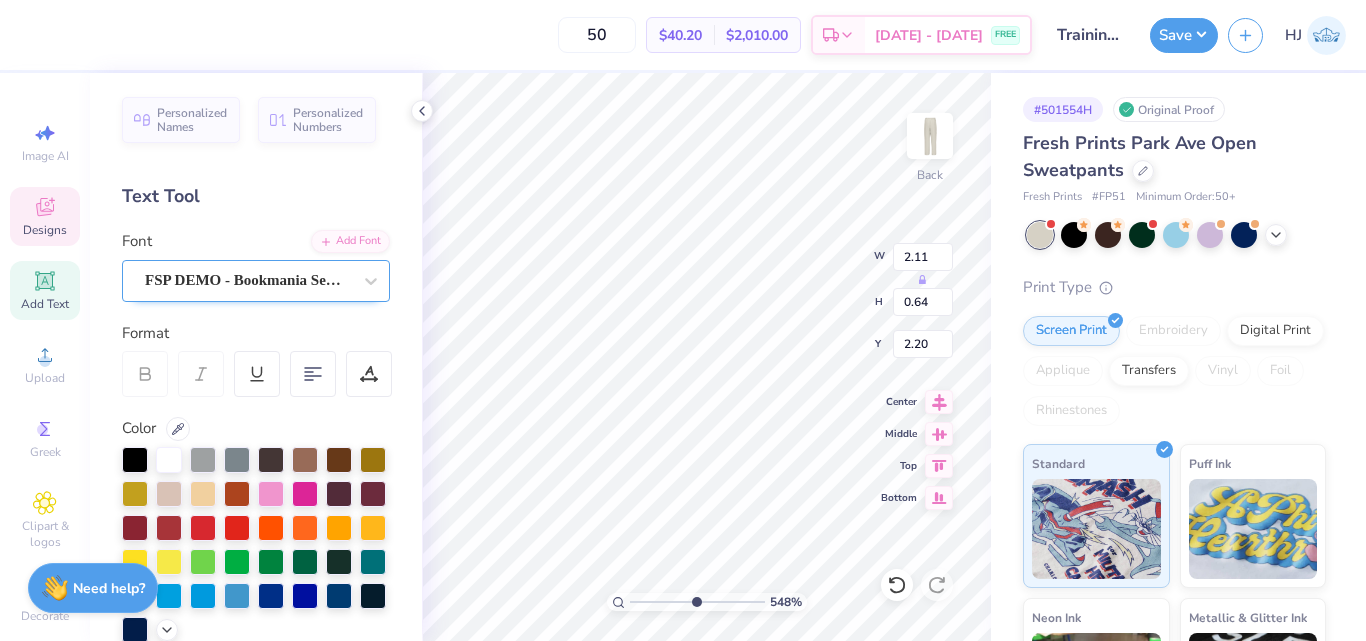 type on "Kappa" 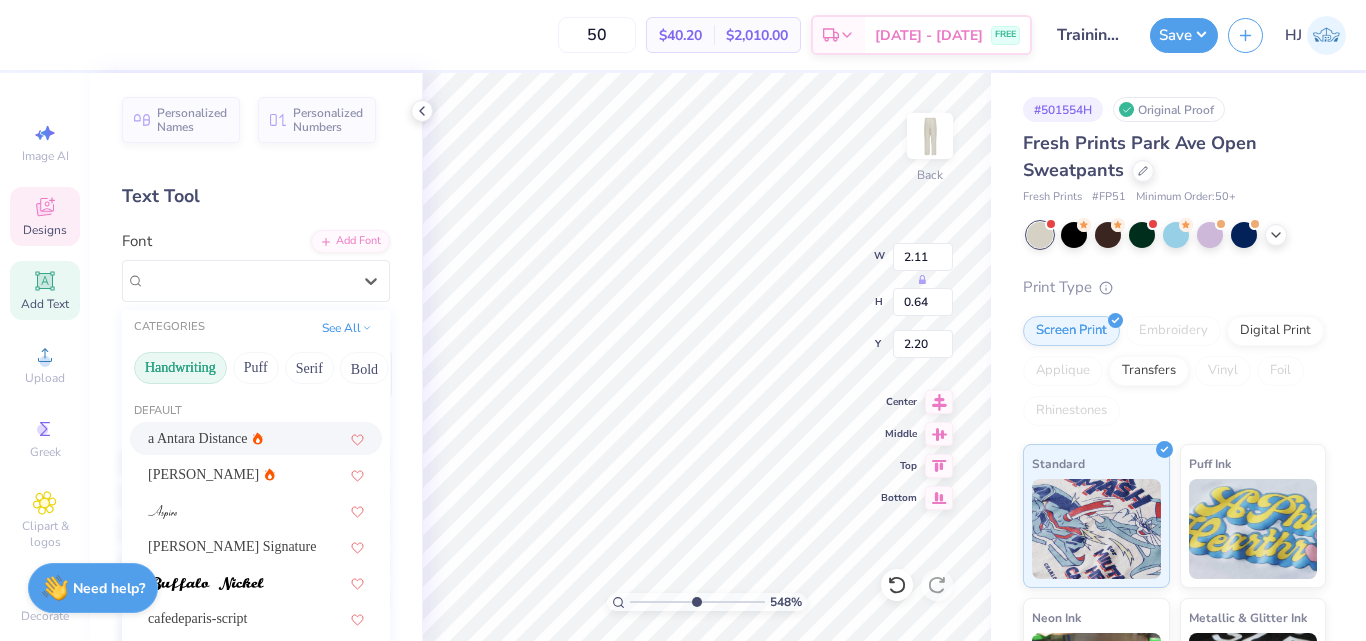 click 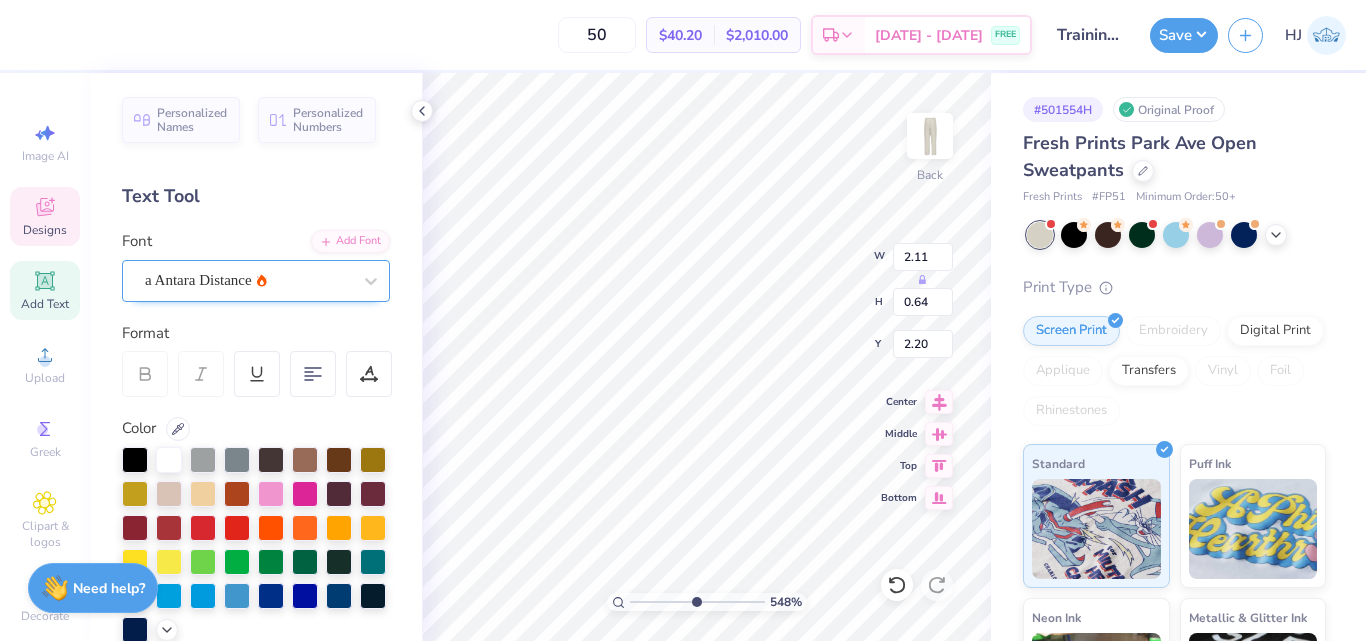 click on "a Antara Distance" at bounding box center (248, 280) 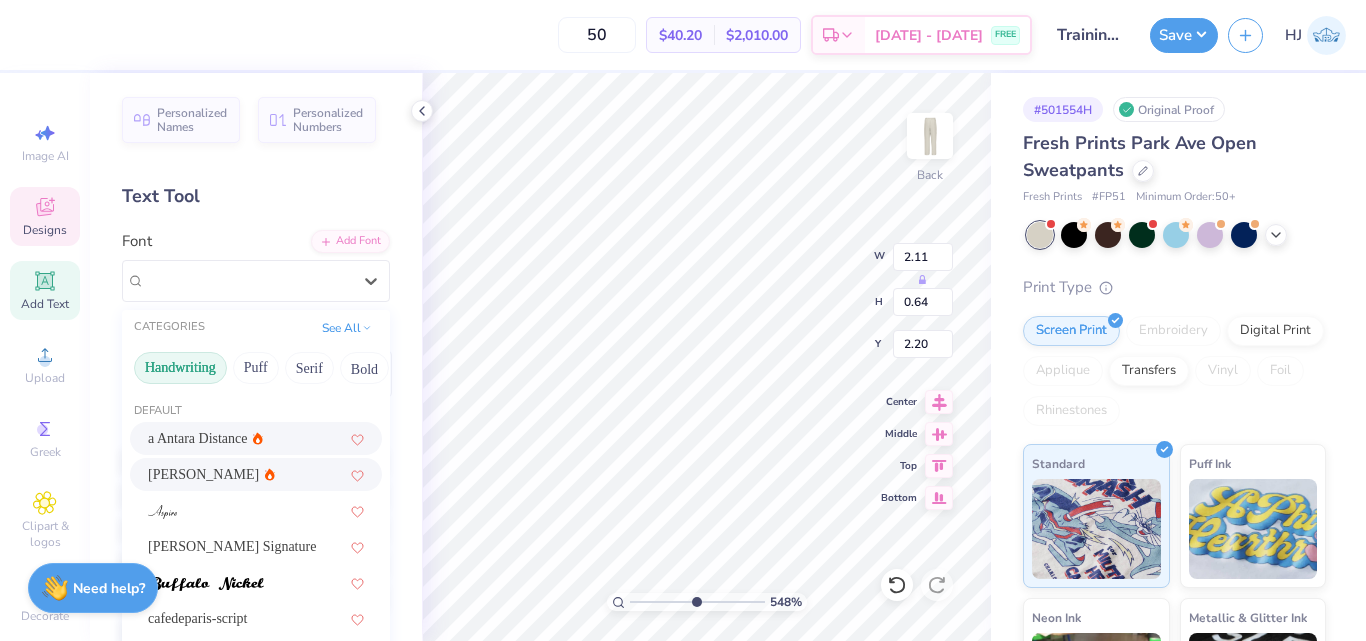 click on "Ariana Violeta" at bounding box center (256, 474) 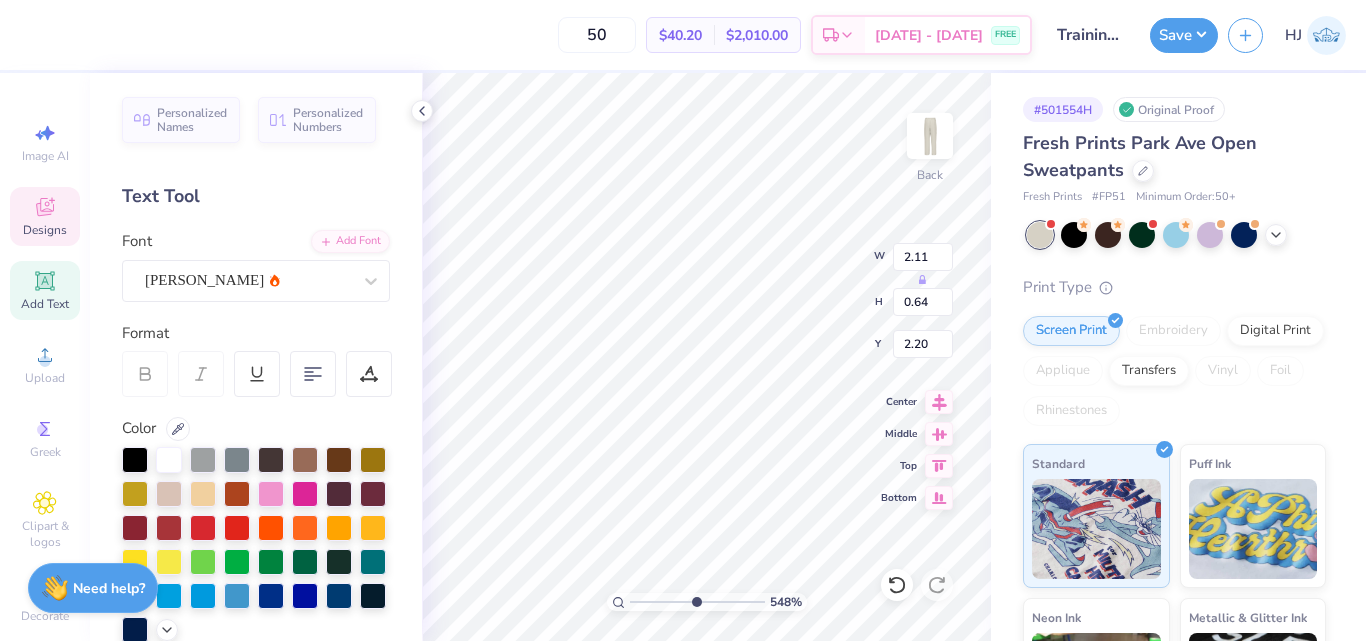 click on "Personalized Names Personalized Numbers Text Tool  Add Font Font Ariana Violeta Format Color Enter a Pantone Styles Text Shape" at bounding box center (256, 357) 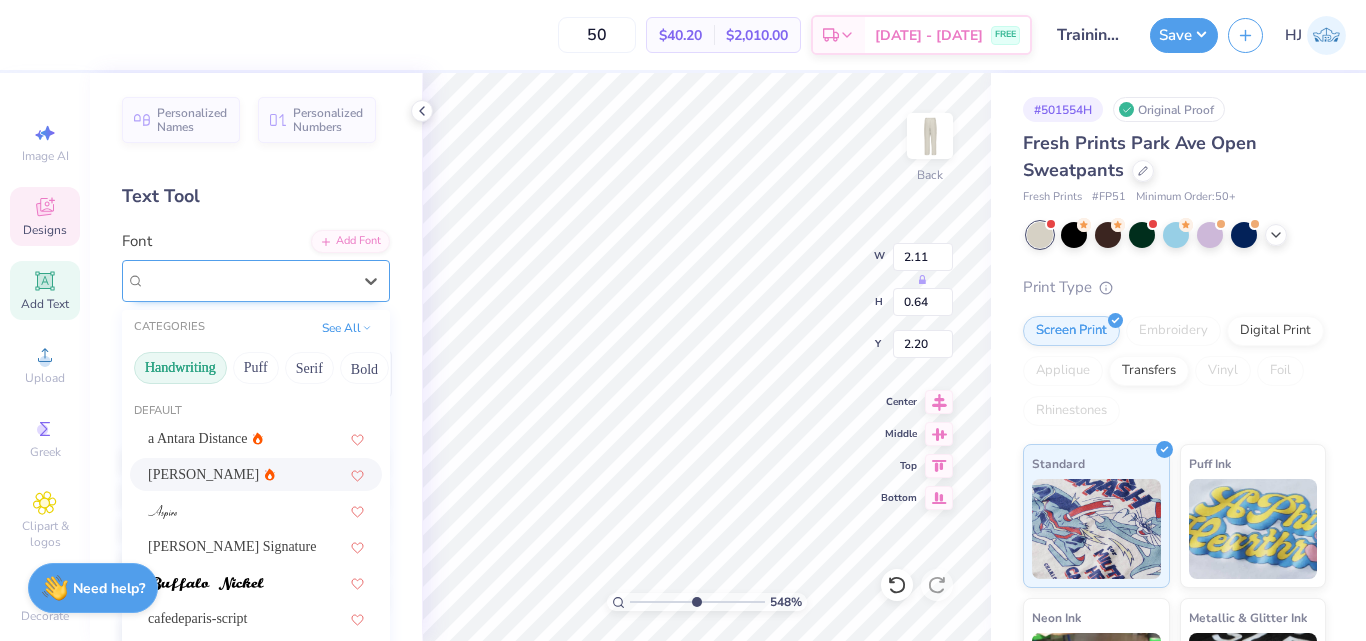 click on "Ariana Violeta" at bounding box center (248, 280) 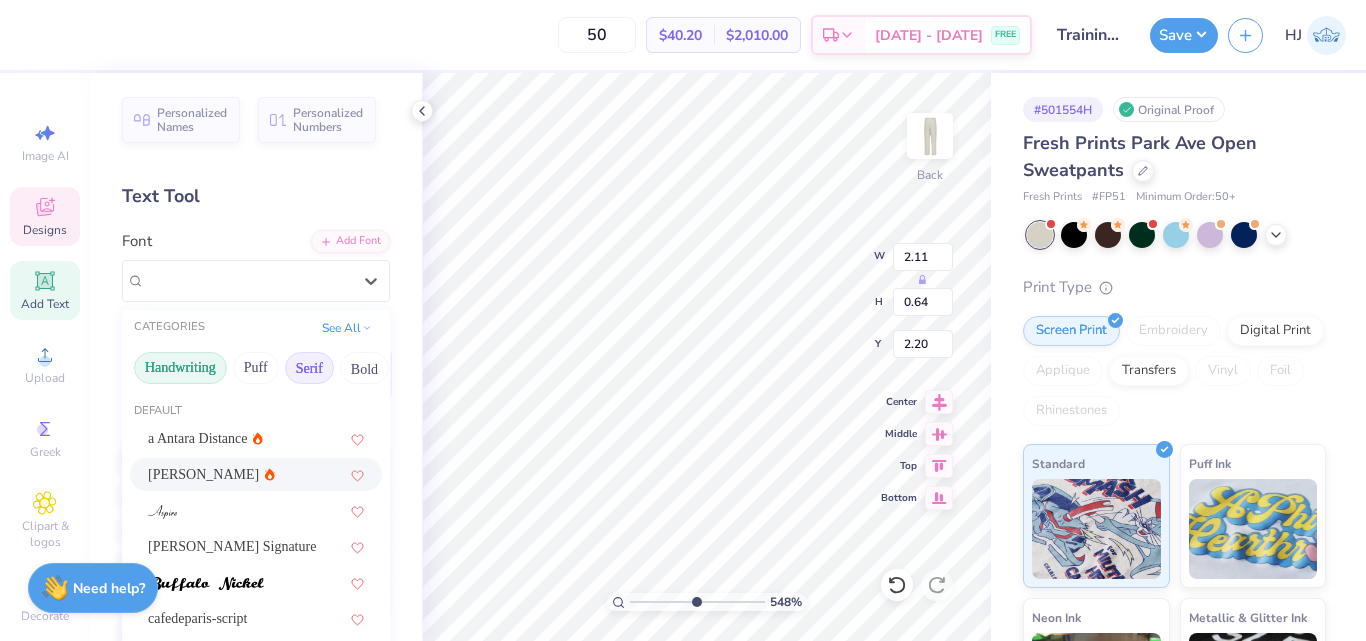 drag, startPoint x: 339, startPoint y: 365, endPoint x: 302, endPoint y: 367, distance: 37.054016 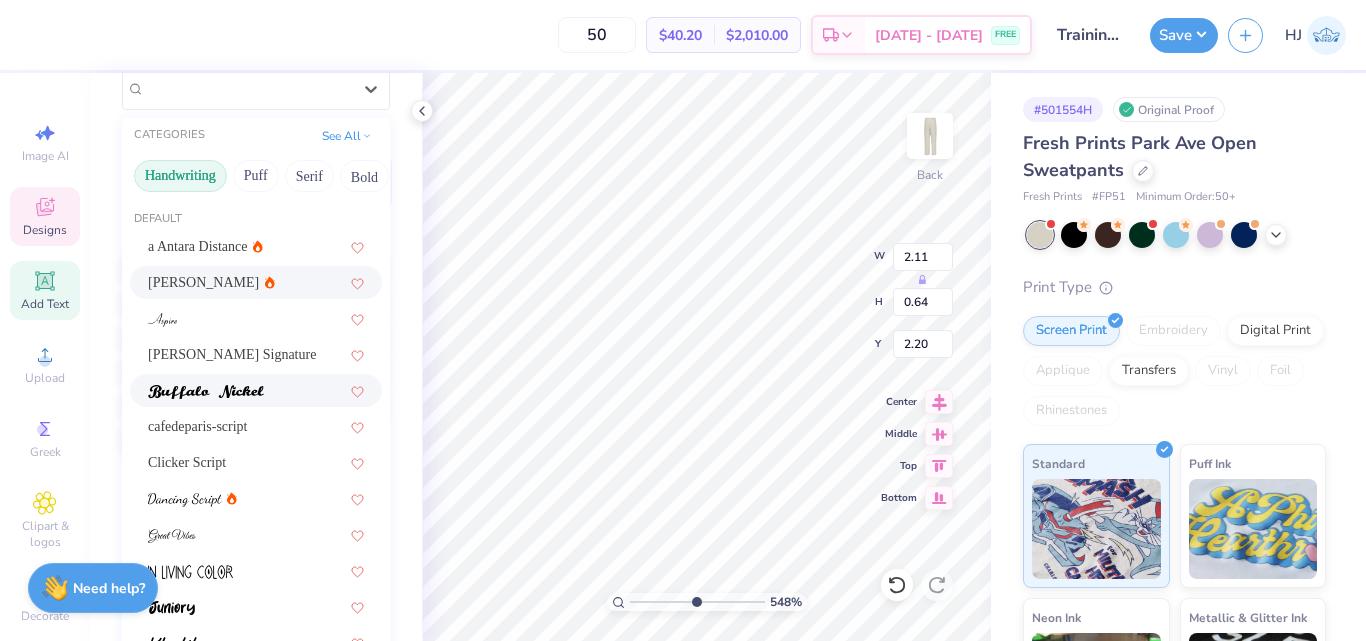 scroll, scrollTop: 200, scrollLeft: 0, axis: vertical 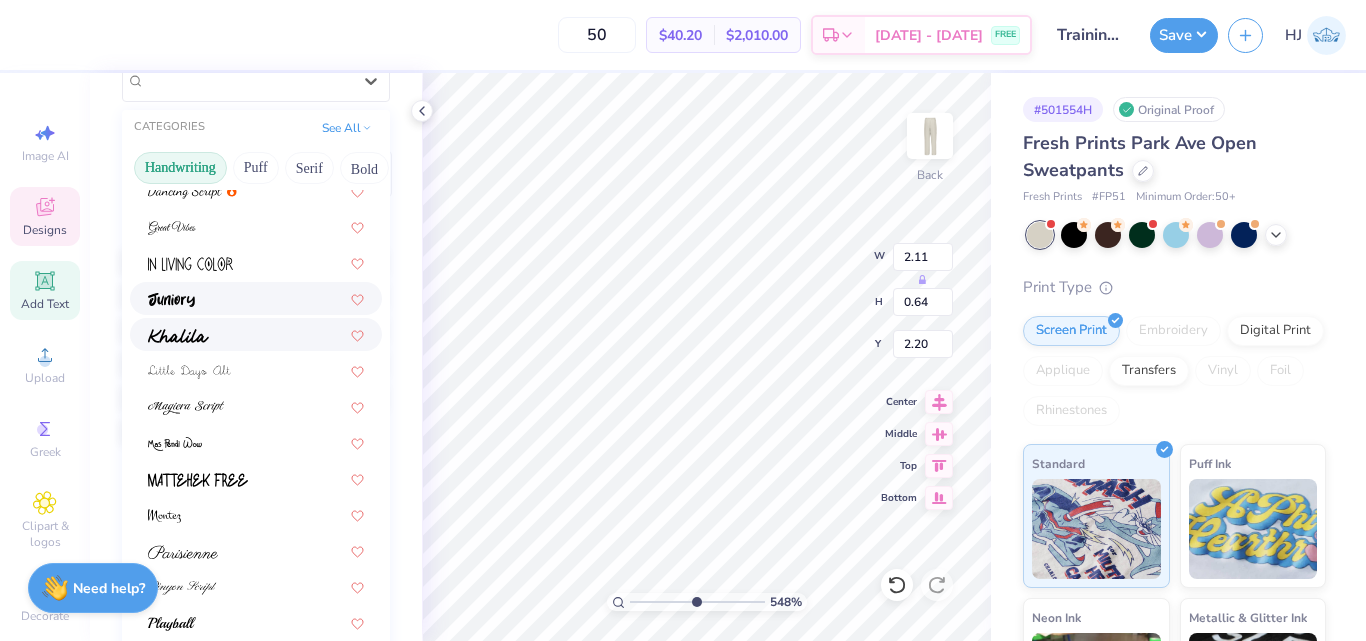 click at bounding box center [256, 298] 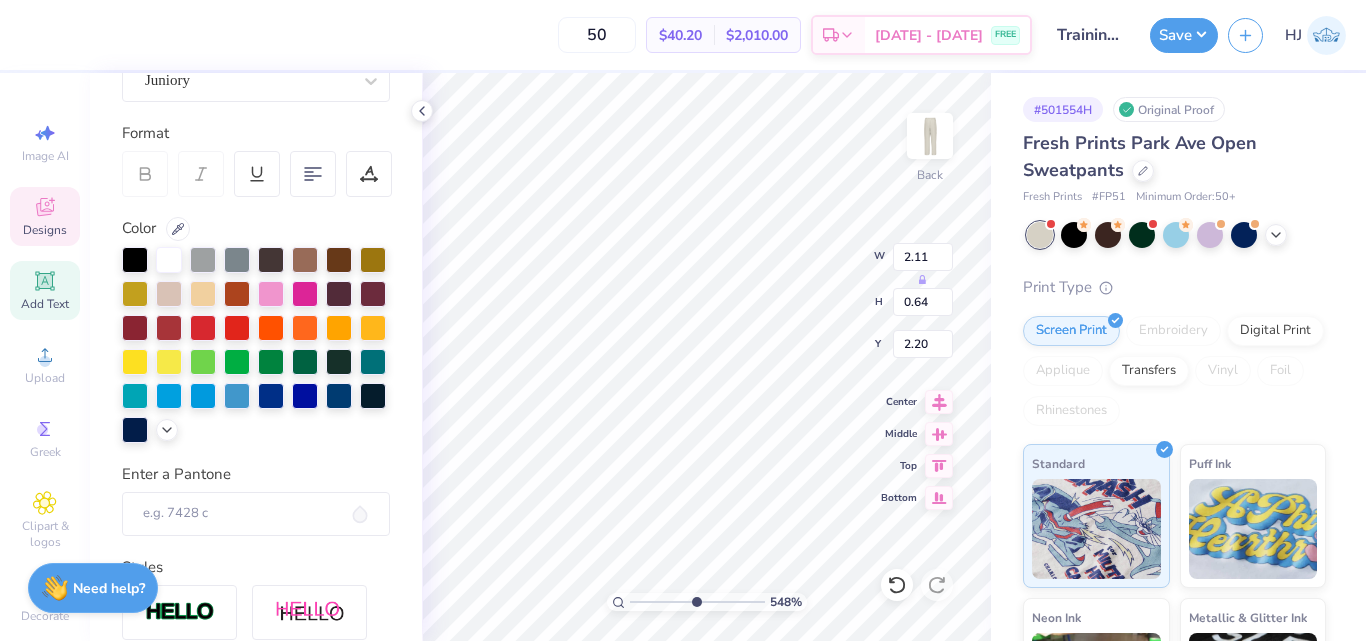 scroll, scrollTop: 199, scrollLeft: 0, axis: vertical 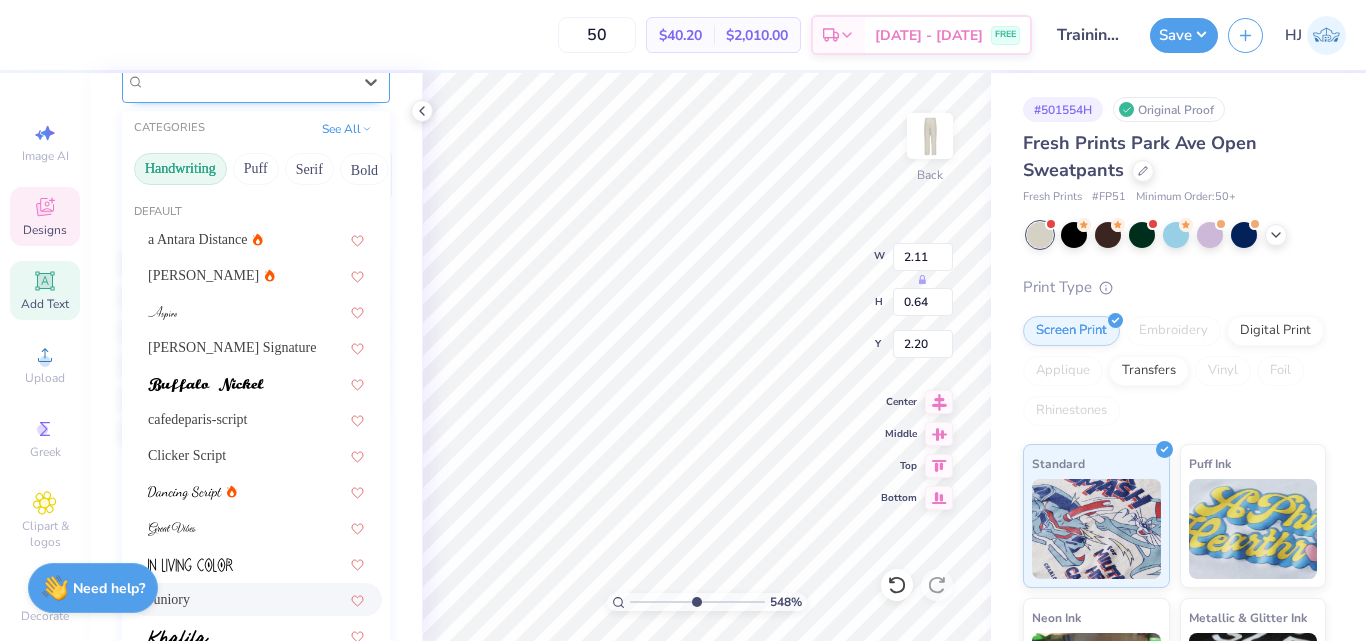 click on "Juniory" at bounding box center [248, 81] 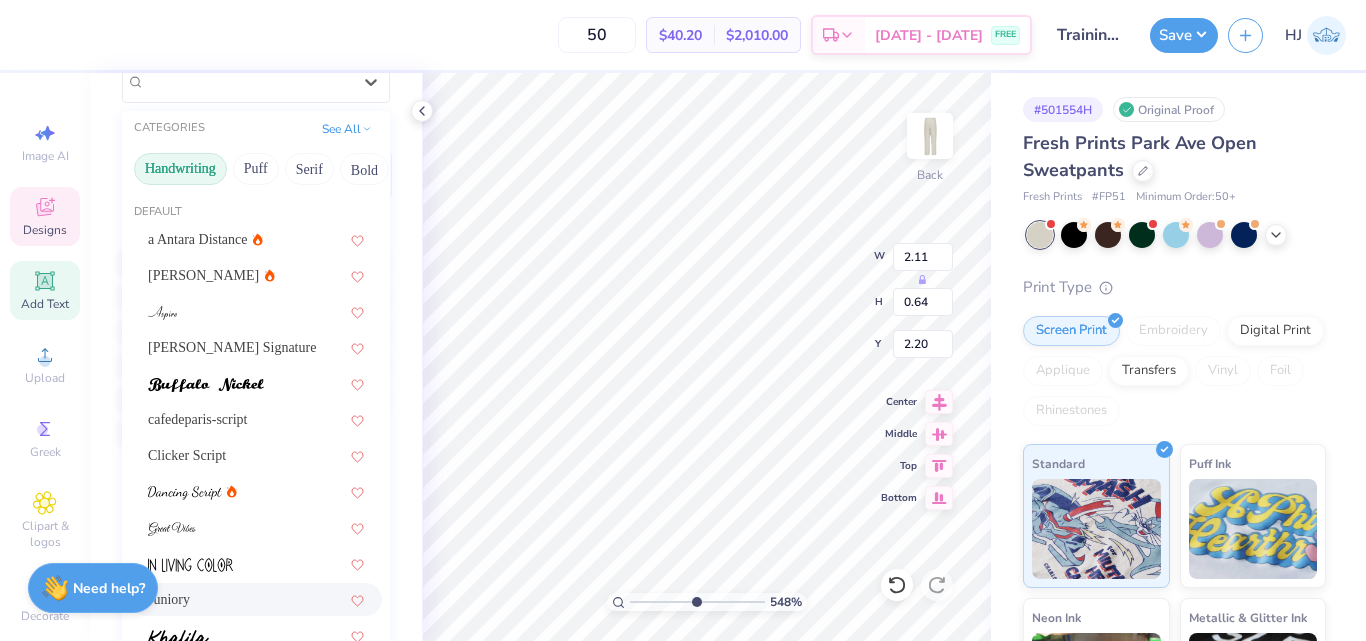 scroll, scrollTop: 196, scrollLeft: 0, axis: vertical 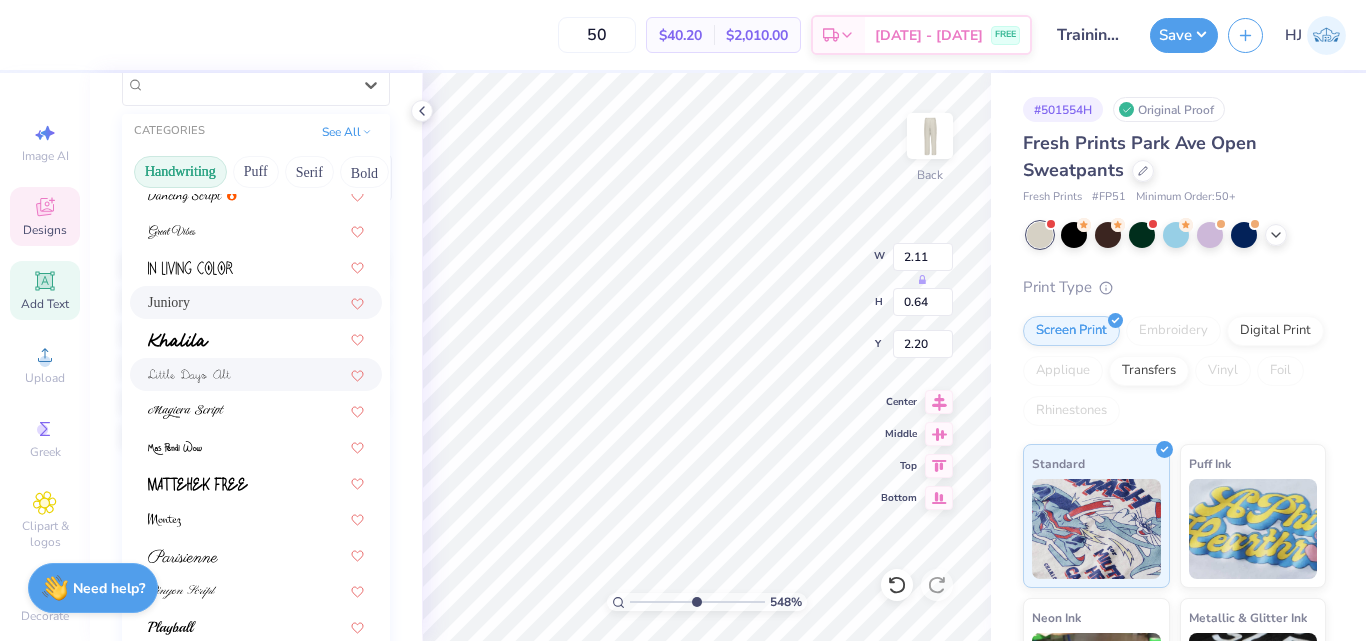 click at bounding box center [256, 374] 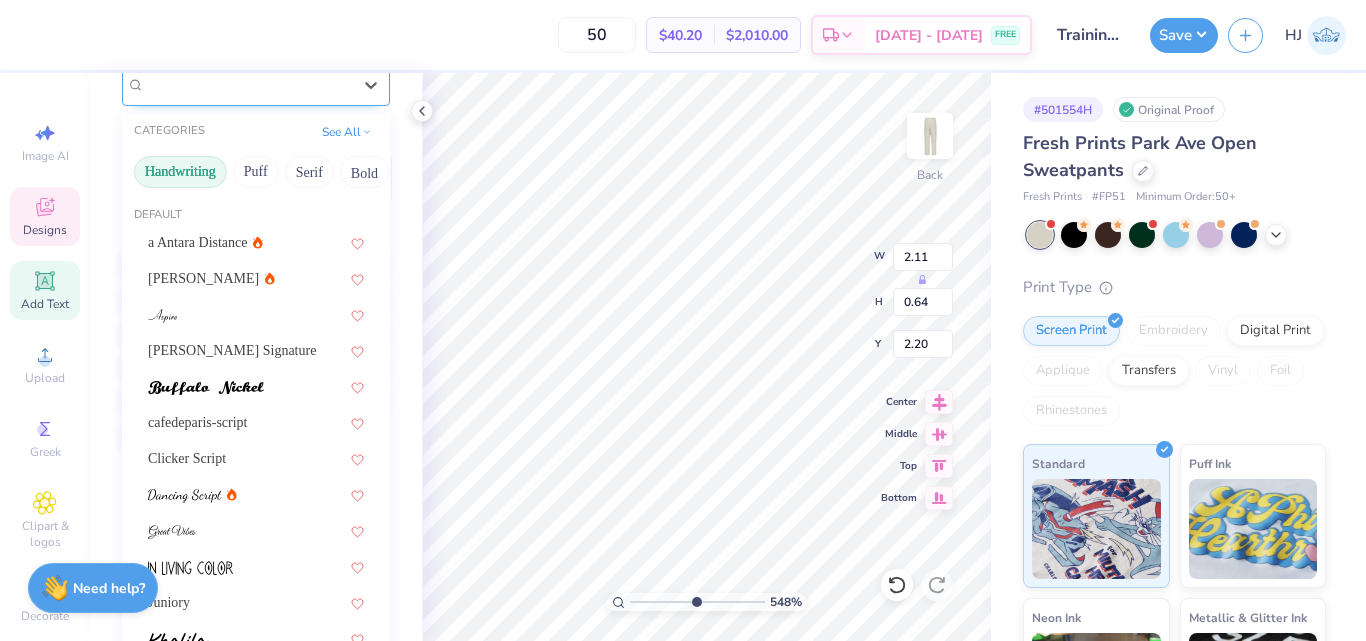 click at bounding box center (248, 84) 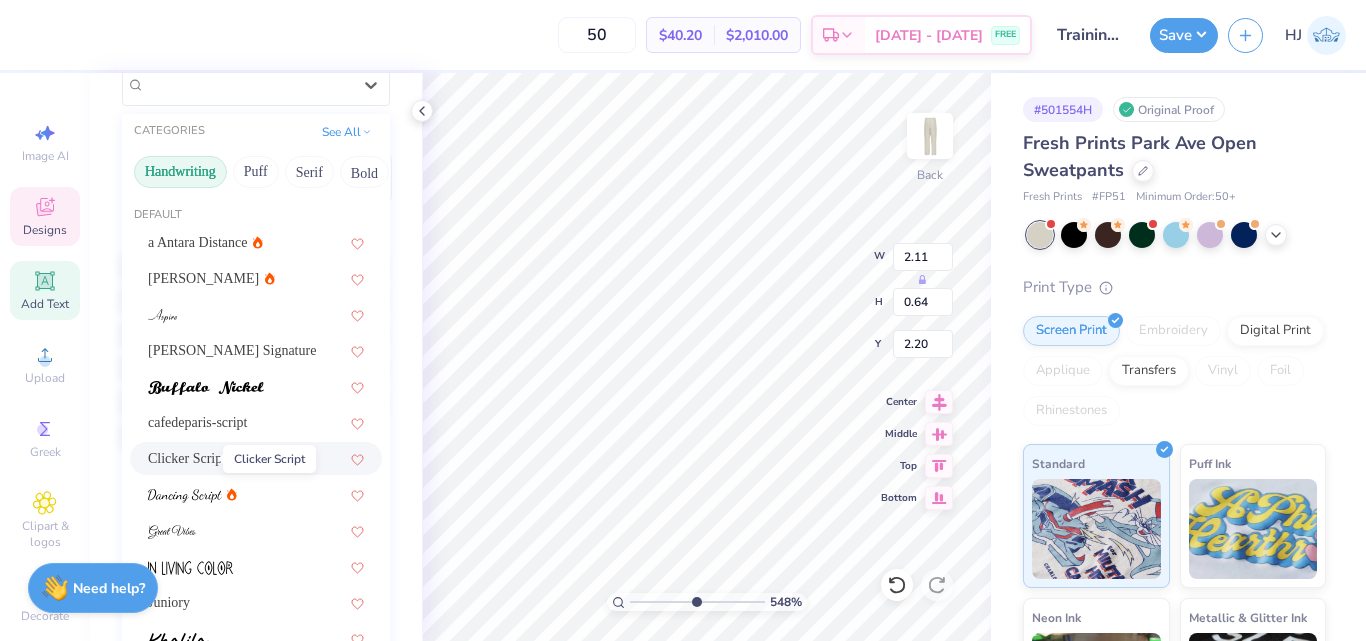 click on "Clicker Script" at bounding box center (187, 458) 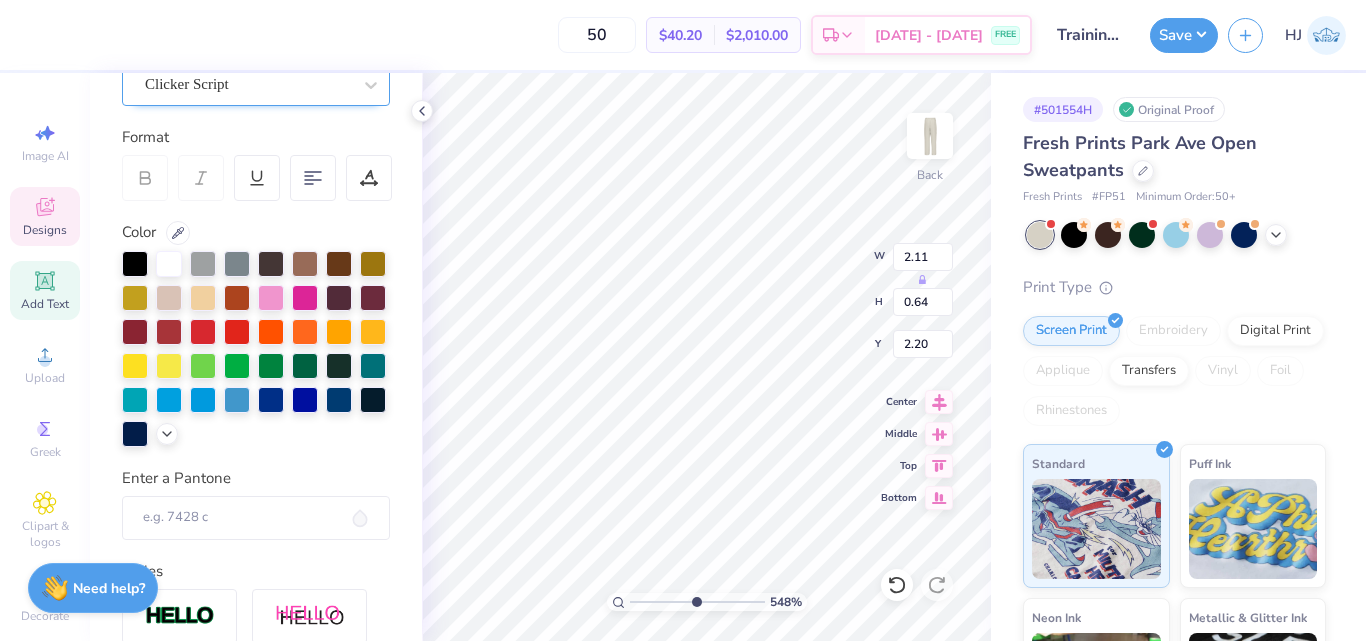 click at bounding box center (248, 84) 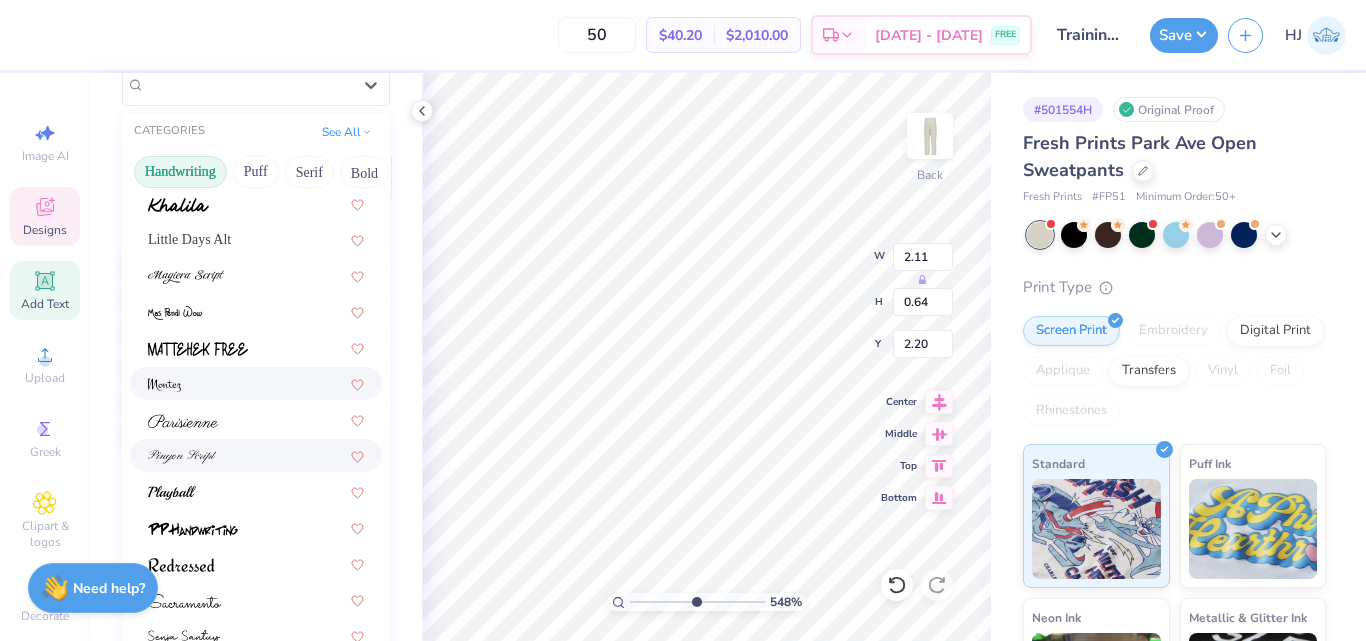 scroll, scrollTop: 453, scrollLeft: 0, axis: vertical 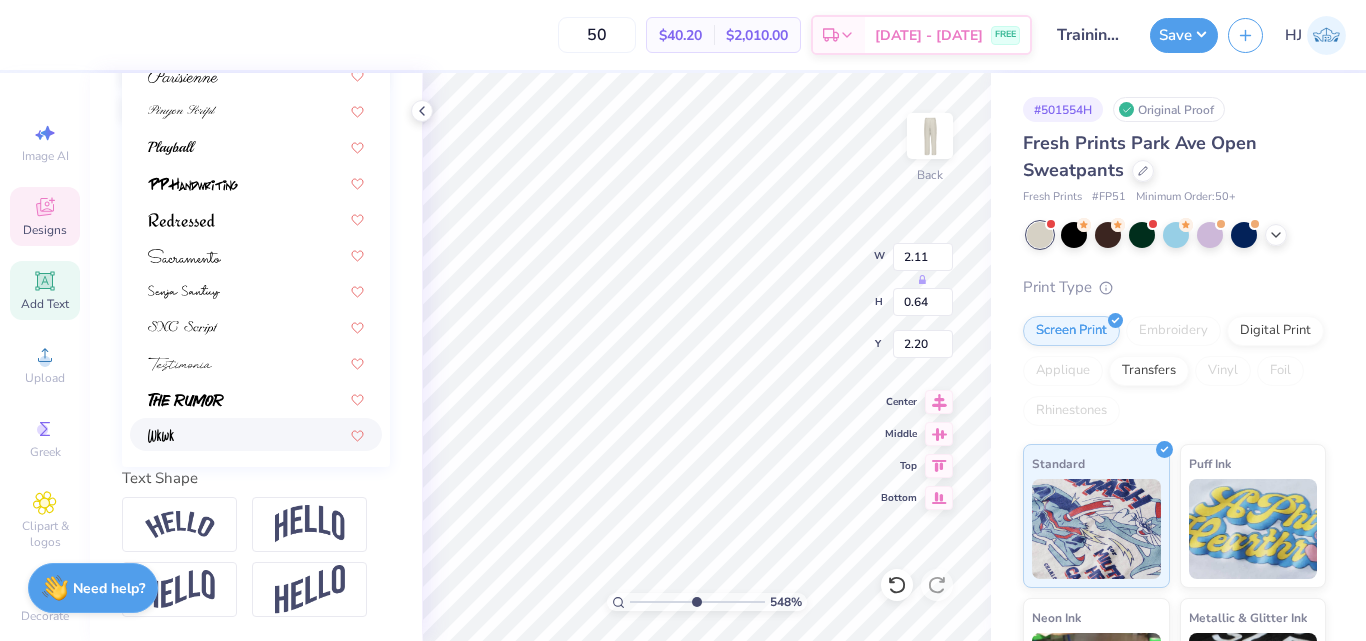 click at bounding box center [256, 434] 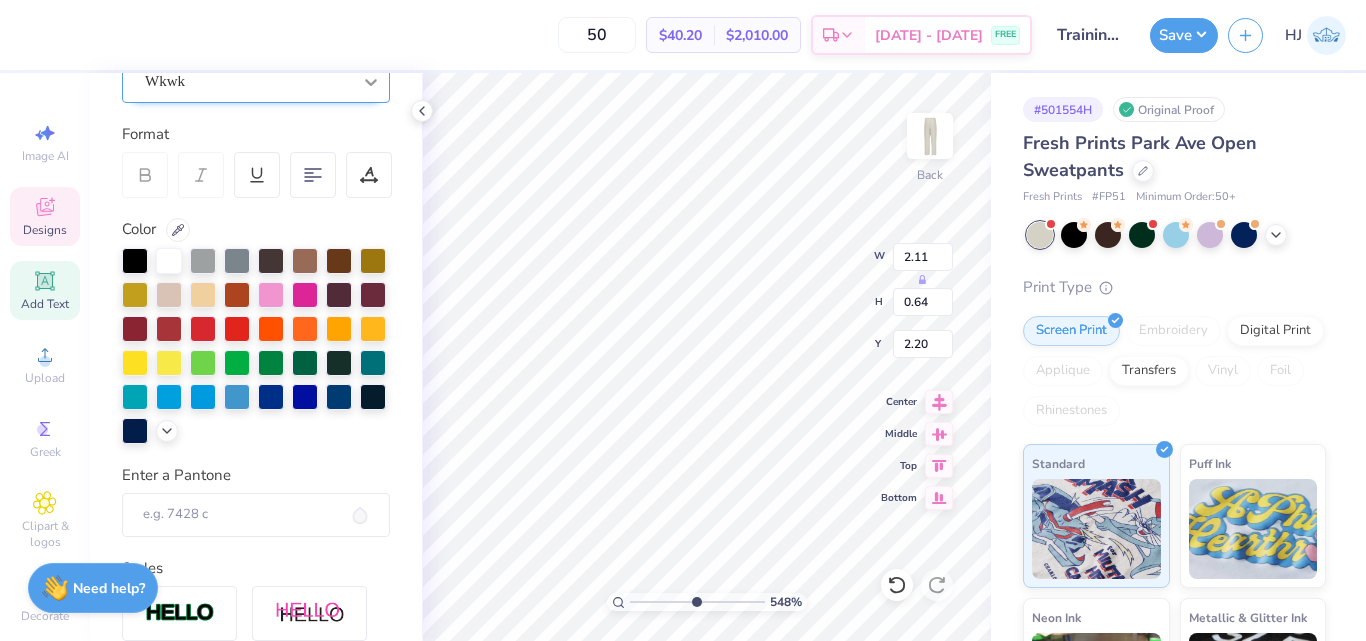 scroll, scrollTop: 0, scrollLeft: 0, axis: both 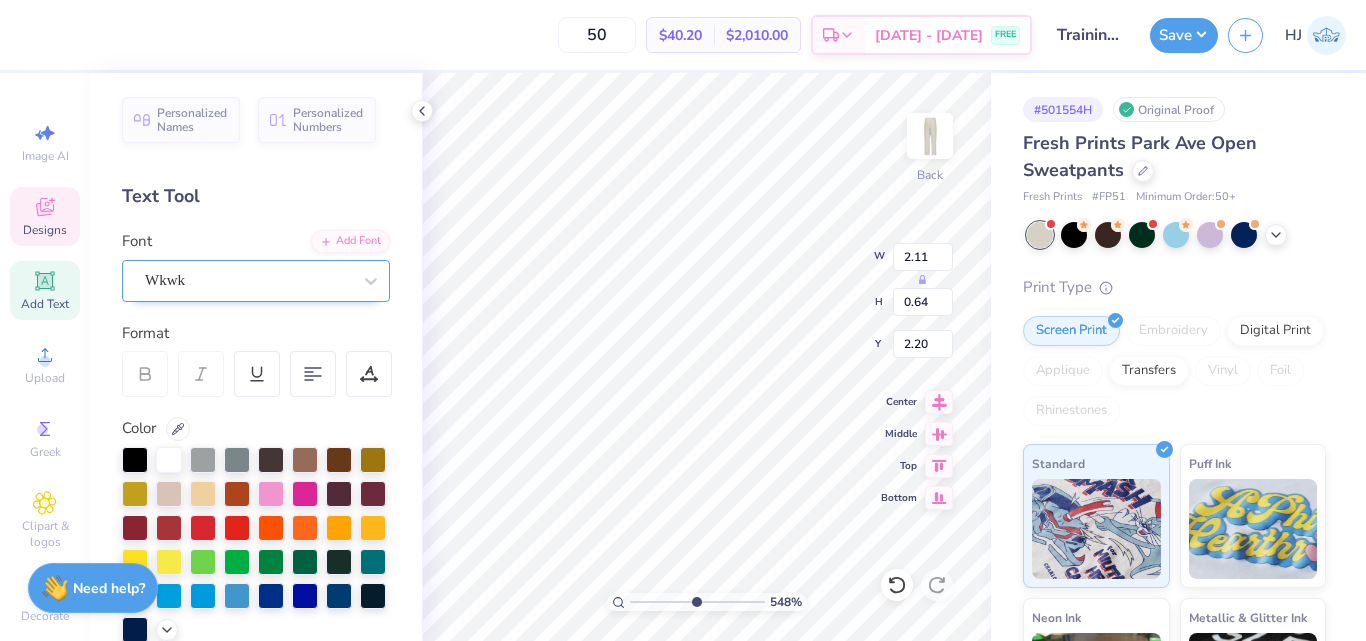 click on "Wkwk" at bounding box center (248, 280) 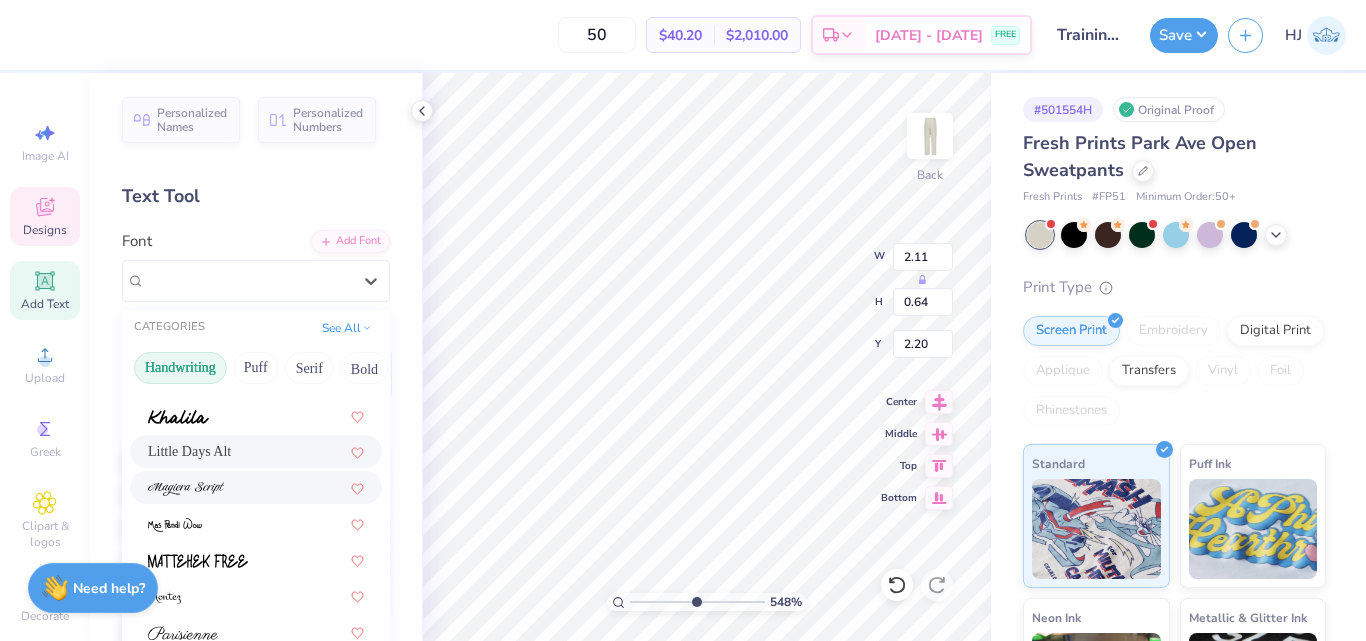scroll, scrollTop: 453, scrollLeft: 0, axis: vertical 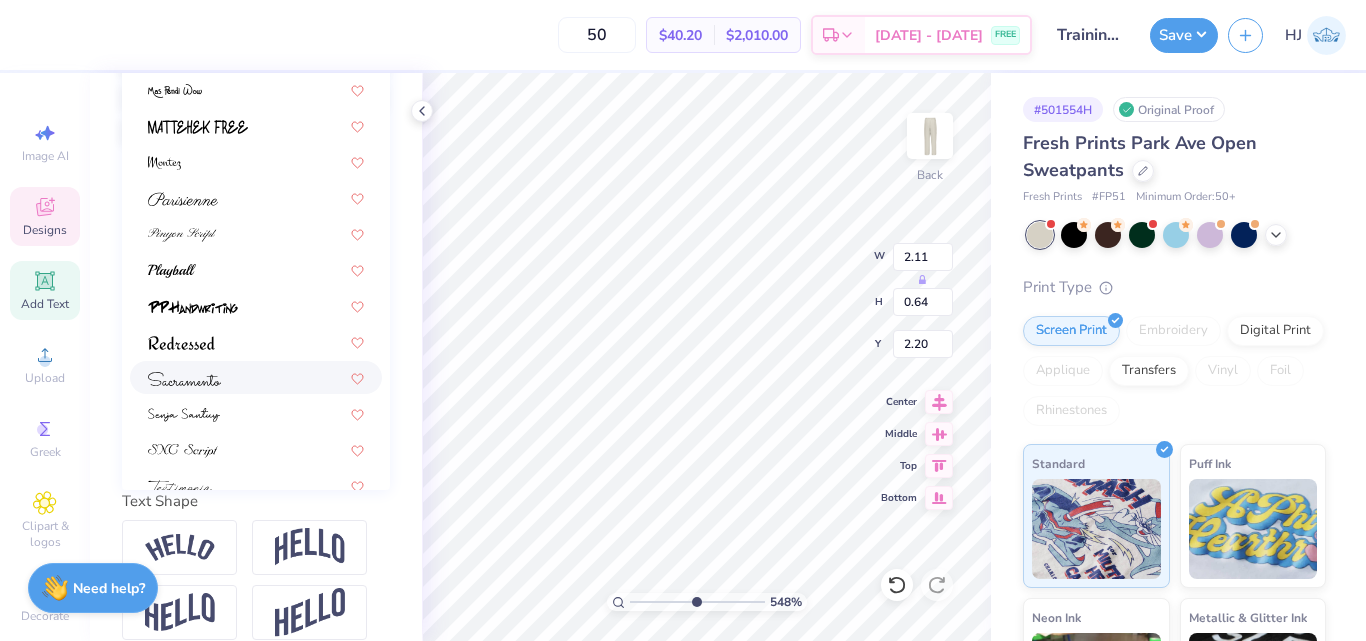 click at bounding box center [256, 377] 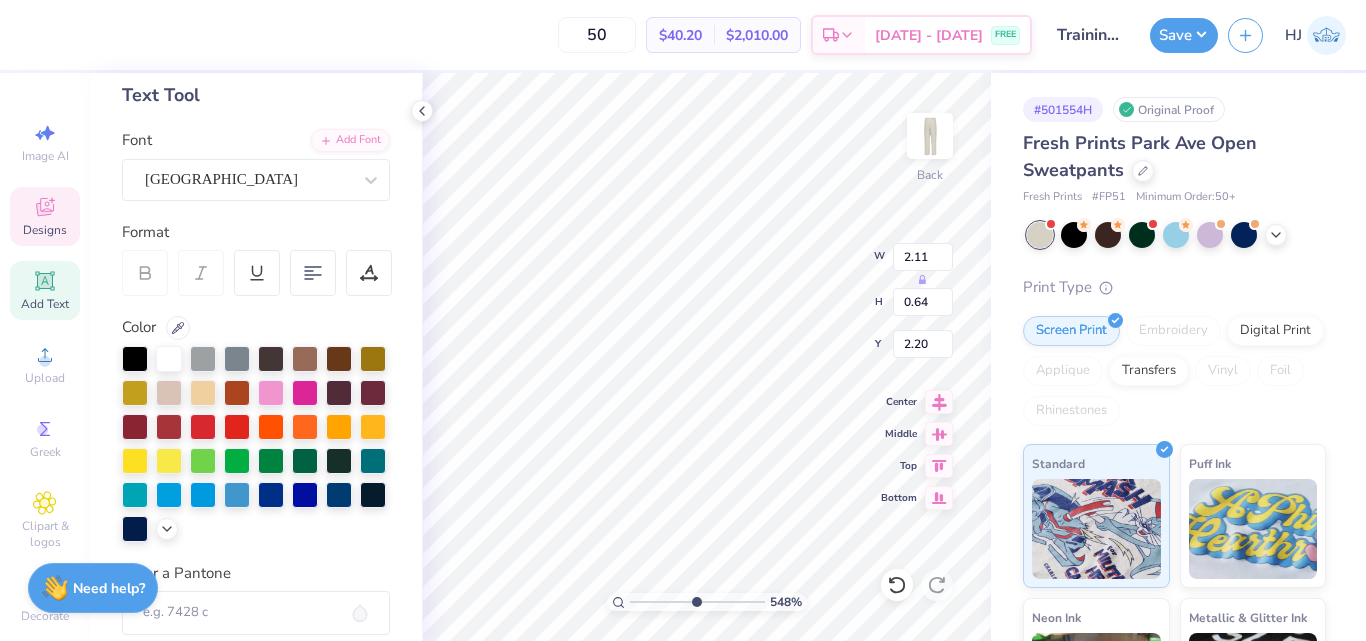 scroll, scrollTop: 100, scrollLeft: 0, axis: vertical 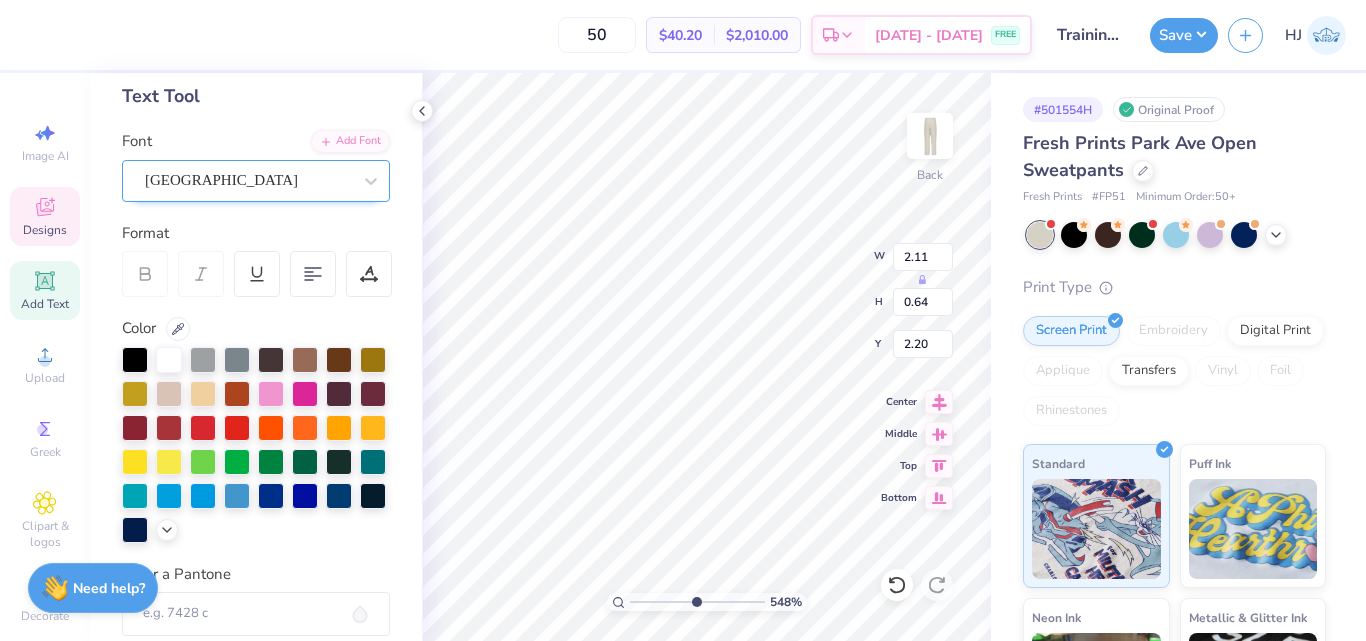 click on "Sacramento" at bounding box center (248, 180) 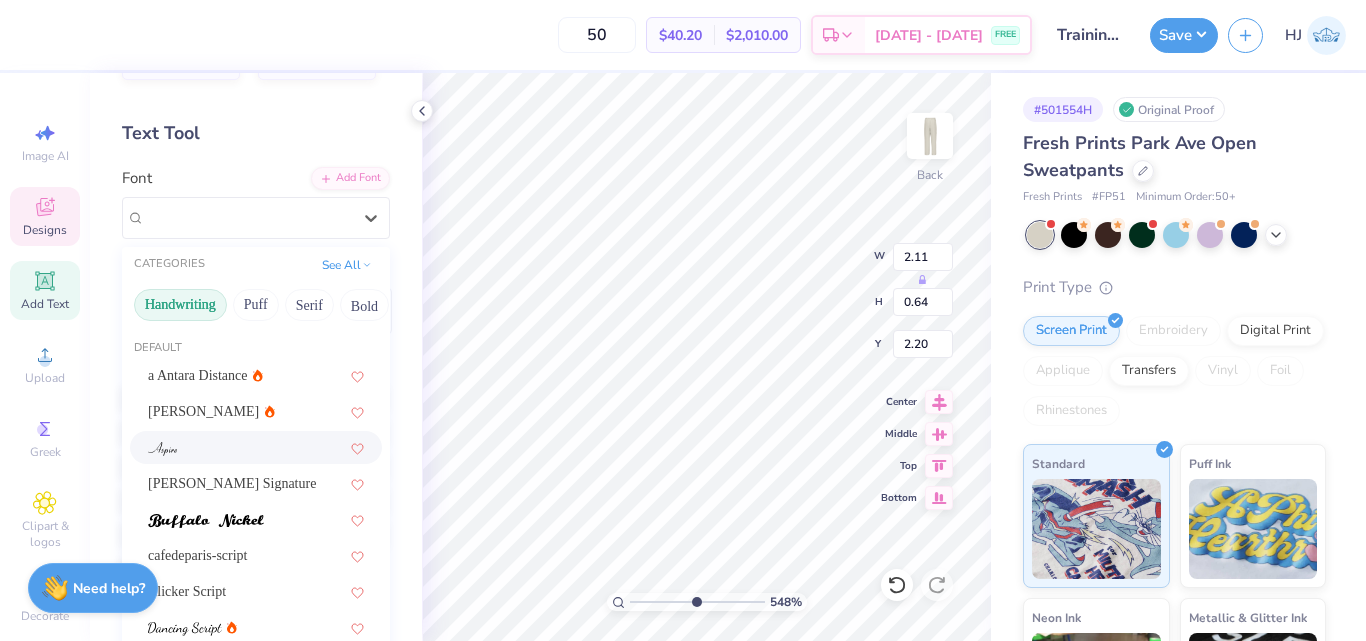 scroll, scrollTop: 0, scrollLeft: 0, axis: both 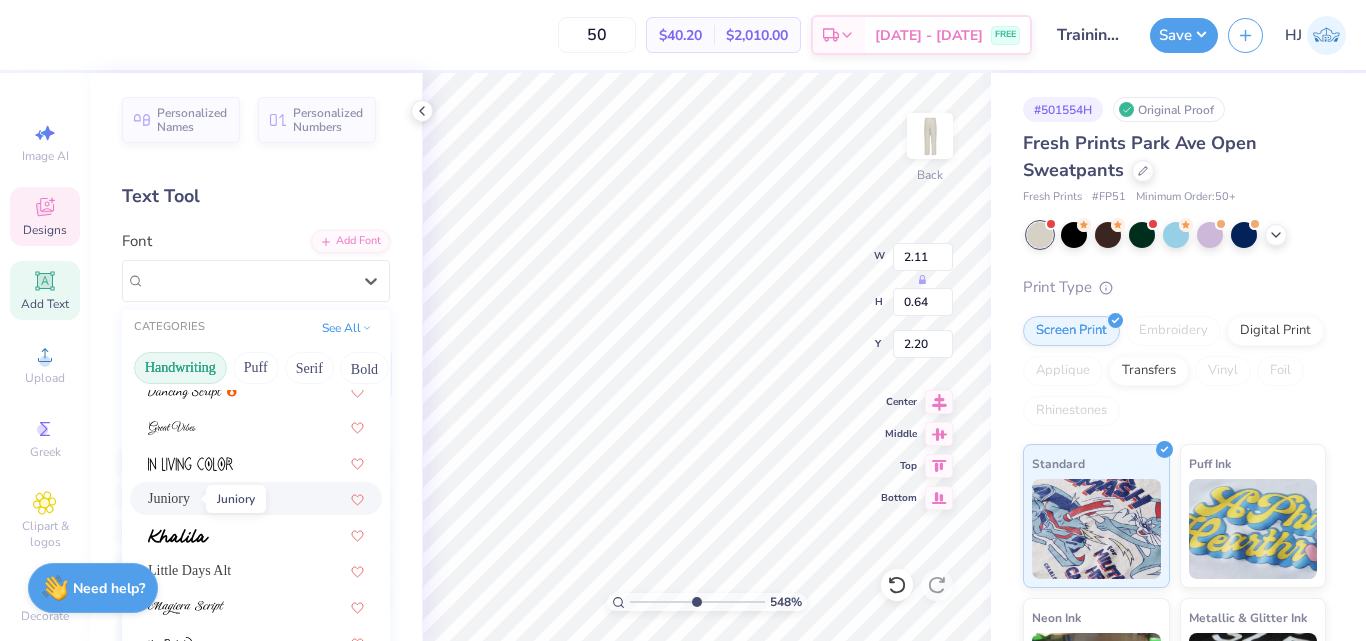 click on "Juniory" at bounding box center [169, 498] 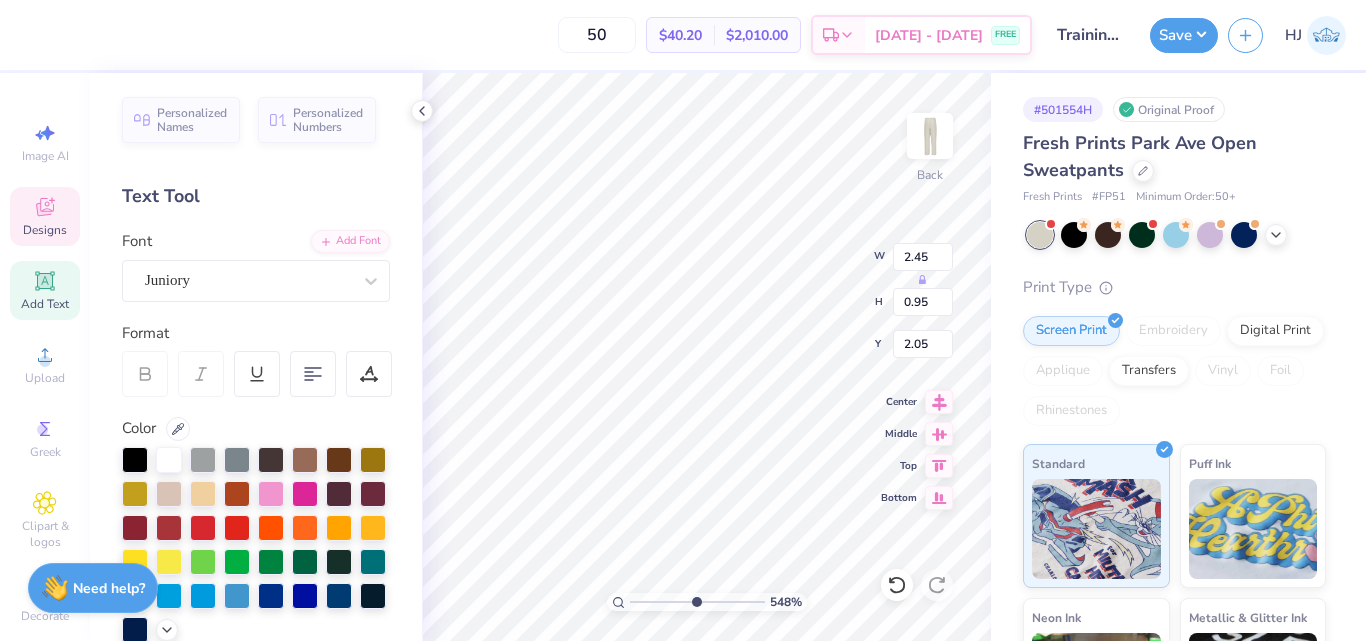 type on "2.45" 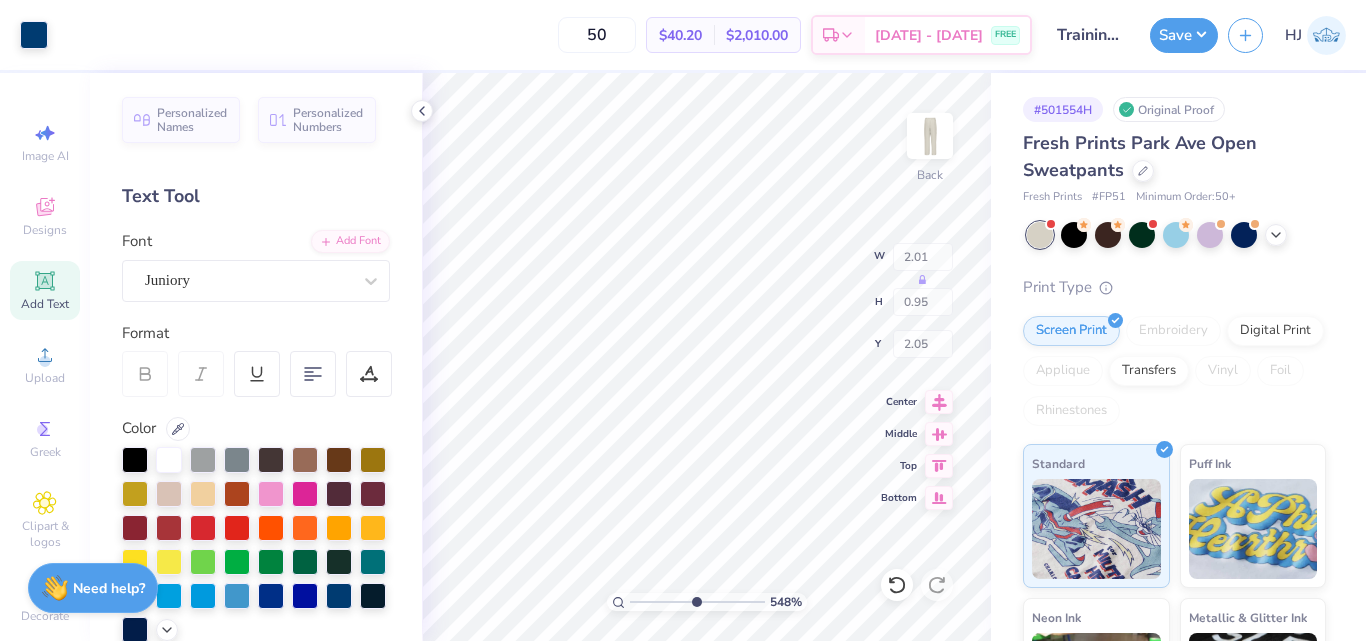 type on "1.58" 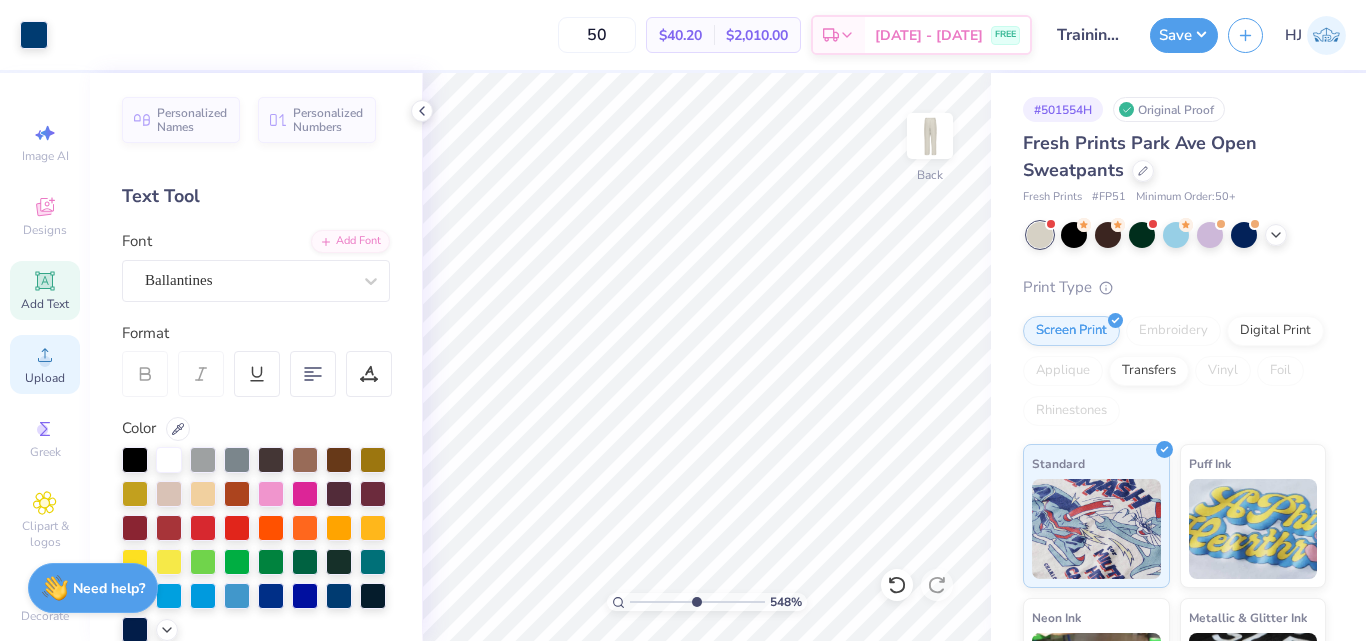 click 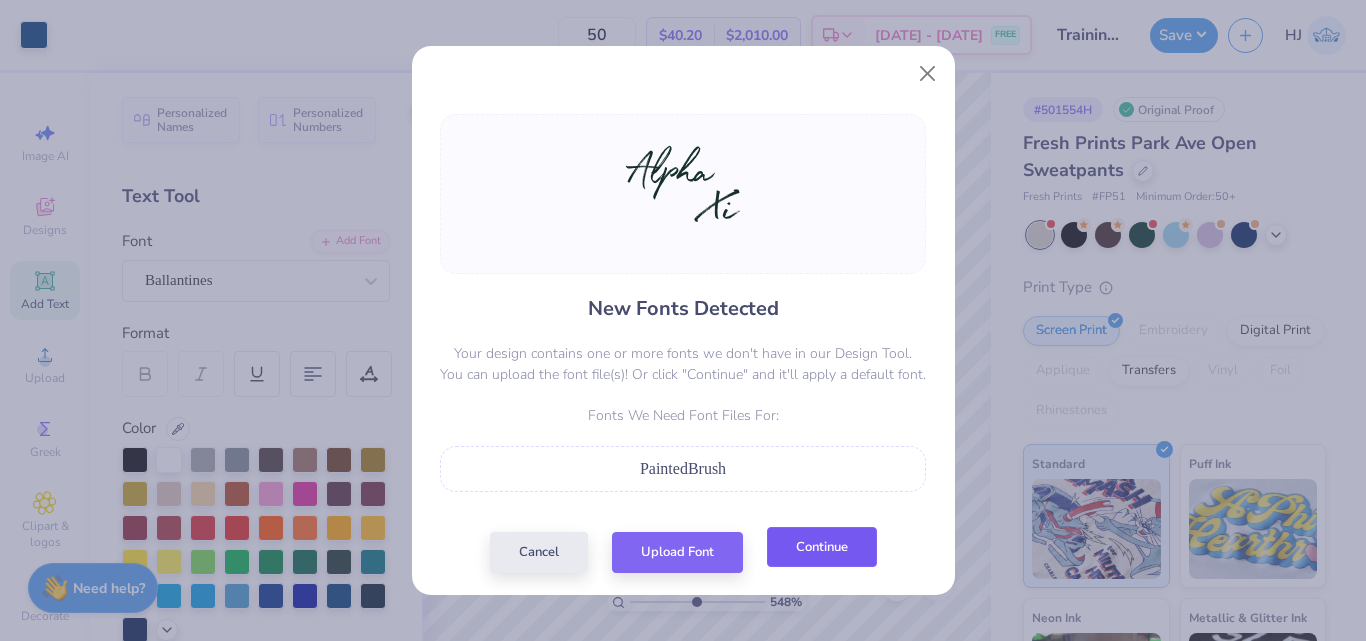 click on "Continue" at bounding box center [822, 547] 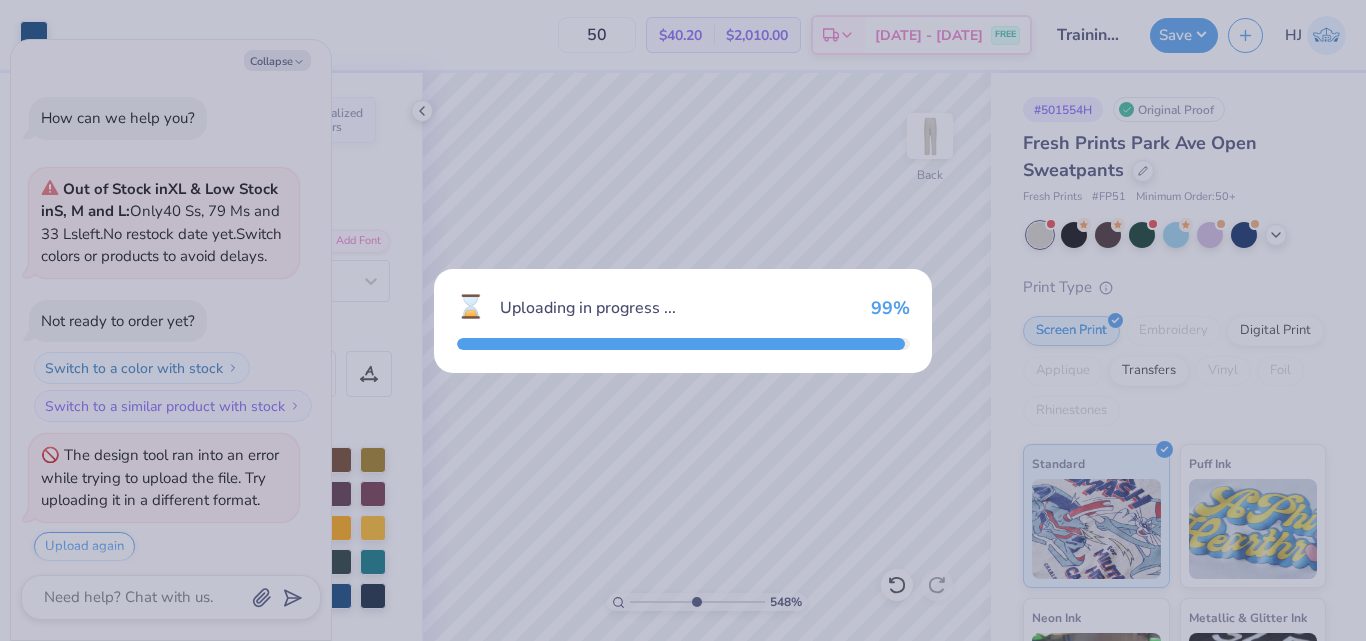 scroll, scrollTop: 34, scrollLeft: 0, axis: vertical 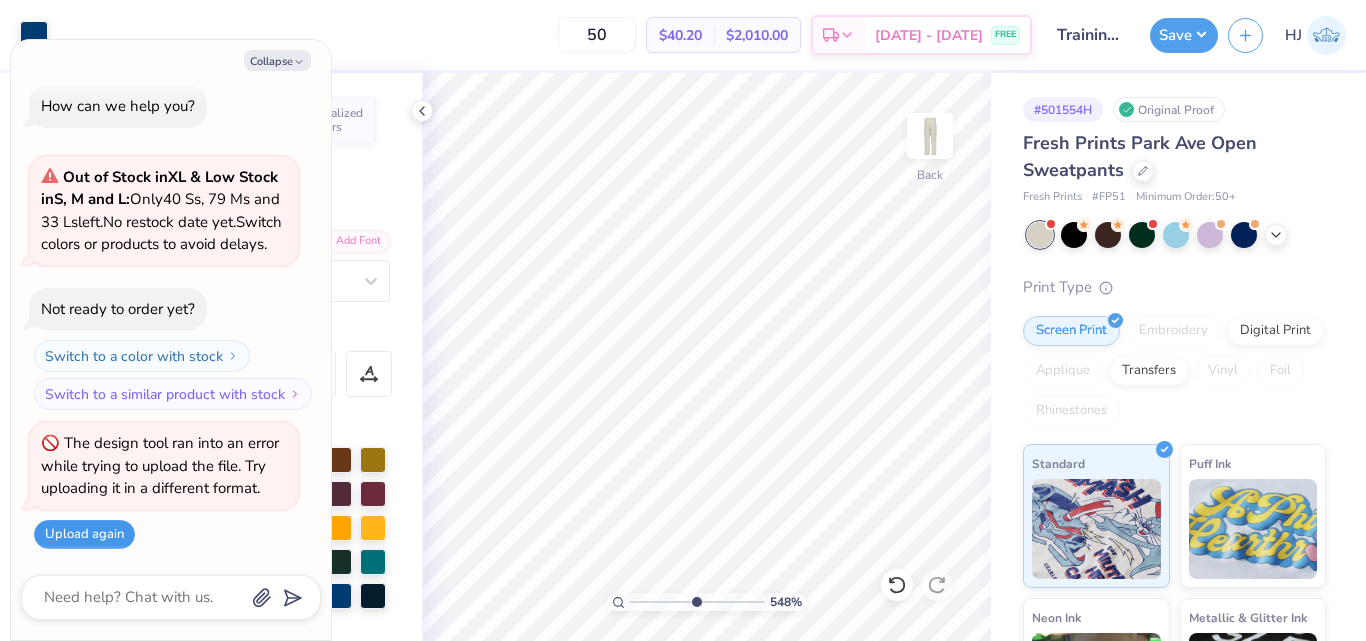 click on "Upload again" at bounding box center (84, 534) 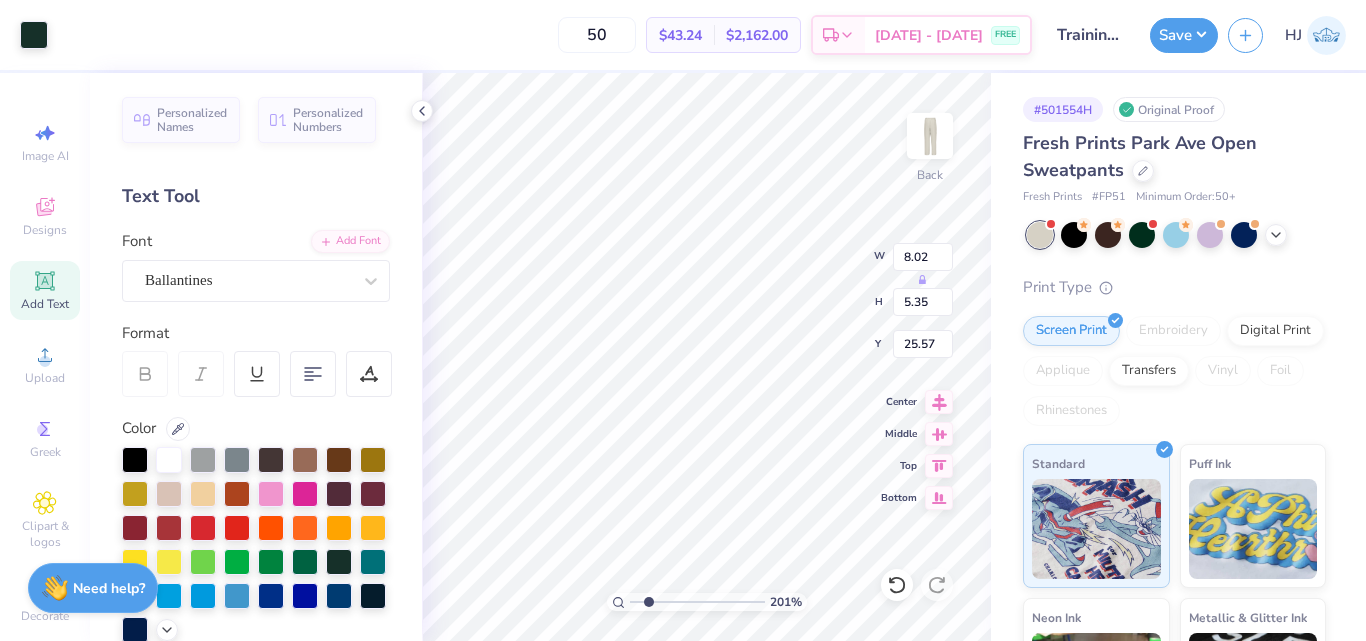 type on "2.01445811466782" 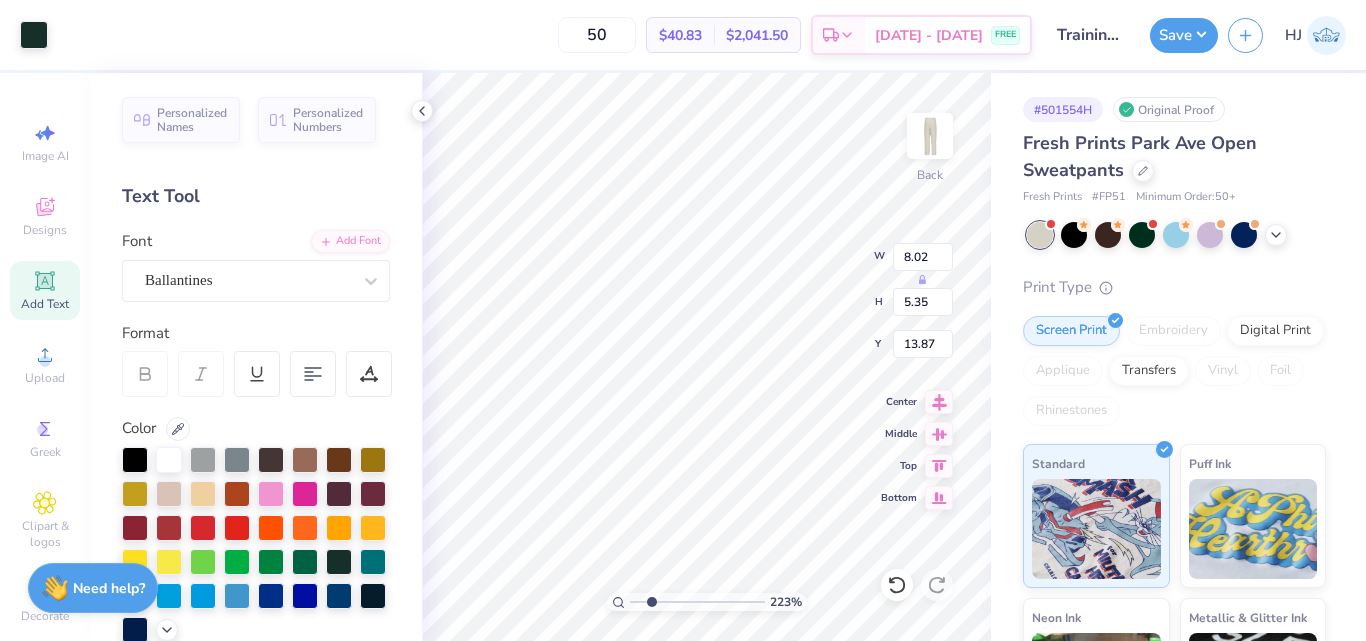 type on "2.22643191709162" 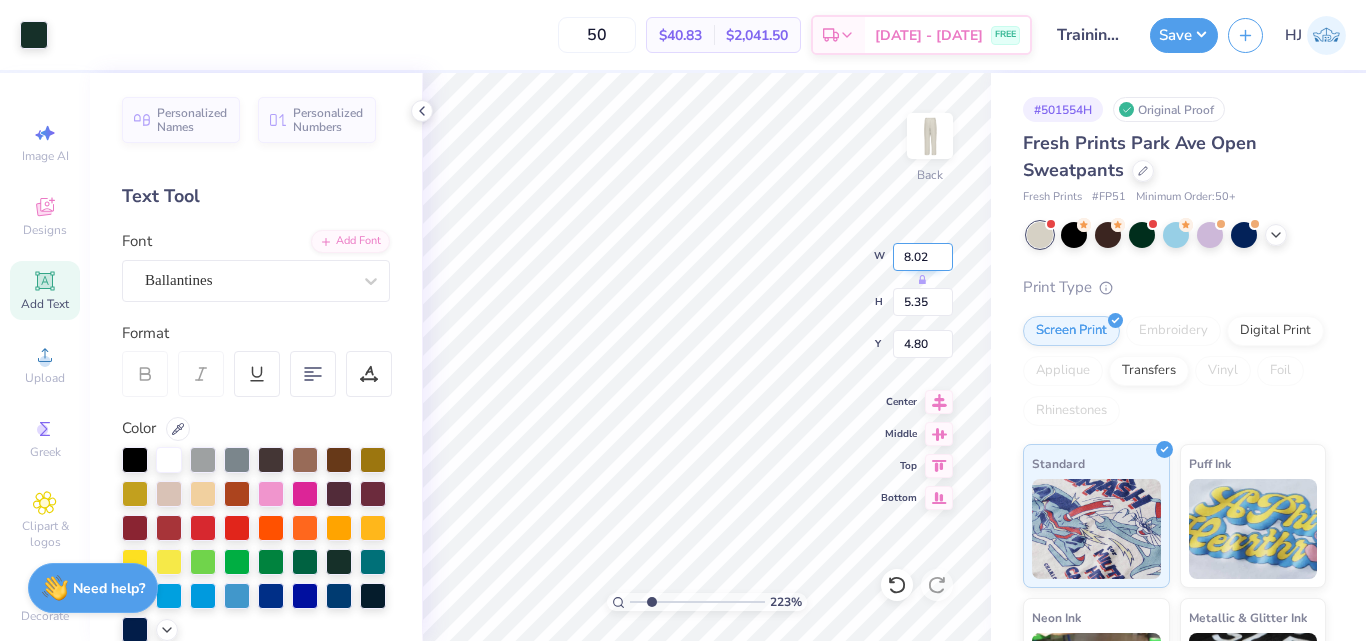 click on "8.02" at bounding box center (923, 257) 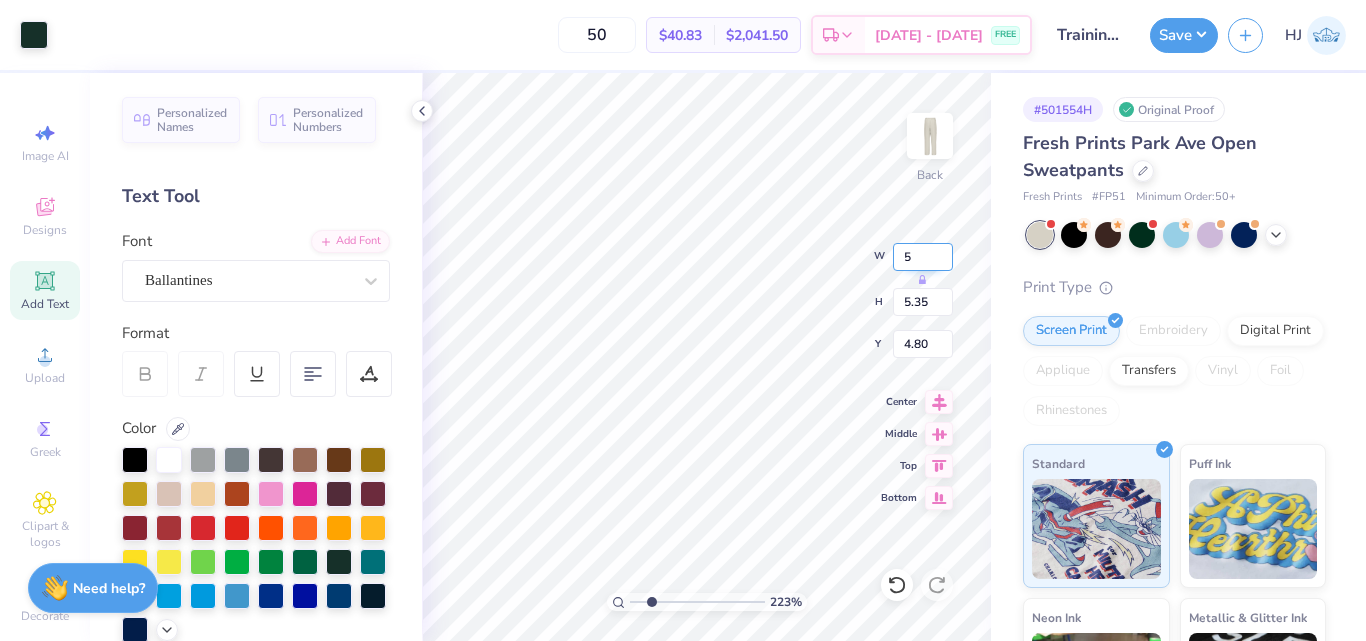 type on "5" 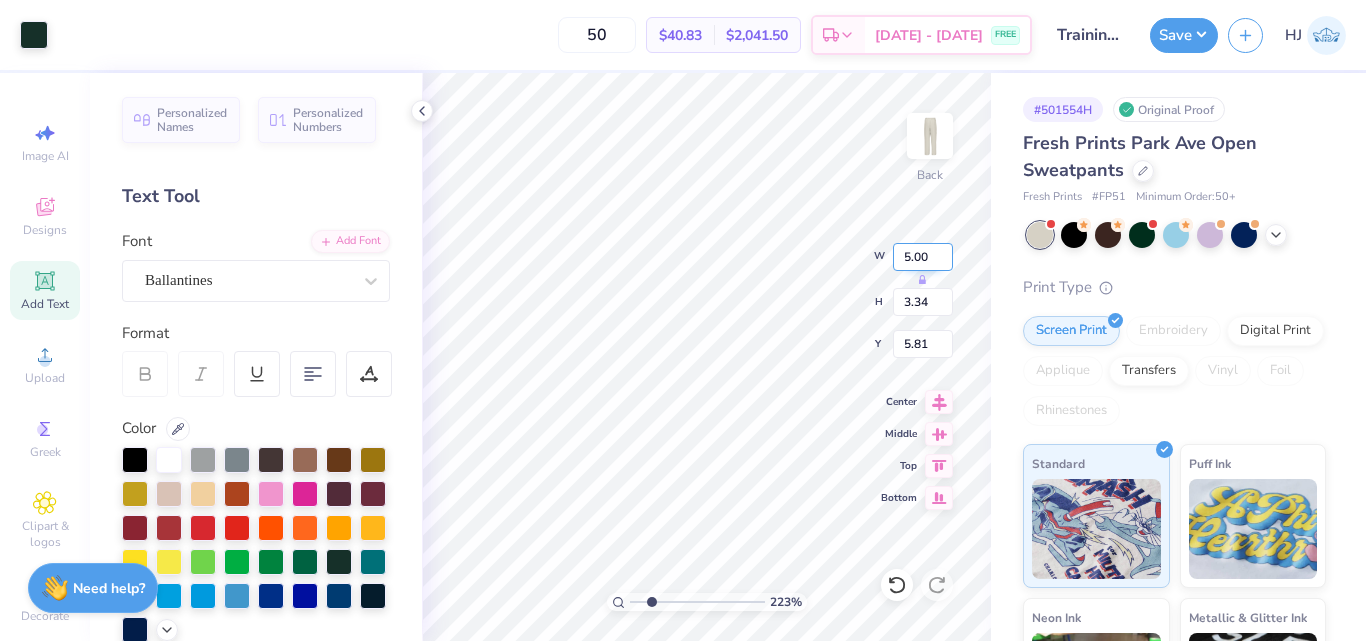 type on "2.22643191709162" 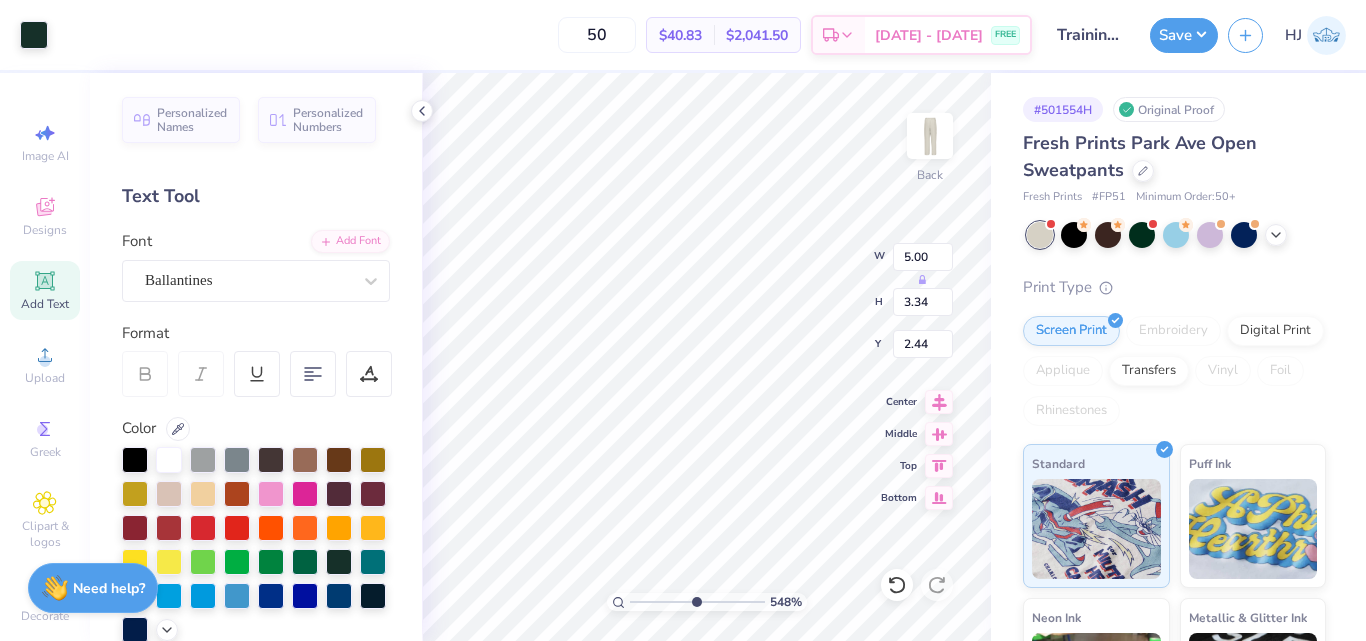 type on "5.47860533190647" 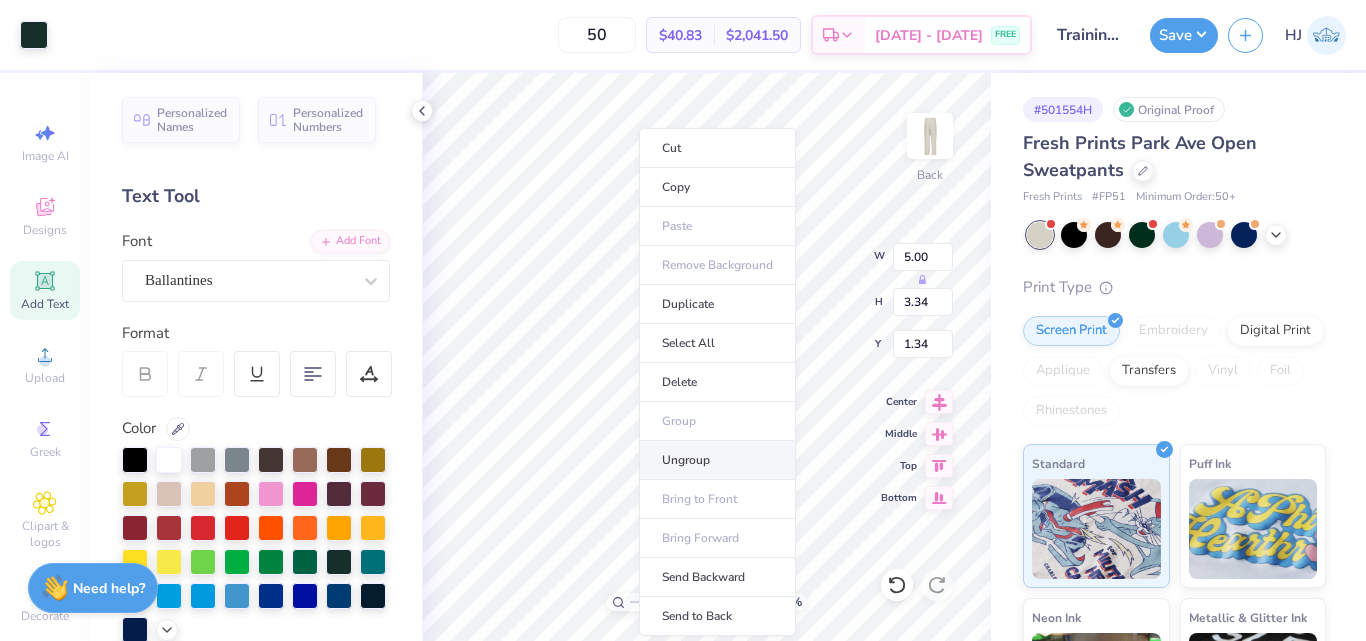 click on "Ungroup" at bounding box center (717, 460) 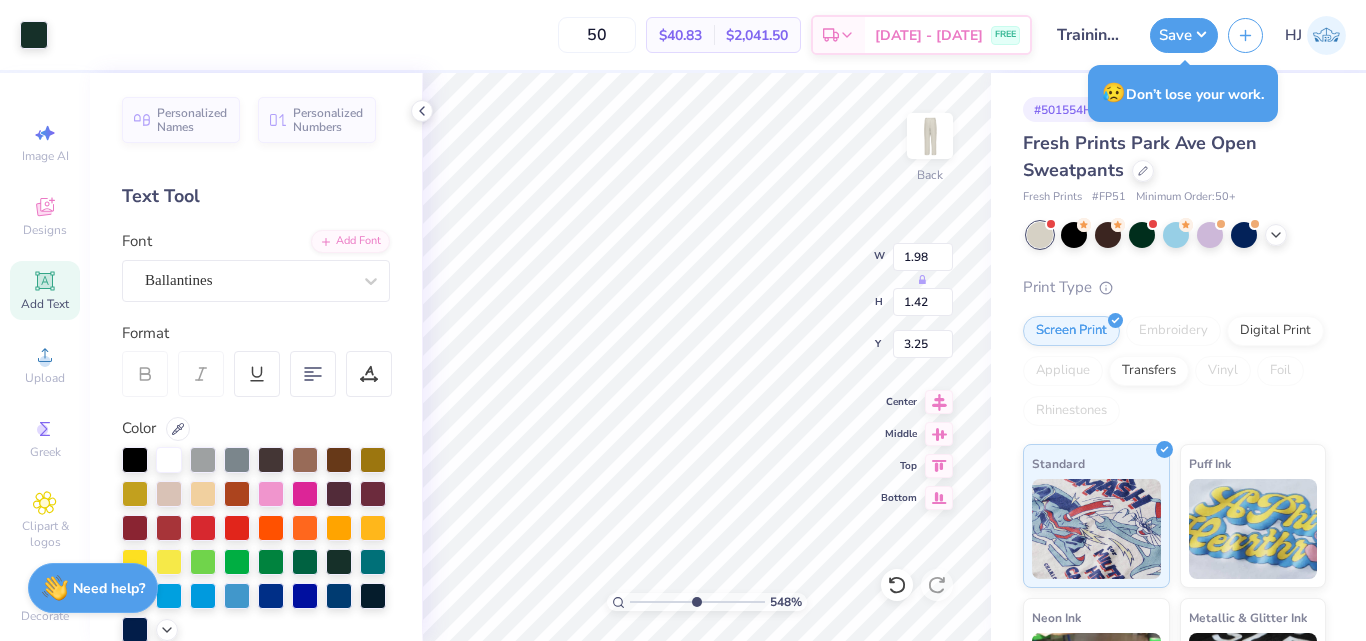 type on "5.47860533190647" 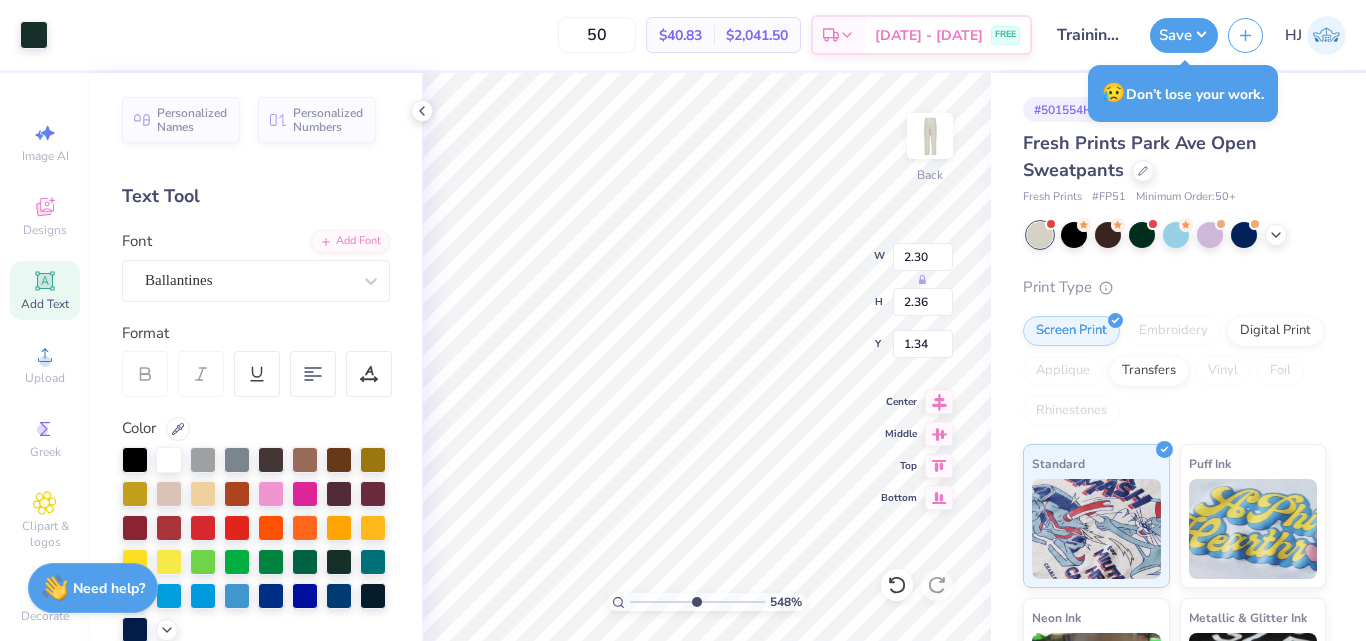 type on "5.47860533190647" 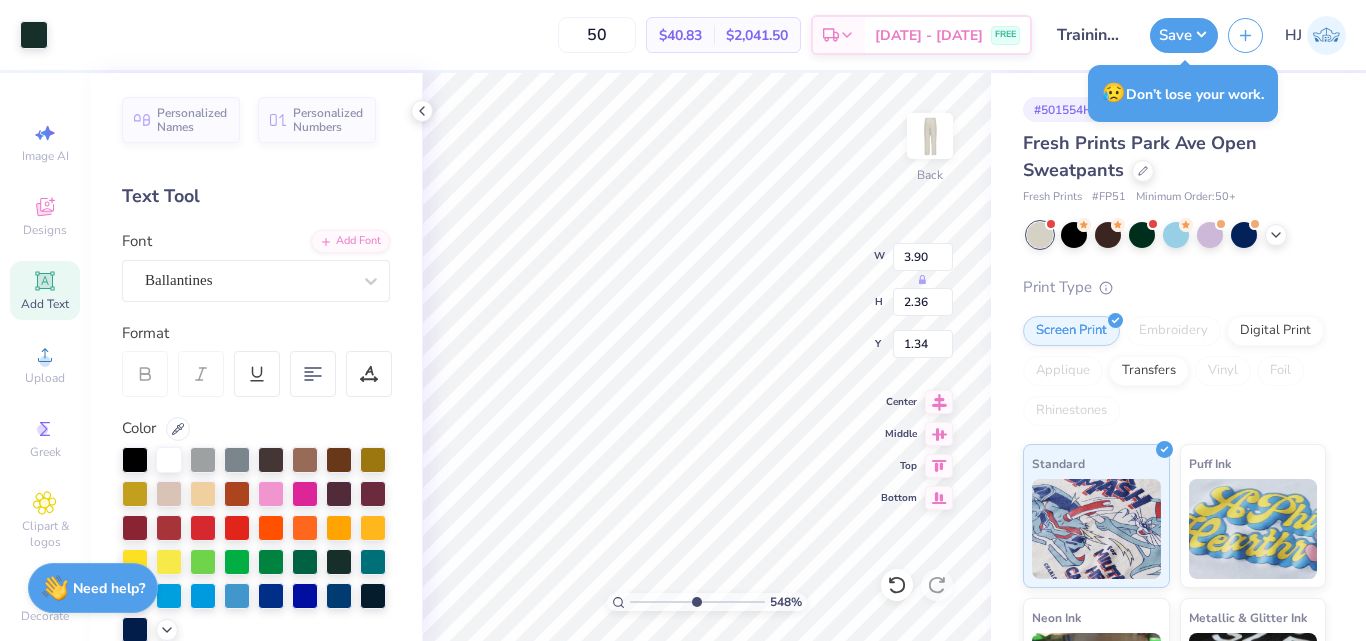 type on "5.47860533190647" 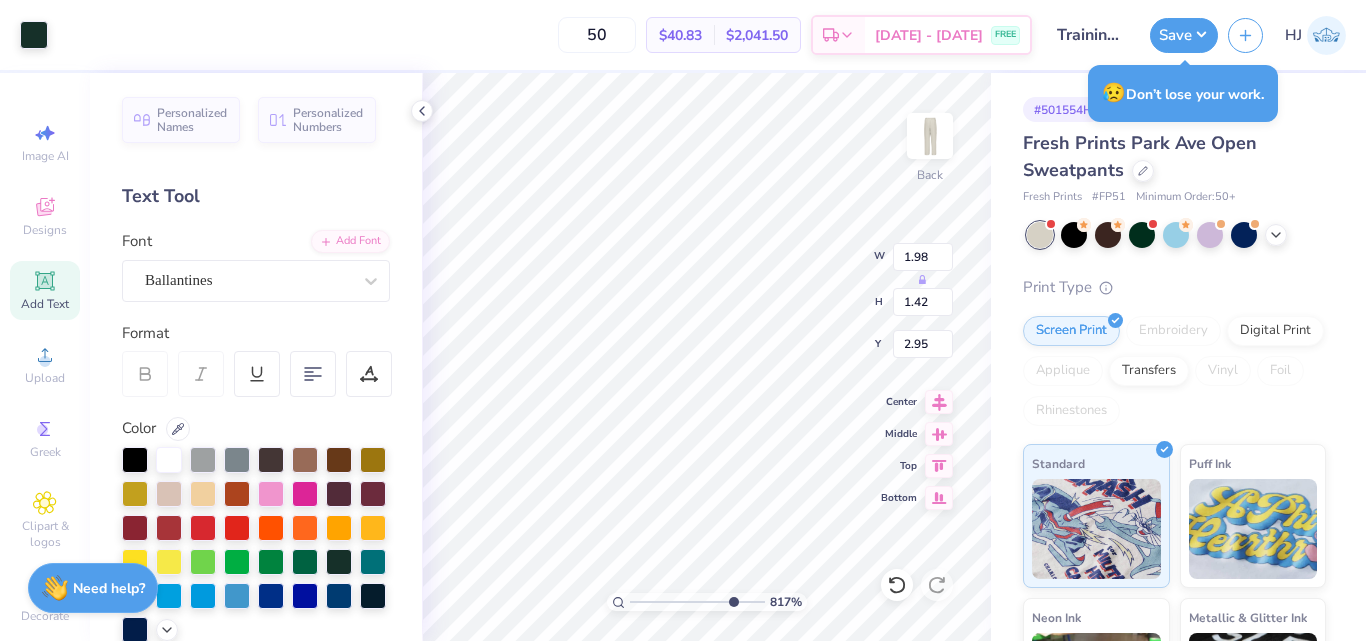 type on "10" 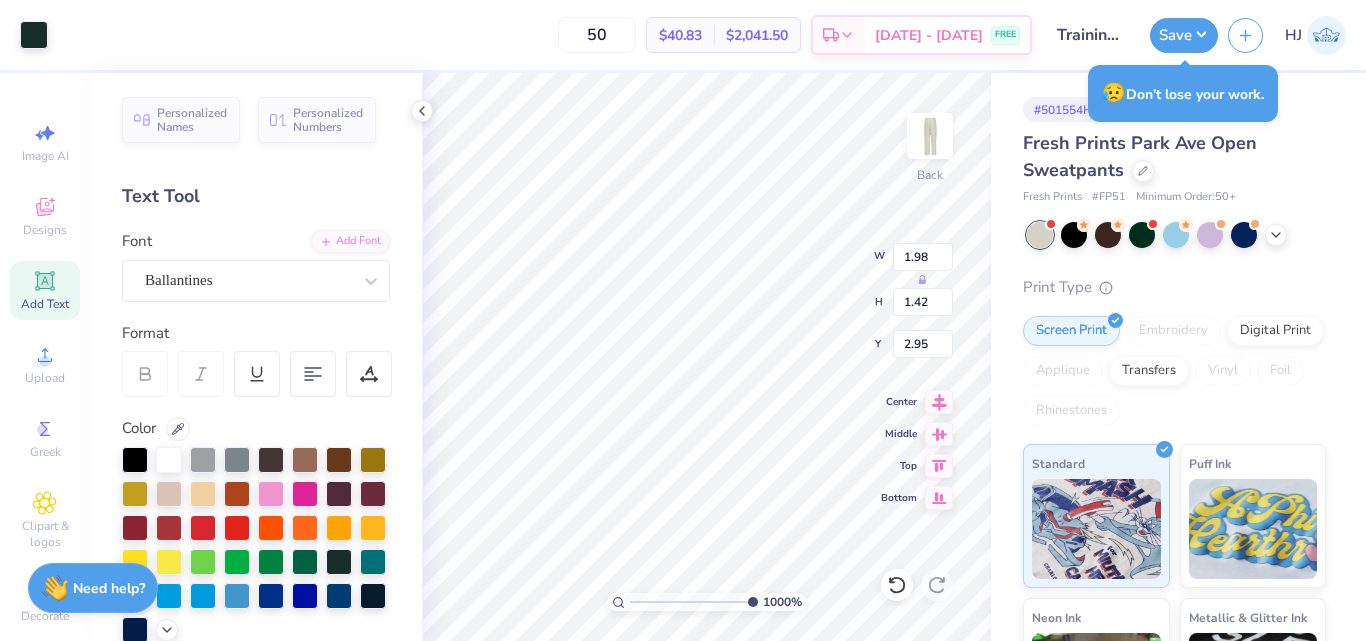 type on "0.02" 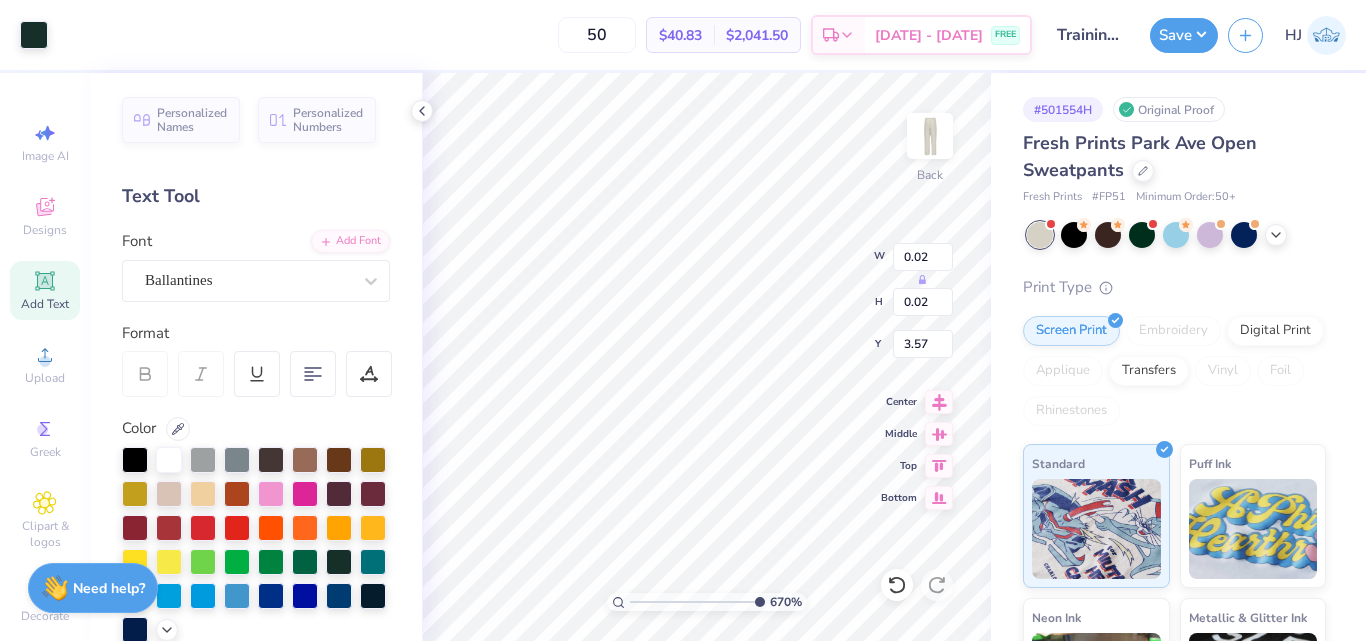 type on "6.7018590600674" 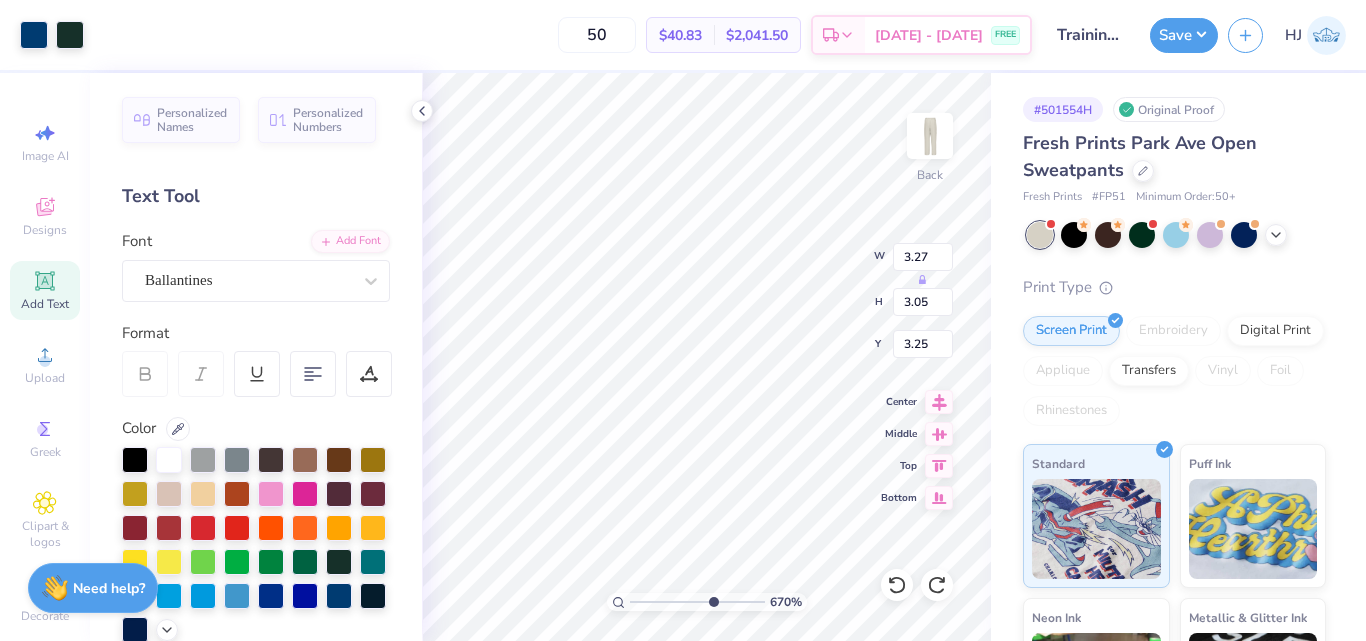 type on "2.00" 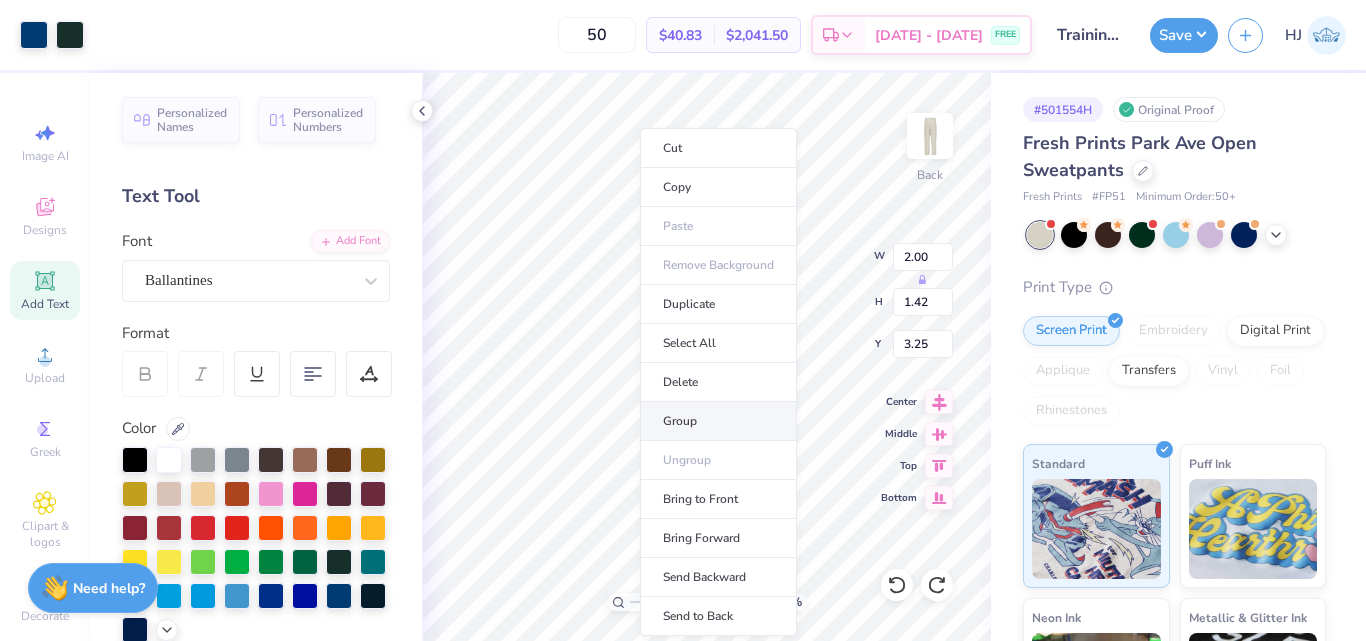 click on "Group" at bounding box center [718, 421] 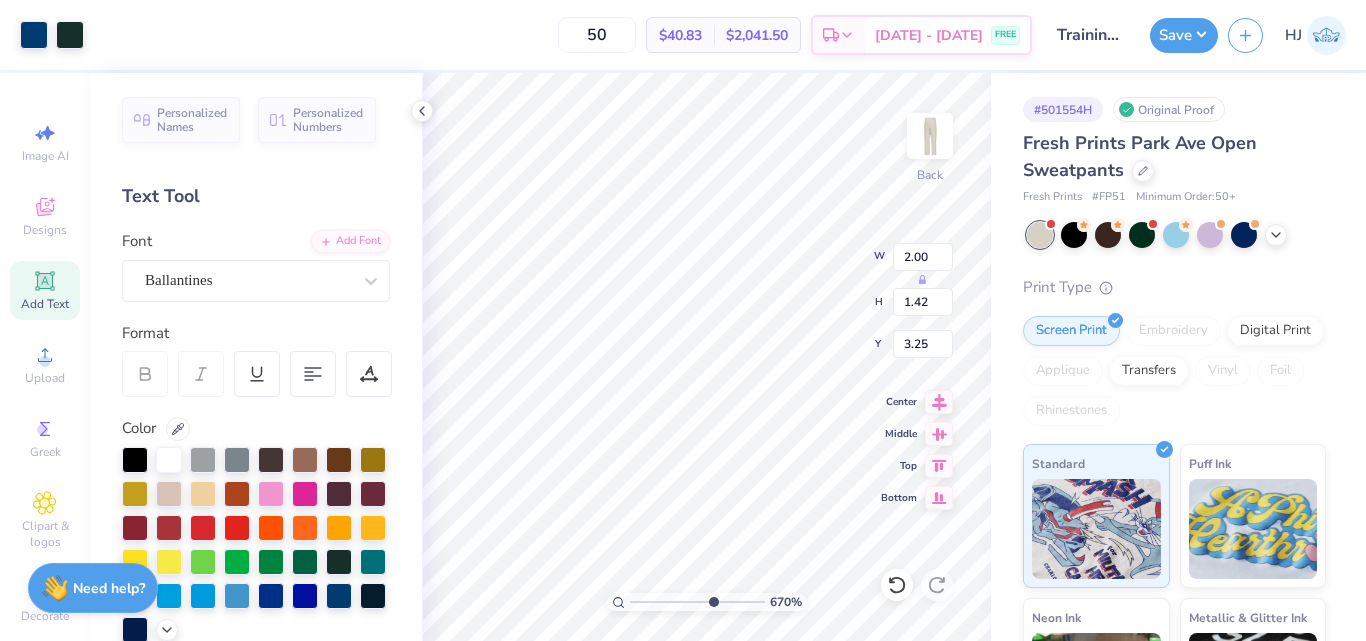 type on "5.00" 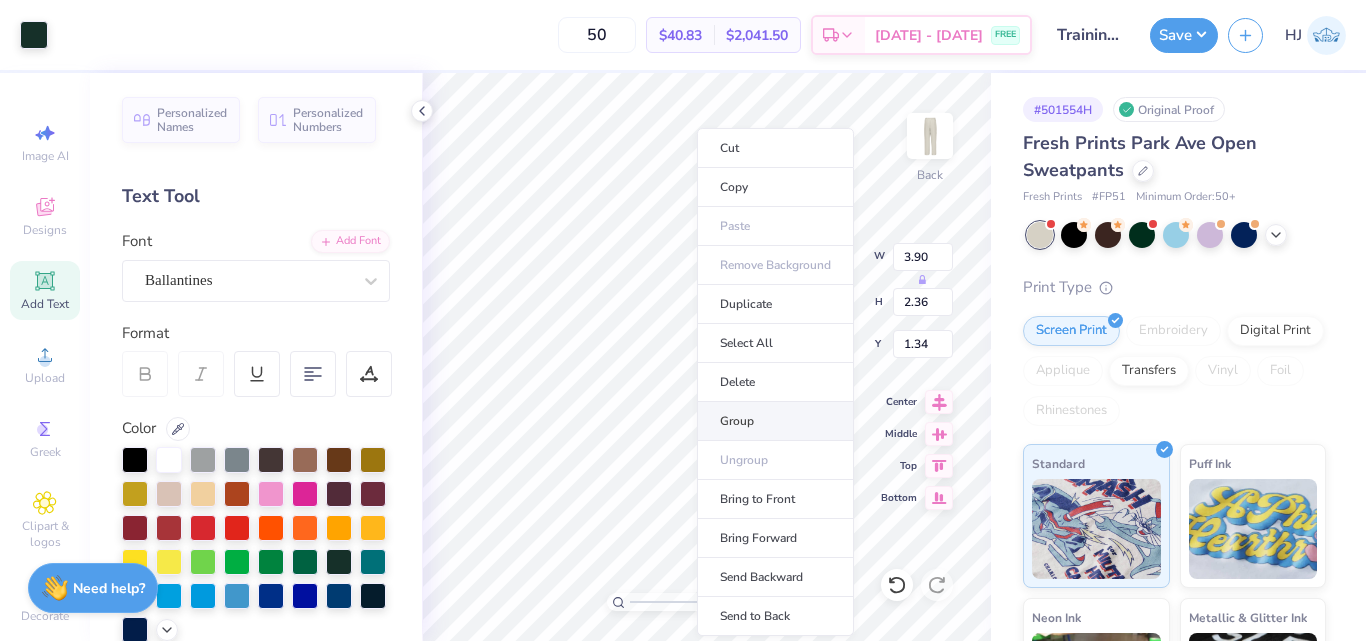 click on "Group" at bounding box center [775, 421] 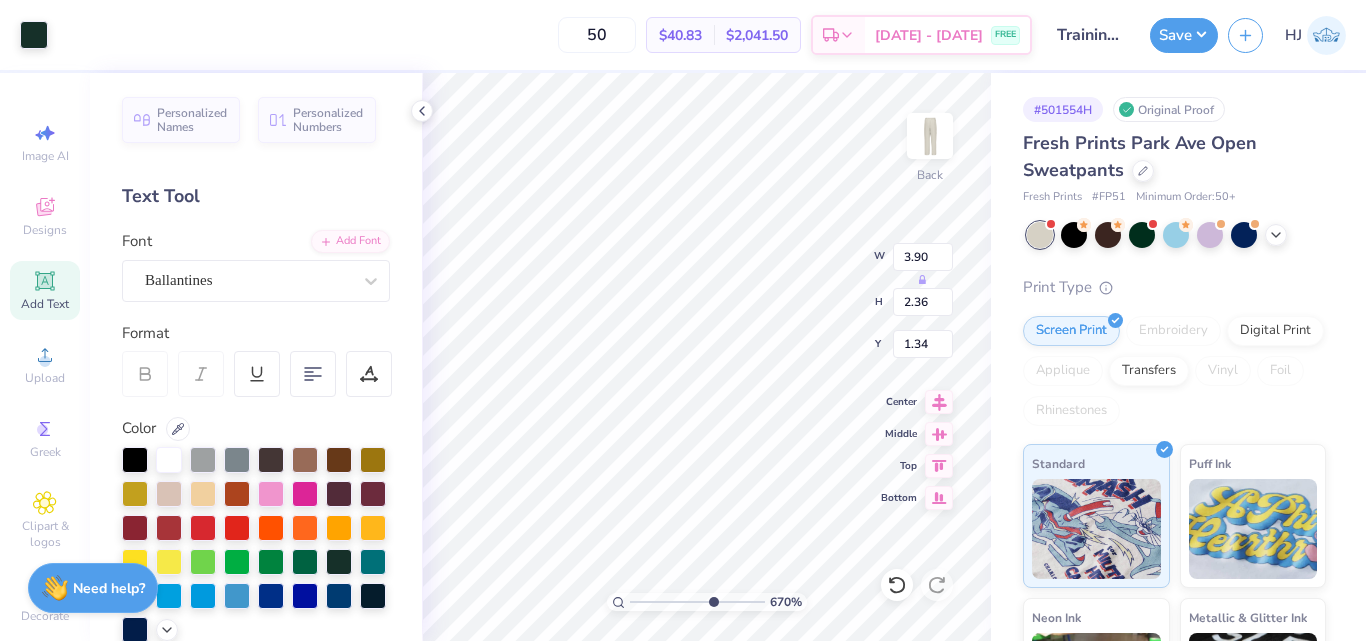 type on "2.00" 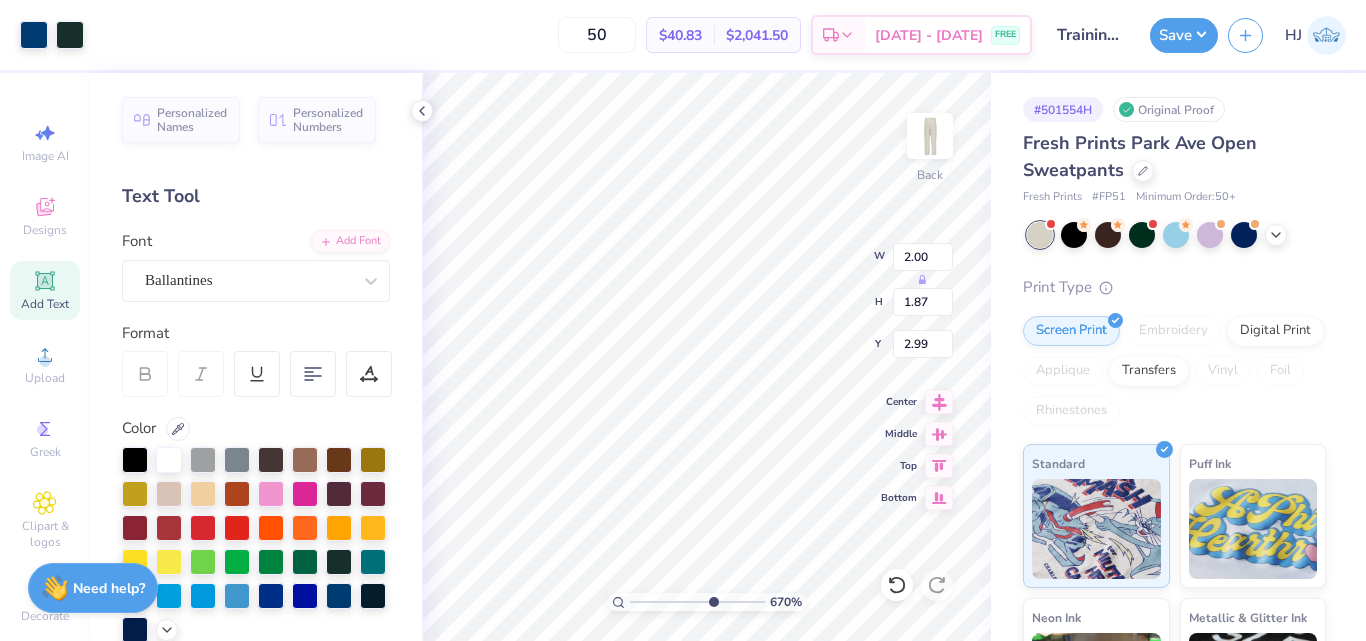 type on "3.25" 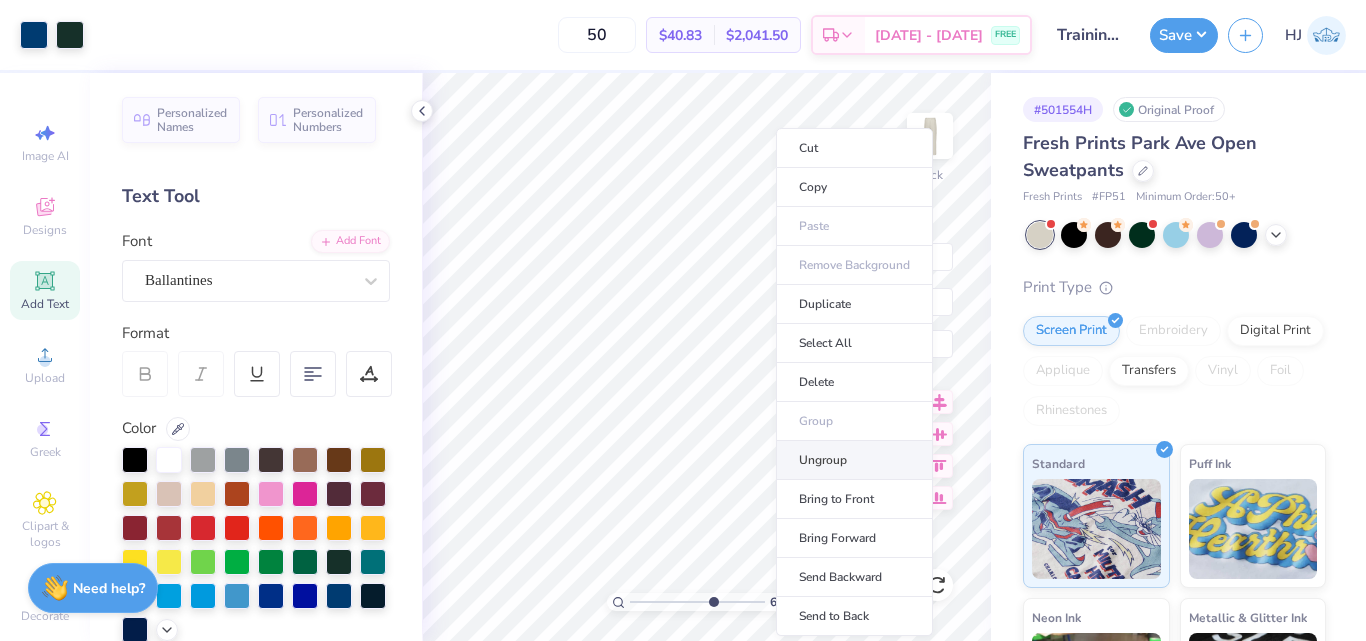 click on "Ungroup" at bounding box center [854, 460] 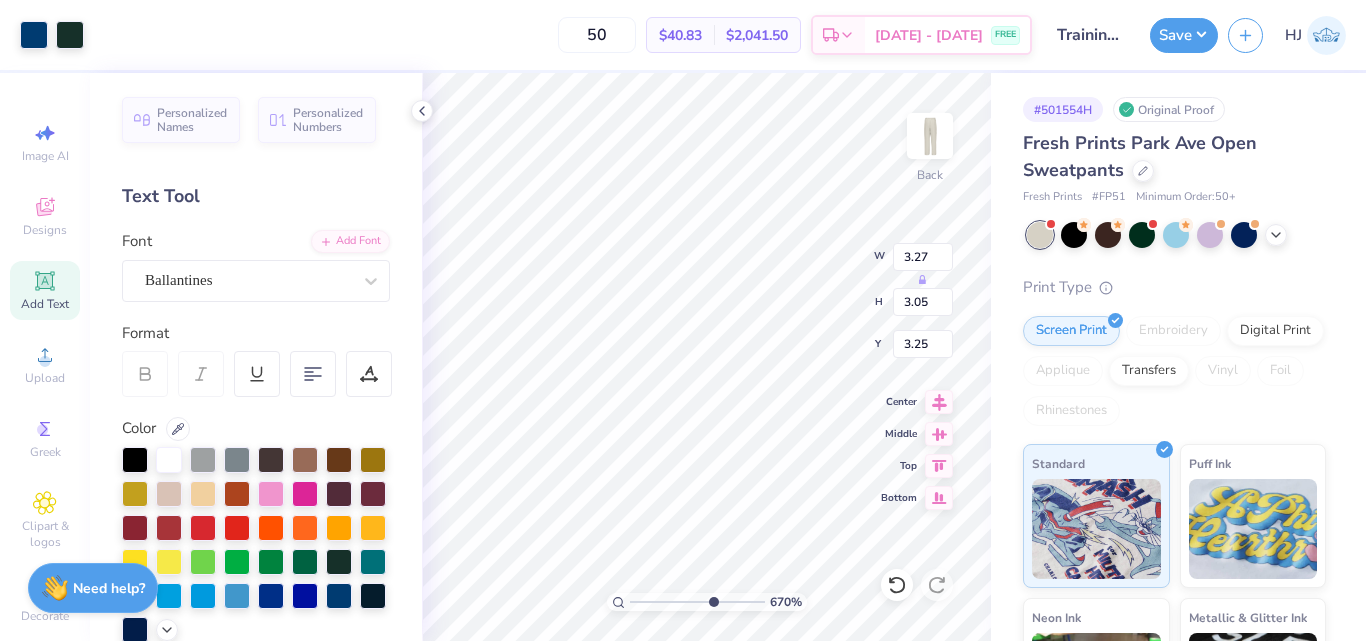 type on "3.90" 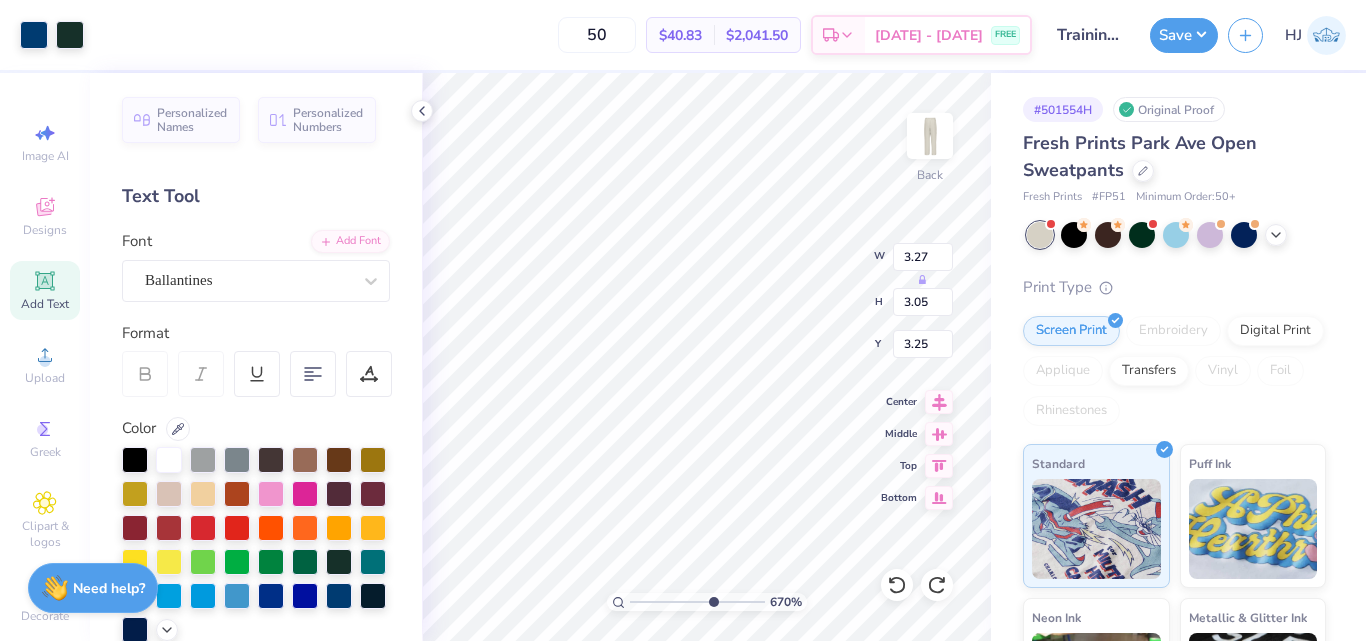 type on "2.00" 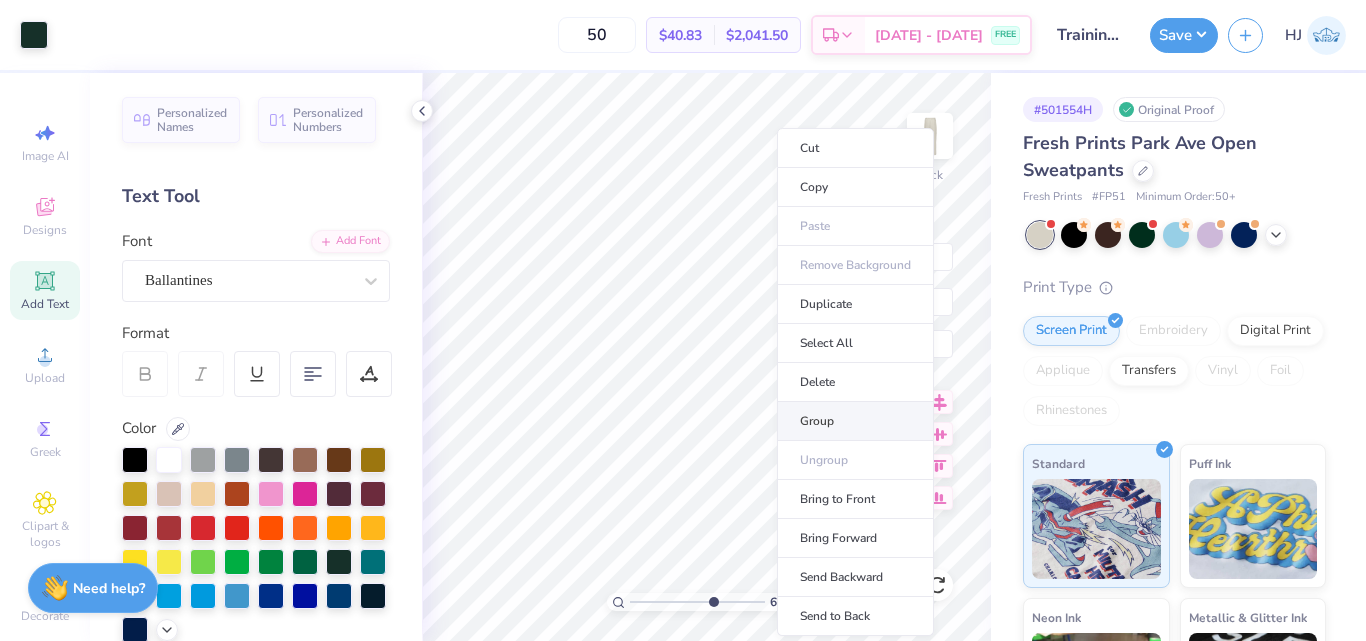 click on "Group" at bounding box center [855, 421] 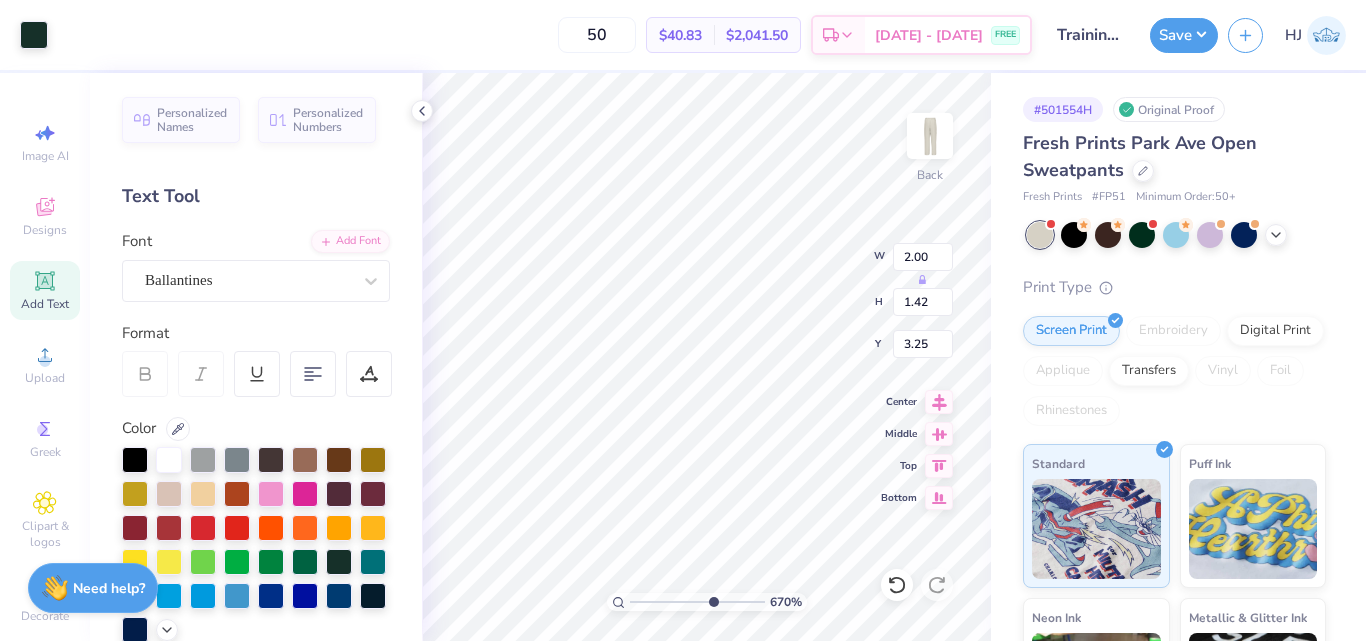 type on "2.77" 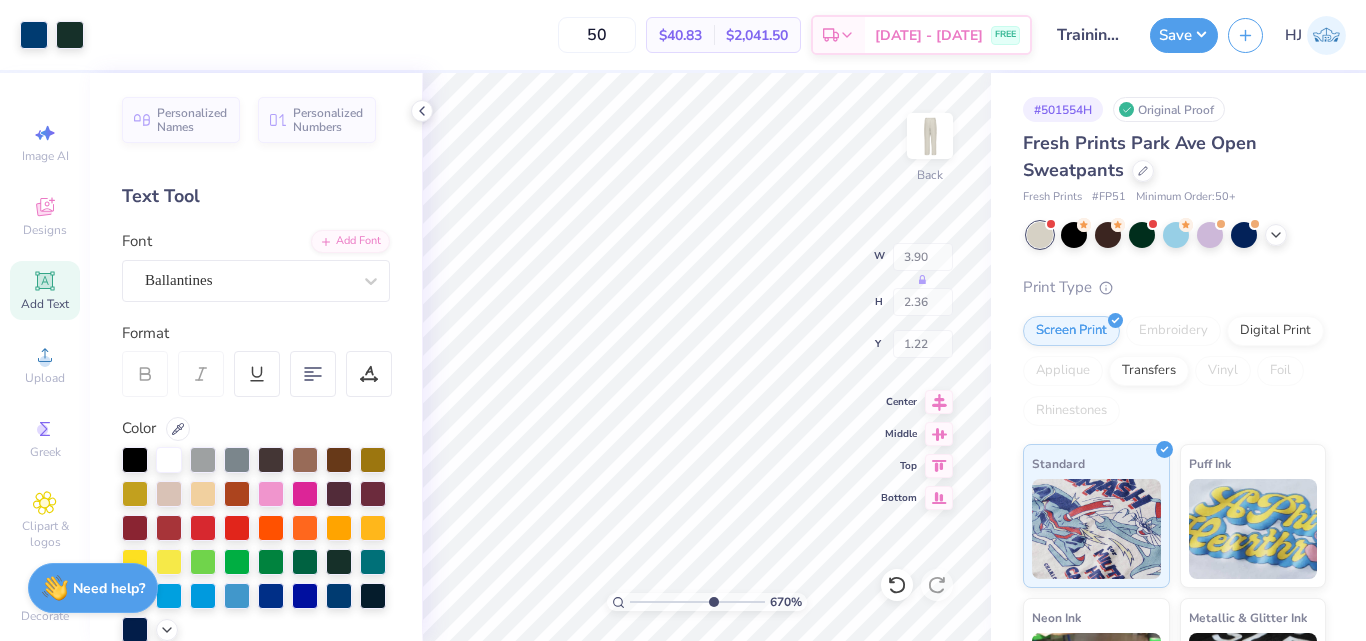 type on "1.22" 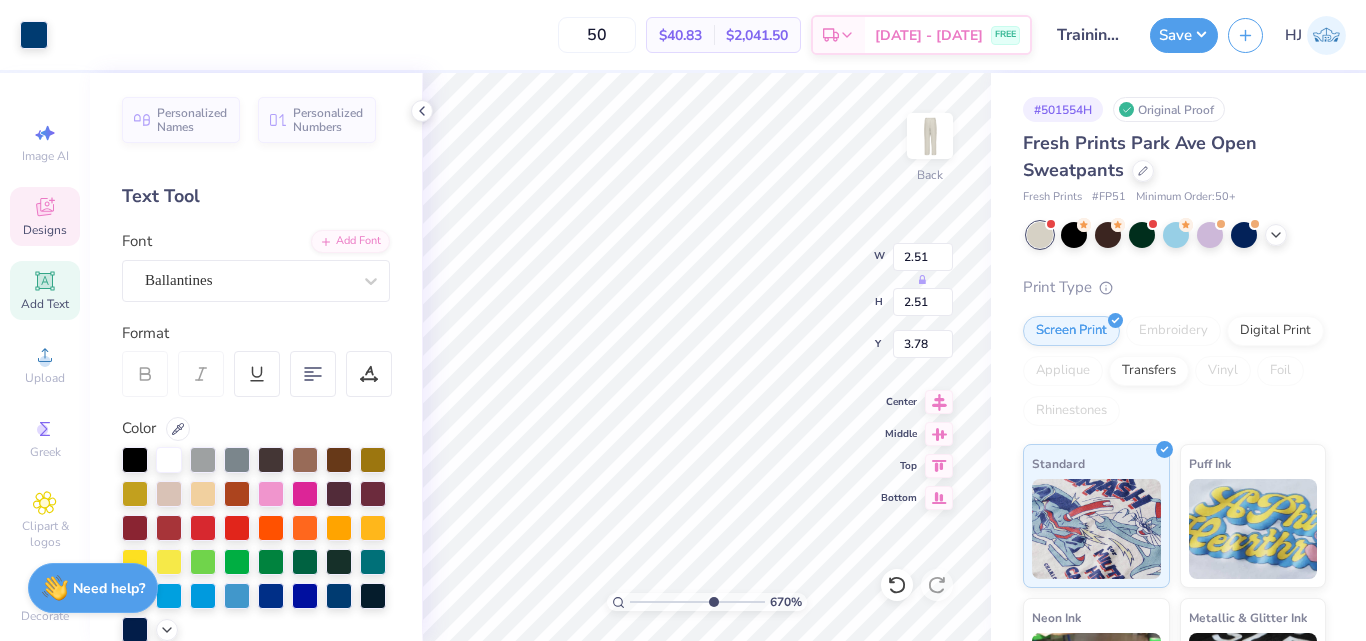 type on "3.90" 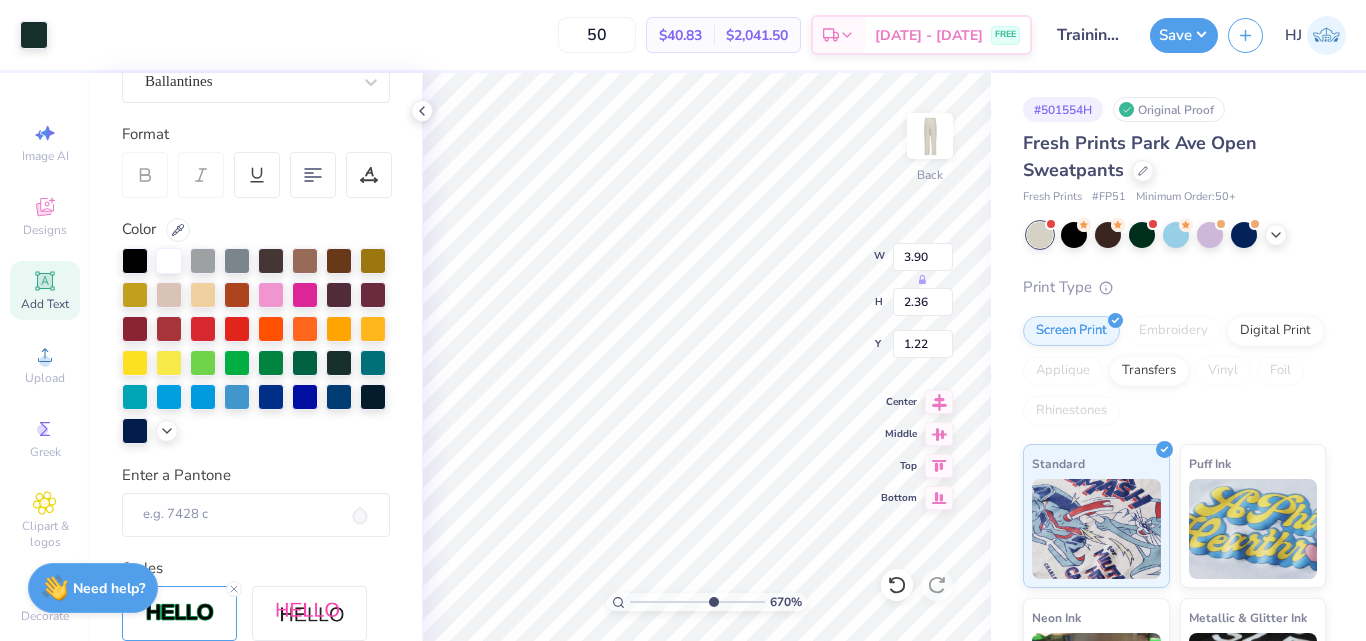 scroll, scrollTop: 200, scrollLeft: 0, axis: vertical 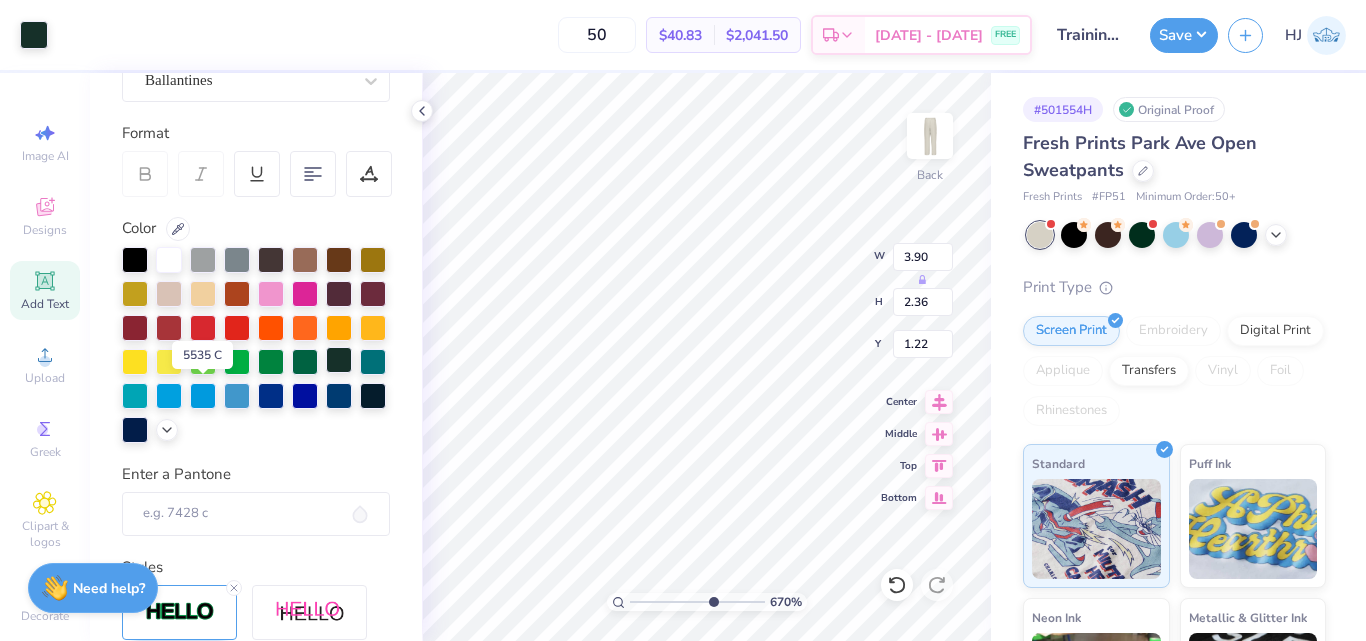 click at bounding box center [339, 360] 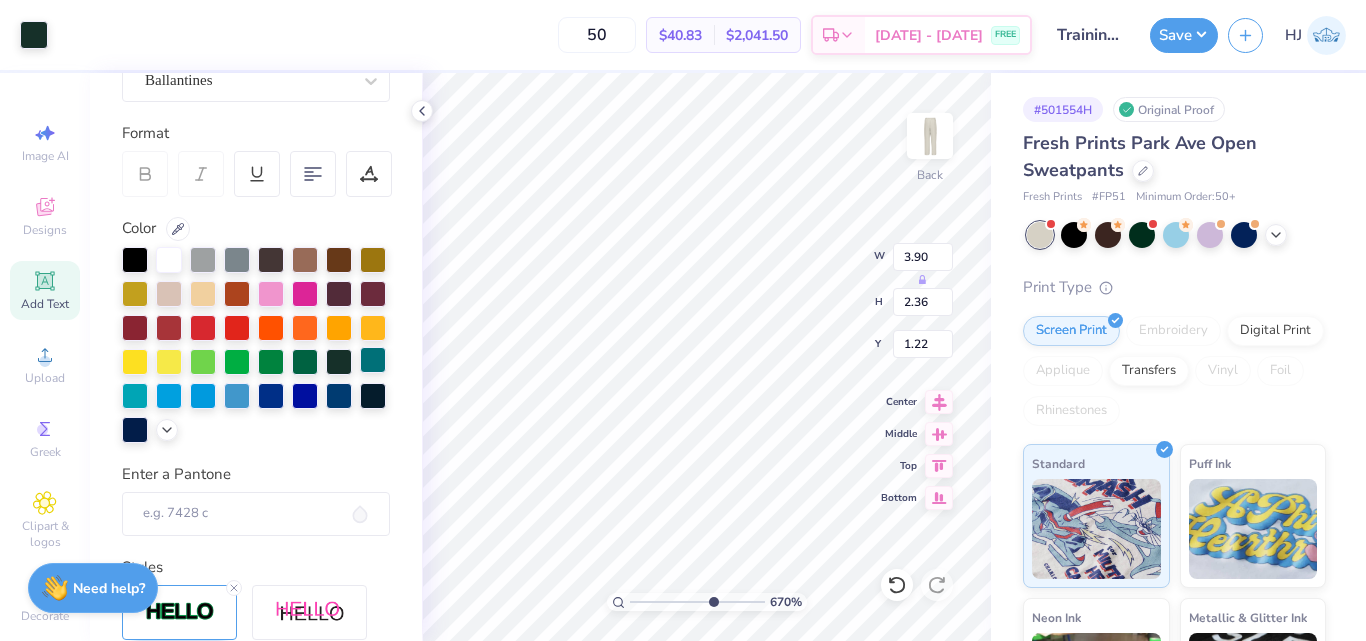 type on "2.00" 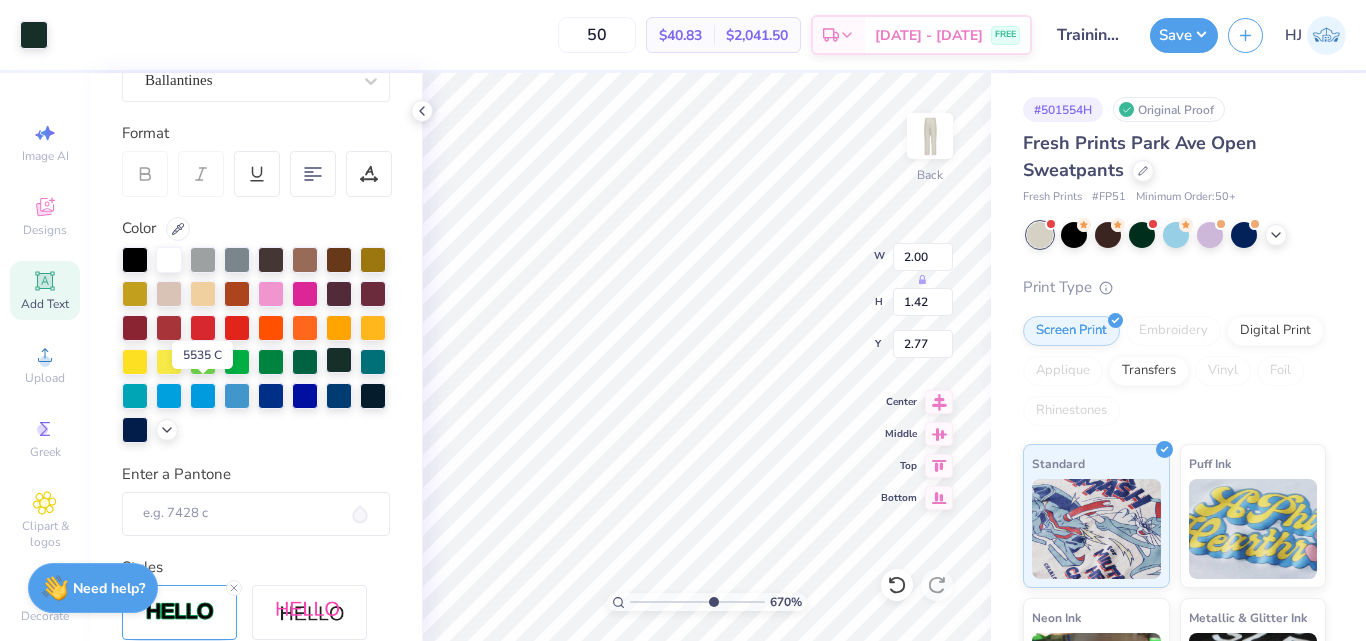 click at bounding box center (339, 360) 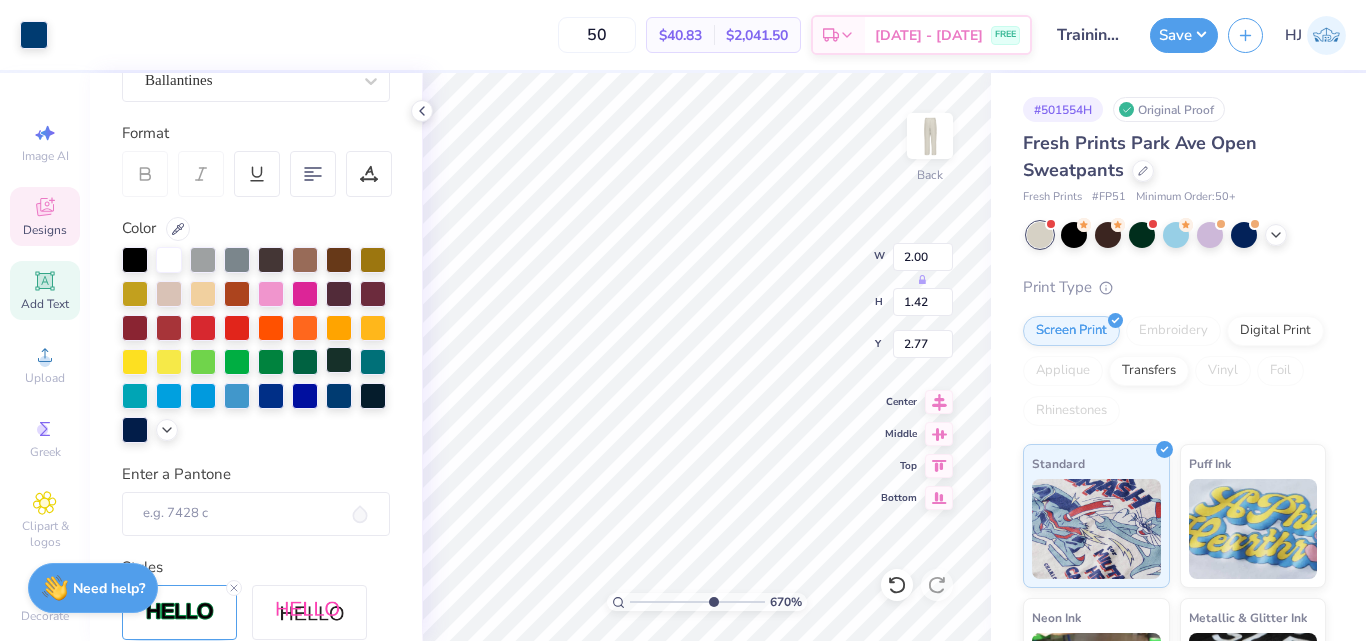 type on "2.51" 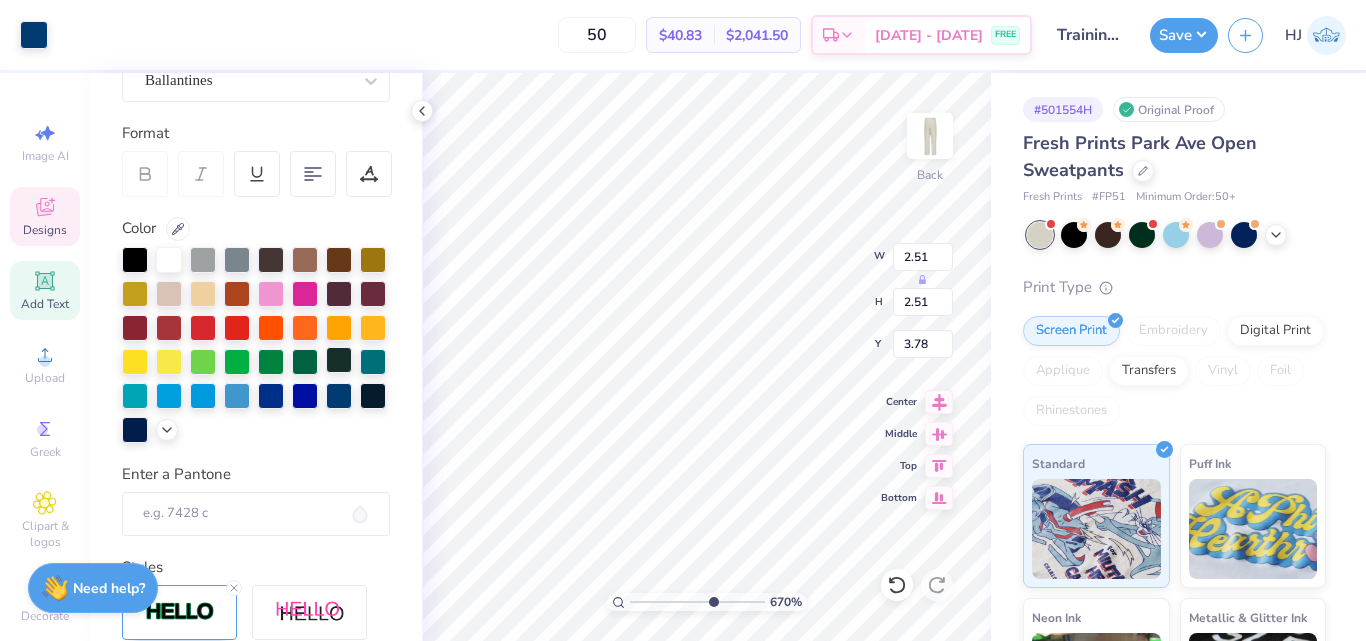 click at bounding box center [339, 360] 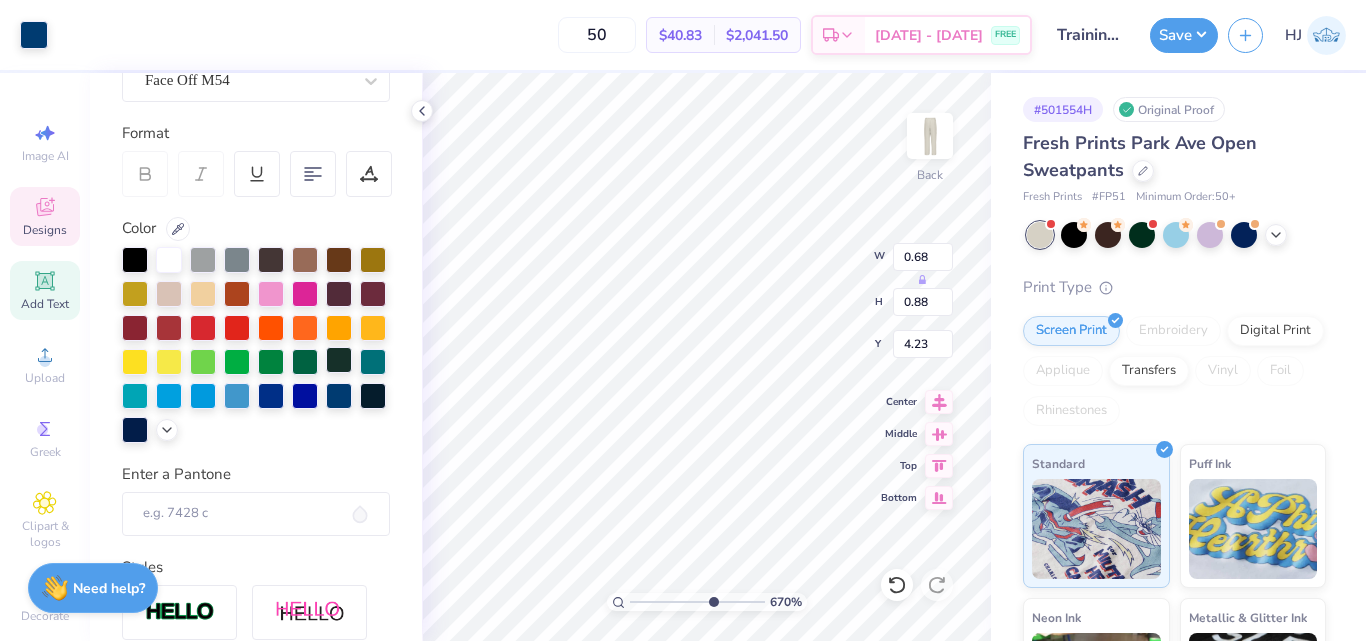 scroll, scrollTop: 199, scrollLeft: 0, axis: vertical 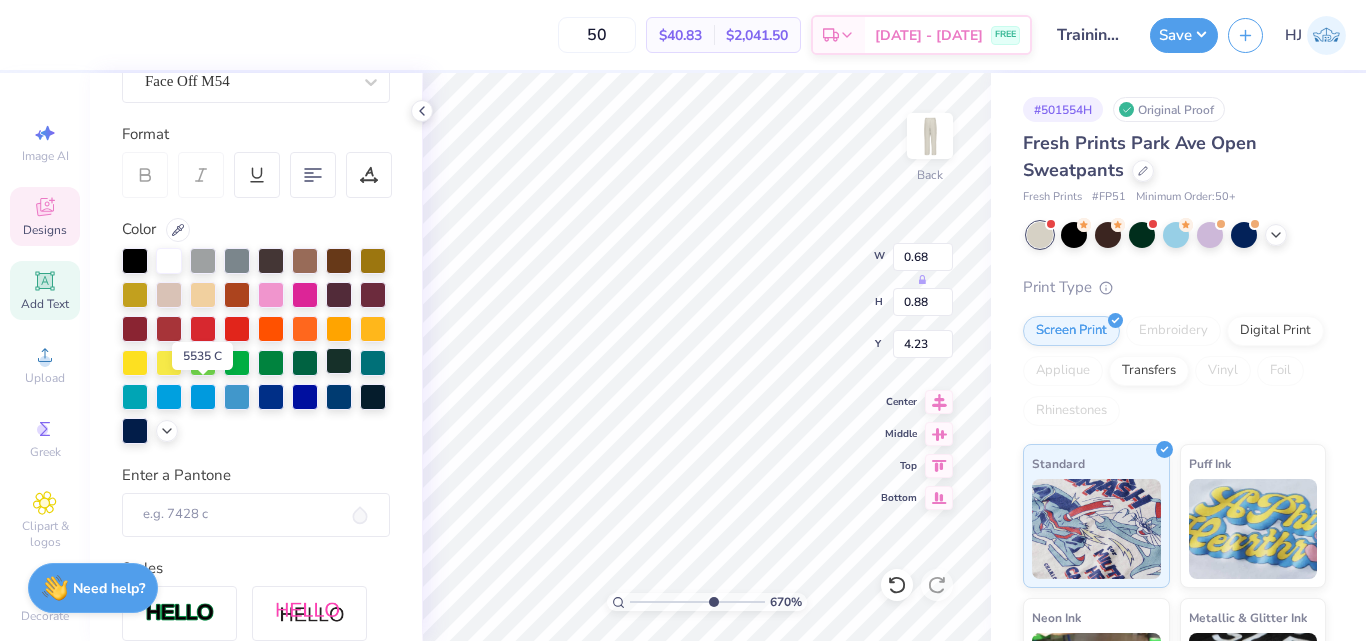click at bounding box center (339, 361) 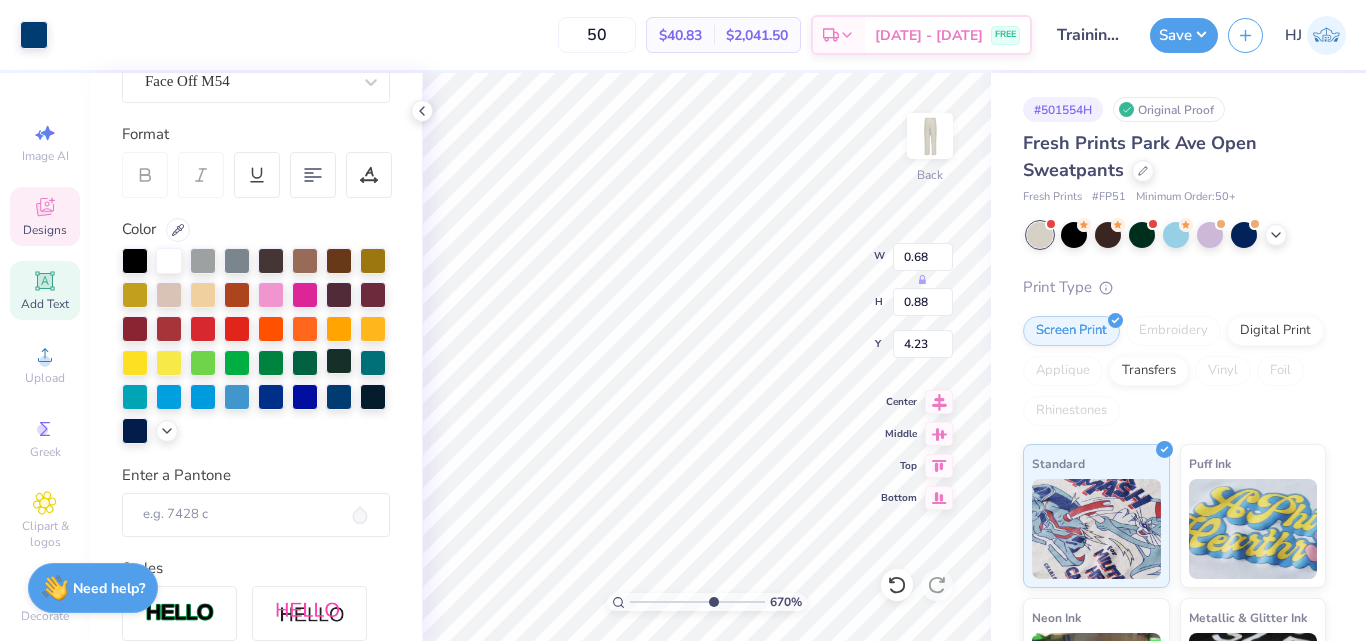 type on "2.51" 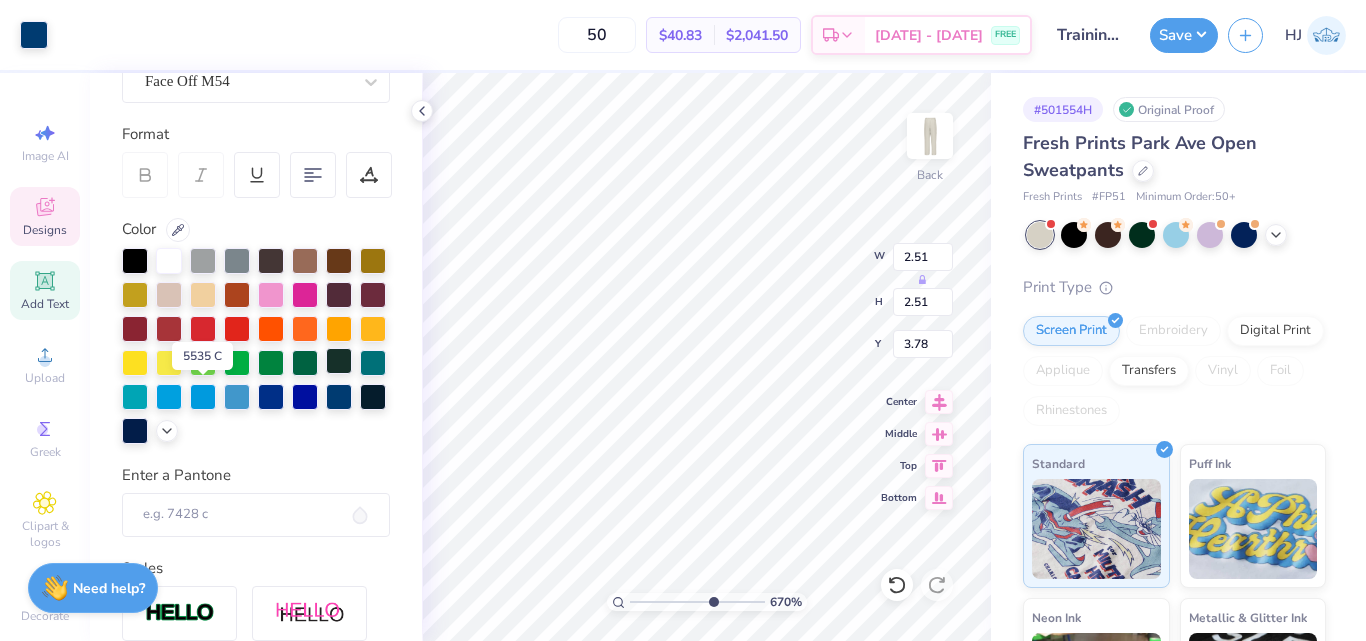 click at bounding box center (339, 361) 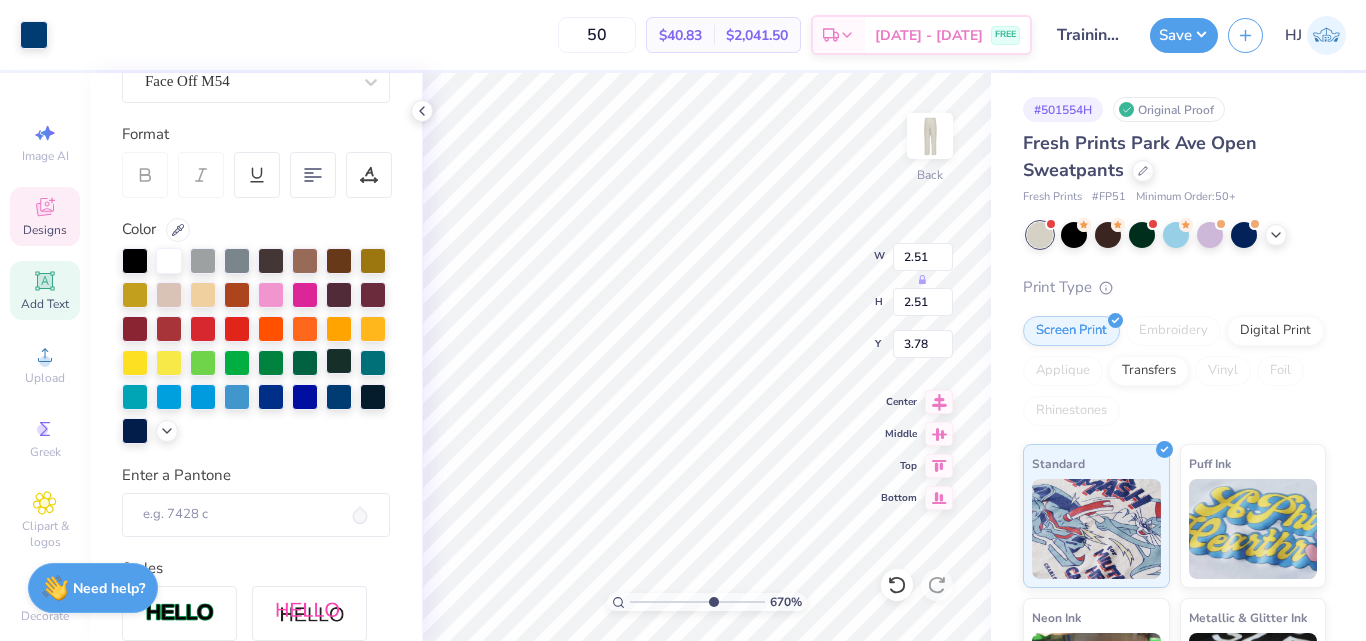 type on "1.80" 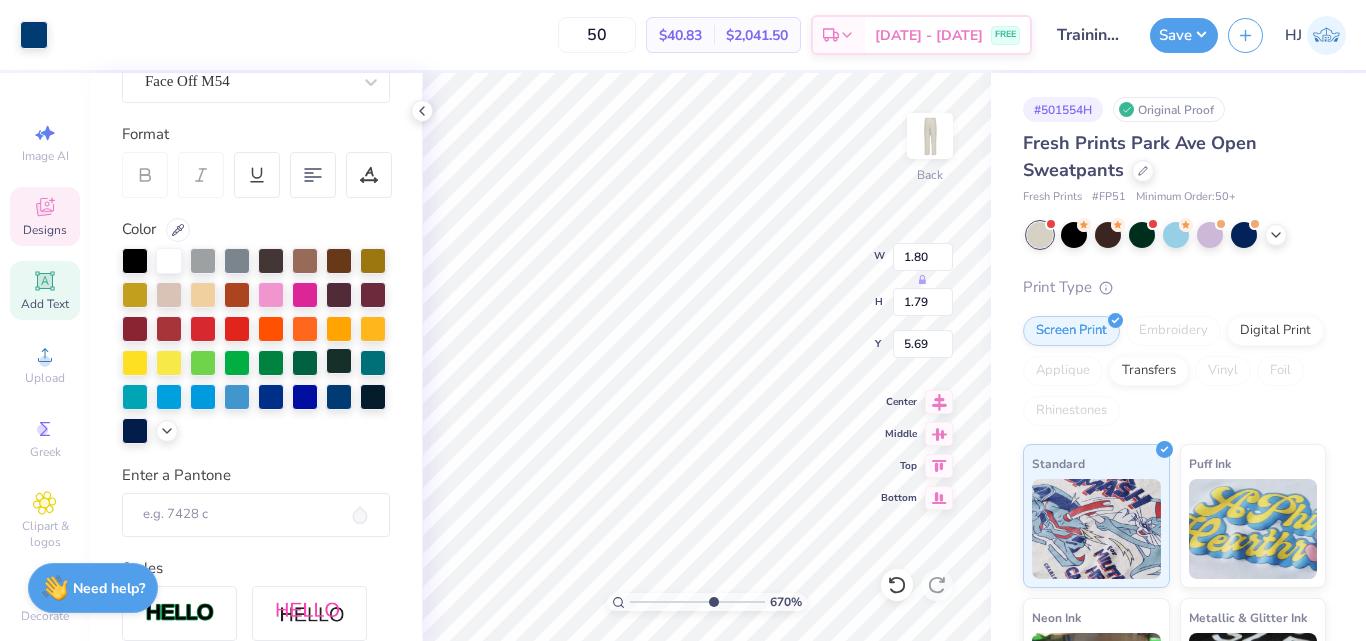 click at bounding box center (339, 361) 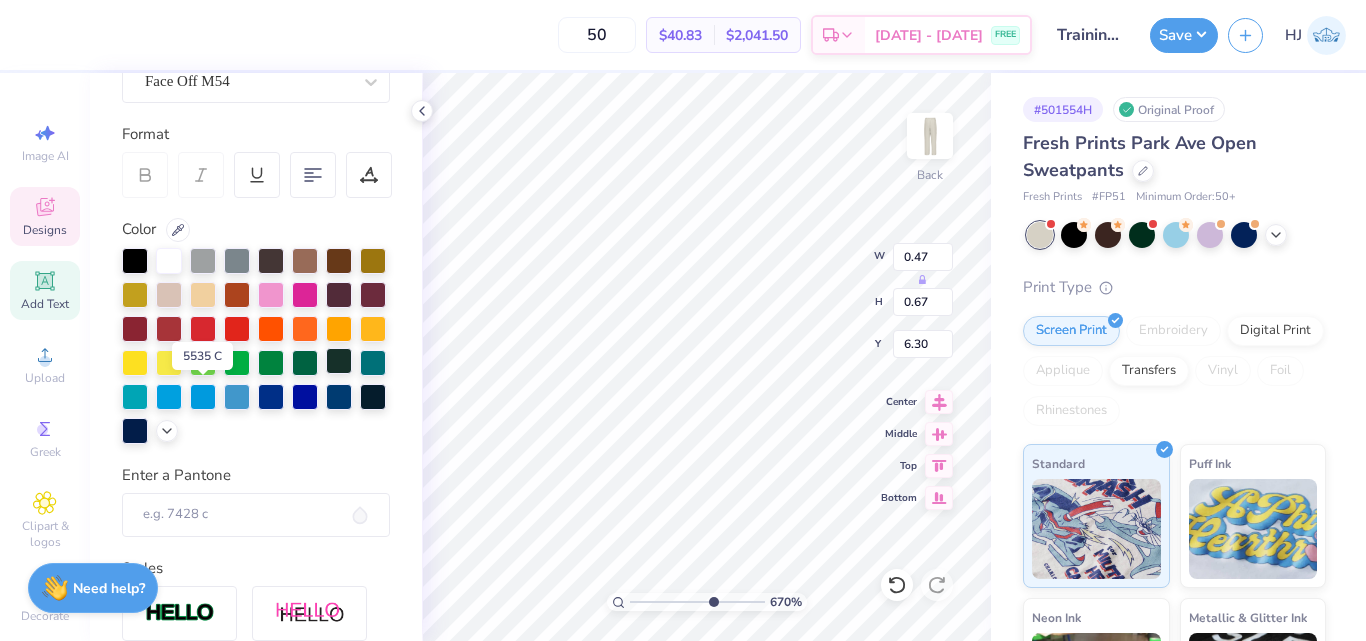 click at bounding box center (339, 361) 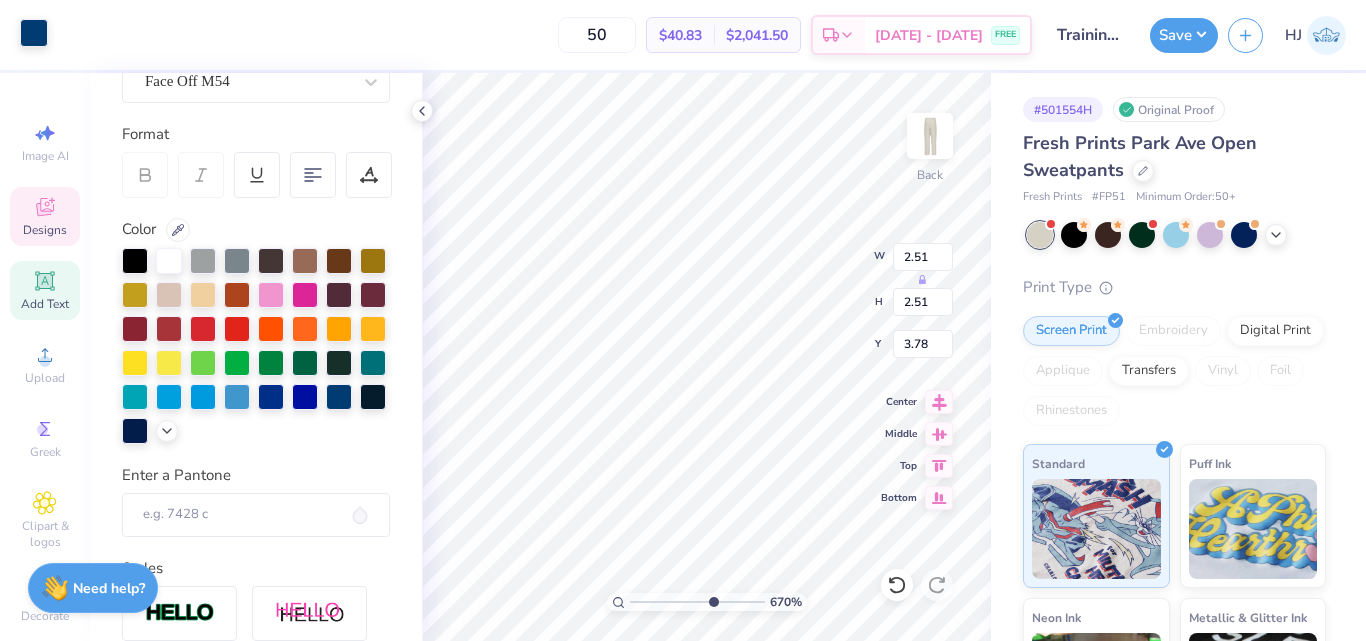 click at bounding box center (34, 33) 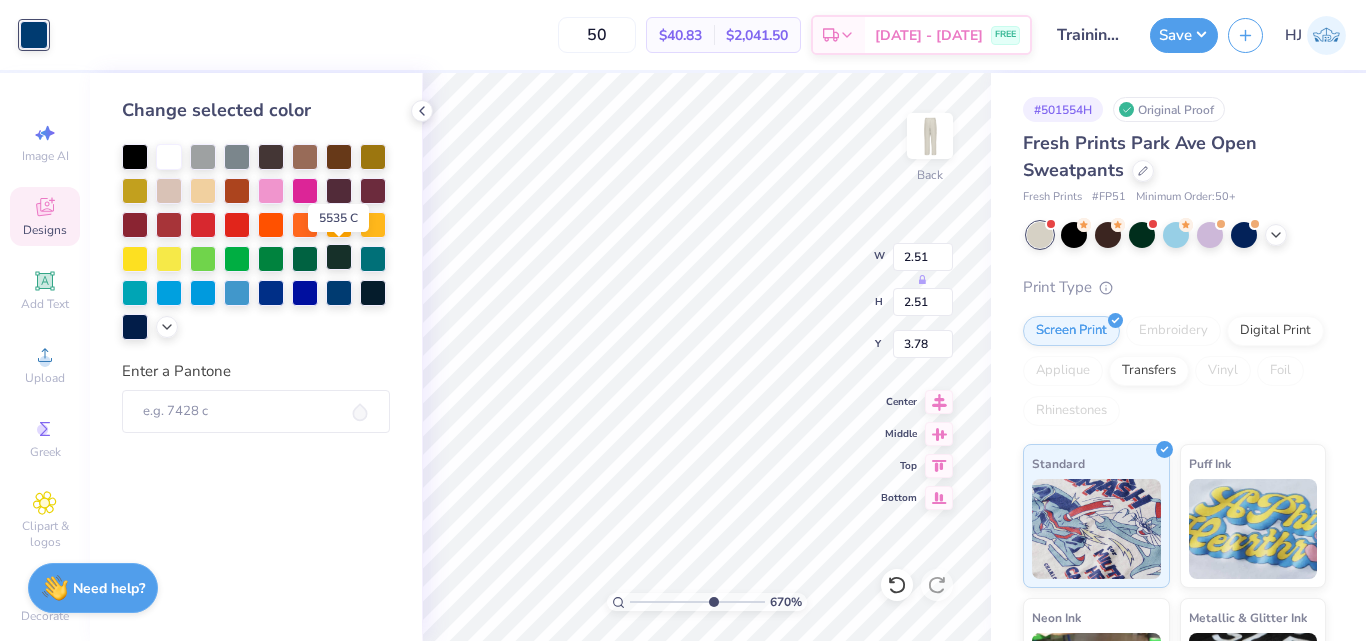 click at bounding box center (339, 257) 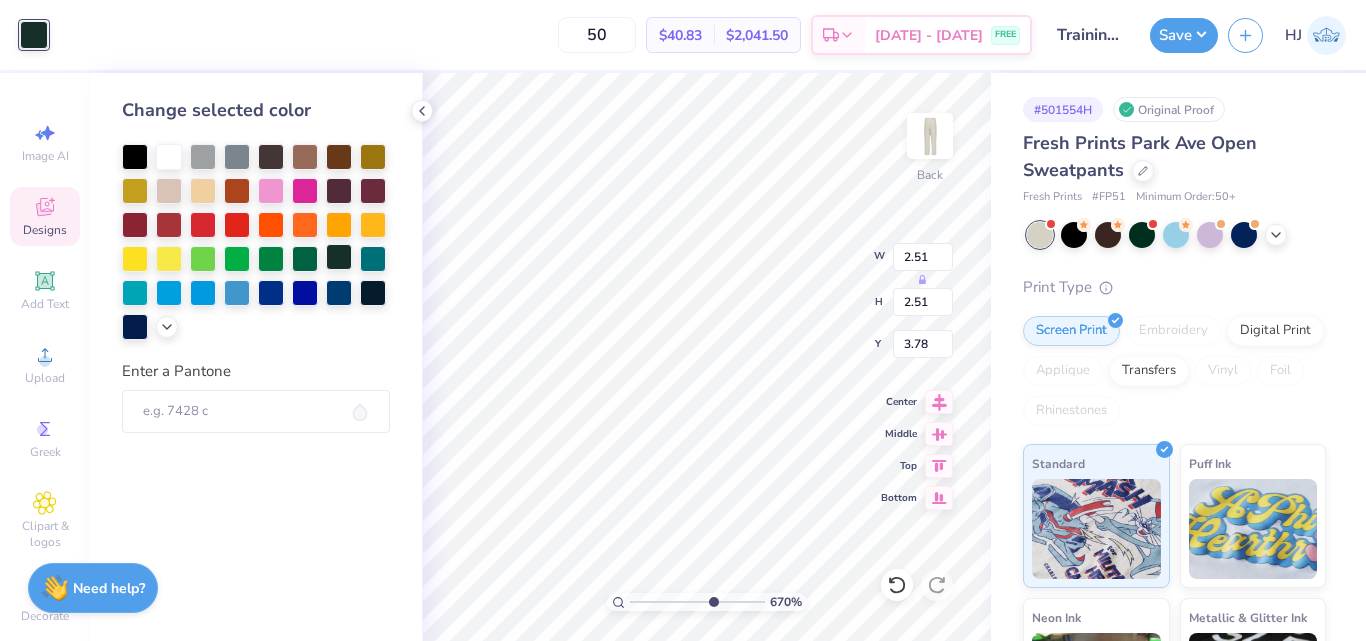 type on "1.80" 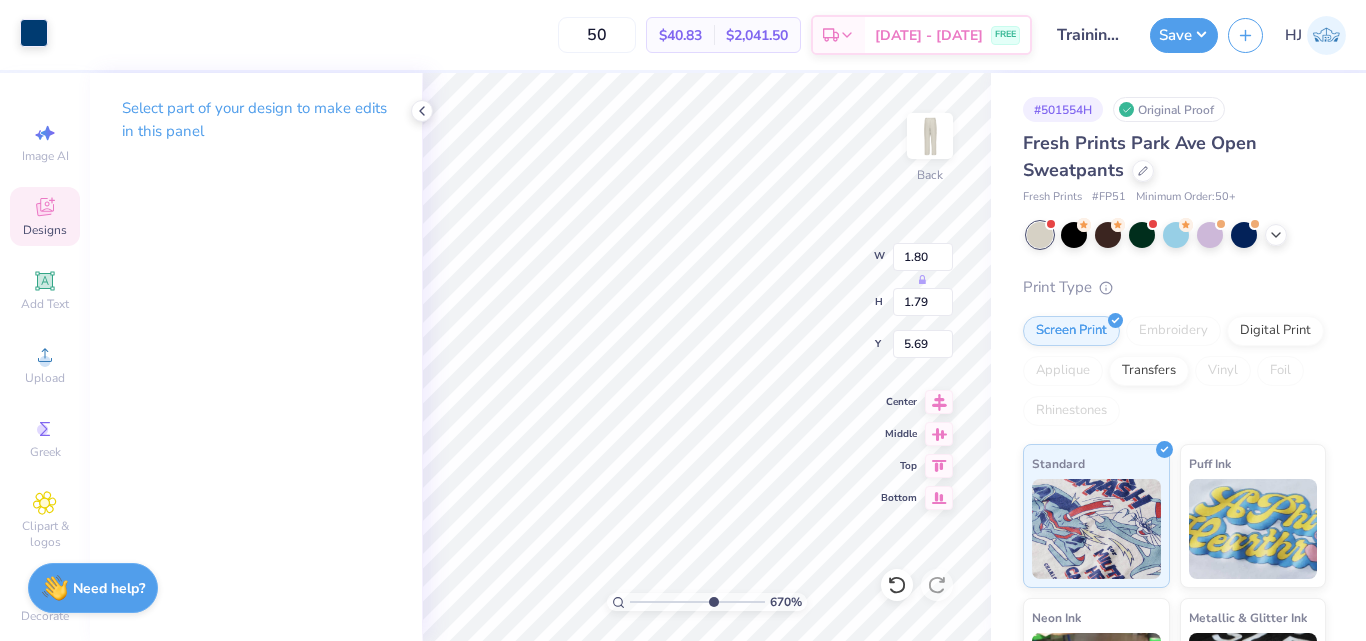 click at bounding box center [34, 33] 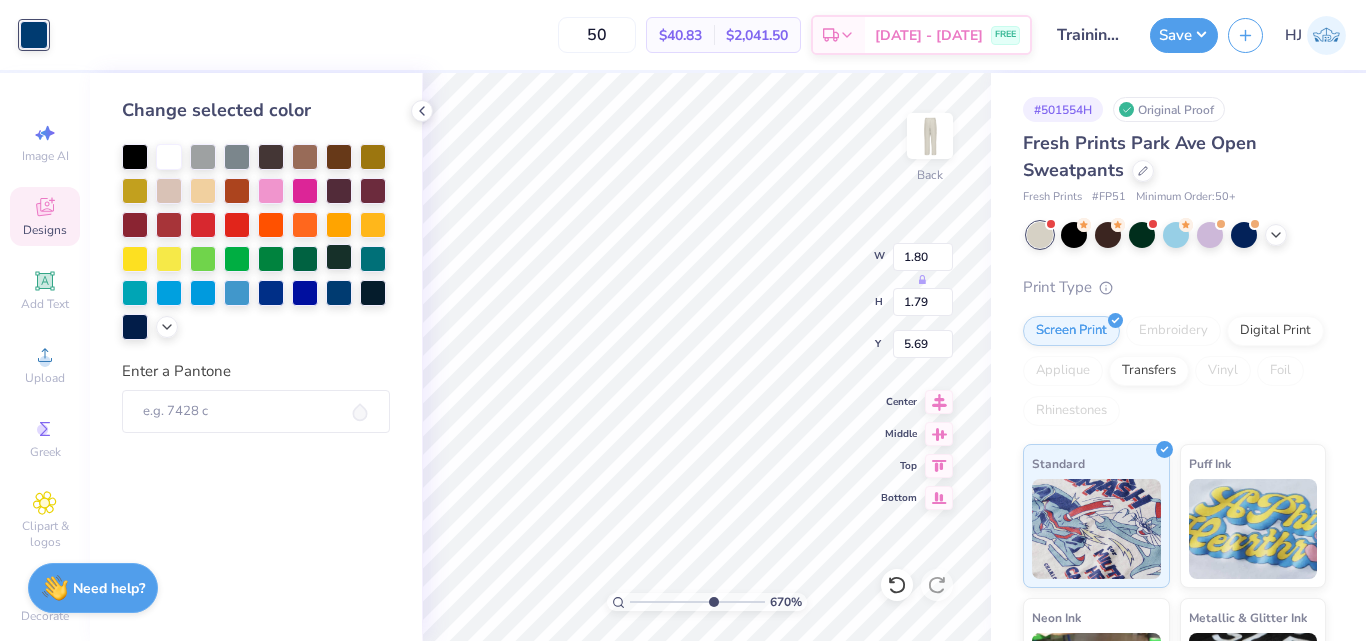 click at bounding box center [339, 257] 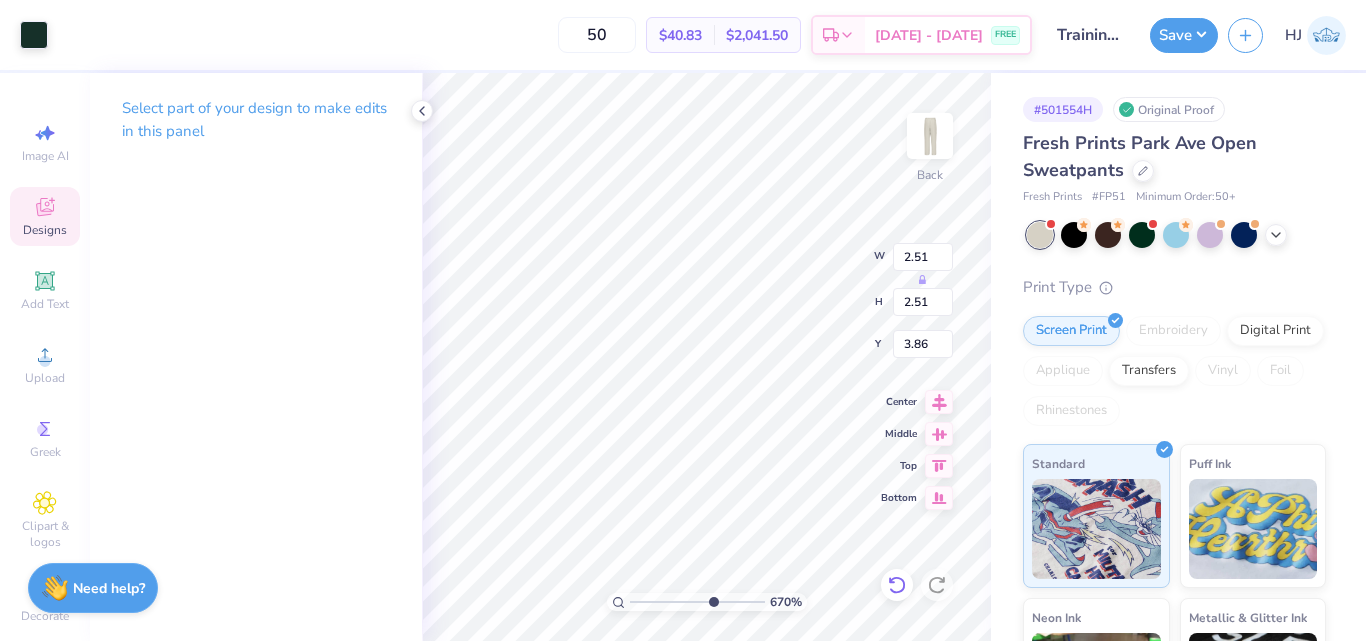 type on "3.78" 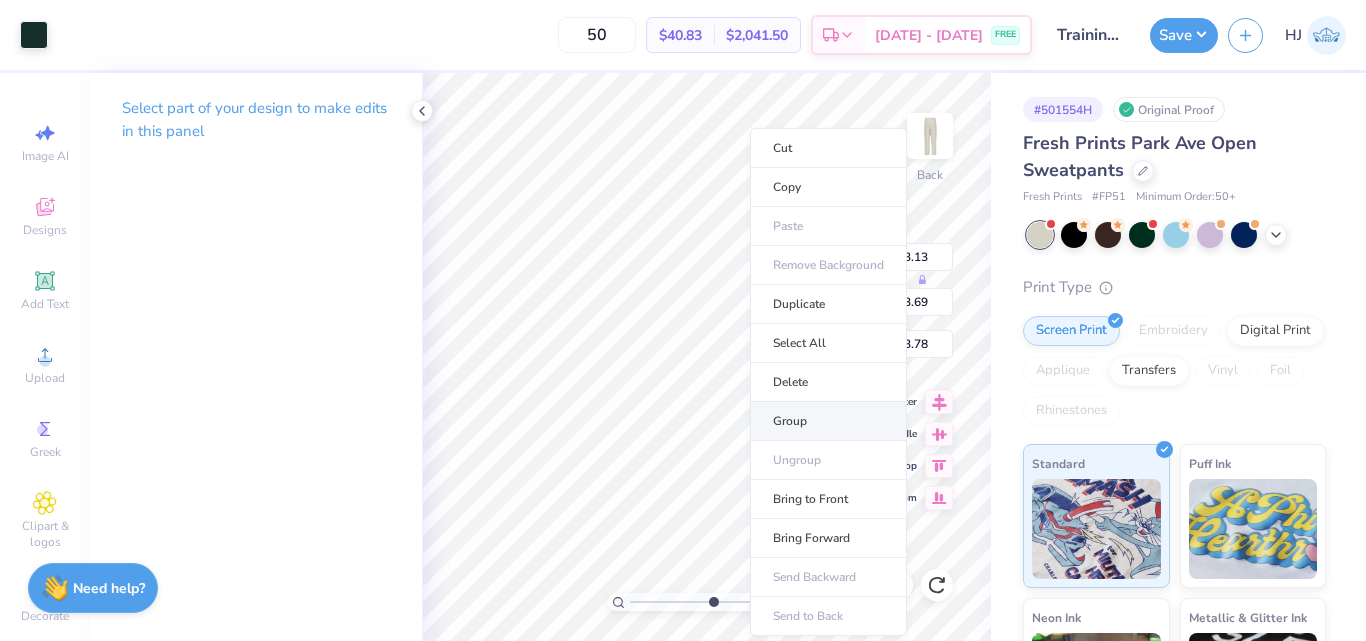 click on "Group" at bounding box center (828, 421) 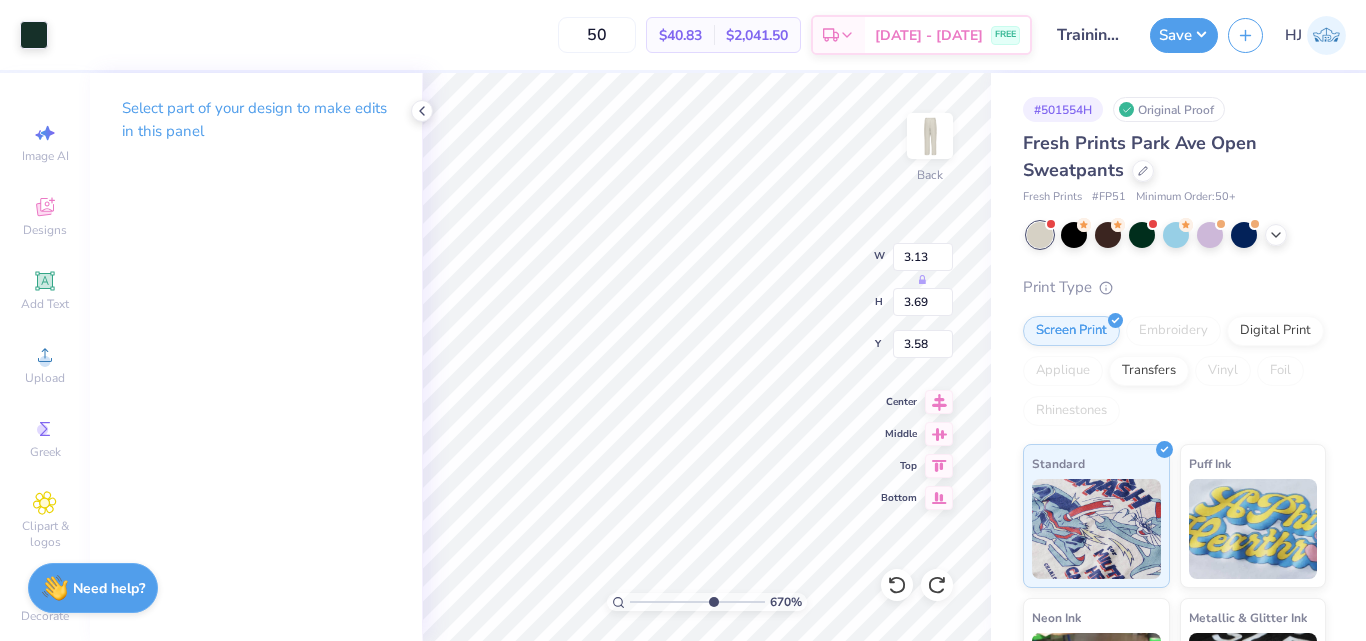 type on "3.78" 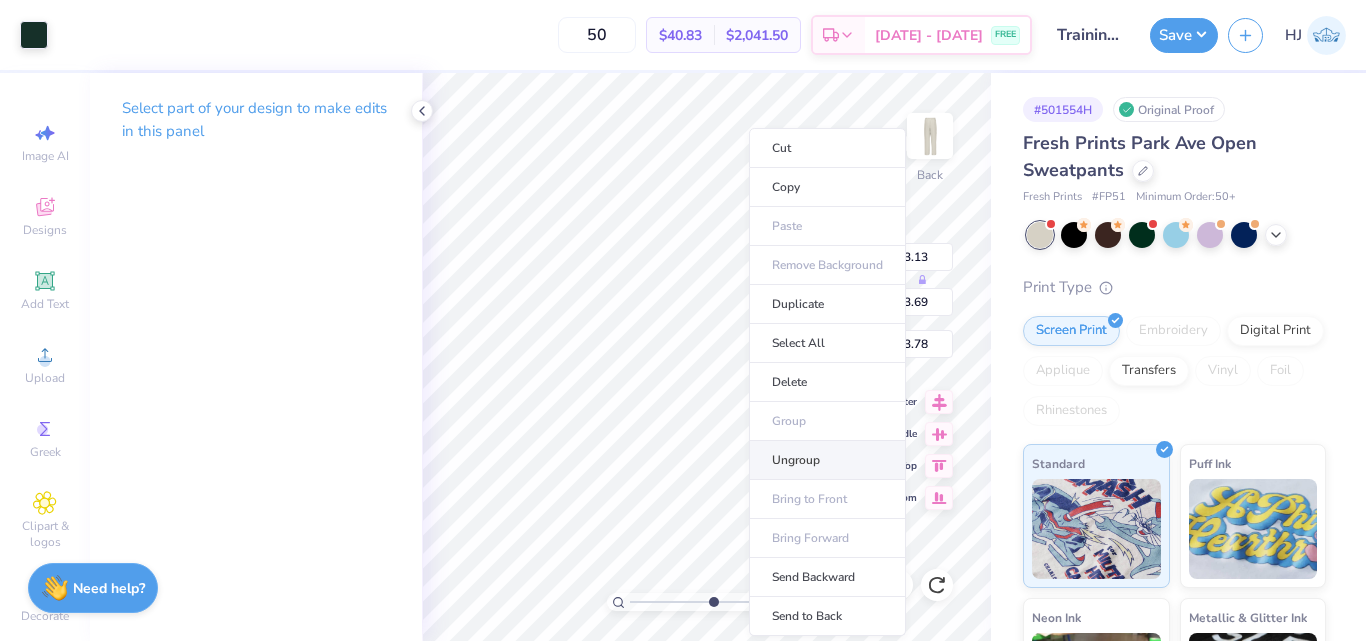click on "Ungroup" at bounding box center (827, 460) 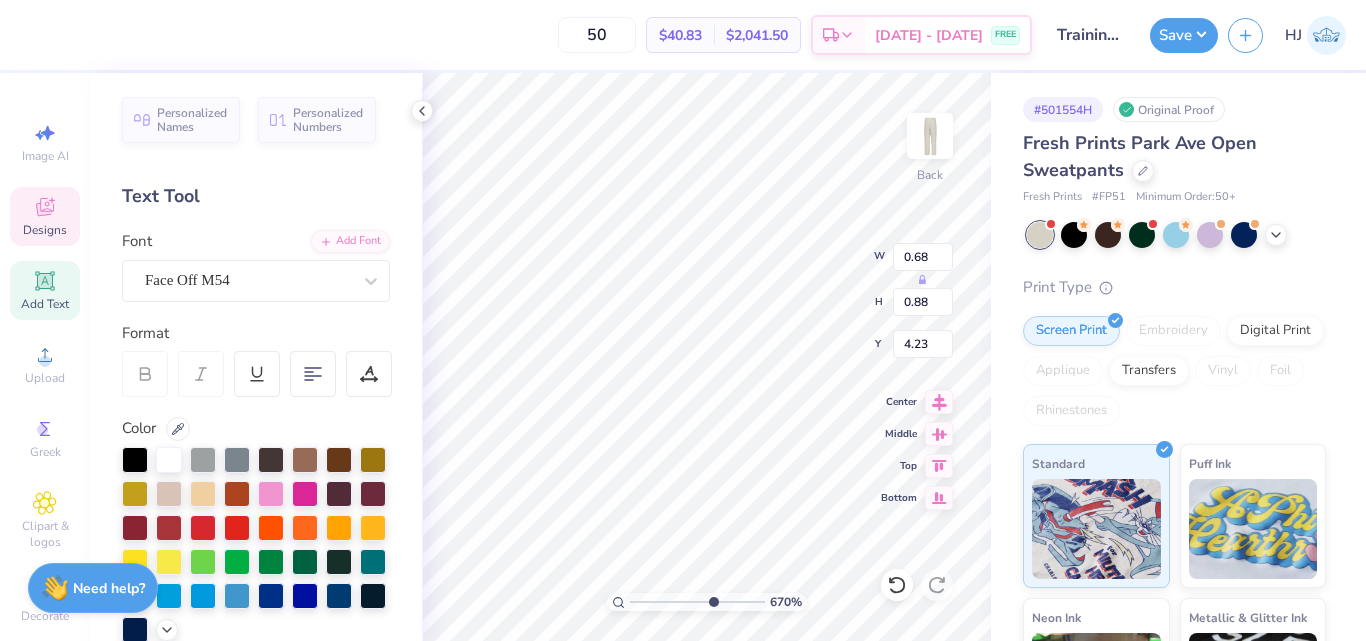 type on "2.51" 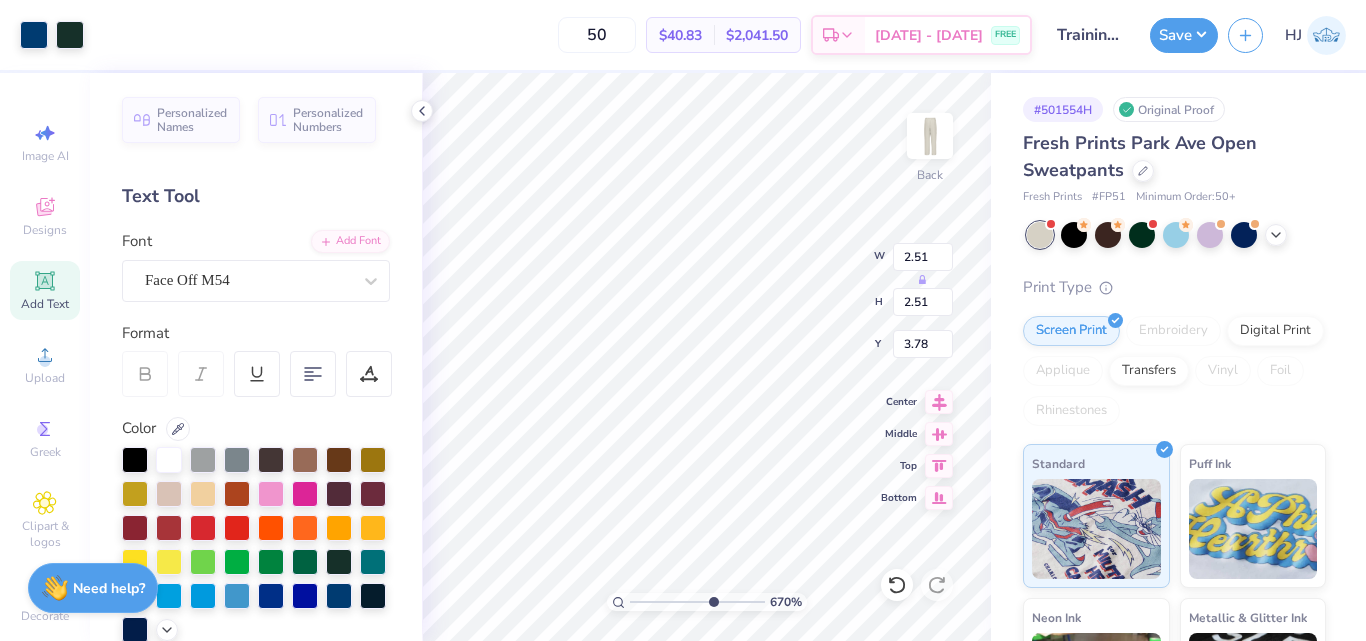 type on "3.13" 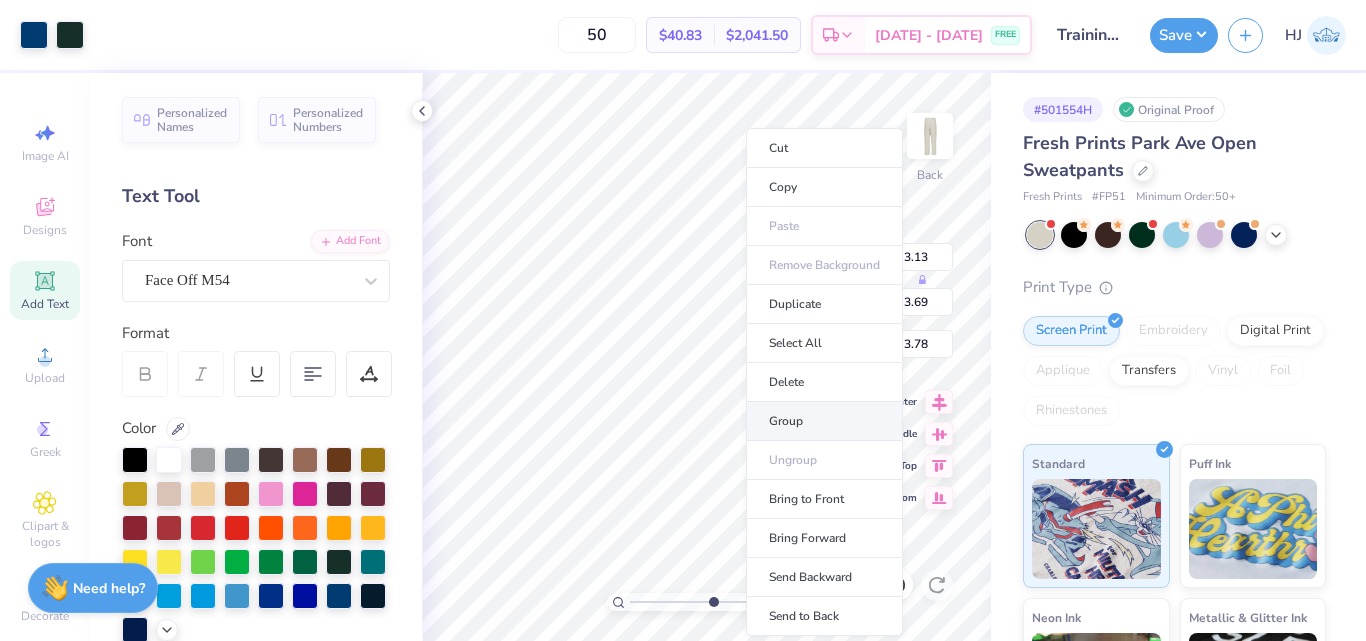 click on "Group" at bounding box center (824, 421) 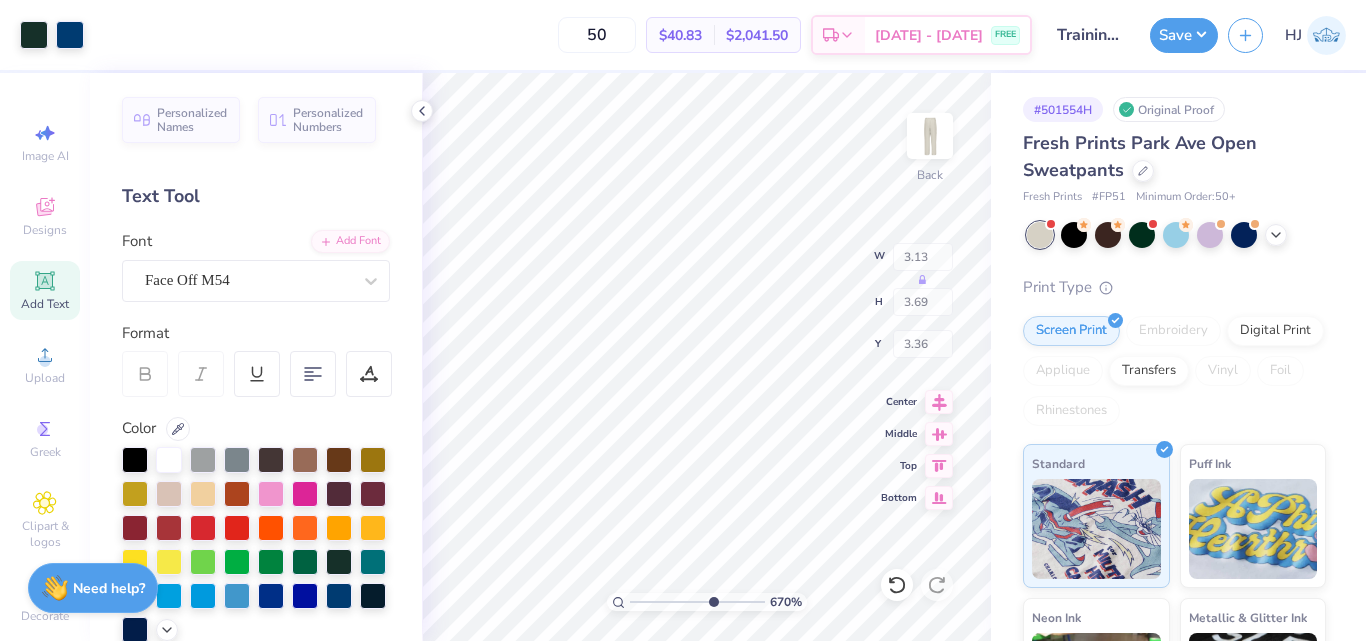 type on "3.29" 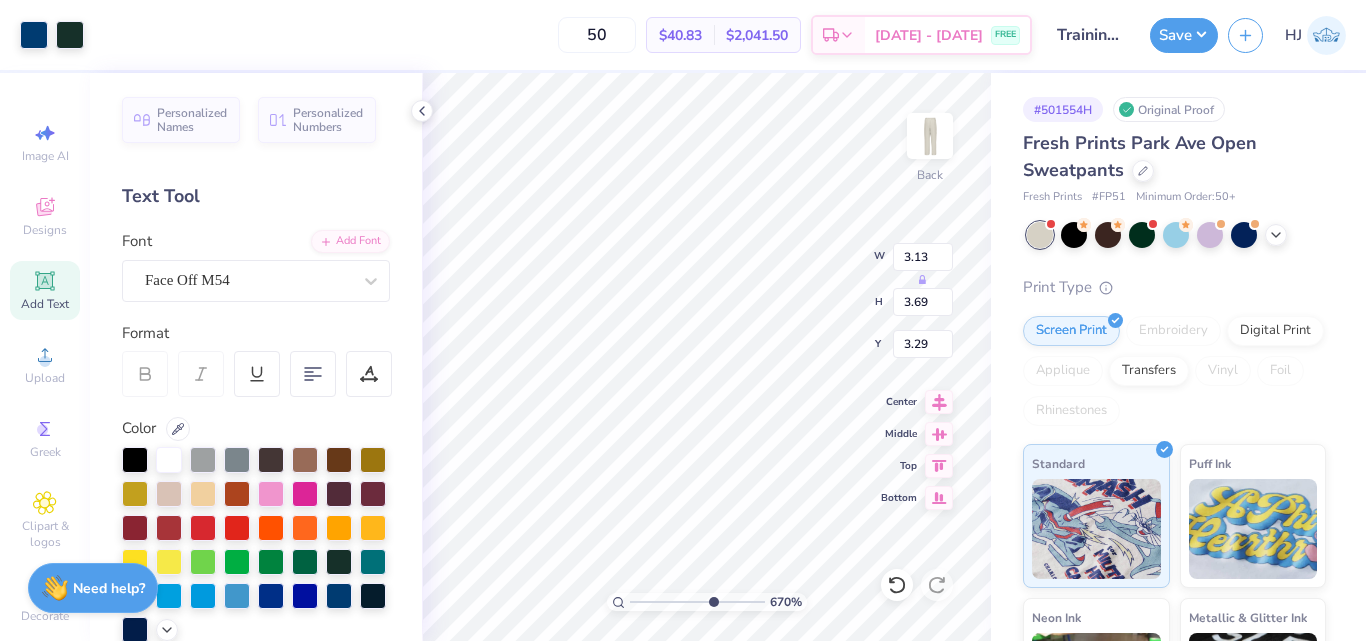 type on "2.00" 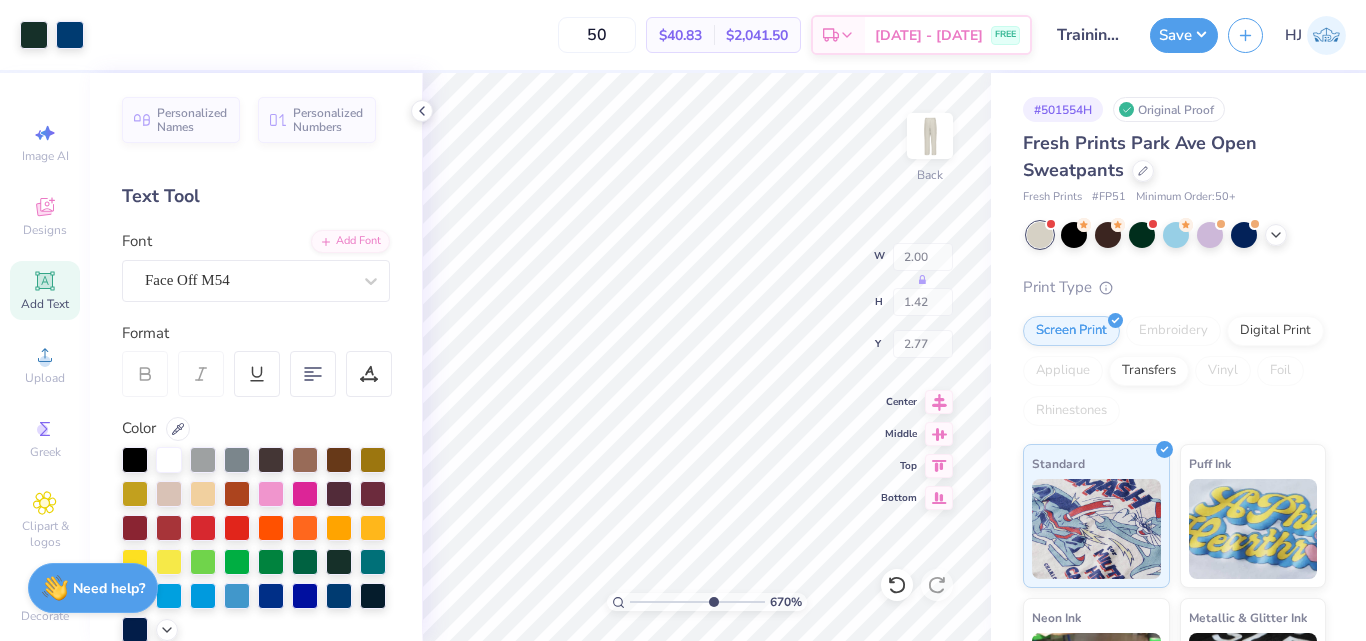 type on "2.87" 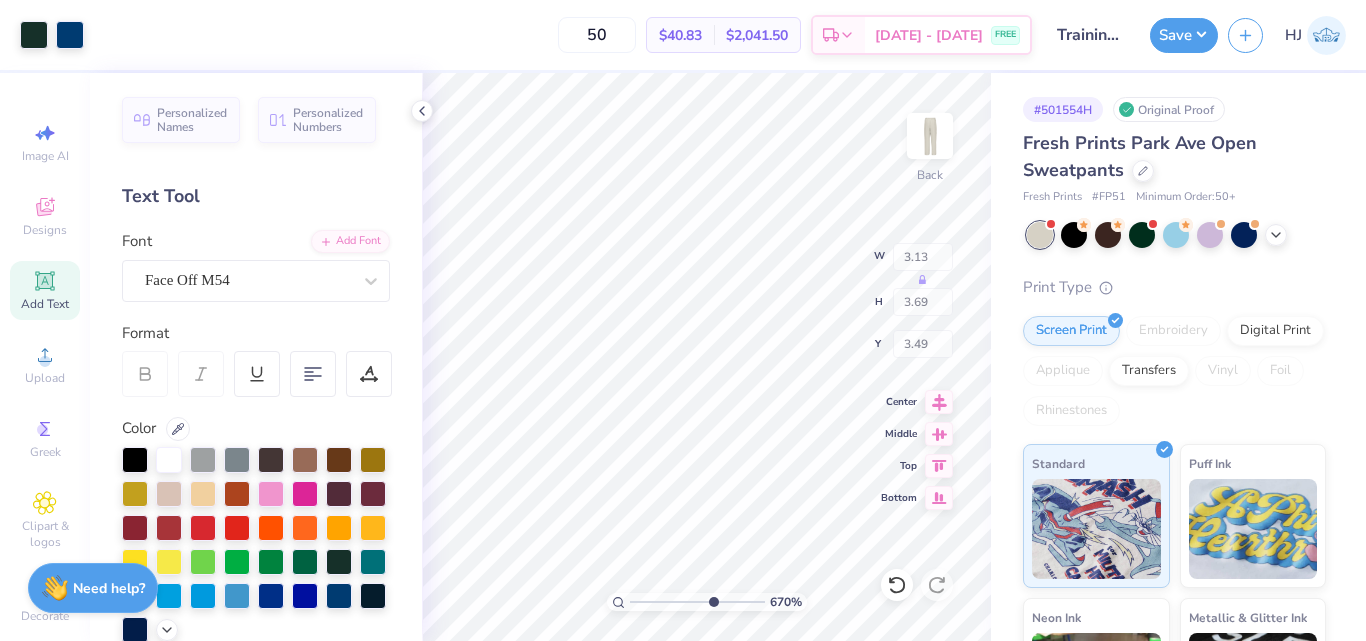 type on "3.49" 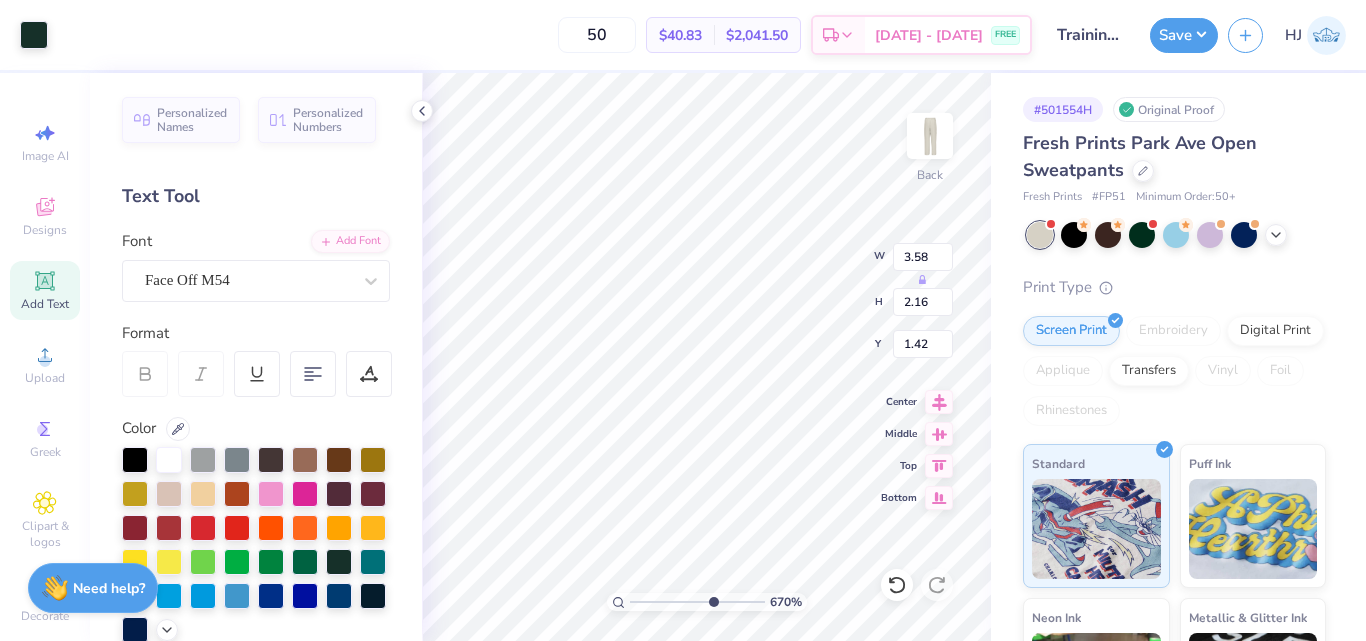type on "3.58" 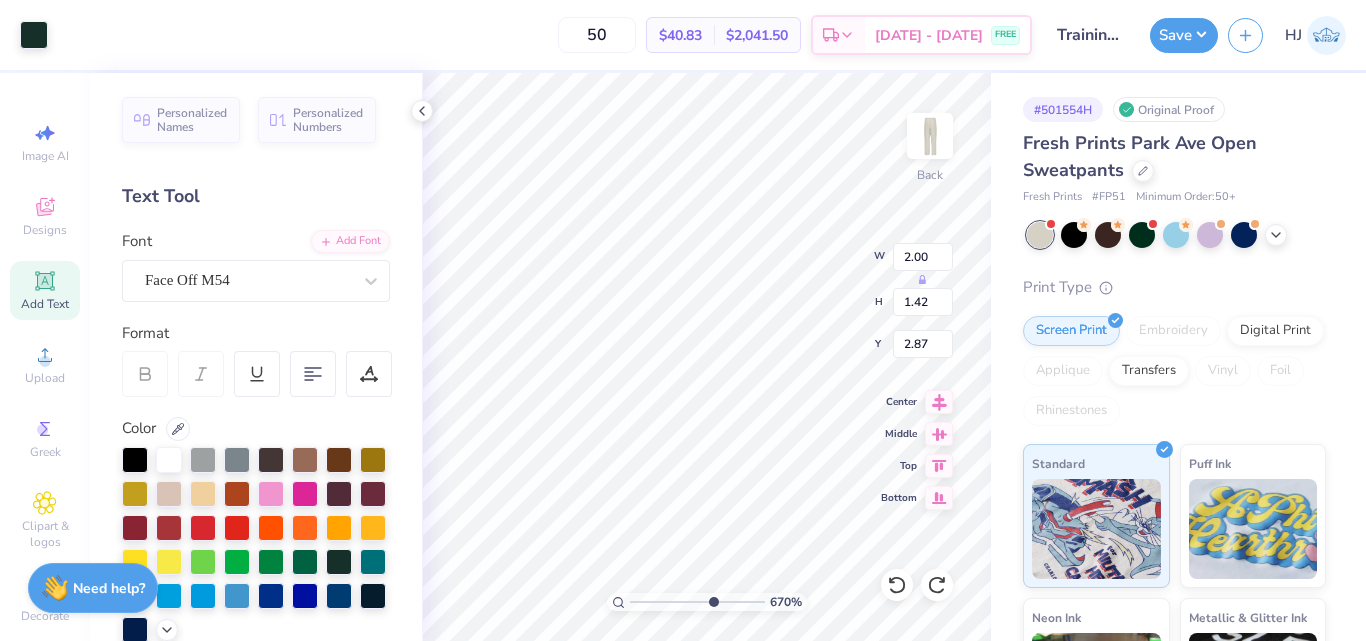 type on "3.90" 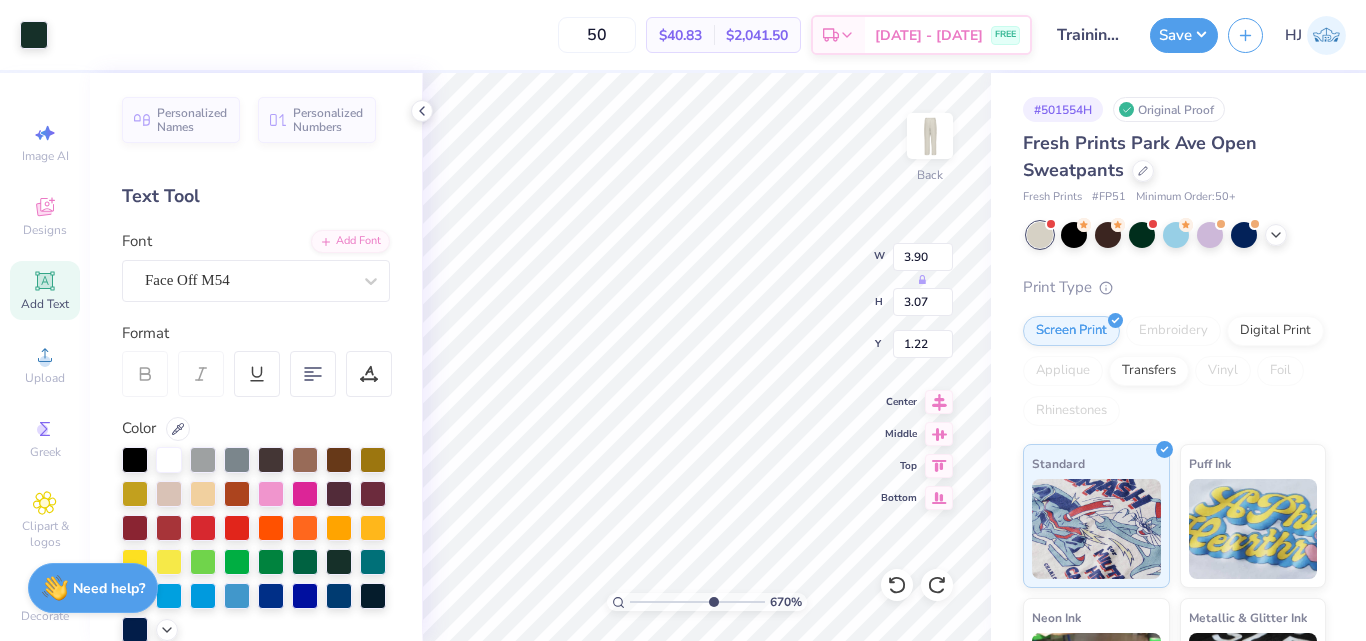 type on "3.31" 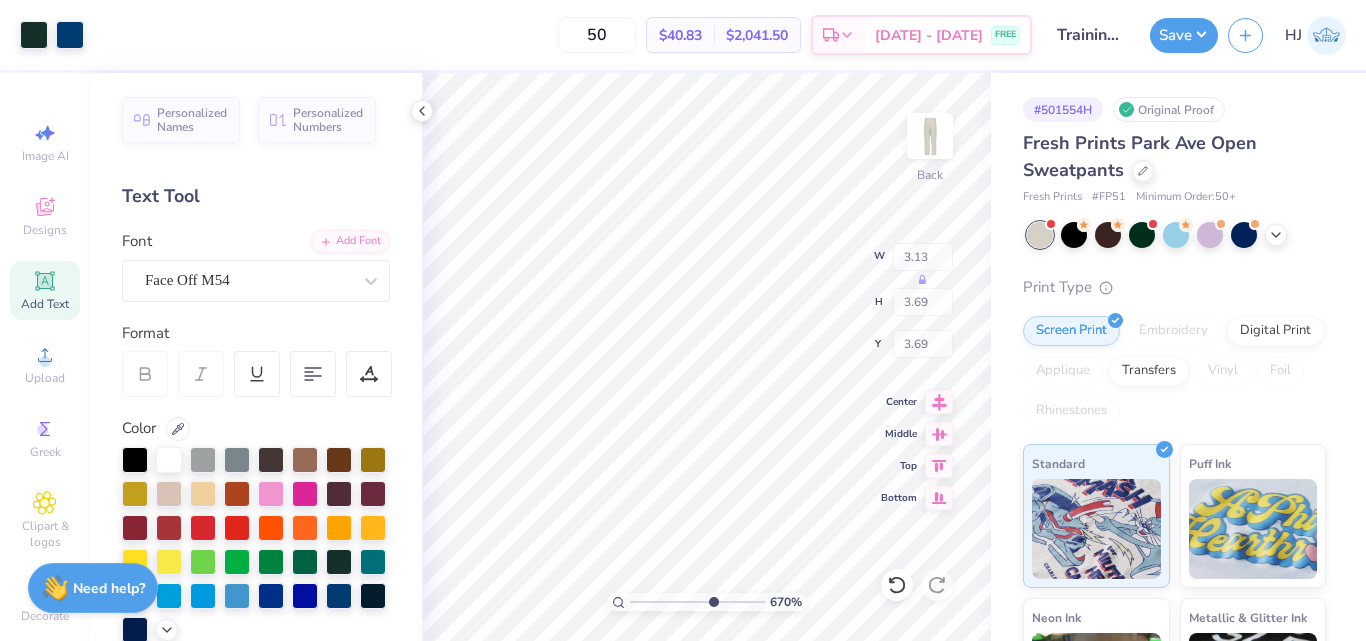 type on "3.69" 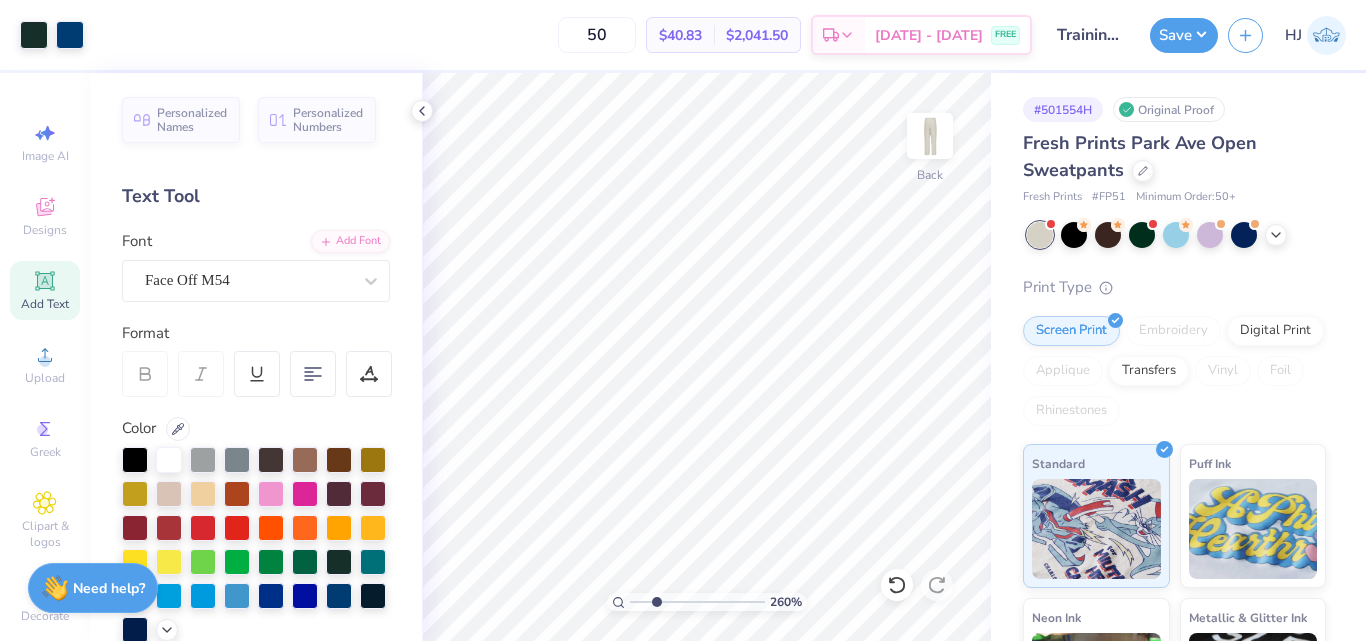 drag, startPoint x: 707, startPoint y: 598, endPoint x: 656, endPoint y: 596, distance: 51.0392 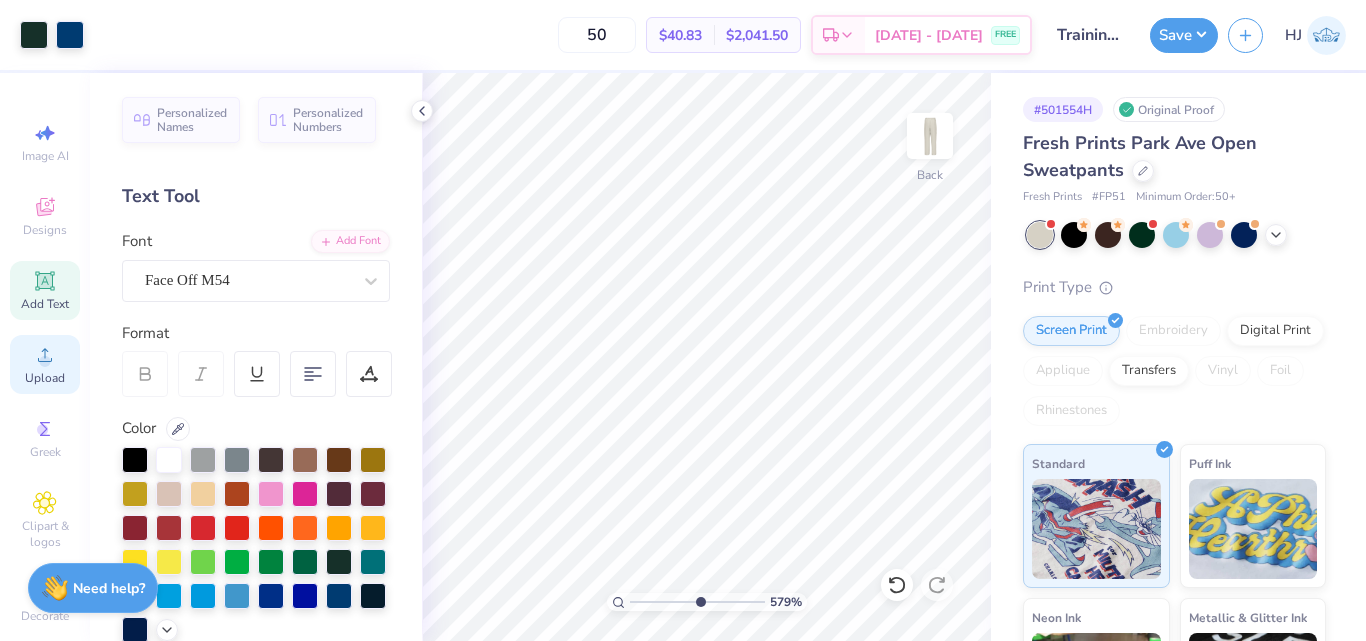 click 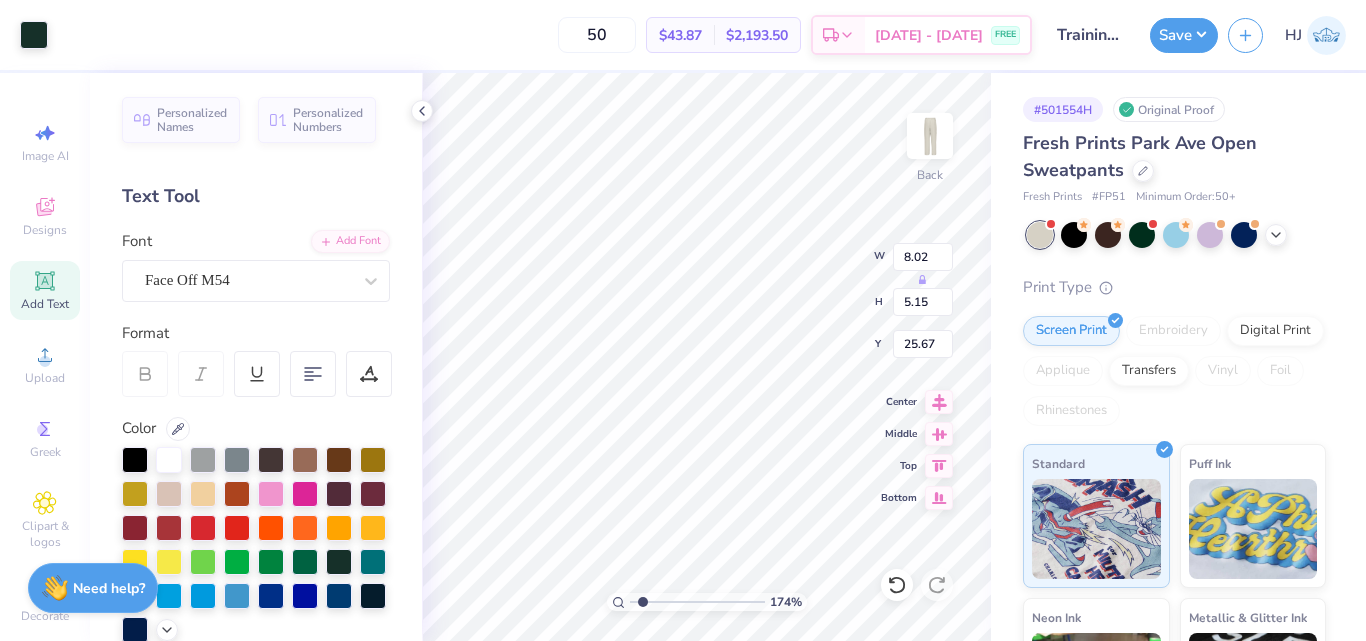 type on "1.42648195946229" 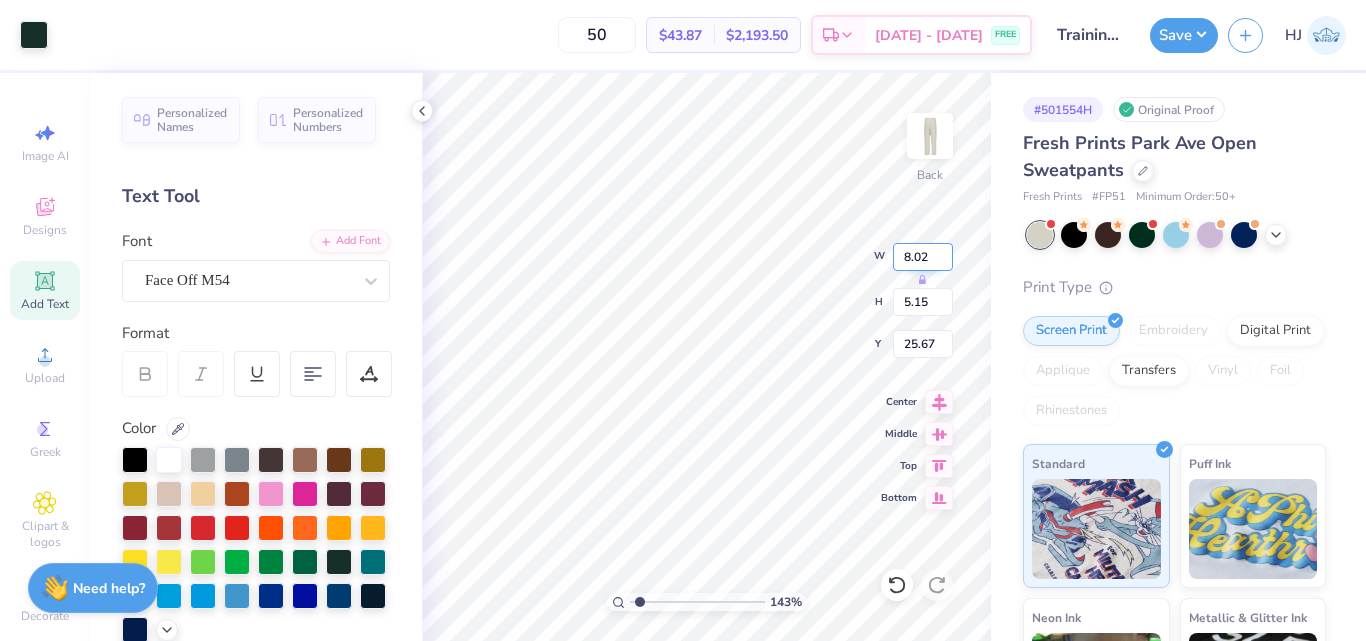 click on "8.02" at bounding box center [923, 257] 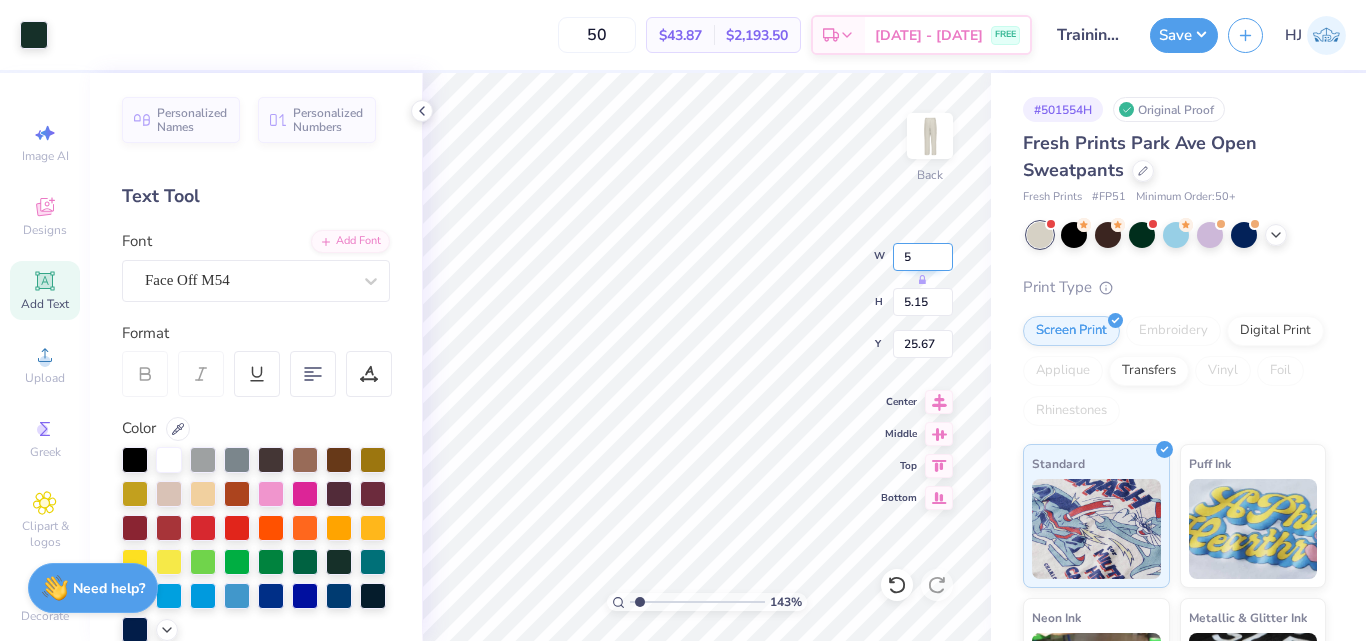 type on "5" 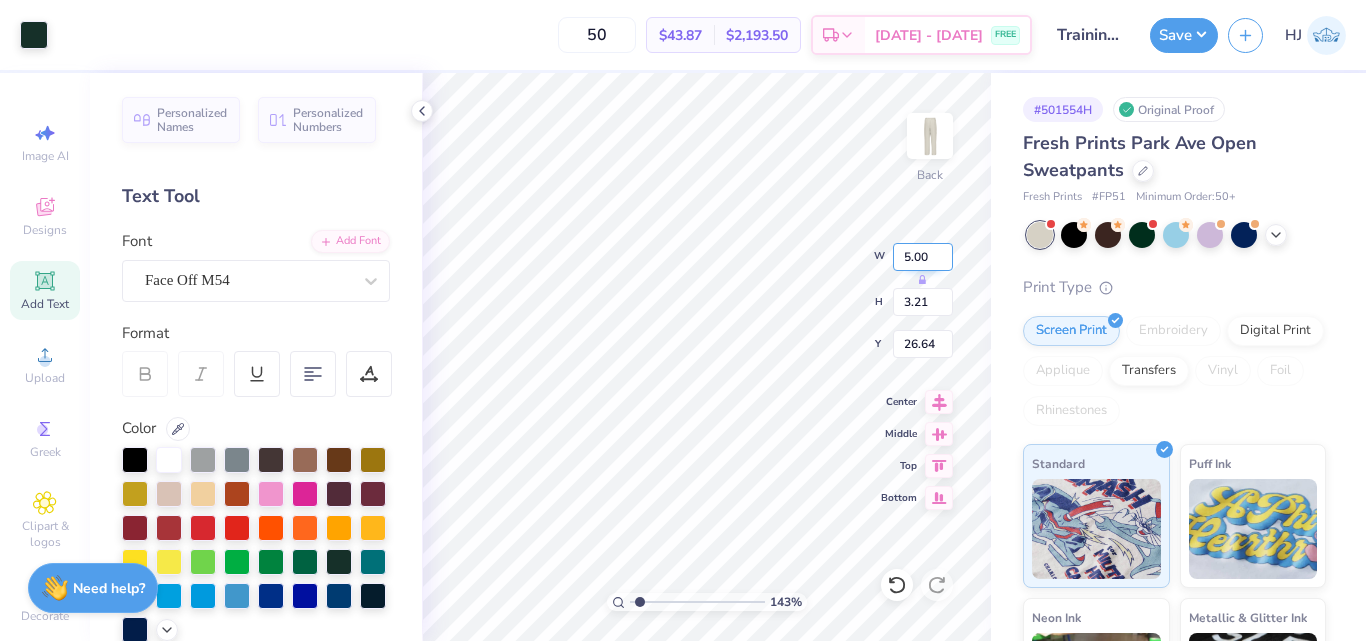 type on "1.42648195946229" 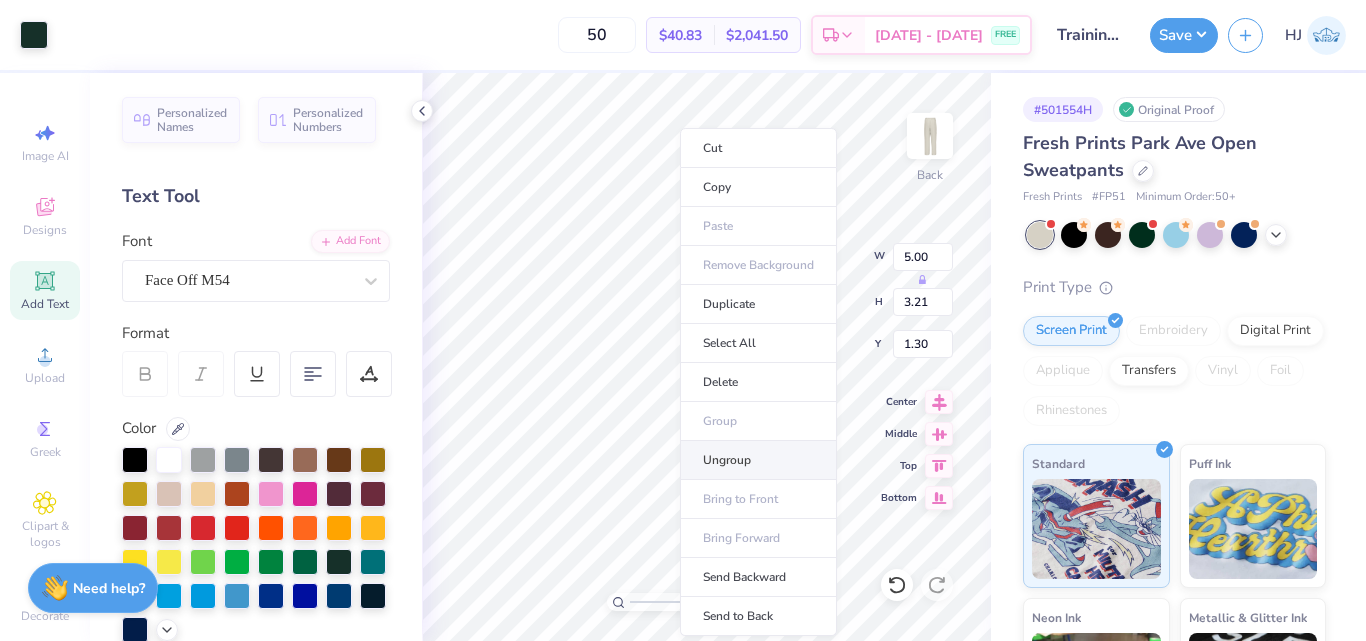 click on "Ungroup" at bounding box center [758, 460] 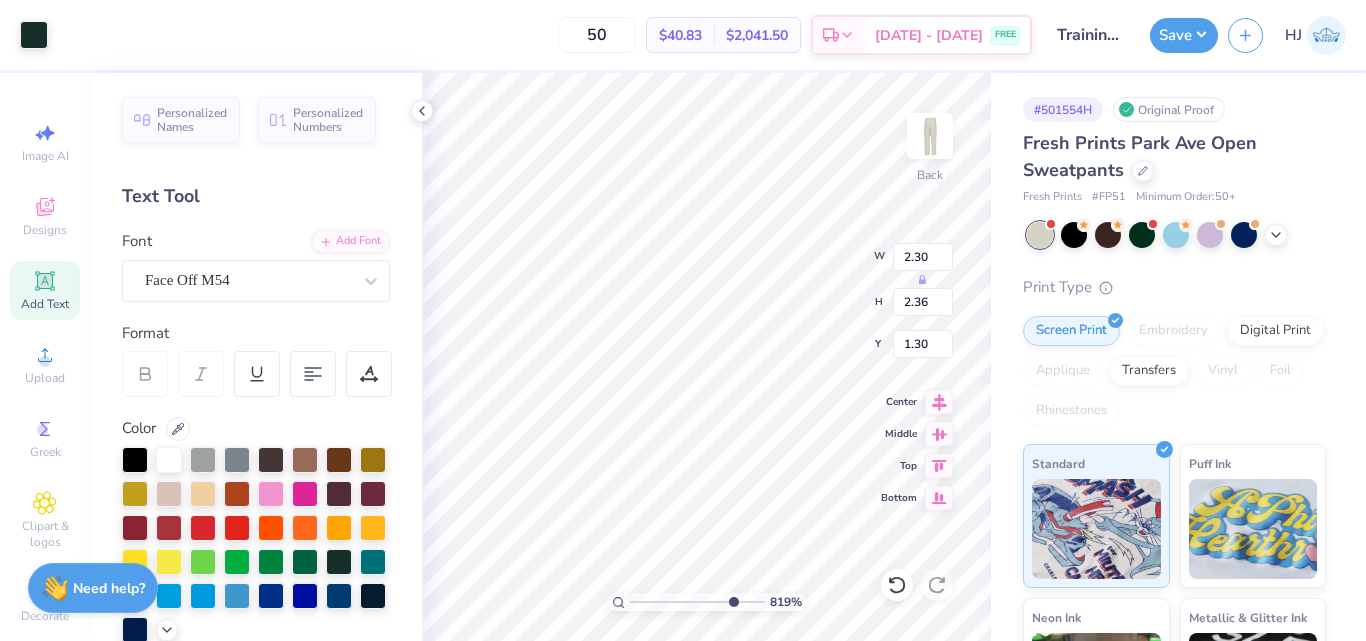 type on "8.18648829478636" 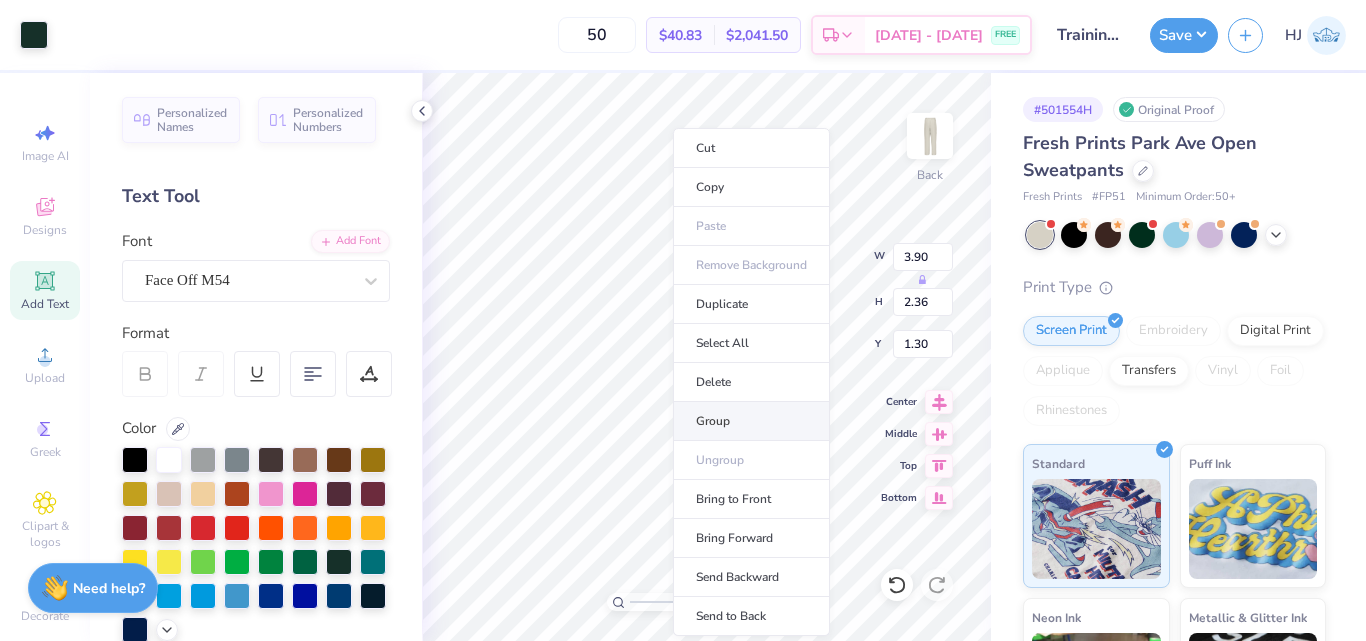 click on "Group" at bounding box center [751, 421] 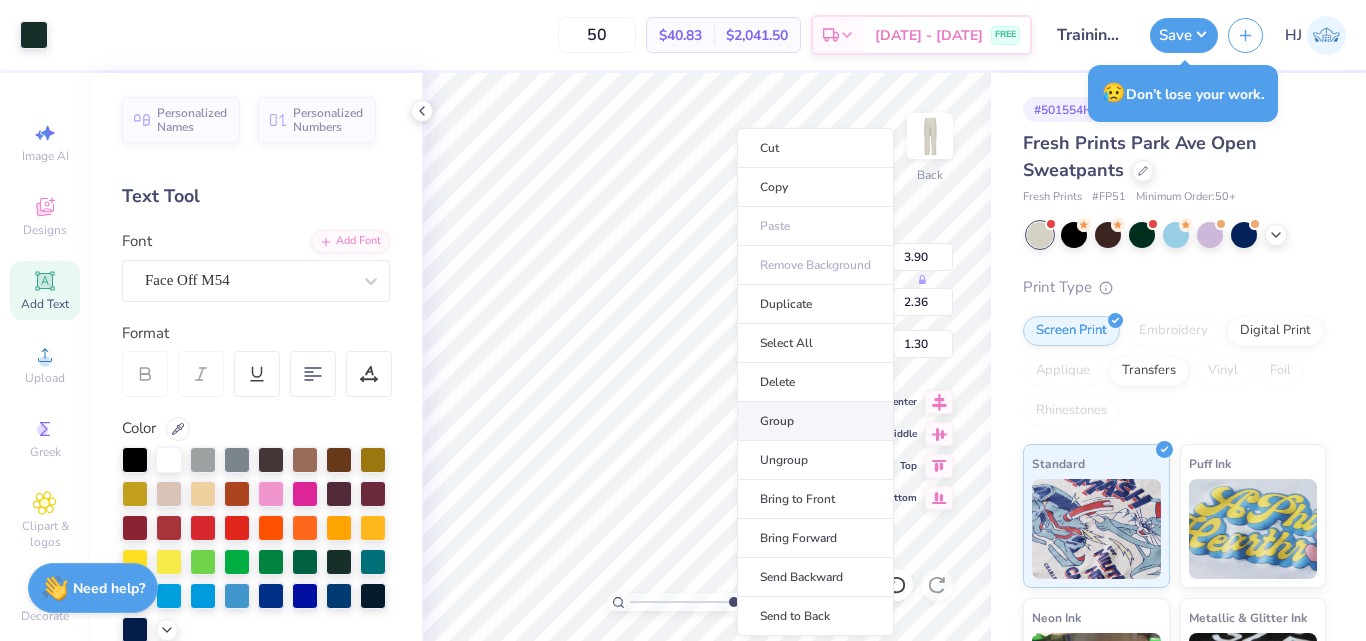 click on "Group" at bounding box center [815, 421] 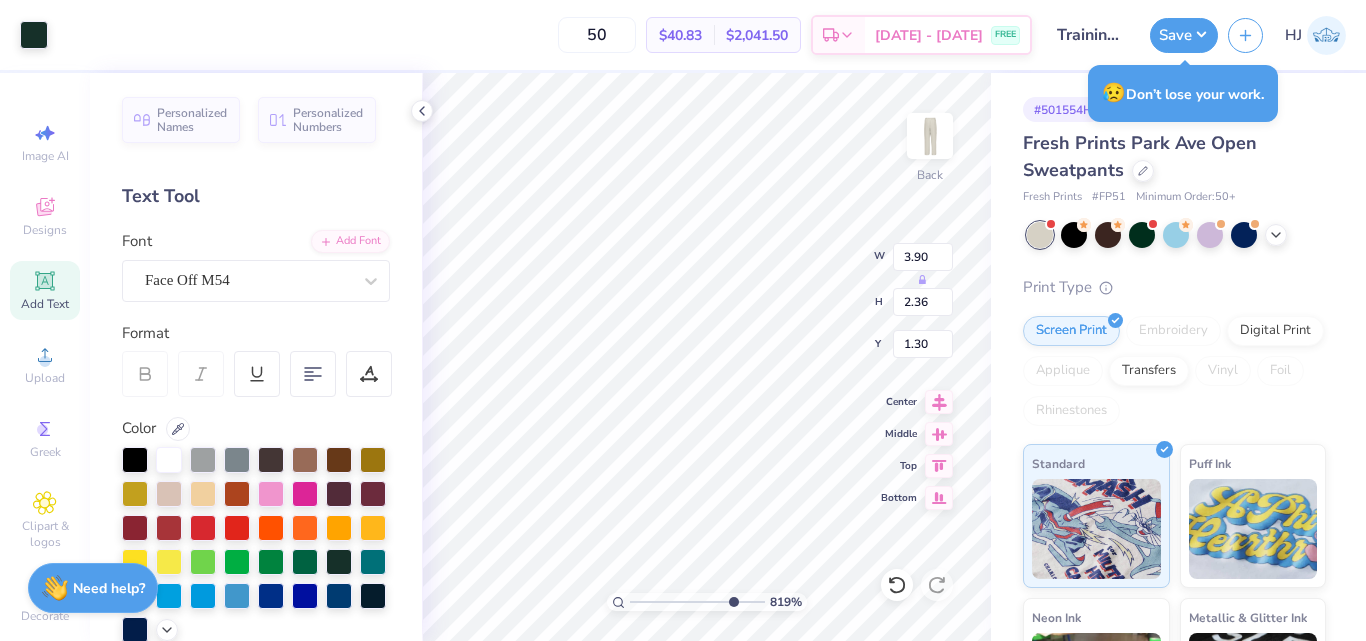 type on "8.18648829478636" 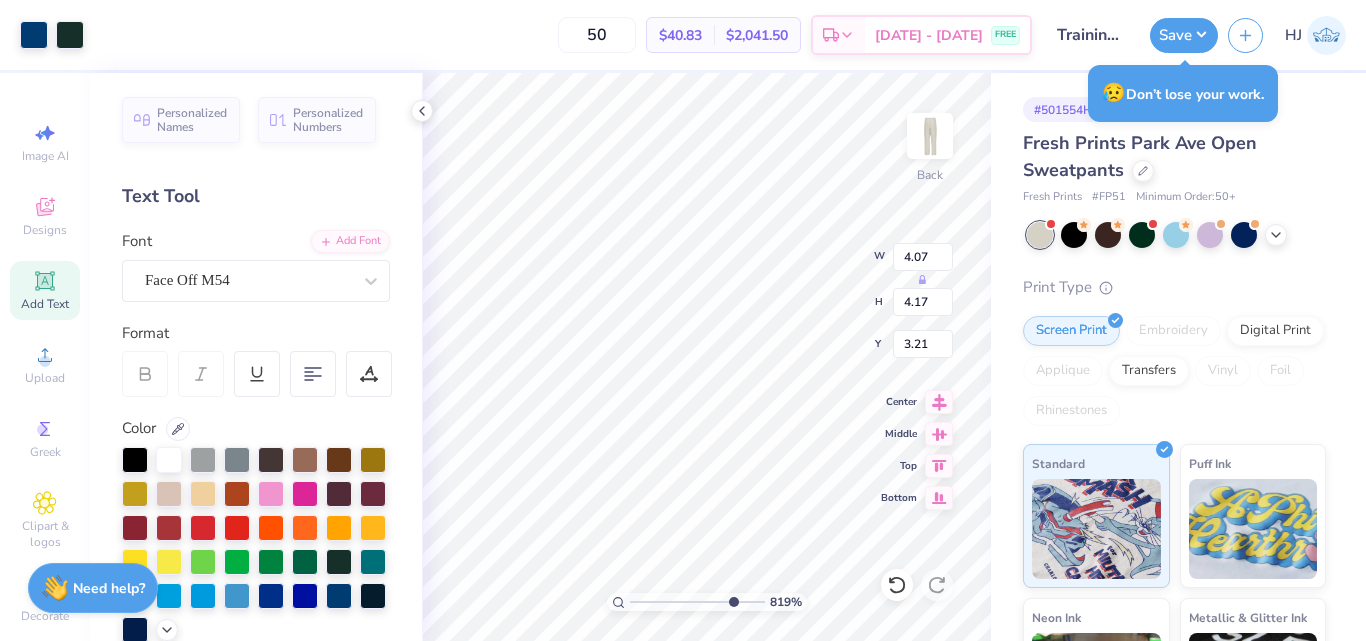 type on "8.18648829478636" 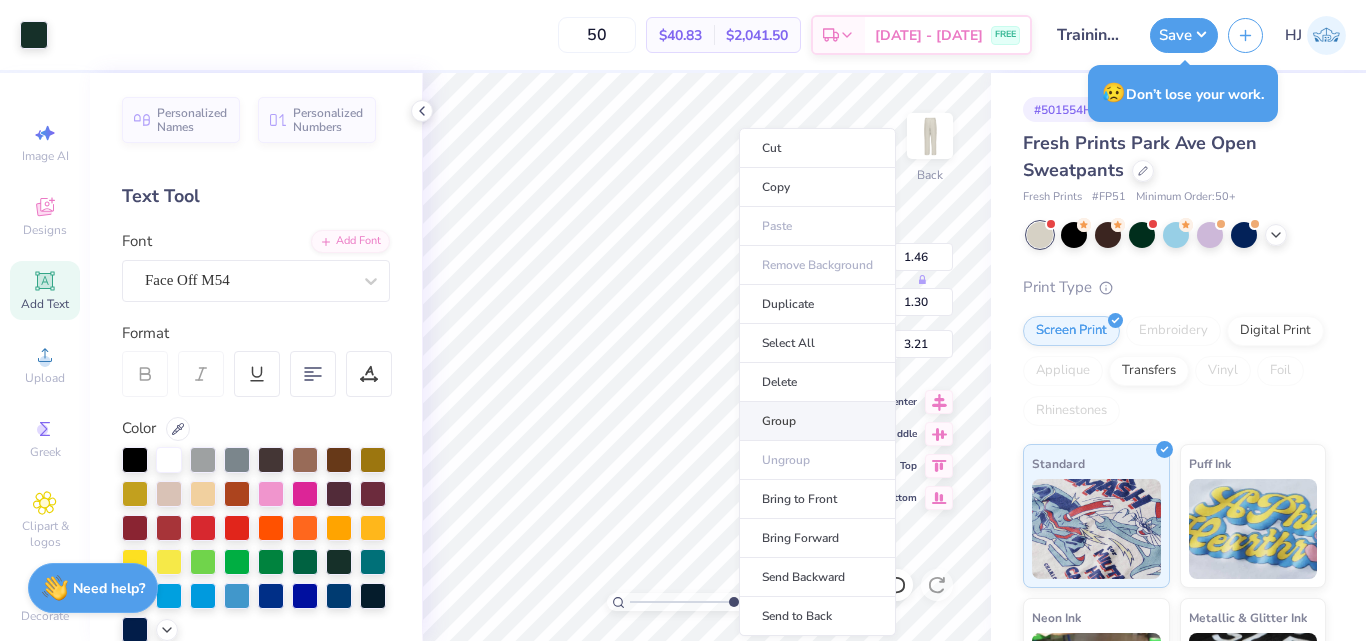 click on "Group" at bounding box center [817, 421] 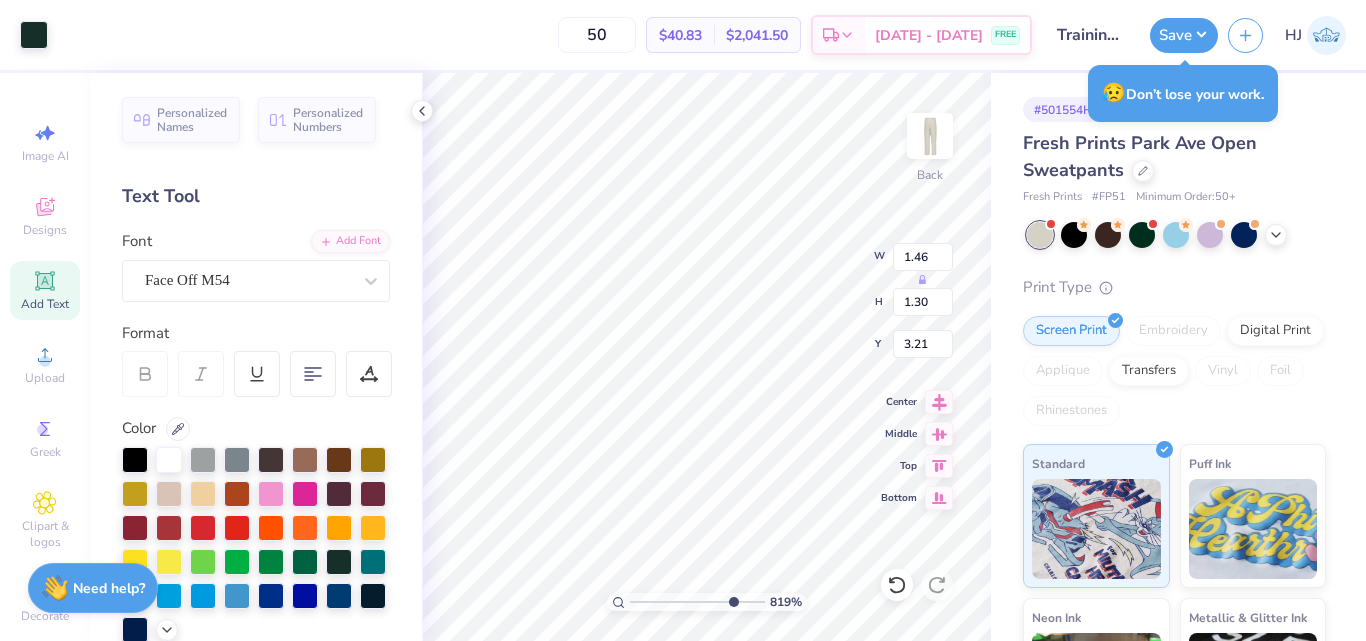 type on "8.18648829478636" 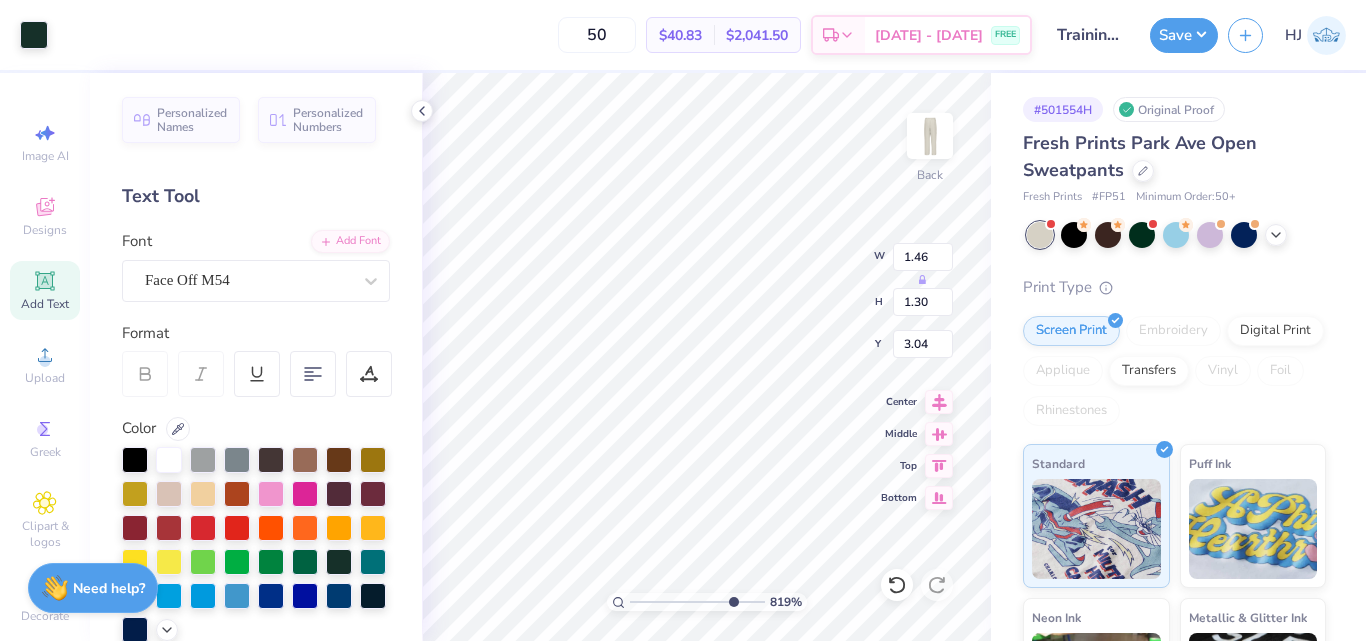 type on "8.18648829478636" 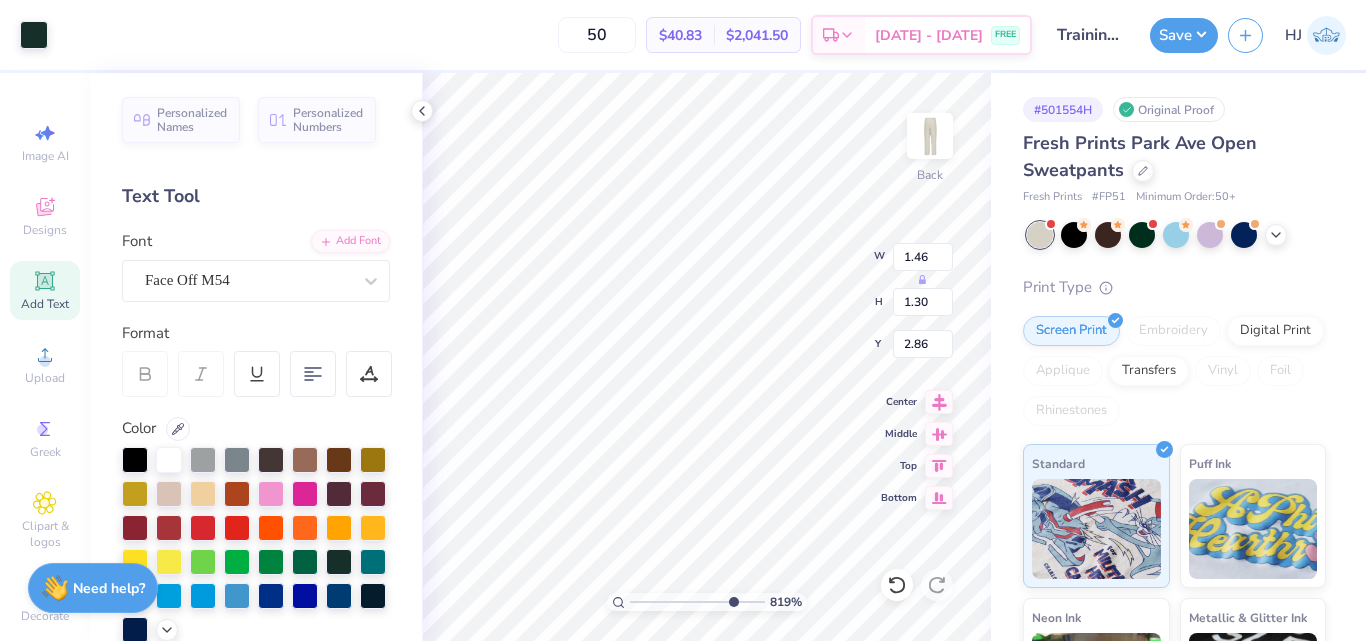 type on "8.18648829478636" 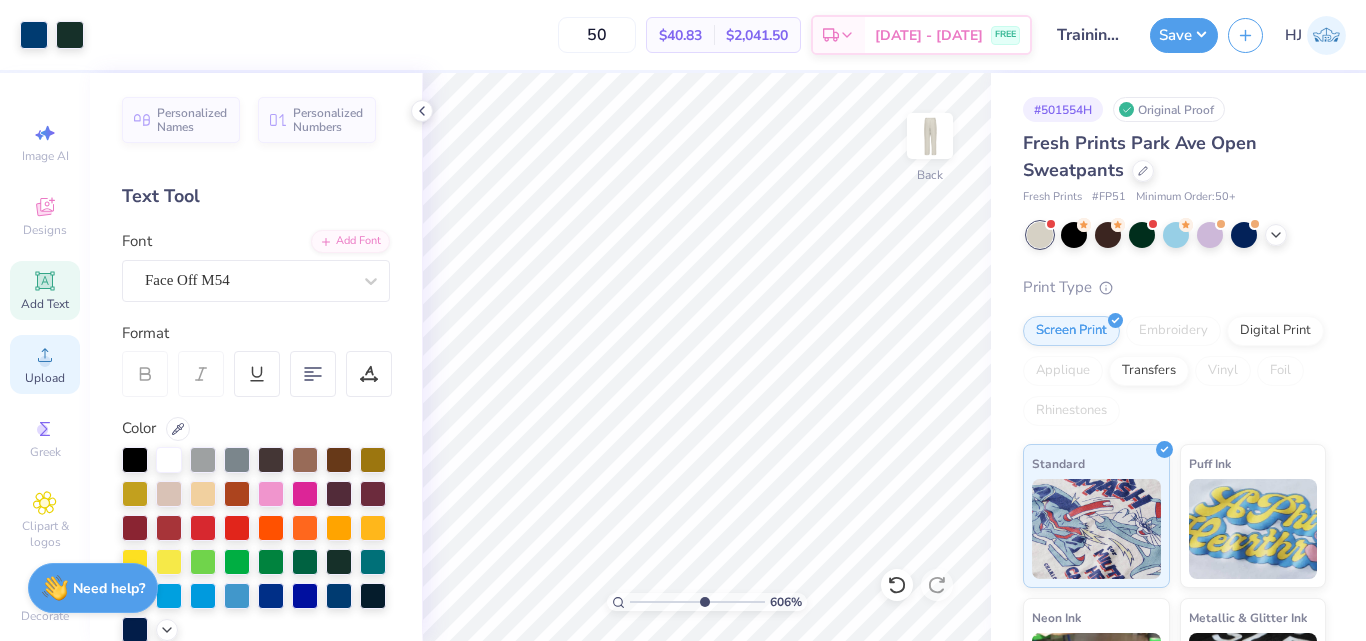 click 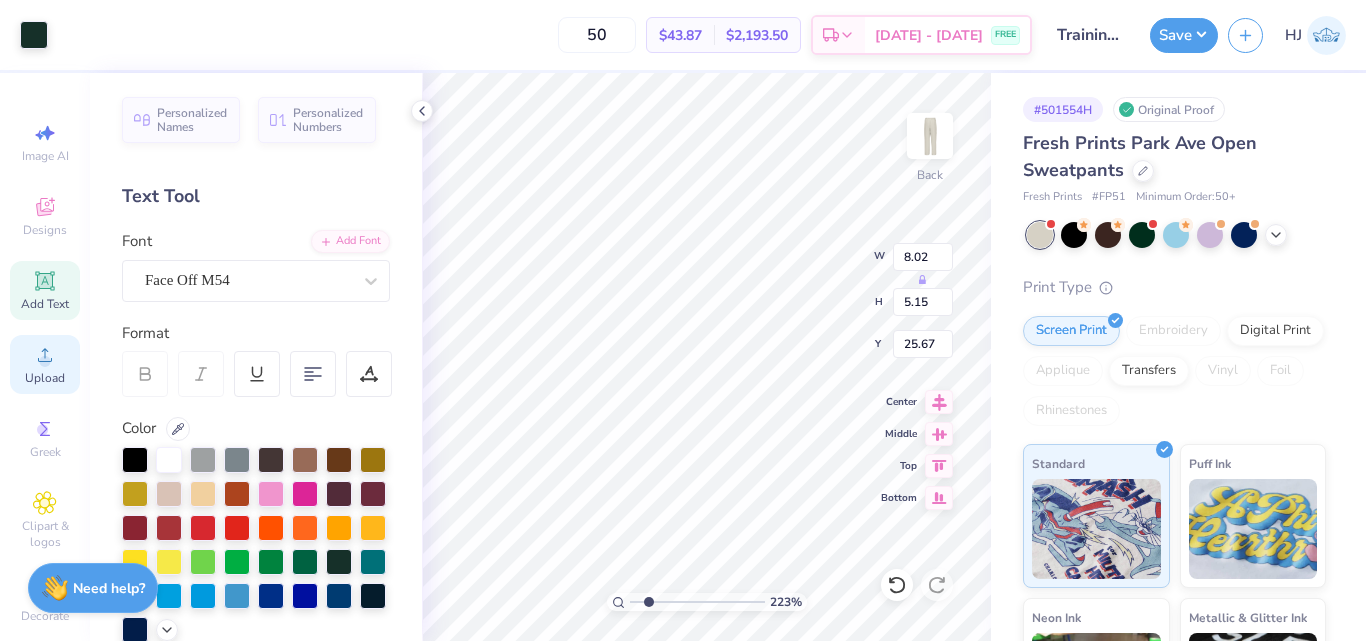 type on "1.82528205522702" 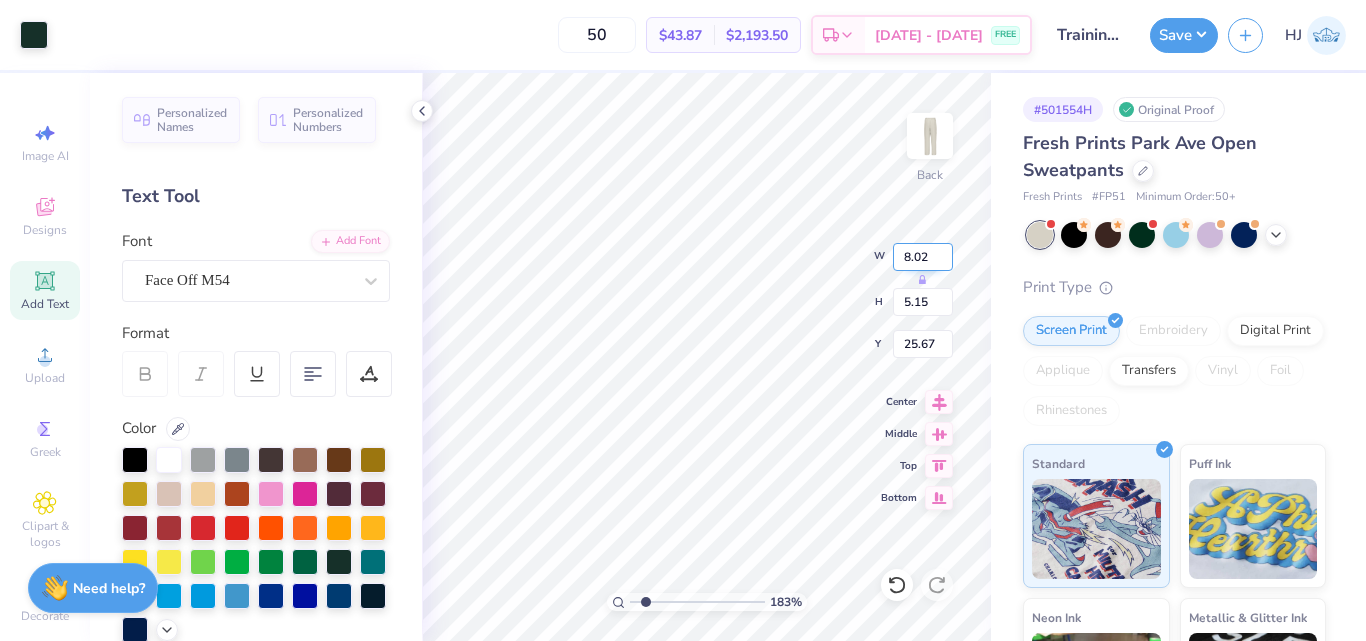 click on "8.02" at bounding box center [923, 257] 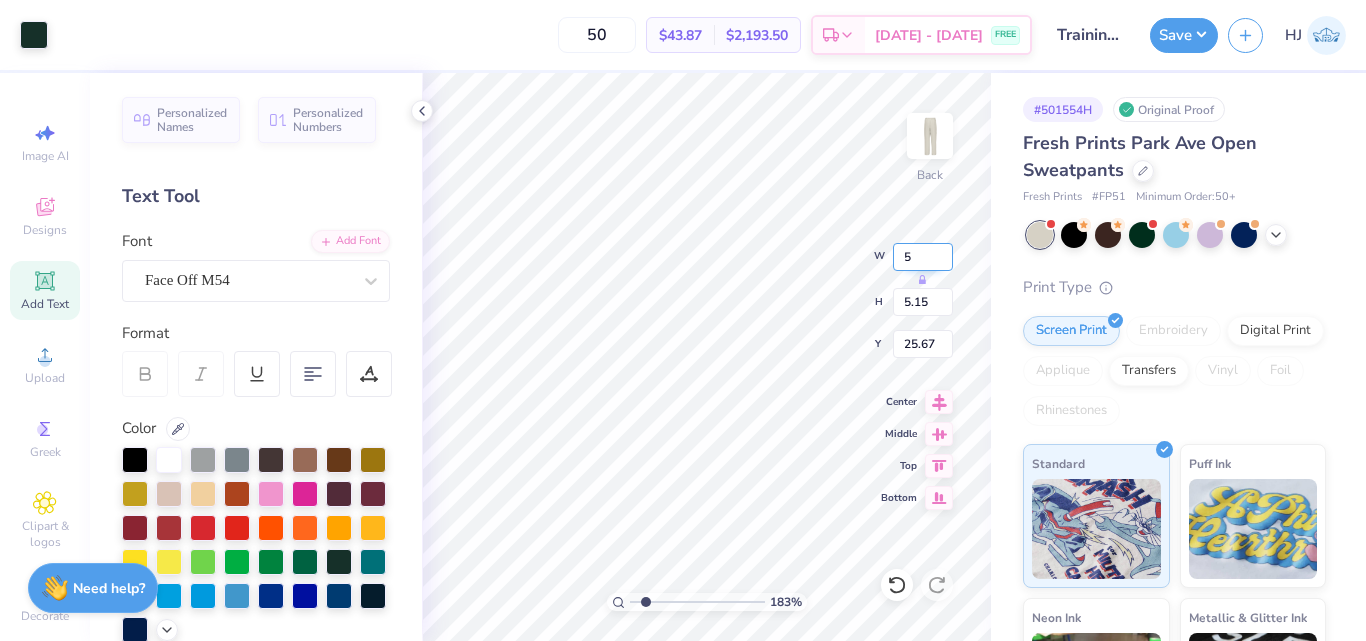 type on "5" 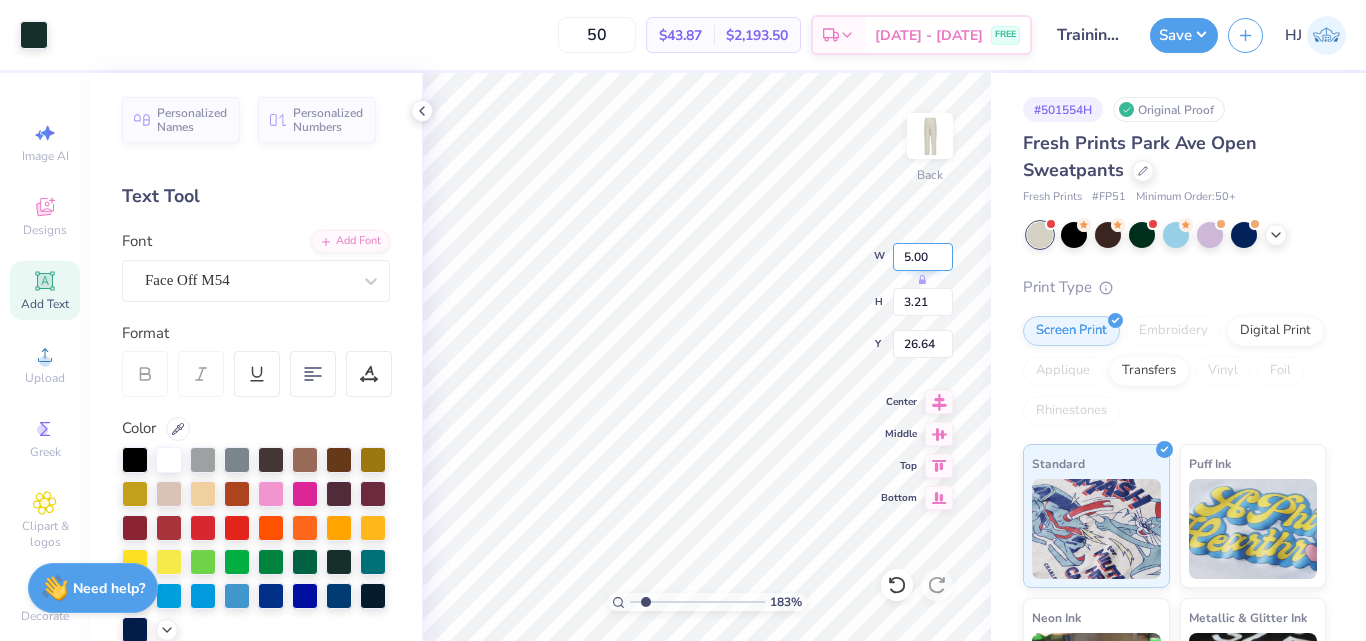 type on "1.82528205522702" 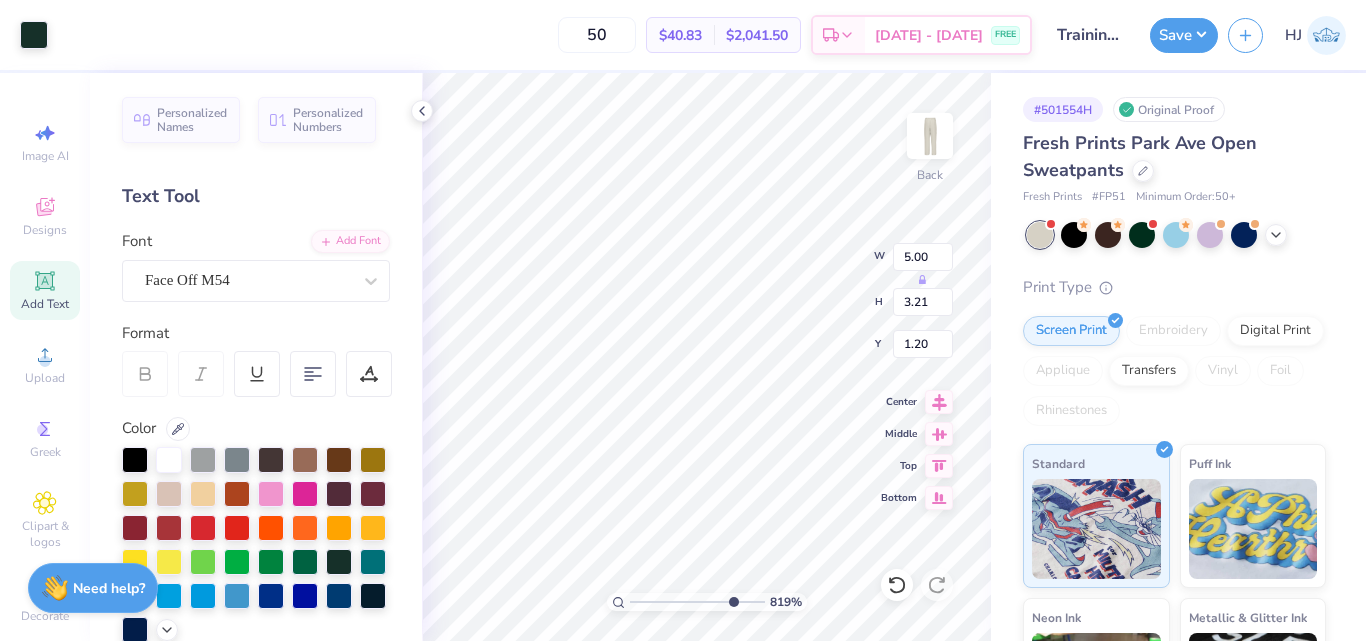 type on "8.18648829478635" 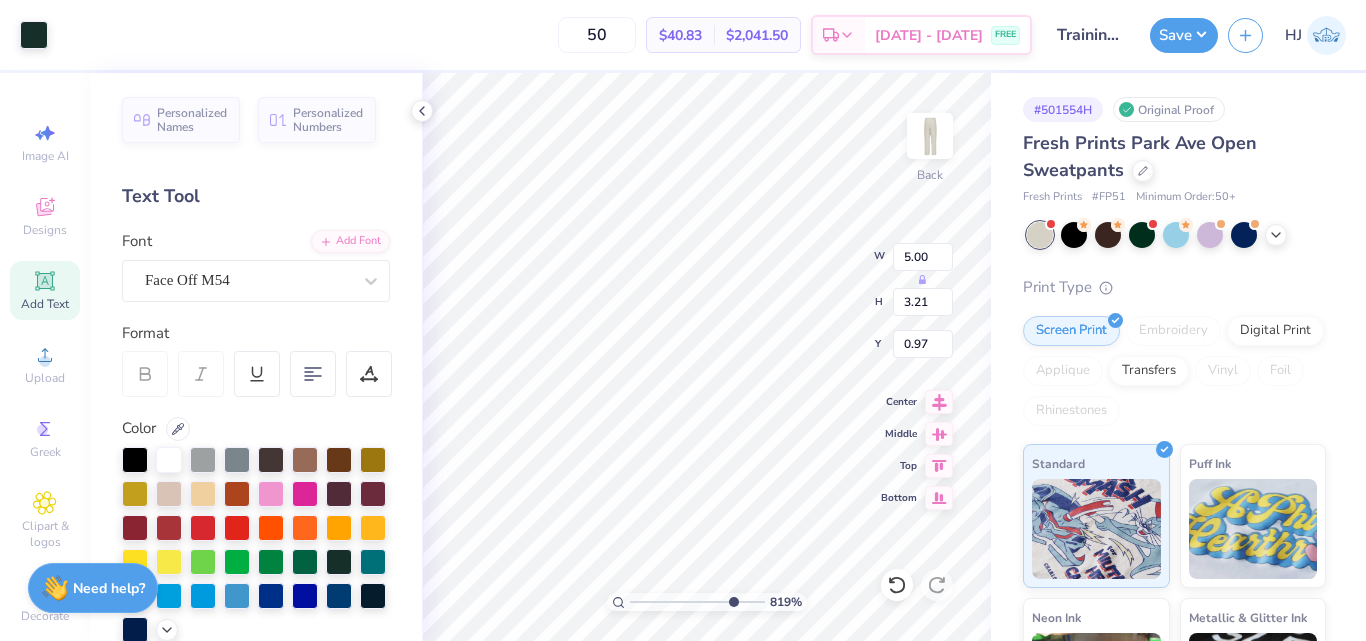 type on "8.18648829478635" 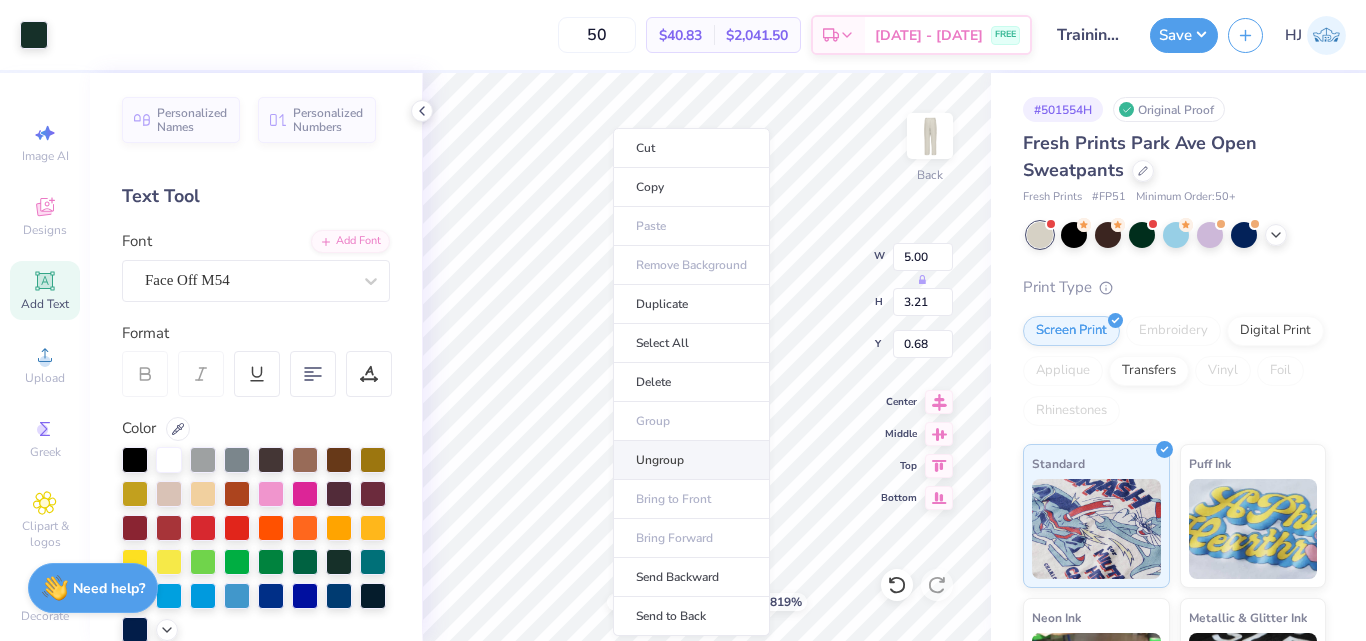 click on "Ungroup" at bounding box center [691, 460] 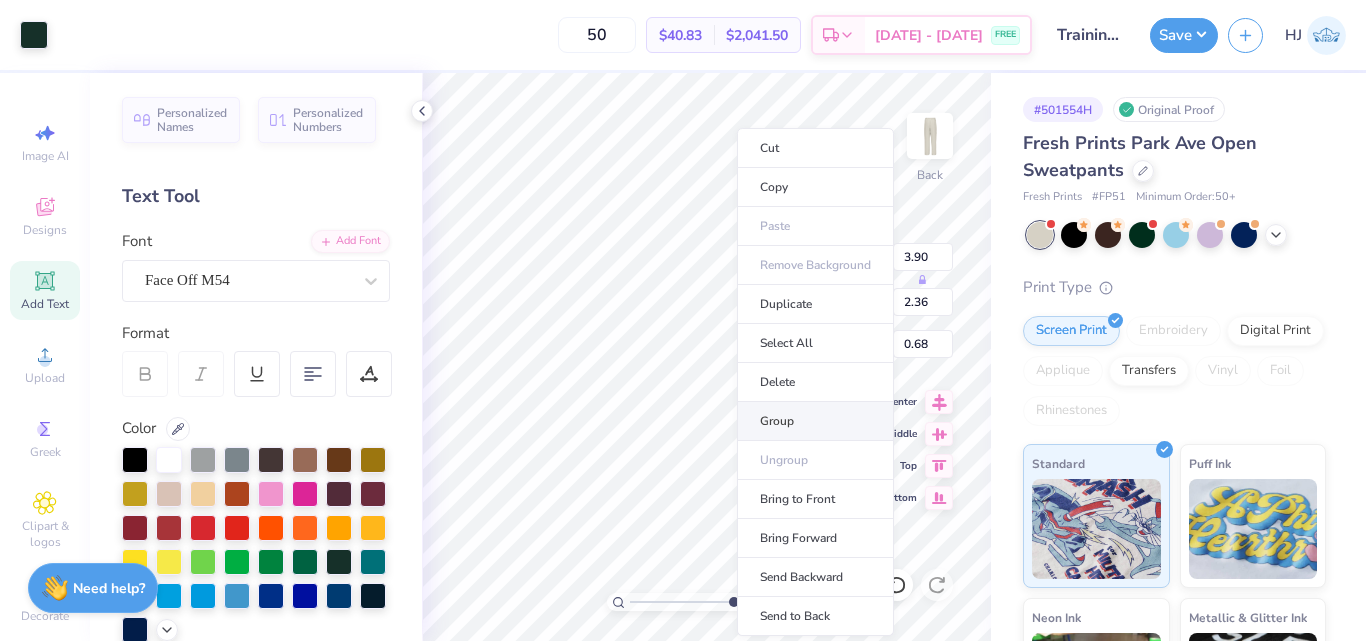 click on "Group" at bounding box center [815, 421] 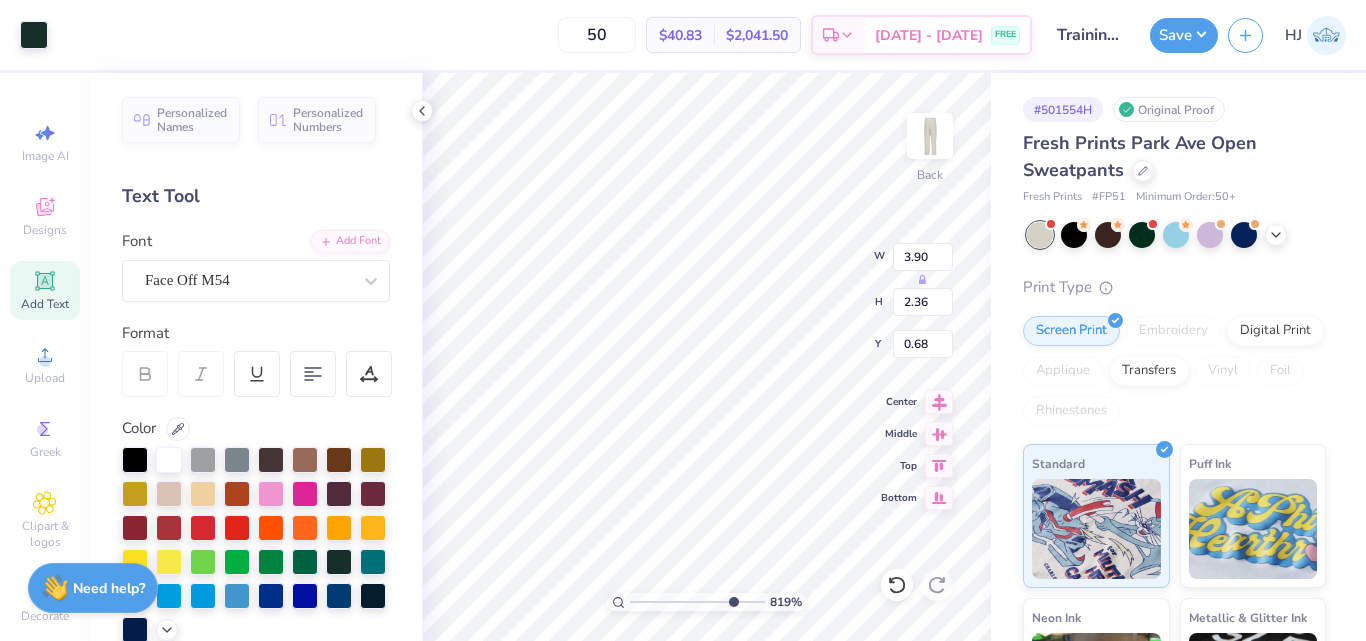 type on "8.18648829478635" 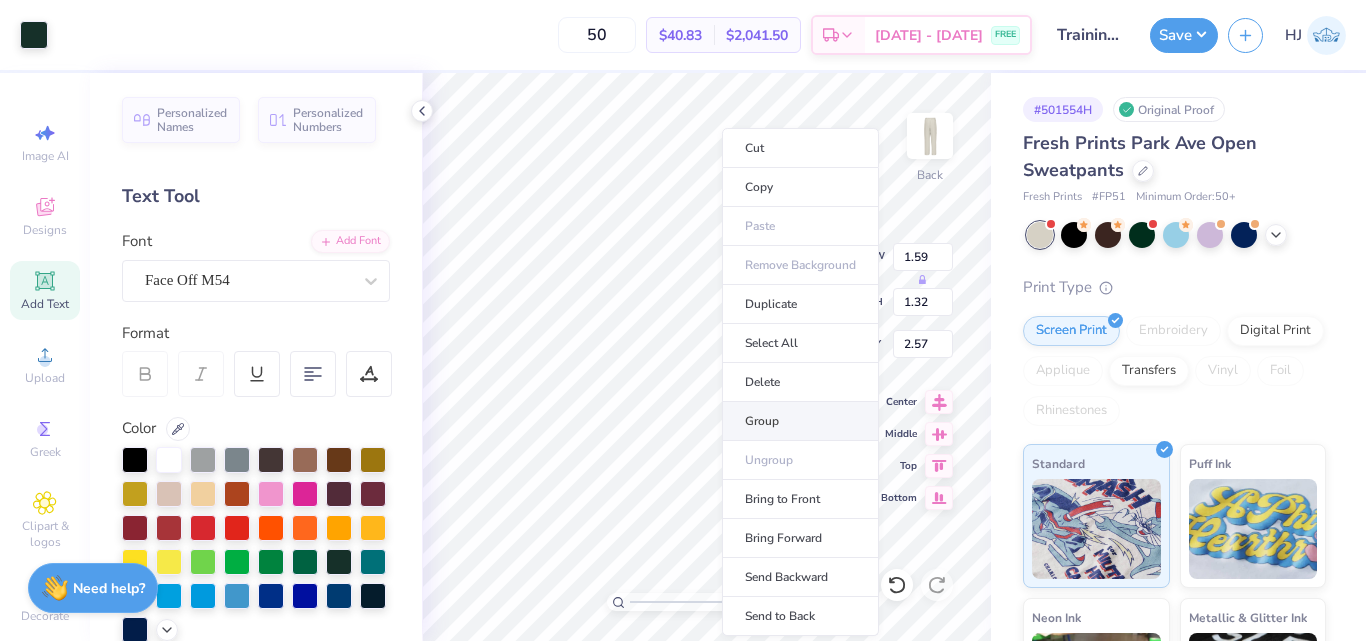 click on "Group" at bounding box center [800, 421] 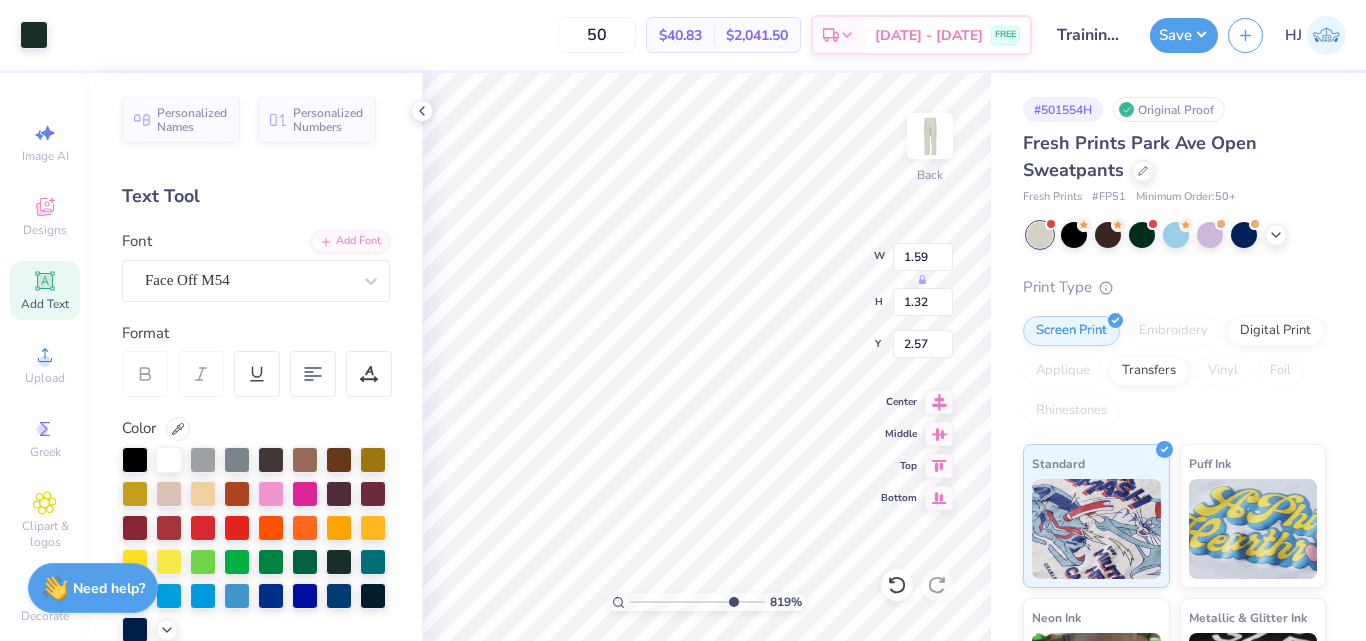 type on "8.18648829478635" 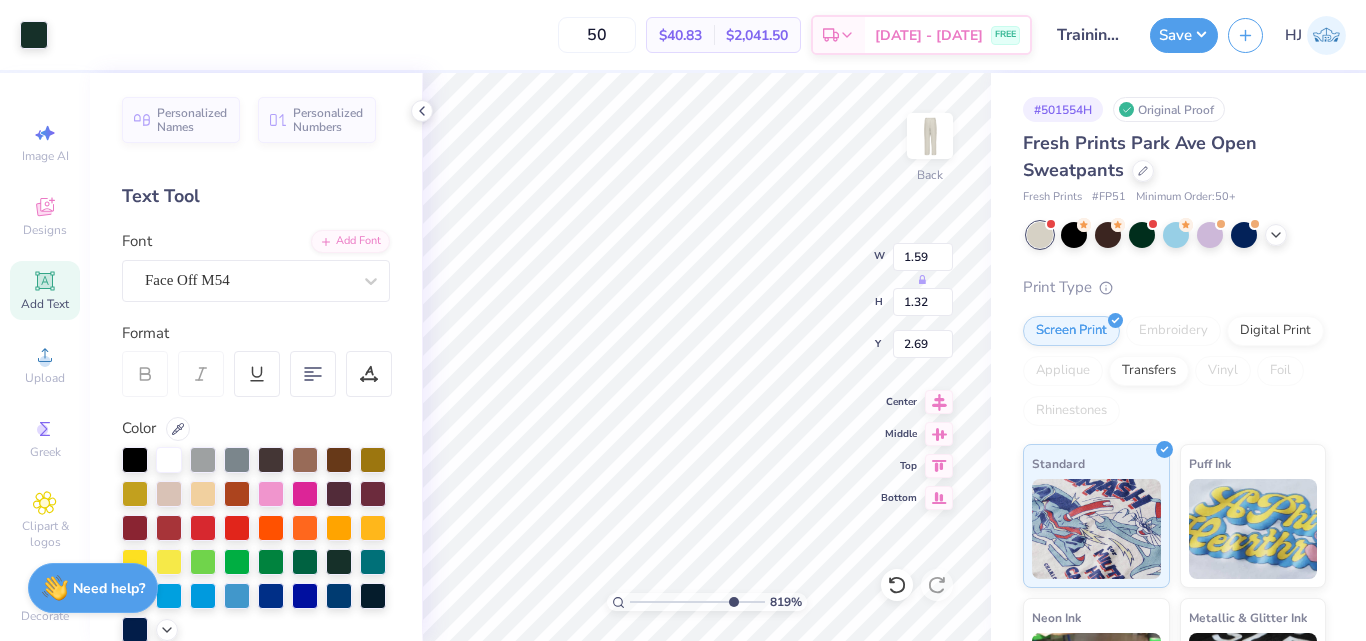 type on "8.18648829478635" 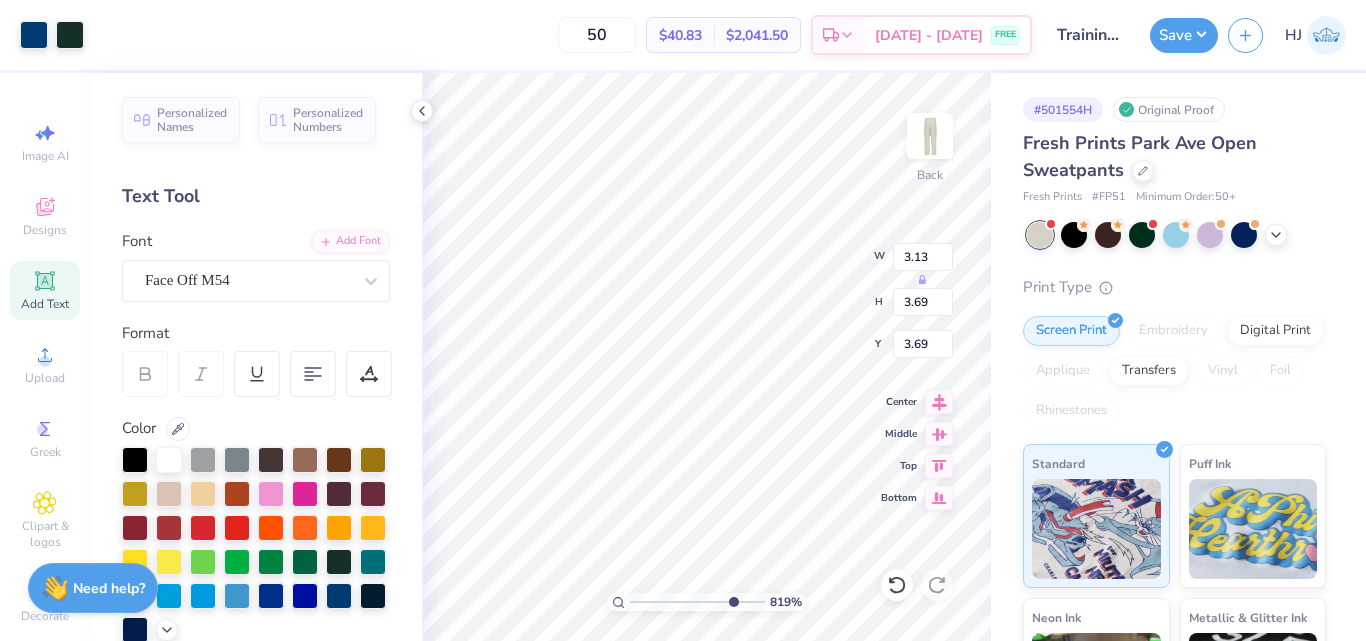 type on "8.18648829478635" 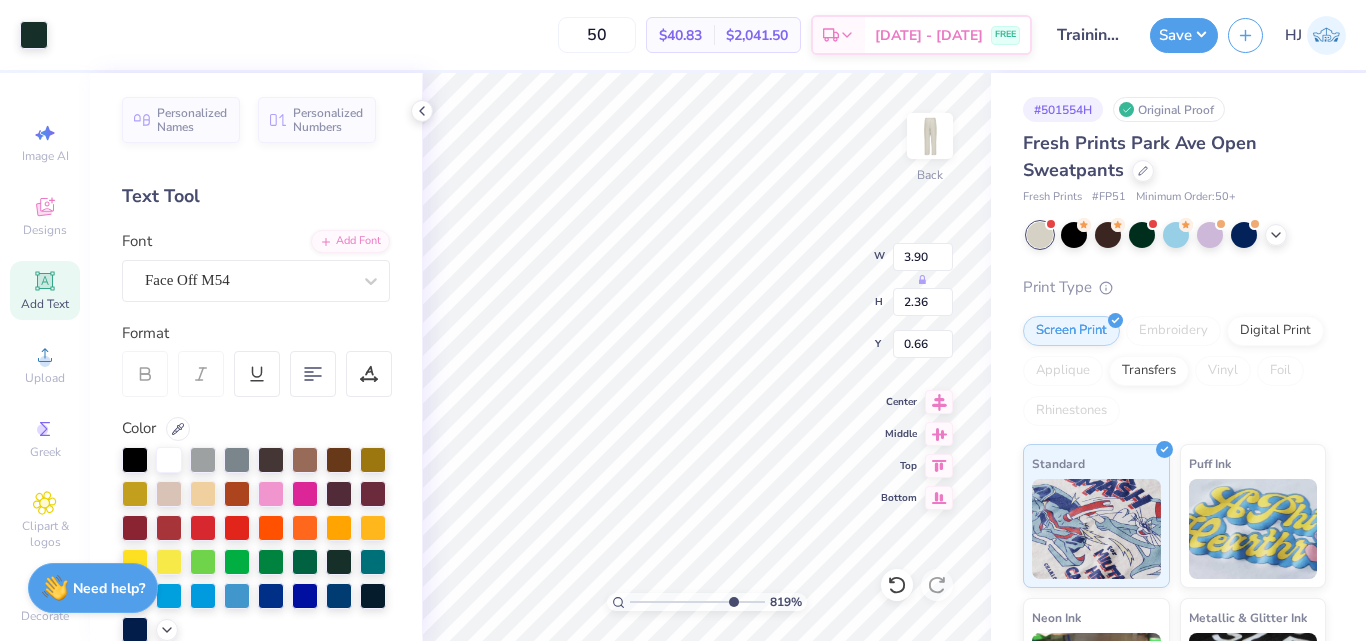 type on "8.18648829478635" 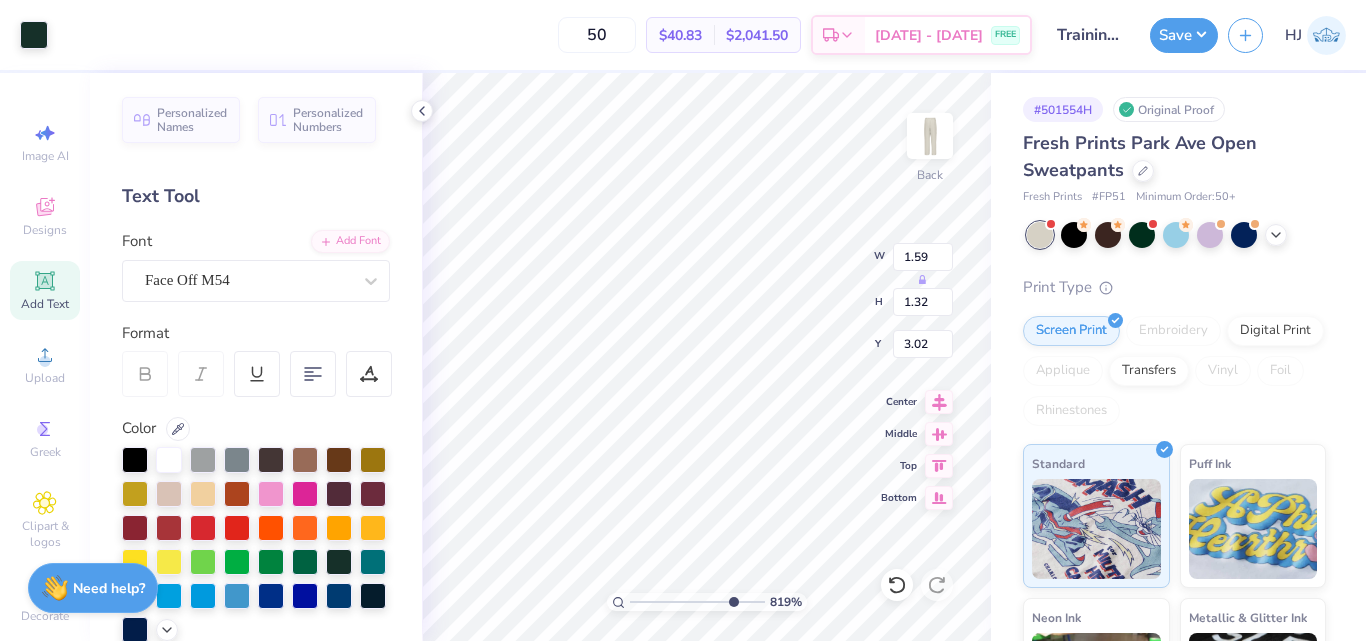 type on "8.18648829478635" 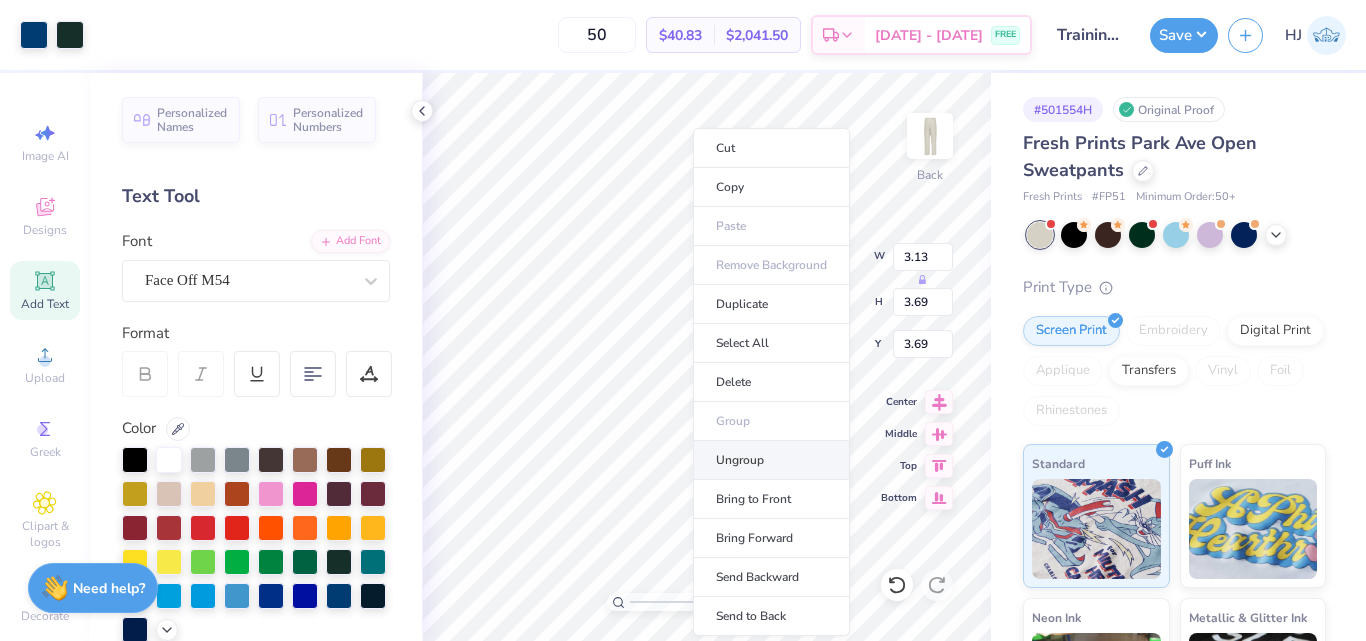 click on "Ungroup" at bounding box center [771, 460] 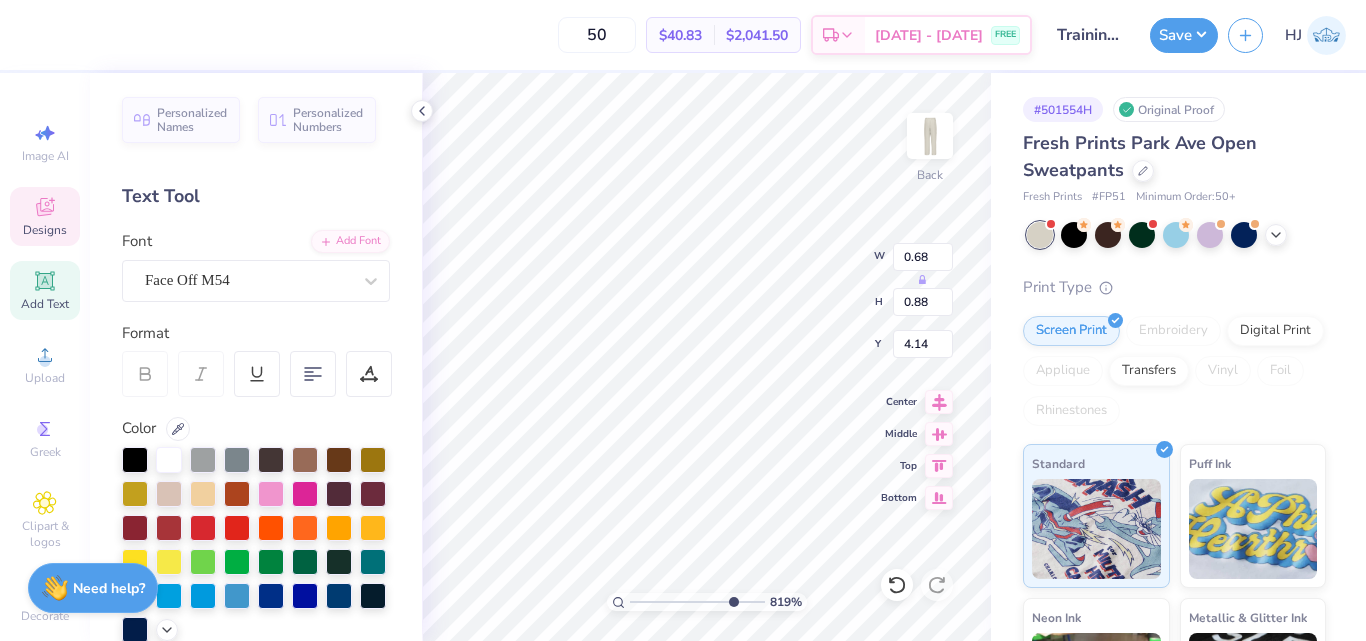 scroll, scrollTop: 17, scrollLeft: 2, axis: both 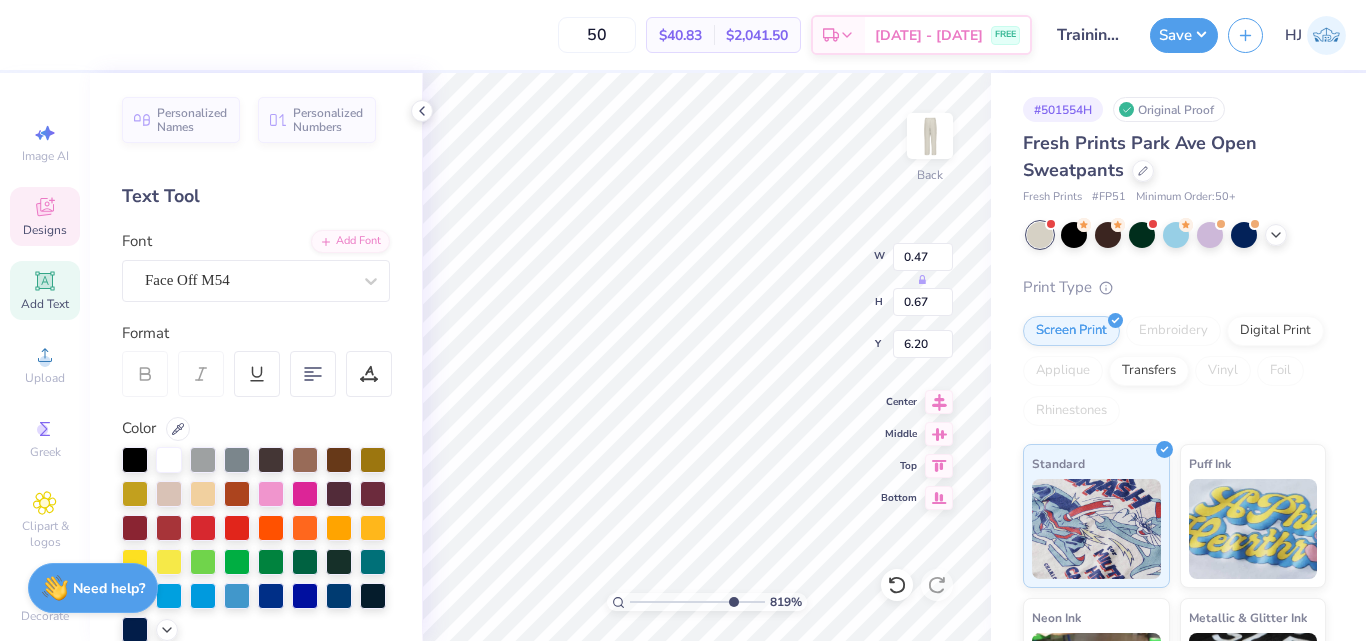 type on "8.18648829478635" 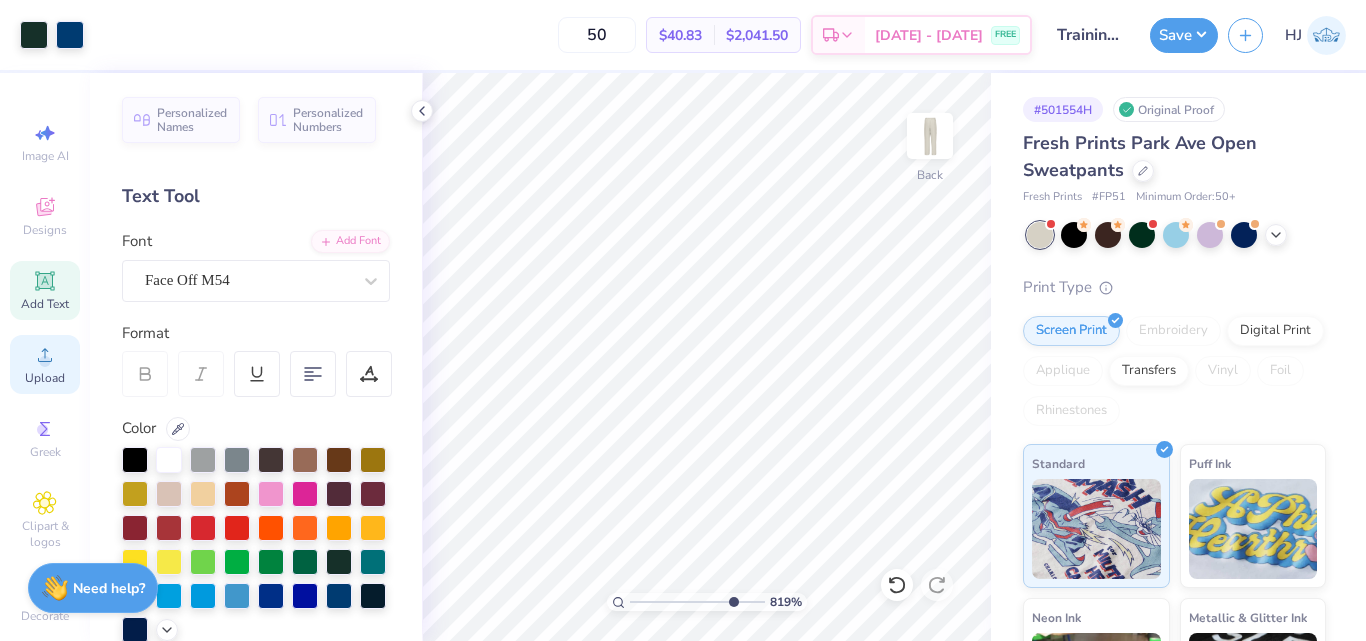 click on "Upload" at bounding box center [45, 378] 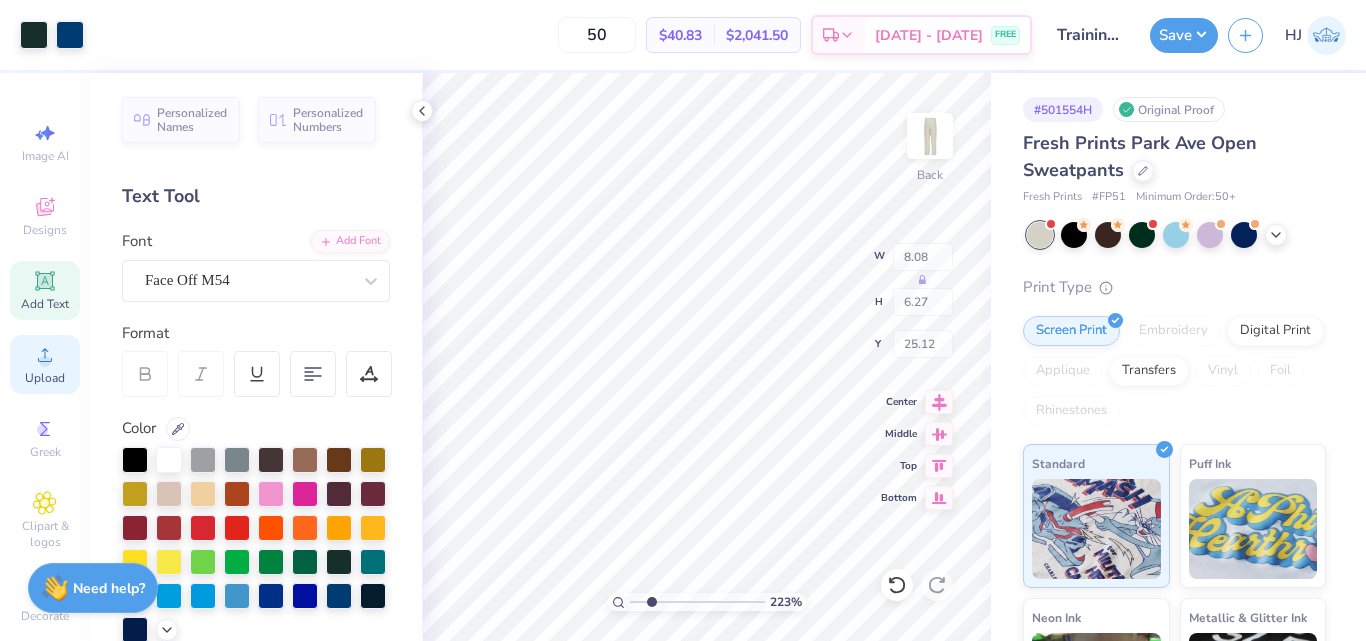 scroll, scrollTop: 46, scrollLeft: 0, axis: vertical 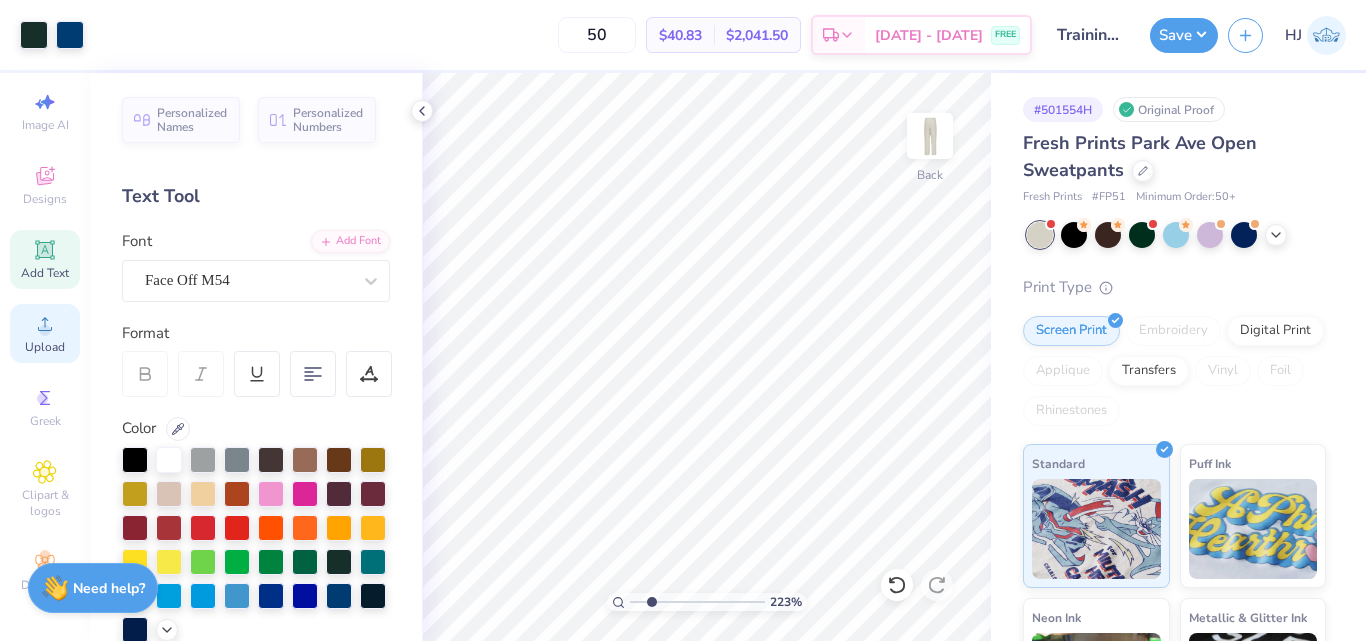 type on "2.22962763702902" 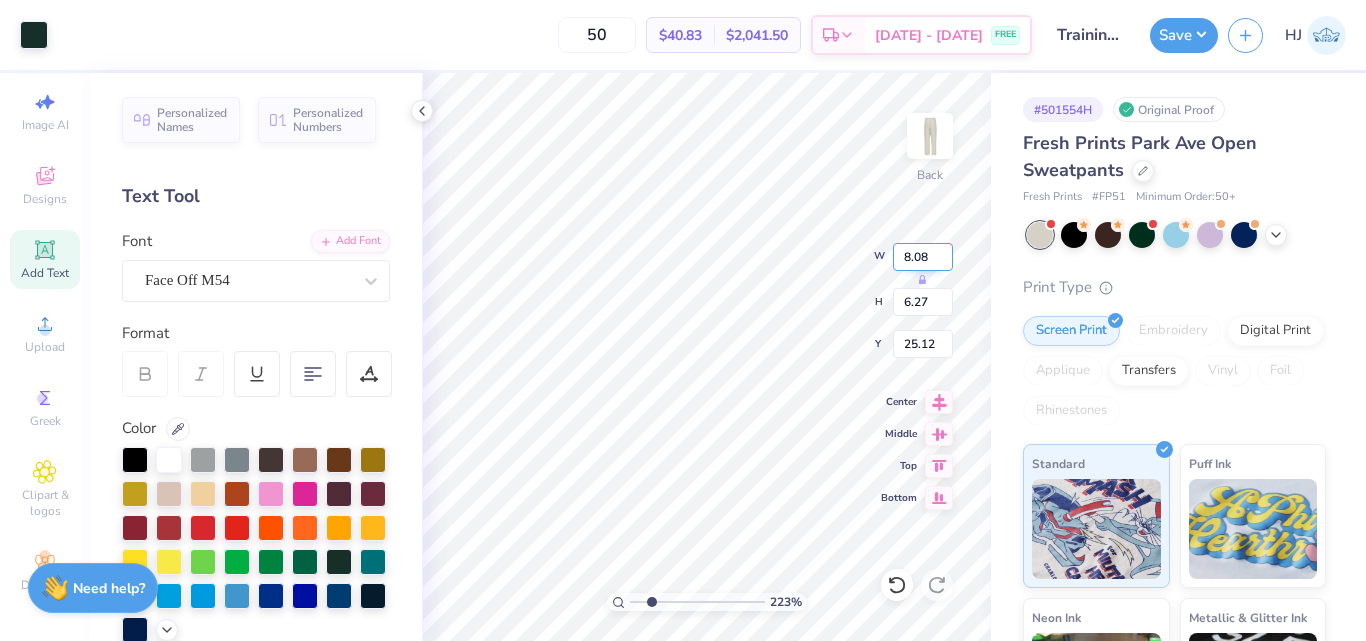 click on "8.08" at bounding box center [923, 257] 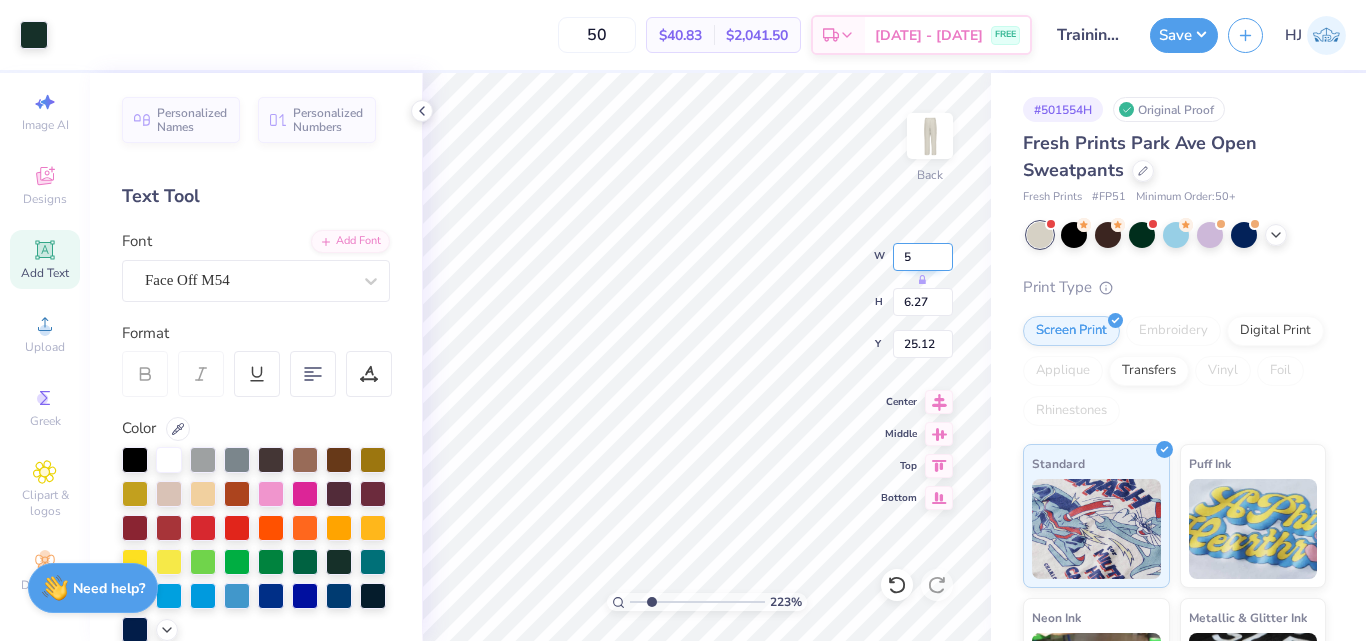 type on "5" 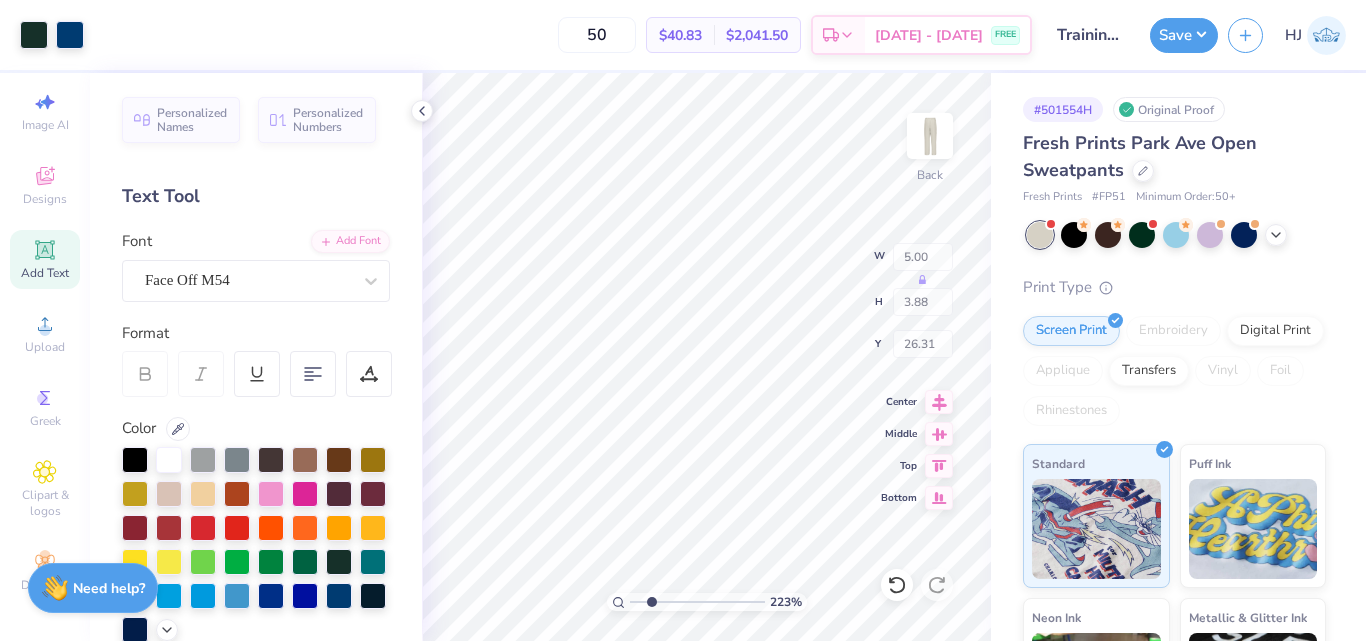 type on "2.22962763702902" 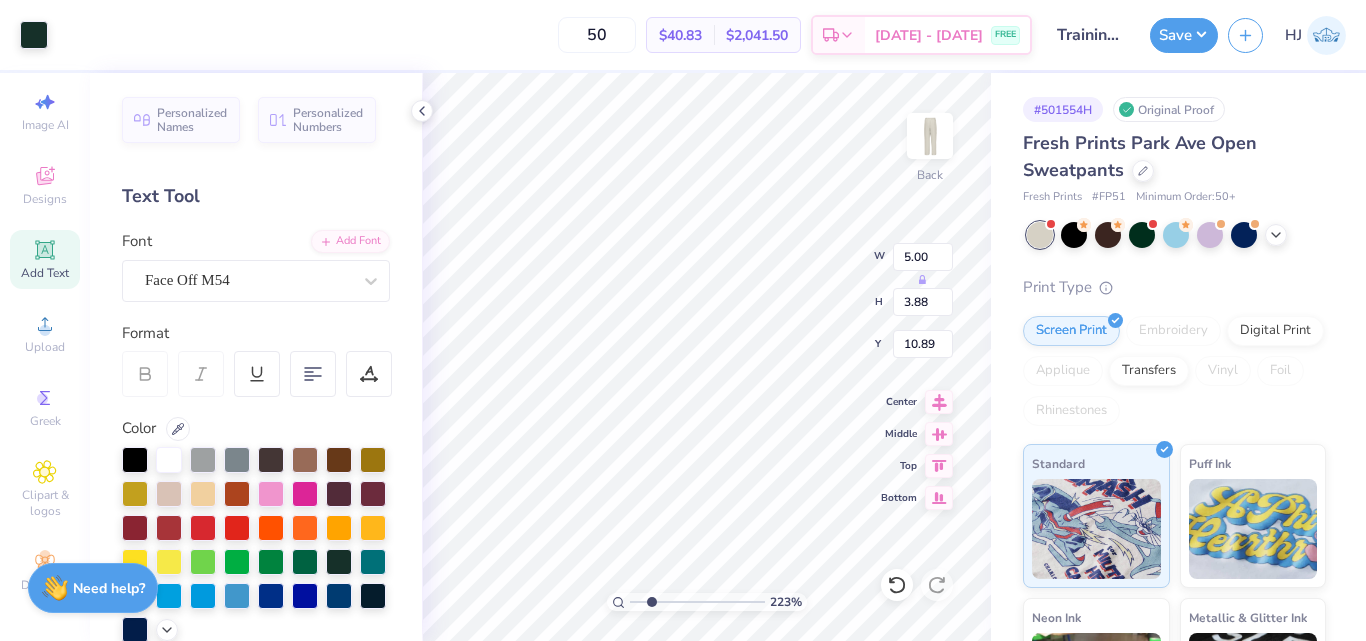 type on "2.22962763702902" 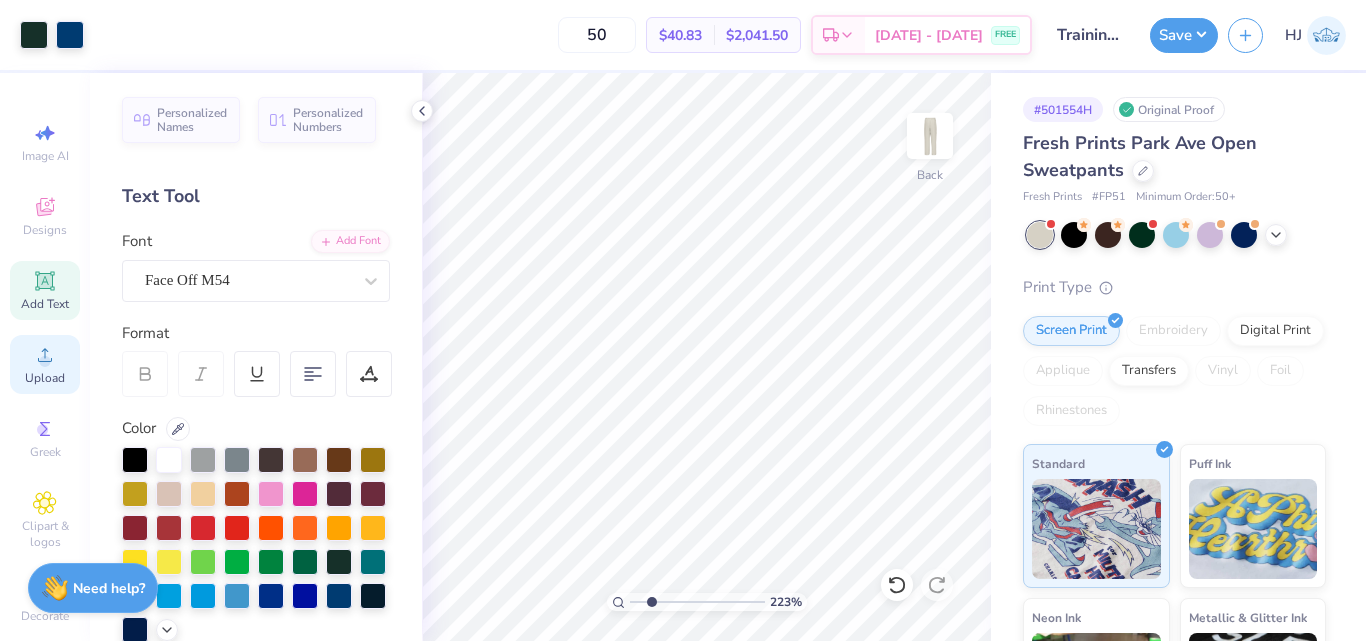 scroll, scrollTop: 46, scrollLeft: 0, axis: vertical 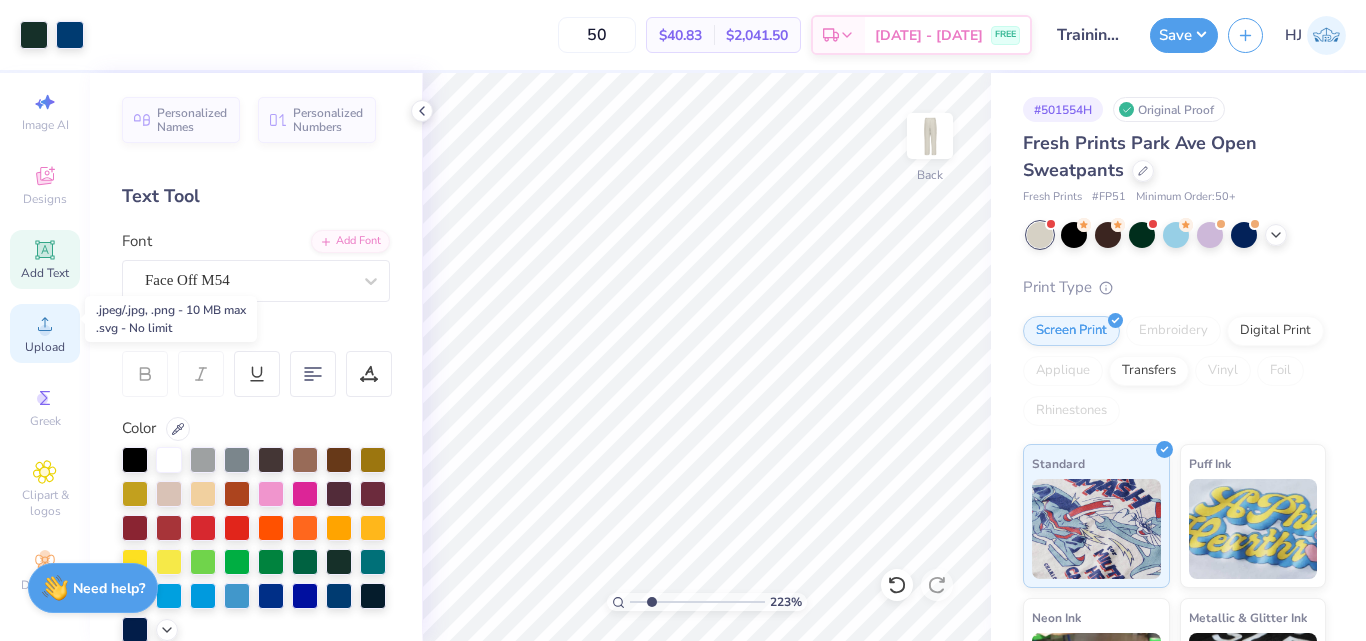 click on "Upload" at bounding box center (45, 333) 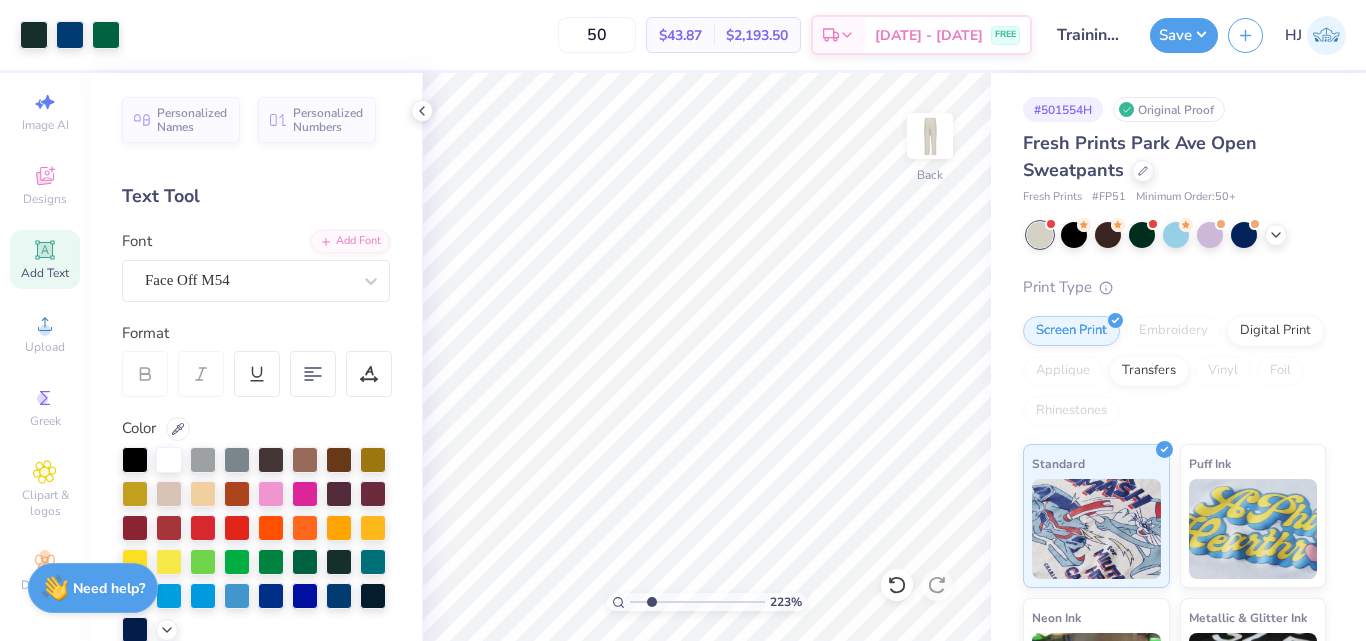 type on "2.22962763702902" 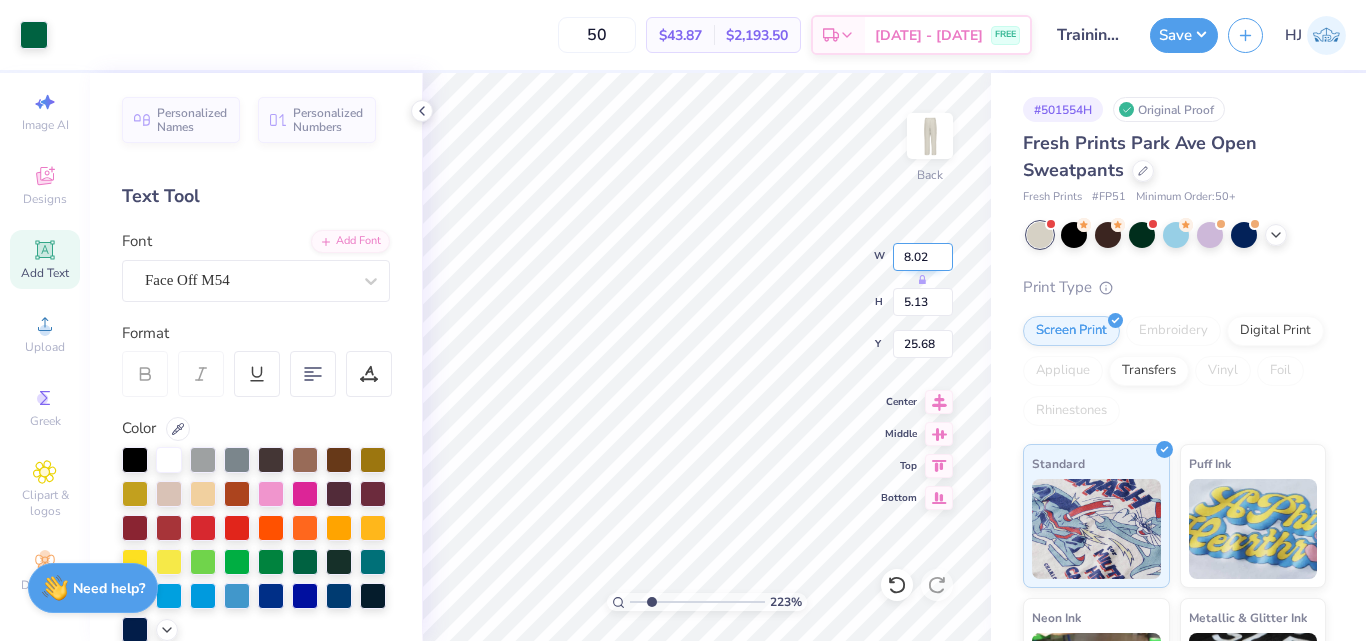click on "8.02" at bounding box center (923, 257) 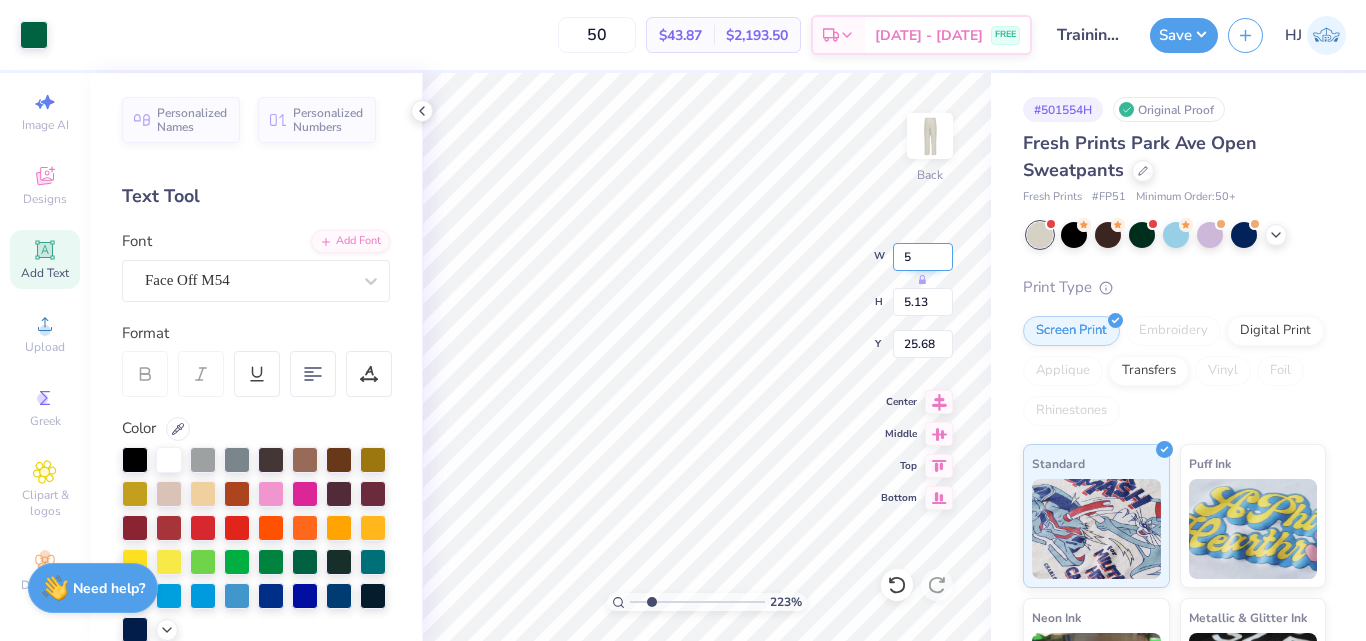 type on "5" 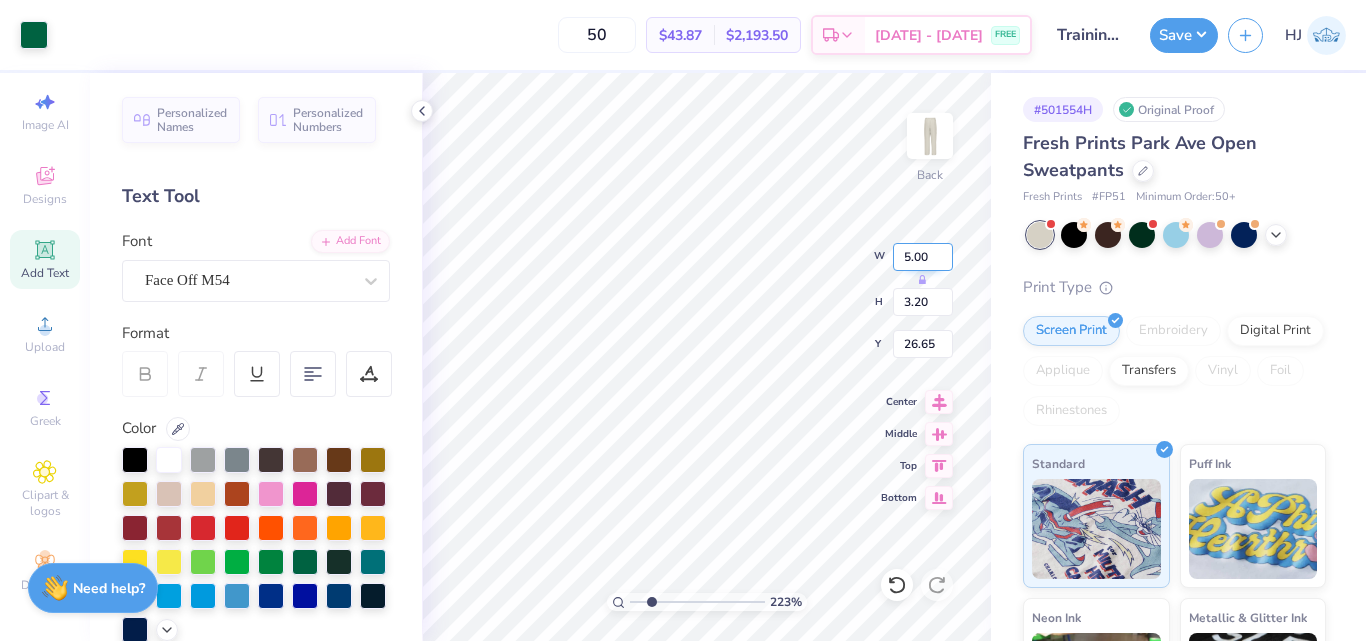 type on "2.22962763702902" 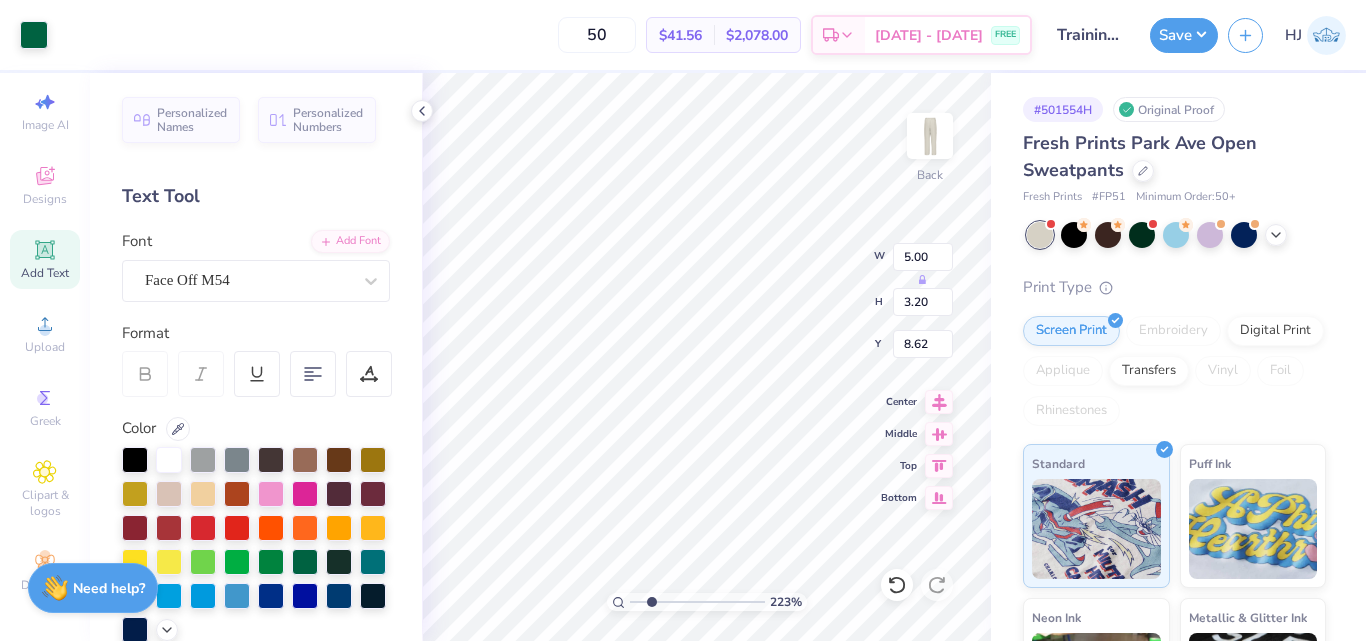 type on "2.22962763702902" 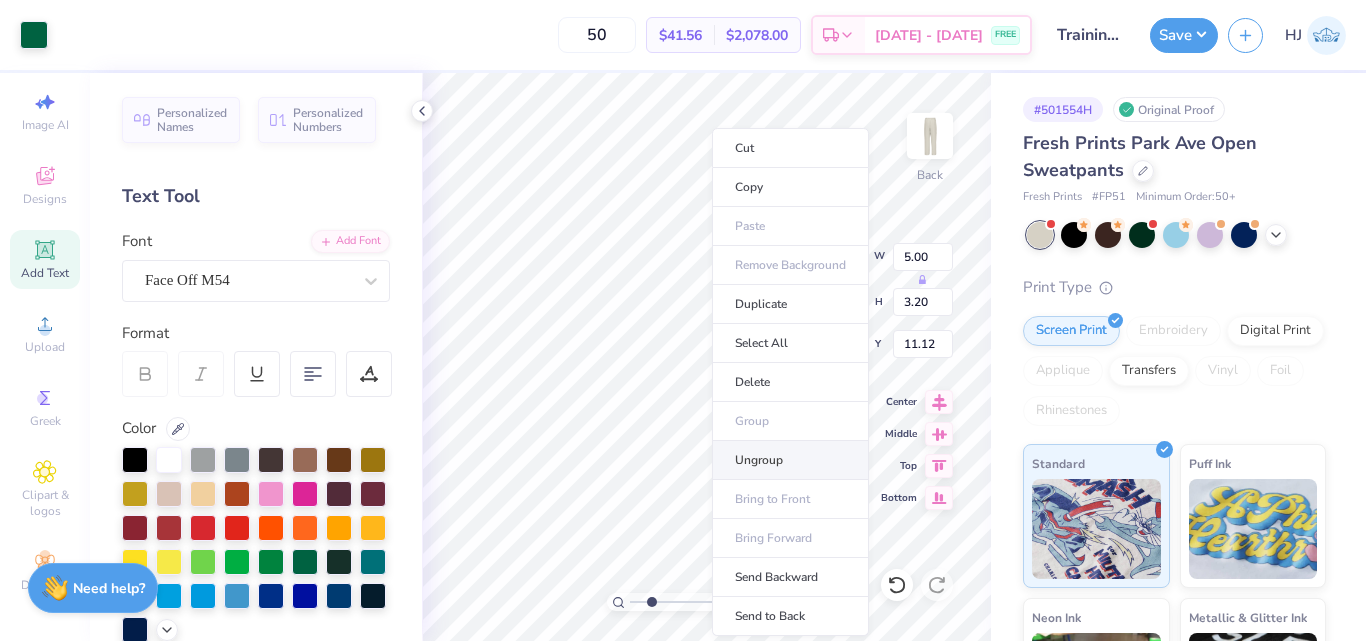 click on "Ungroup" at bounding box center [790, 460] 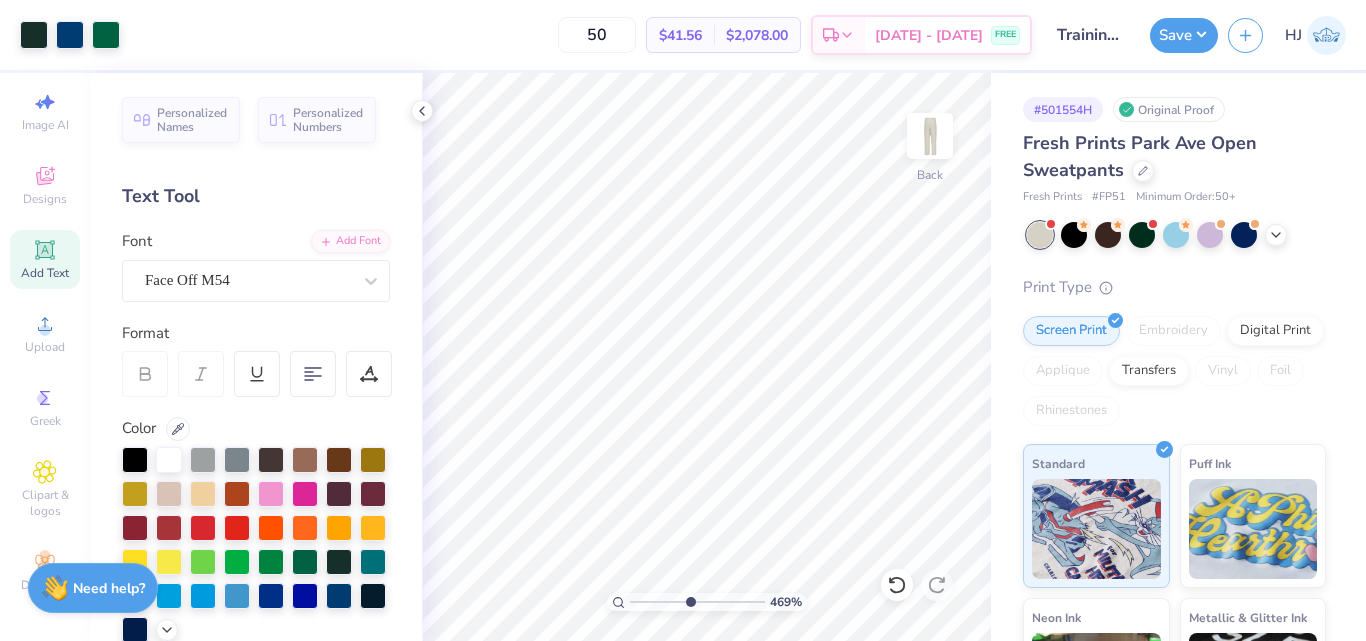 drag, startPoint x: 654, startPoint y: 601, endPoint x: 692, endPoint y: 593, distance: 38.832977 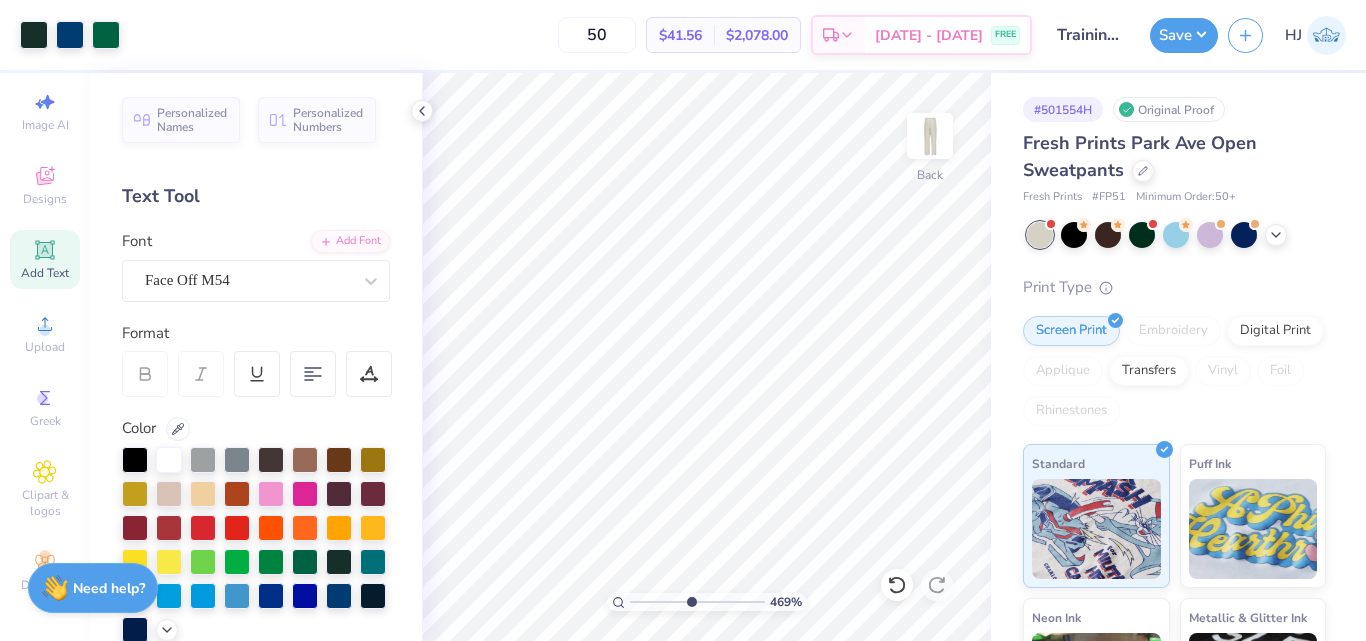 click at bounding box center [697, 602] 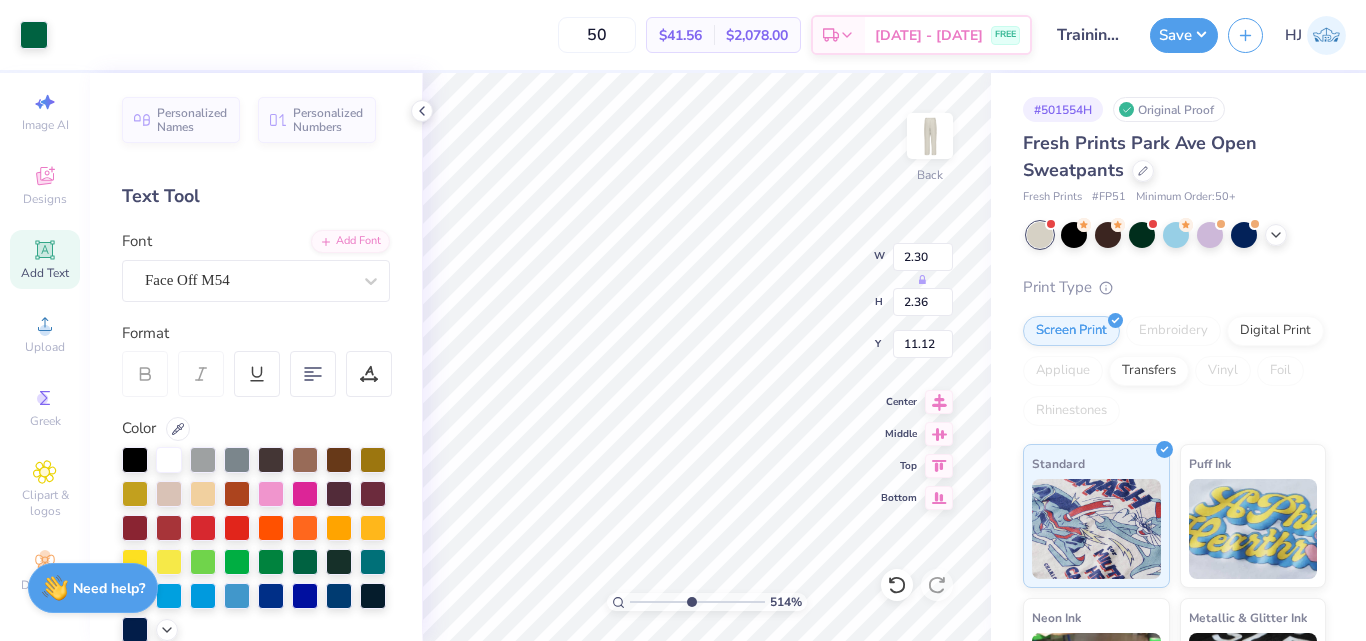 type on "3.90" 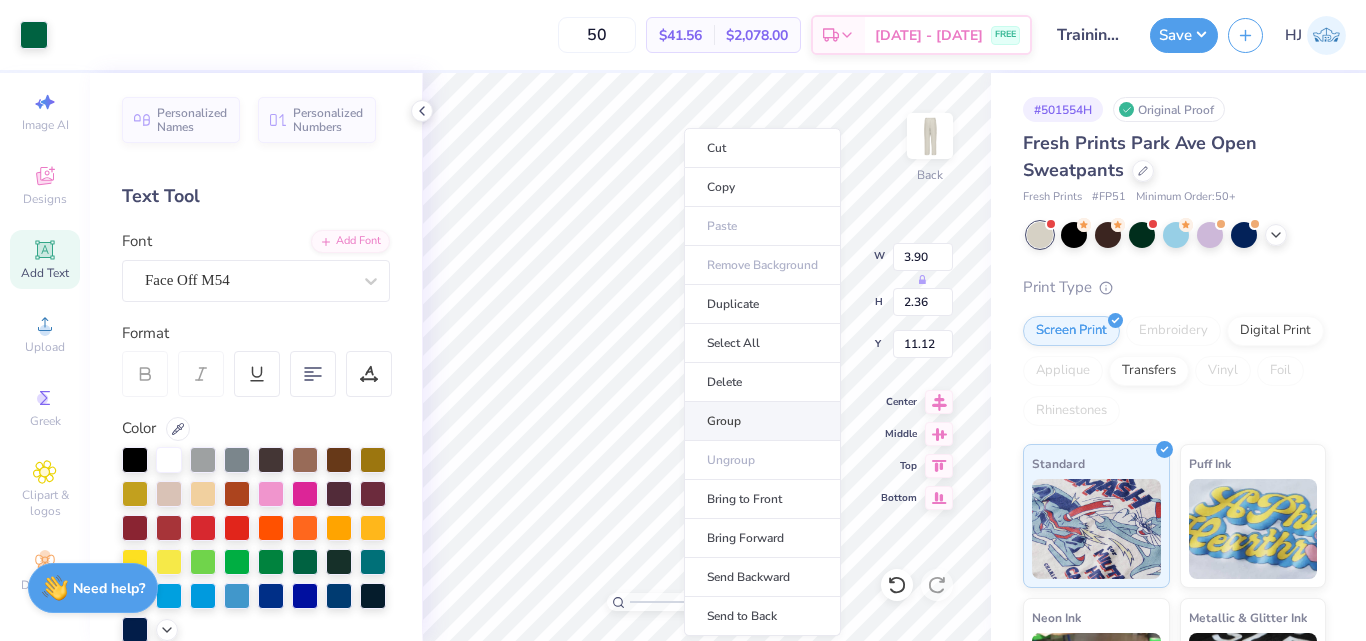 click on "Group" at bounding box center [762, 421] 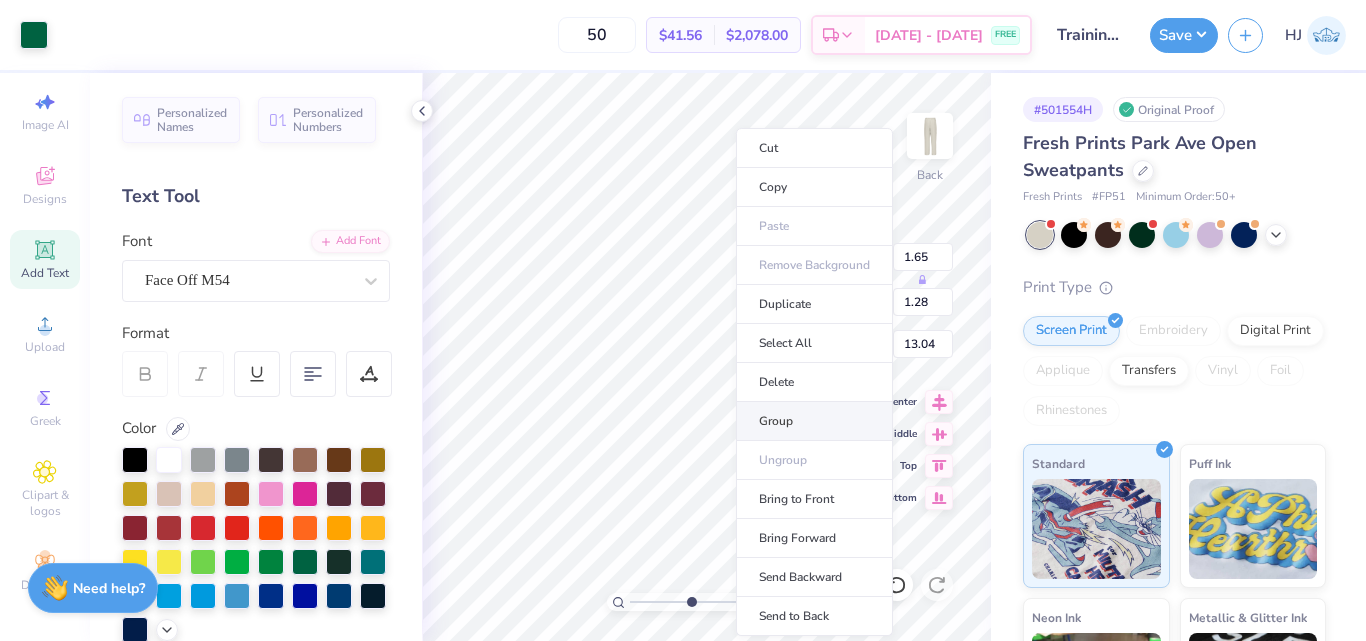 click on "Group" at bounding box center (814, 421) 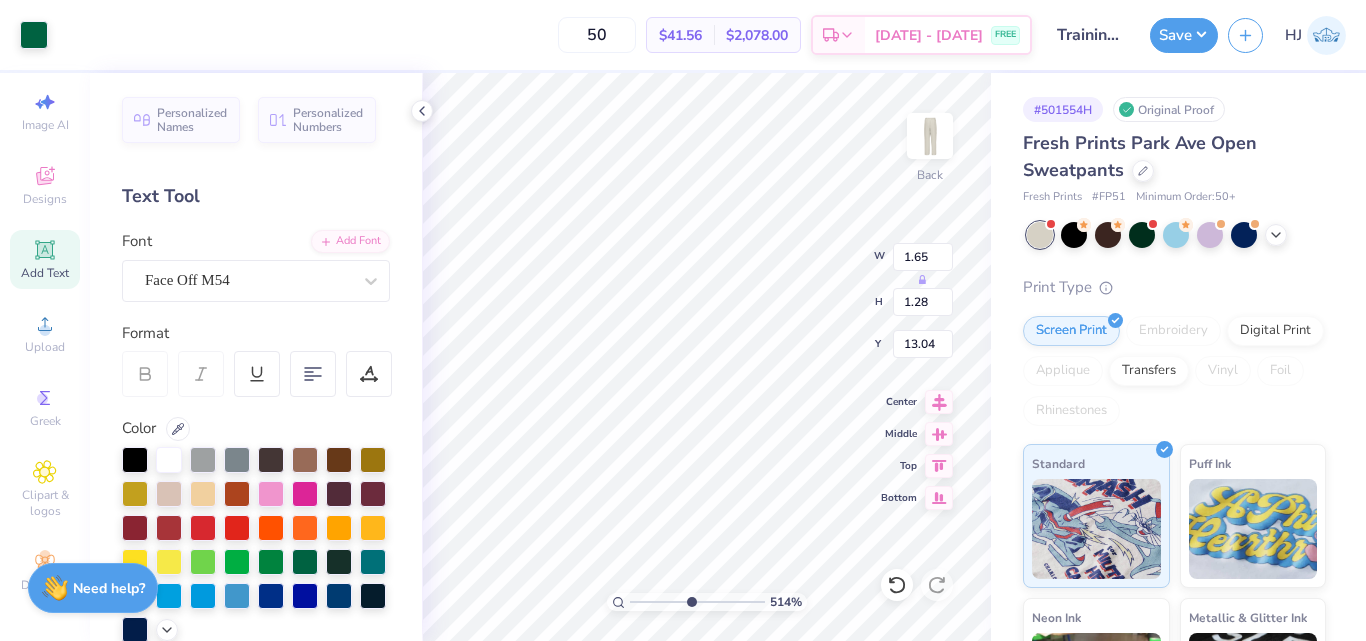 type on "10.43" 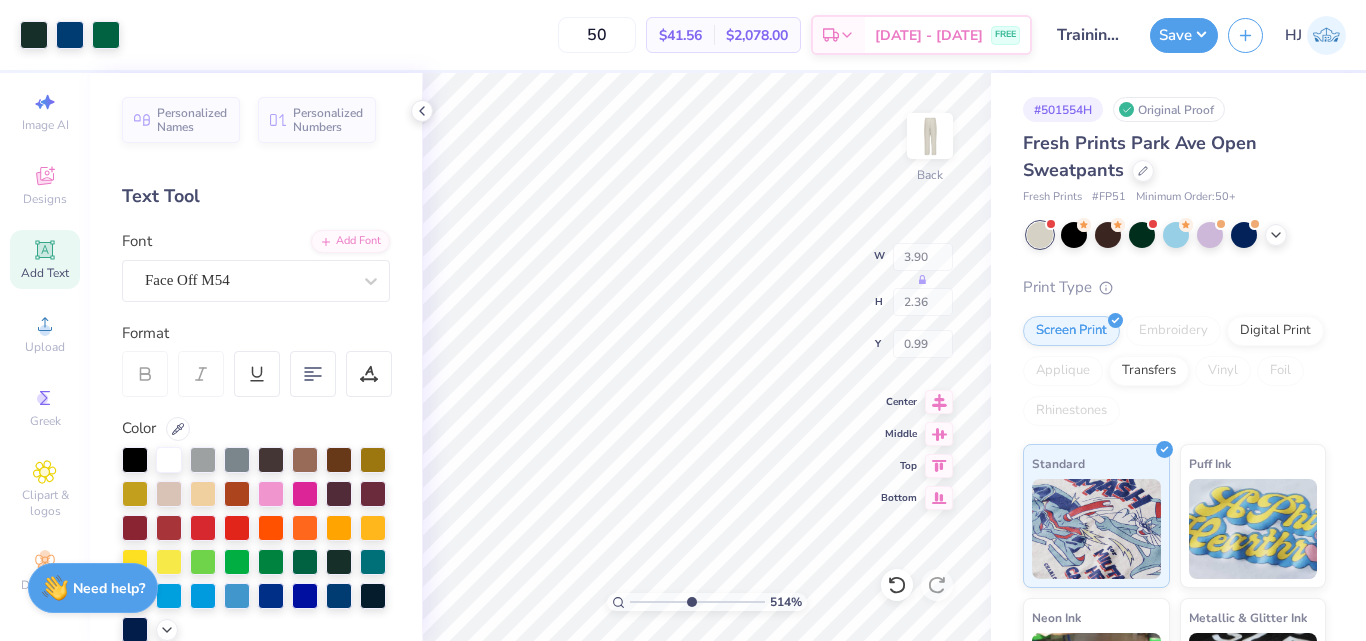 type on "0.99" 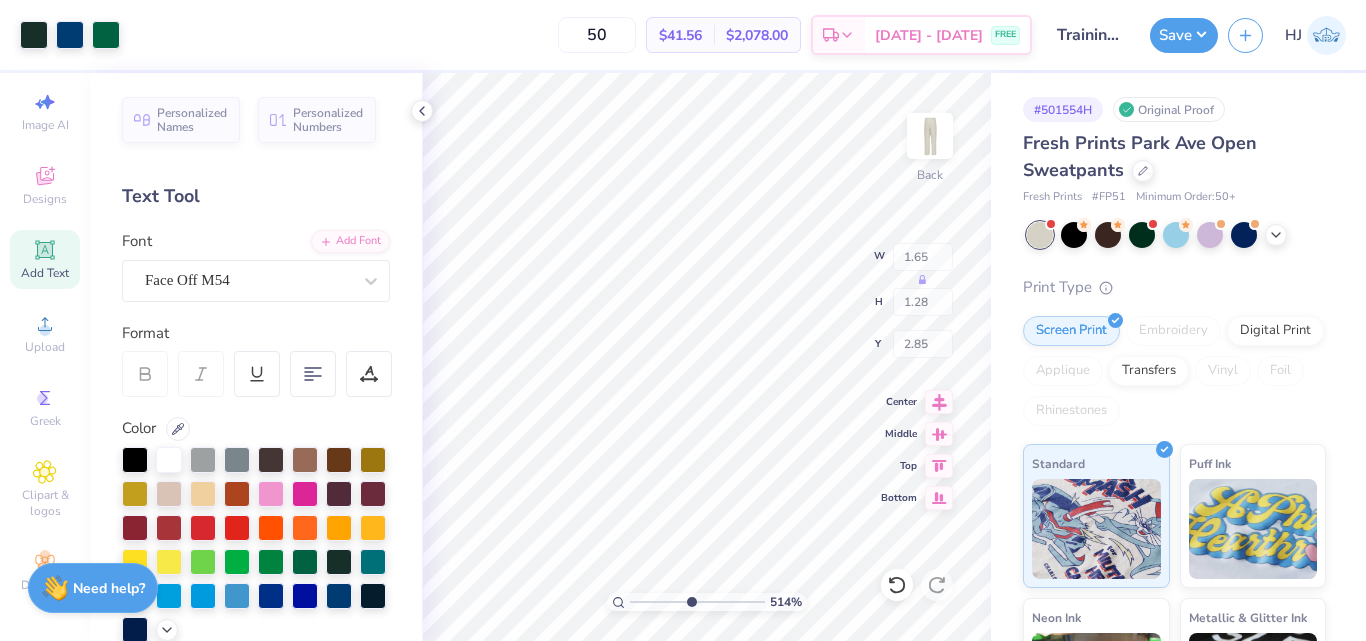 type on "2.85" 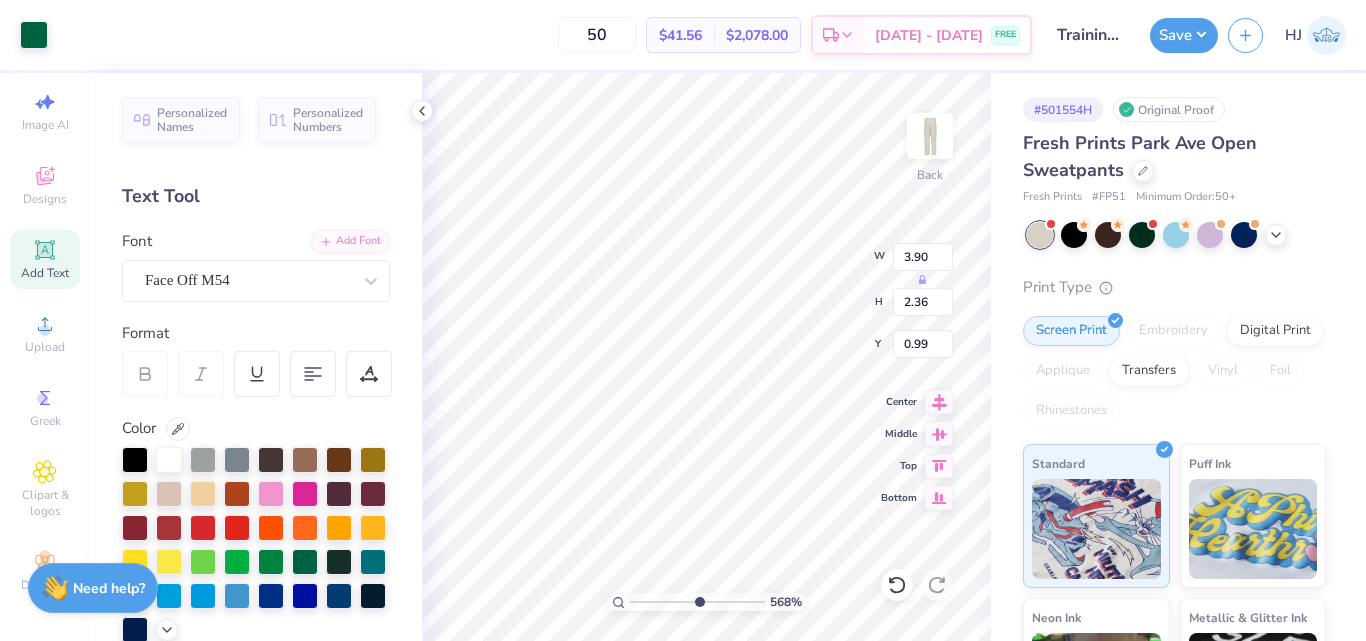 type on "5.68086274443984" 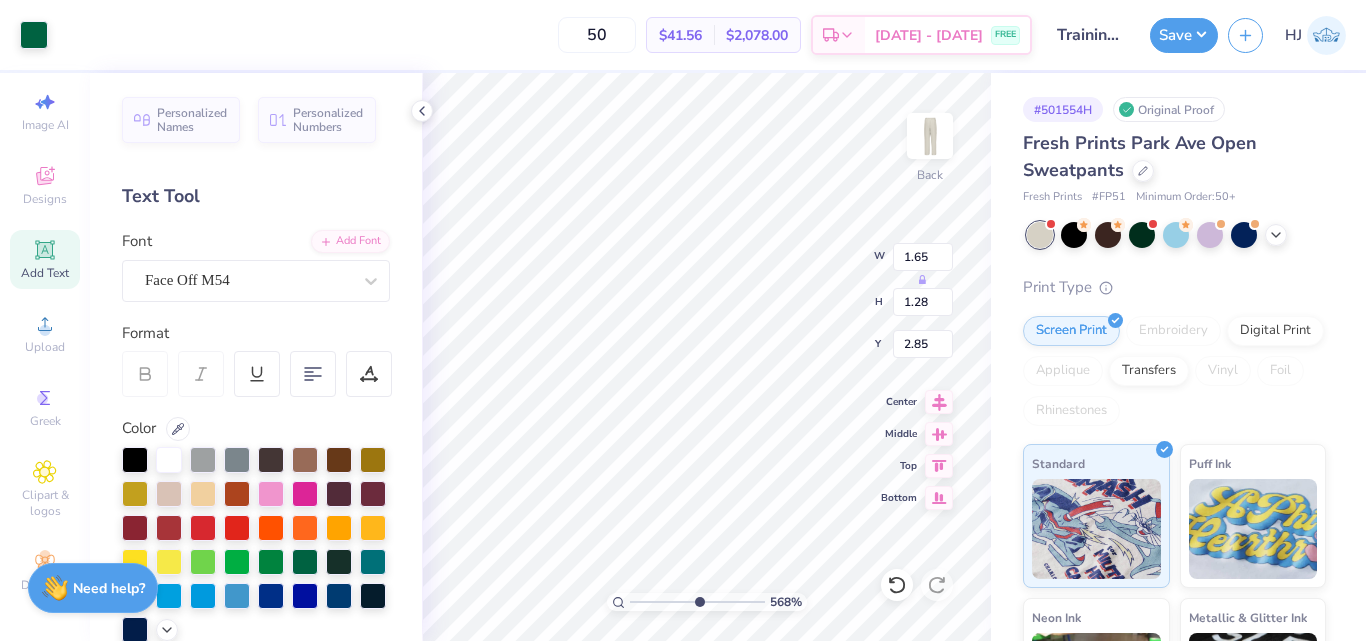 type 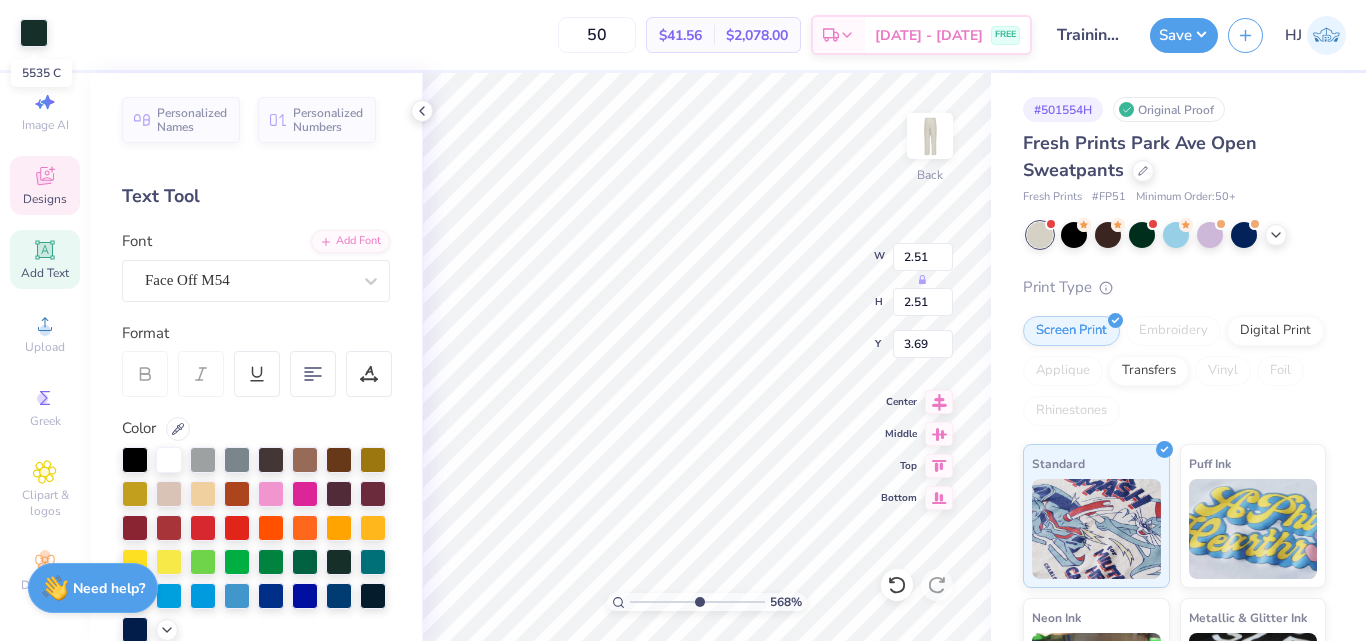 click at bounding box center [34, 33] 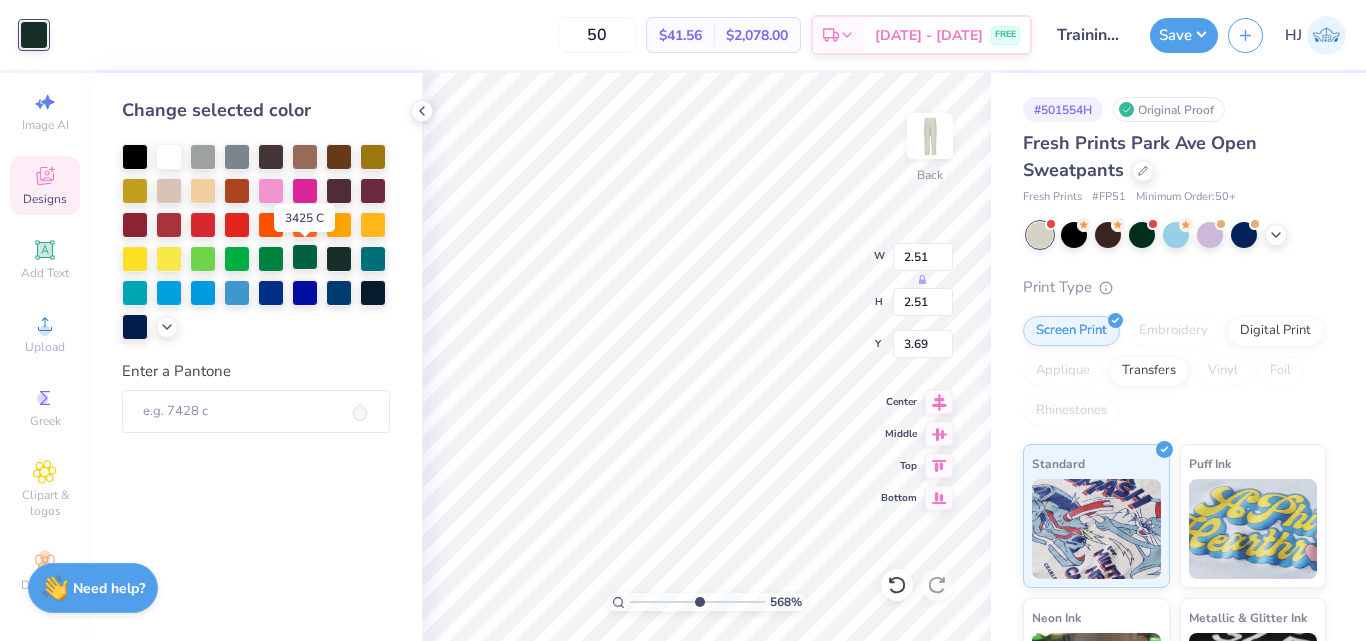 click at bounding box center [305, 257] 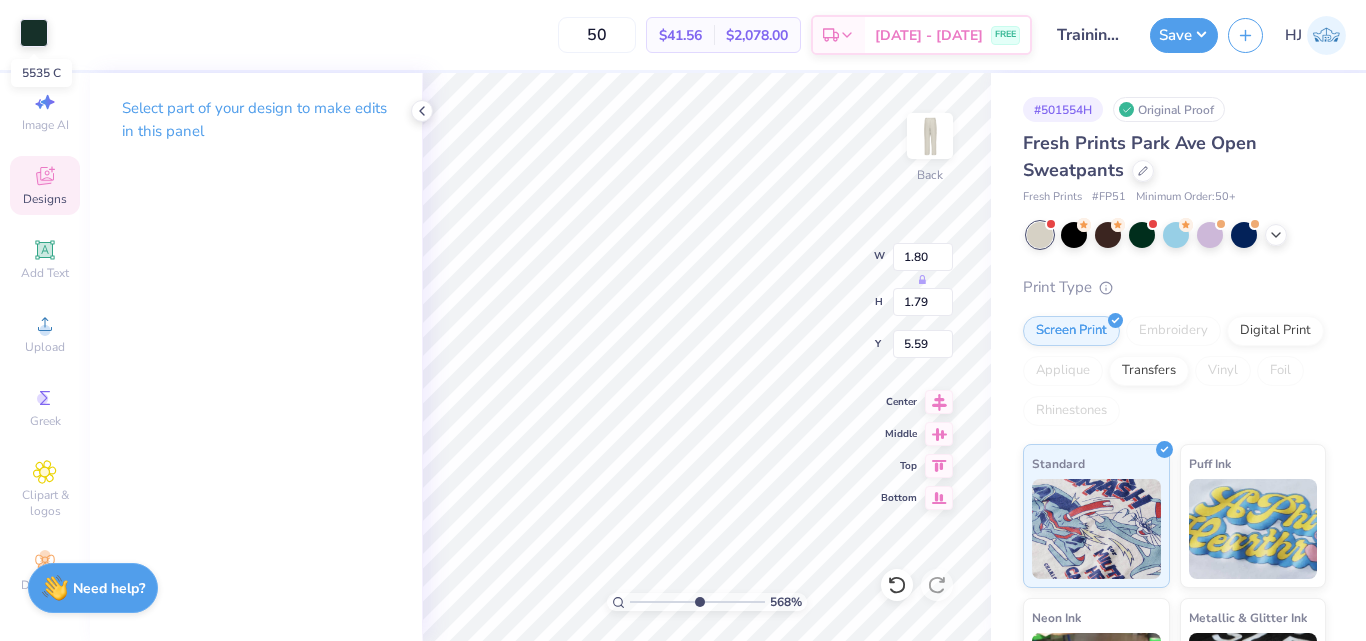 click at bounding box center (34, 33) 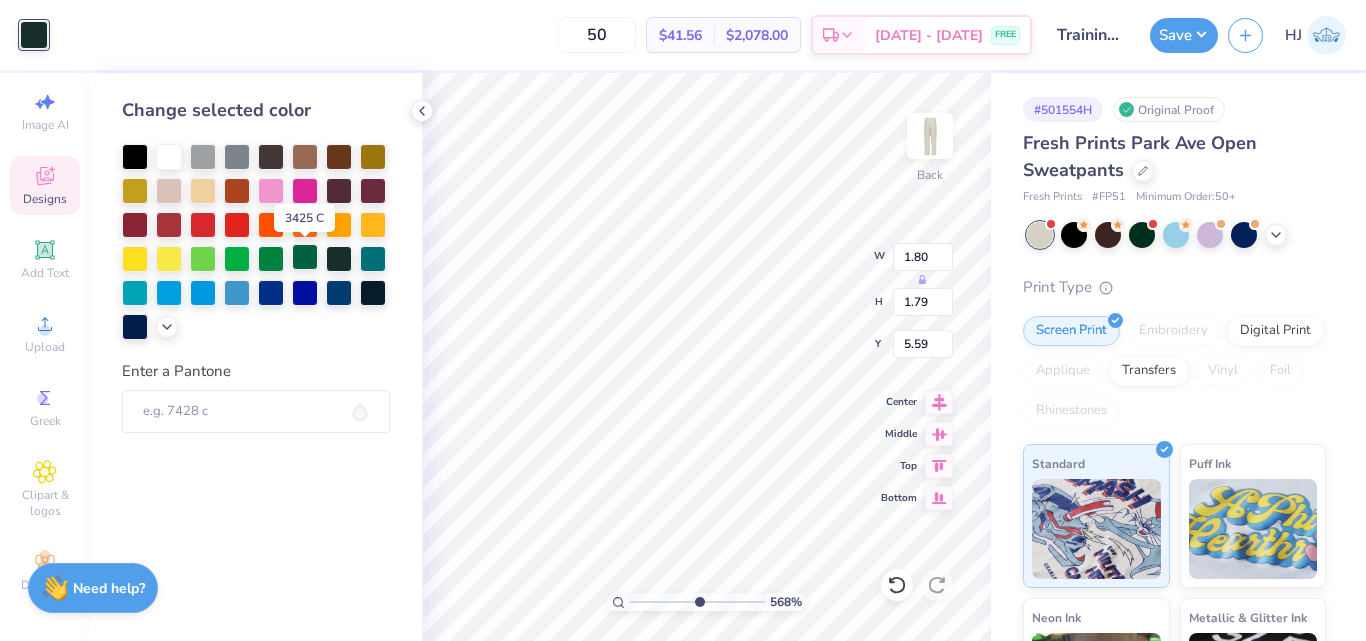 click at bounding box center (305, 257) 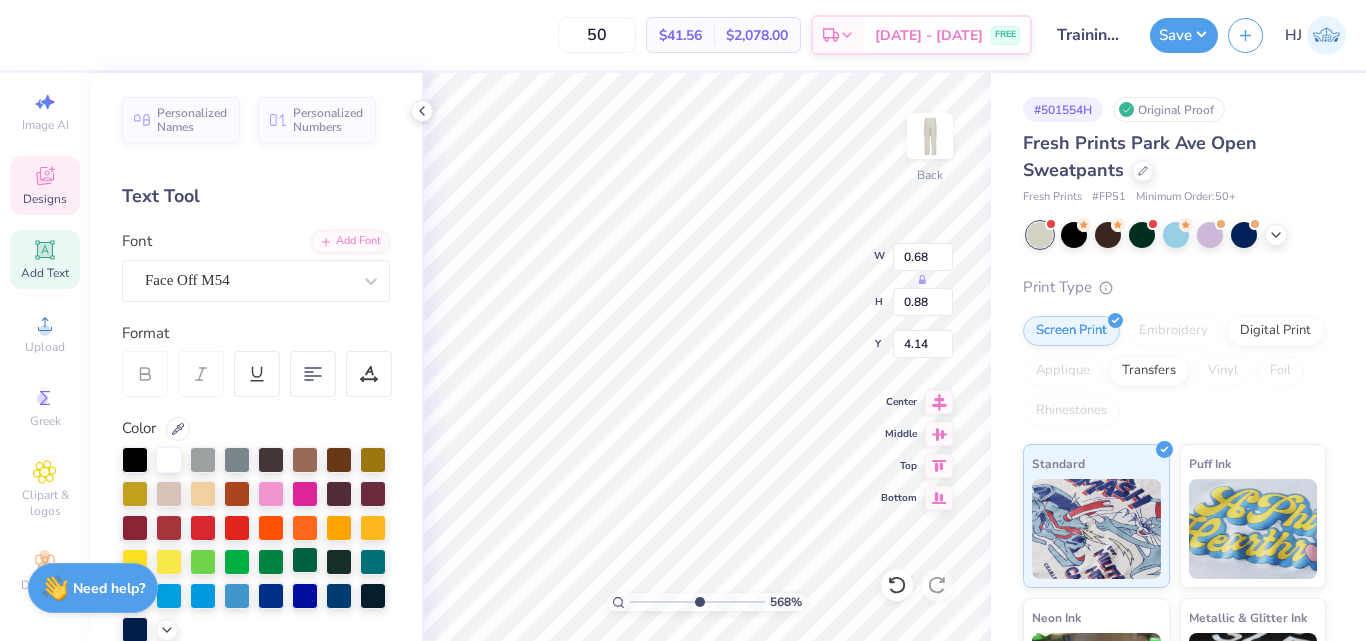 click at bounding box center (305, 560) 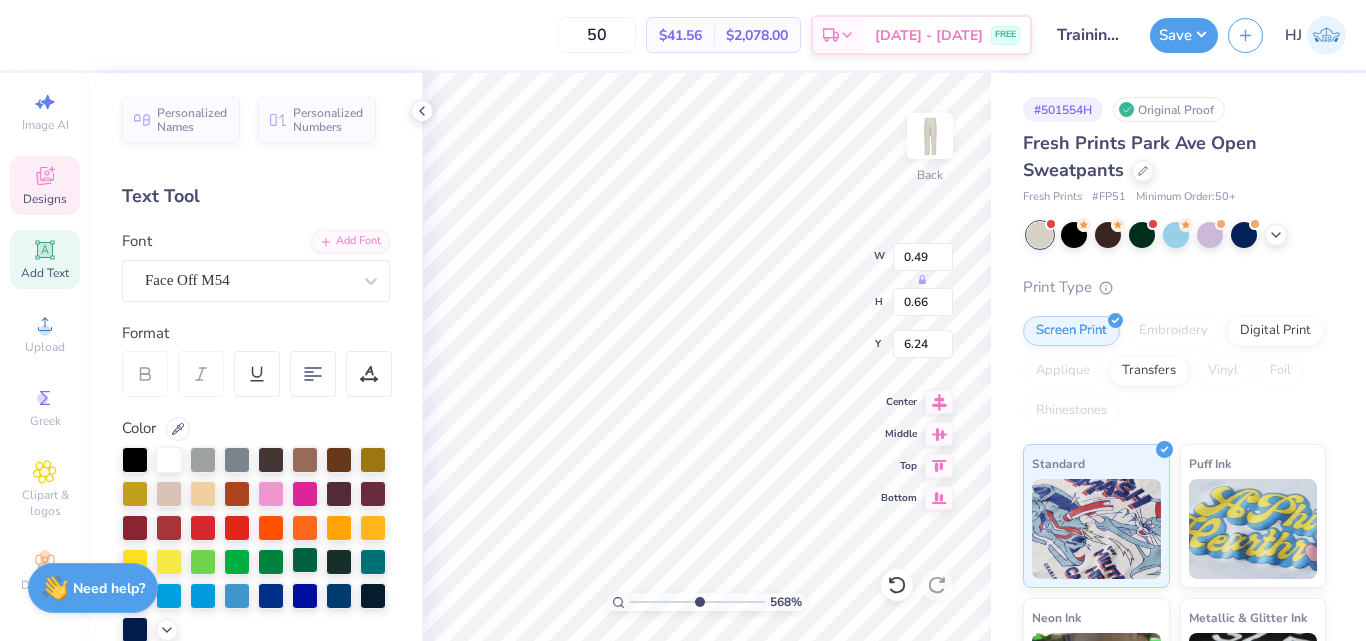 click at bounding box center [305, 560] 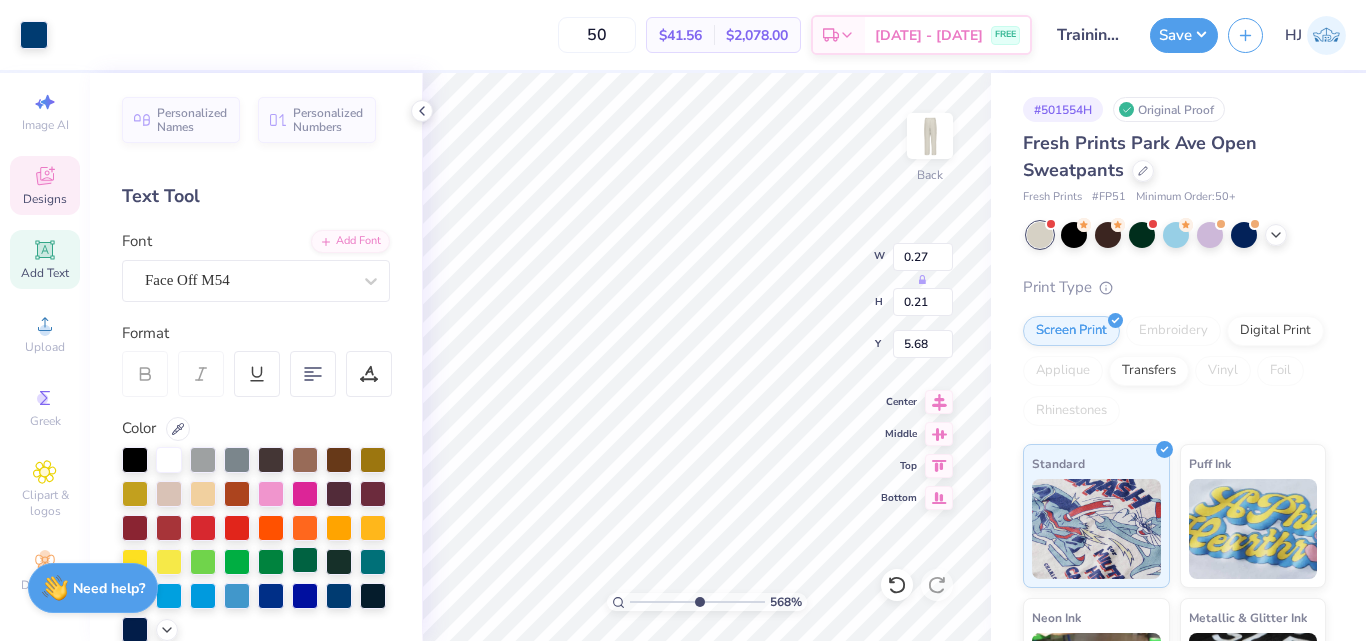 click at bounding box center [305, 560] 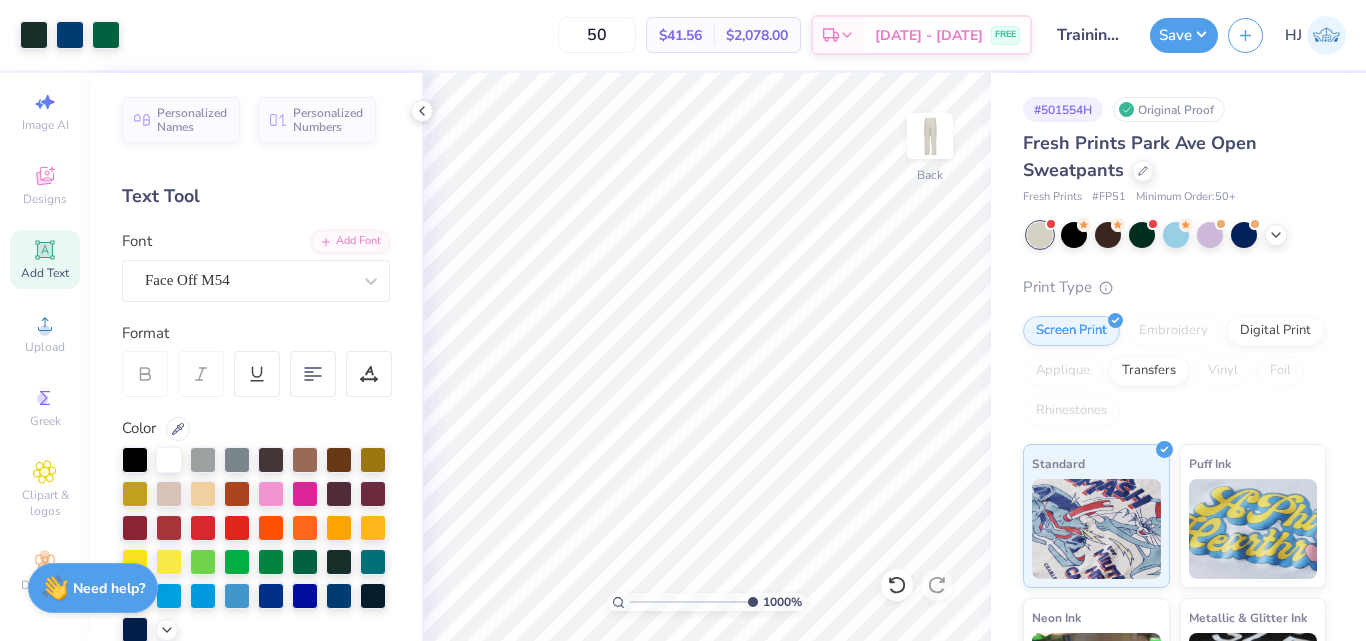 drag, startPoint x: 698, startPoint y: 601, endPoint x: 866, endPoint y: 573, distance: 170.31735 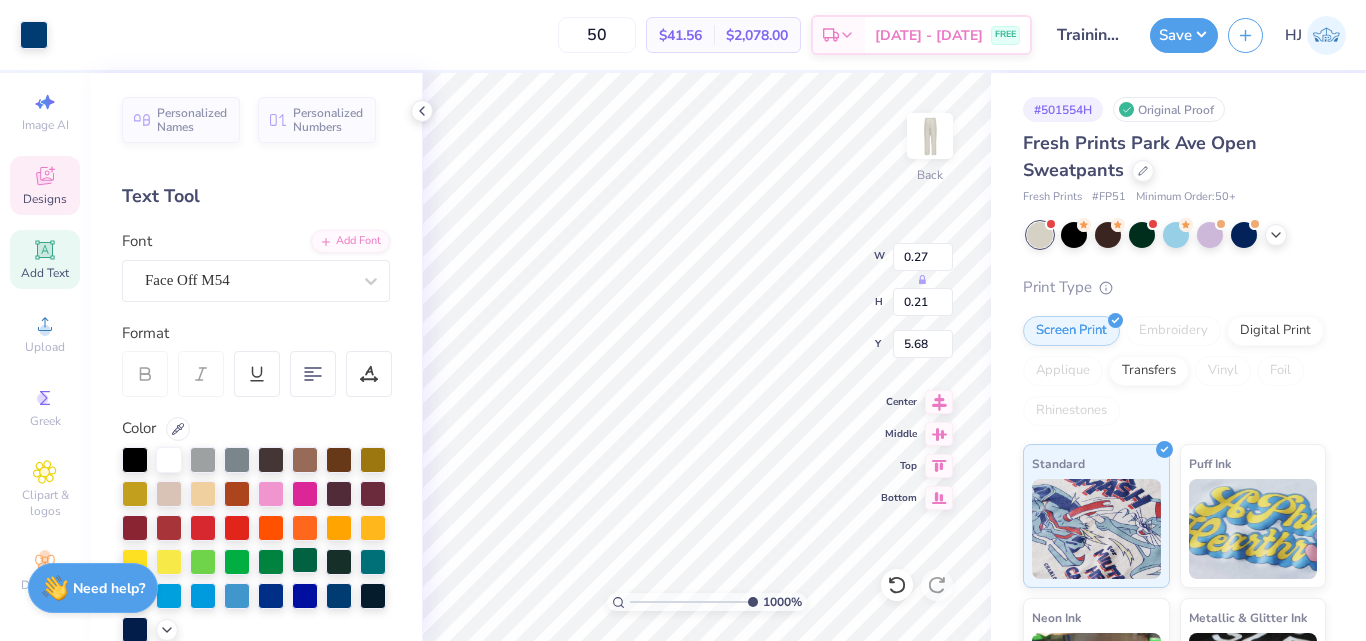 click at bounding box center [305, 560] 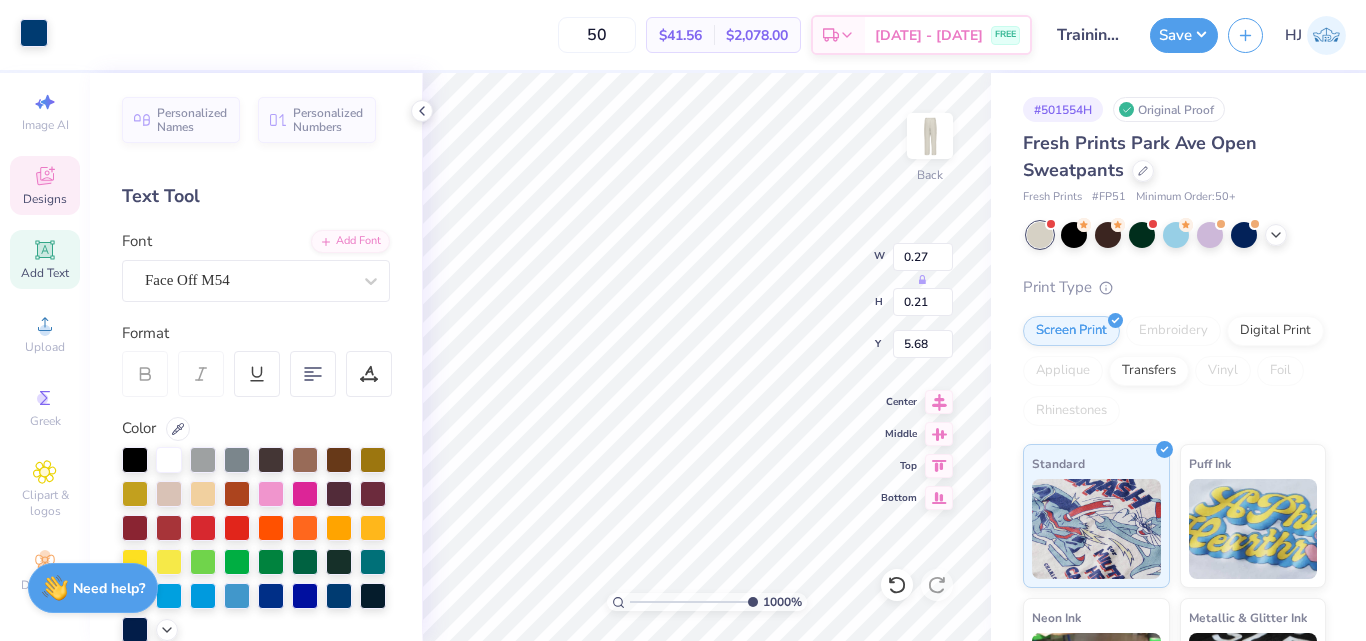 click at bounding box center [34, 33] 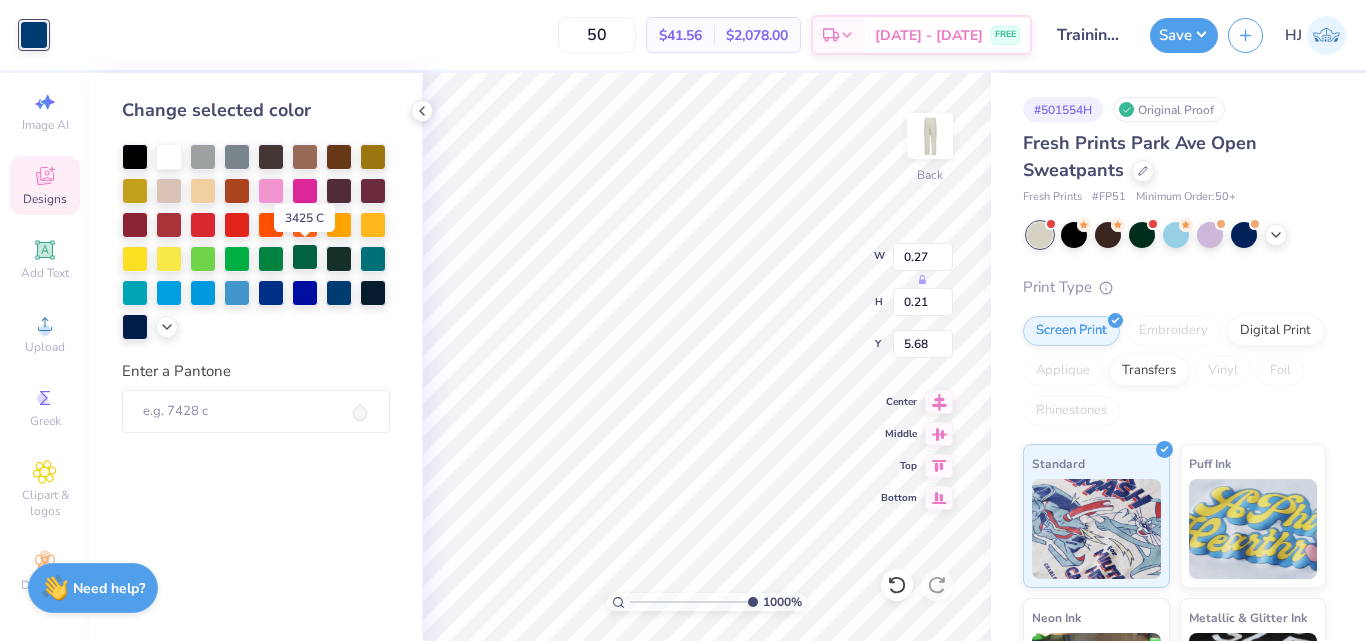 click at bounding box center [305, 257] 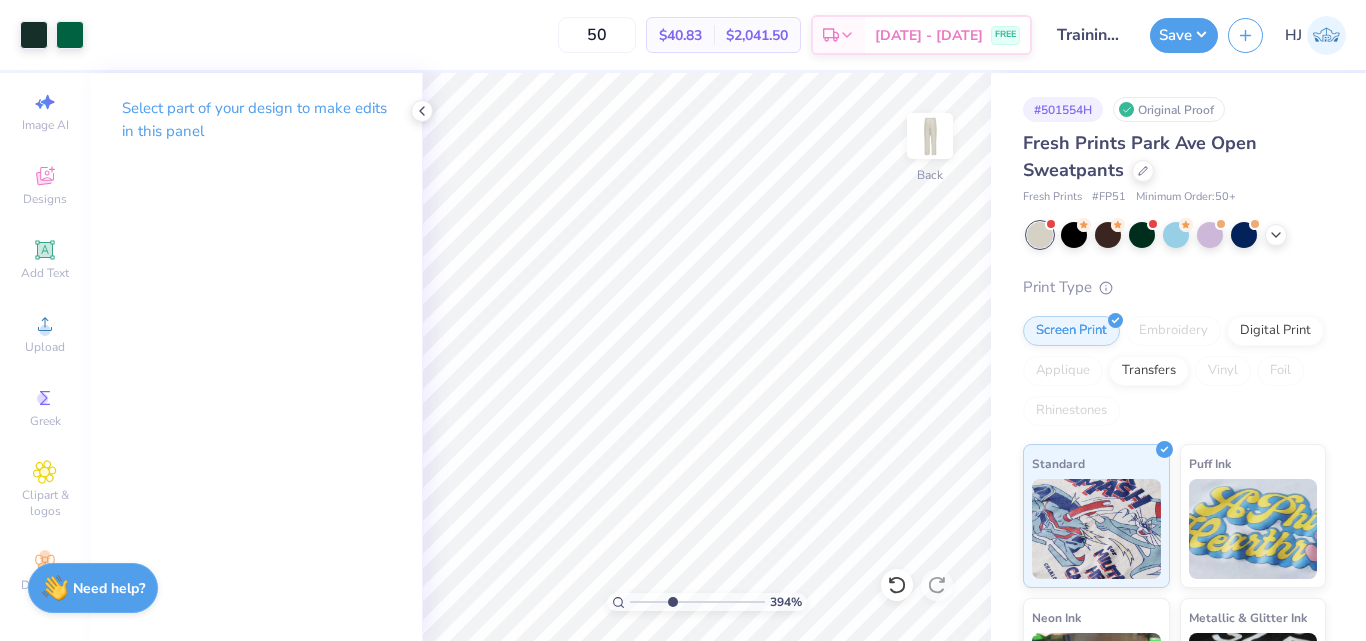 drag, startPoint x: 747, startPoint y: 602, endPoint x: 666, endPoint y: 604, distance: 81.02469 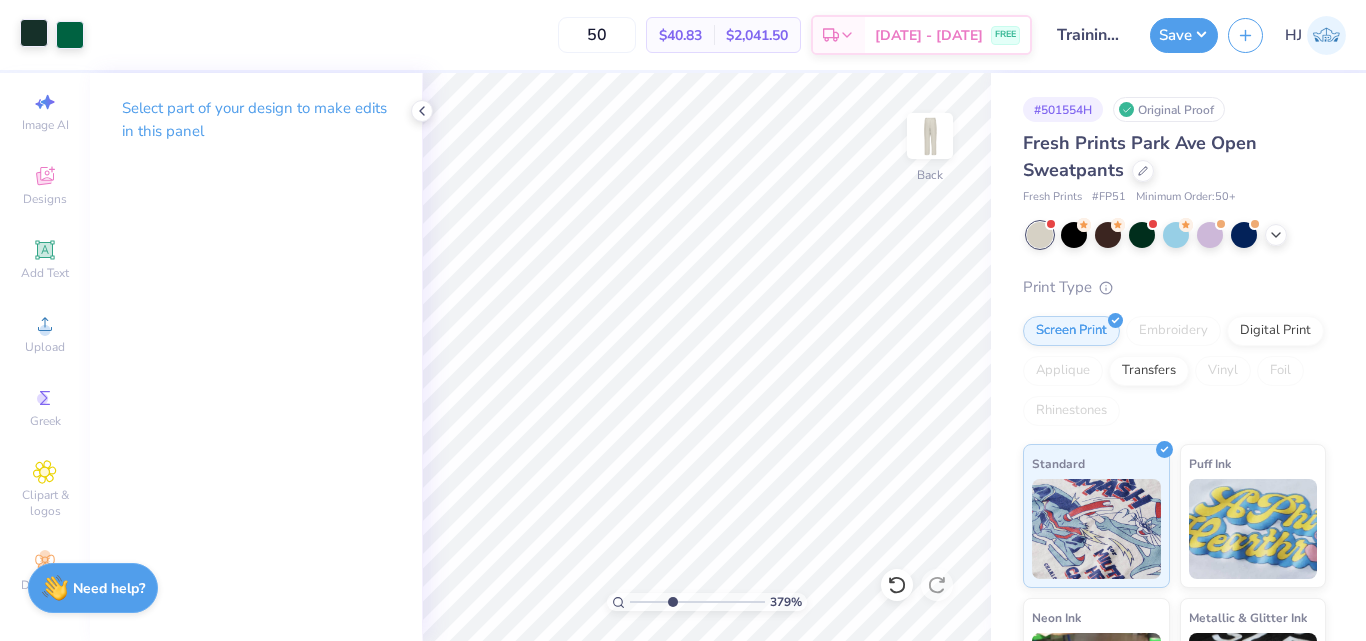 click at bounding box center (34, 33) 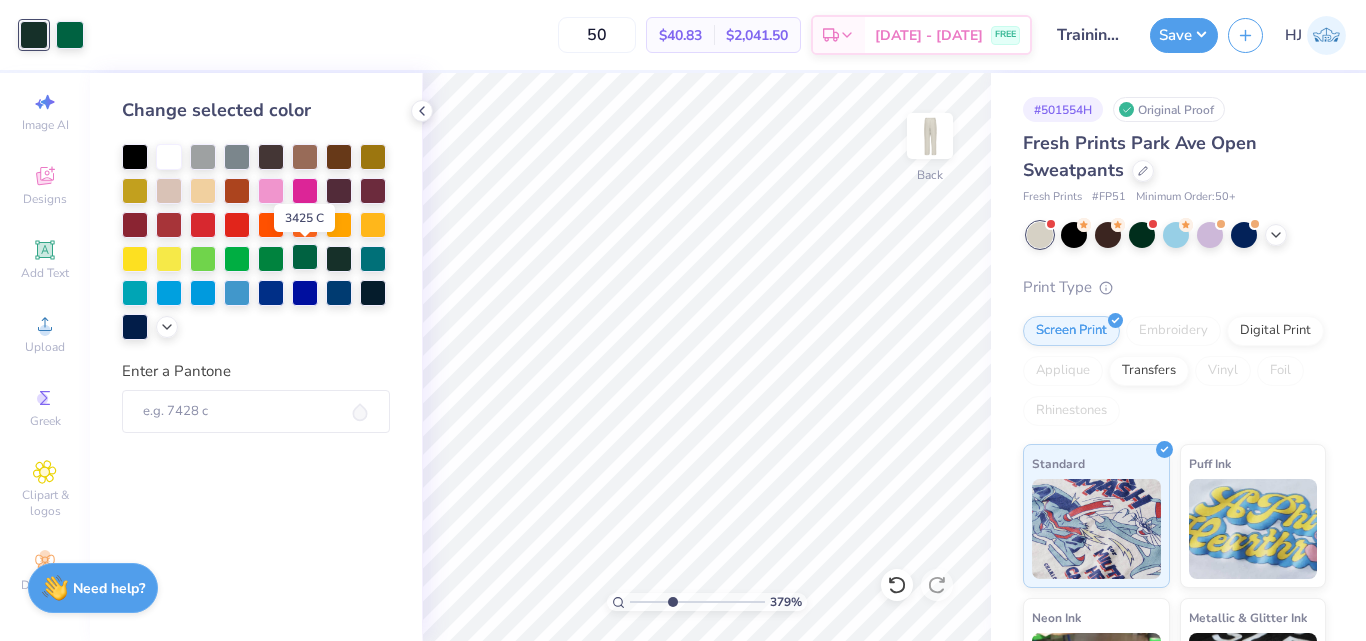 click at bounding box center [305, 257] 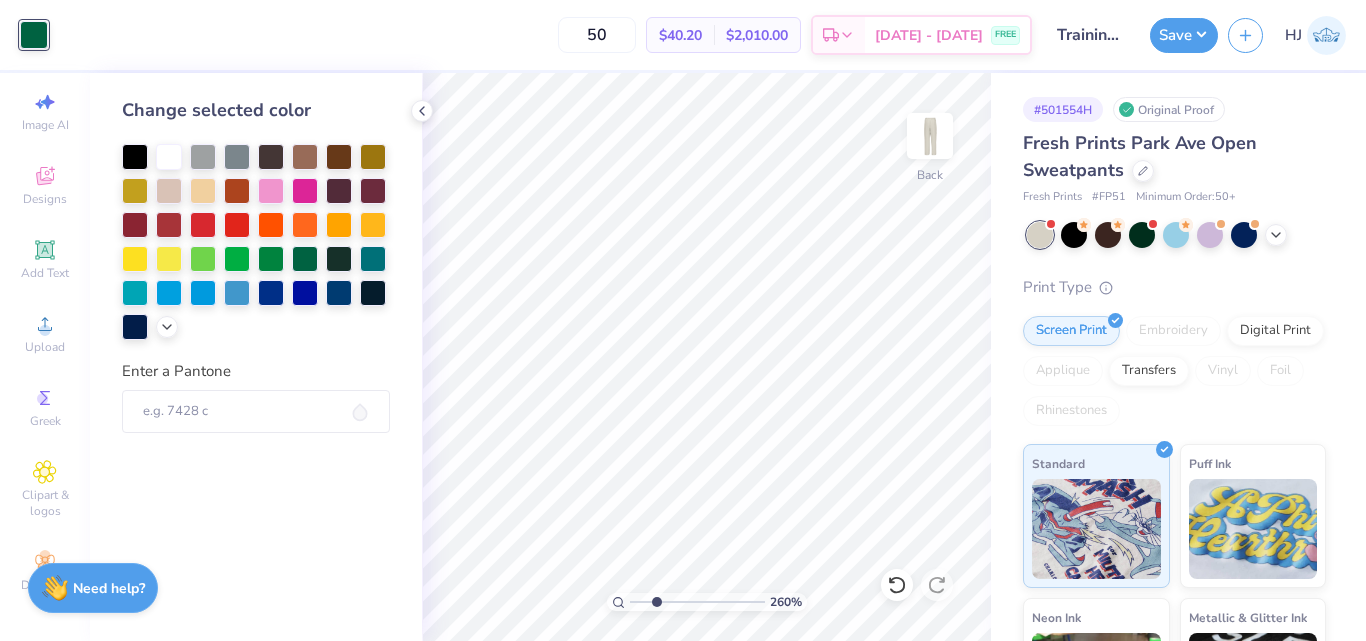 drag, startPoint x: 672, startPoint y: 596, endPoint x: 656, endPoint y: 601, distance: 16.763054 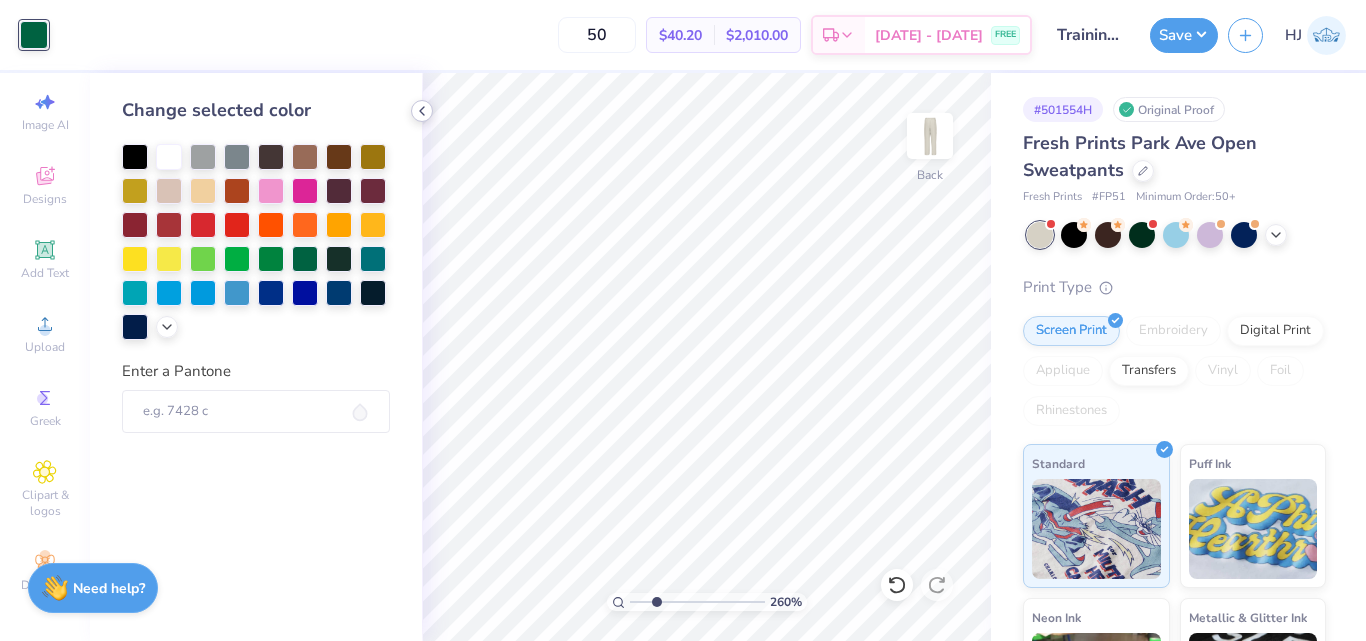 click 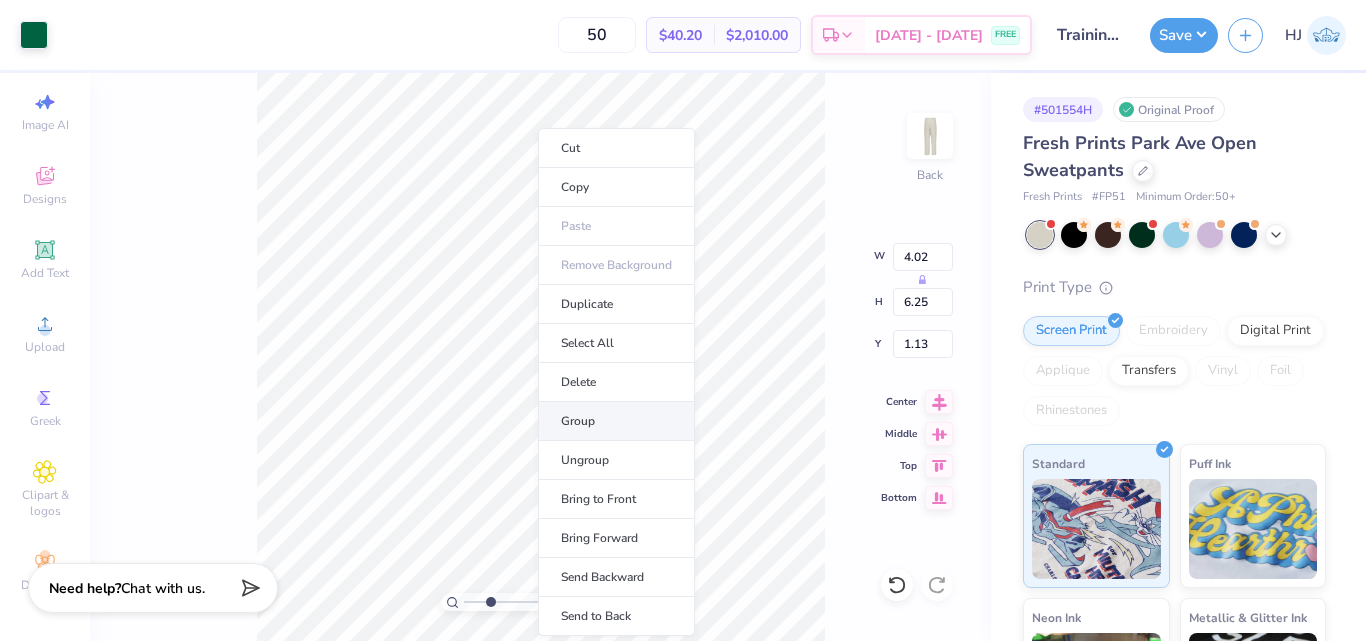 click on "Group" at bounding box center (616, 421) 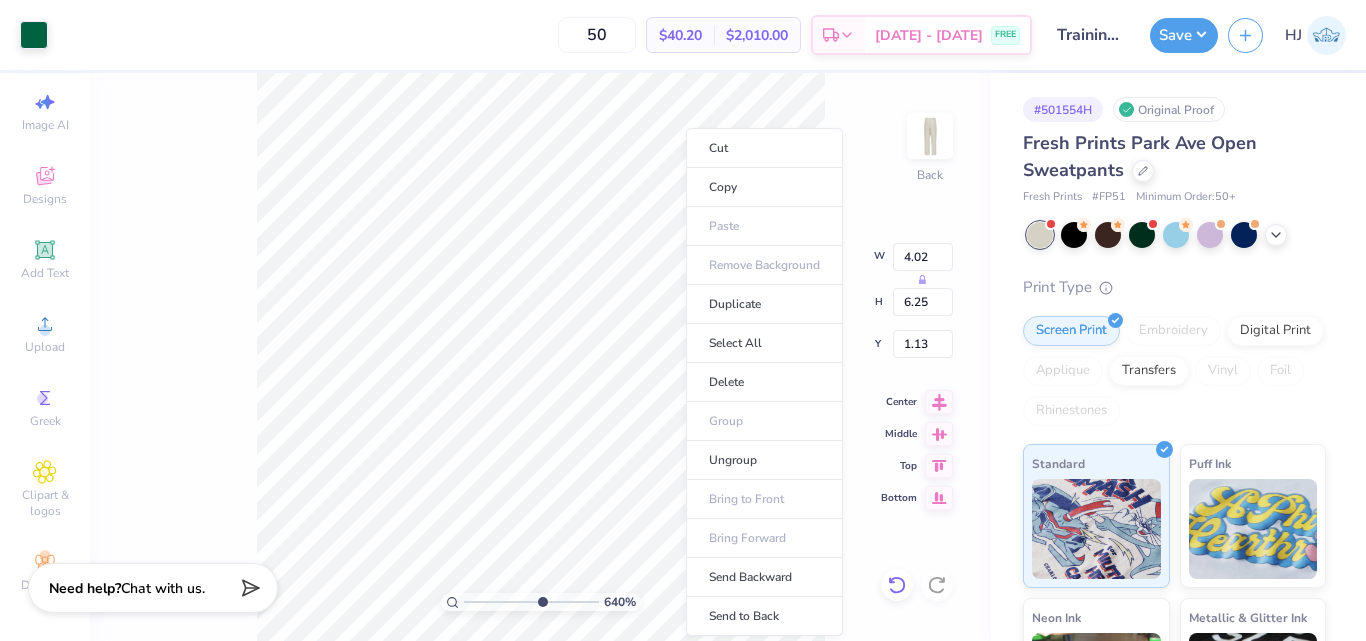 click 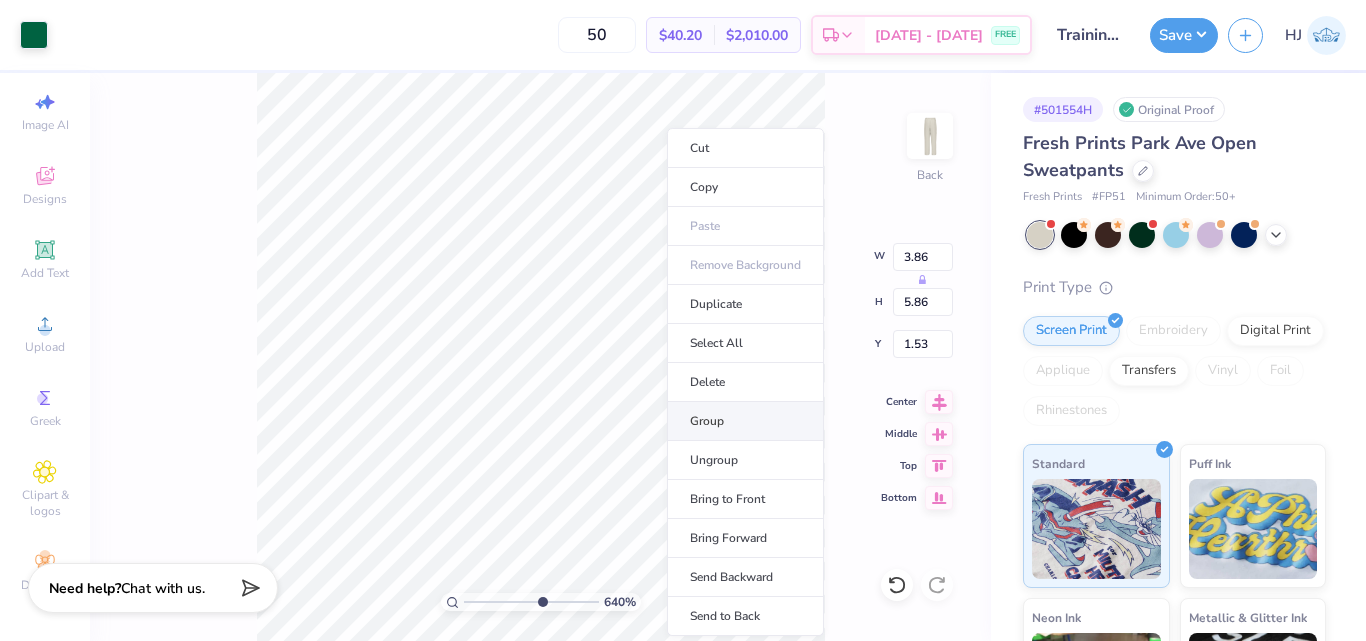 click on "Group" at bounding box center [745, 421] 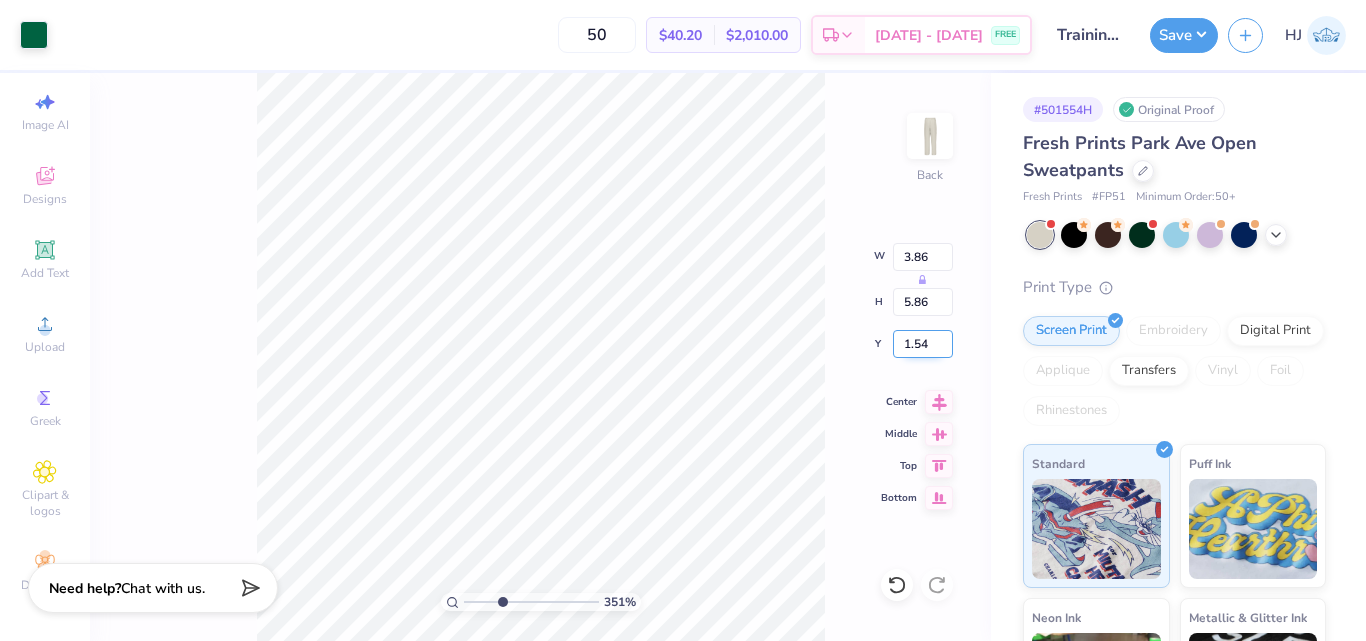 click on "1.54" at bounding box center [923, 344] 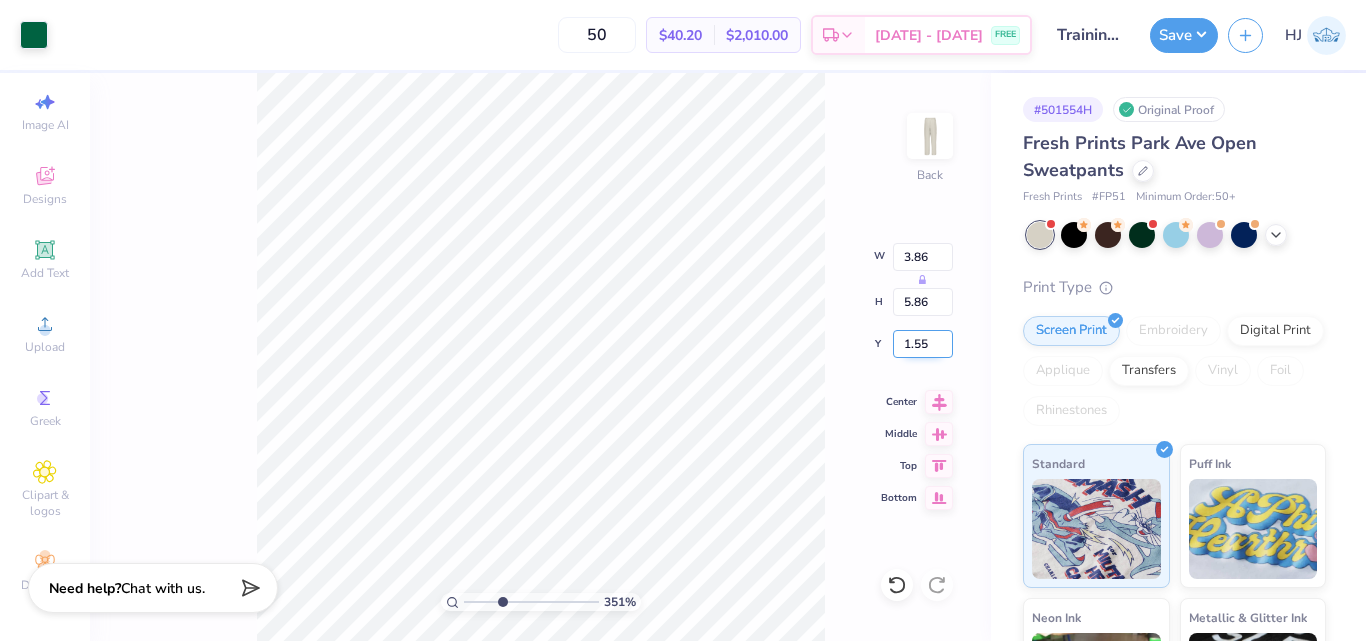click on "1.55" at bounding box center (923, 344) 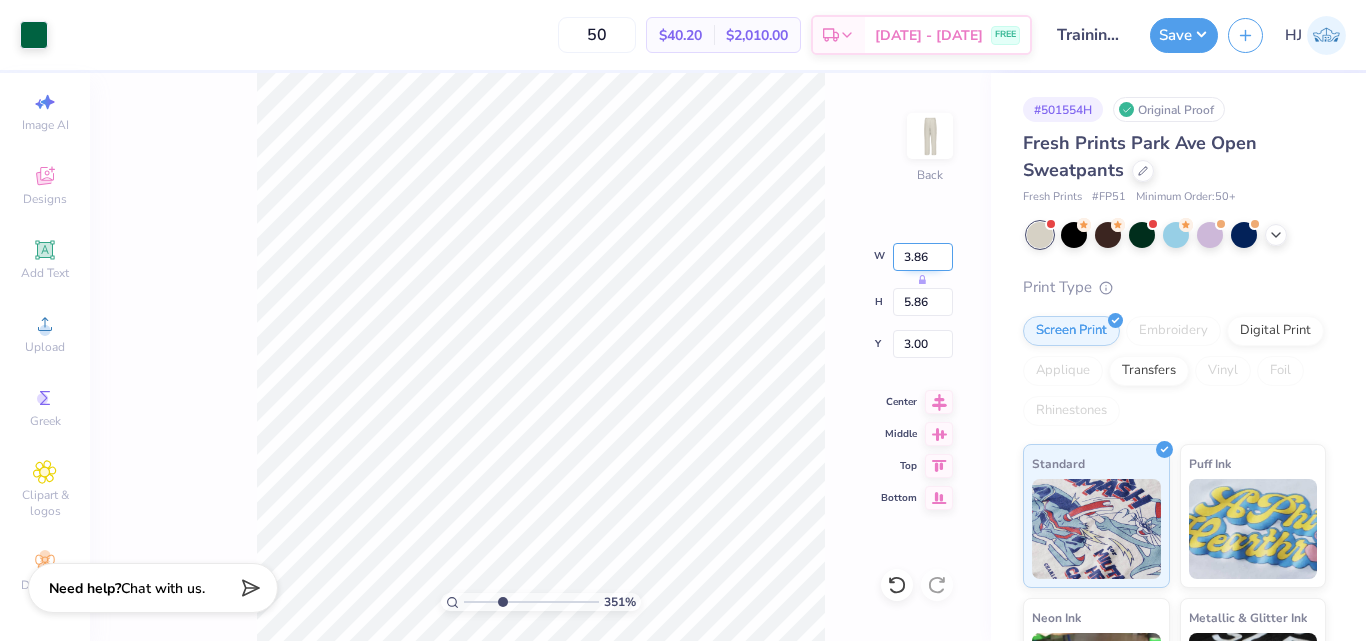 click on "3.86" at bounding box center [923, 257] 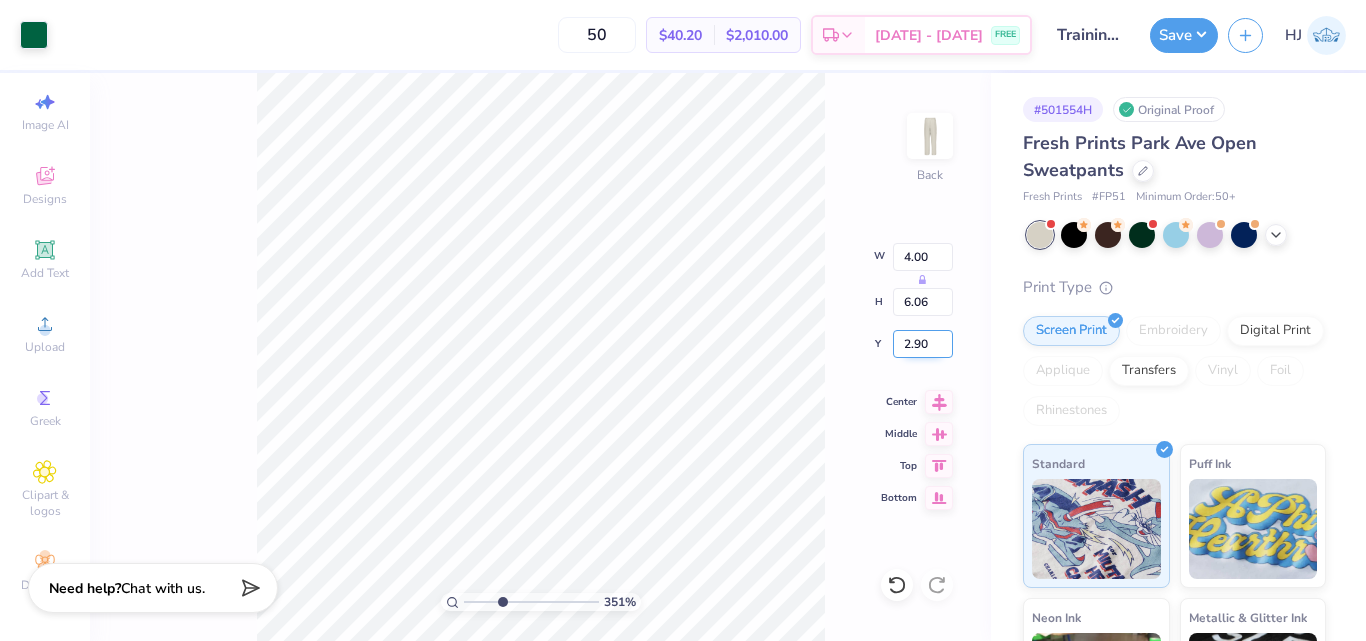 click on "2.90" at bounding box center [923, 344] 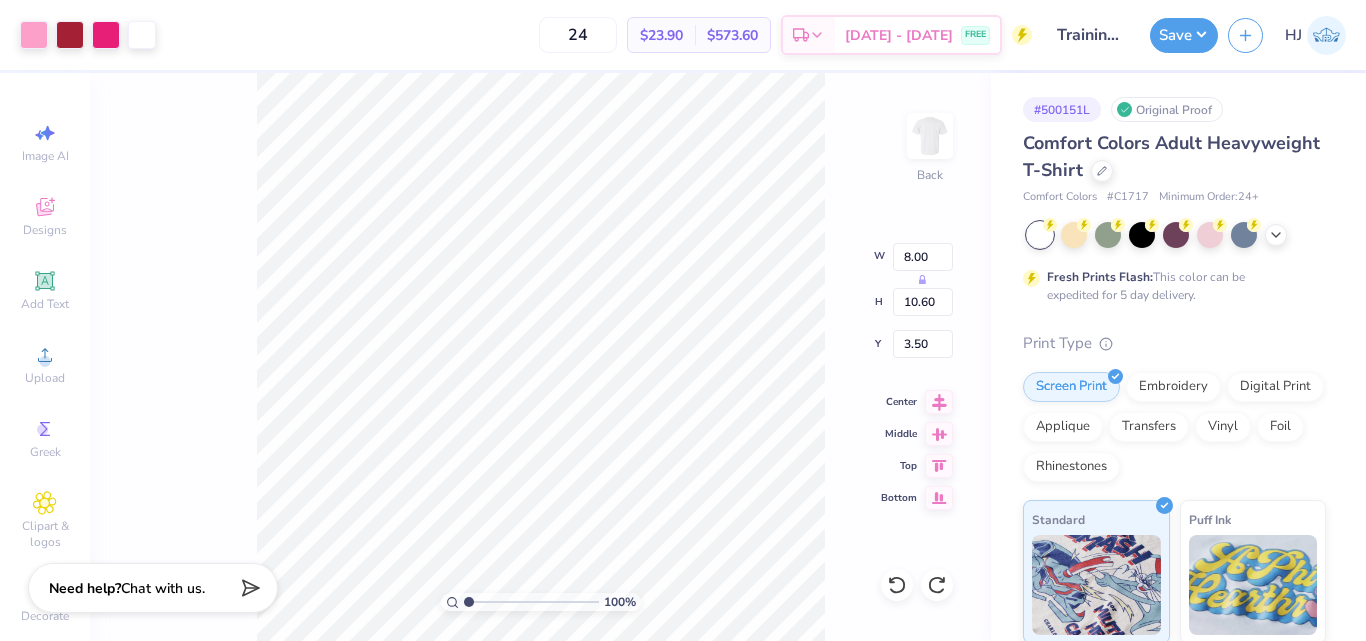 scroll, scrollTop: 0, scrollLeft: 0, axis: both 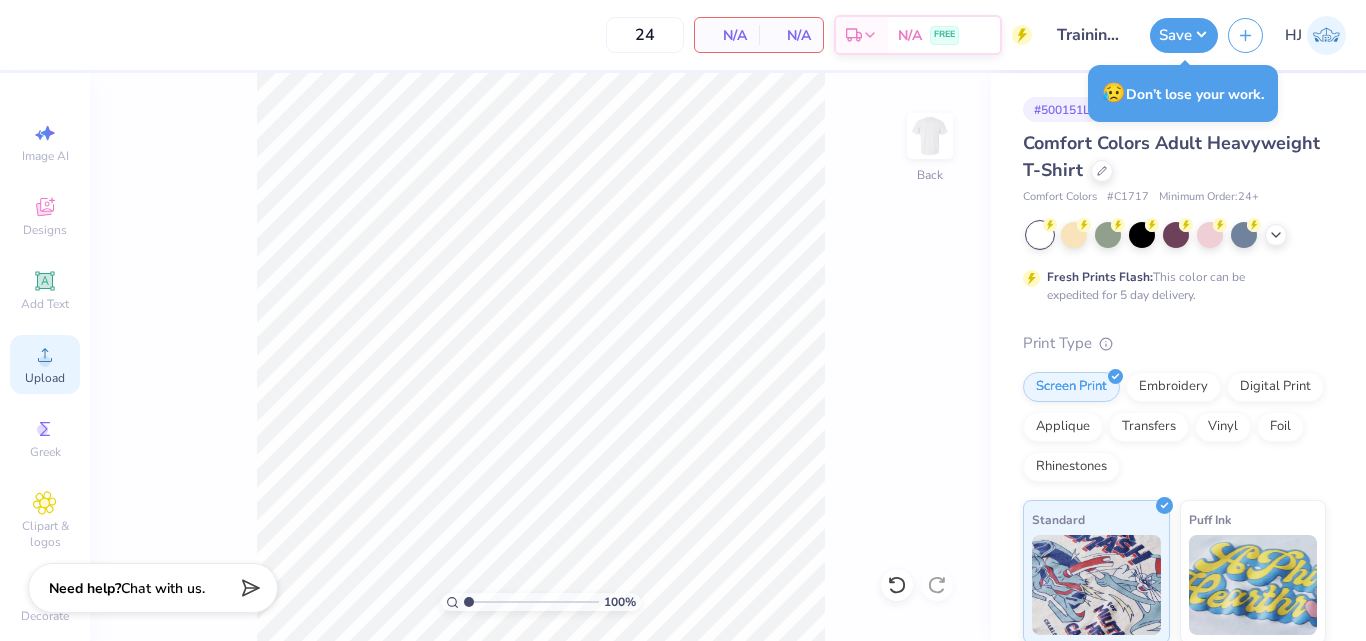 click on "Upload" at bounding box center [45, 364] 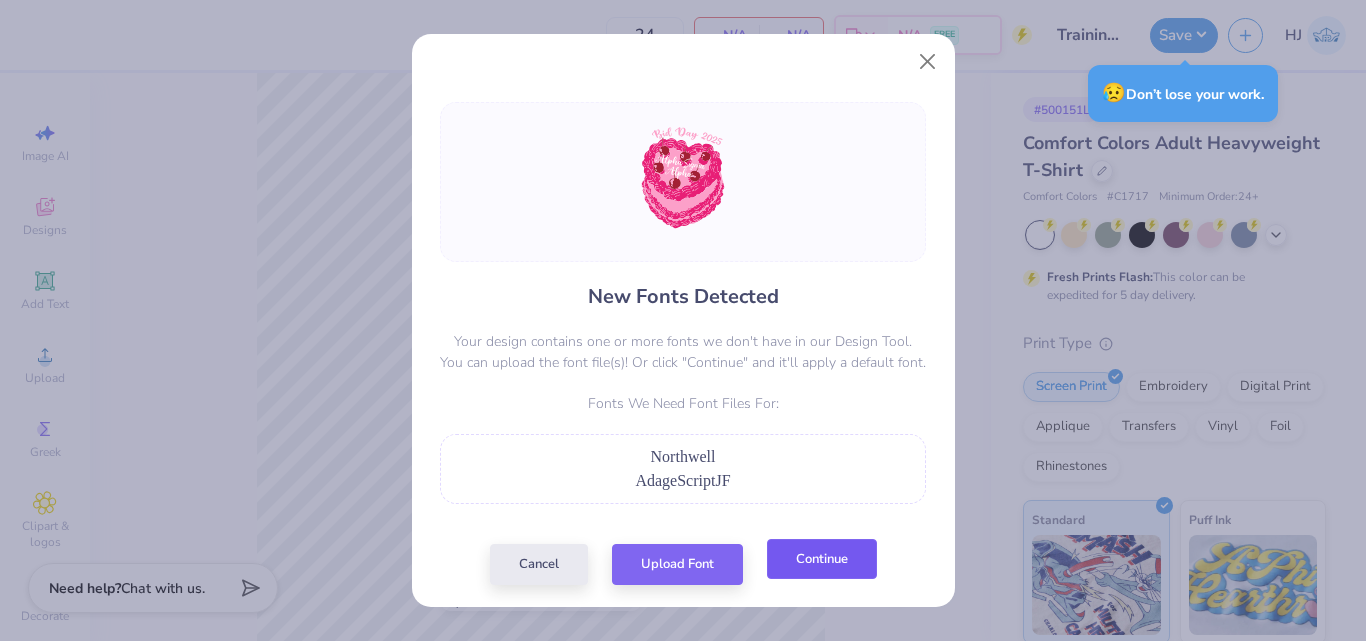click on "Continue" at bounding box center [822, 559] 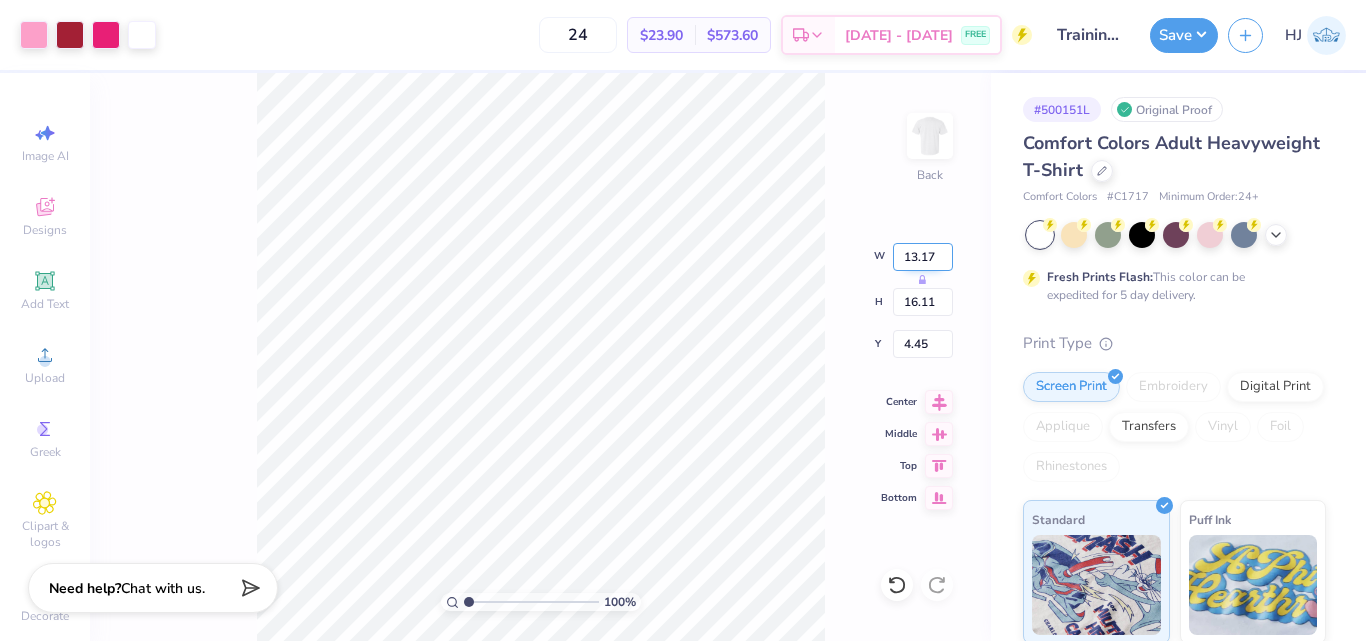 click on "13.17" at bounding box center (923, 257) 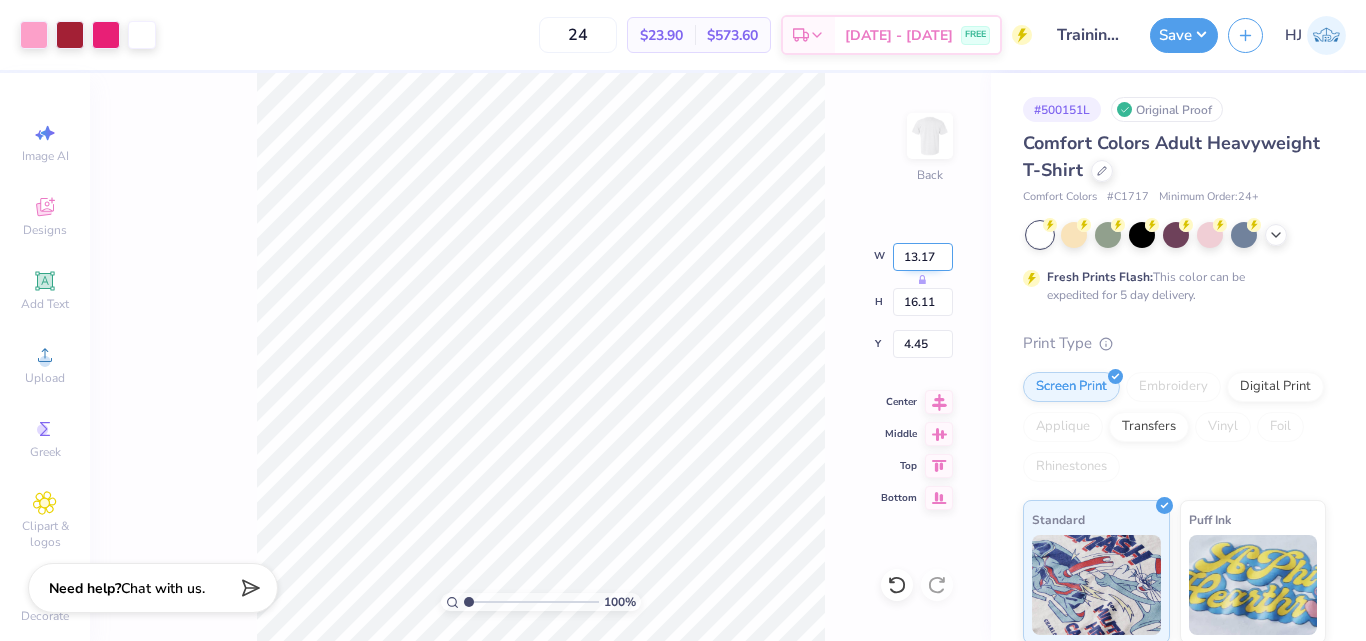 click on "13.17" at bounding box center [923, 257] 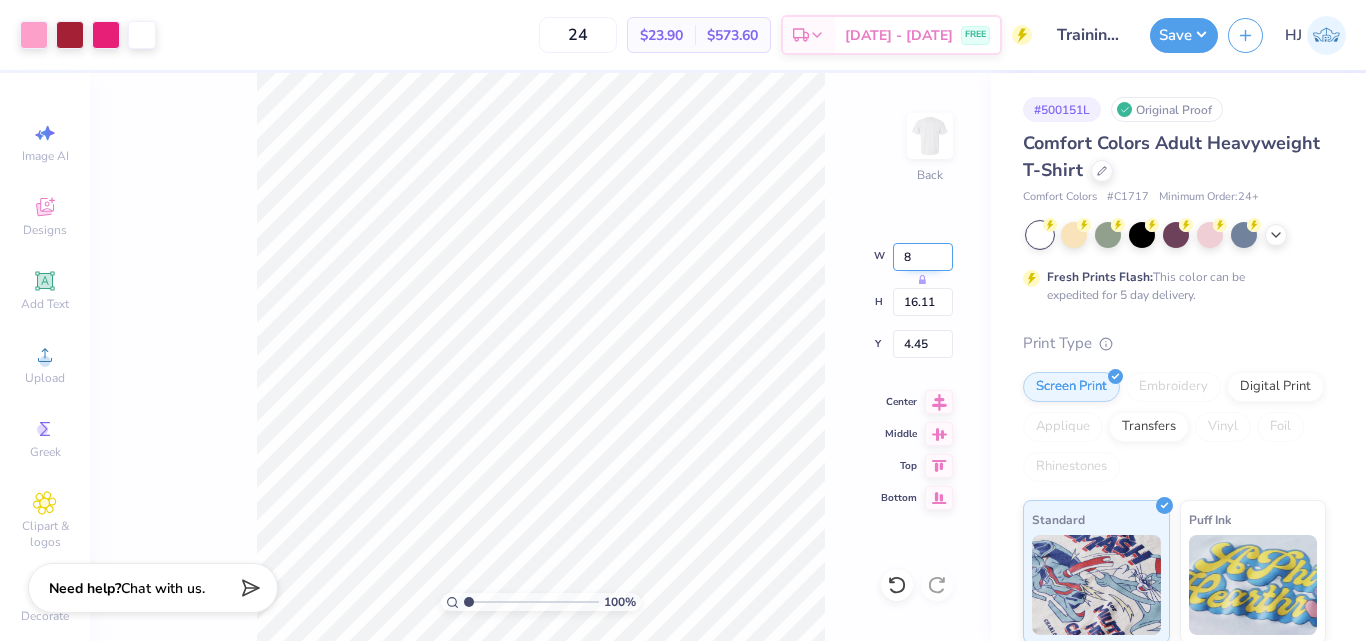 type on "8.00" 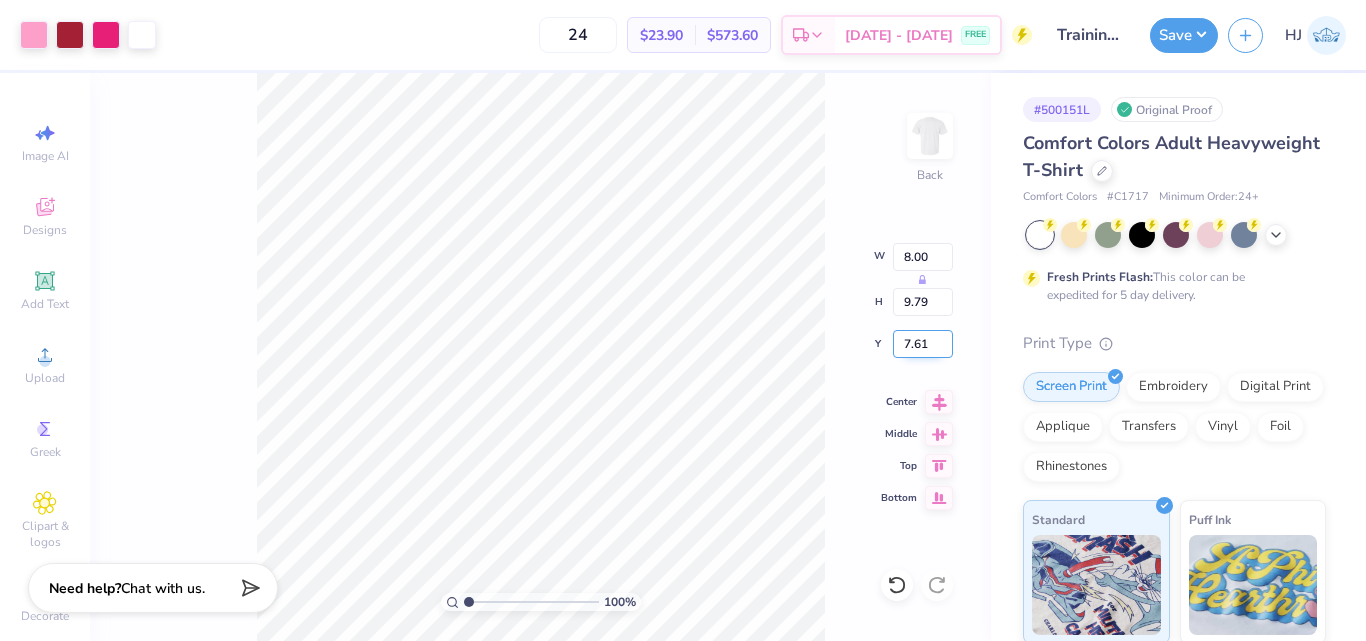 click on "7.61" at bounding box center (923, 344) 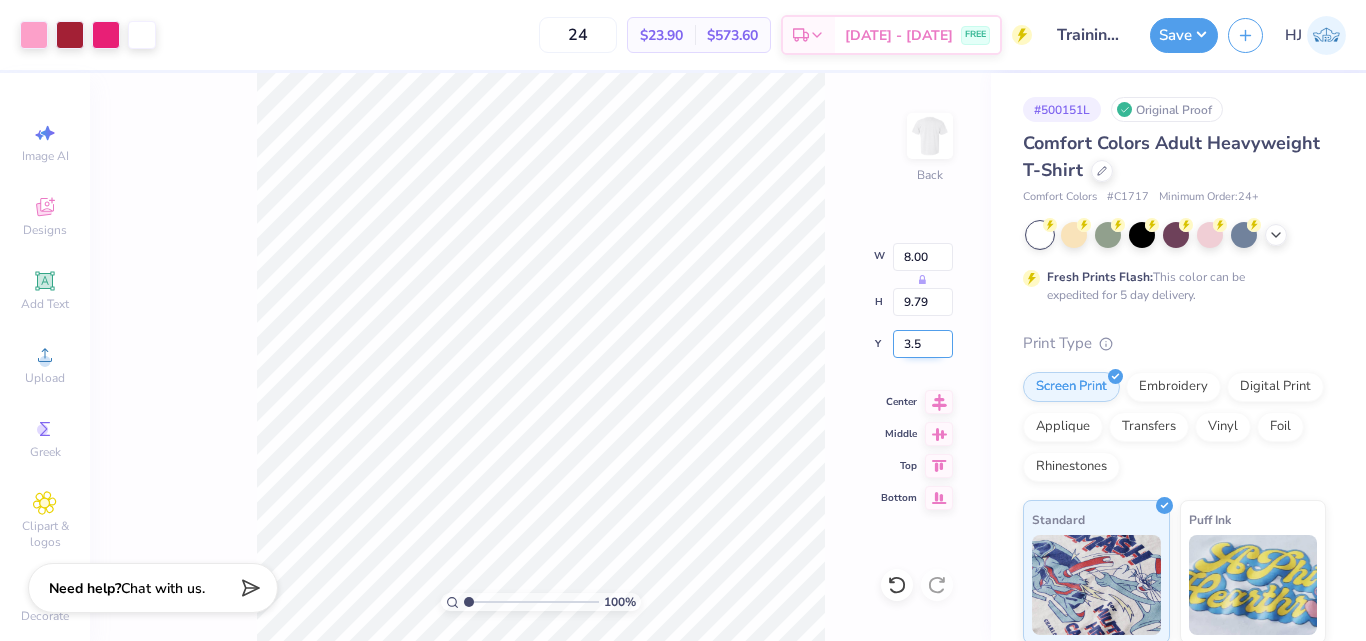 type on "3.50" 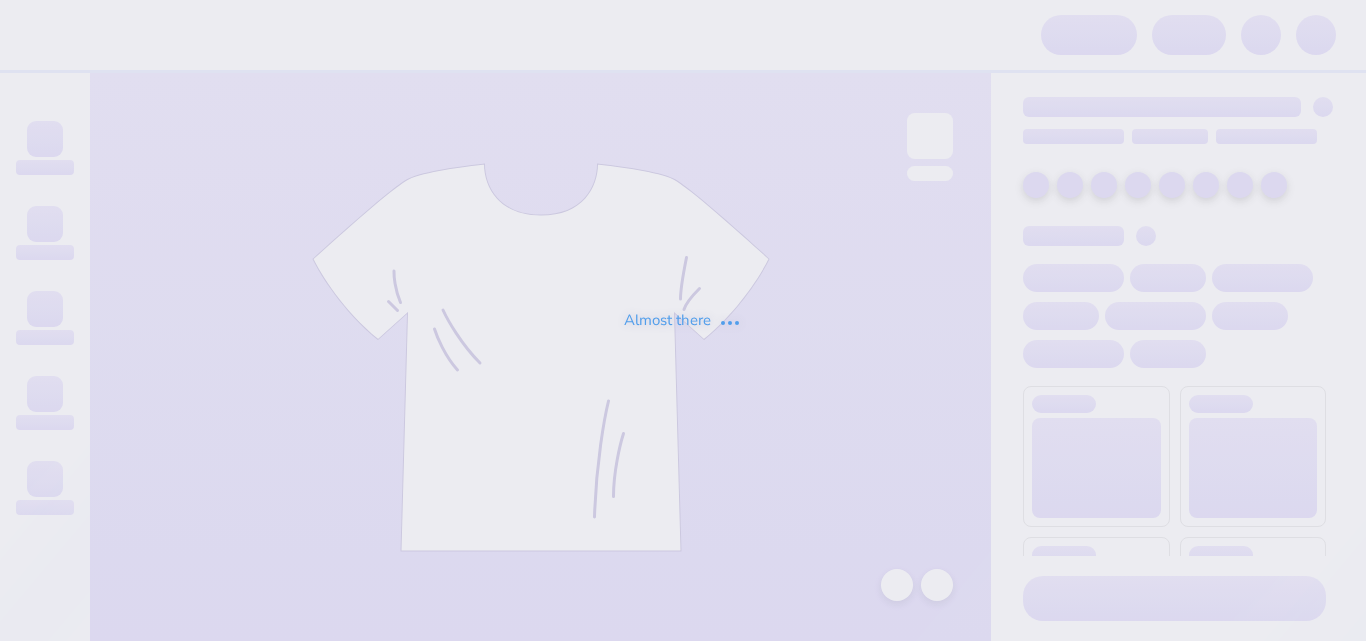 scroll, scrollTop: 0, scrollLeft: 0, axis: both 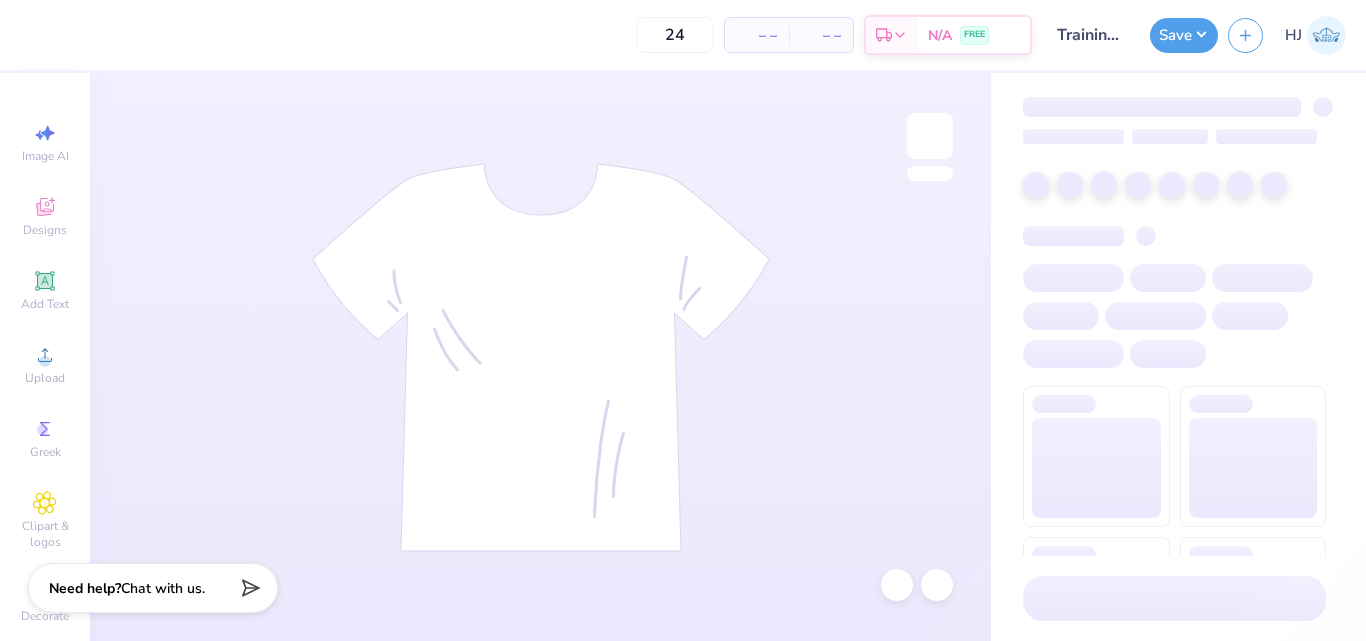 type on "50" 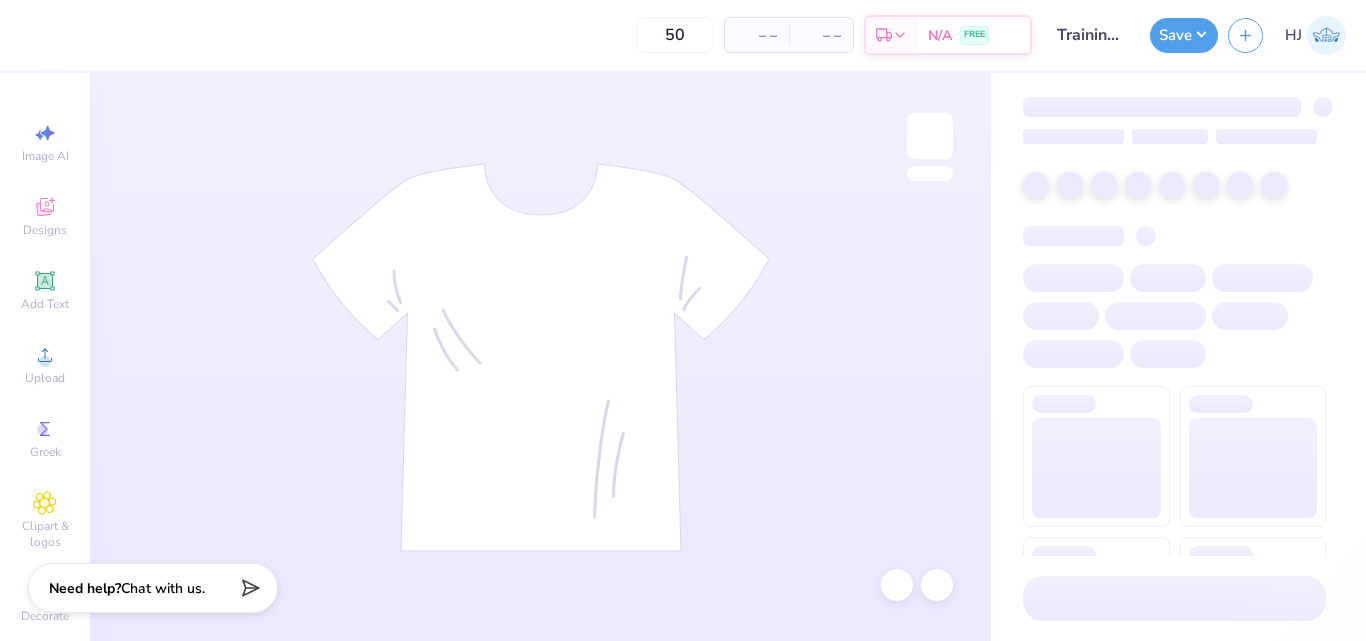 scroll, scrollTop: 0, scrollLeft: 0, axis: both 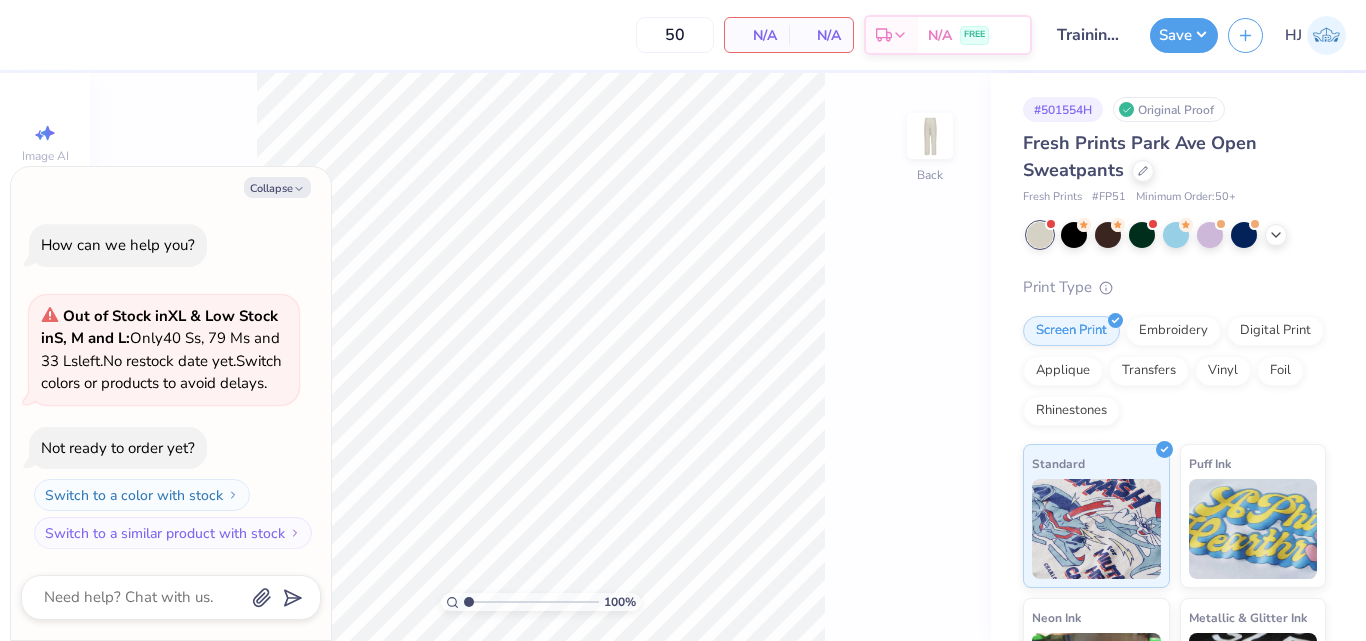 click on "50 N/A Per Item N/A Total Est.  Delivery N/A FREE" at bounding box center [531, 35] 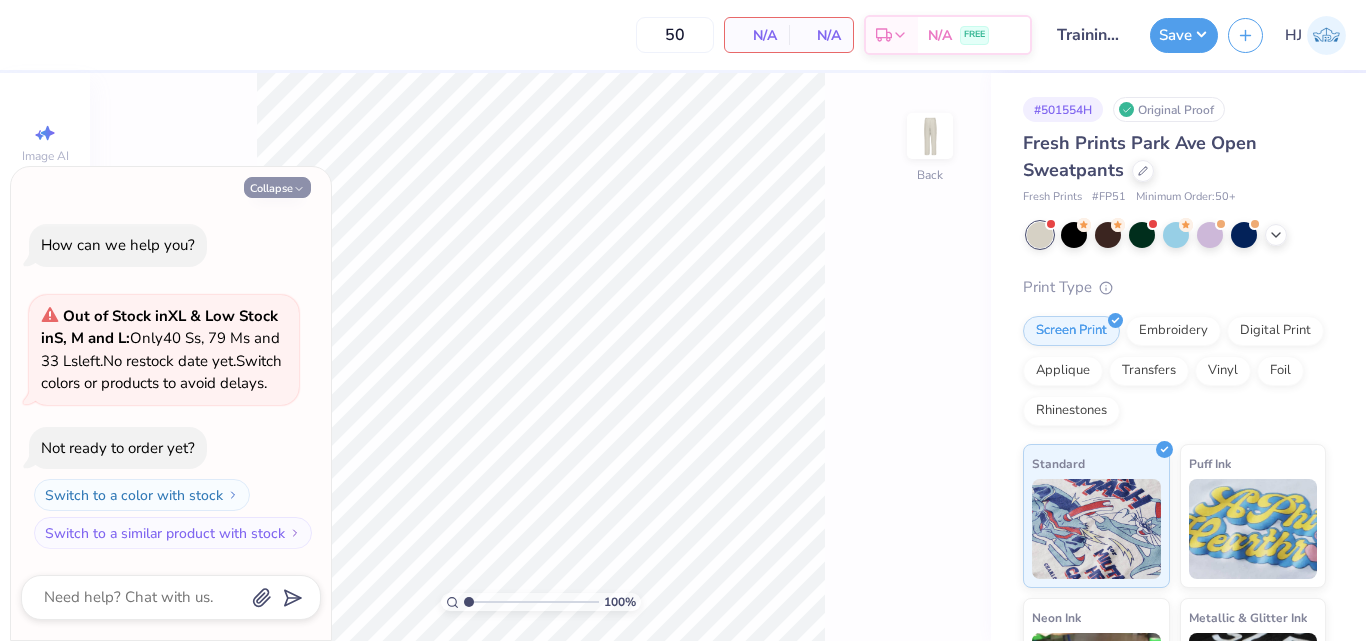 click on "Collapse" at bounding box center [277, 187] 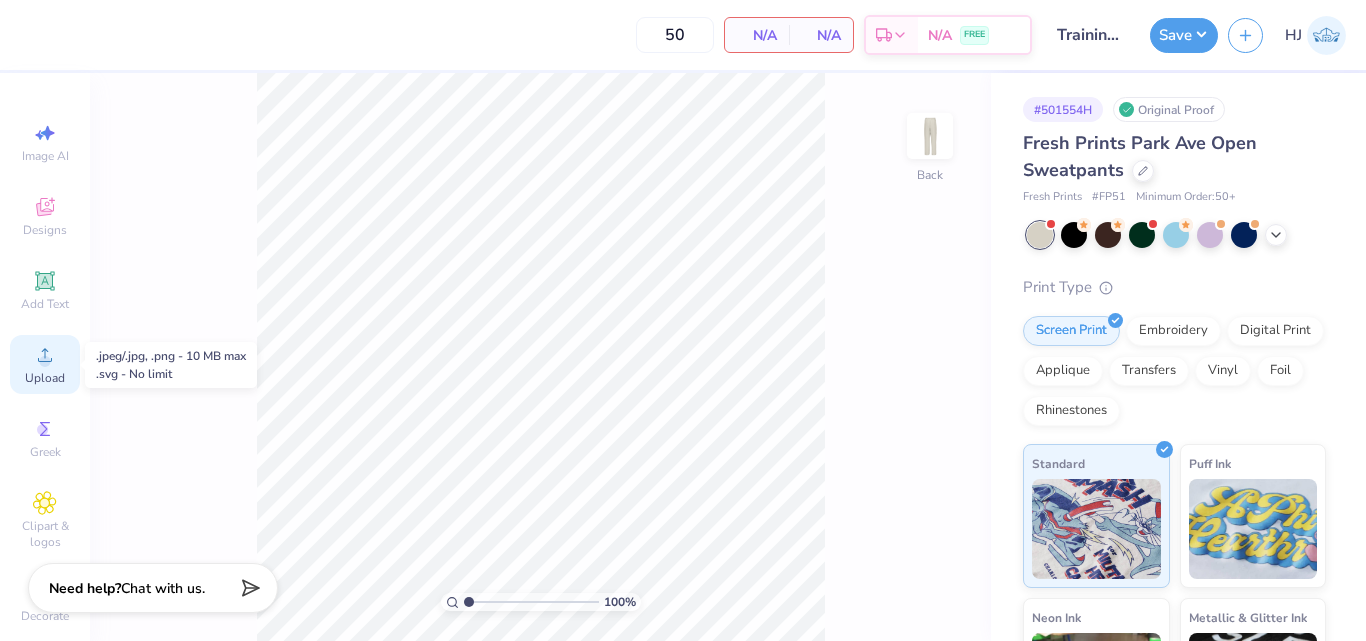 click 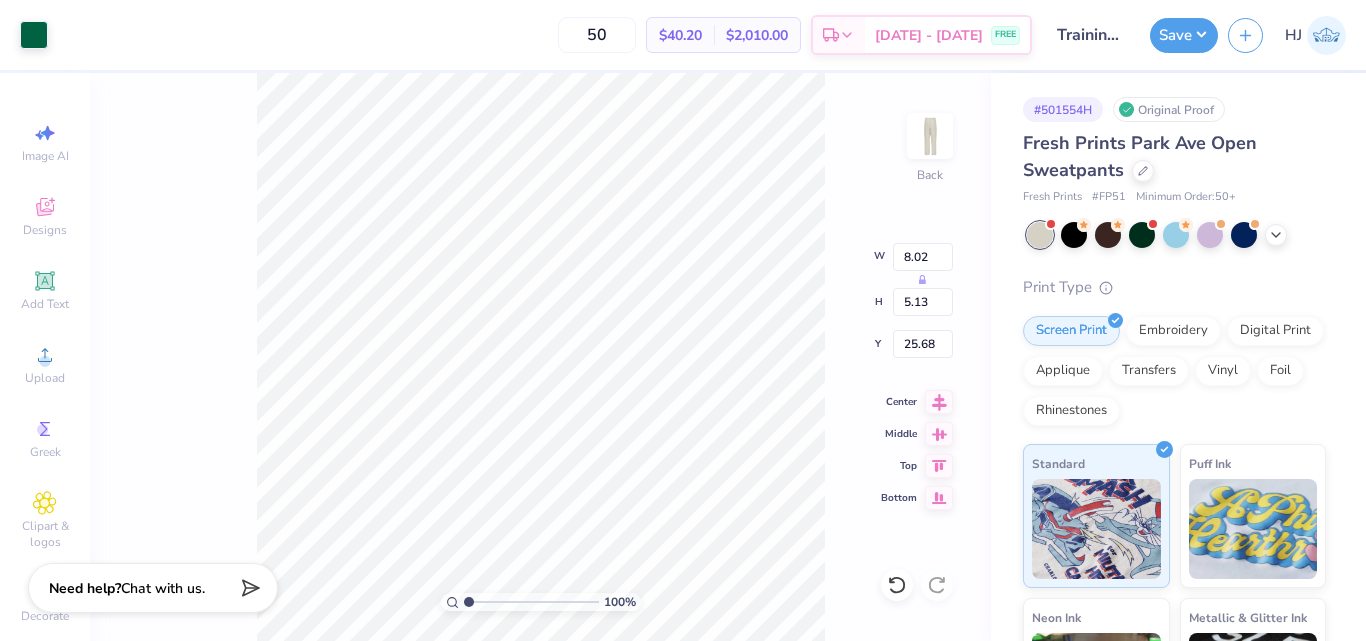 type on "2.00" 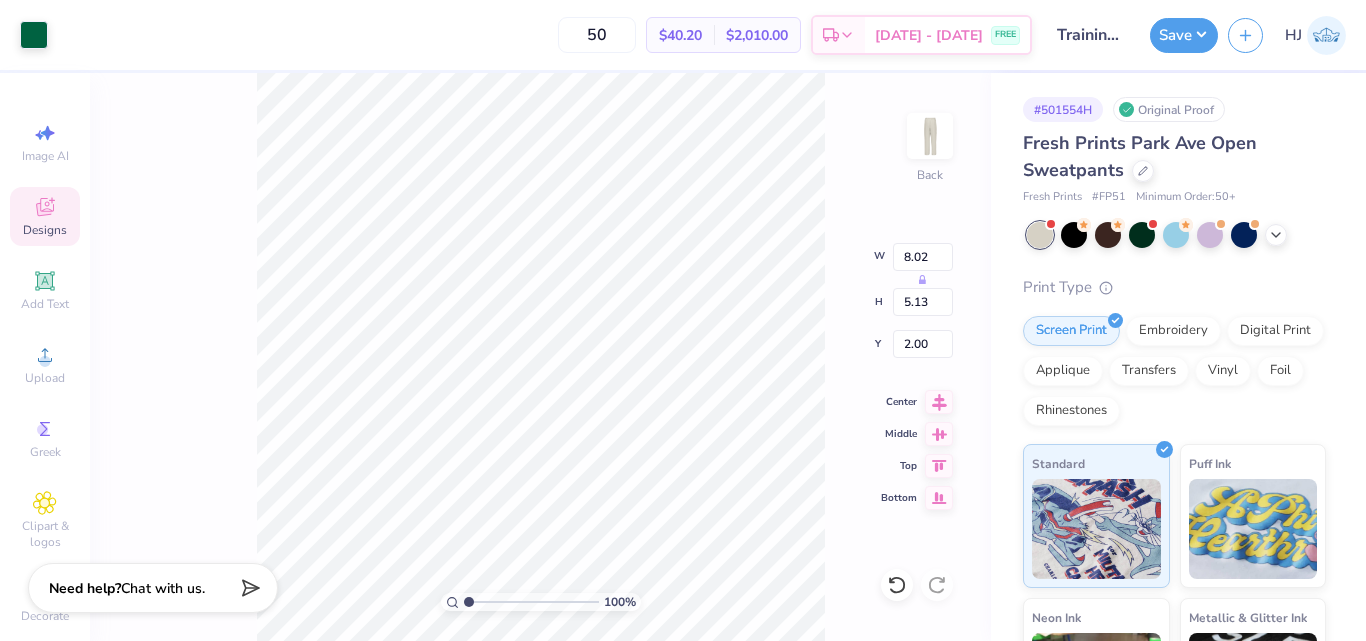 click 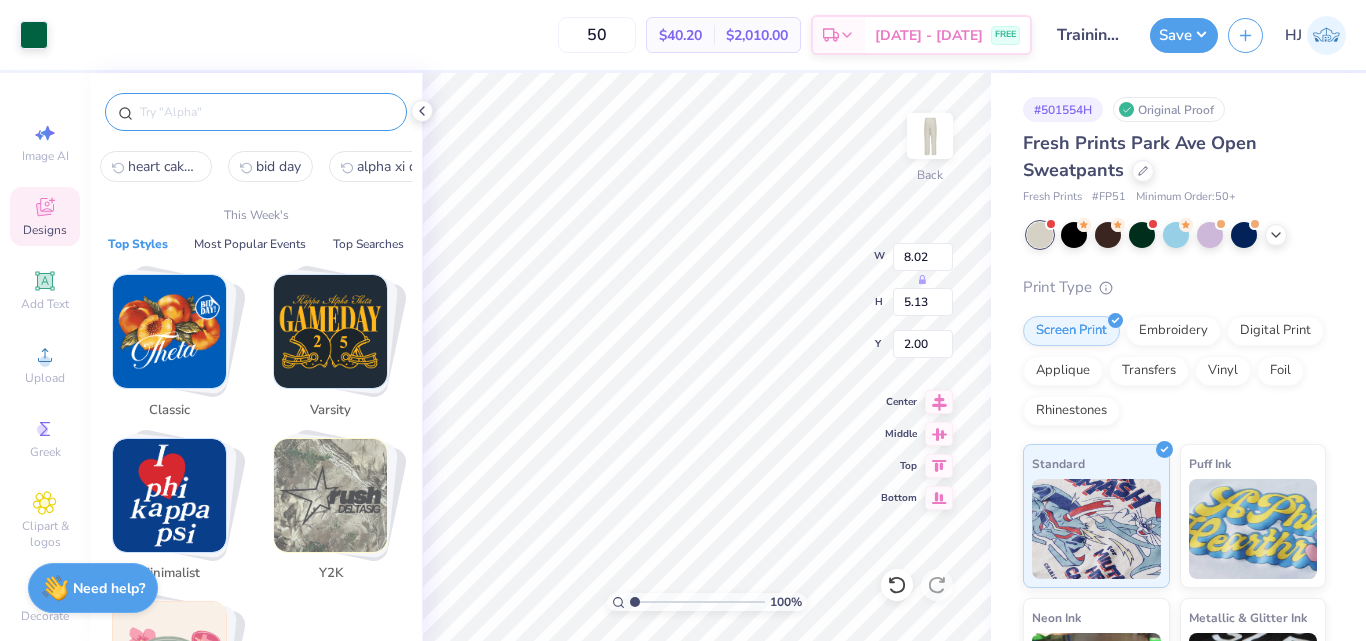 click at bounding box center [266, 112] 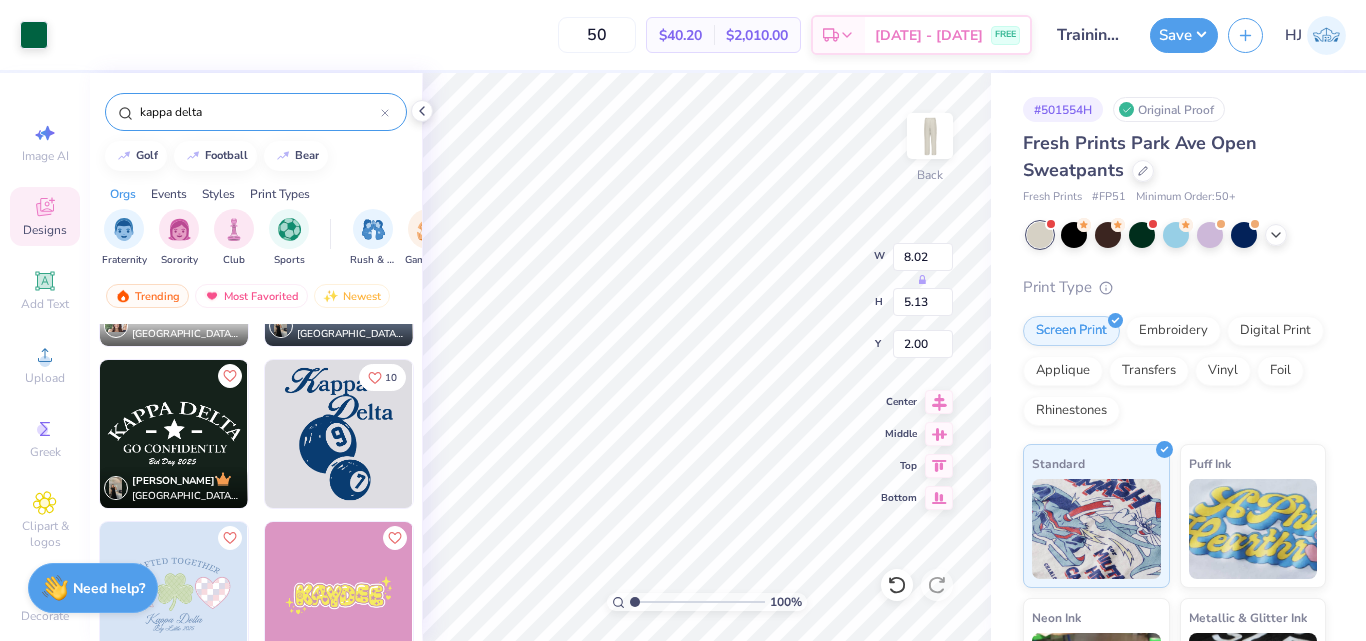 scroll, scrollTop: 1100, scrollLeft: 0, axis: vertical 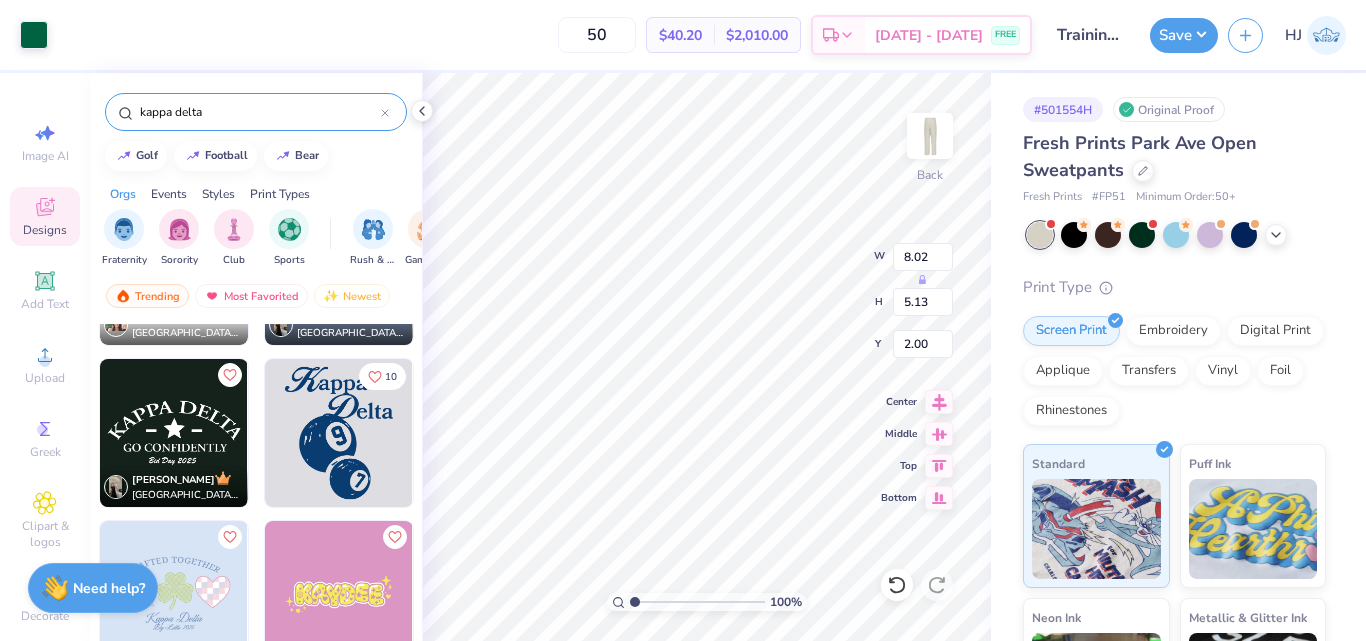 type on "kappa delta" 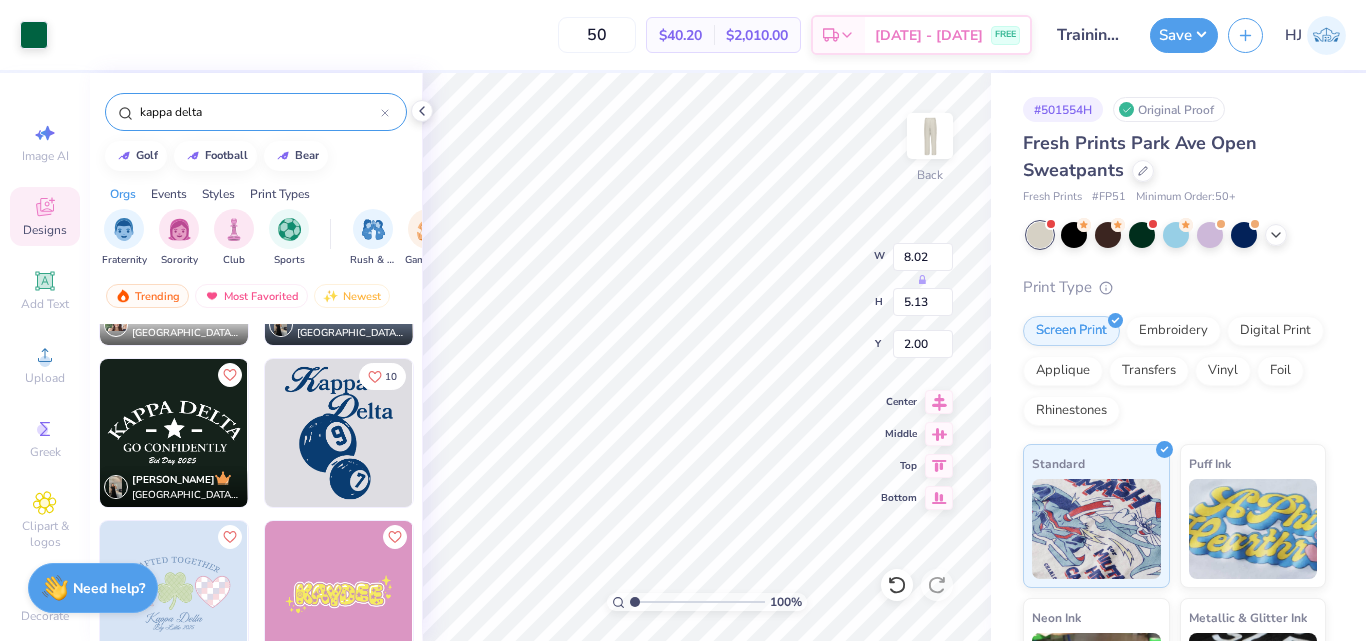 click at bounding box center [339, 433] 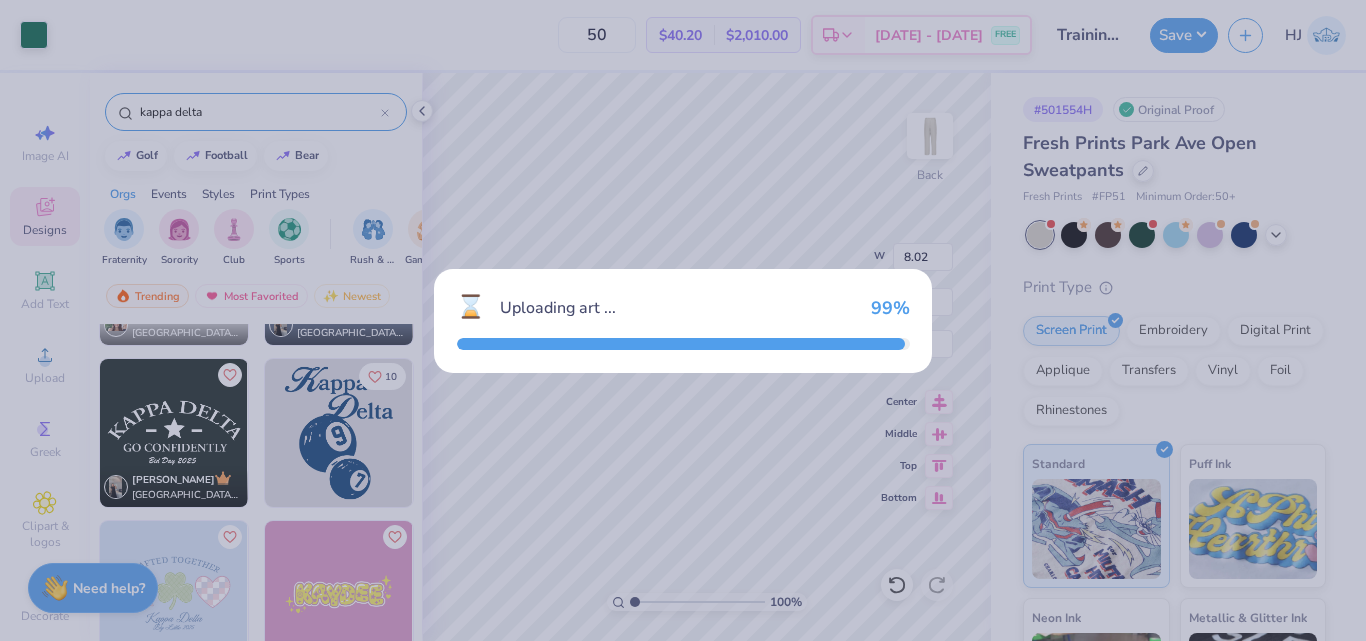 type on "4.74" 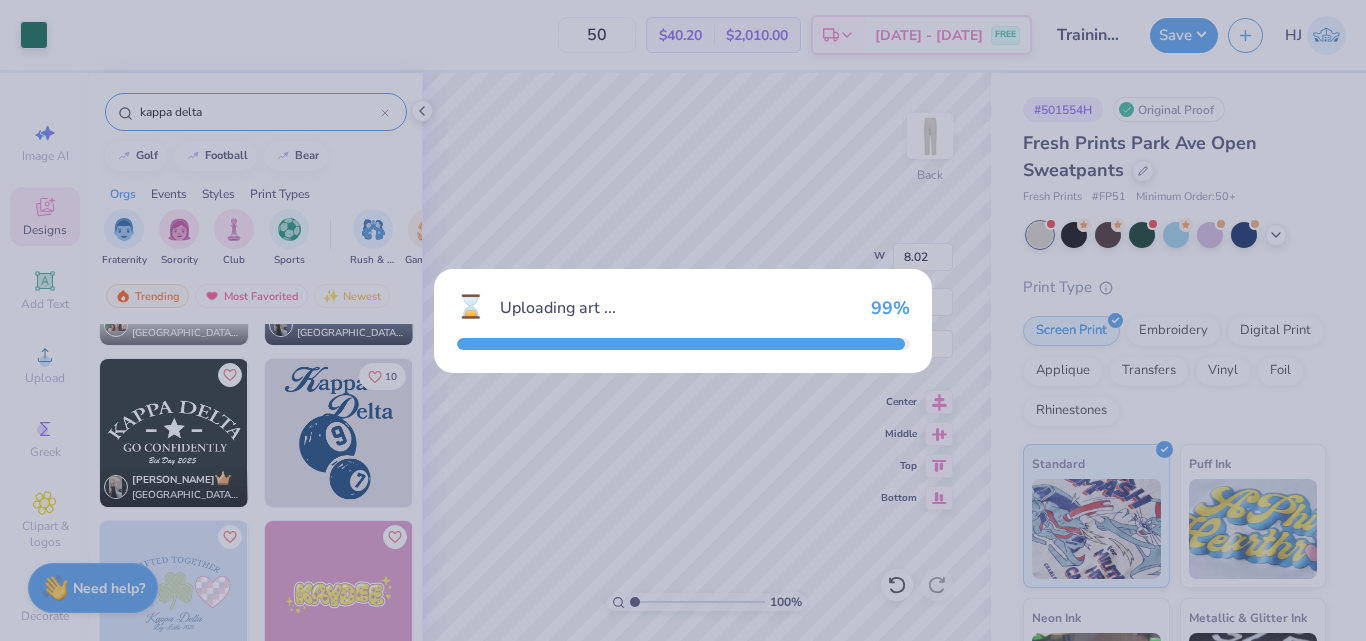 type on "5.83" 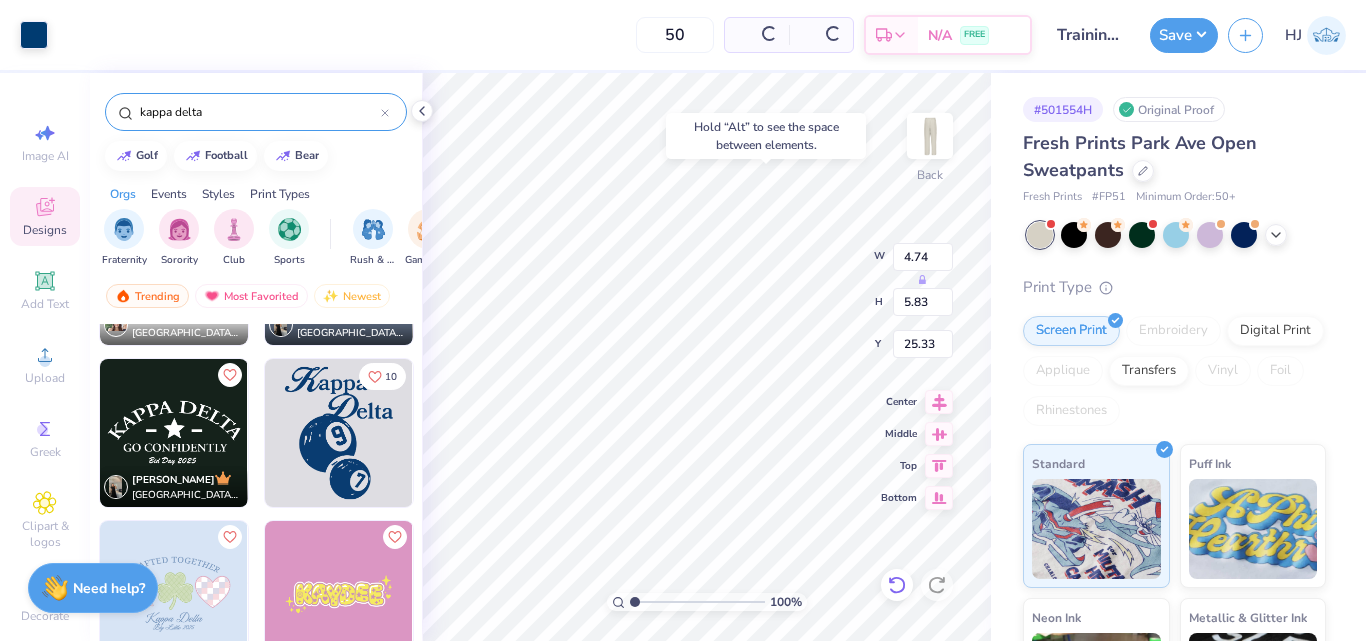type on "7.13" 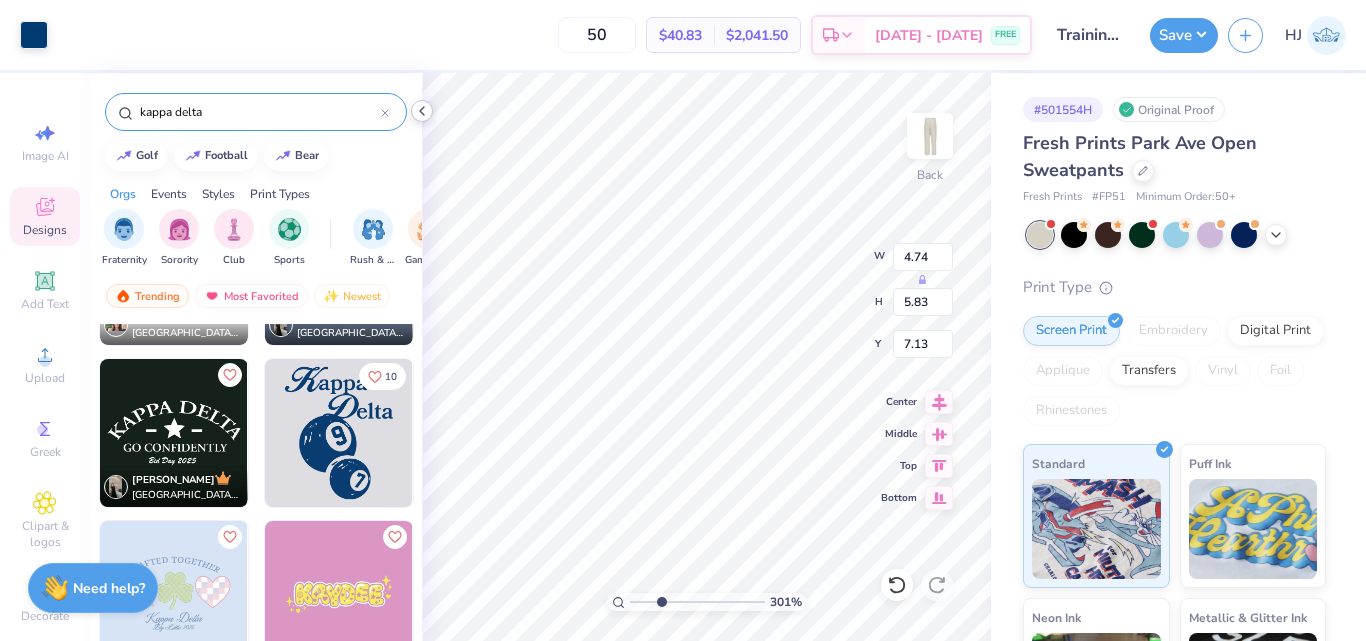 click 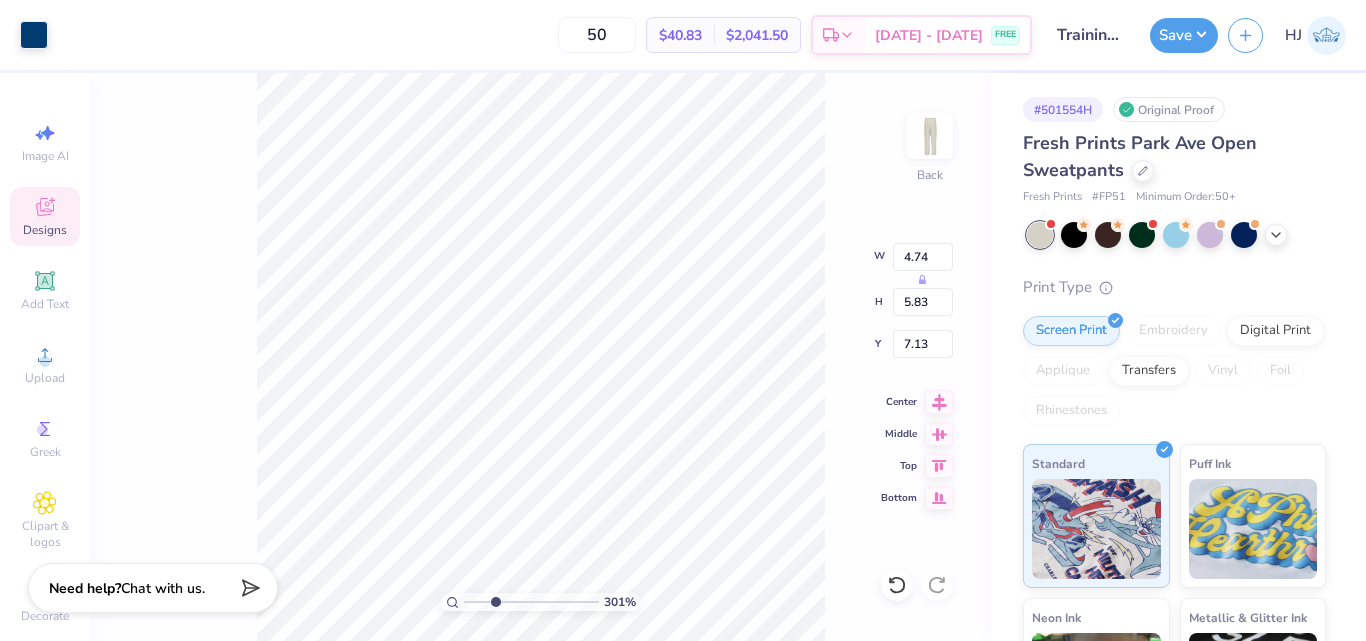 type on "3.00581987268404" 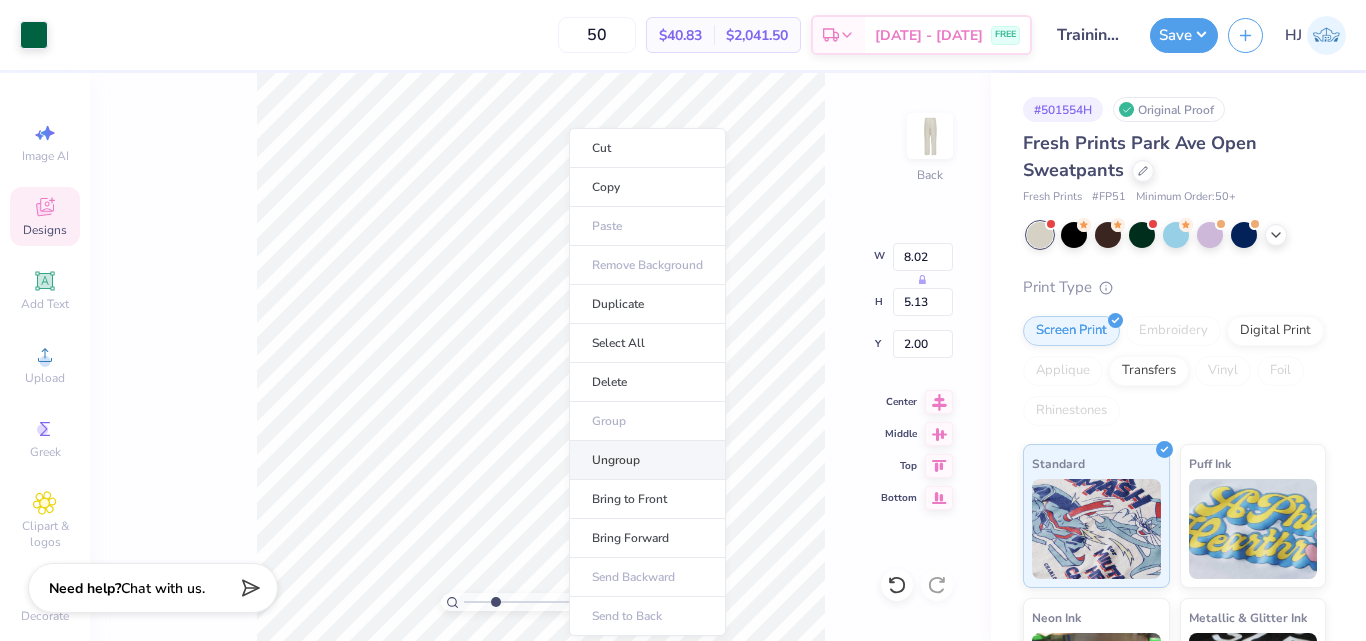 click on "Ungroup" at bounding box center (647, 460) 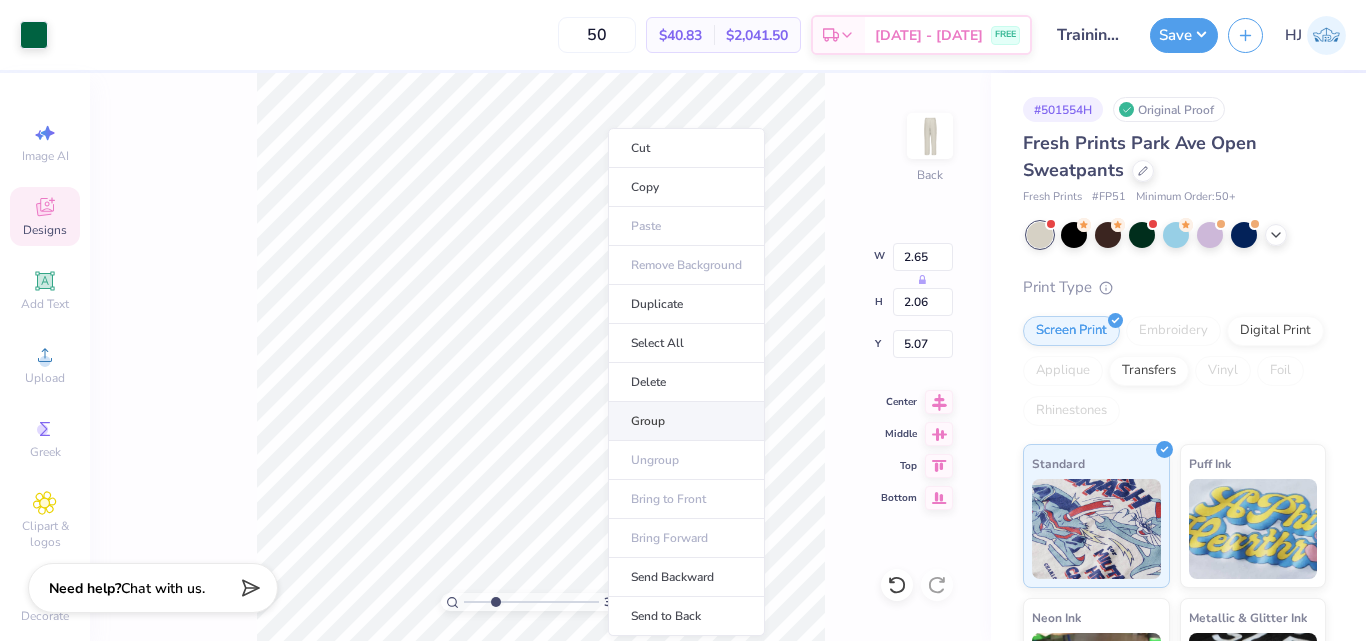 click on "Group" at bounding box center (686, 421) 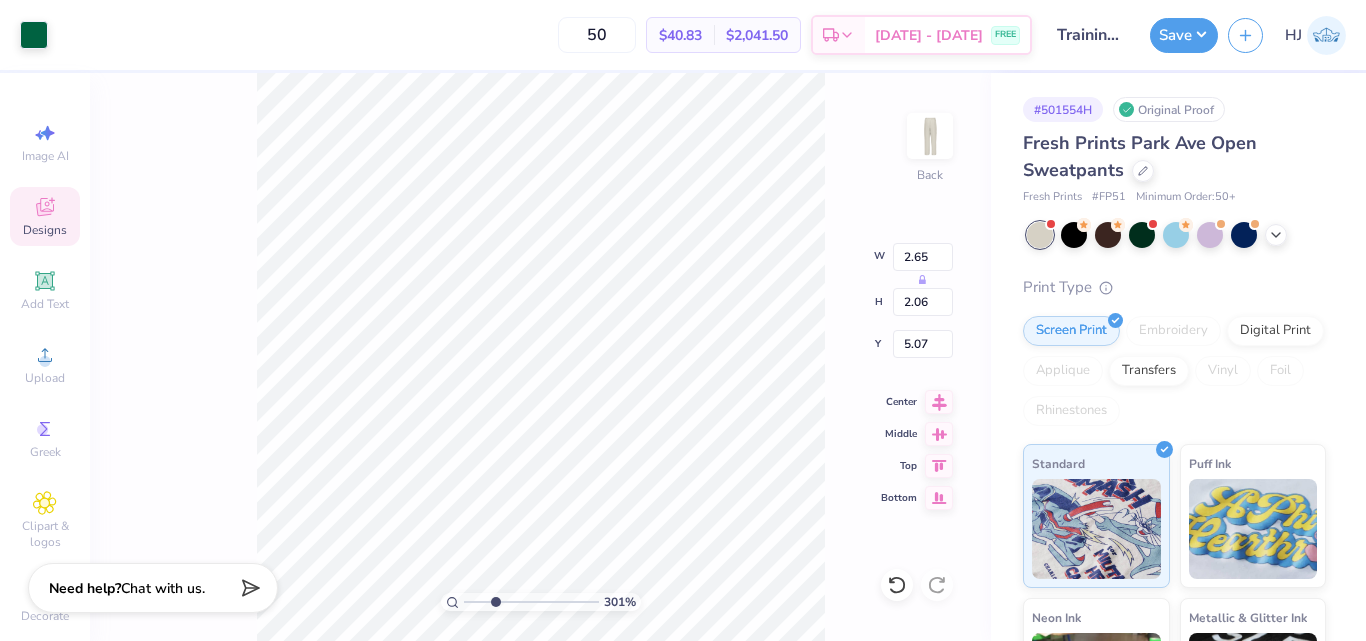 type on "3.00581987268404" 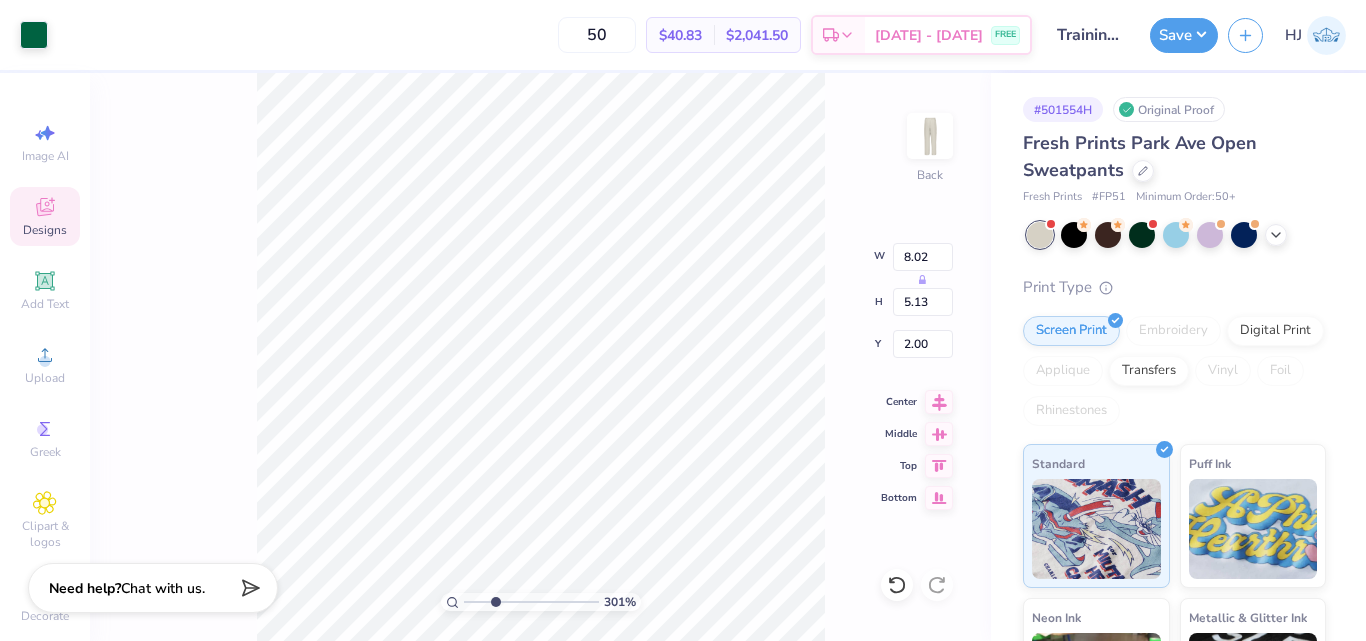 type on "3.00581987268404" 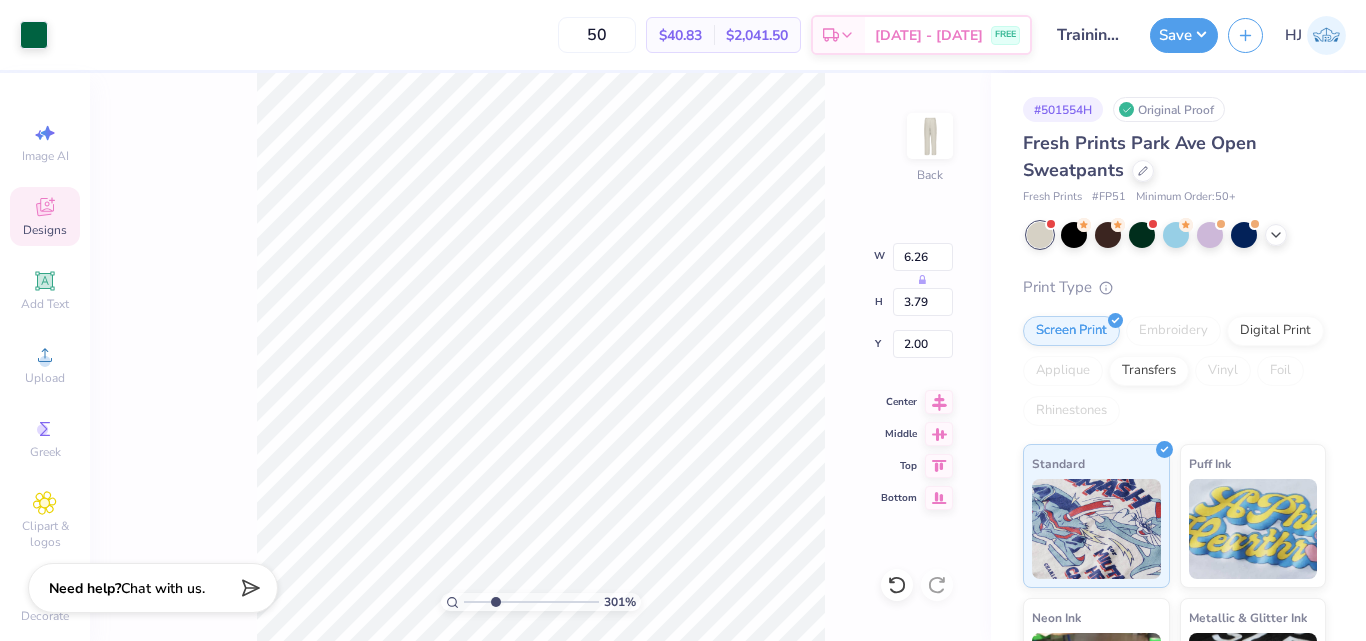 type on "3.00581987268404" 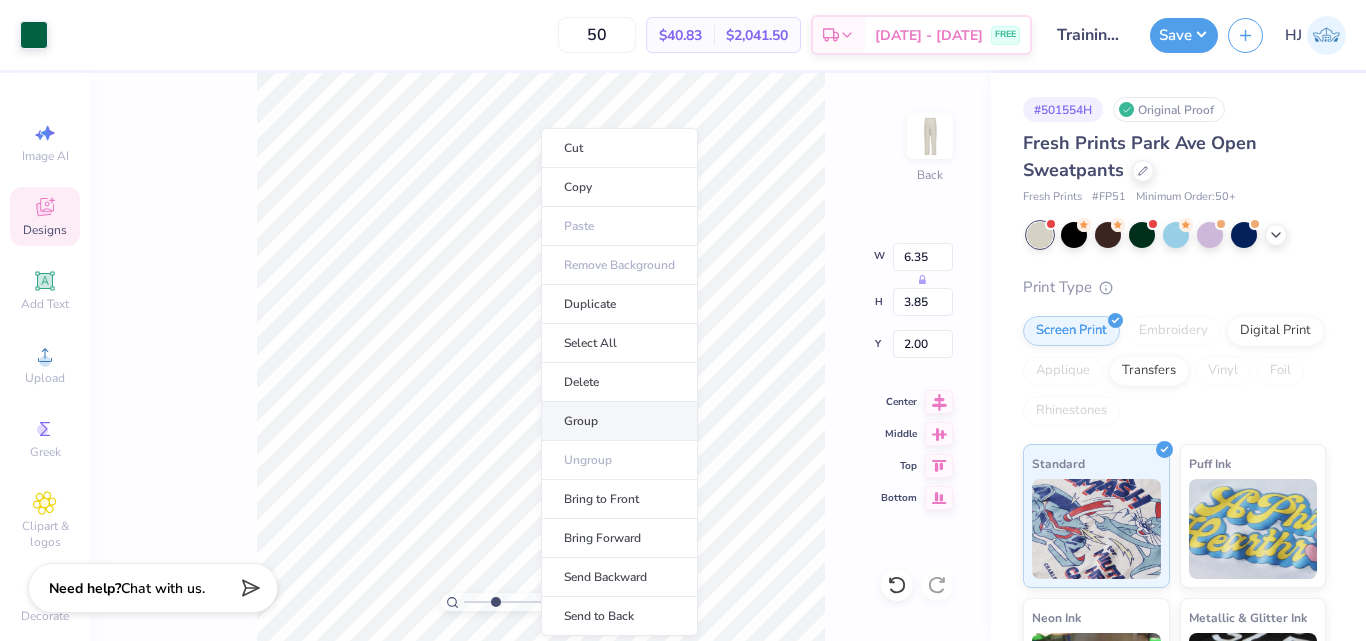 click on "Group" at bounding box center [619, 421] 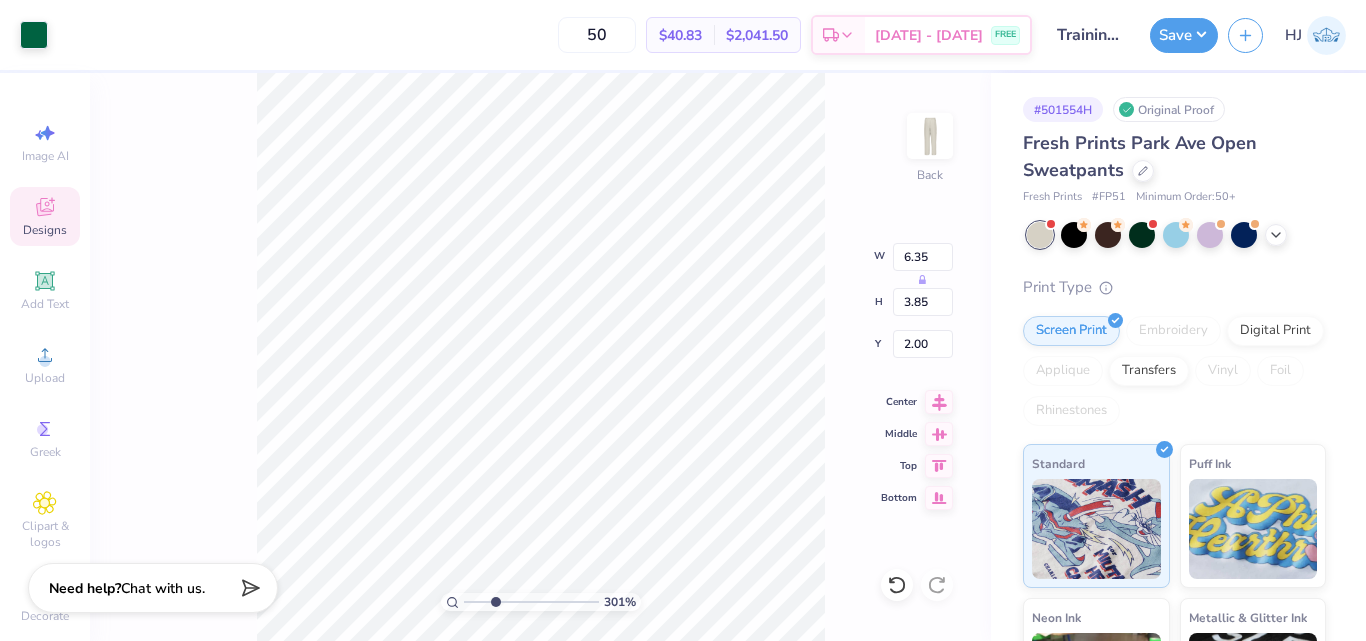 type on "3.00581987268404" 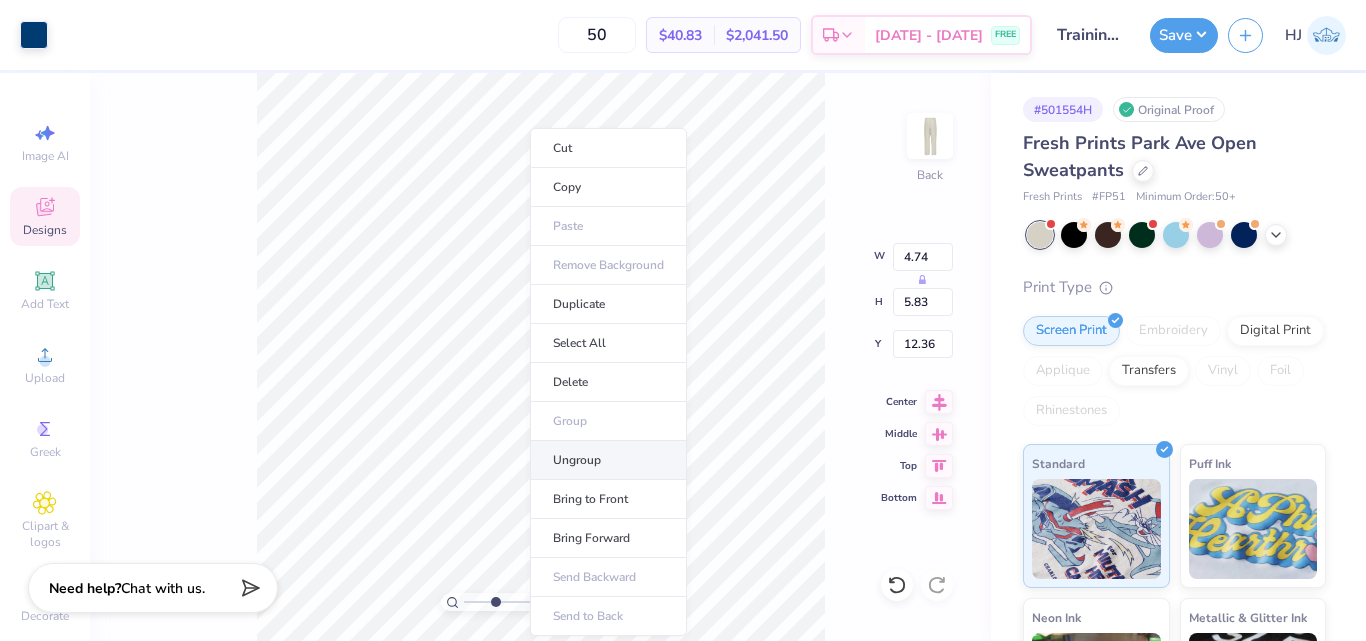 click on "Ungroup" at bounding box center [608, 460] 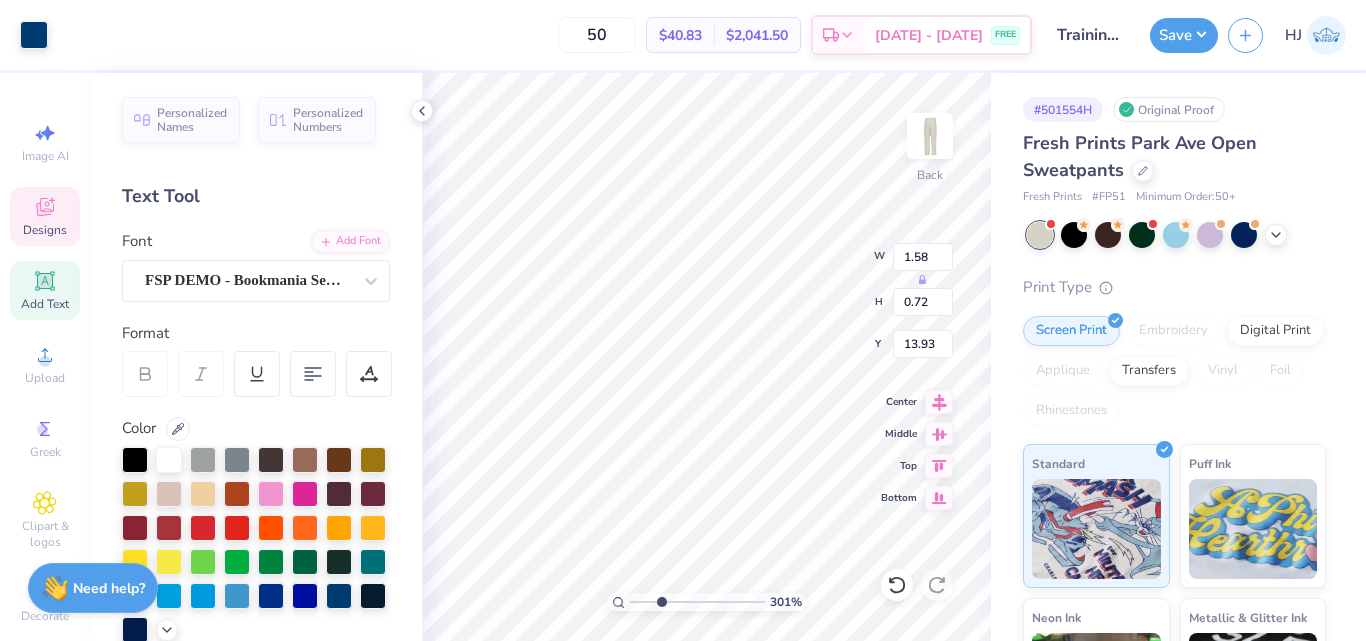 type on "3.00581987268404" 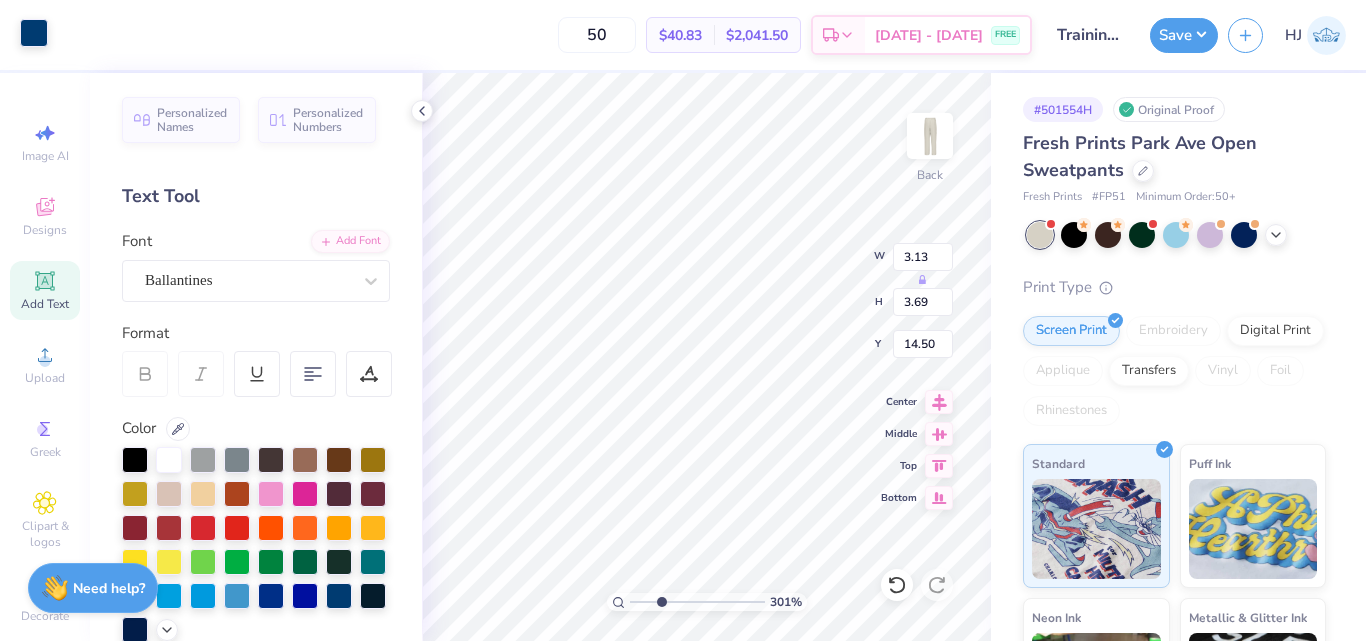 click at bounding box center (34, 33) 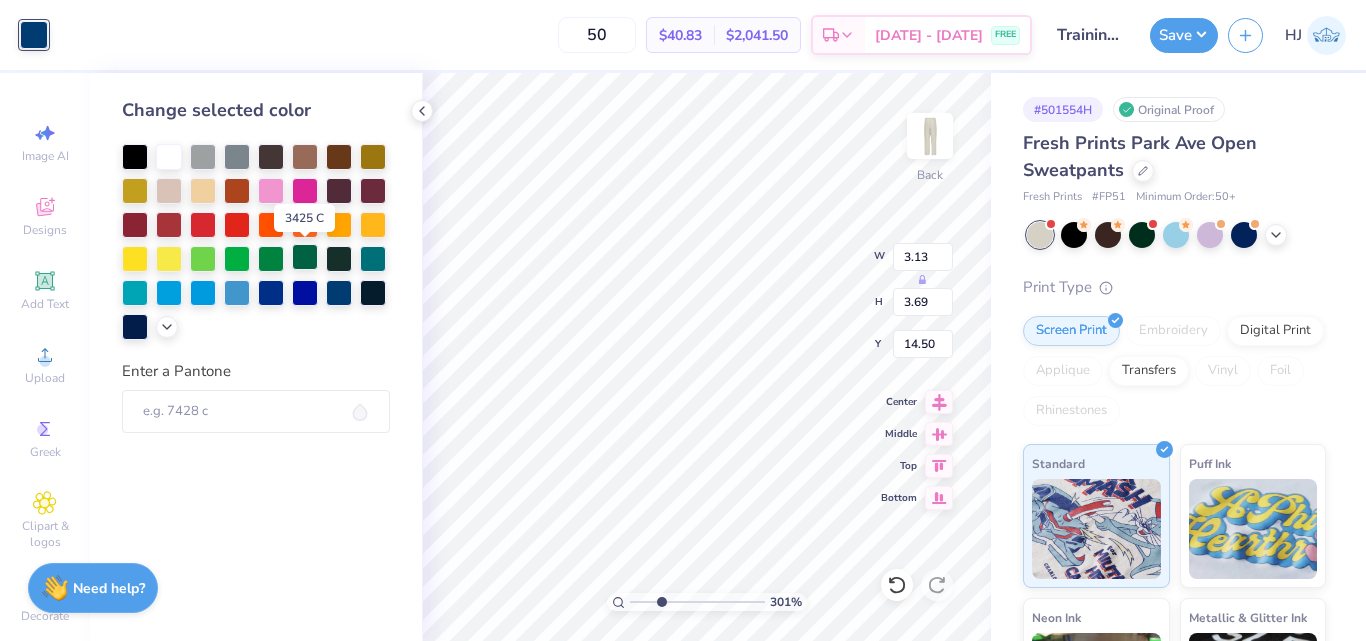 click at bounding box center (305, 257) 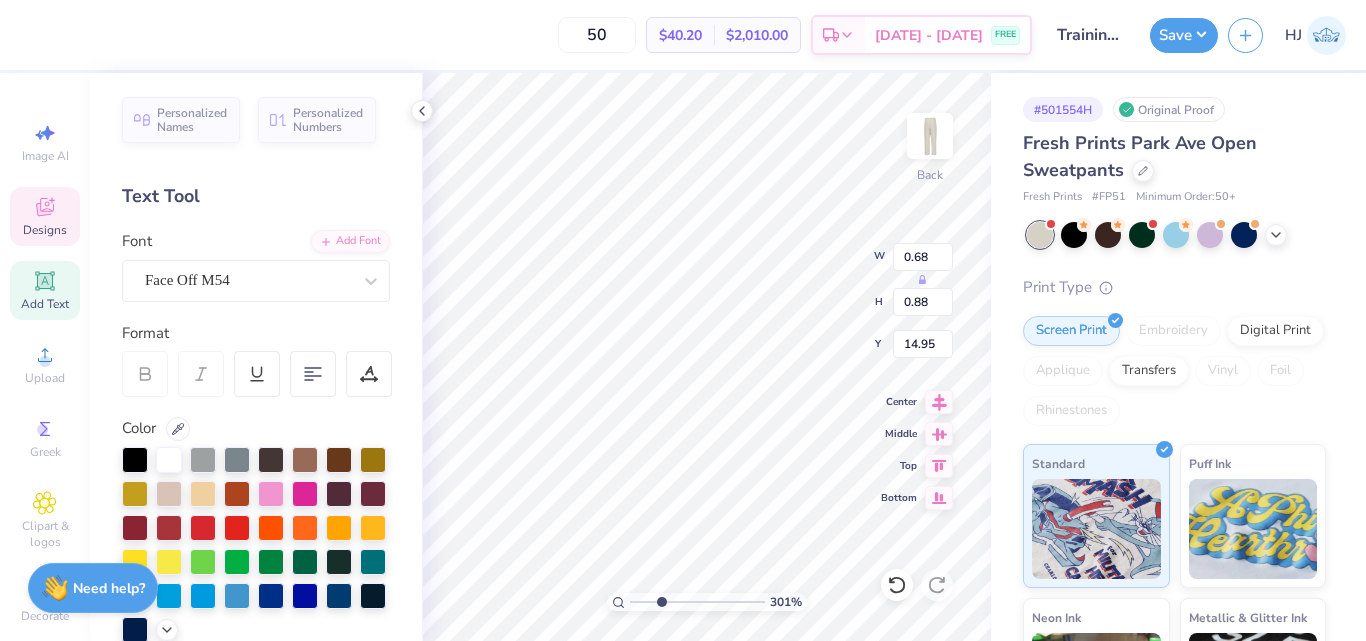 scroll, scrollTop: 17, scrollLeft: 3, axis: both 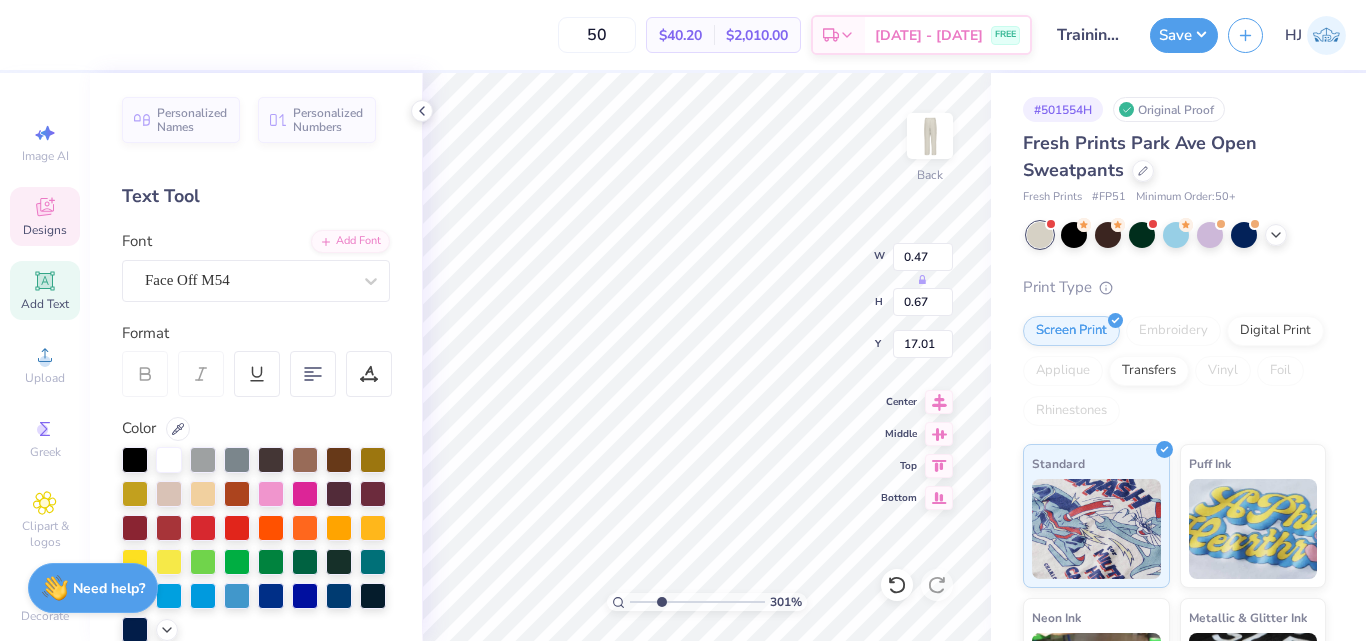 type on "3.00581987268404" 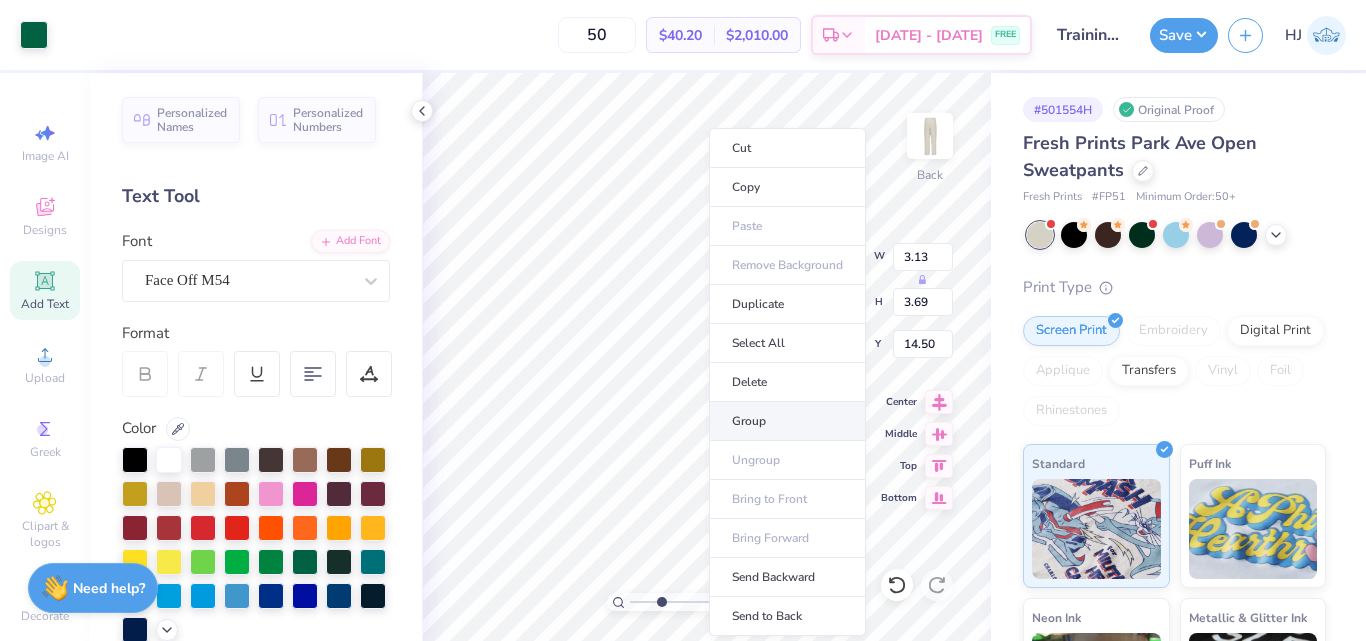click on "Group" at bounding box center [787, 421] 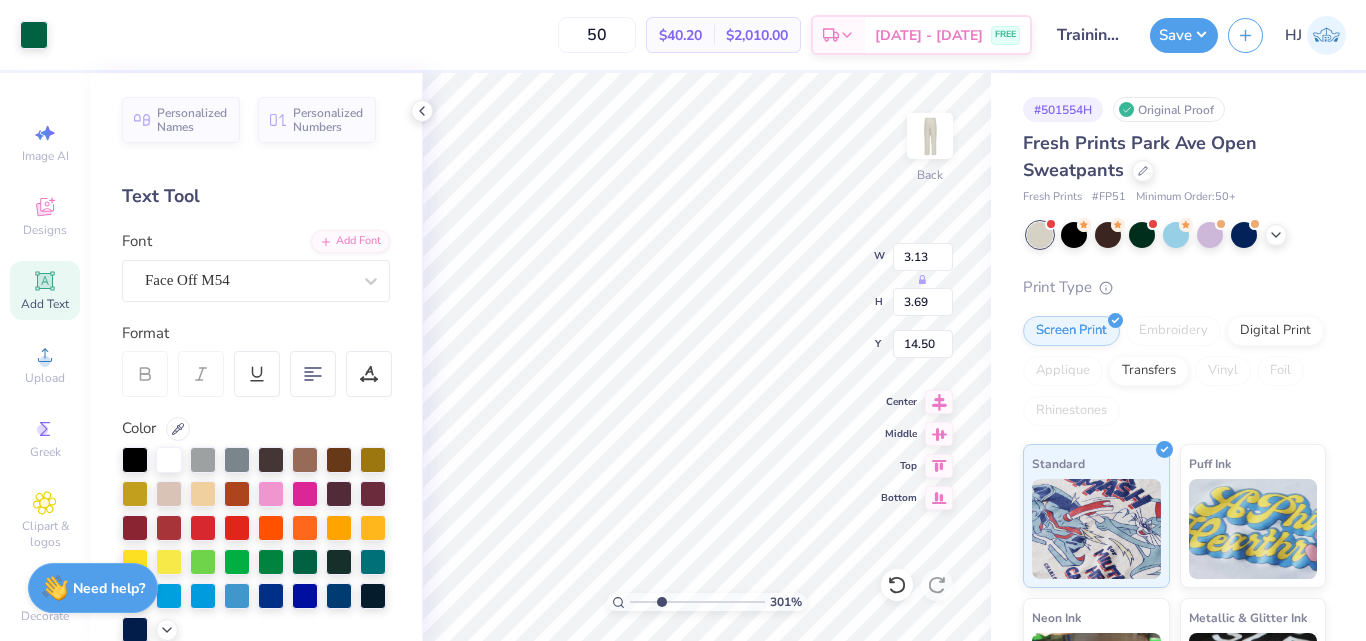 type on "3.00581987268404" 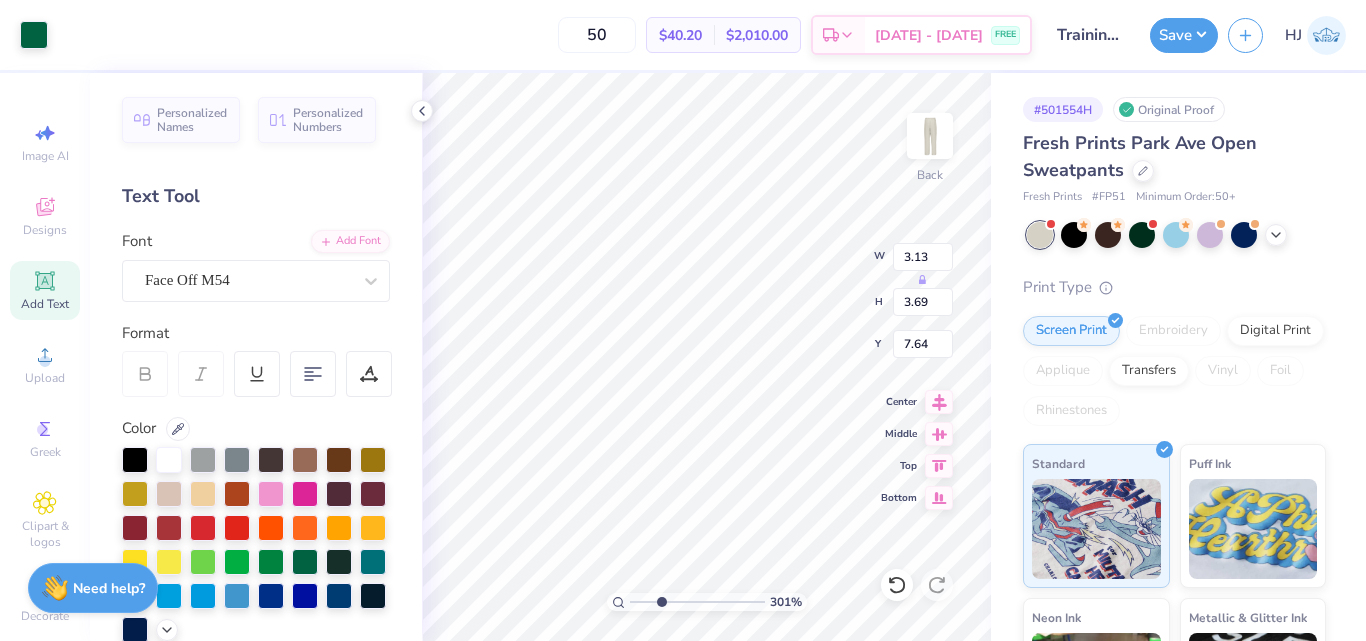 type on "3.00581987268404" 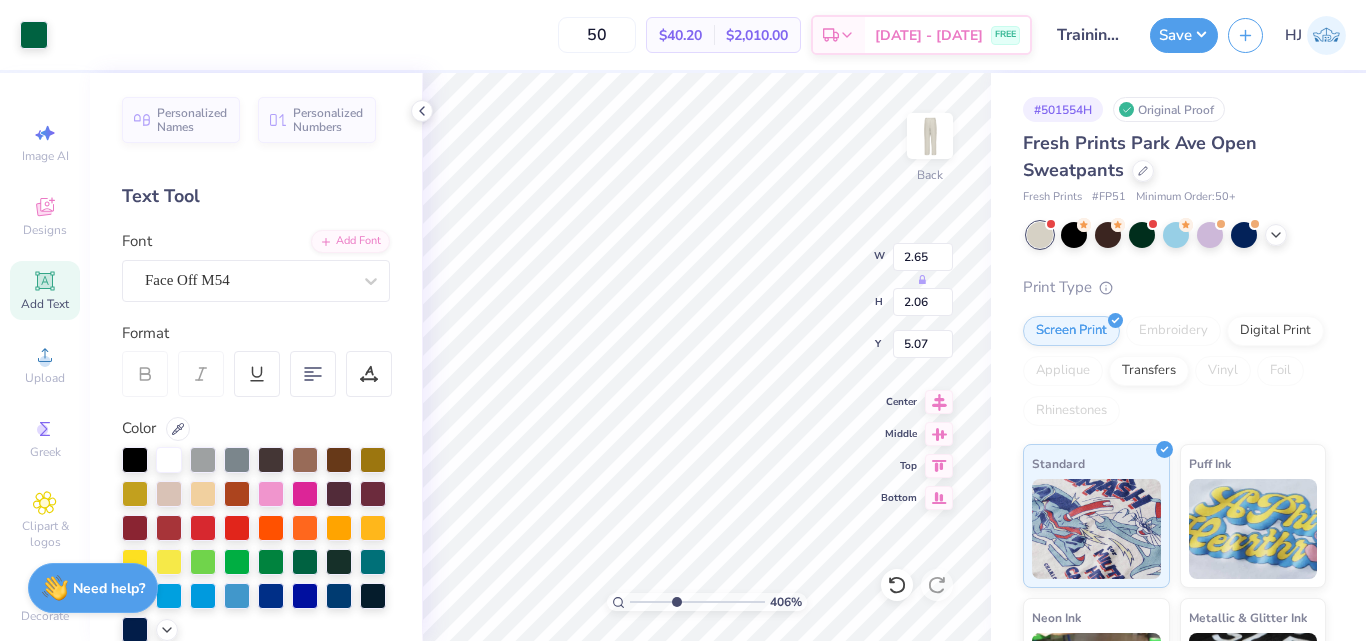 type on "4.95699908144428" 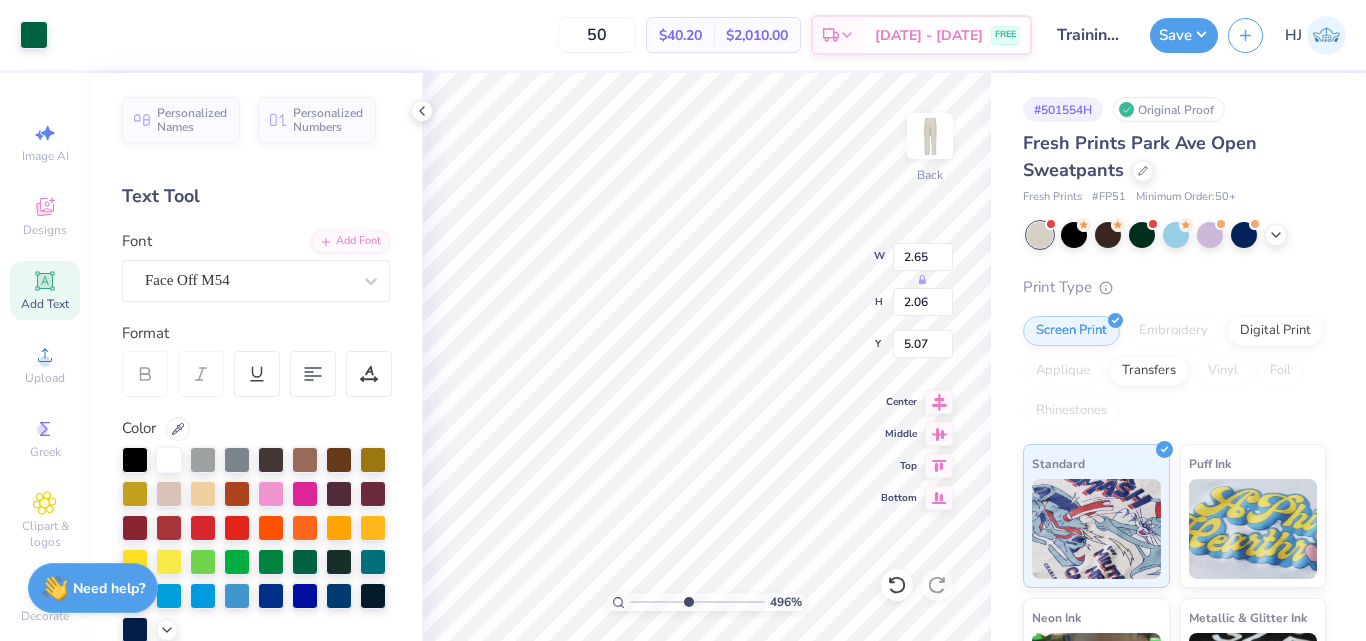 type on "3.13" 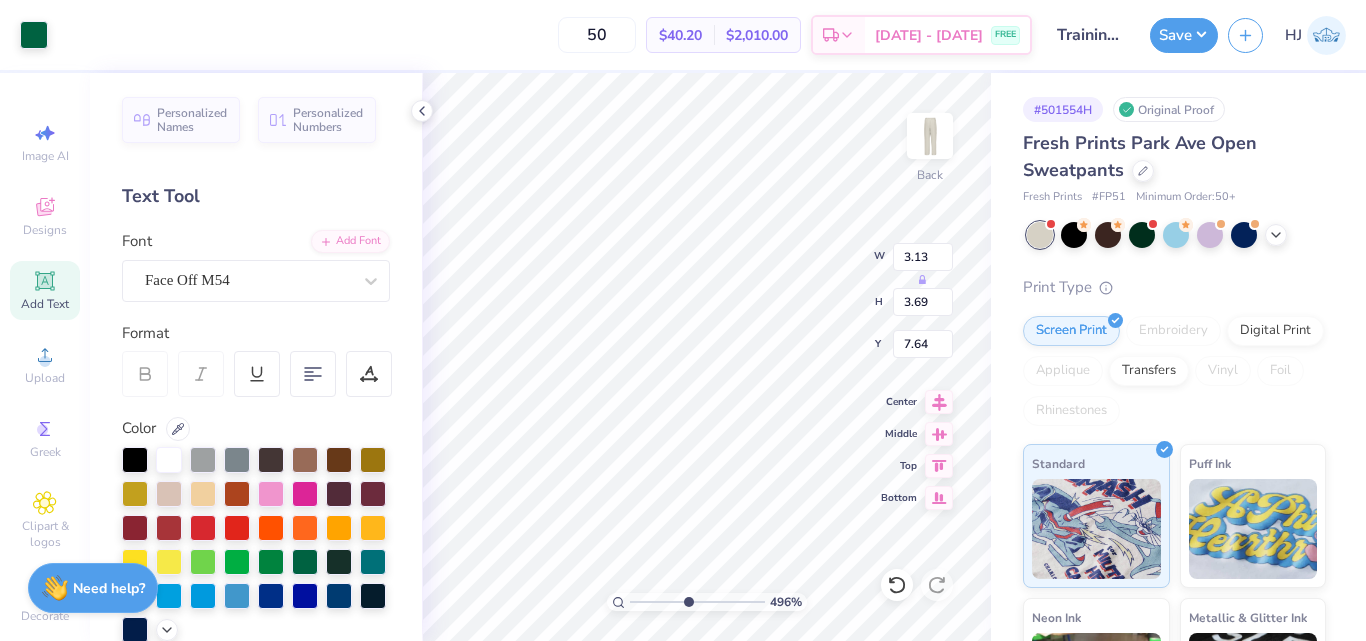 type on "2.65" 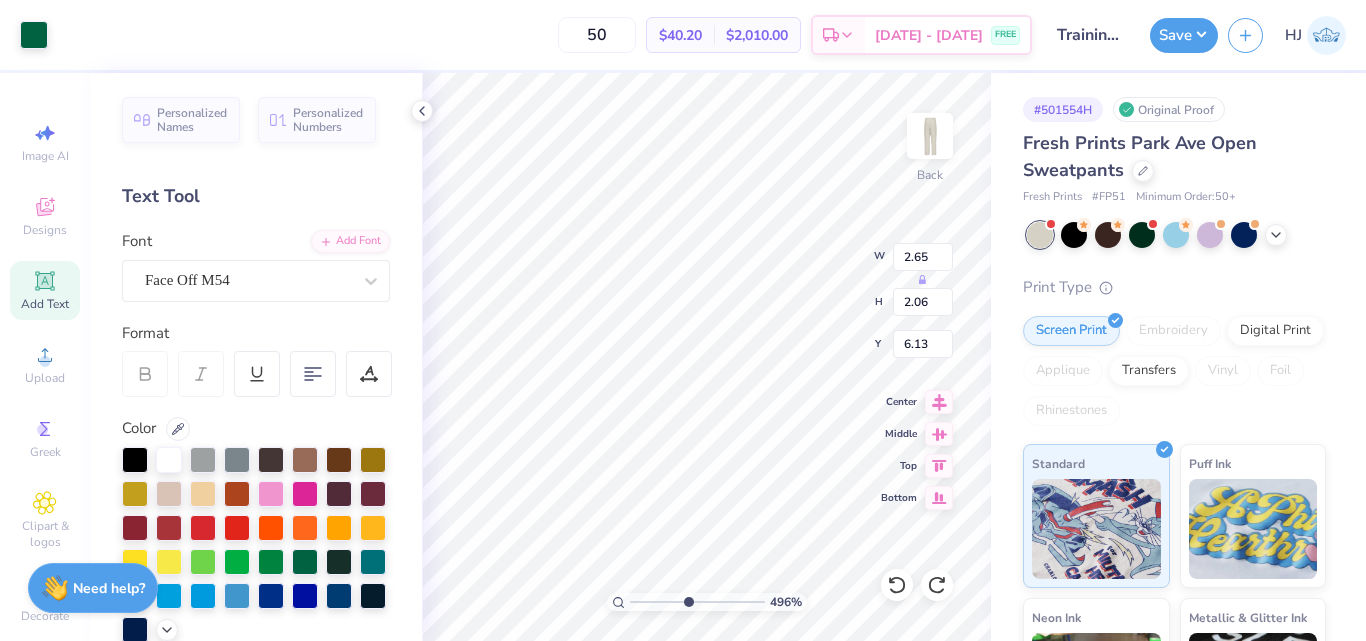 type on "5.07" 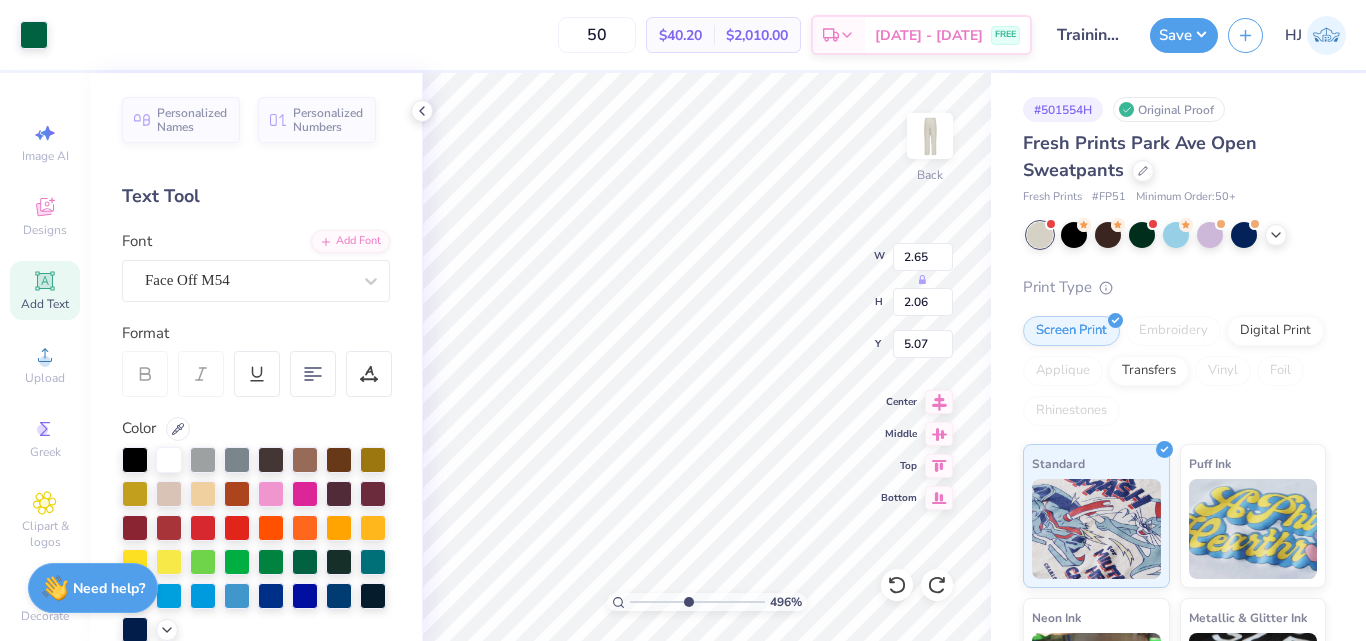 type on "6.35" 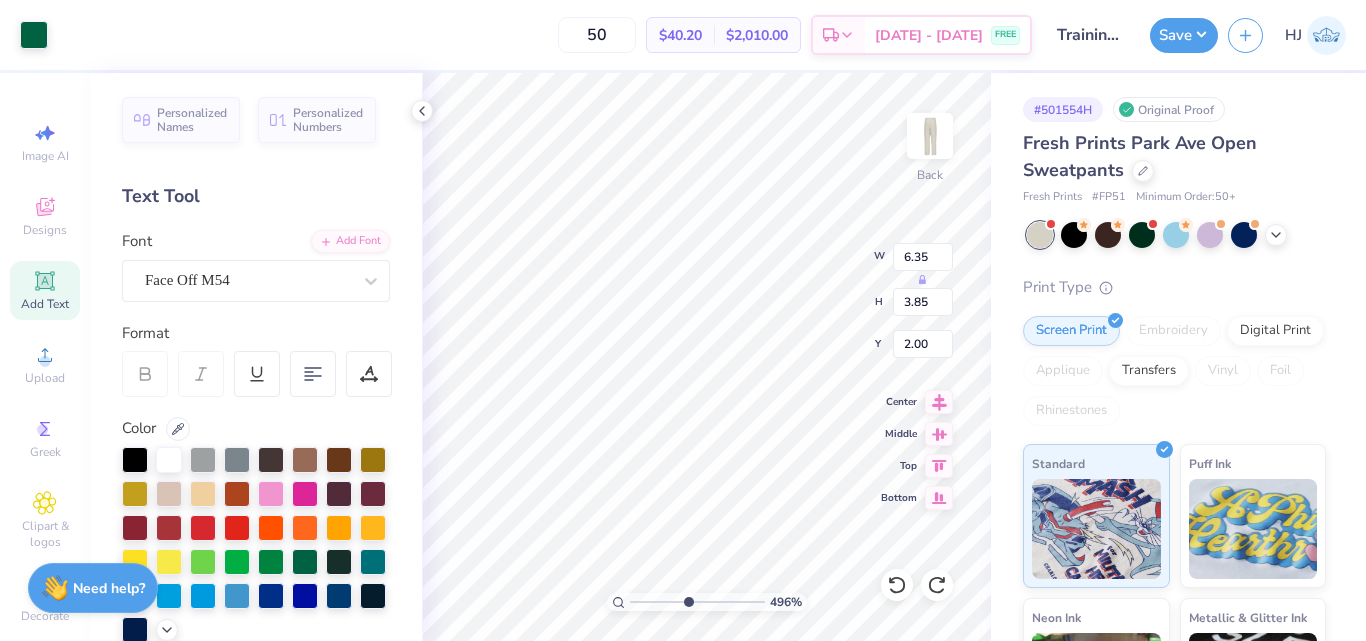 type on "8.02" 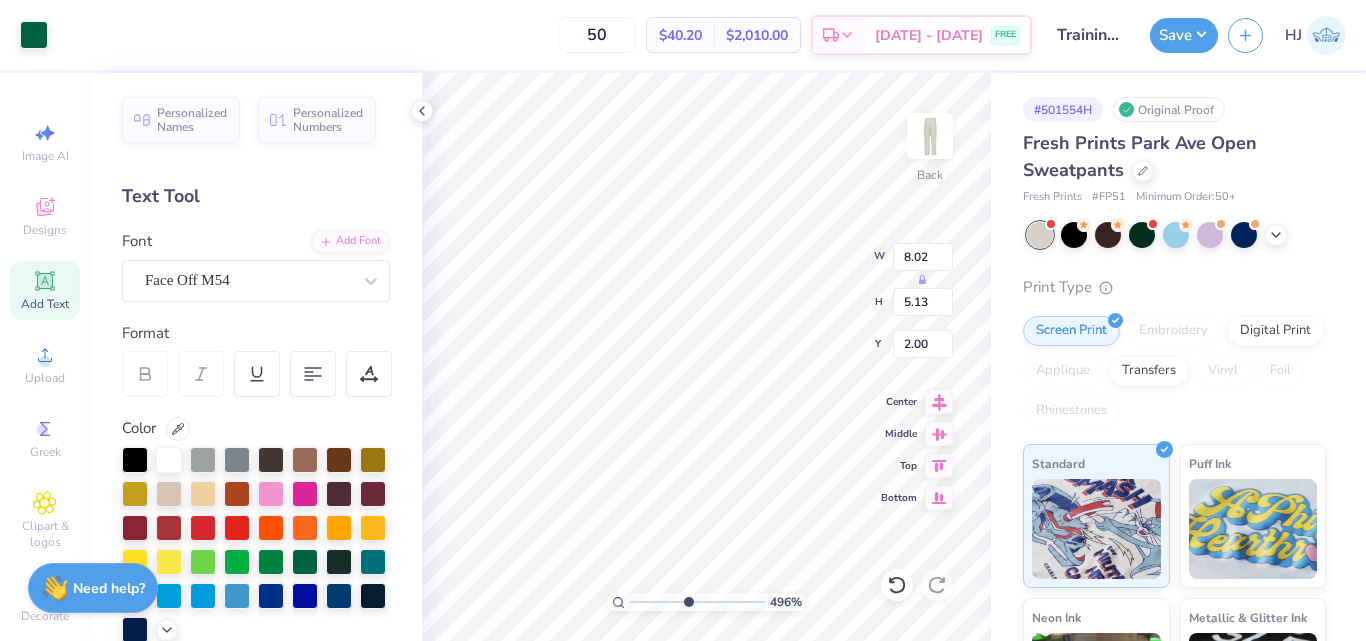 type on "3.80" 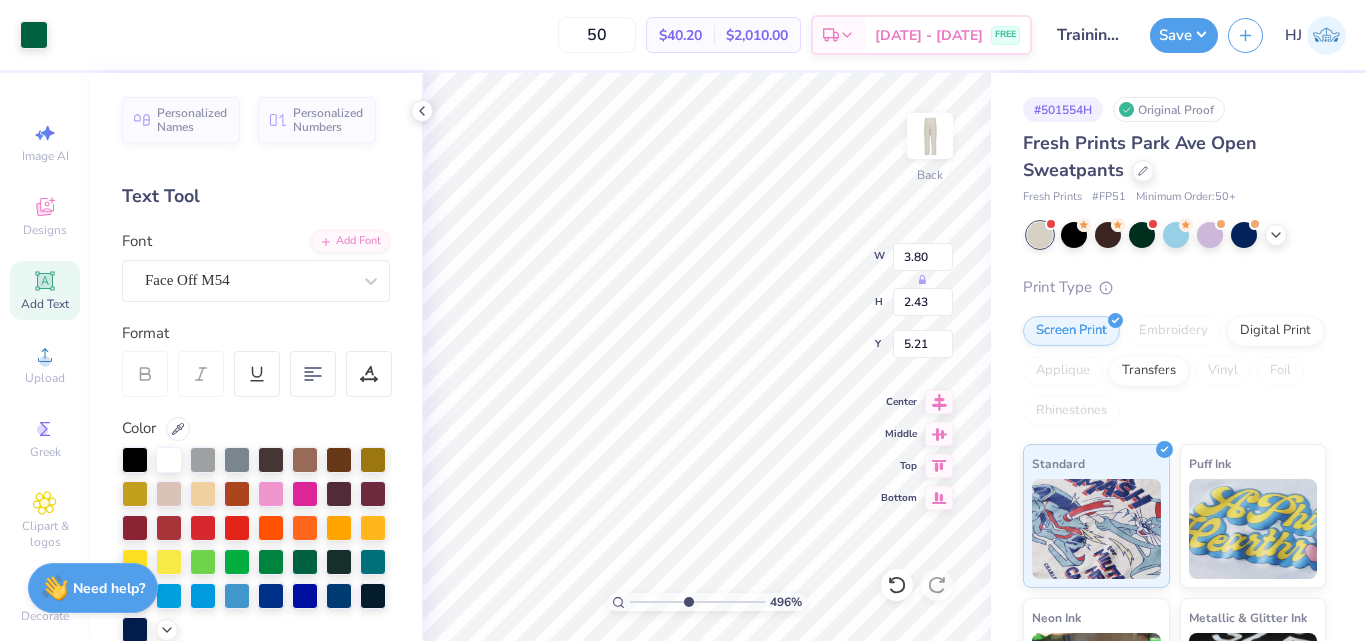 type on "3.51" 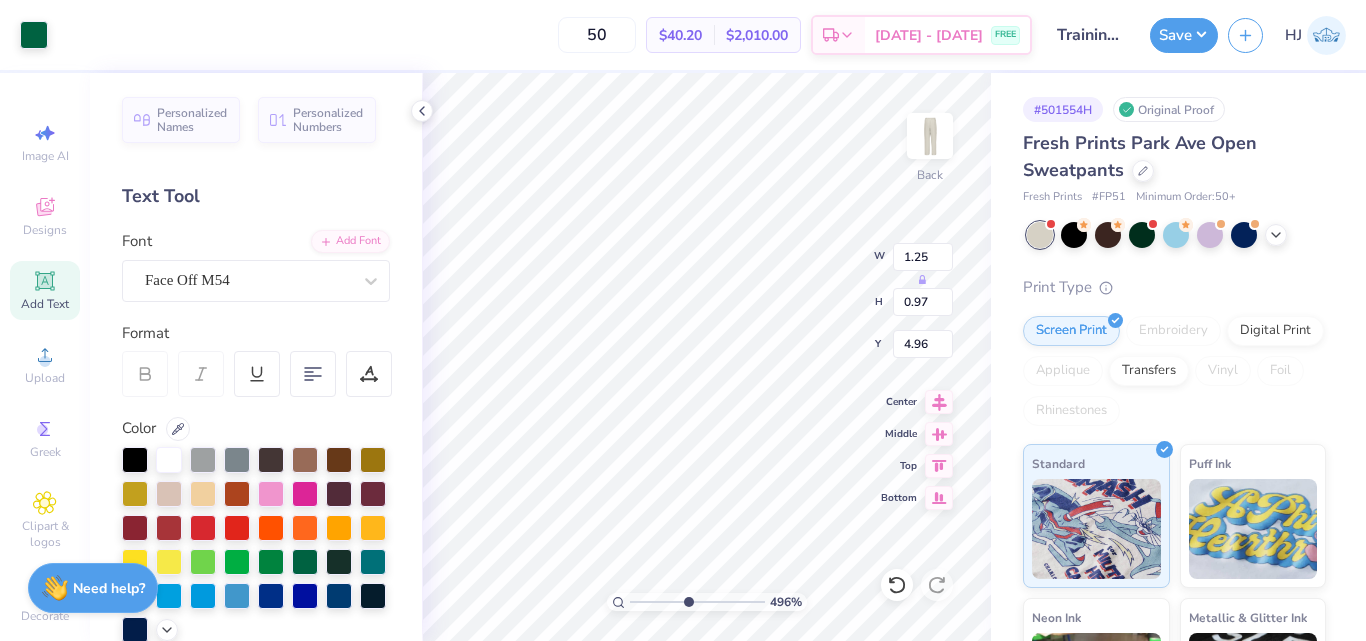 type on "3.80" 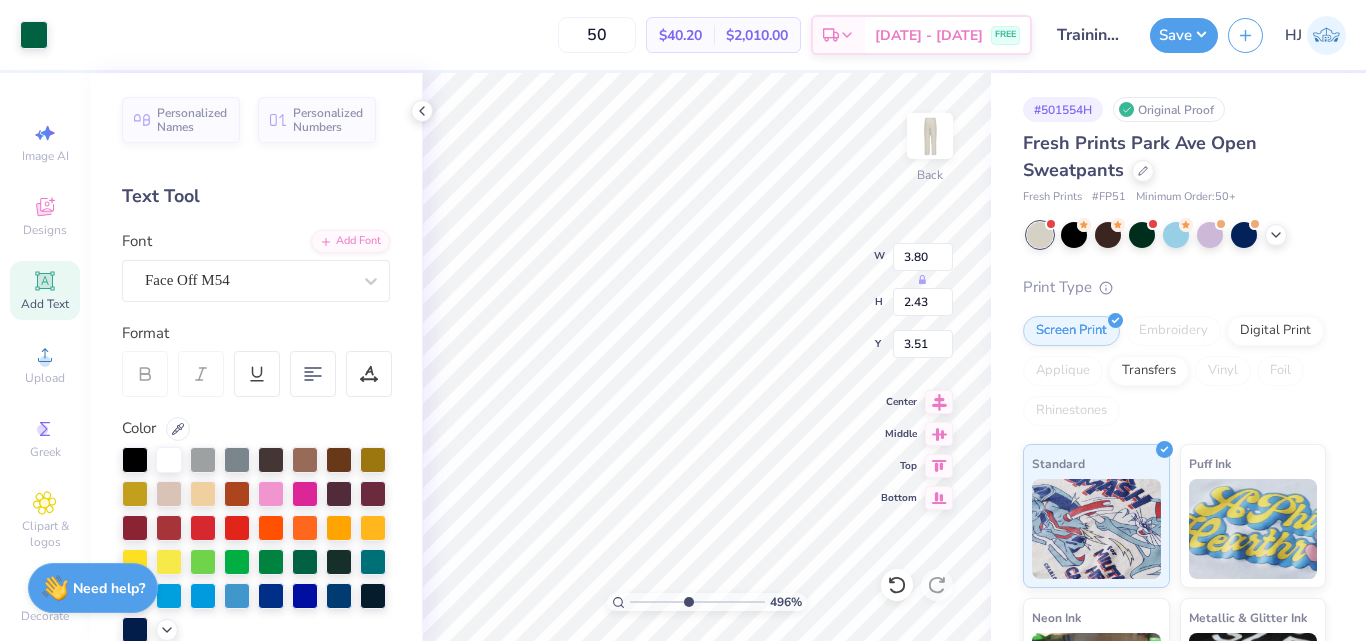 type on "4.67" 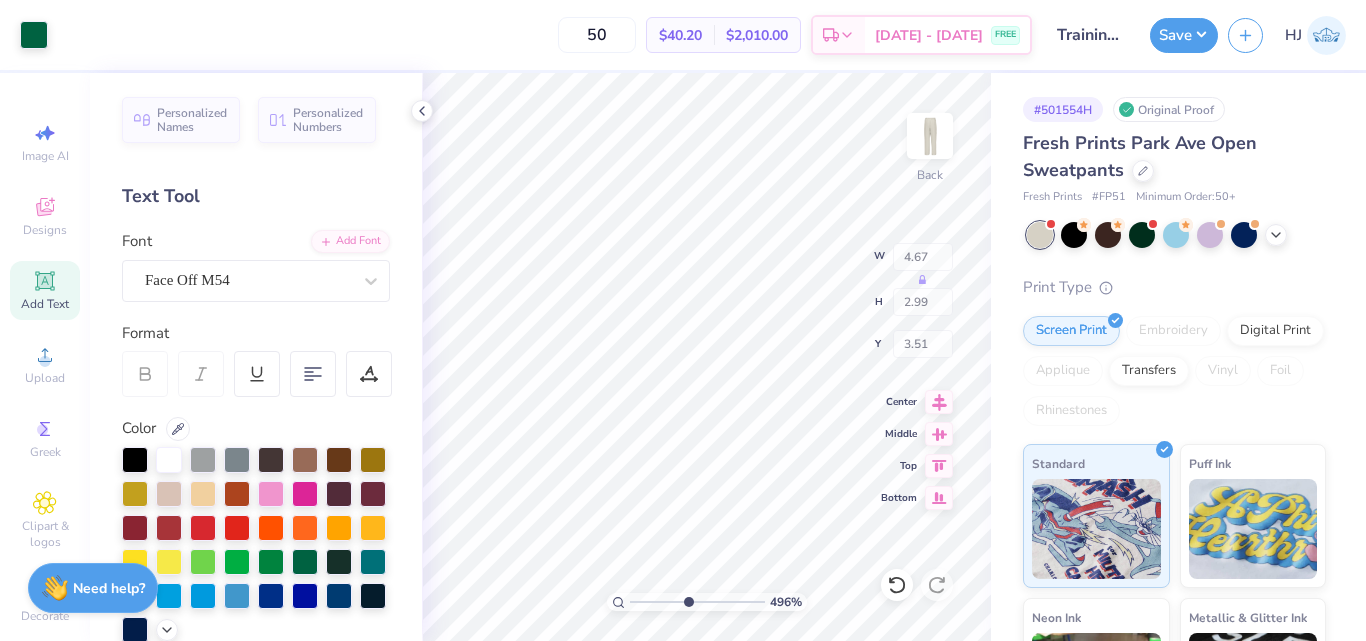type on "1.54" 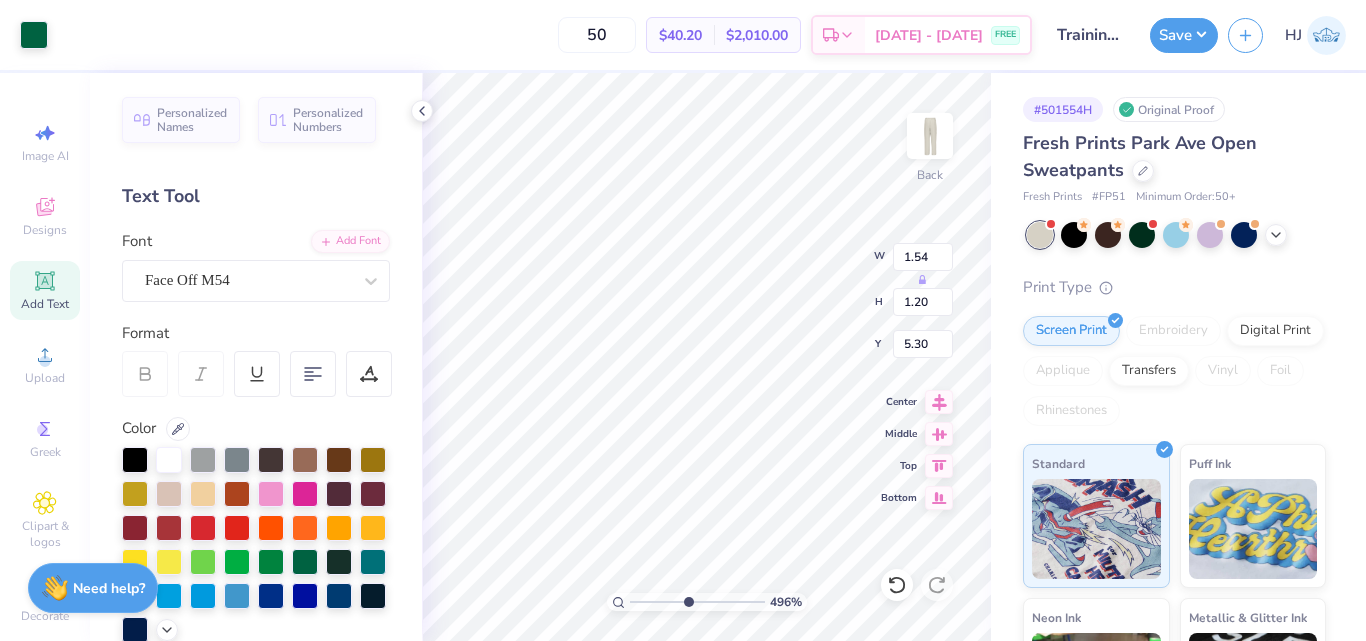 type on "6.77" 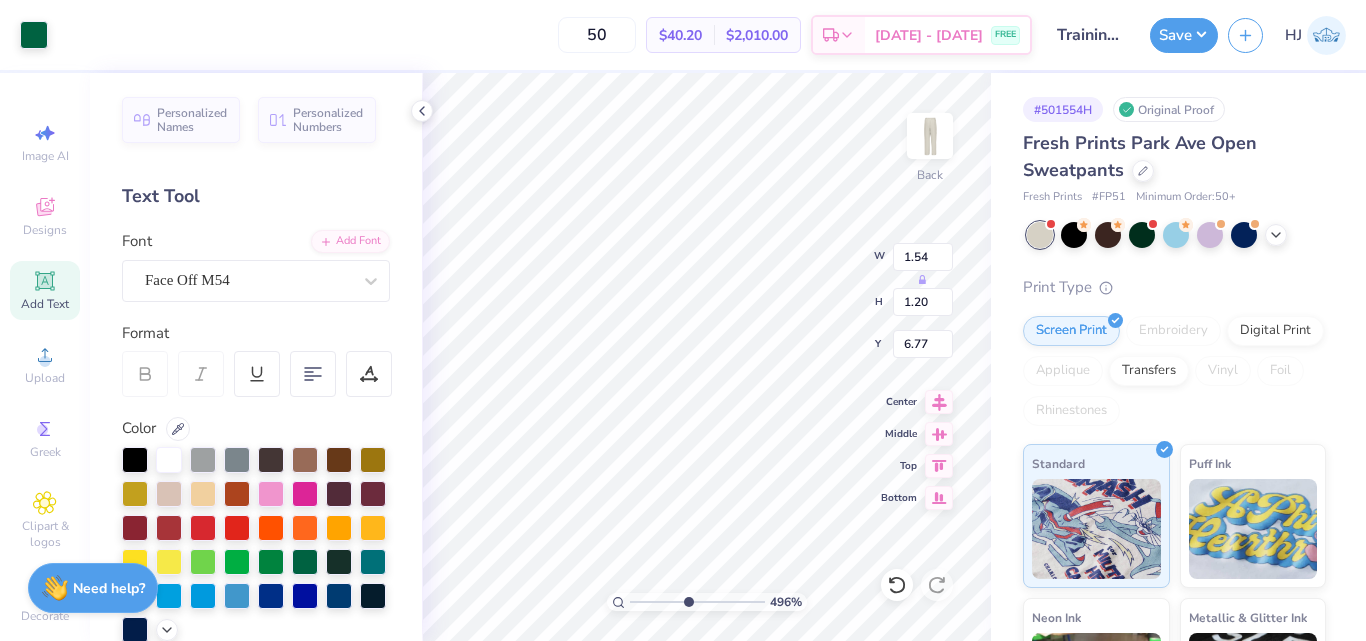 type on "1.50" 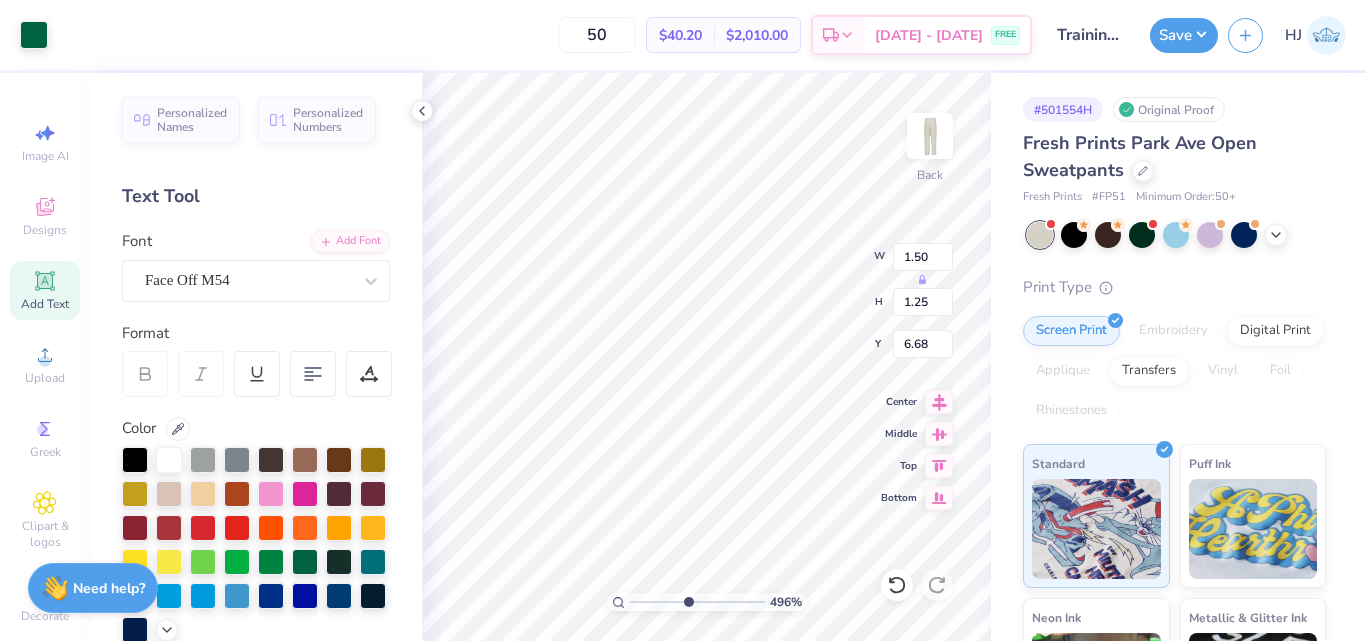 type on "1.24" 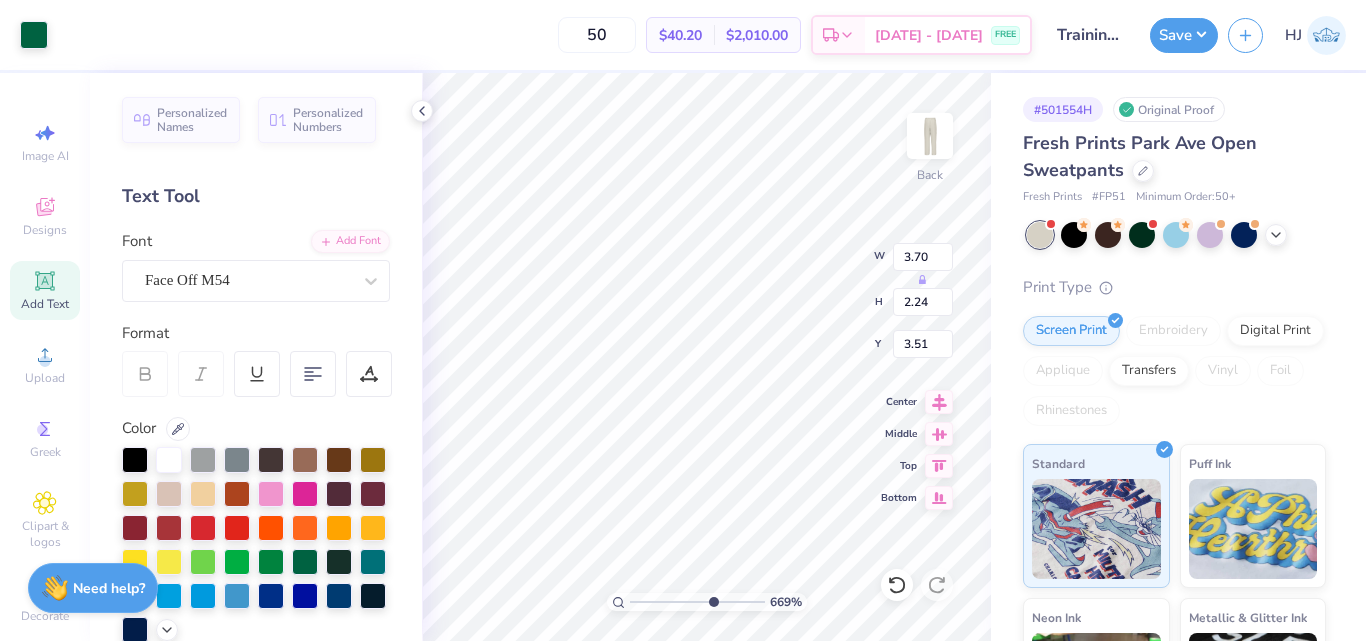 type on "6.69225330157204" 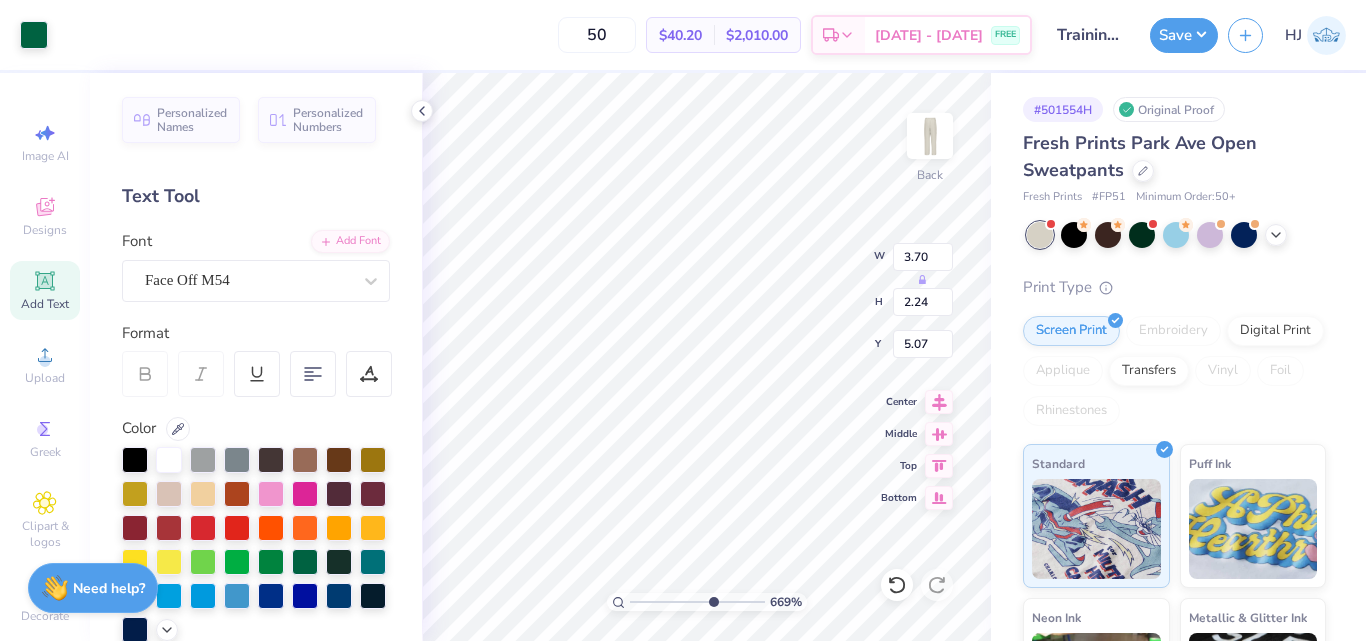 type on "6.69225330157204" 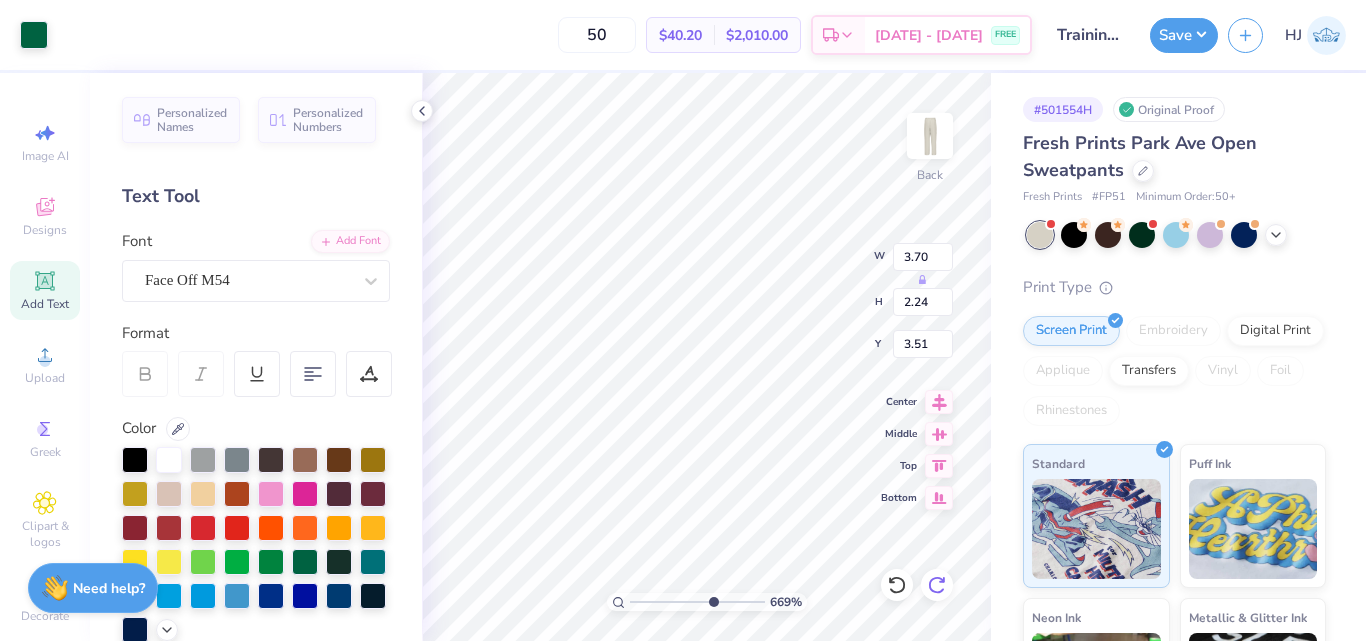 click 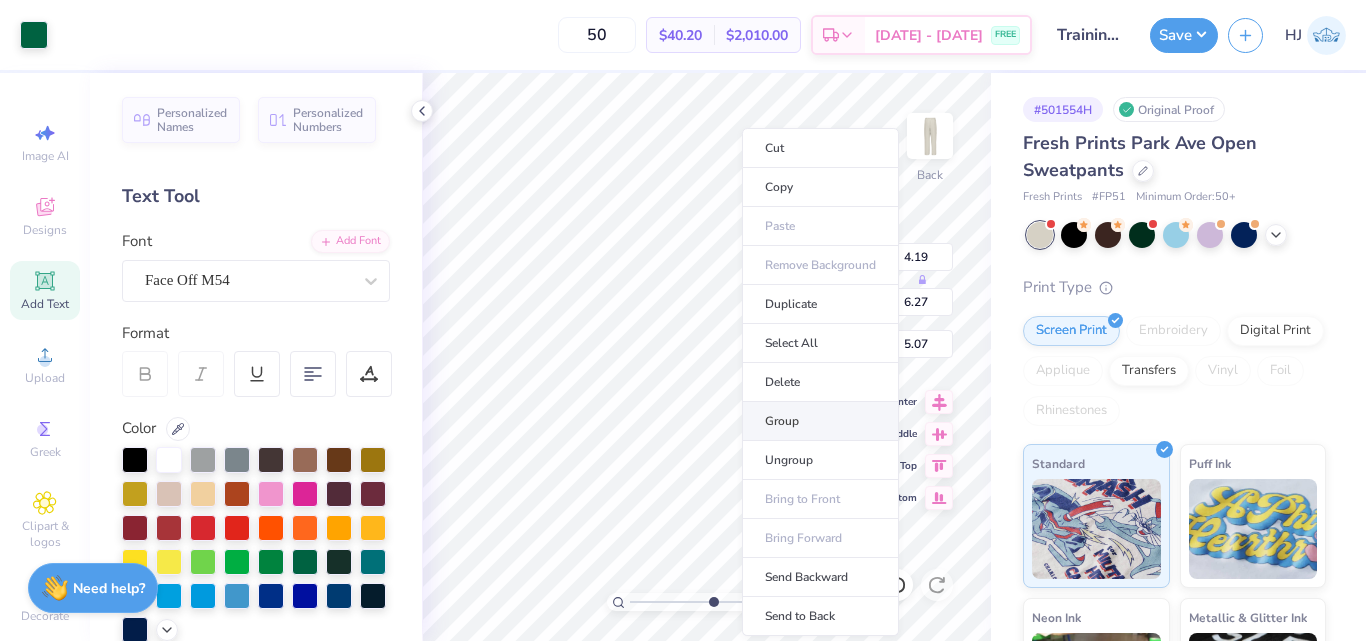 click on "Group" at bounding box center (820, 421) 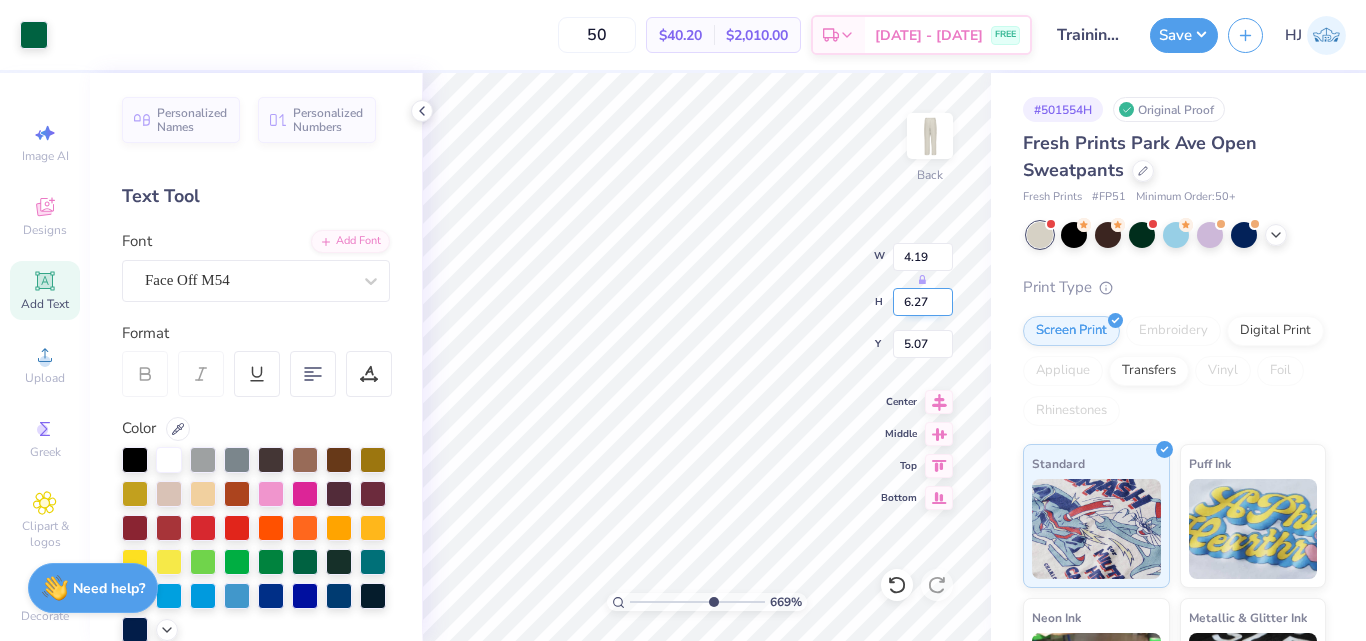 click on "6.27" at bounding box center [923, 302] 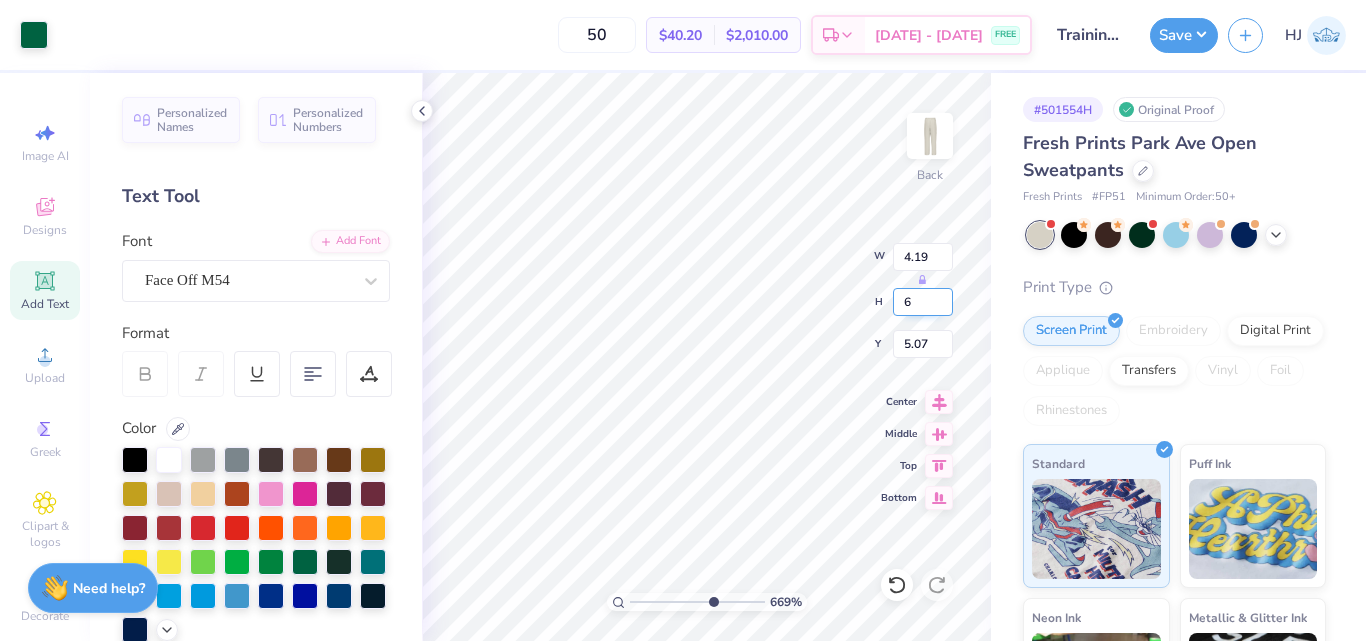 type on "6" 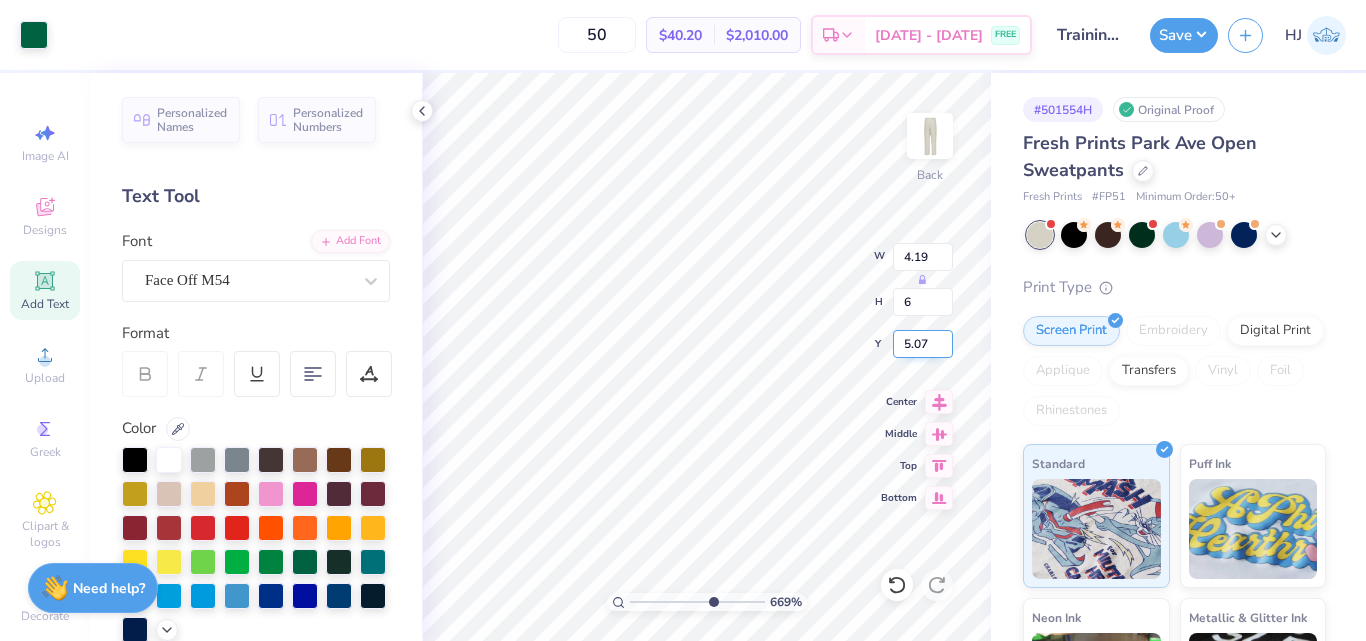 type on "6.69225330157204" 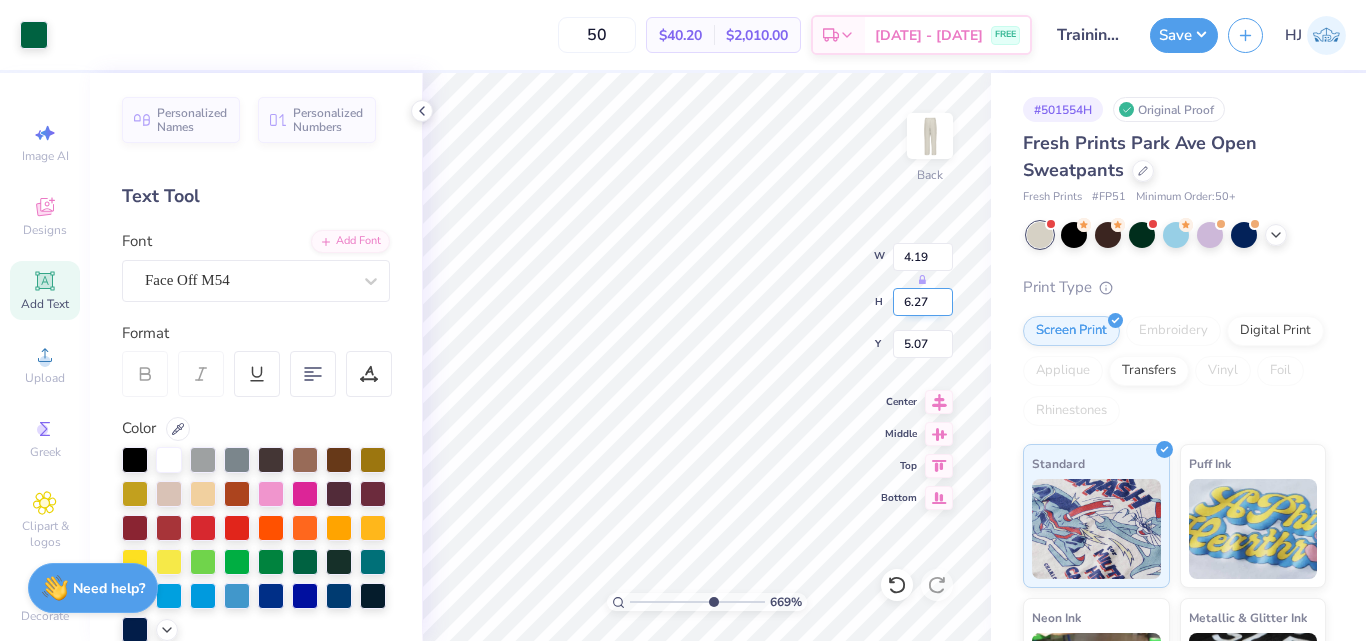 click on "6.27" at bounding box center [923, 302] 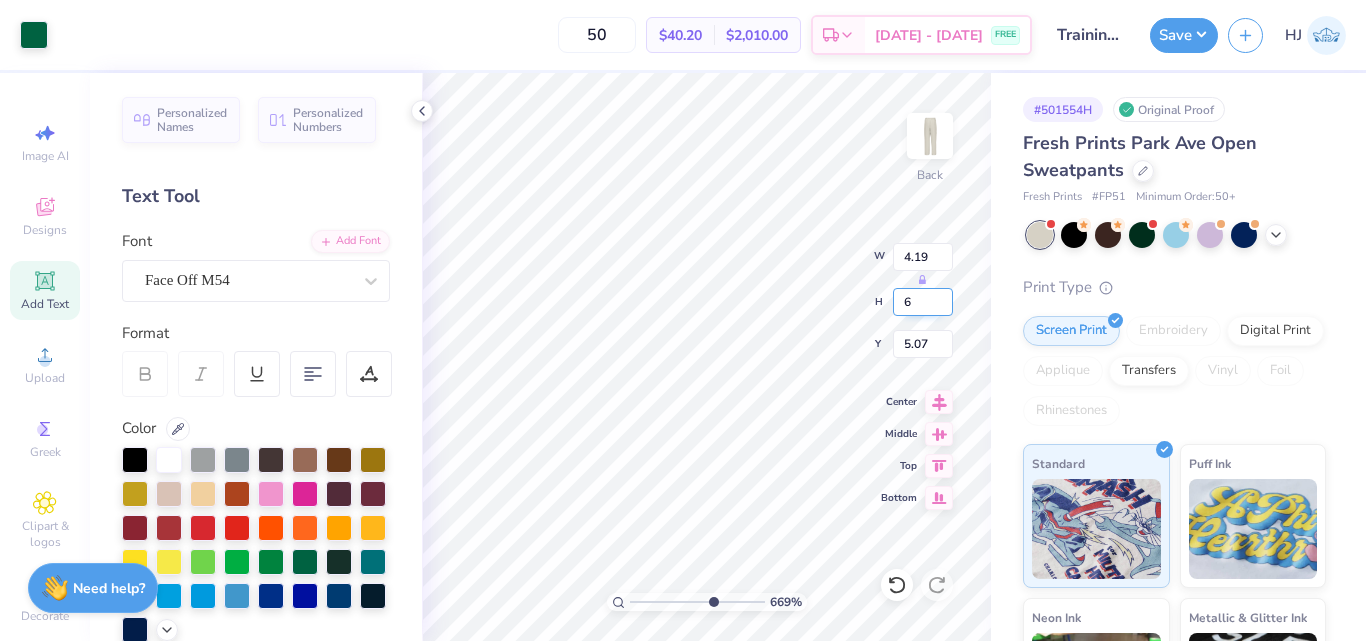 type on "6" 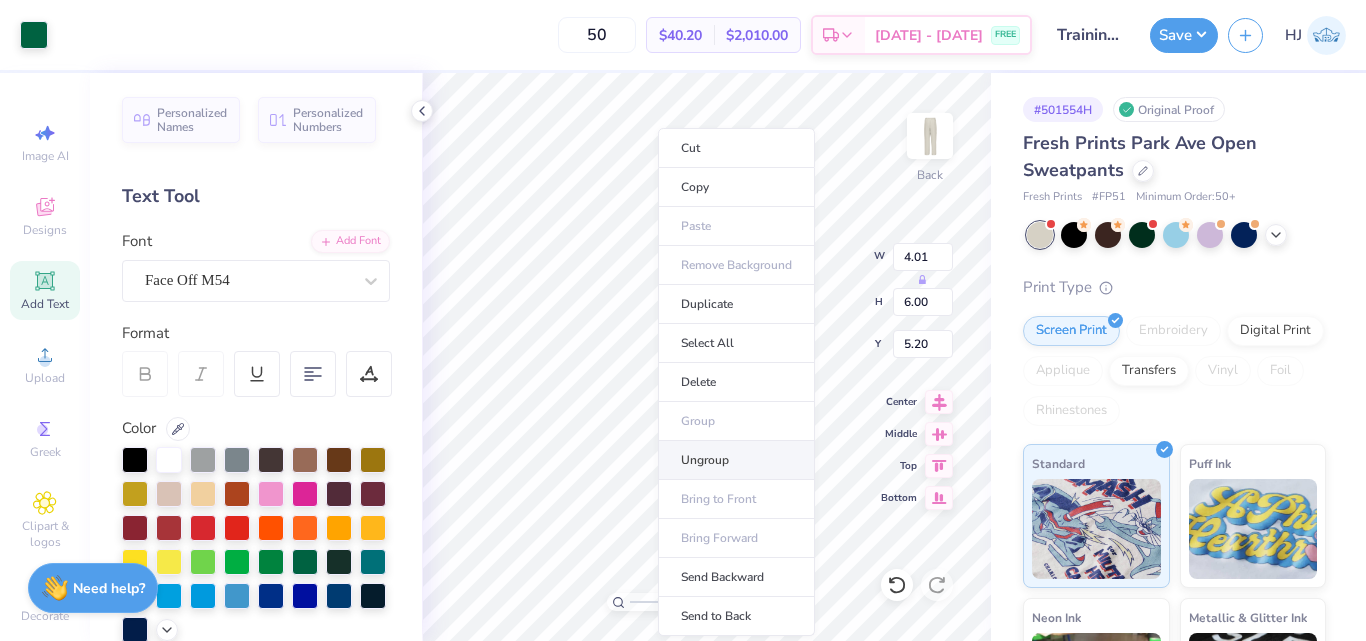 click on "Ungroup" at bounding box center [736, 460] 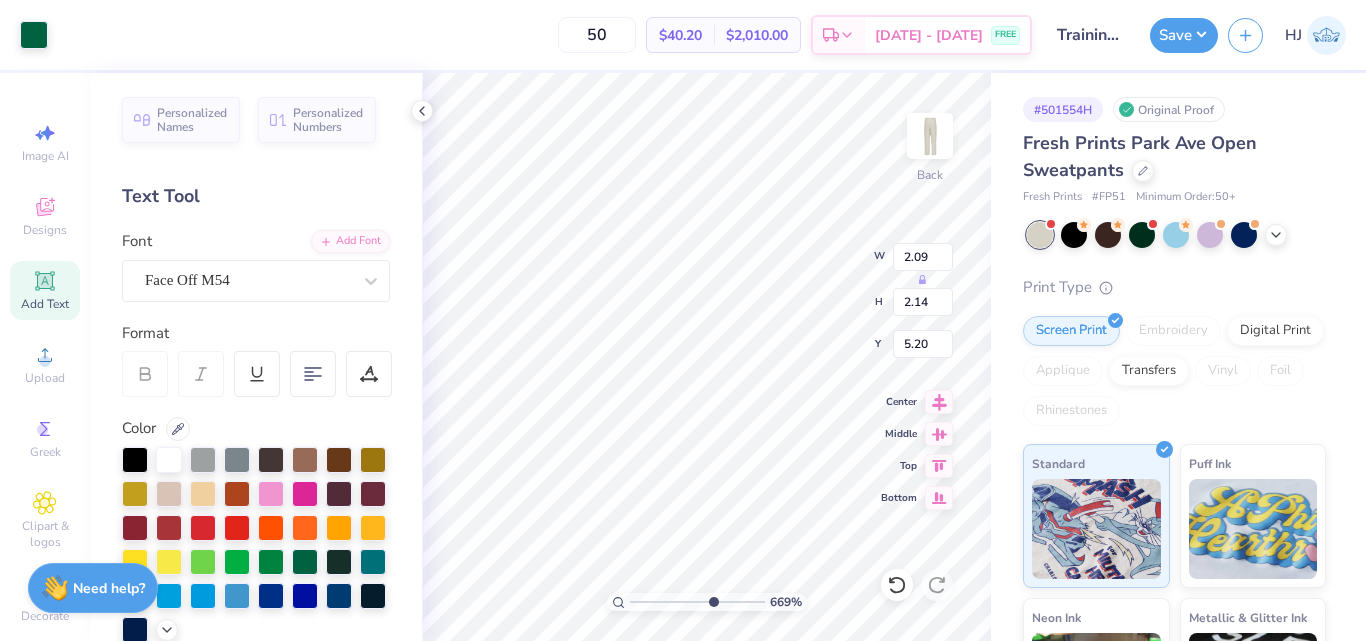 type on "6.69225330157204" 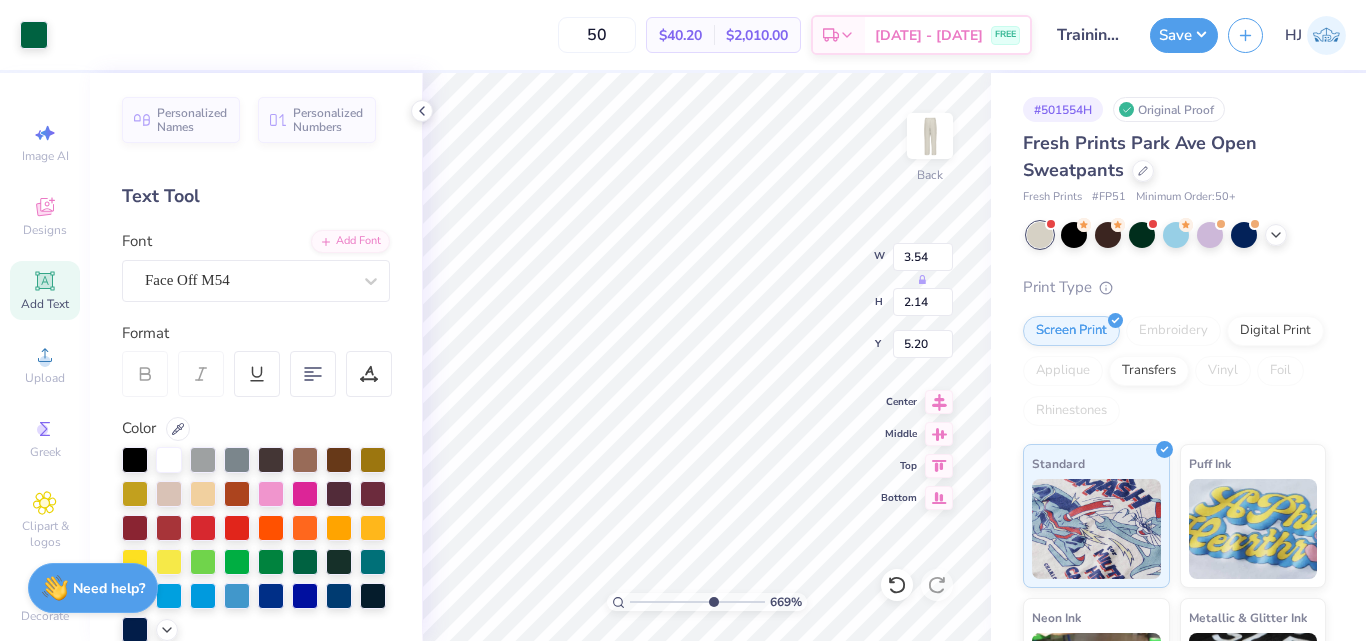 type on "6.69225330157204" 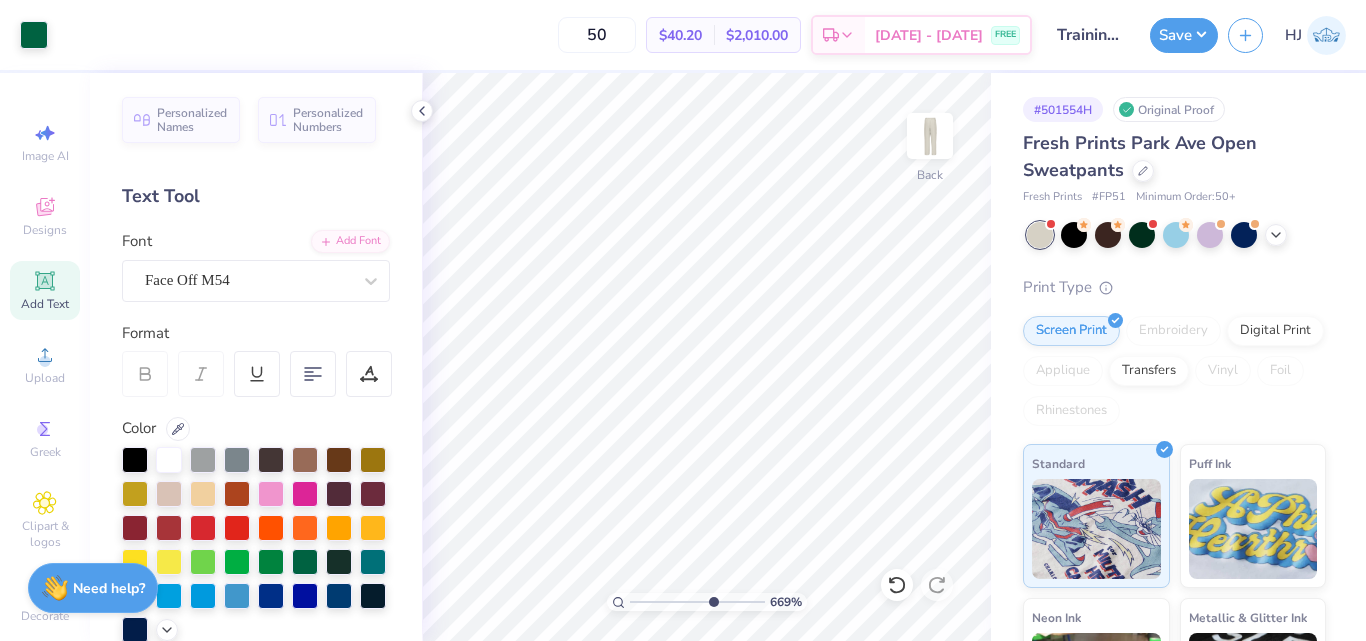 type on "6.69225330157204" 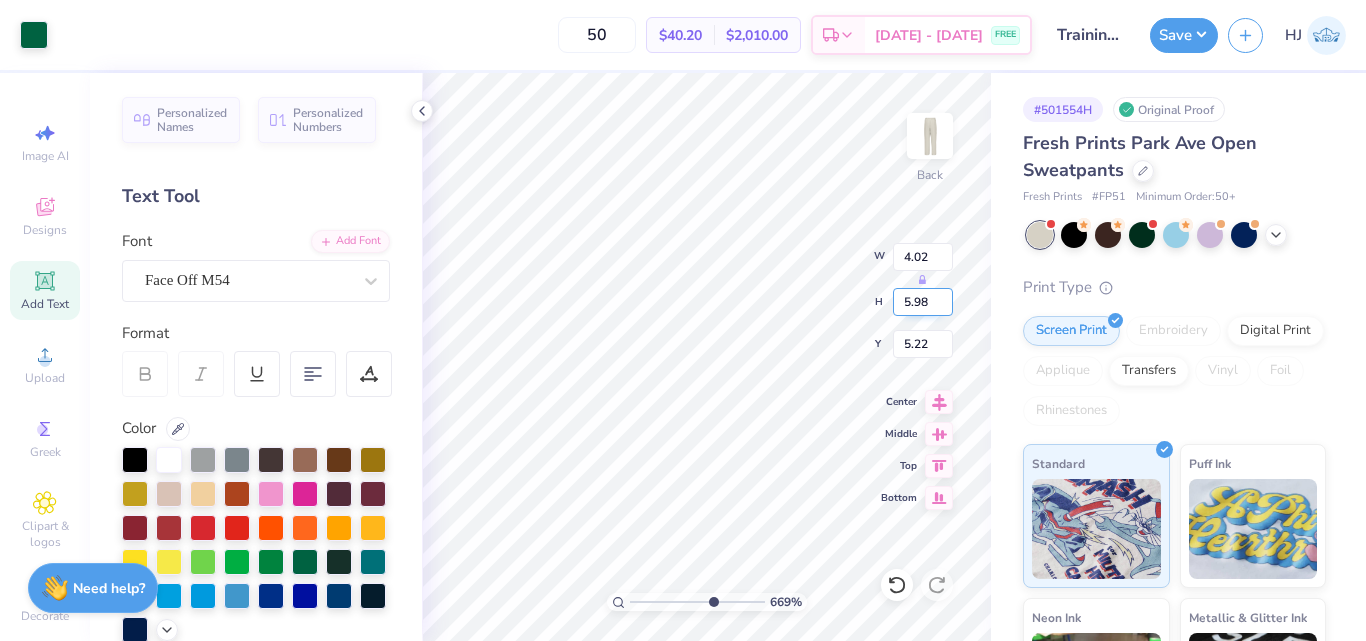 click on "5.98" at bounding box center [923, 302] 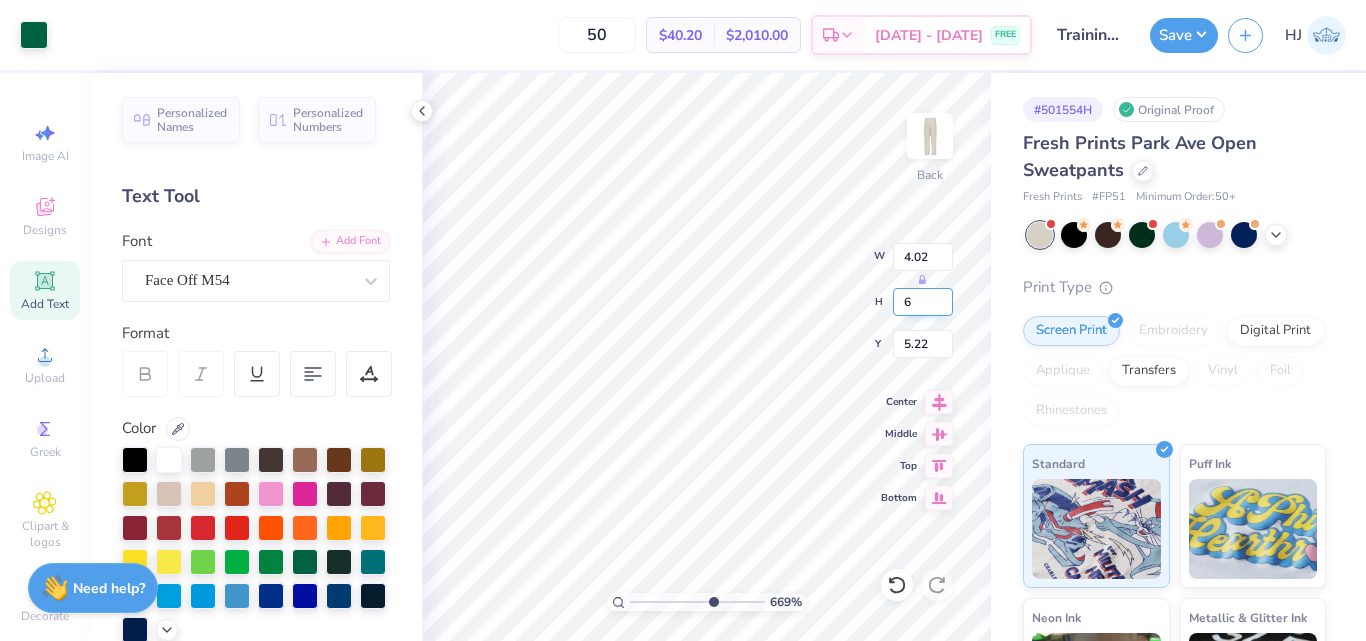 type on "6" 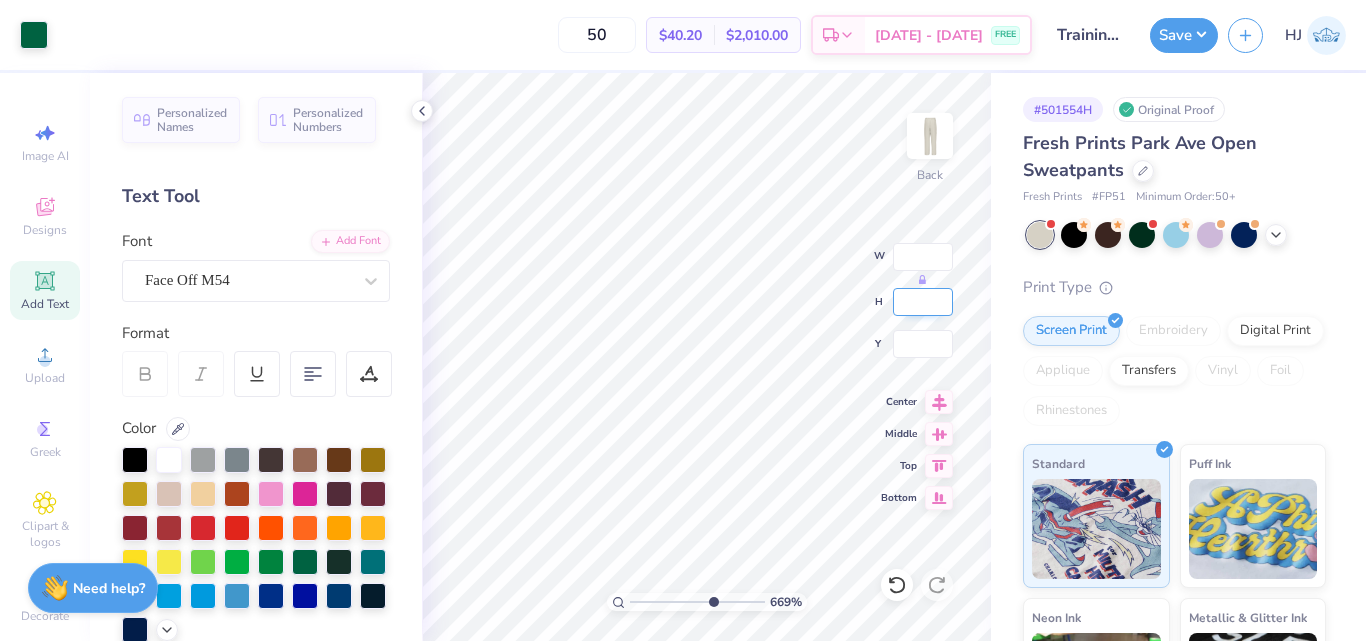 type on "6.69225330157204" 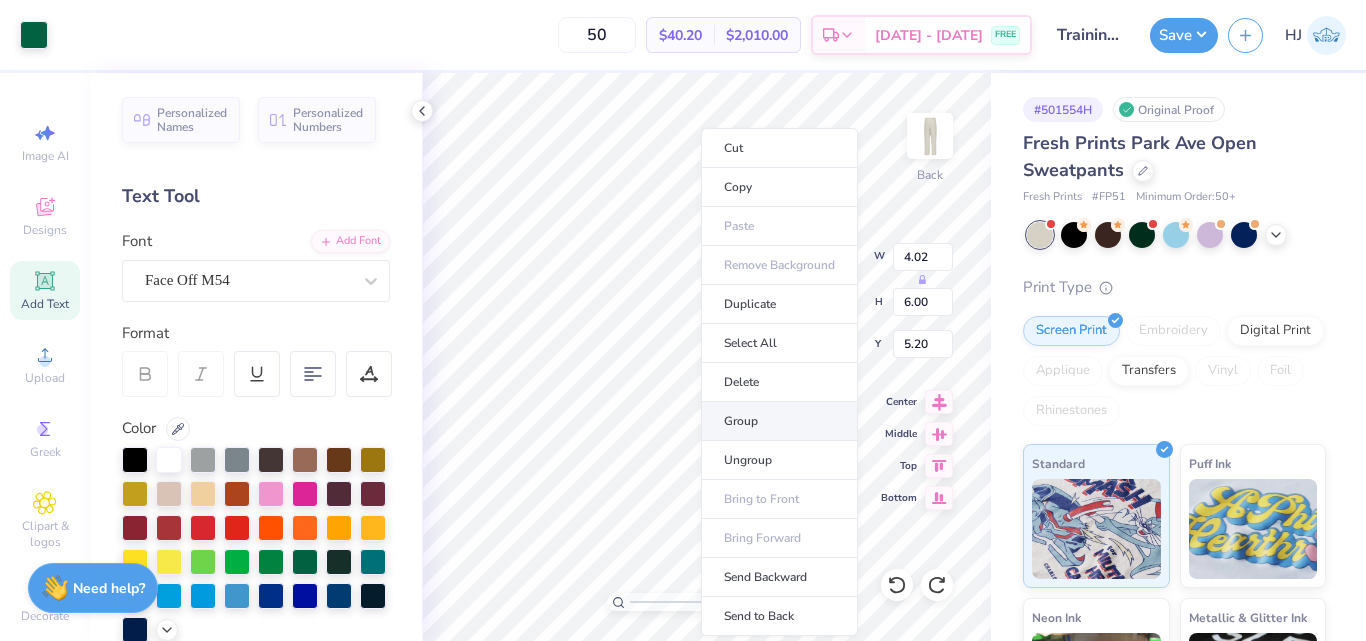 click on "Group" at bounding box center (779, 421) 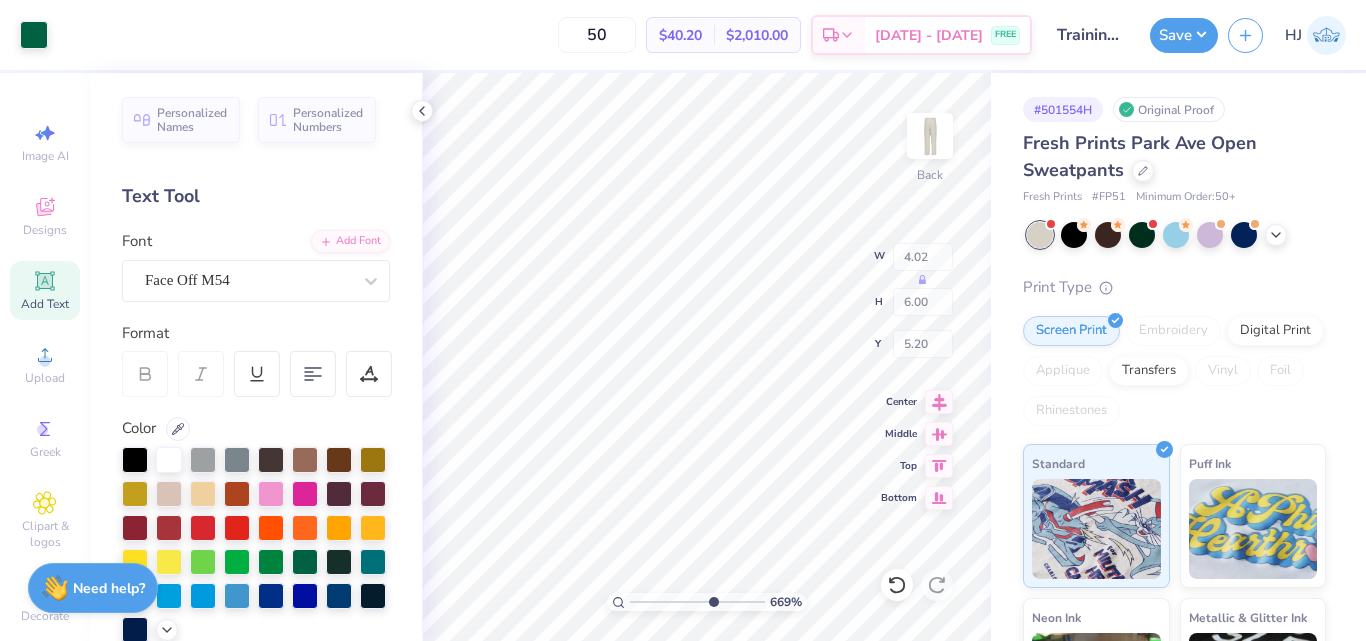 type on "6.69225330157204" 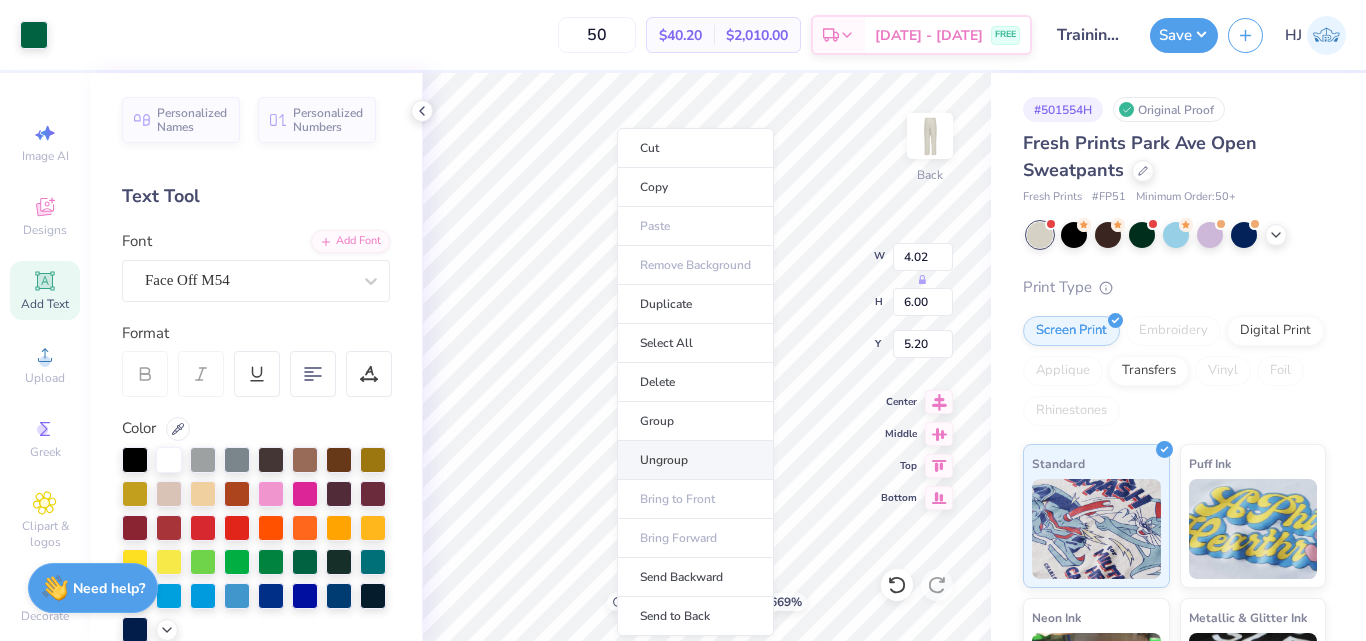 click on "Ungroup" at bounding box center [695, 460] 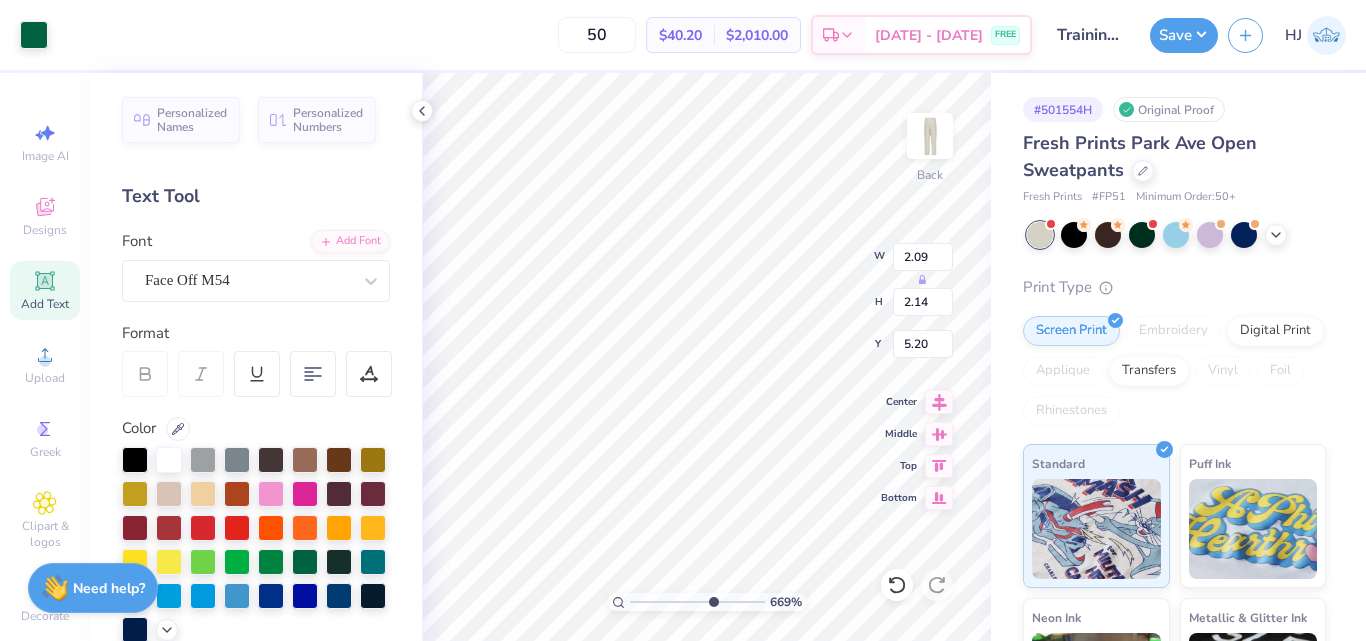 type on "6.69225330157204" 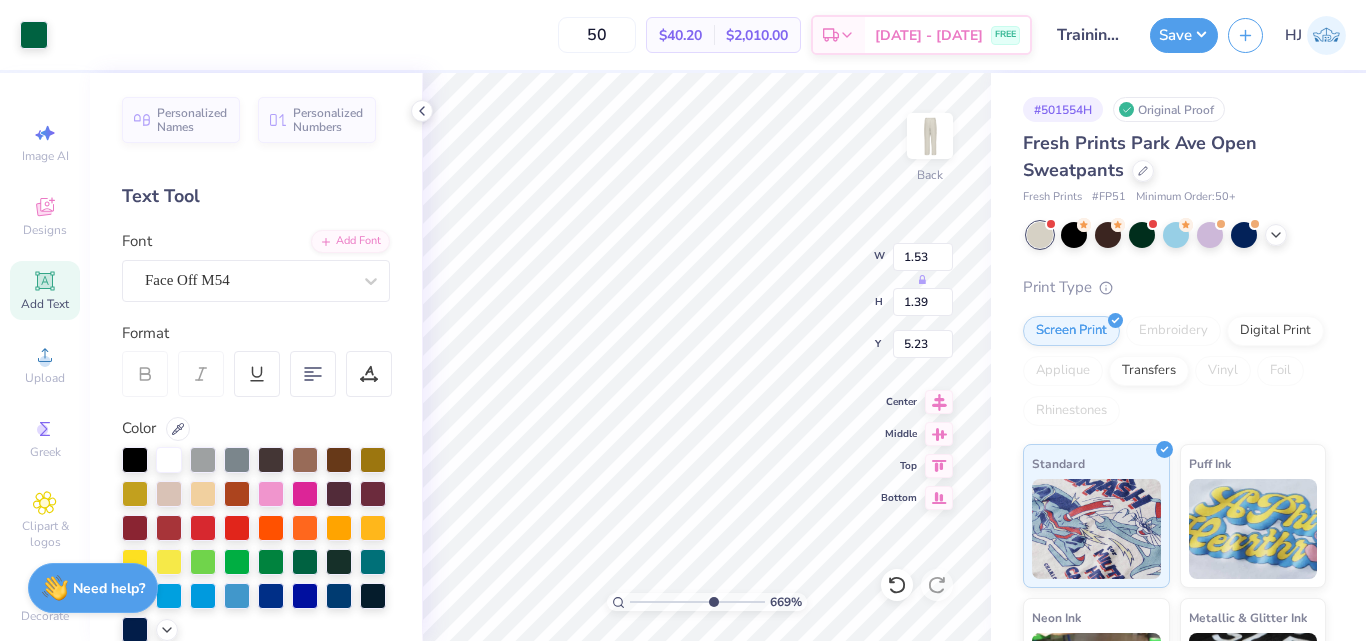 type on "6.69225330157204" 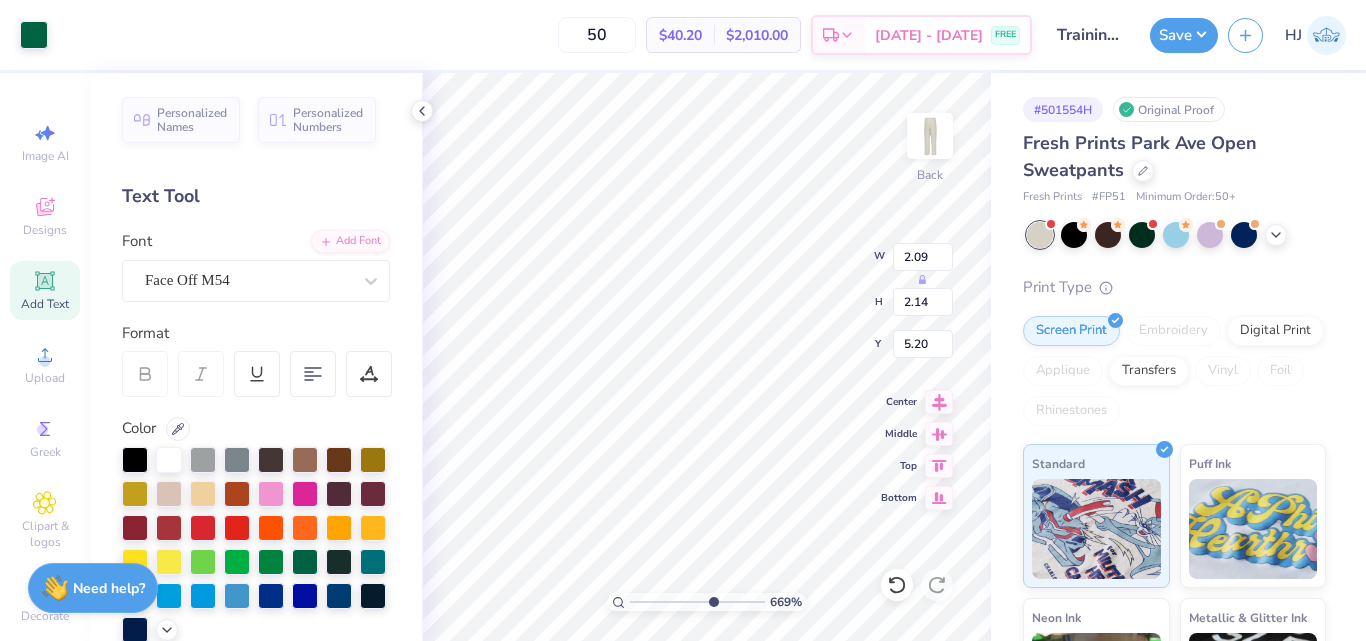 type on "6.69225330157204" 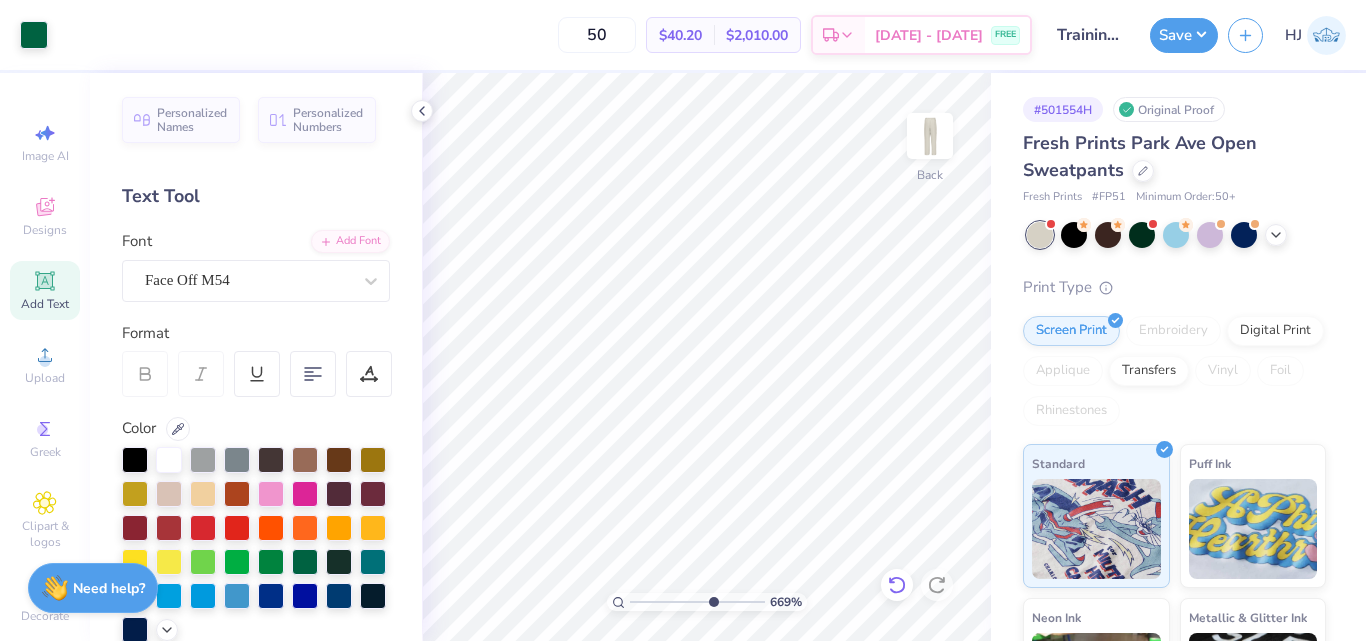 click 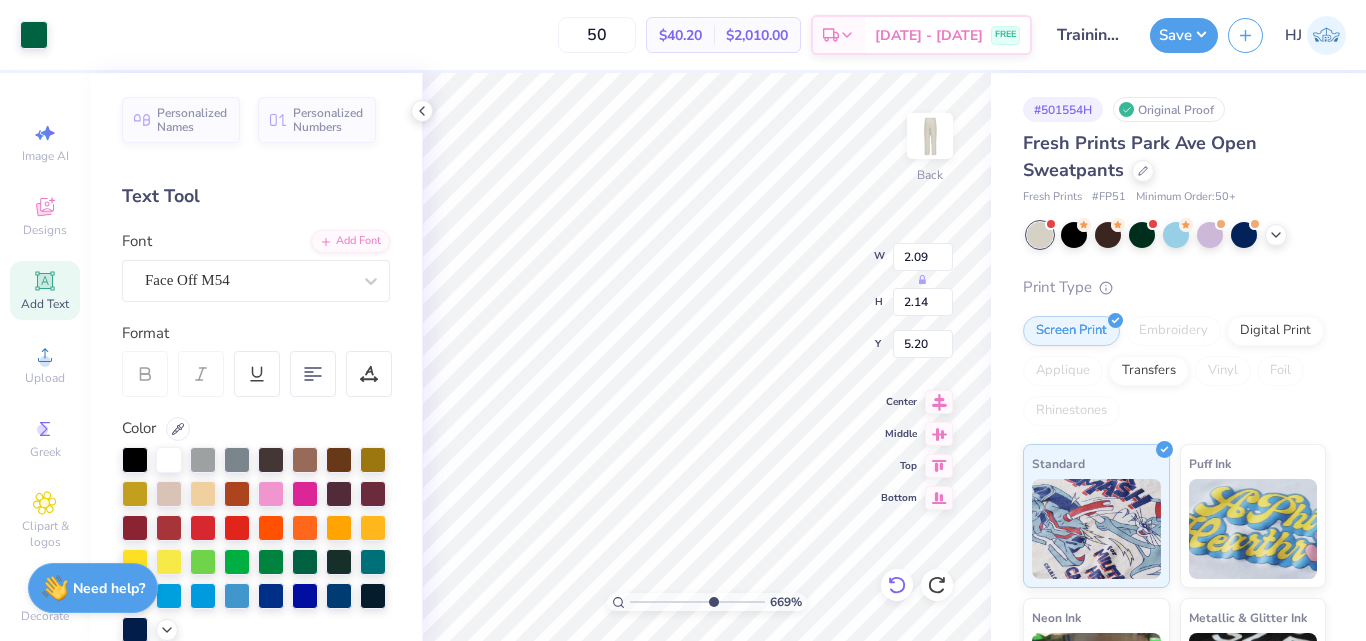 type on "6.69225330157204" 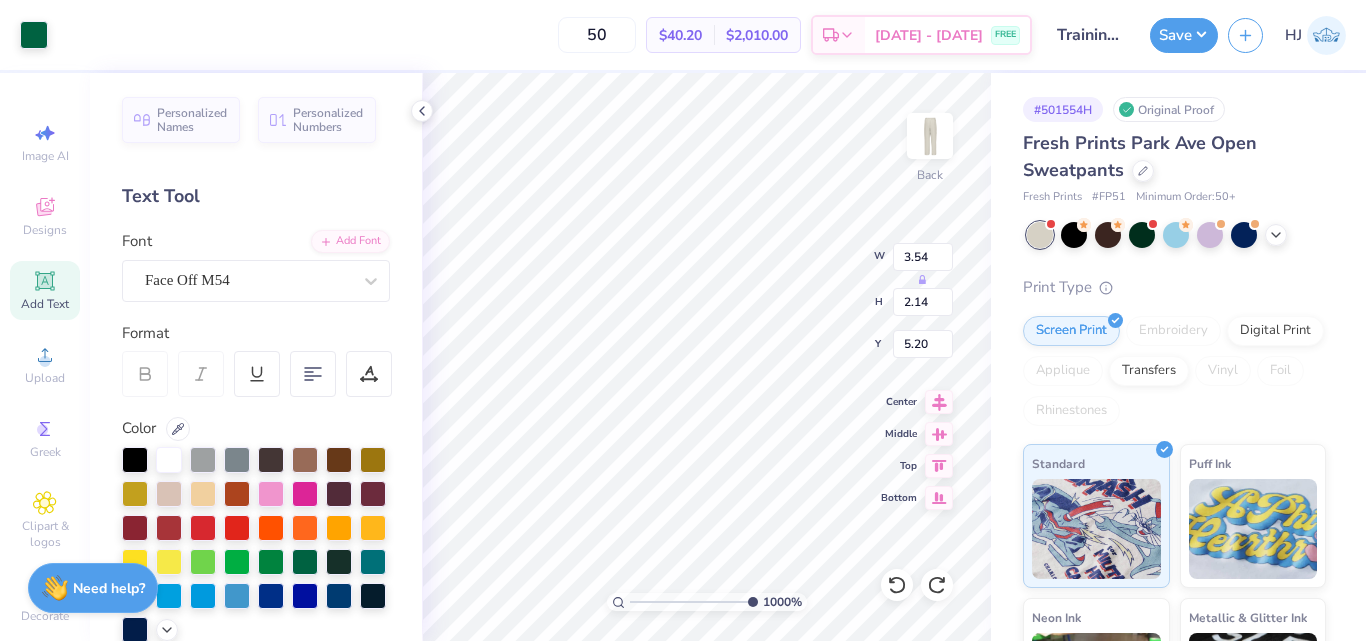 drag, startPoint x: 747, startPoint y: 602, endPoint x: 768, endPoint y: 597, distance: 21.587032 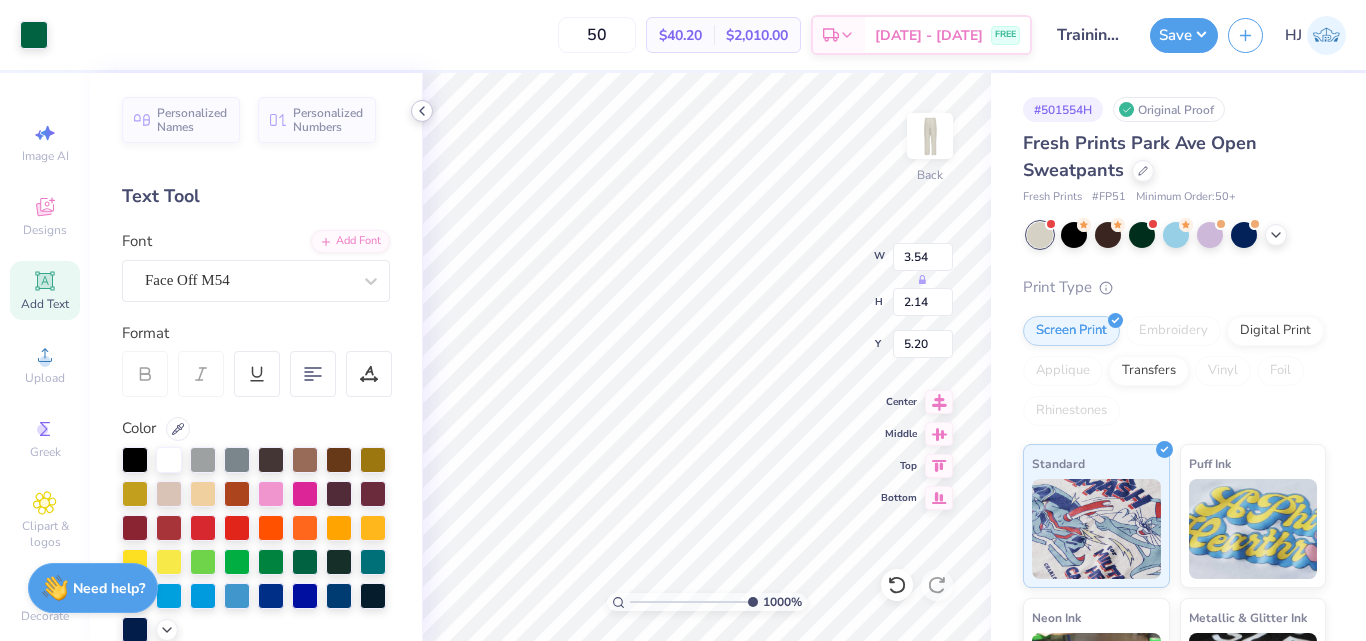click 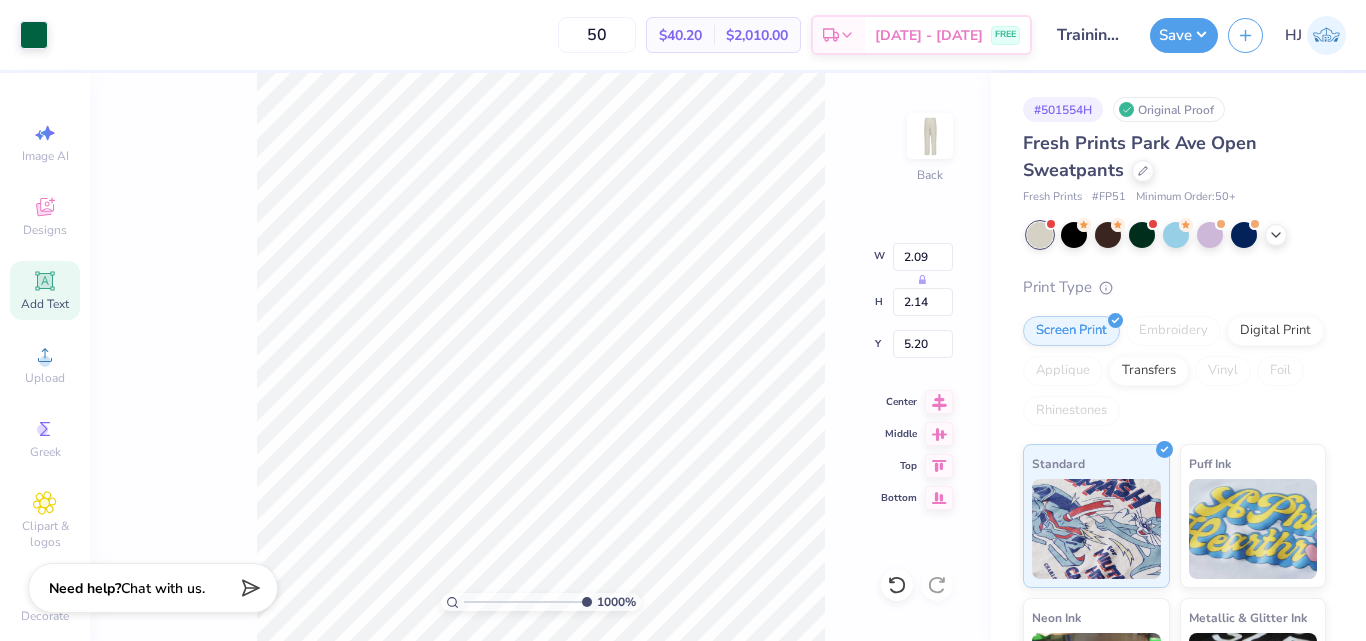 type on "3.54" 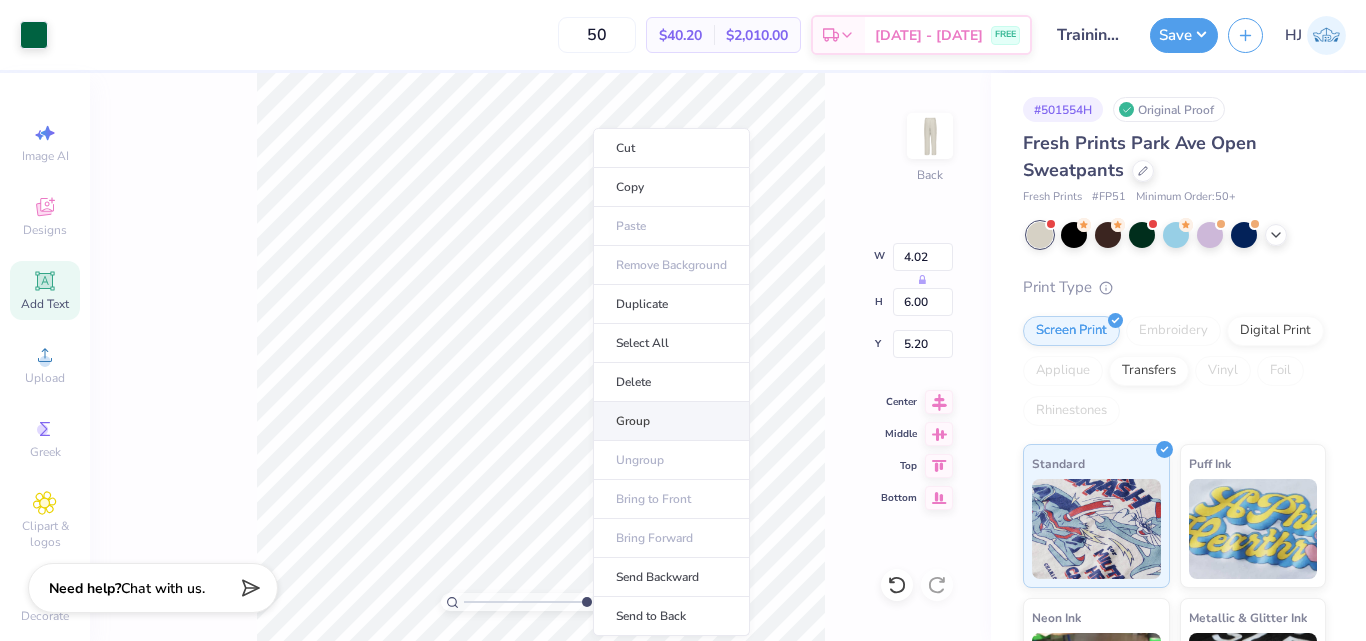 click on "Group" at bounding box center [671, 421] 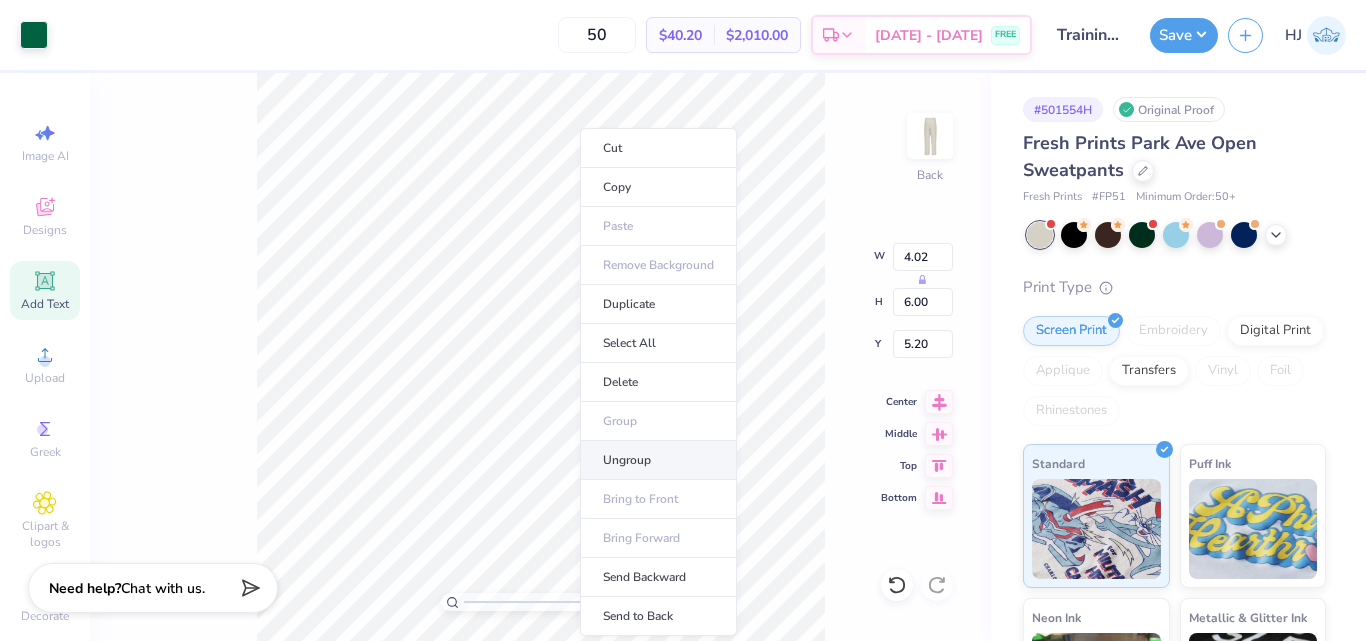 click on "Ungroup" at bounding box center (658, 460) 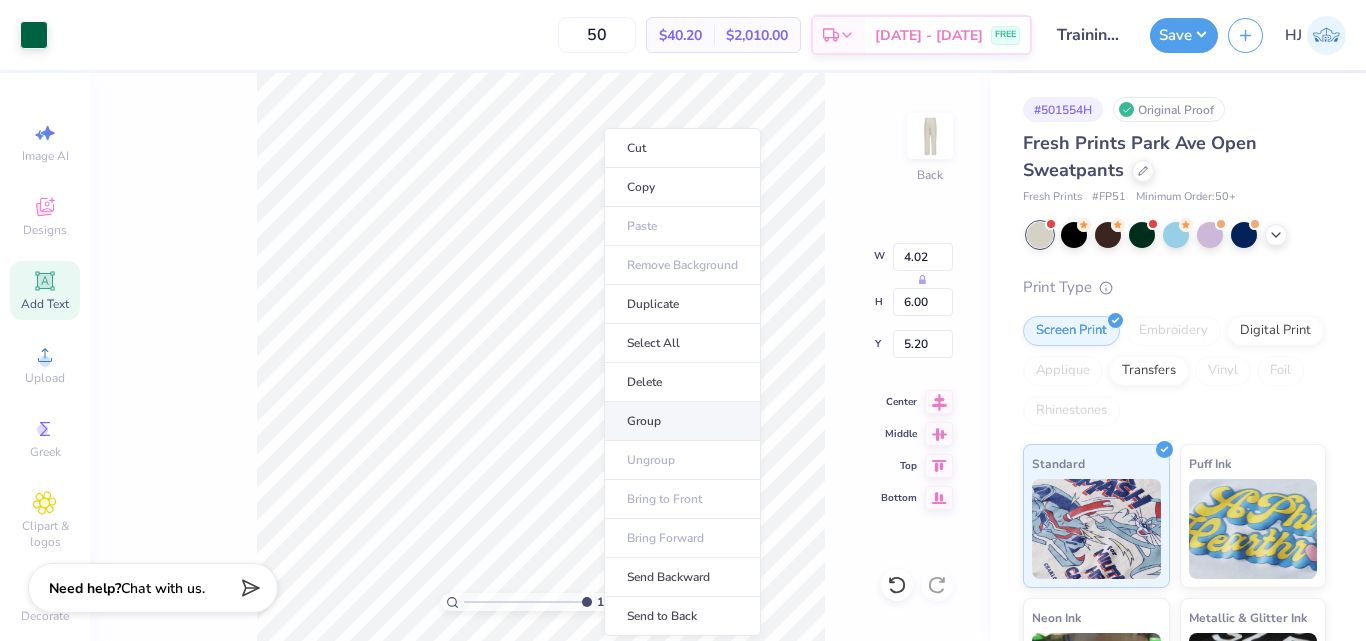 click on "Group" at bounding box center [682, 421] 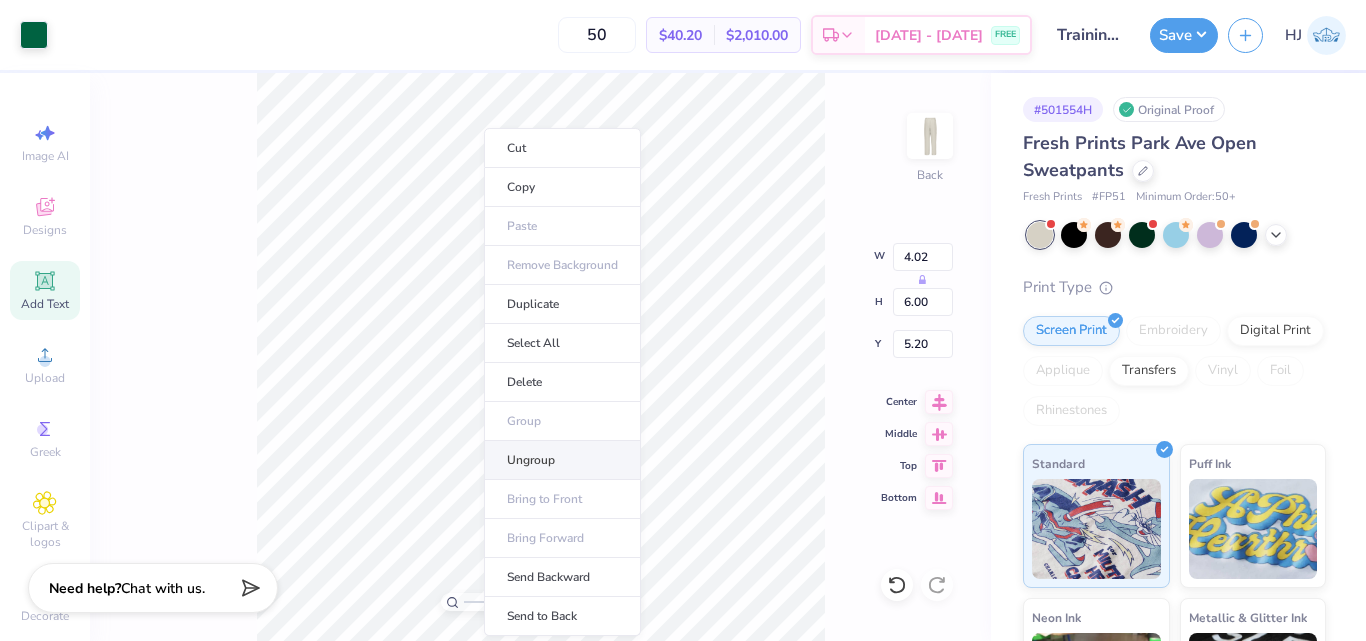 click on "Ungroup" at bounding box center [562, 460] 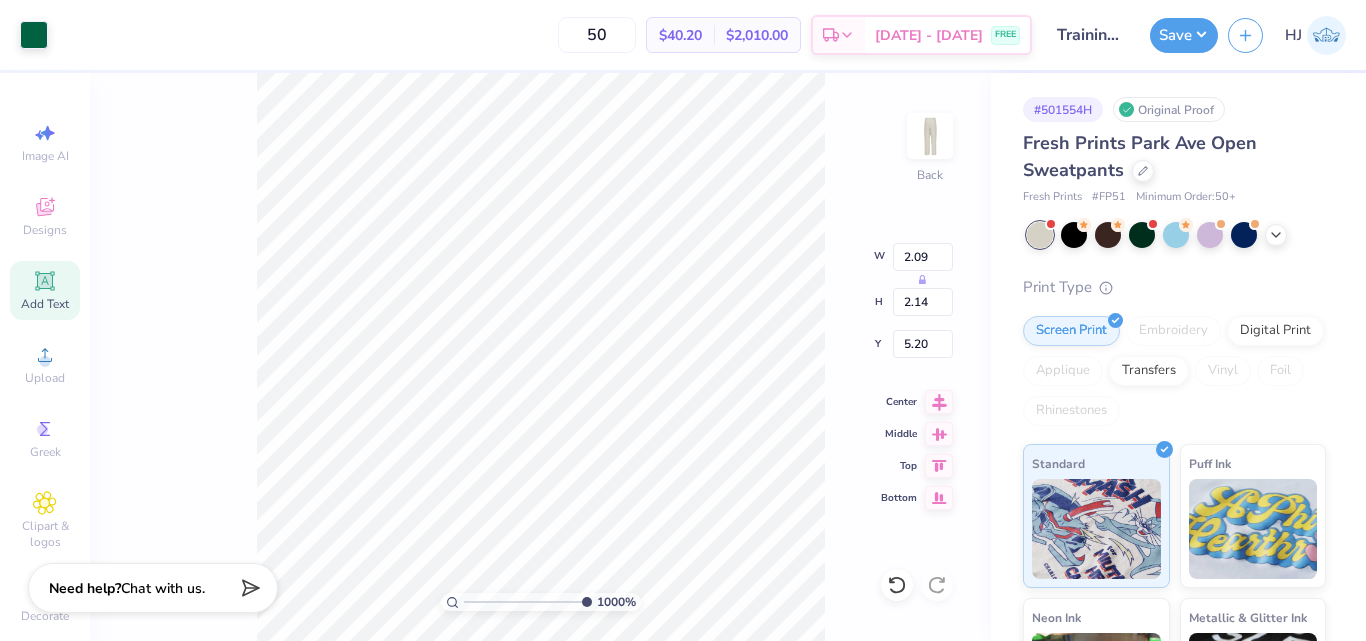 type on "3.54" 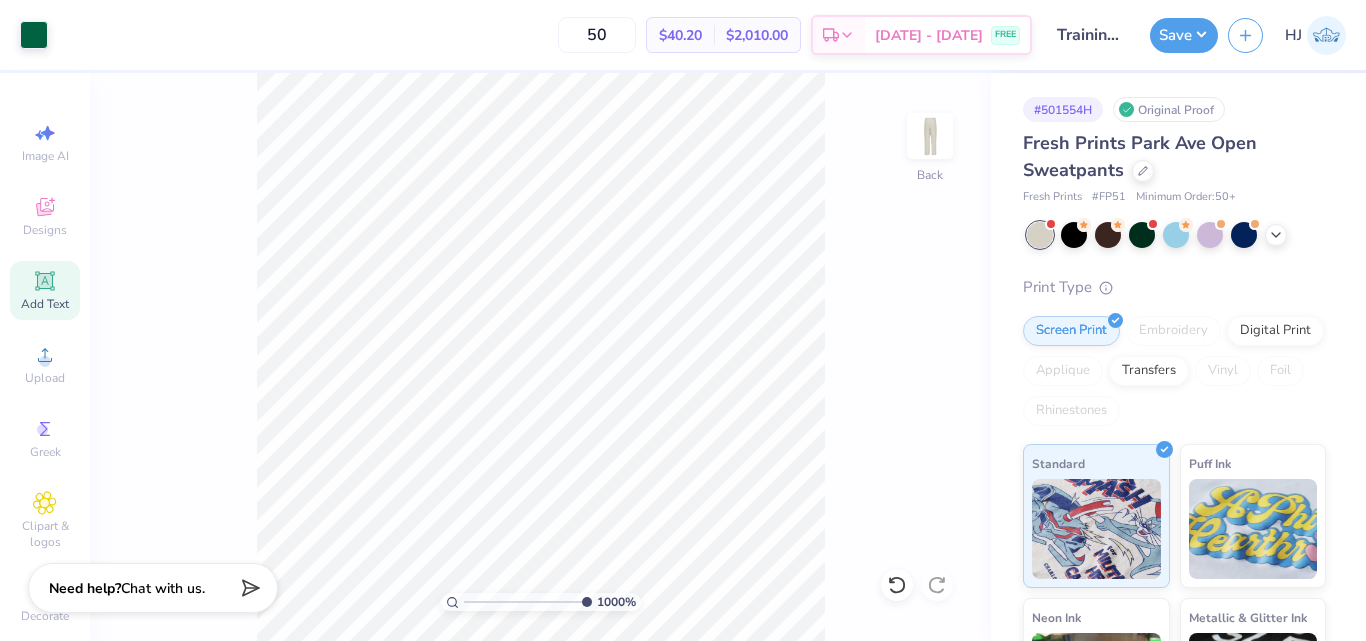 click on "Art colors 50 $40.20 Per Item $2,010.00 Total Est.  Delivery Aug 10 - 13 FREE Design Title Training: Kyle Pulket : Florida Southern College Save HJ Image AI Designs Add Text Upload Greek Clipart & logos Decorate Personalized Names Personalized Numbers Text Tool  Add Font Font Face Off M54 Format Color Enter a Pantone Styles Text Shape 1000  % Back # 501554H Original Proof Fresh Prints Park Ave Open Sweatpants Fresh Prints # FP51 Minimum Order:  50 +   Print Type Screen Print Embroidery Digital Print Applique Transfers Vinyl Foil Rhinestones Standard Puff Ink Neon Ink Metallic & Glitter Ink Glow in the Dark Ink Water based Ink Need help?  Chat with us.
x" at bounding box center (683, 320) 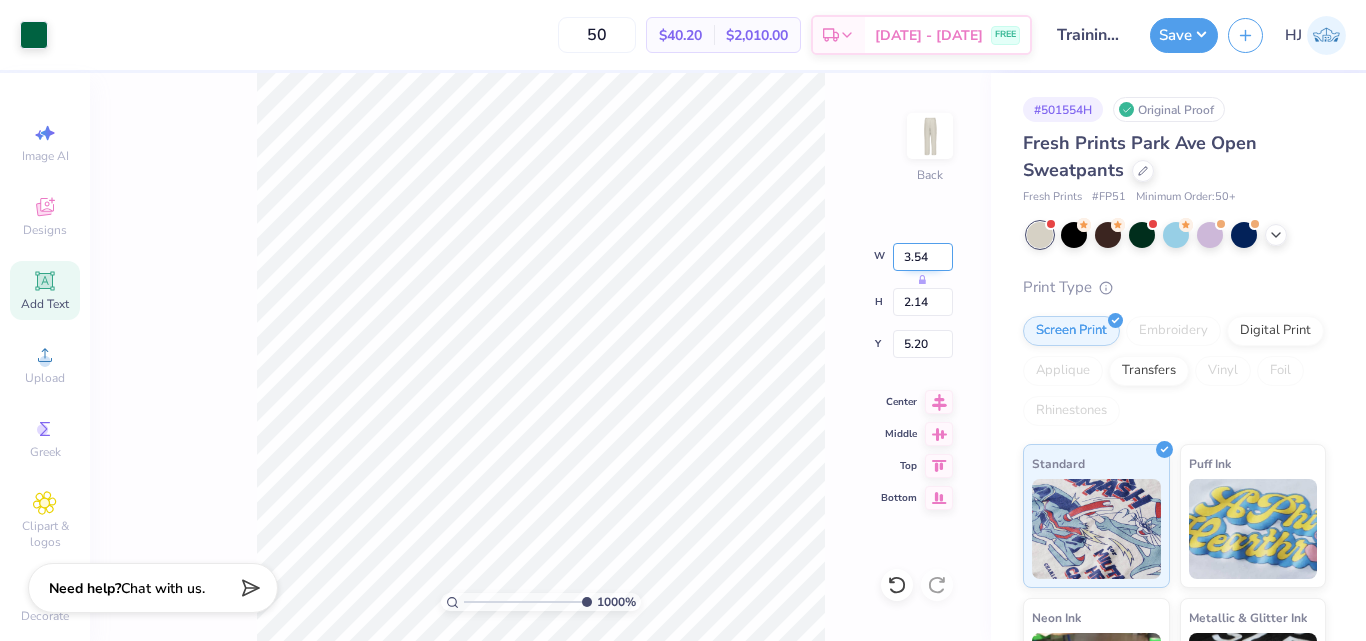 click on "3.54" at bounding box center (923, 257) 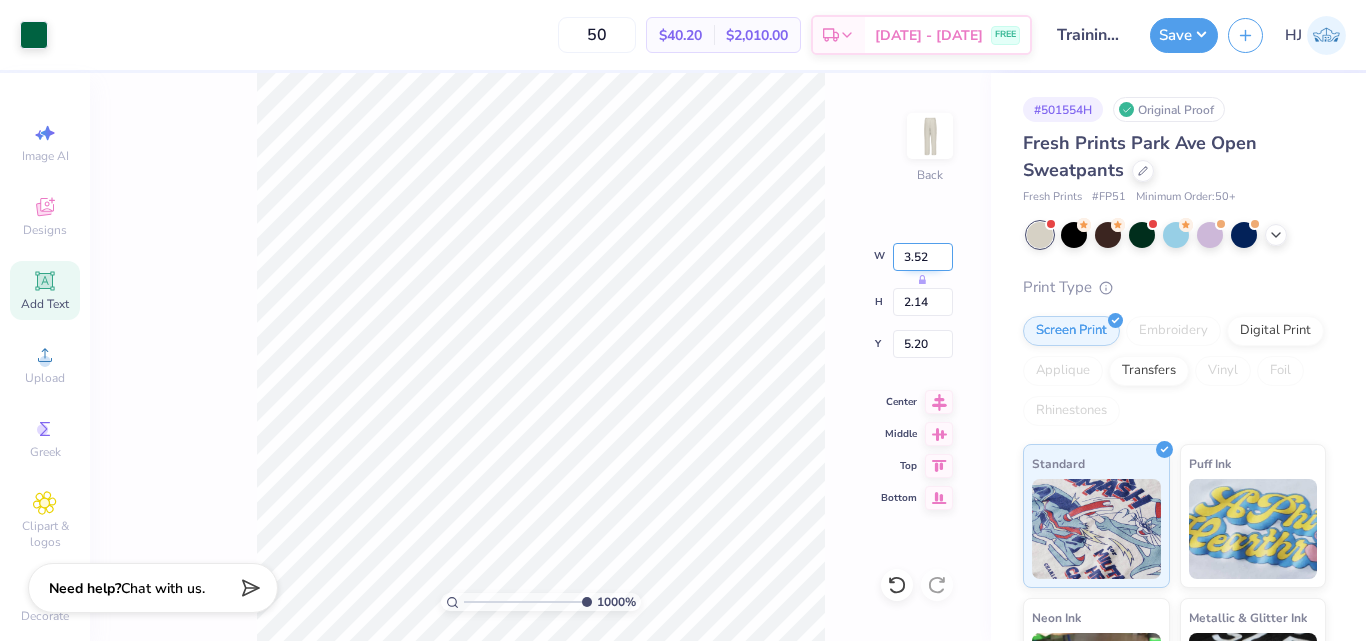 type on "3.52" 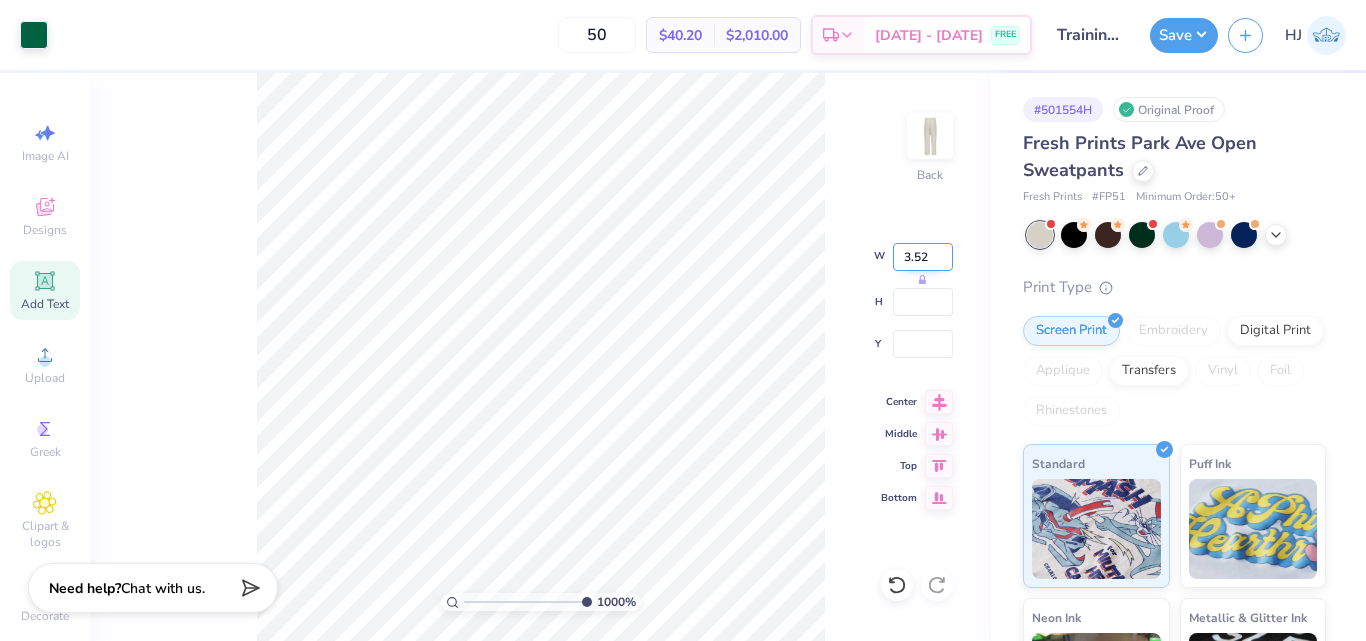 type 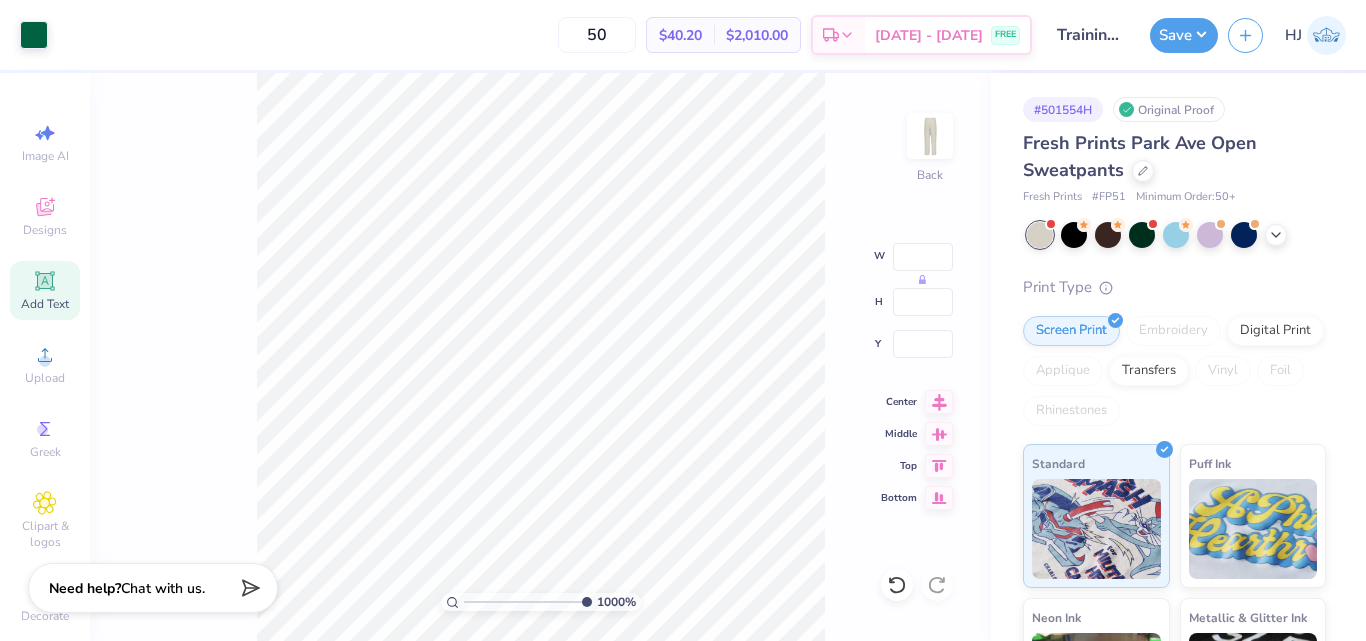 type 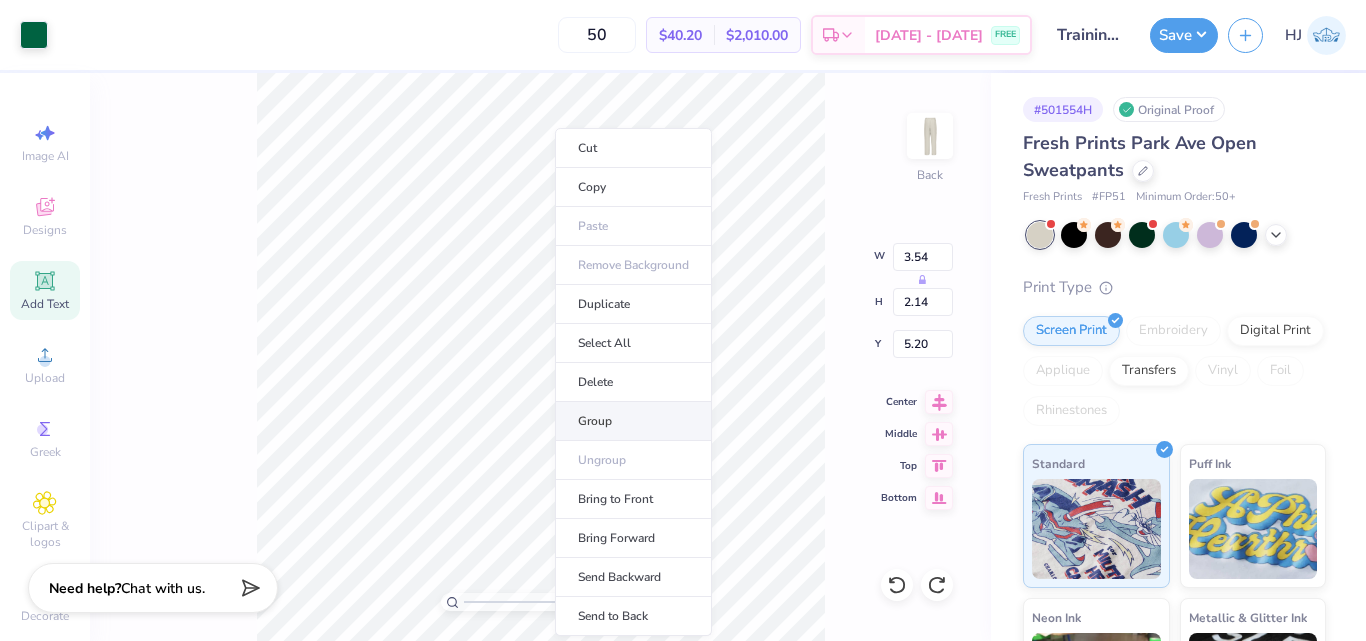 click on "Group" at bounding box center (633, 421) 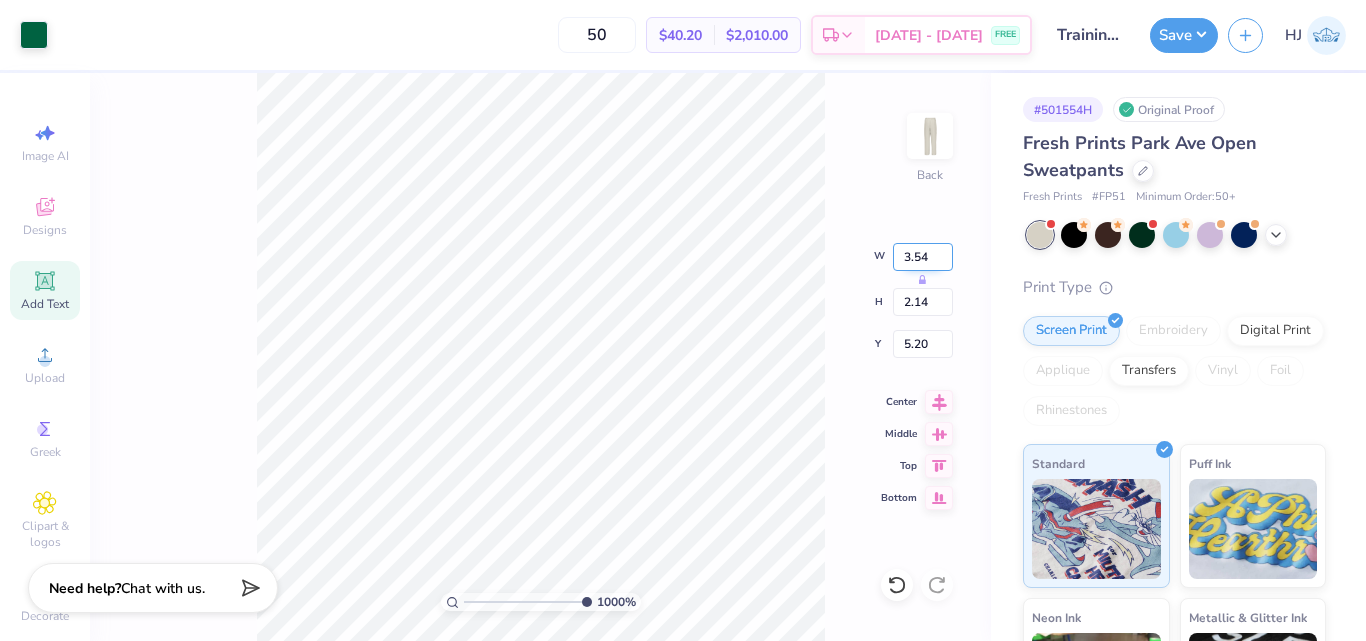 click on "3.54" at bounding box center [923, 257] 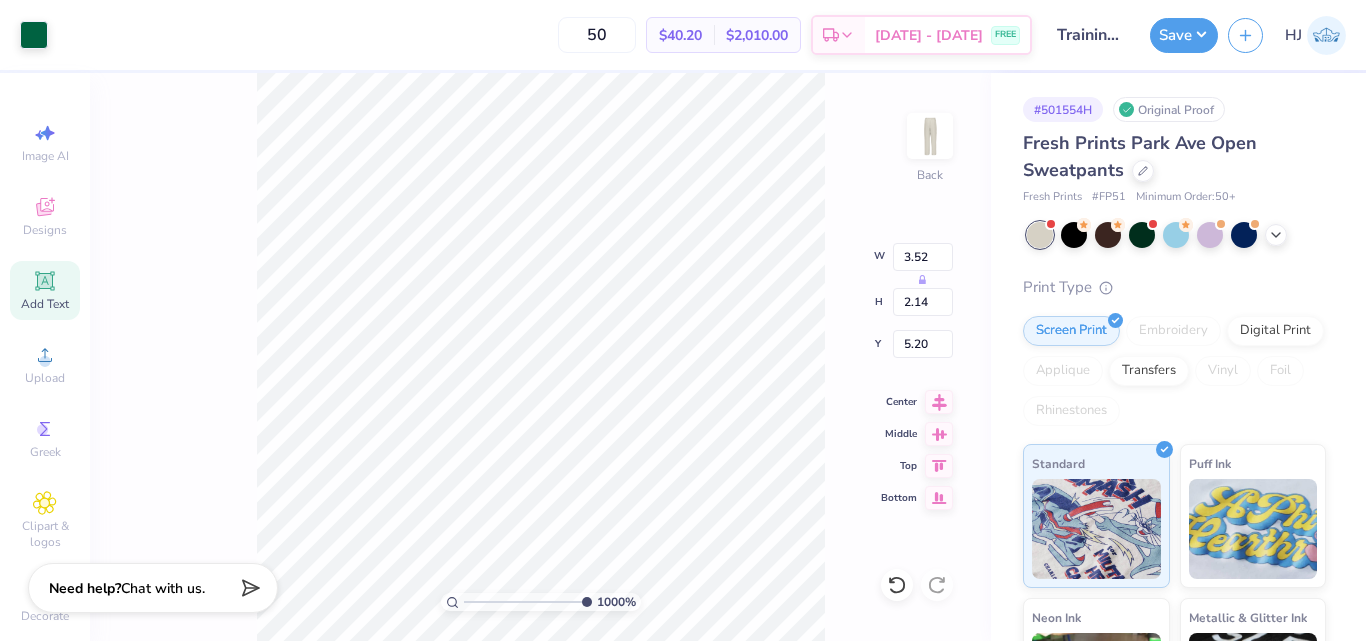 type on "3.93" 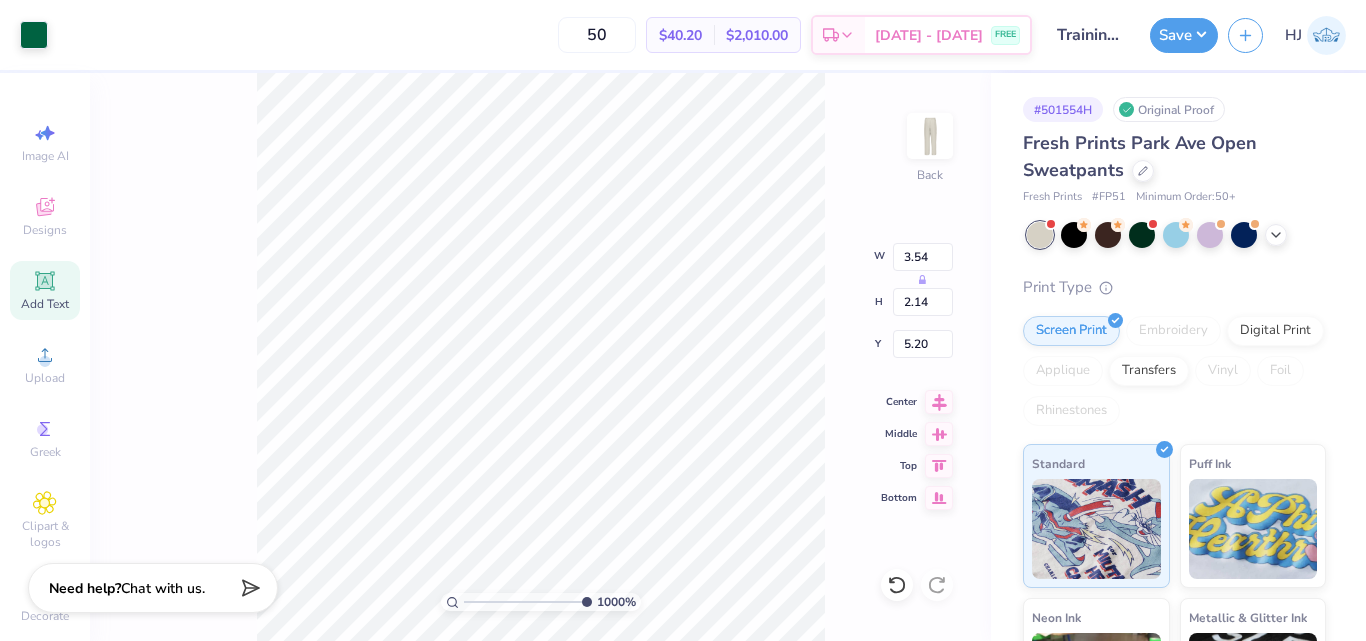 type on "3.54" 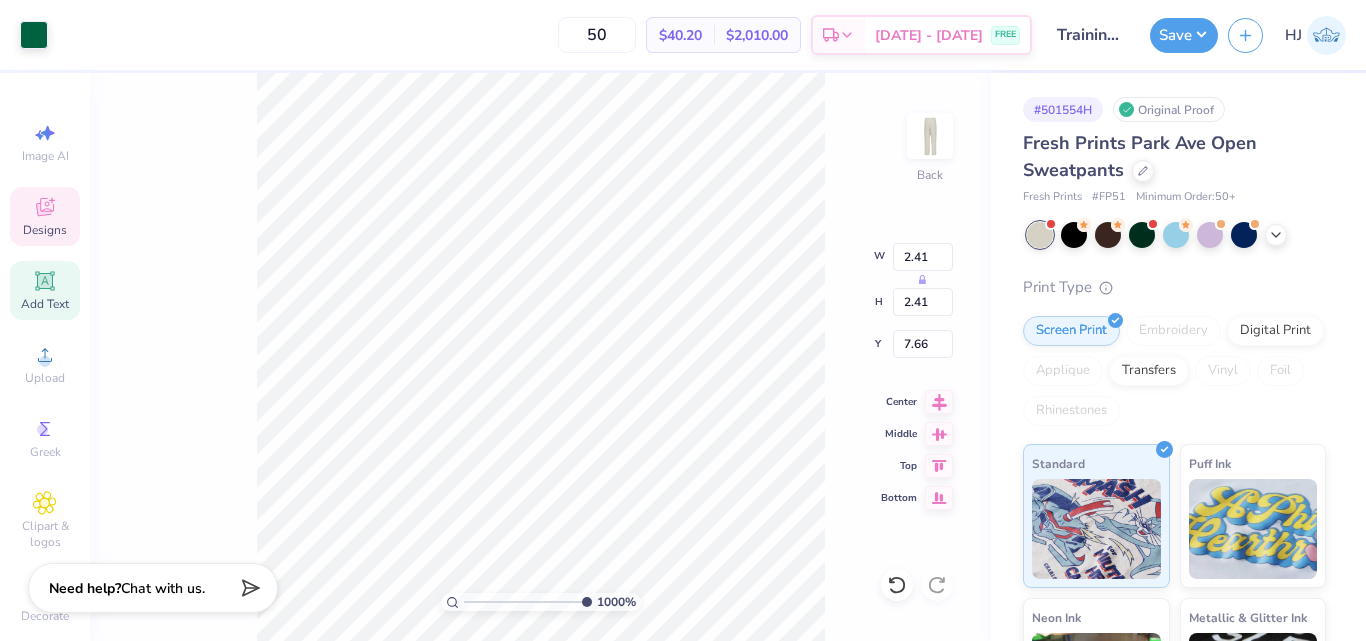 type on "3.54" 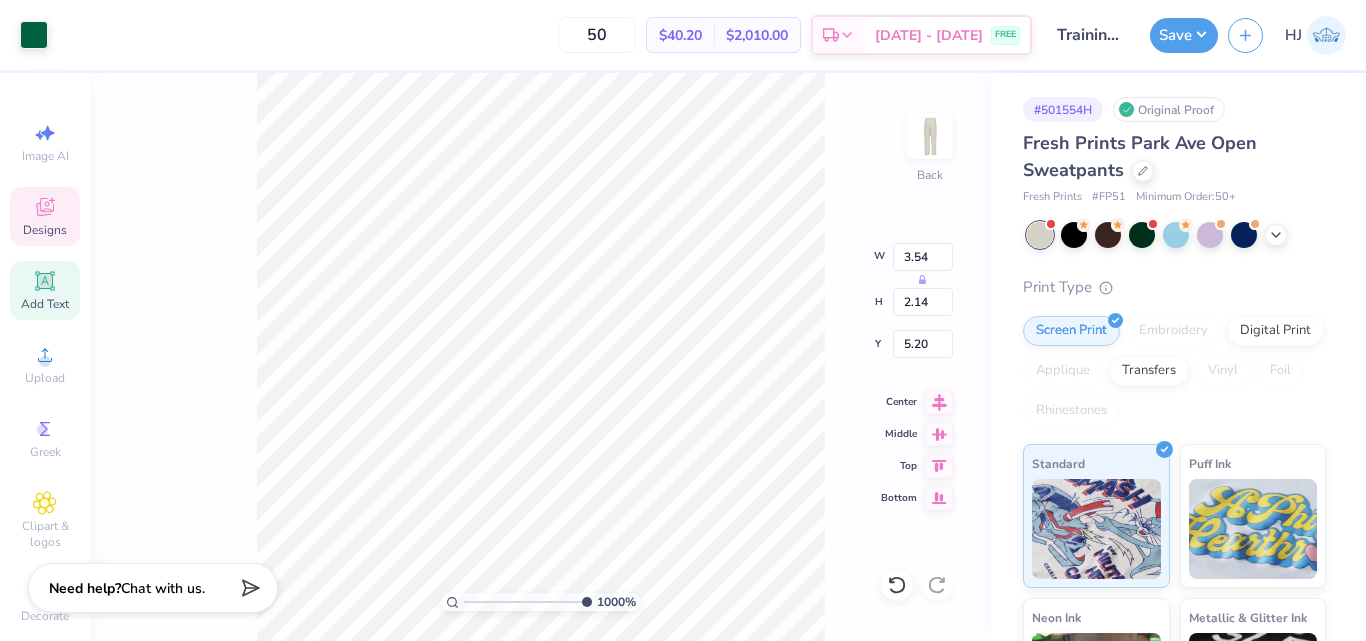 type on "1.72" 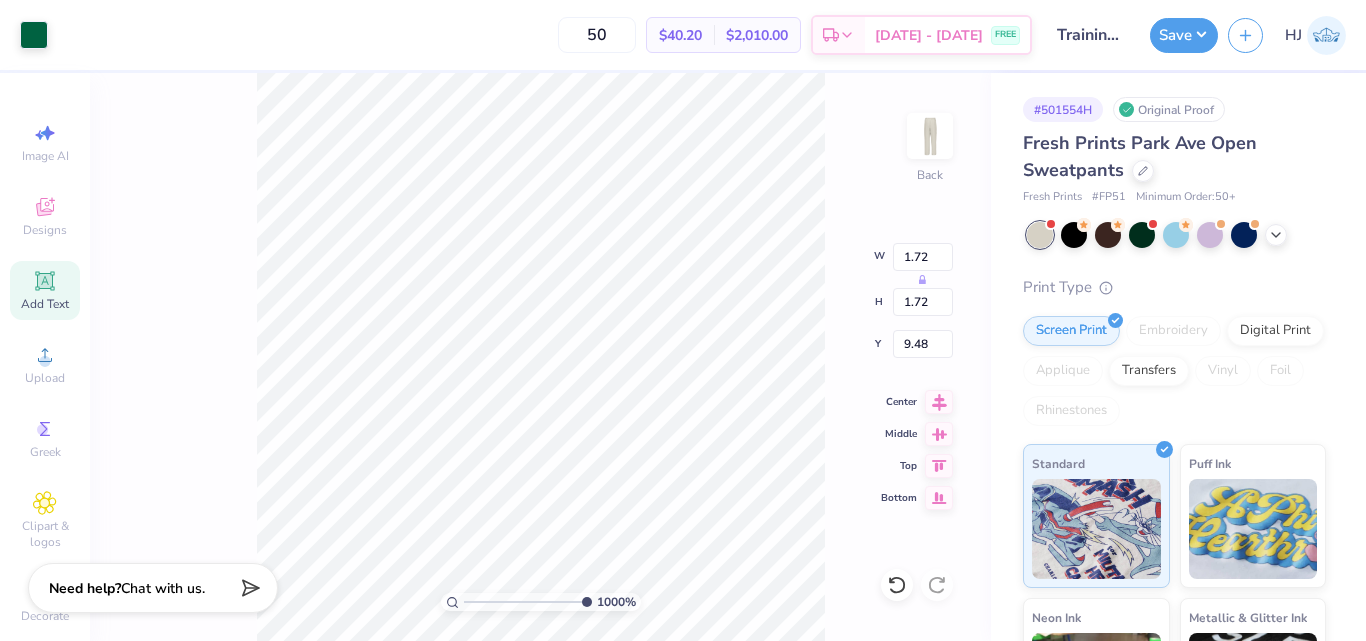 type on "3.54" 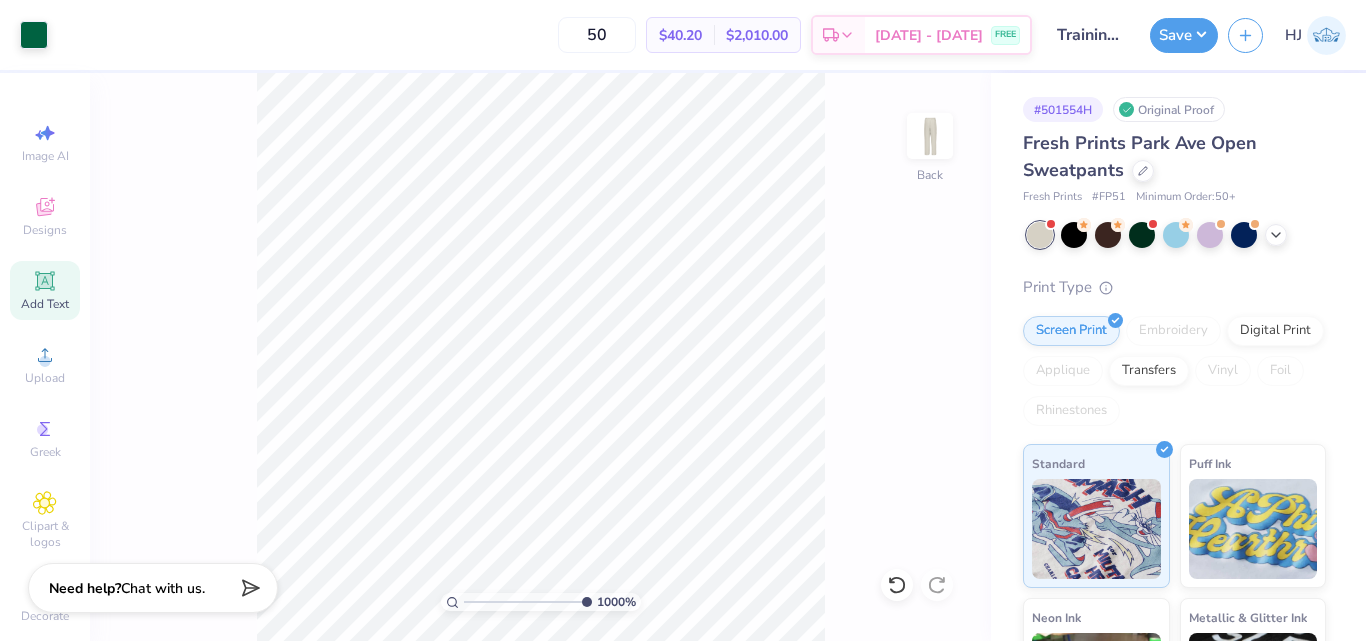 click on "Art colors 50 $40.20 Per Item $2,010.00 Total Est.  Delivery Aug 10 - 13 FREE Design Title Training: Kyle Pulket : Florida Southern College Save HJ Image AI Designs Add Text Upload Greek Clipart & logos Decorate Personalized Names Personalized Numbers Text Tool  Add Font Font Face Off M54 Format Color Enter a Pantone Styles Text Shape 1000  % Back # 501554H Original Proof Fresh Prints Park Ave Open Sweatpants Fresh Prints # FP51 Minimum Order:  50 +   Print Type Screen Print Embroidery Digital Print Applique Transfers Vinyl Foil Rhinestones Standard Puff Ink Neon Ink Metallic & Glitter Ink Glow in the Dark Ink Water based Ink Need help?  Chat with us.
x" at bounding box center (683, 320) 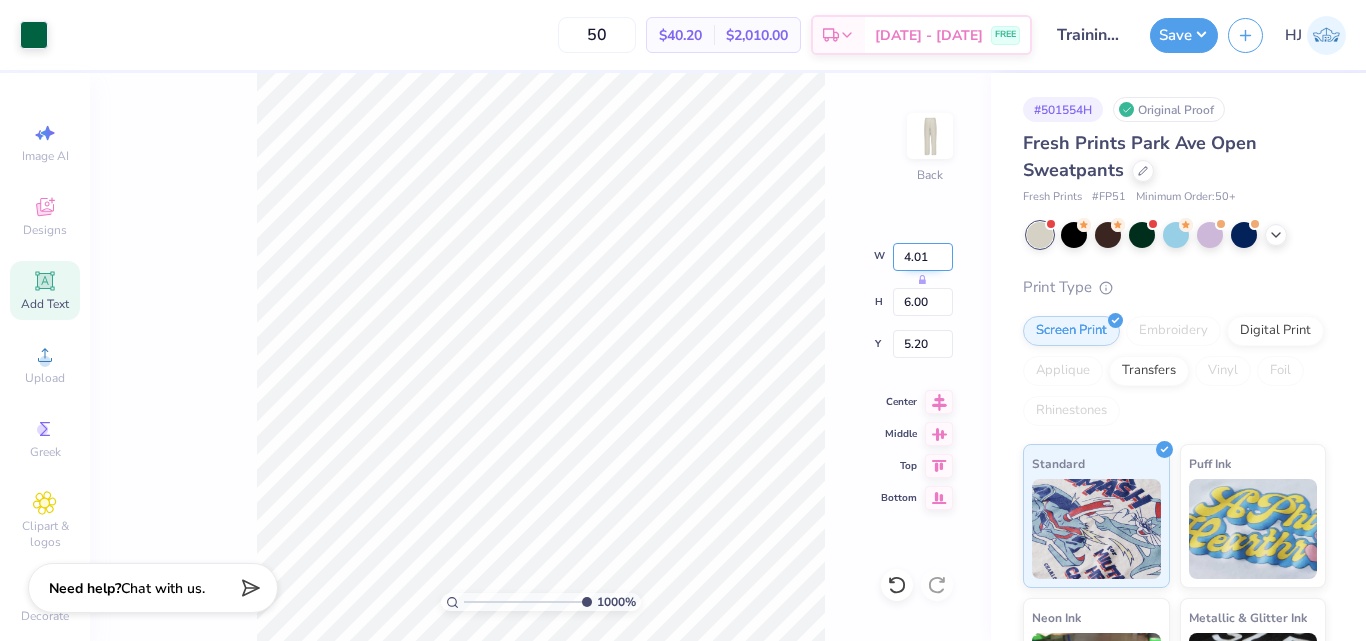 click on "4.01" at bounding box center [923, 257] 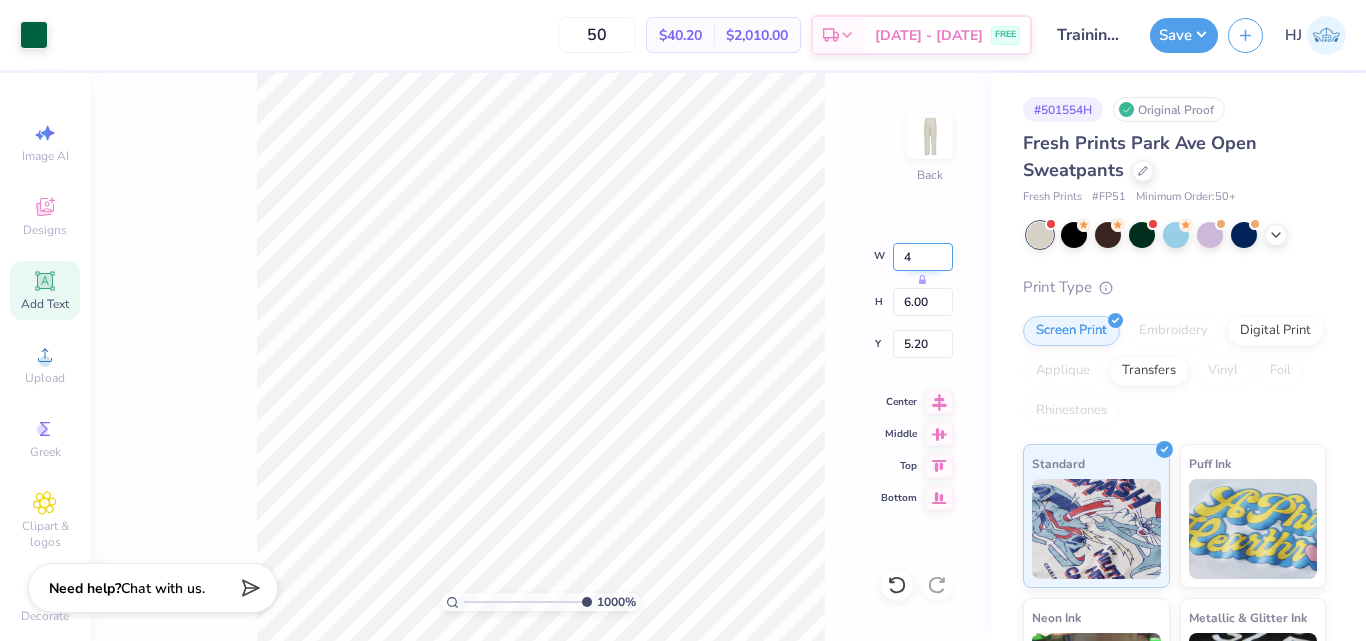 click on "4" at bounding box center (923, 257) 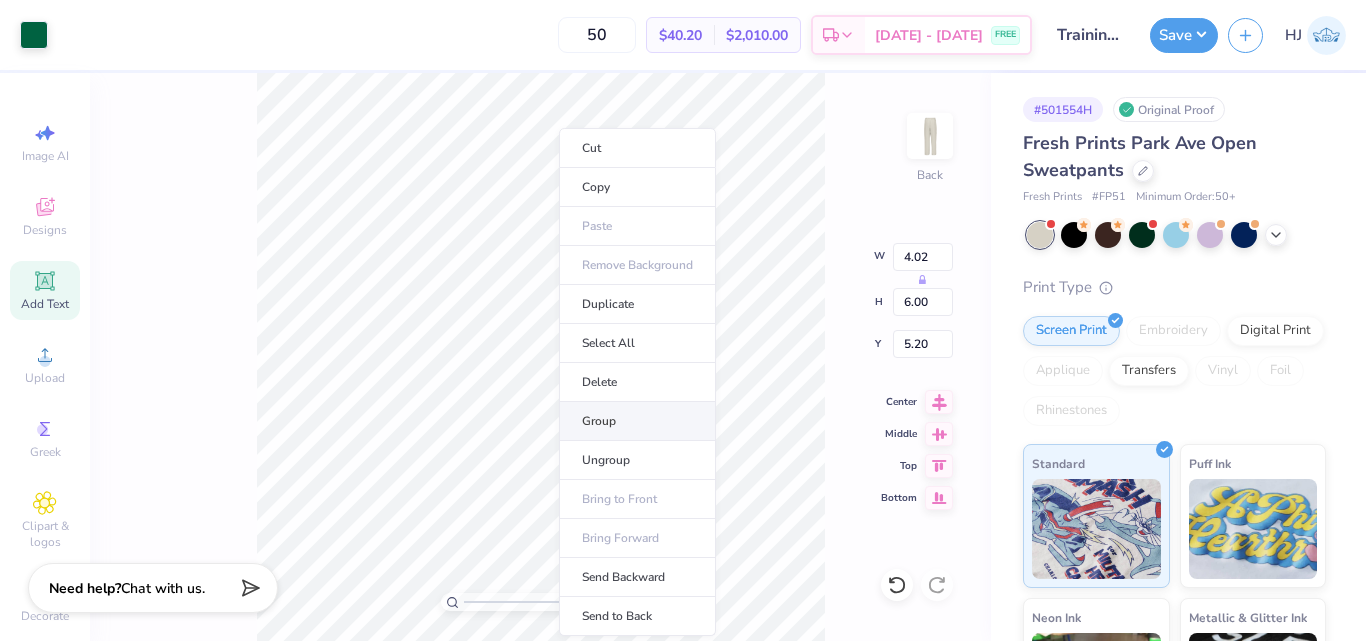 click on "Group" at bounding box center (637, 421) 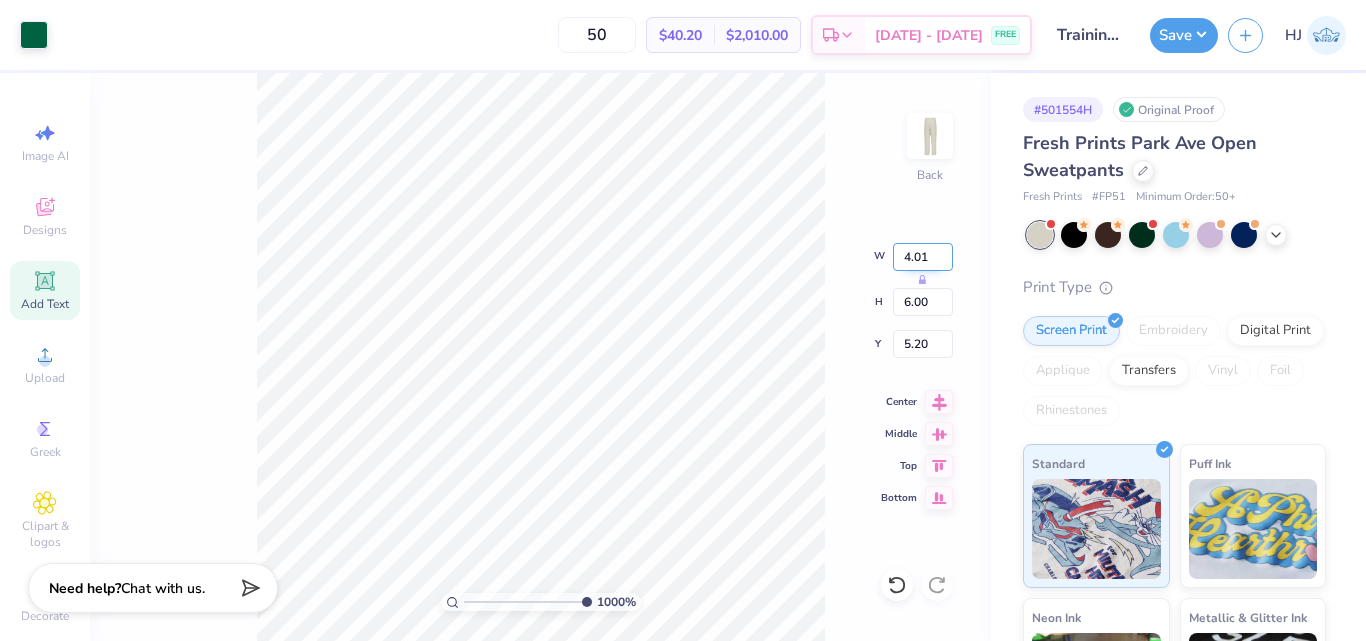 click on "4.01" at bounding box center (923, 257) 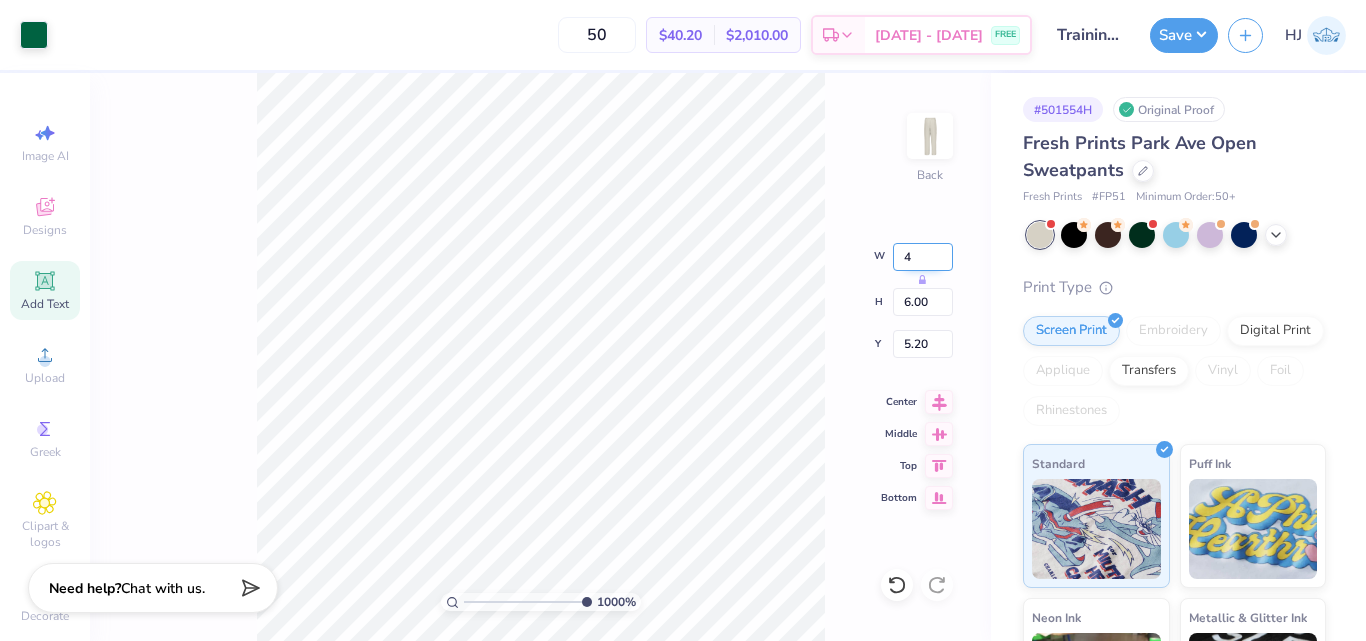 click on "4" at bounding box center (923, 257) 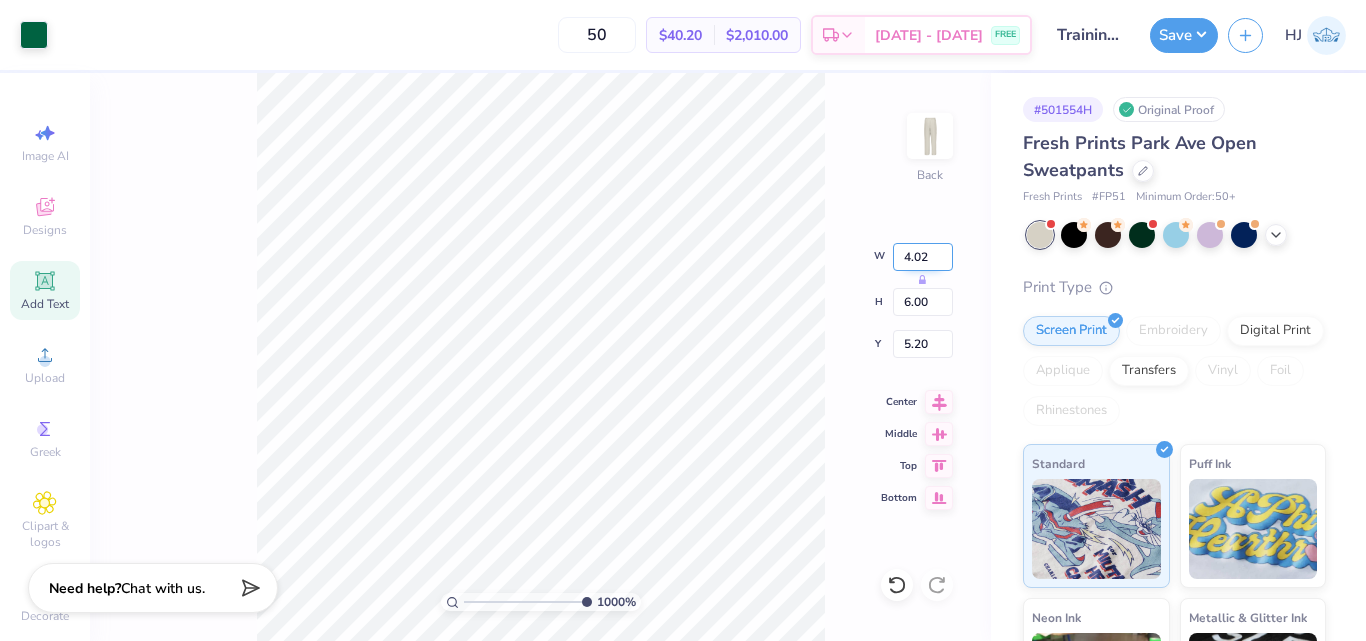 click on "4.02" at bounding box center [923, 257] 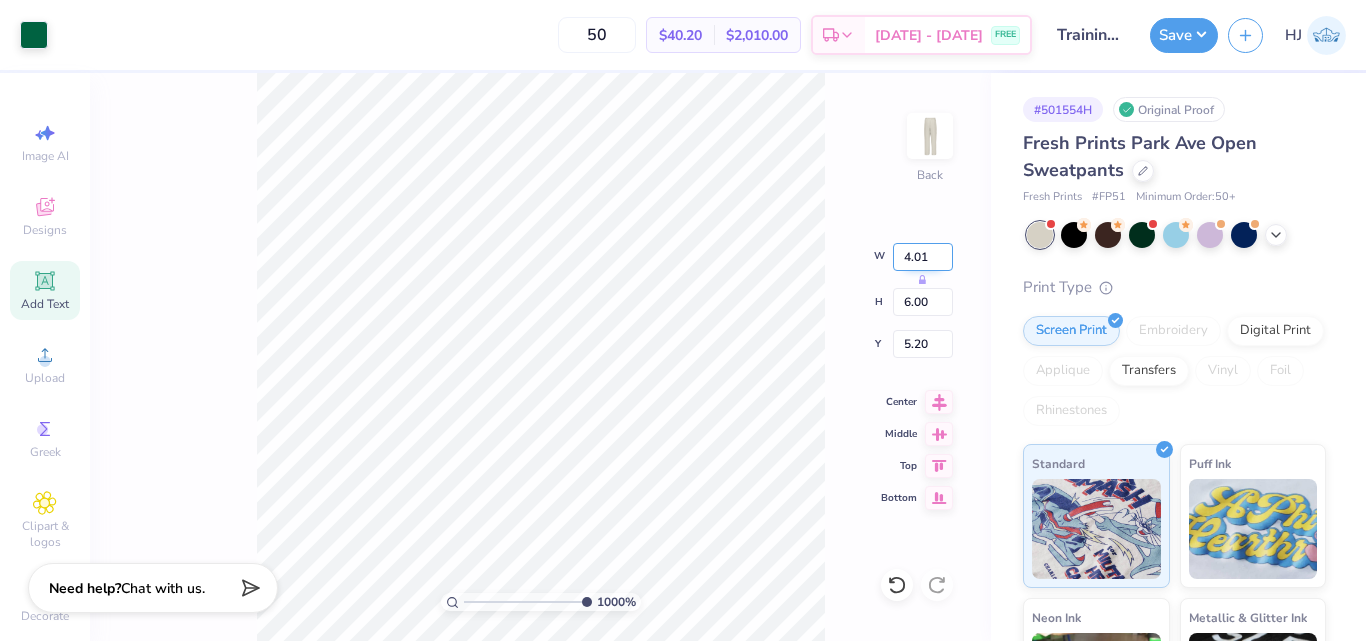 click on "4.01" at bounding box center (923, 257) 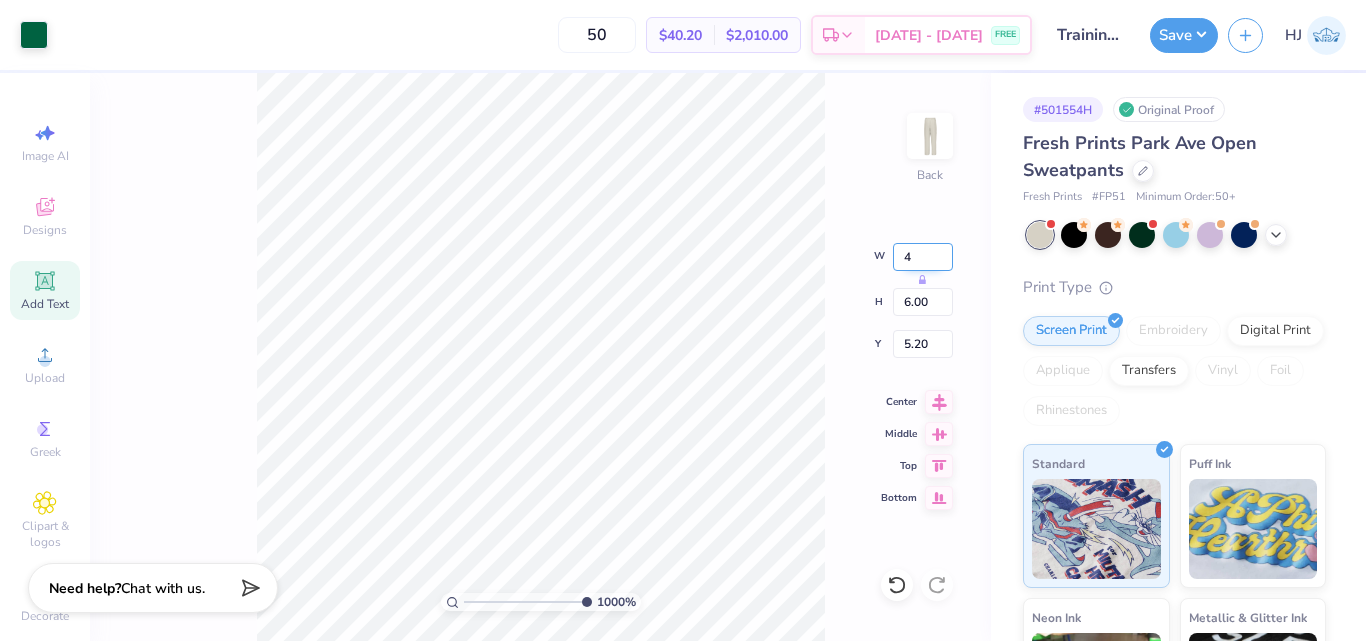 type on "4" 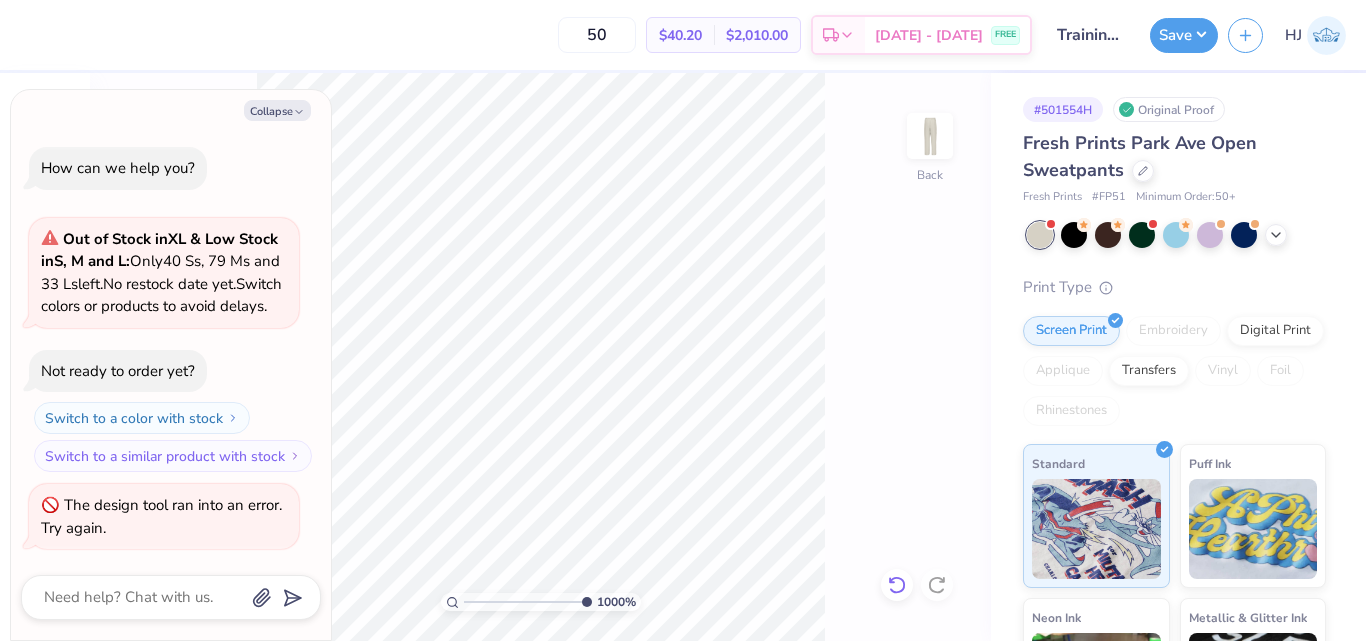 click 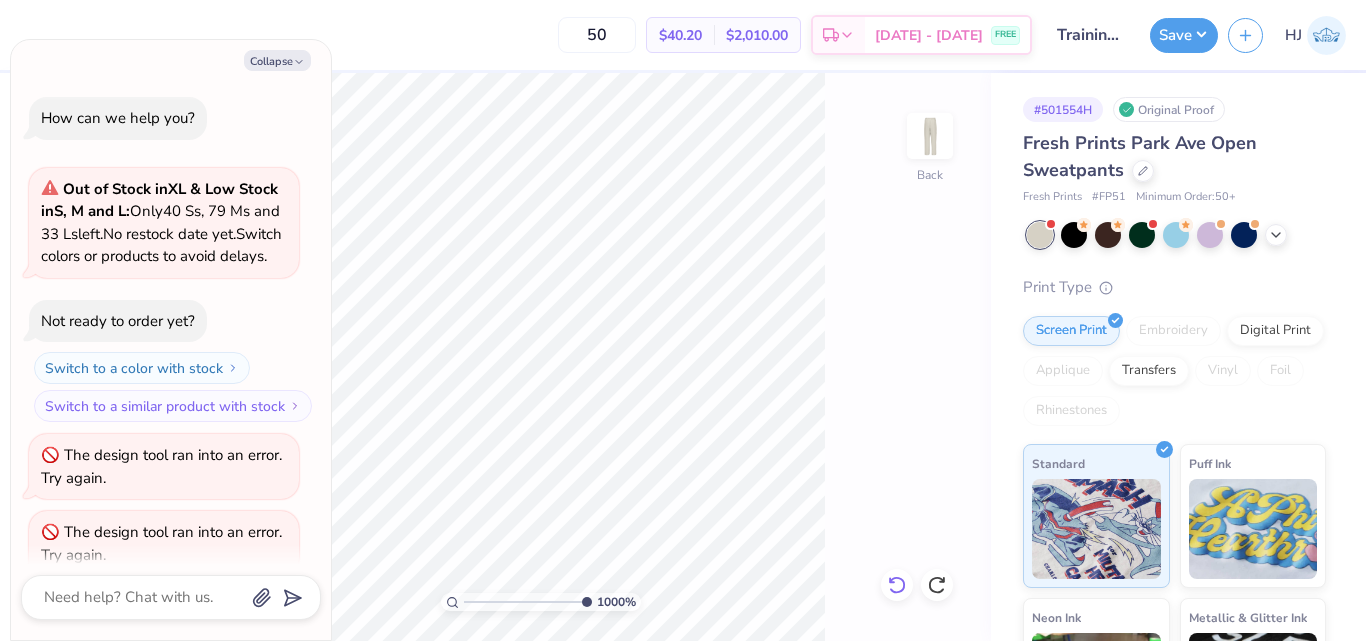 scroll, scrollTop: 50, scrollLeft: 0, axis: vertical 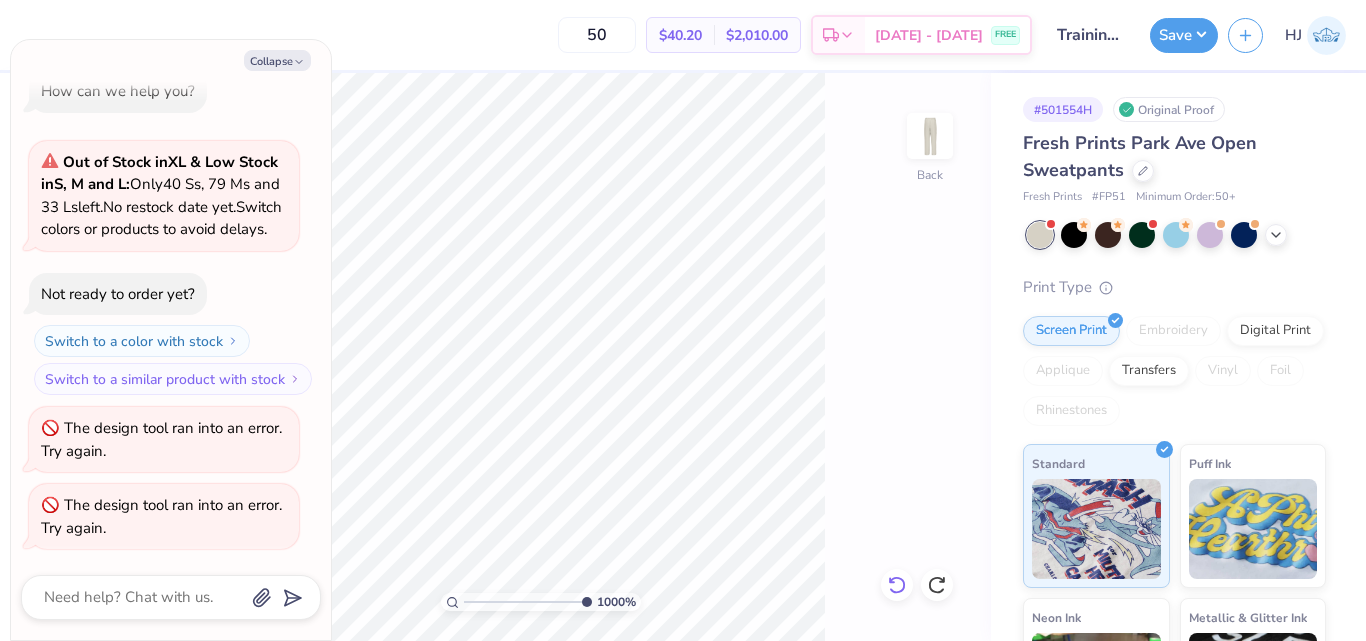 type on "x" 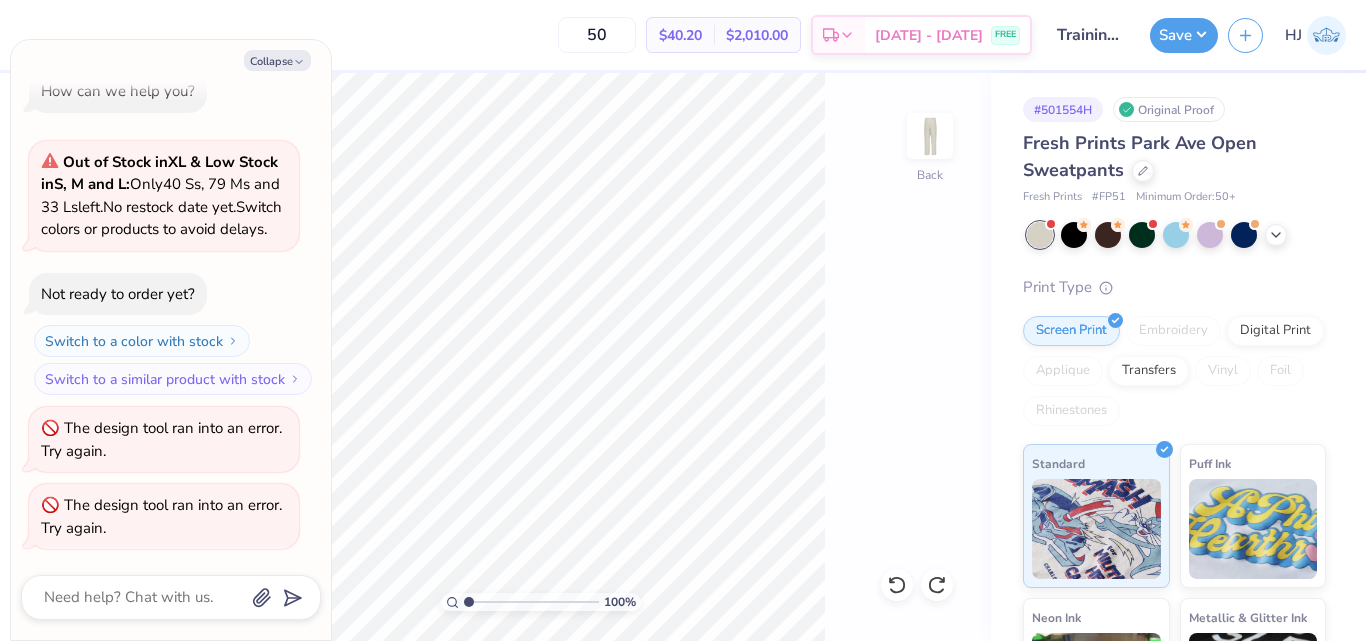 drag, startPoint x: 581, startPoint y: 605, endPoint x: 426, endPoint y: 613, distance: 155.20631 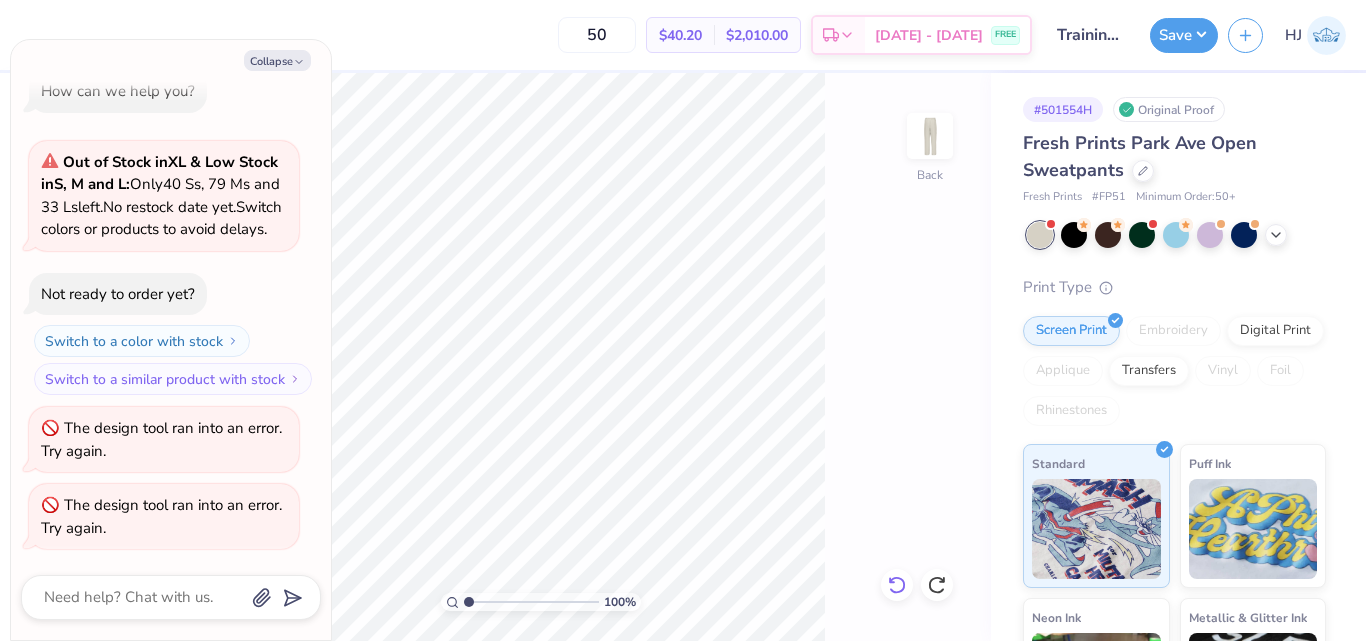 click 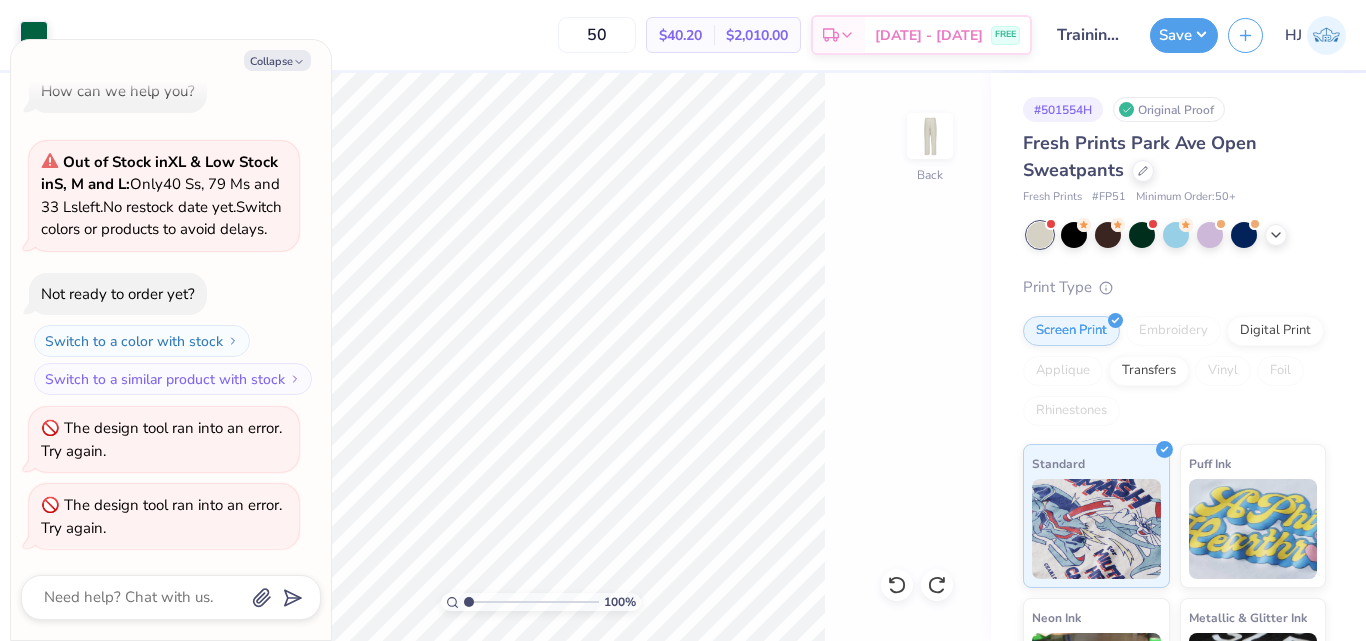 type on "x" 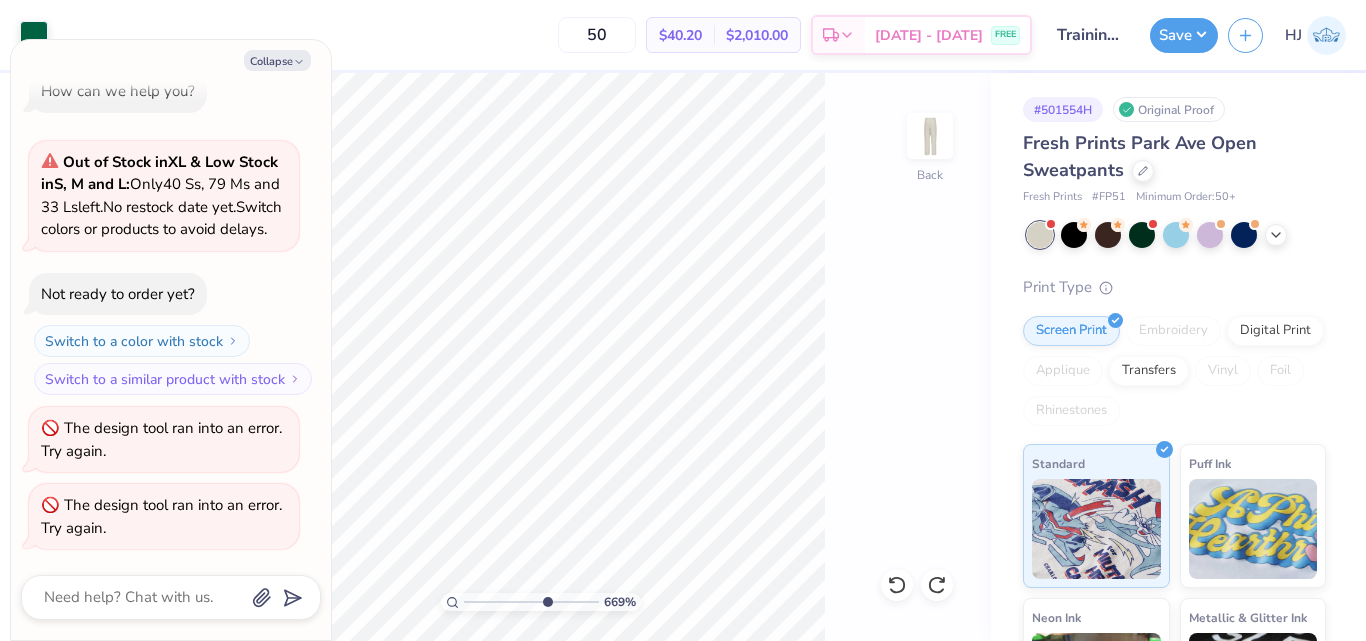 type on "6.69225330157204" 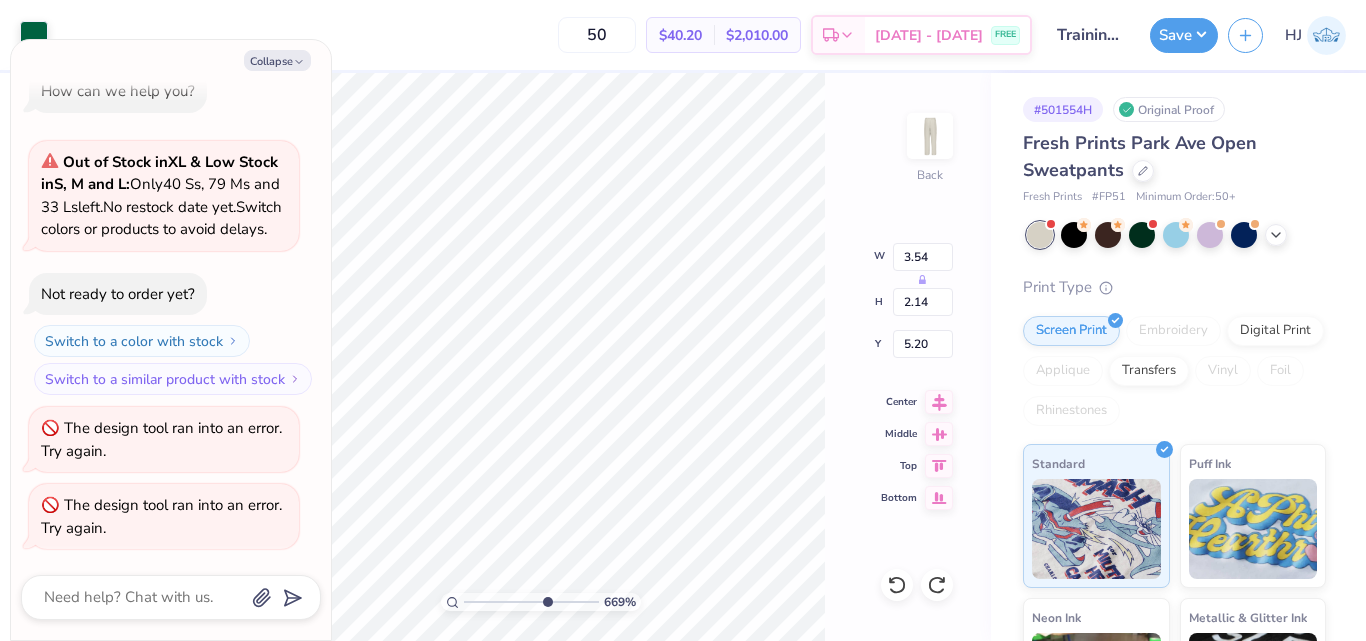type on "6.69225330157204" 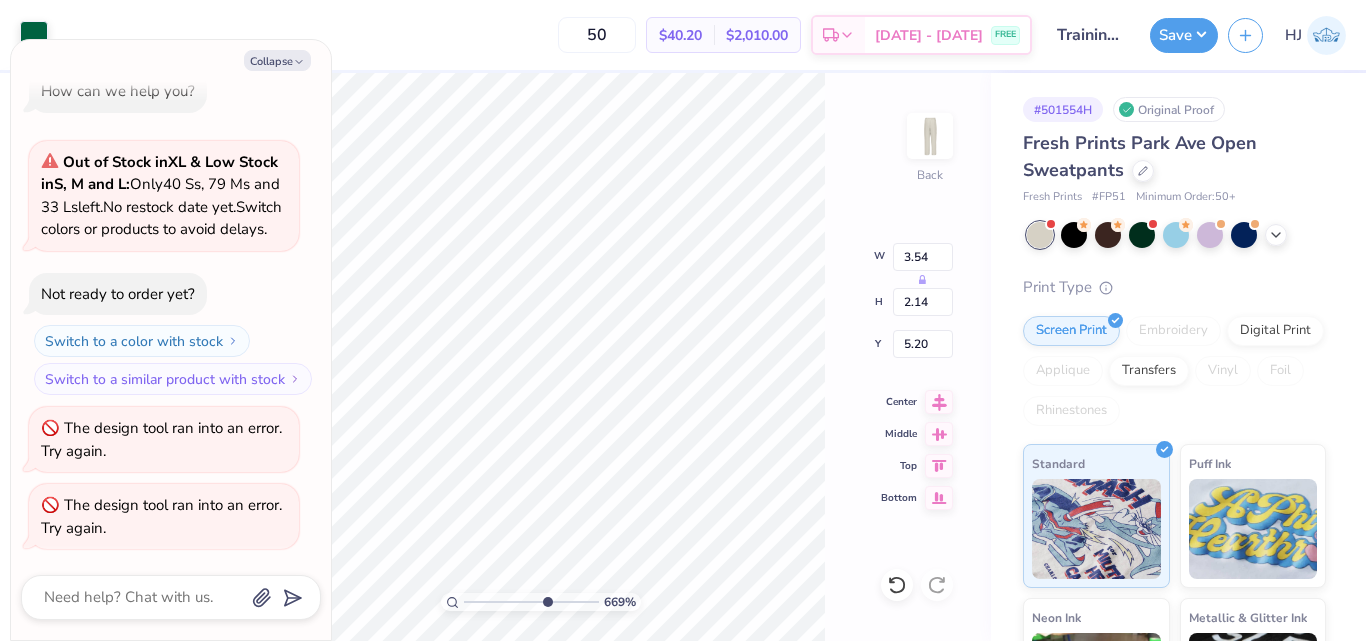 type on "6.69225330157204" 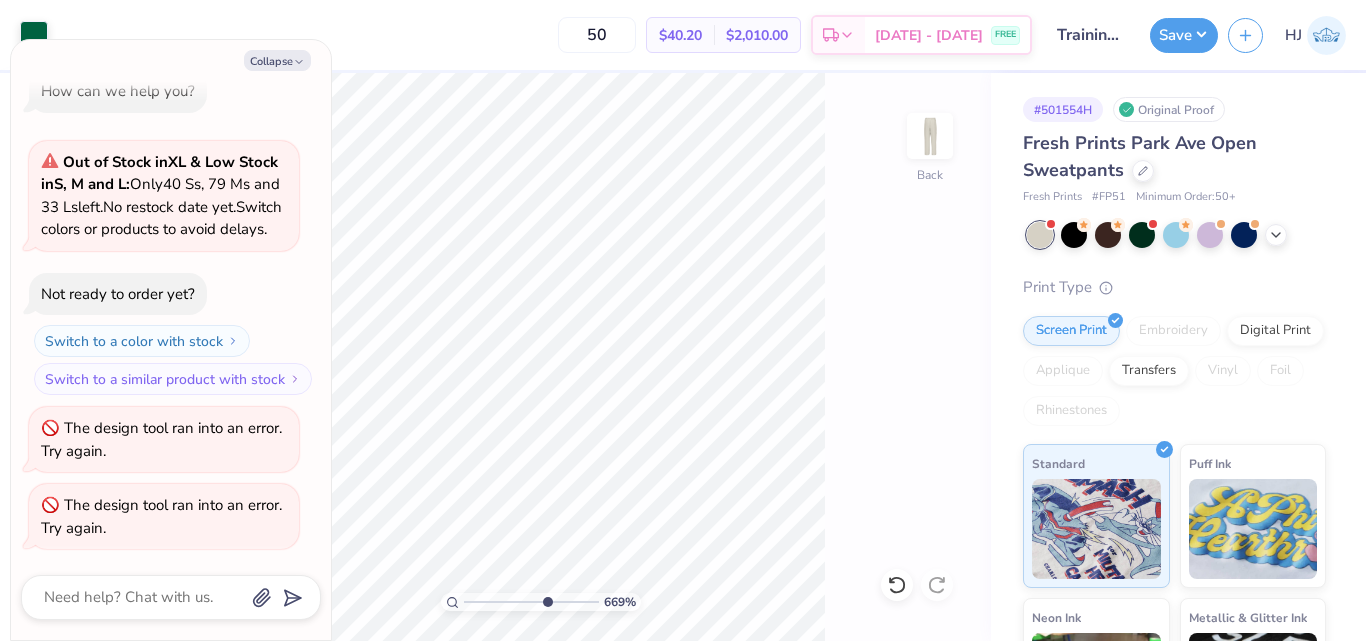 type on "6.69225330157204" 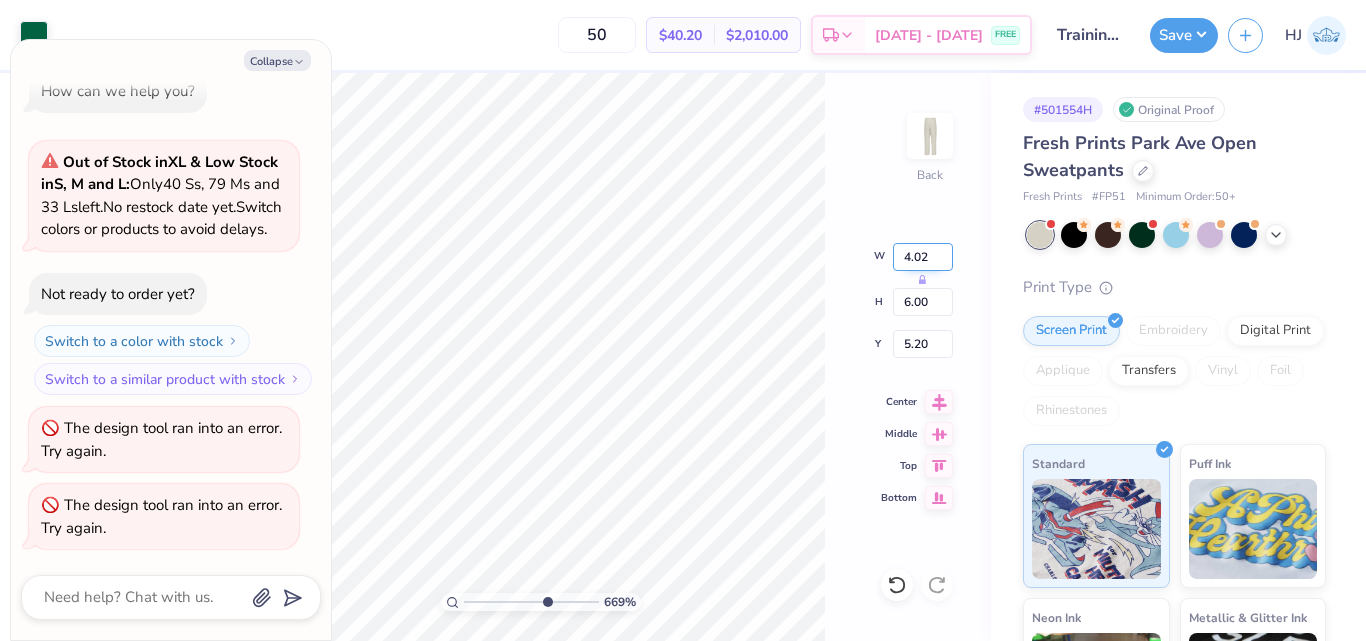 click on "4.02" at bounding box center [923, 257] 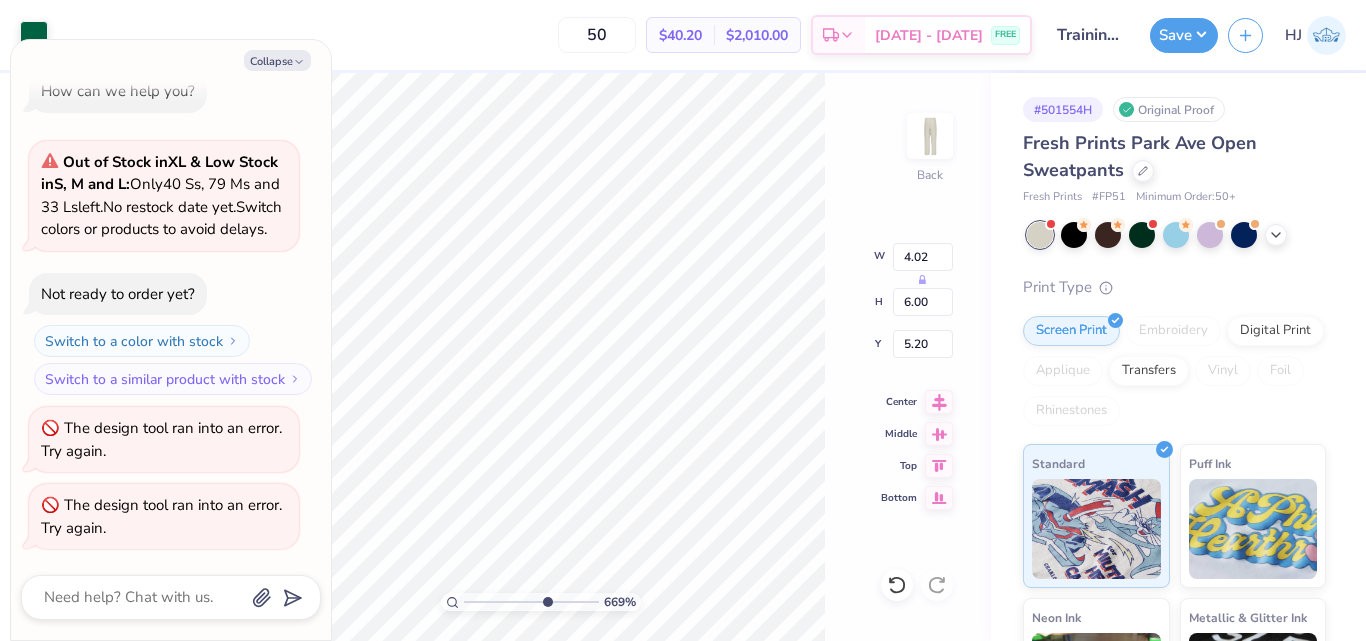 type on "6.69225330157204" 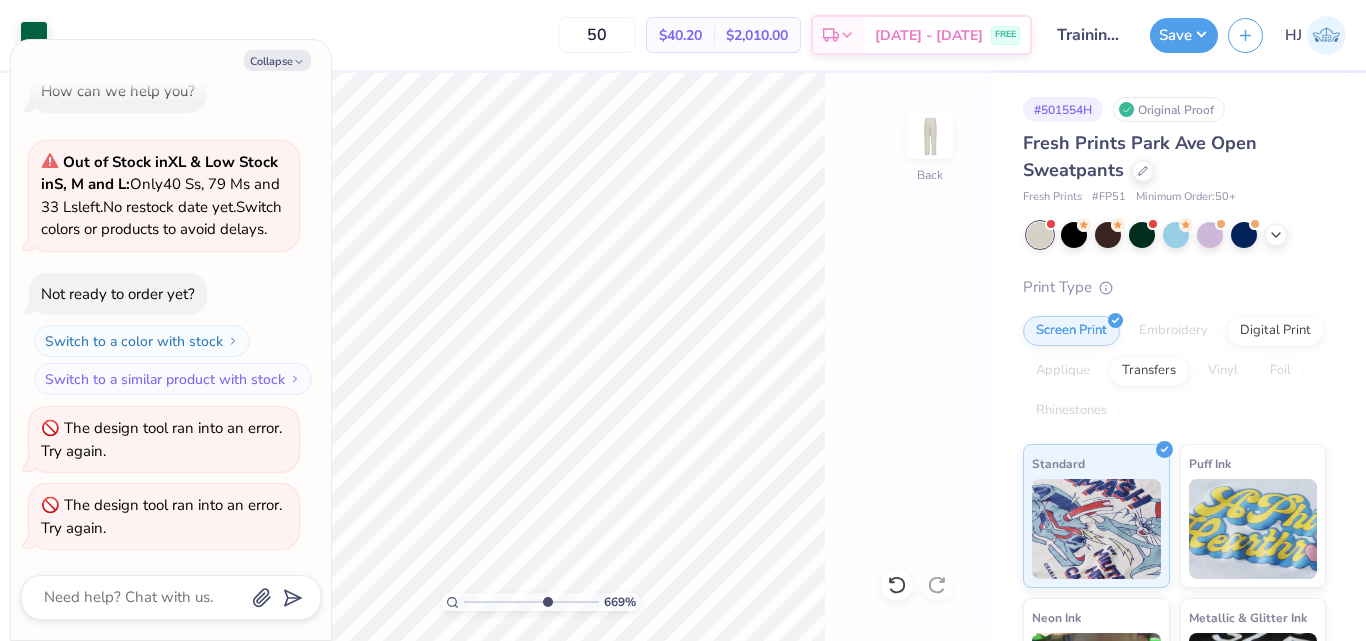 type on "6.69225330157204" 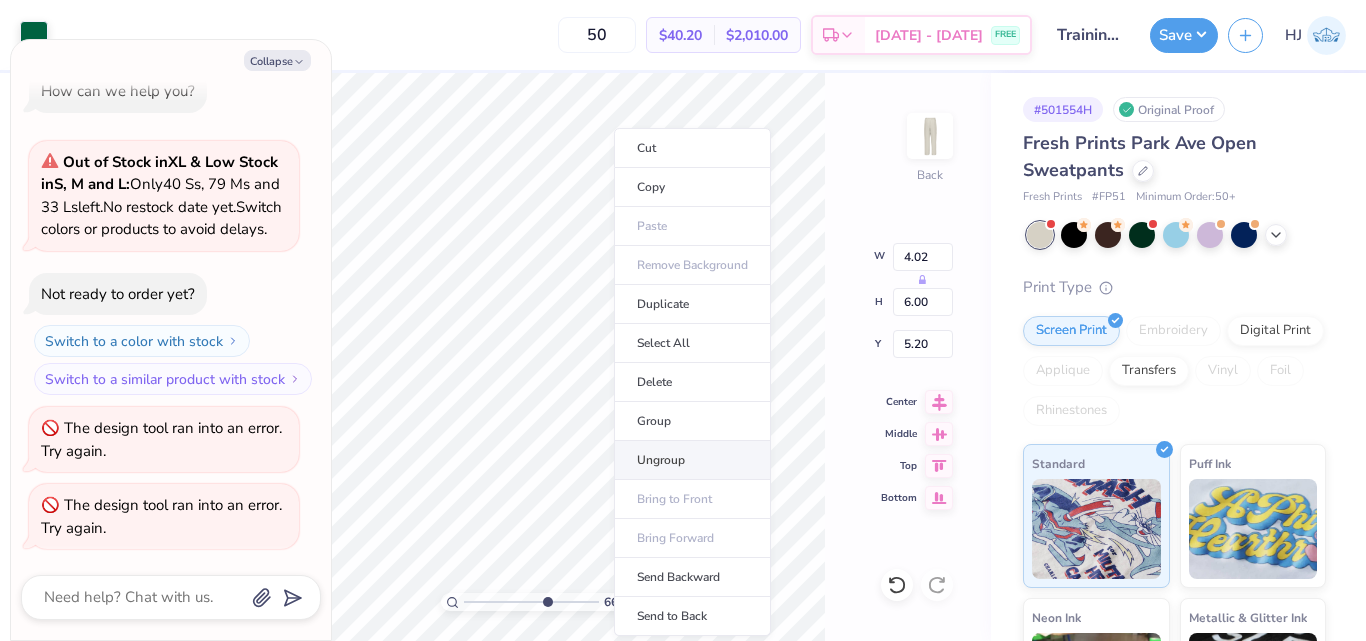 click on "Ungroup" at bounding box center (692, 460) 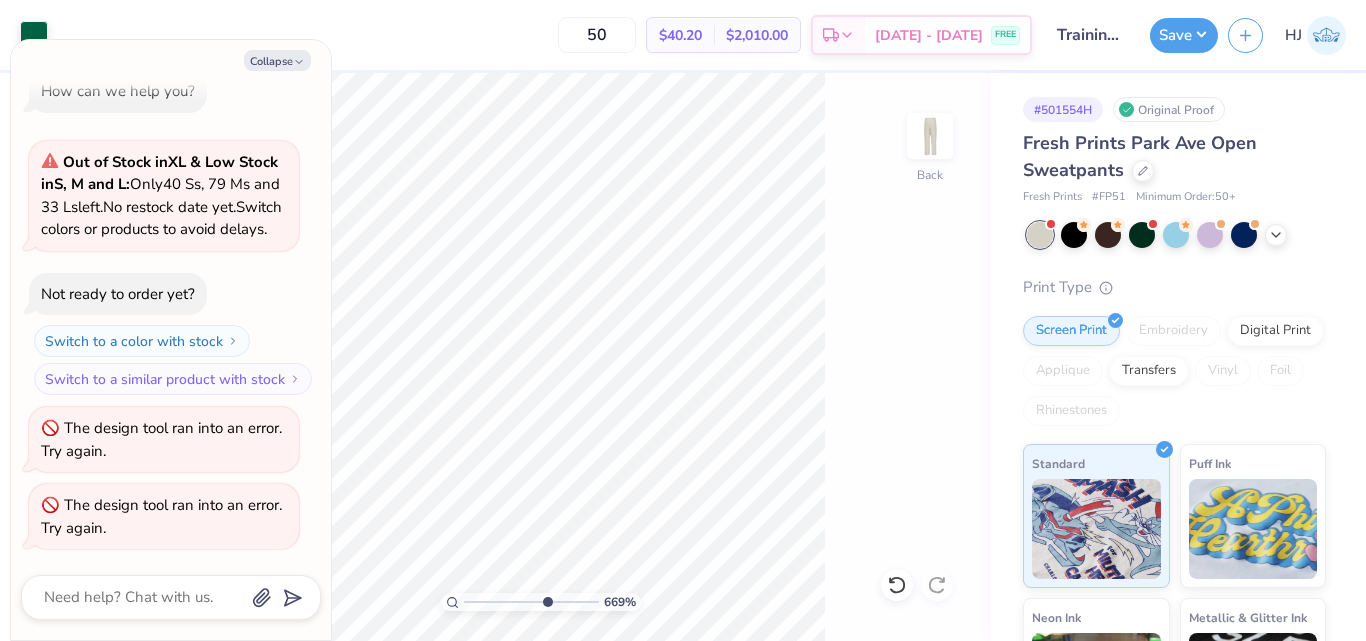 type on "6.69225330157204" 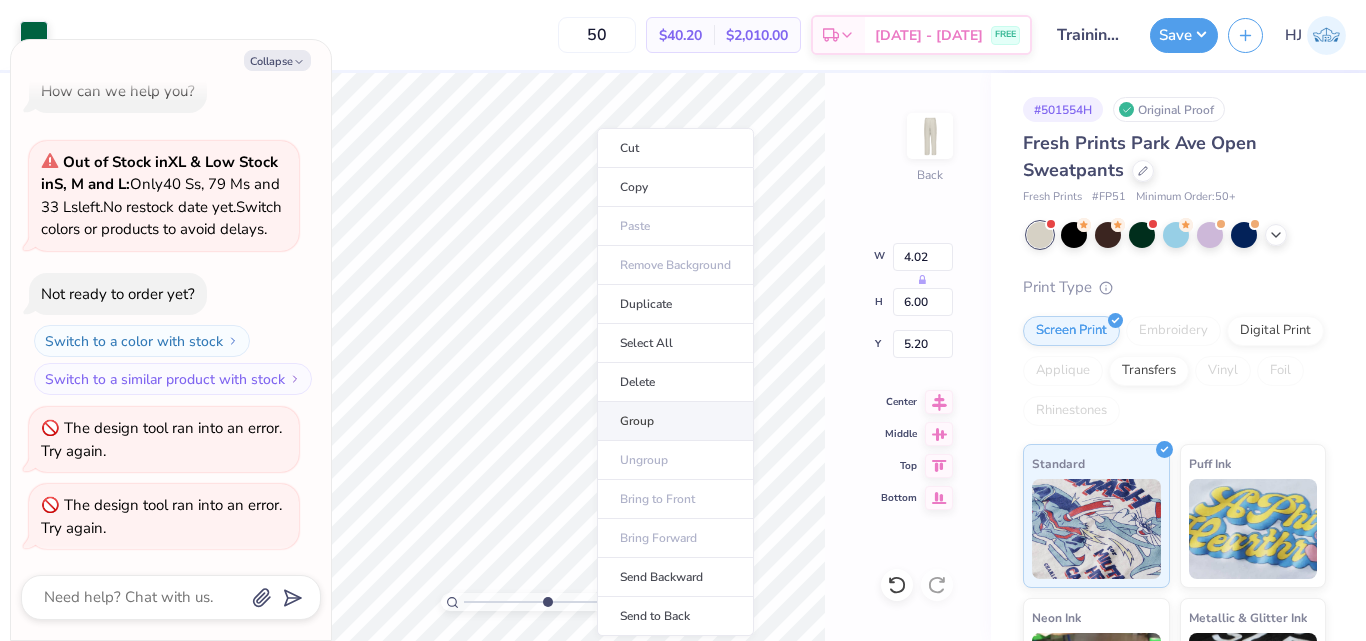 click on "Group" at bounding box center (675, 421) 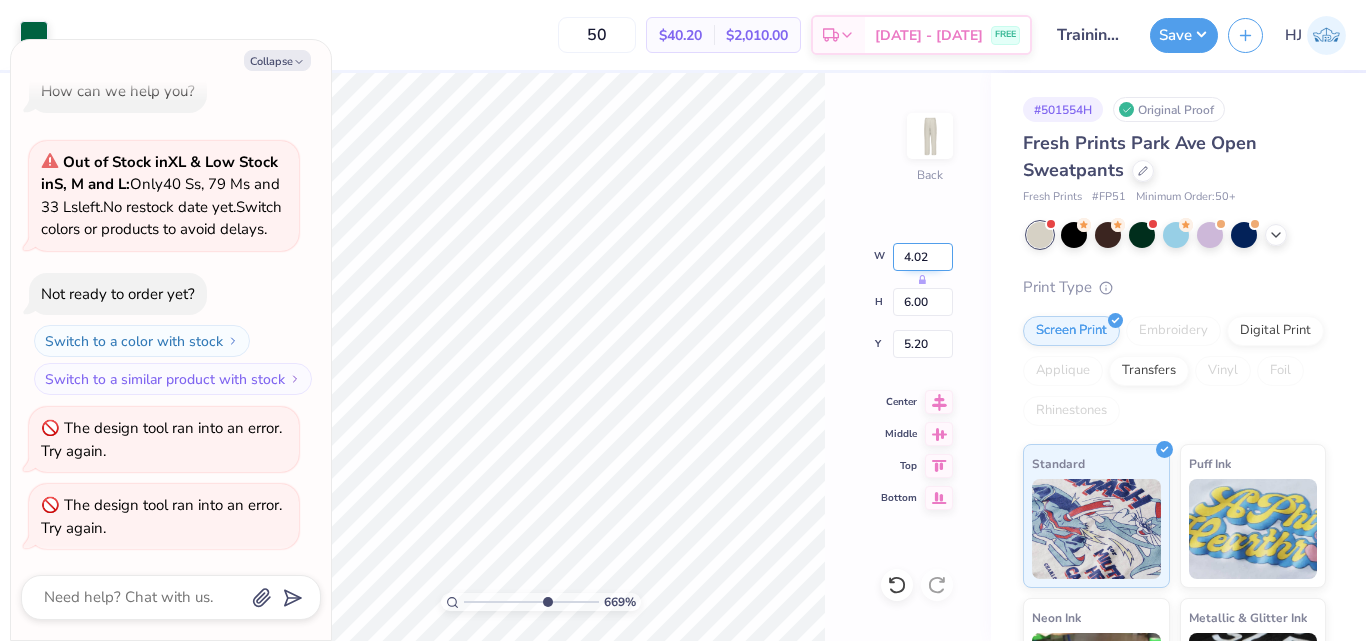 click on "4.02" at bounding box center (923, 257) 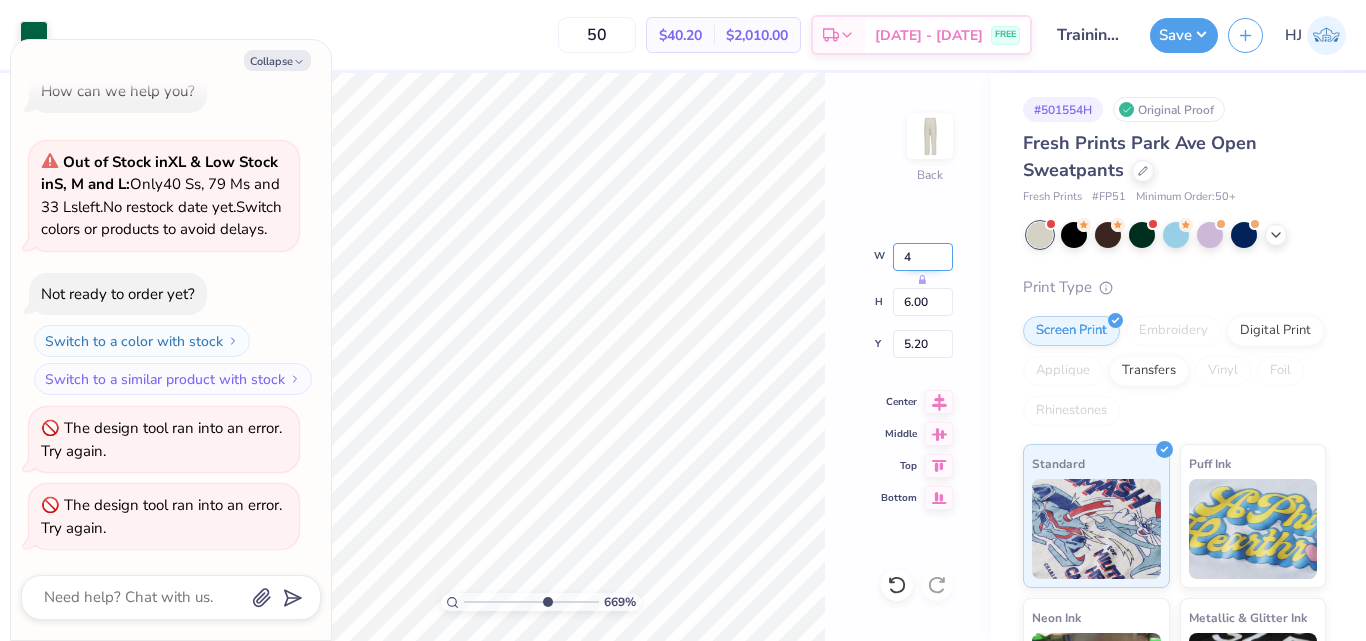 type on "4" 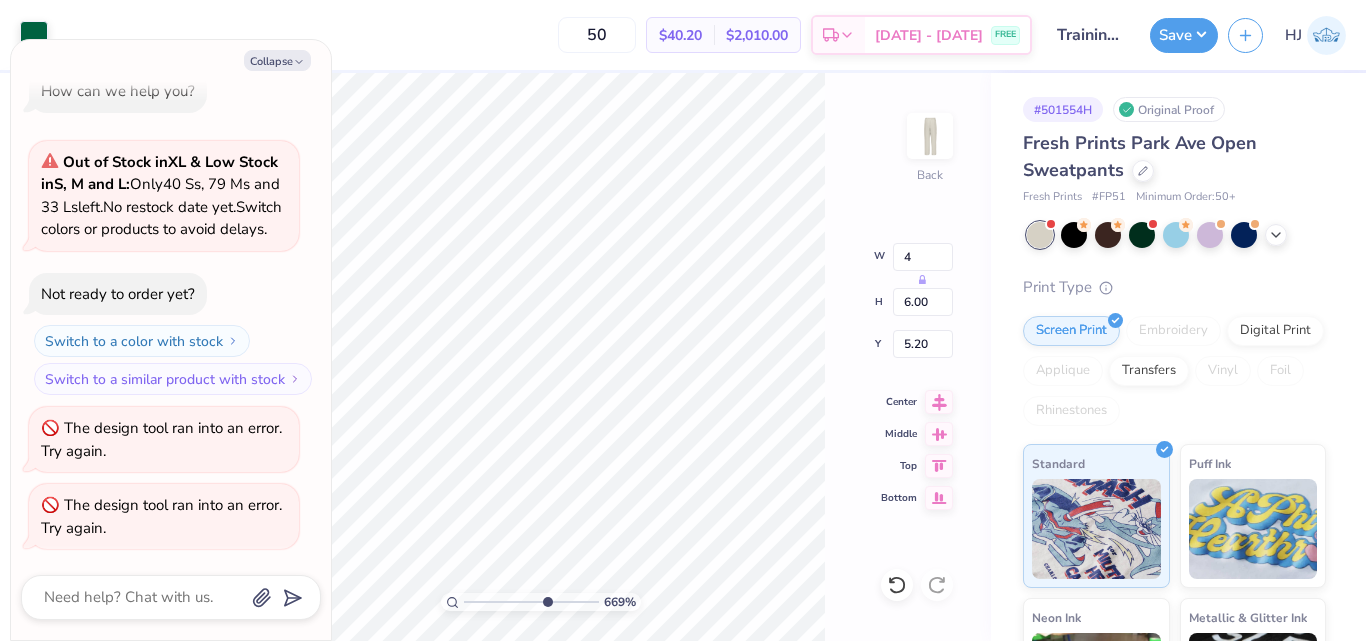 type on "6.69225330157204" 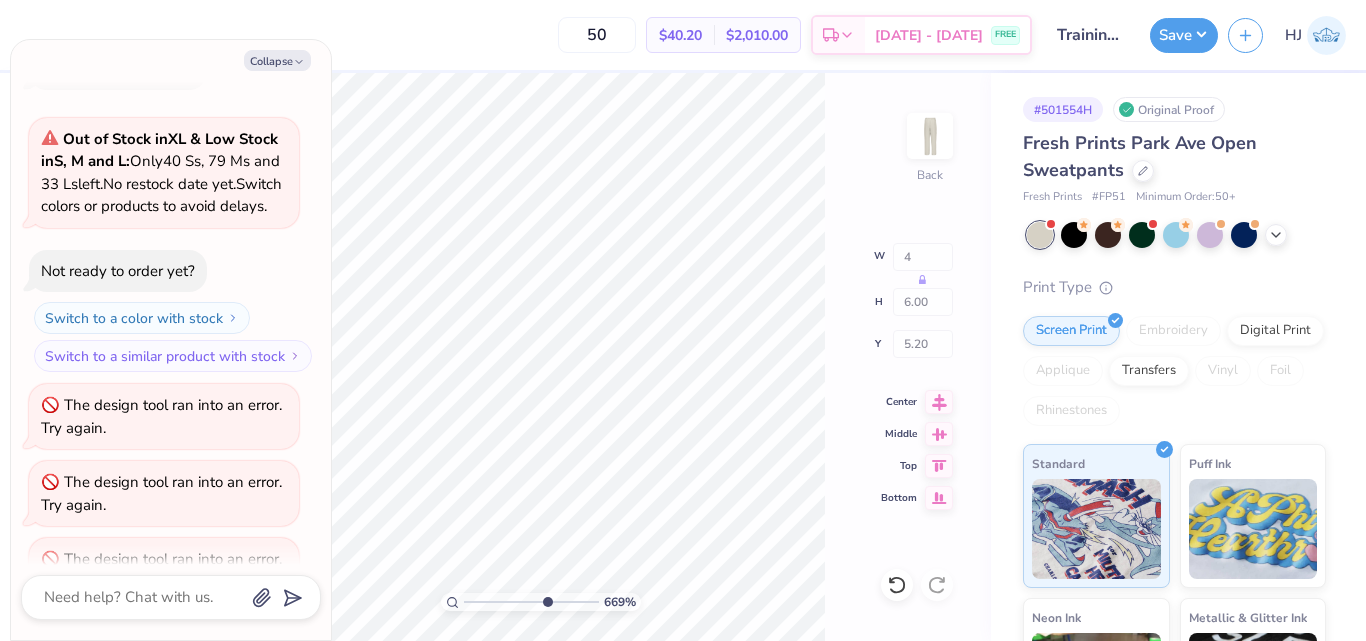 scroll, scrollTop: 127, scrollLeft: 0, axis: vertical 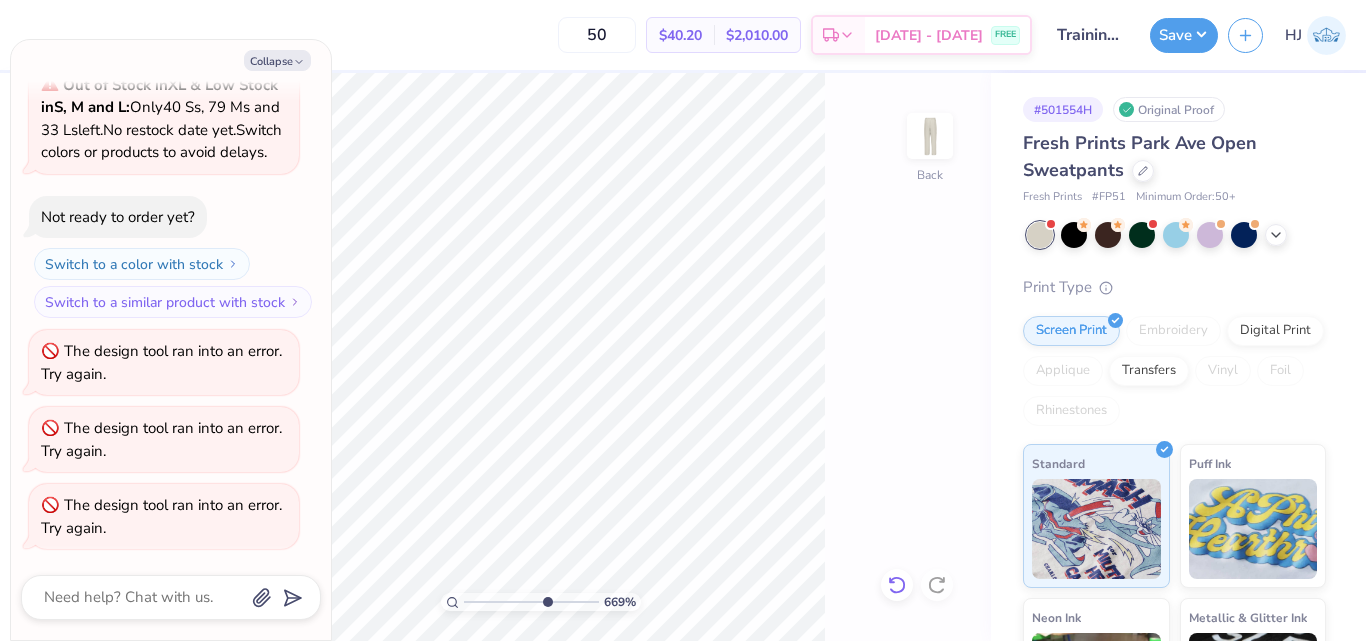 click 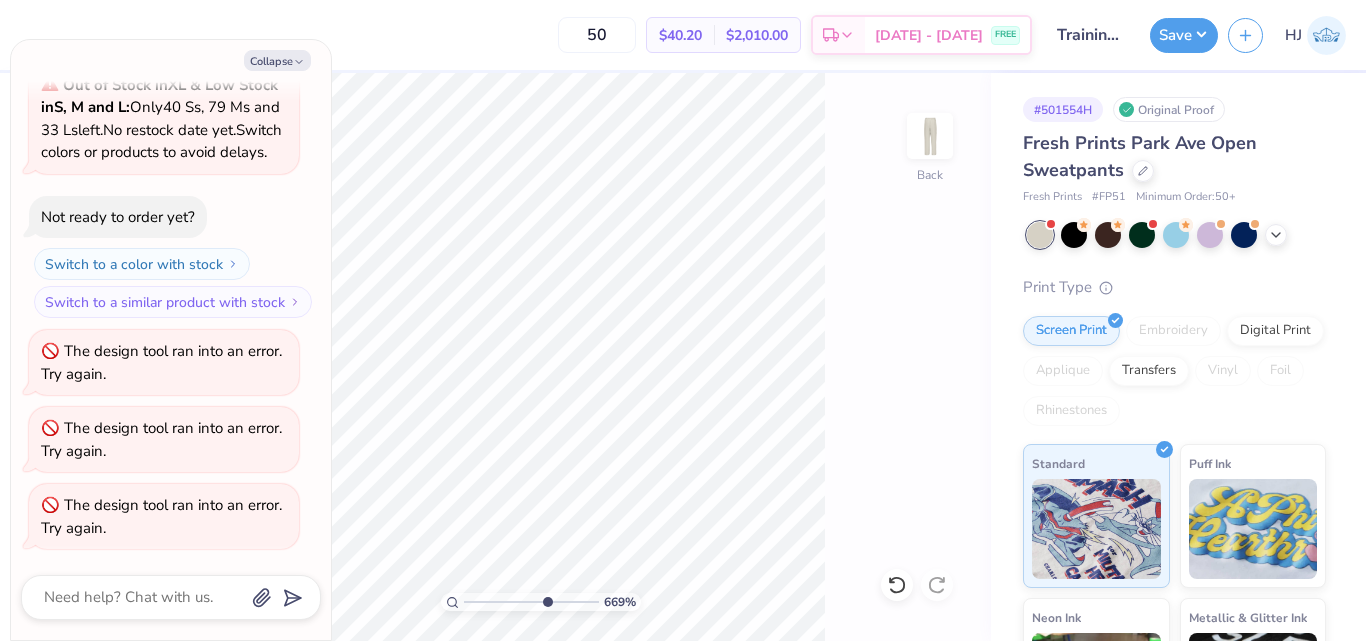 type on "6.69225330157204" 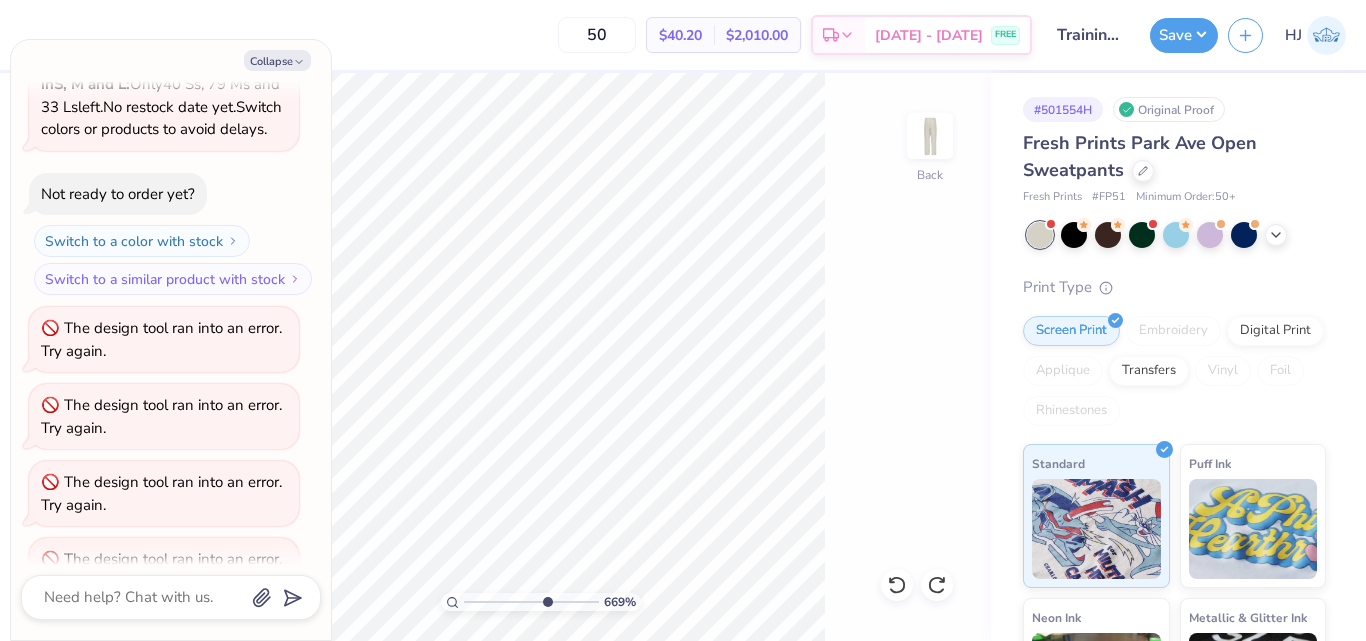 scroll, scrollTop: 204, scrollLeft: 0, axis: vertical 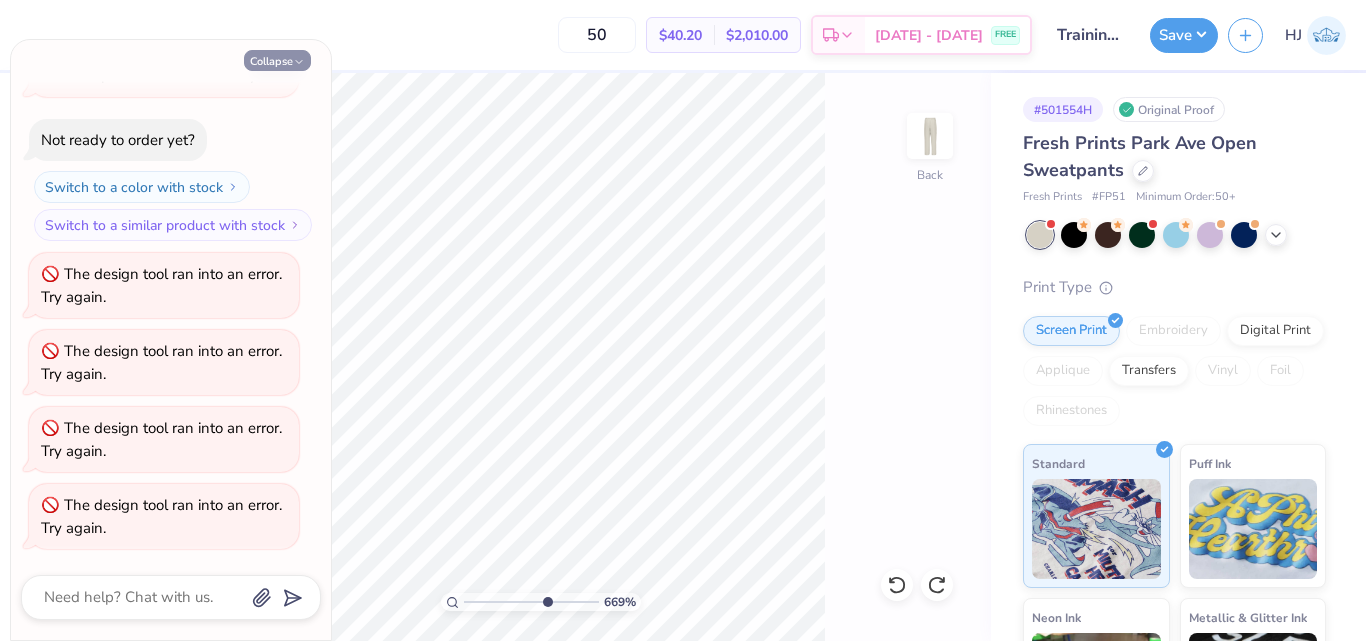 click on "Collapse" at bounding box center (277, 60) 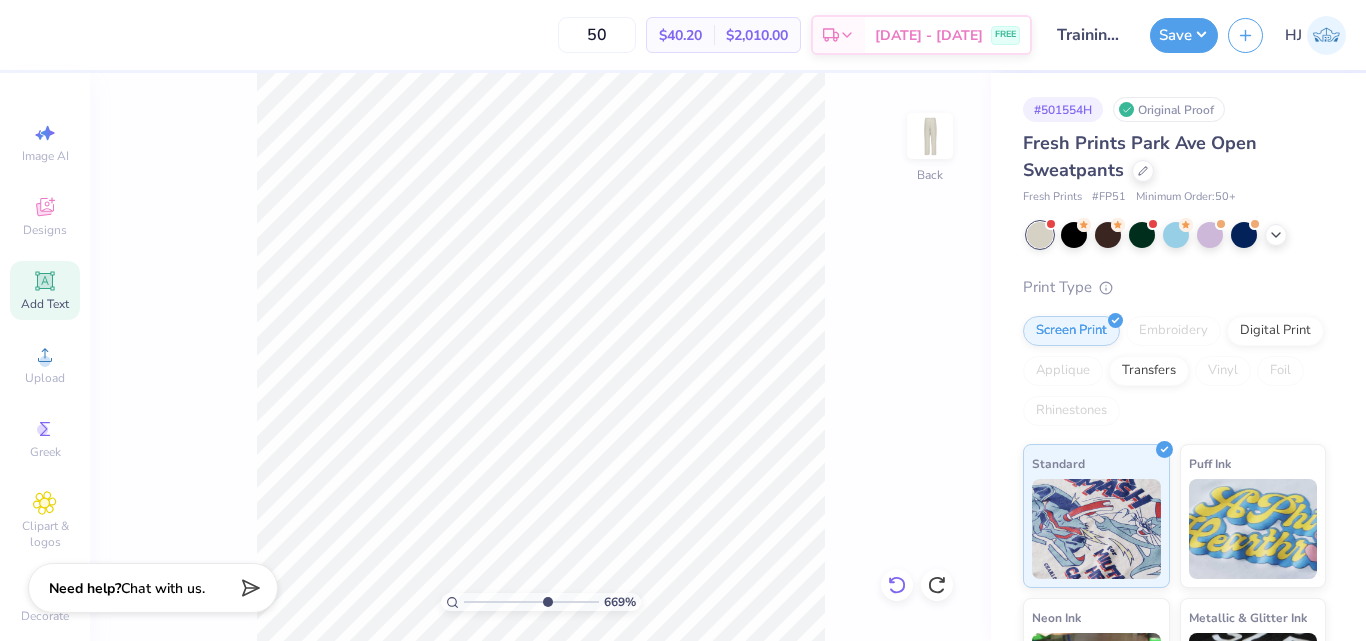 click 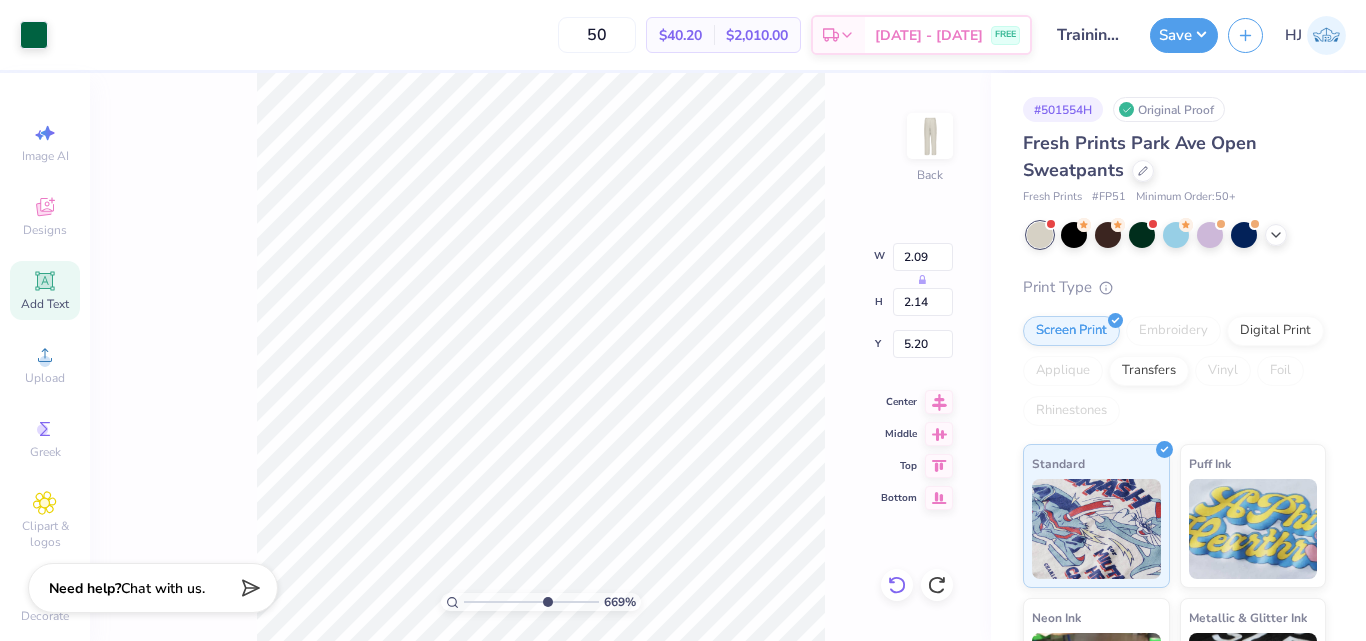 type on "6.69225330157204" 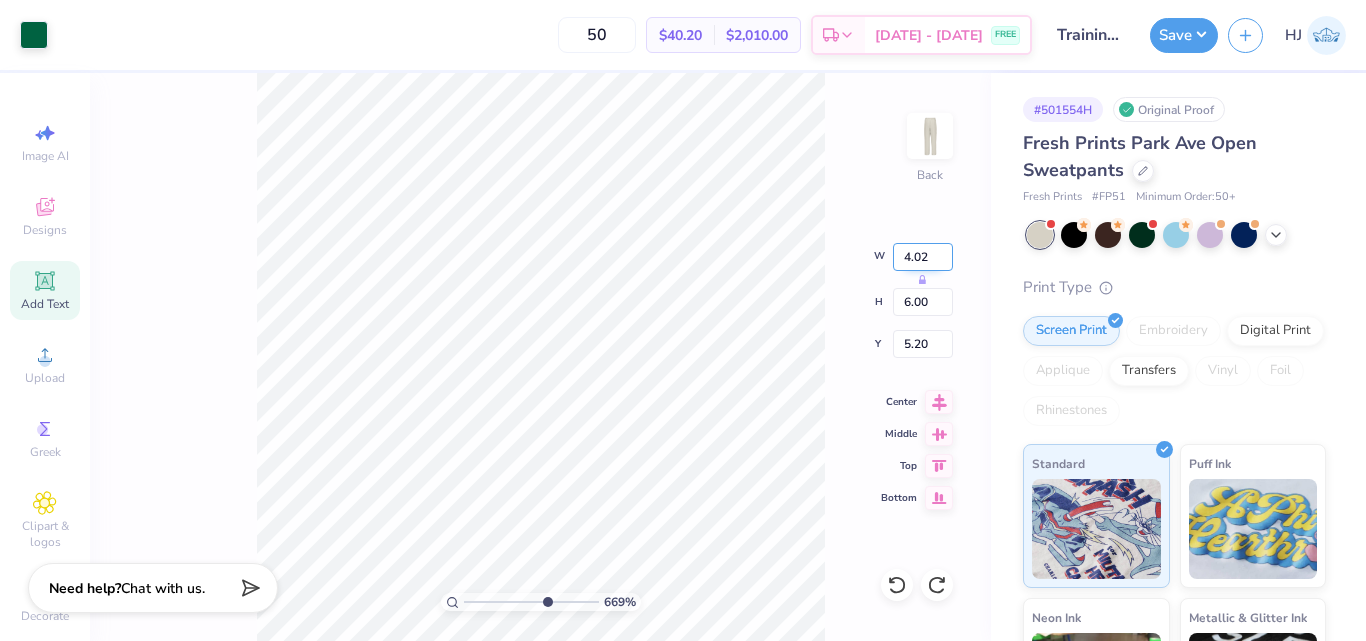 click on "4.02" at bounding box center [923, 257] 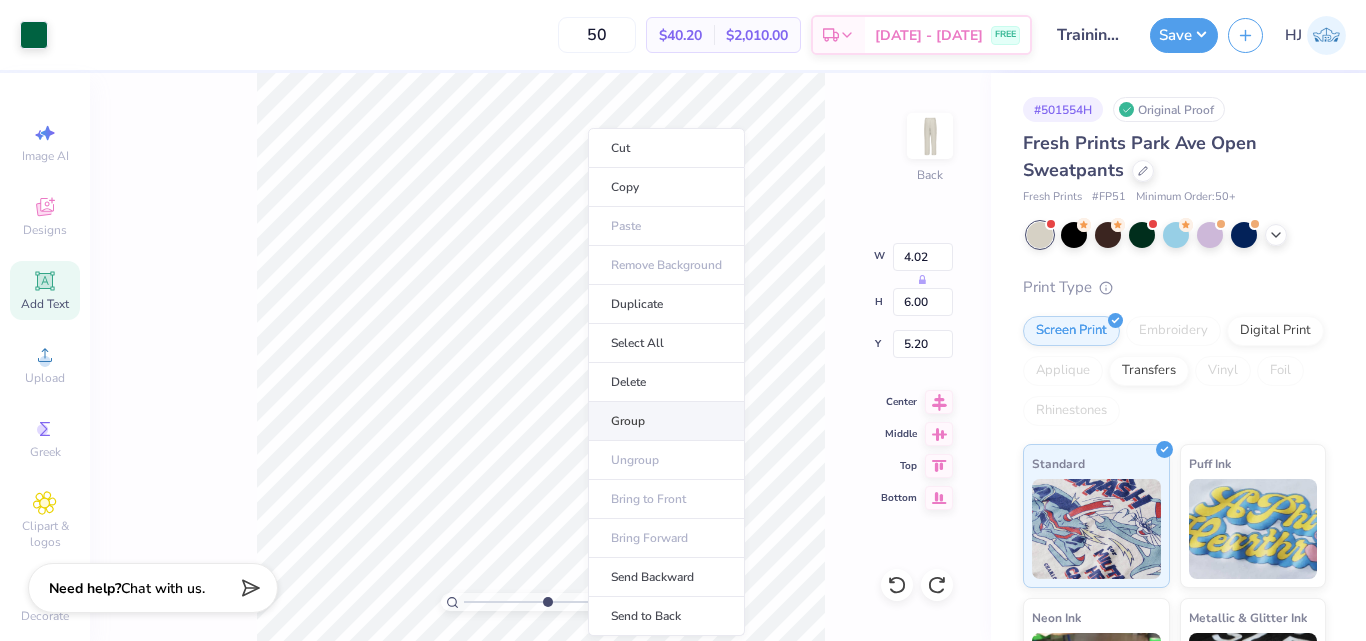 click on "Group" at bounding box center (666, 421) 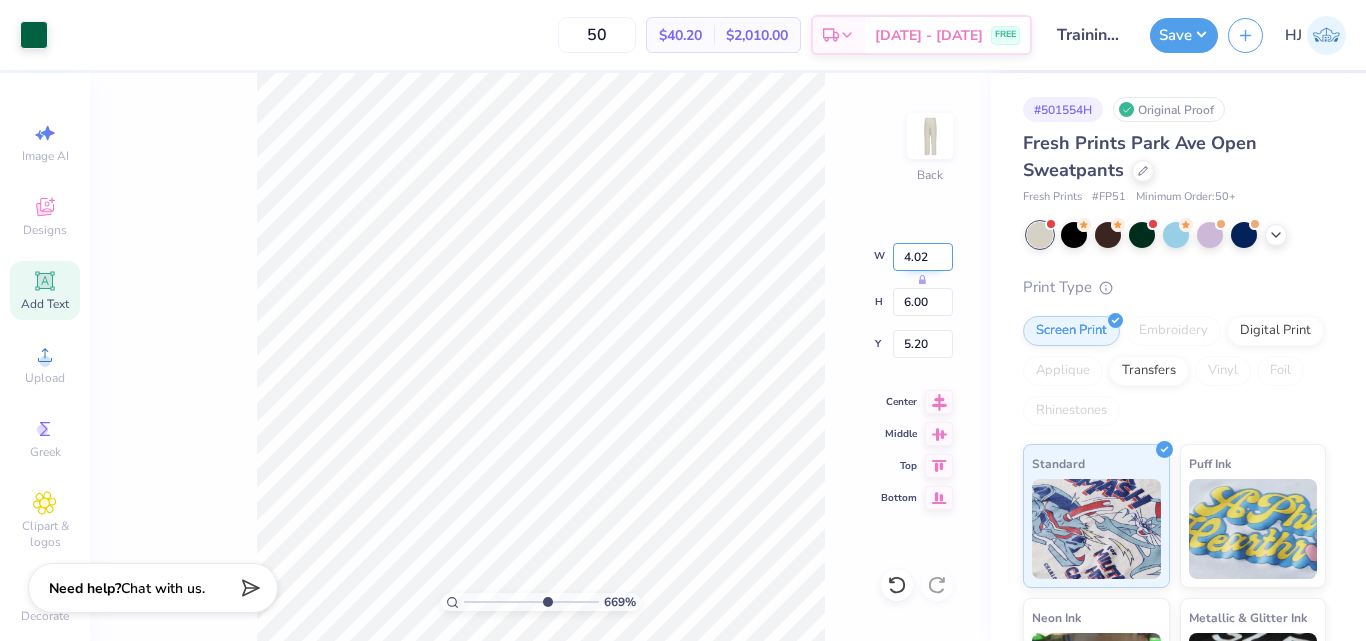 click on "4.02" at bounding box center (923, 257) 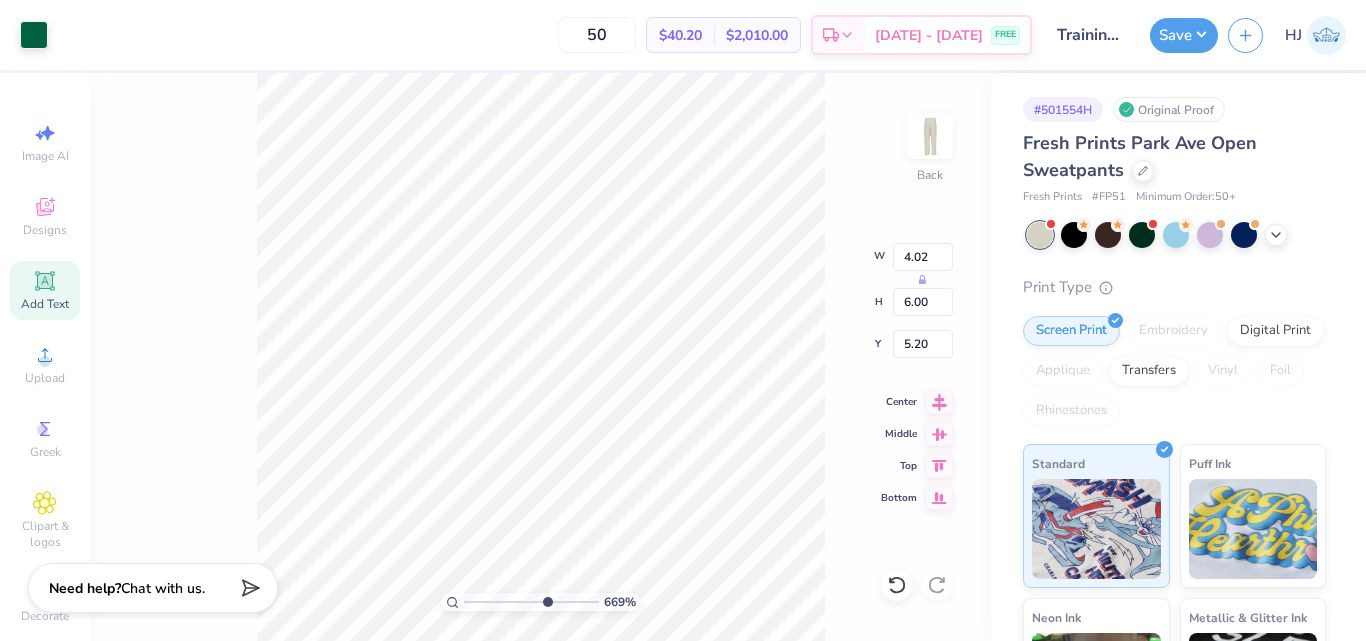 type on "6.69225330157204" 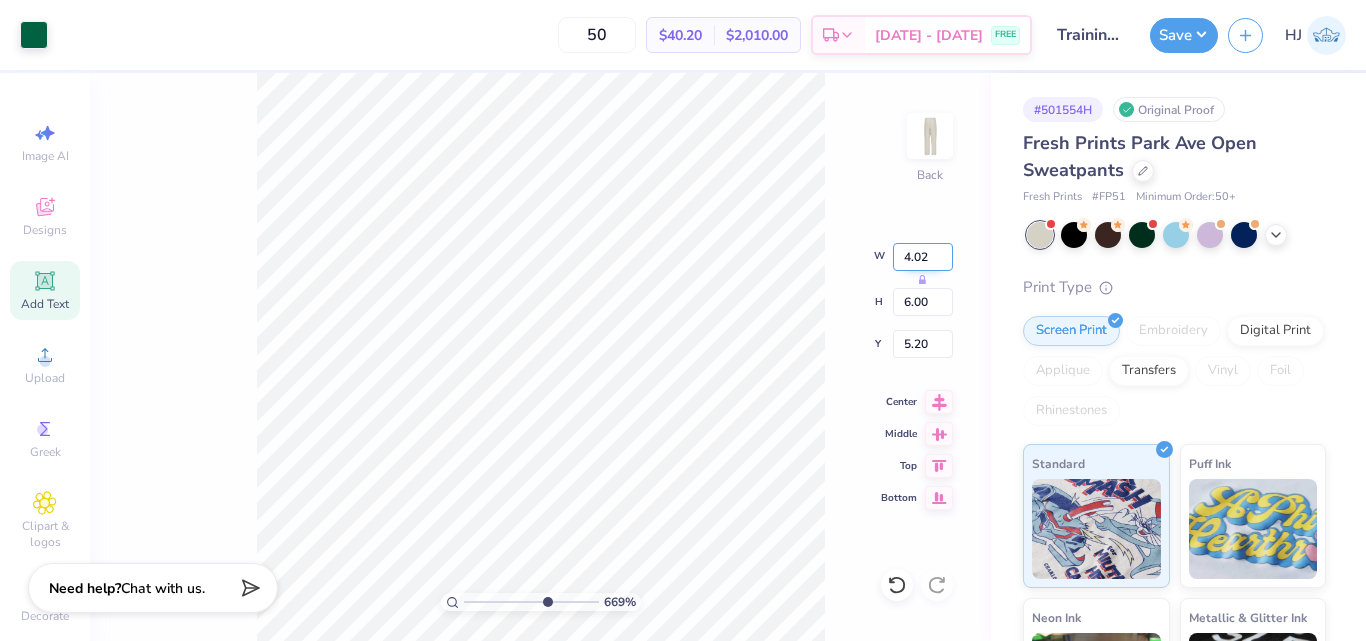 click on "4.02" at bounding box center (923, 257) 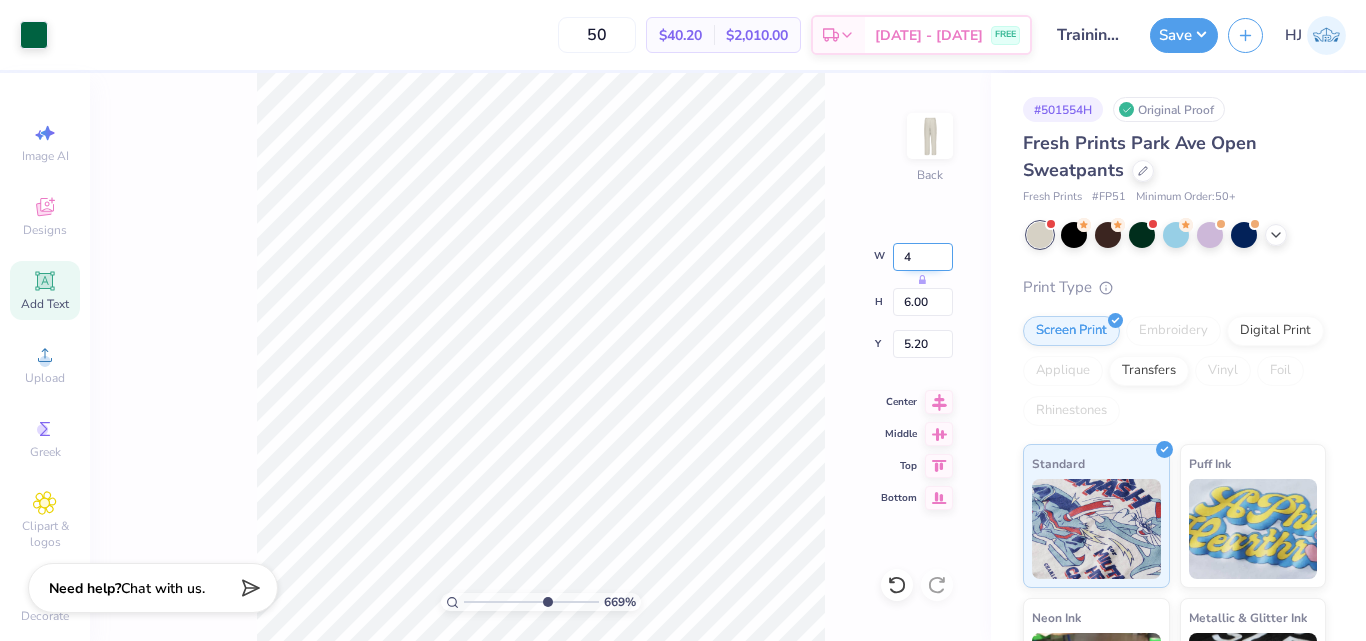 type on "4" 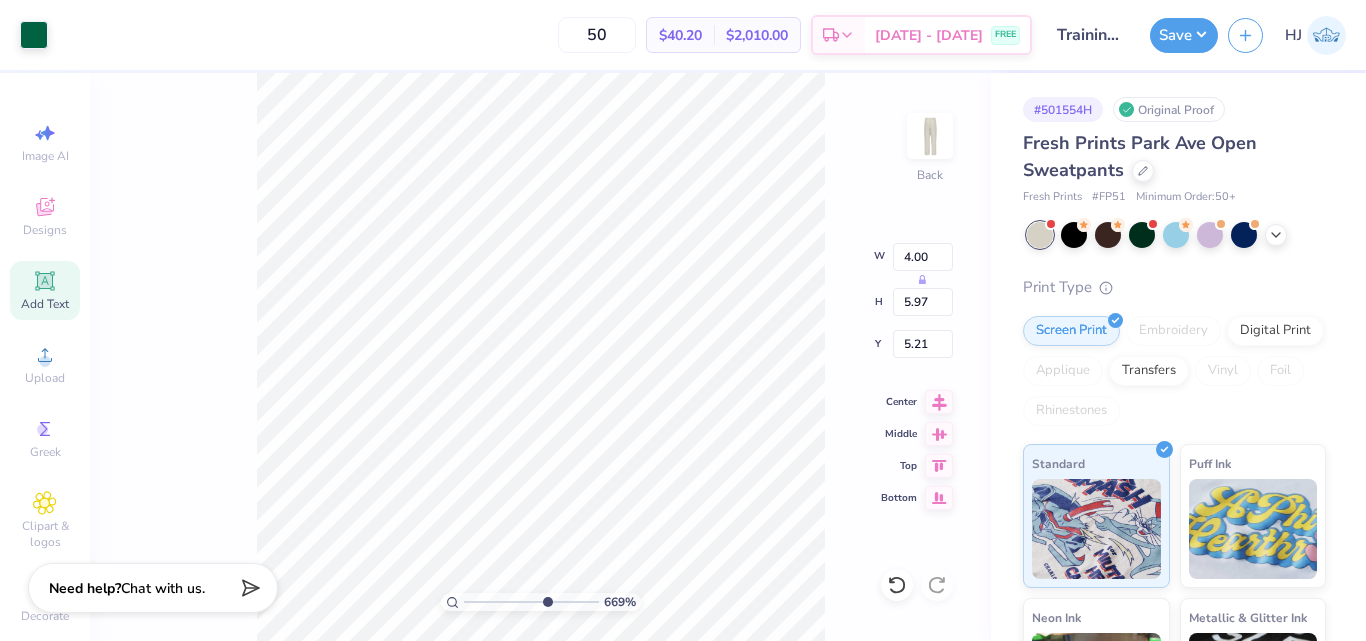 click on "669  % Back W 4.00 H 5.97 Y 5.21 Center Middle Top Bottom" at bounding box center (540, 357) 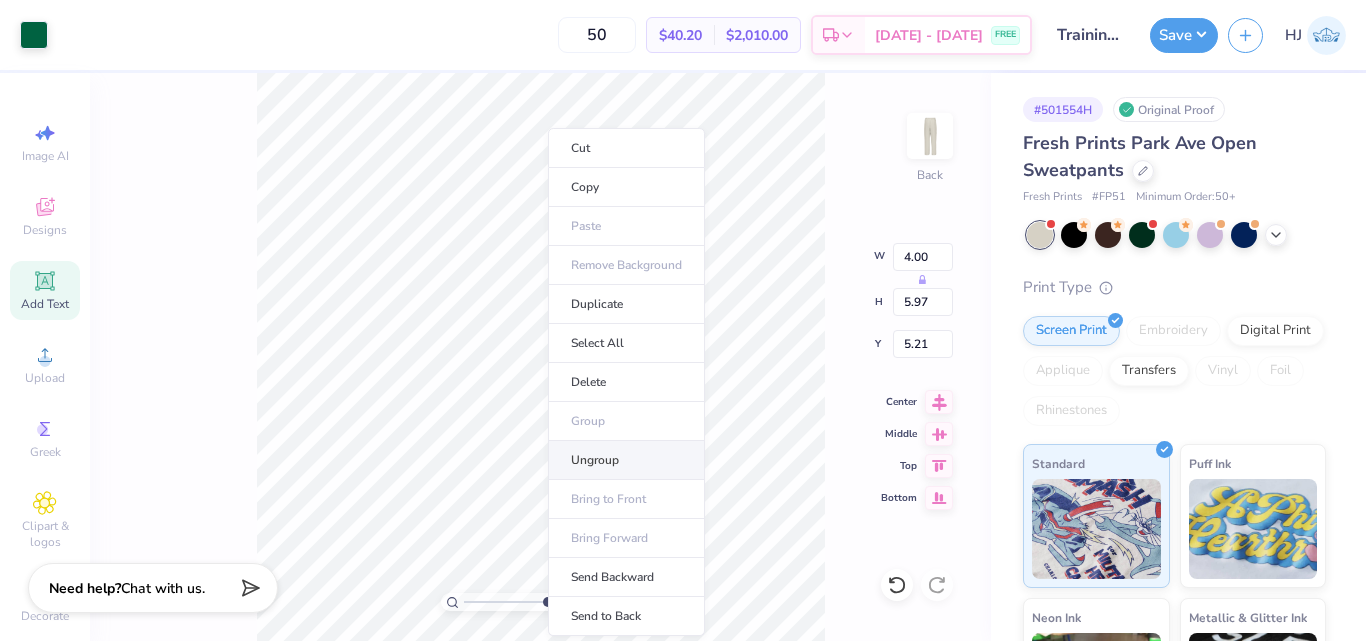 click on "Ungroup" at bounding box center [626, 460] 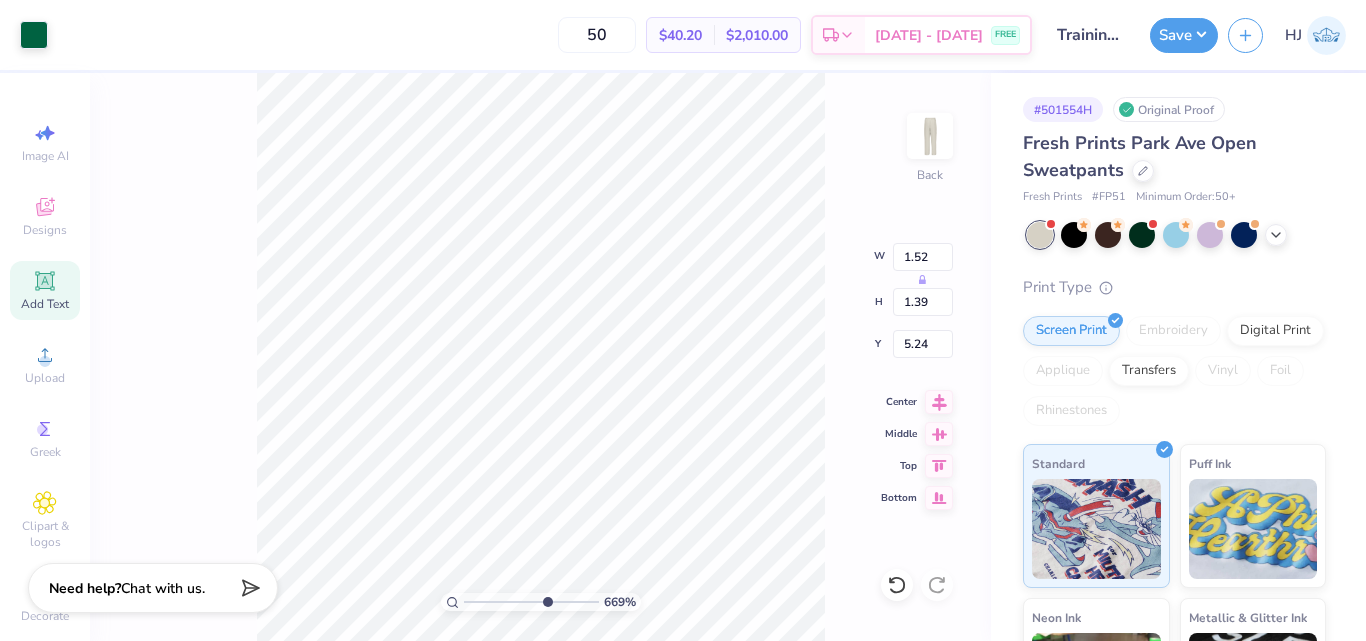 type on "6.69225330157204" 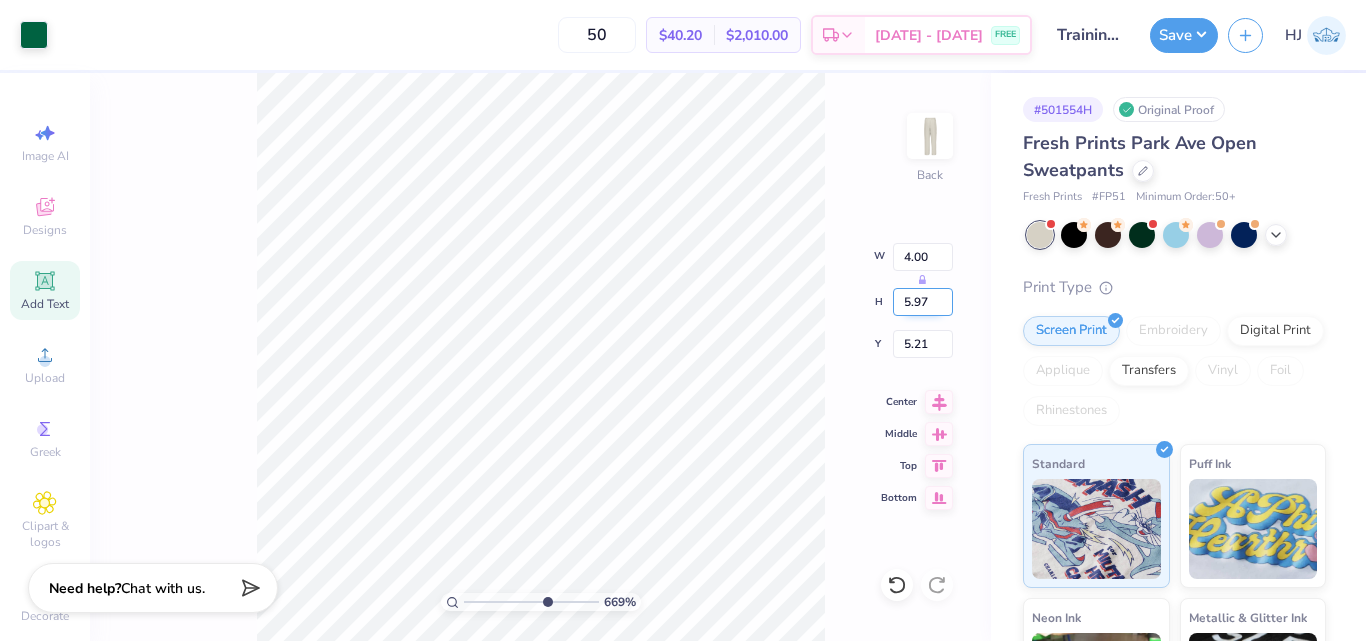 click on "5.97" at bounding box center (923, 302) 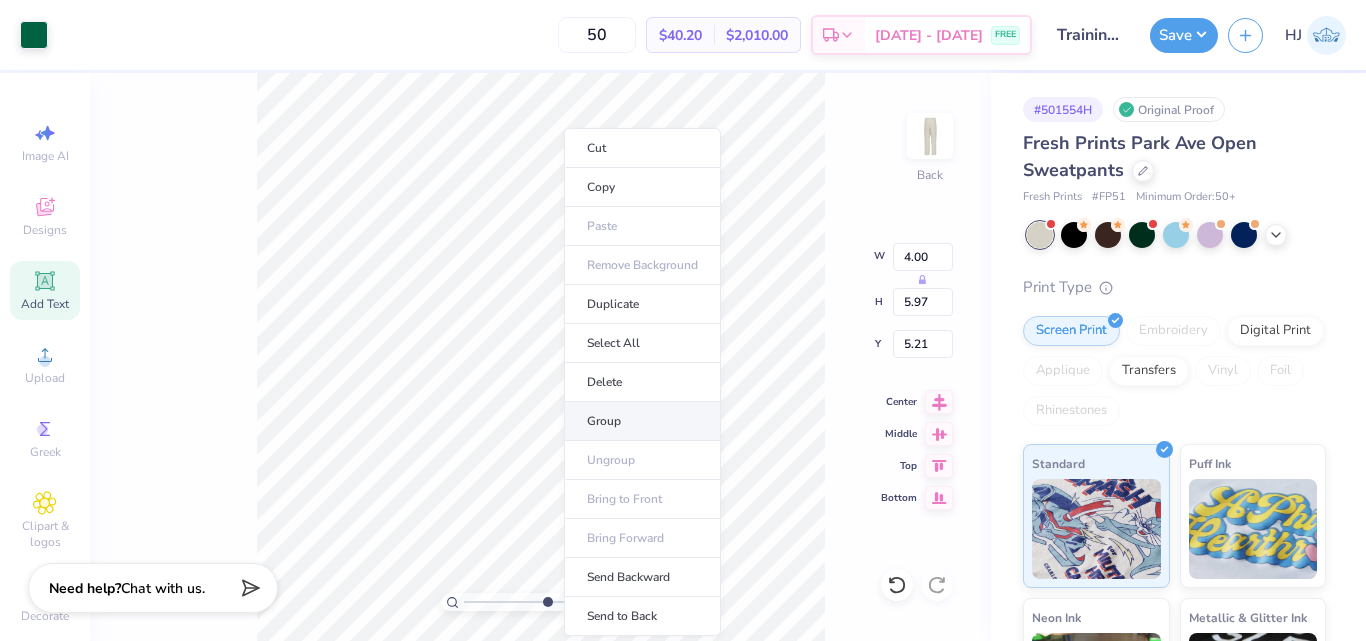 click on "Group" at bounding box center [642, 421] 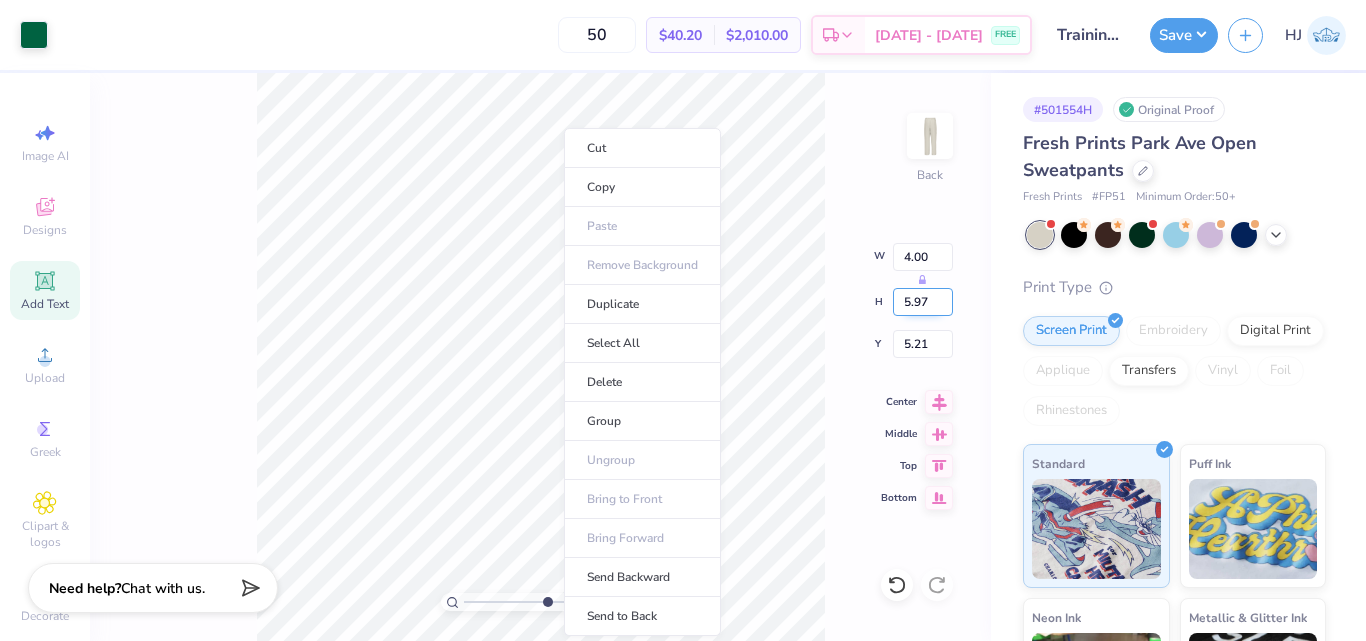 type on "6.69225330157204" 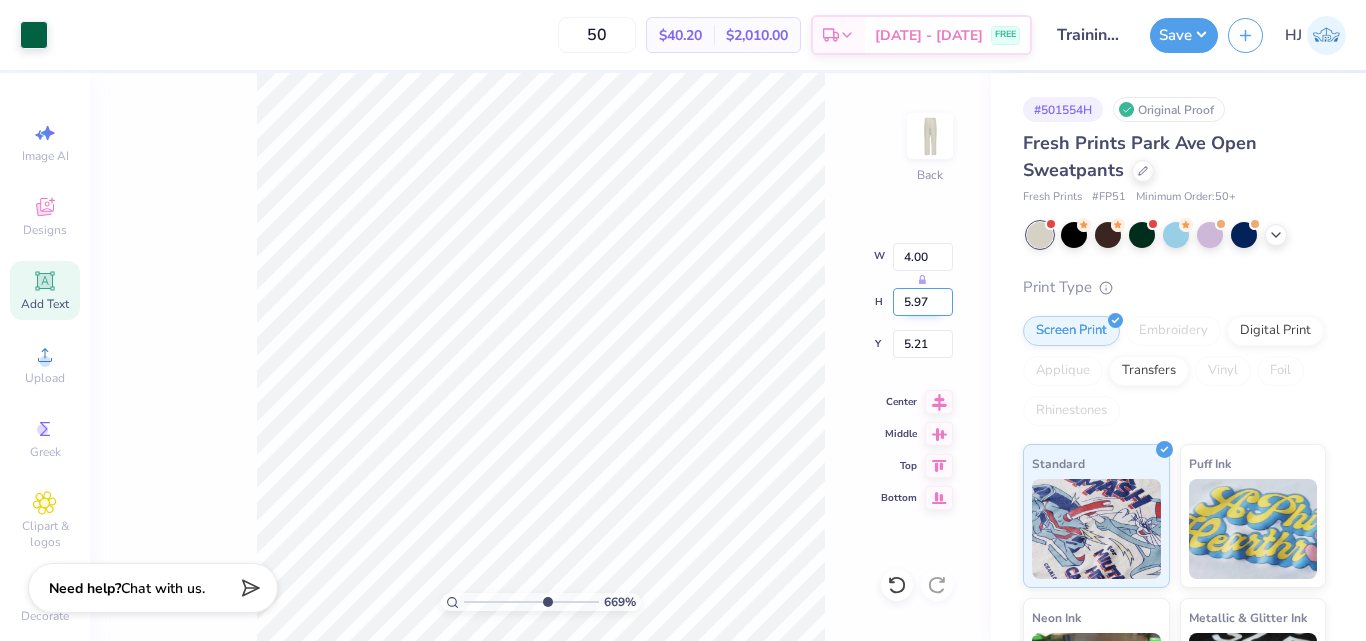 click on "5.97" at bounding box center [923, 302] 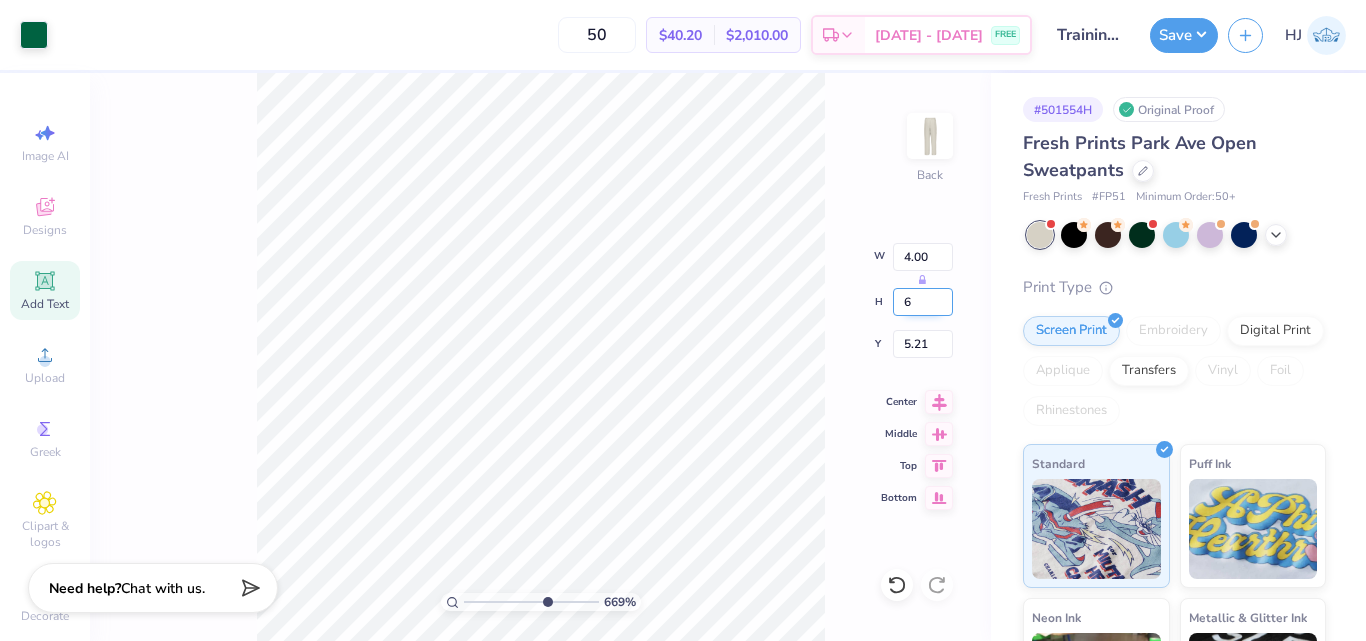 type on "6" 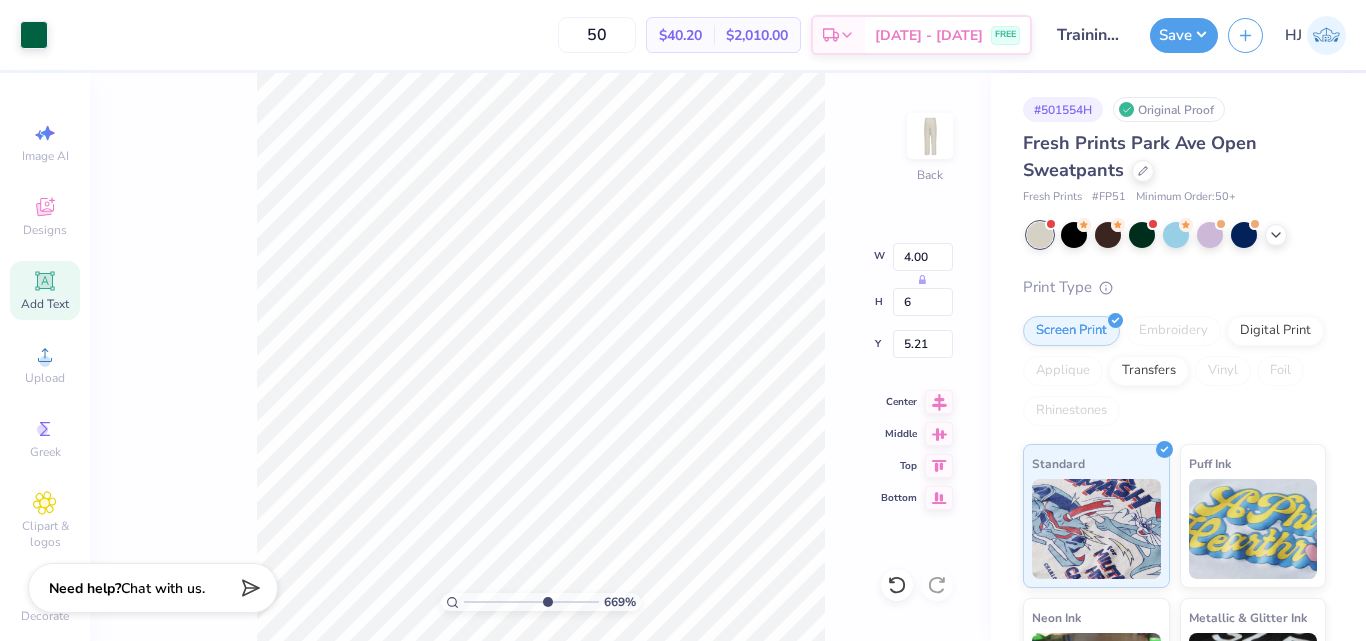 type on "6.69225330157204" 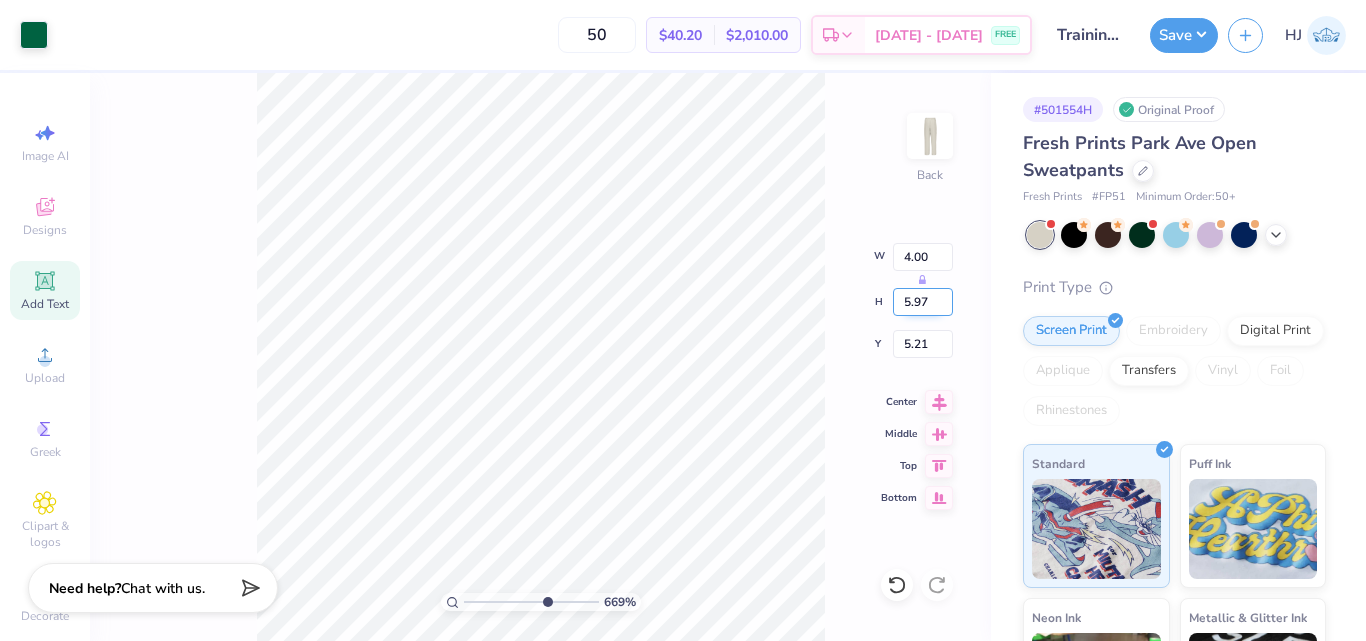 click on "5.97" at bounding box center [923, 302] 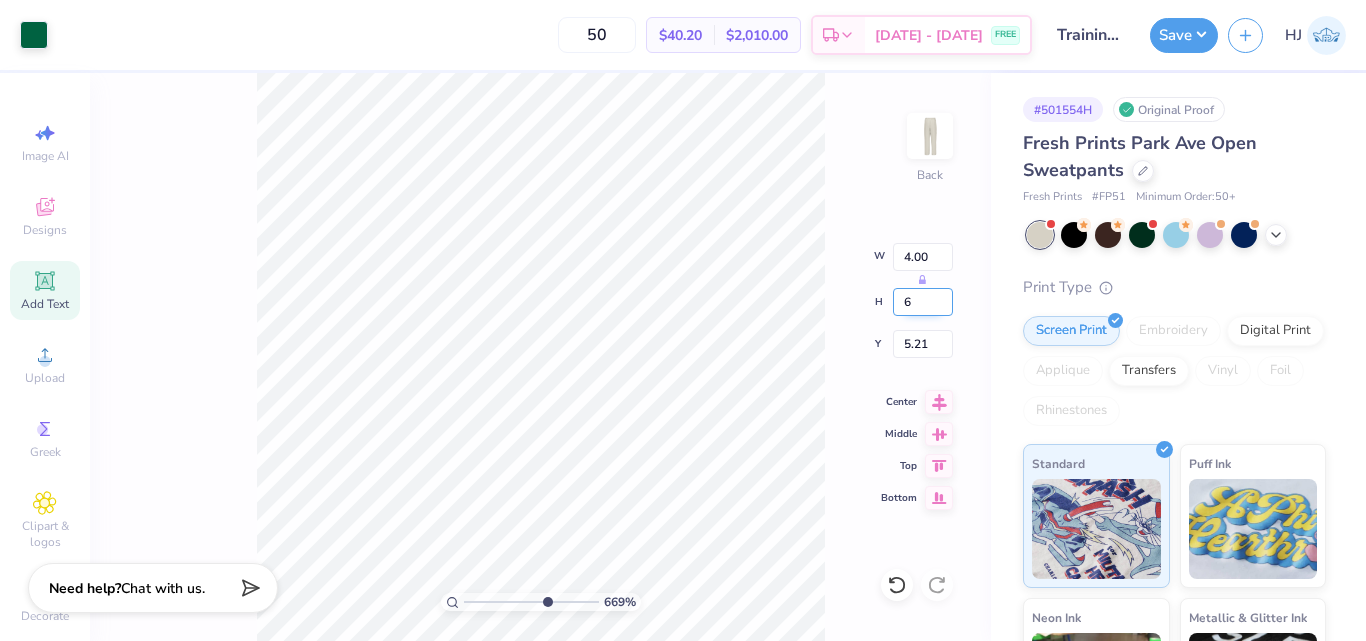 type on "6" 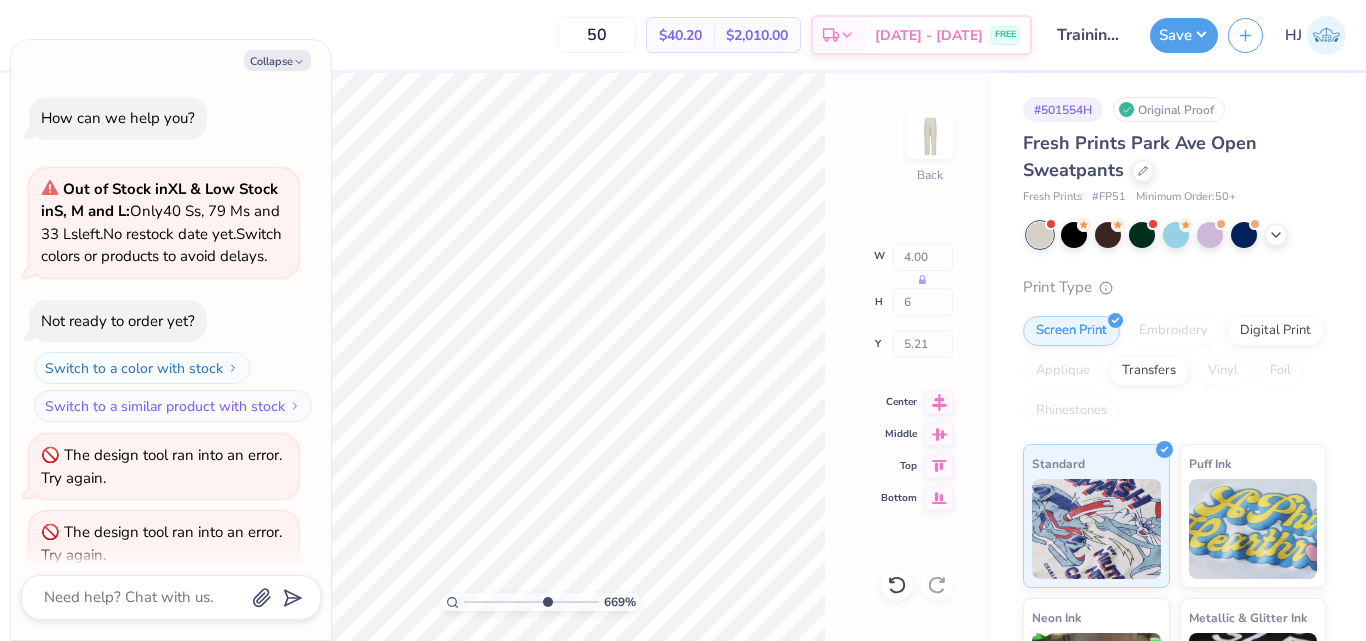 type on "x" 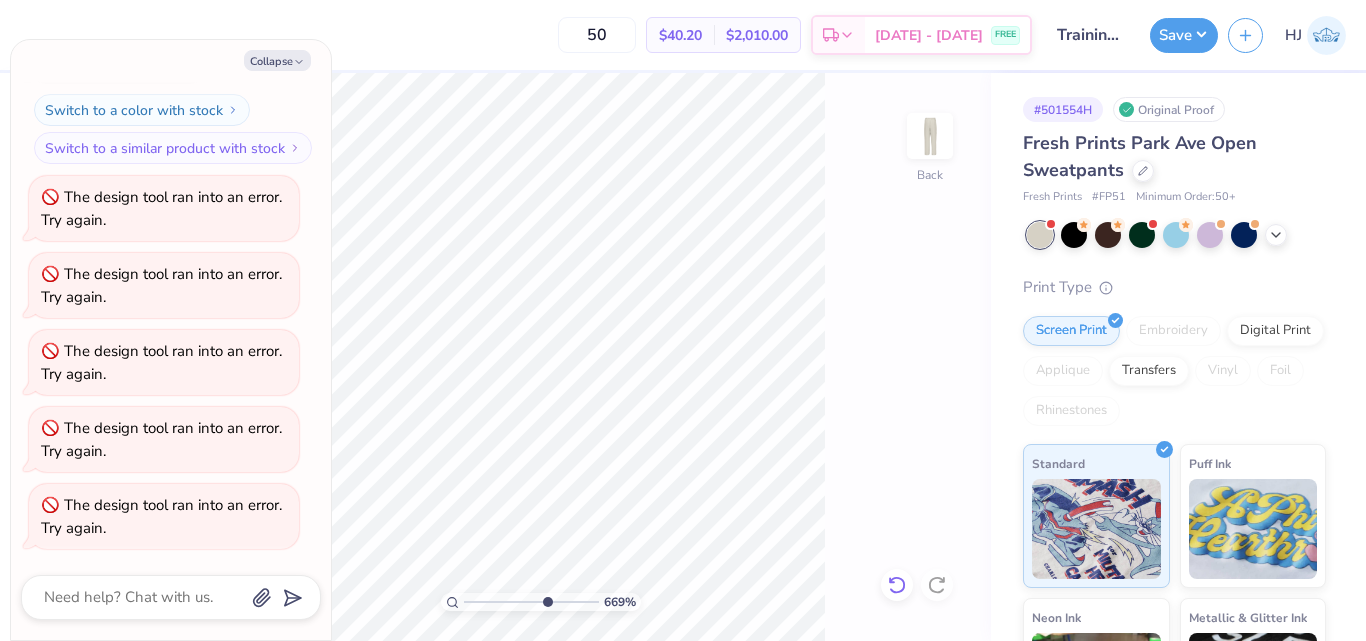 click 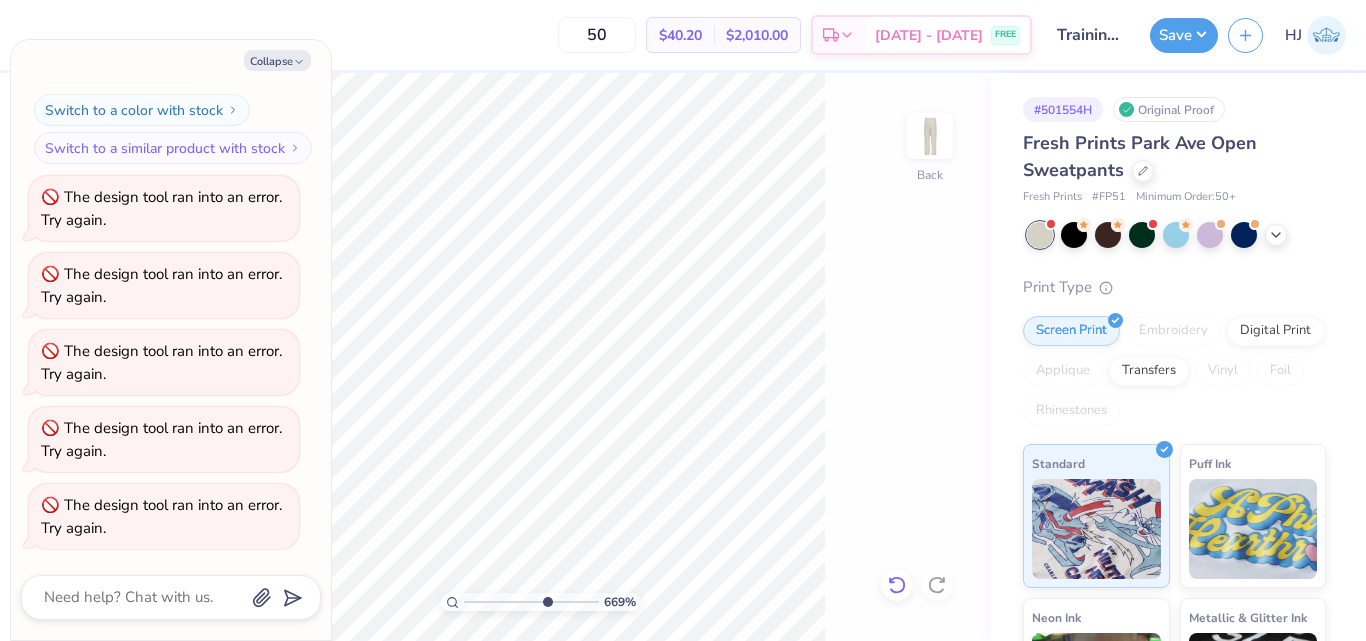 type on "6.69225330157204" 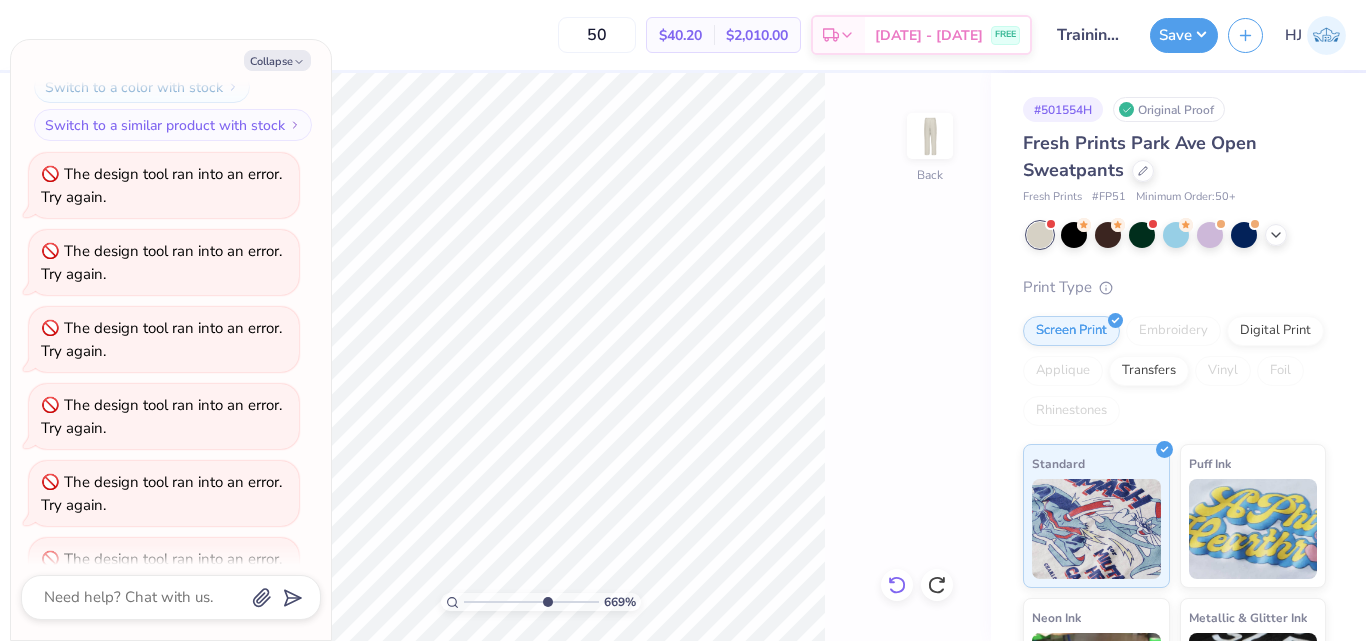 scroll, scrollTop: 358, scrollLeft: 0, axis: vertical 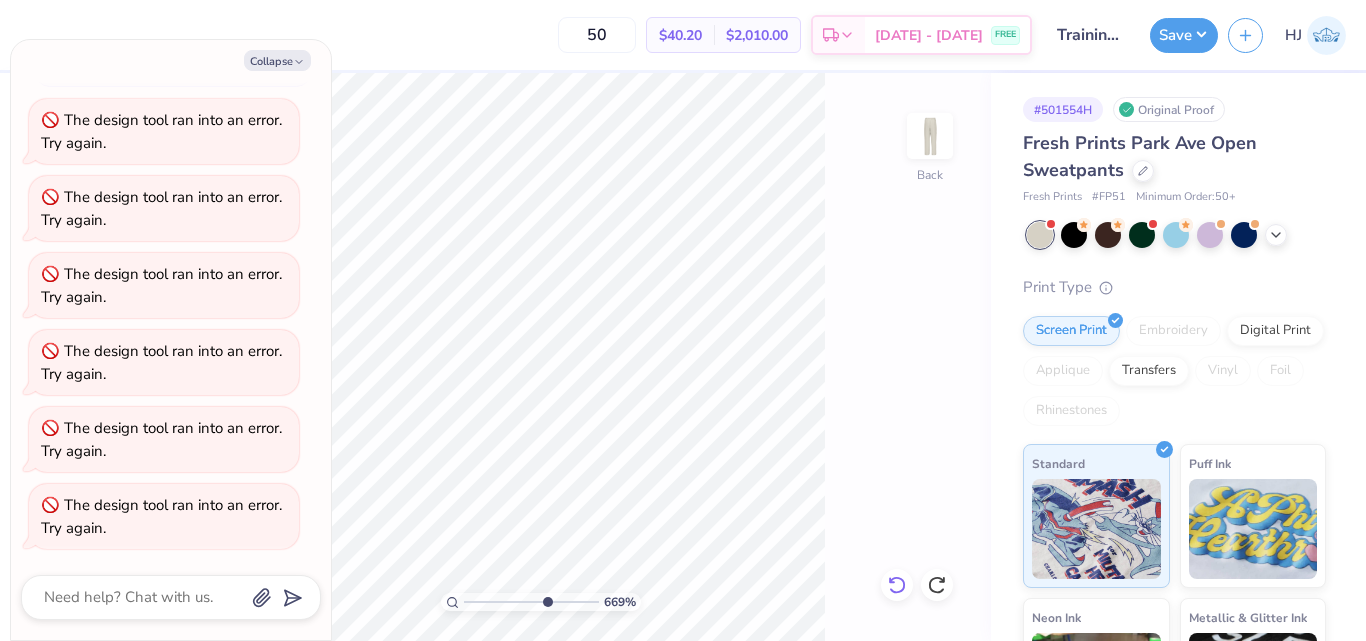 click 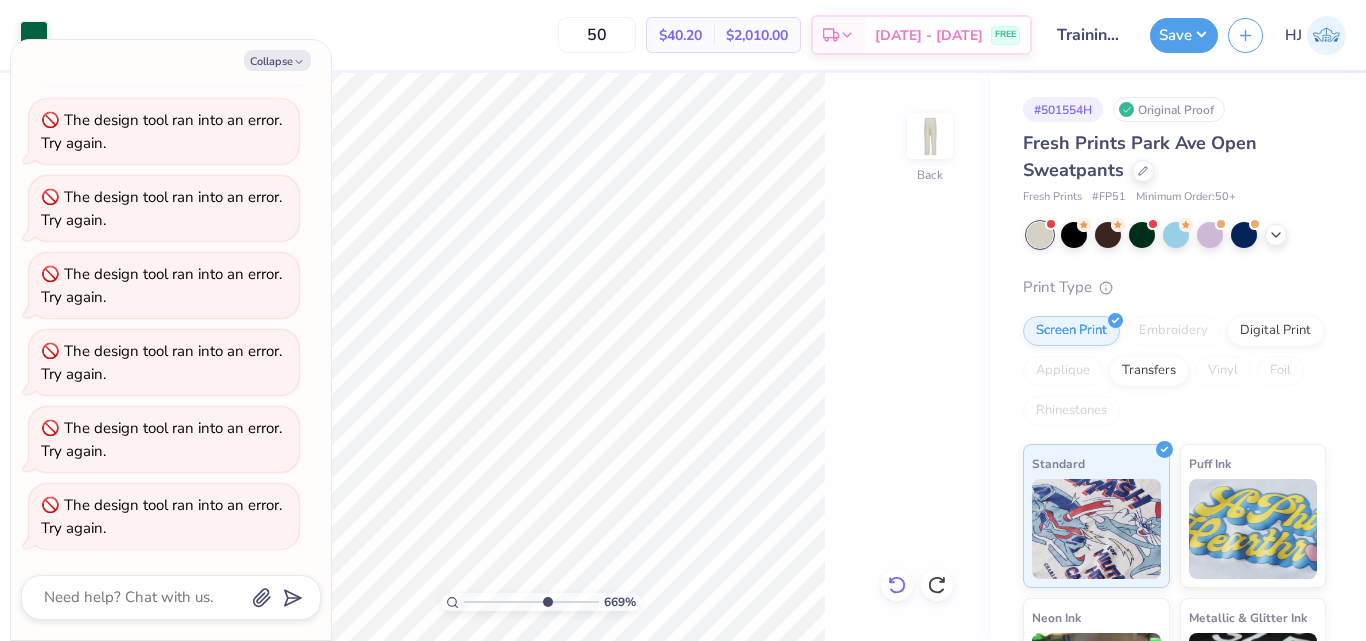 type on "6.69225330157204" 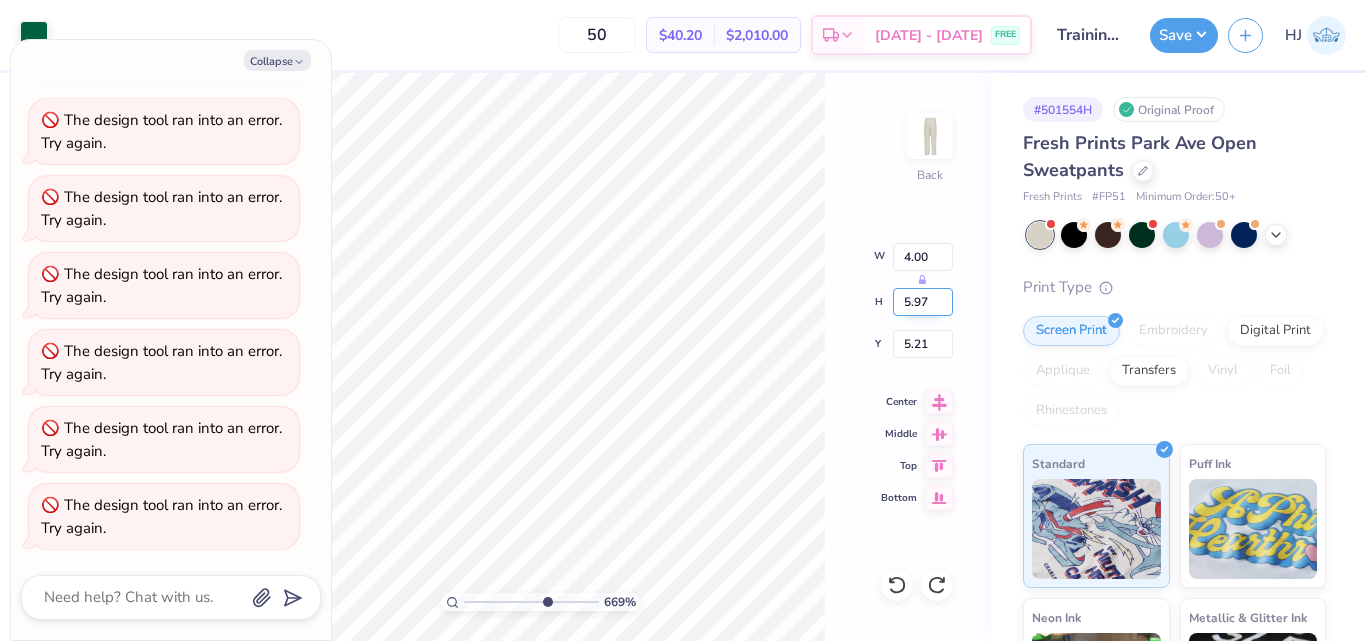 click on "5.97" at bounding box center [923, 302] 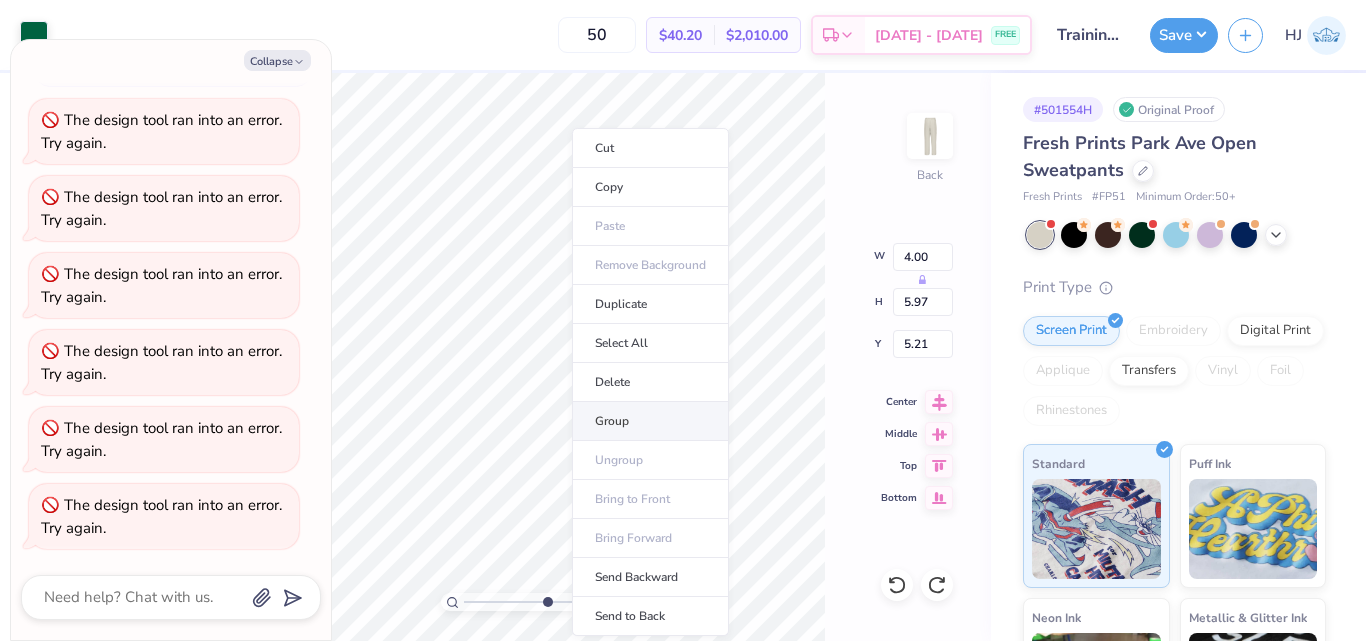click on "Group" at bounding box center (650, 421) 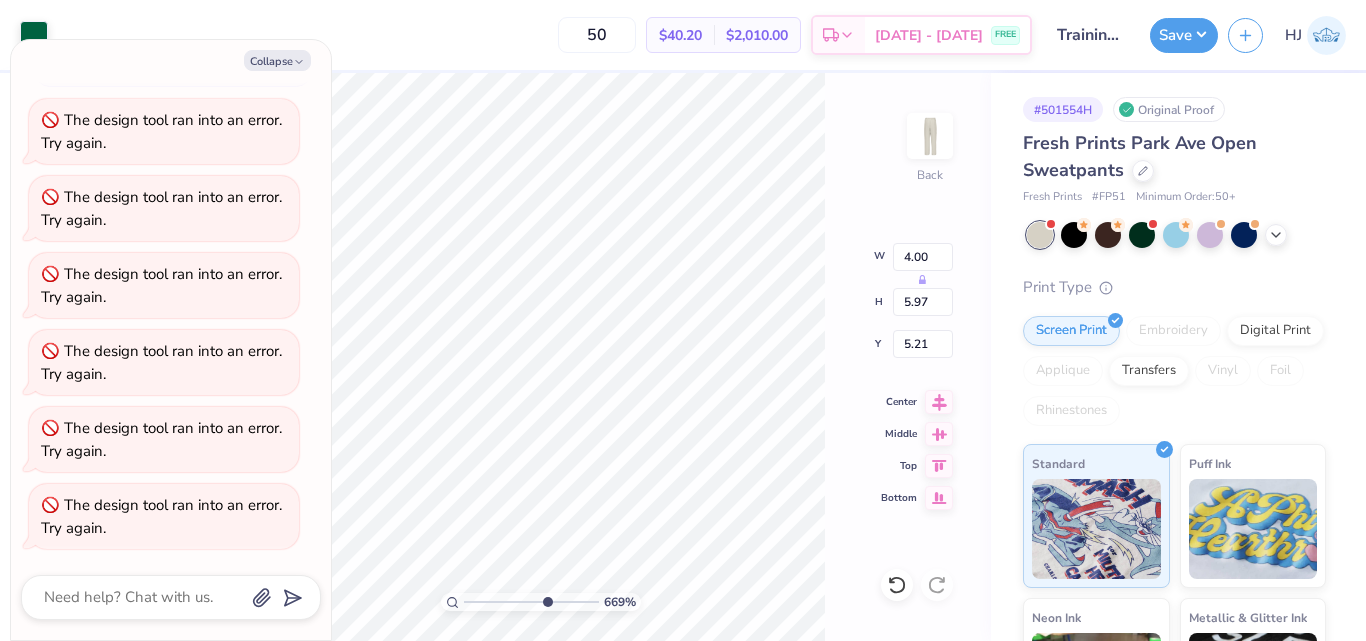type on "6.69225330157204" 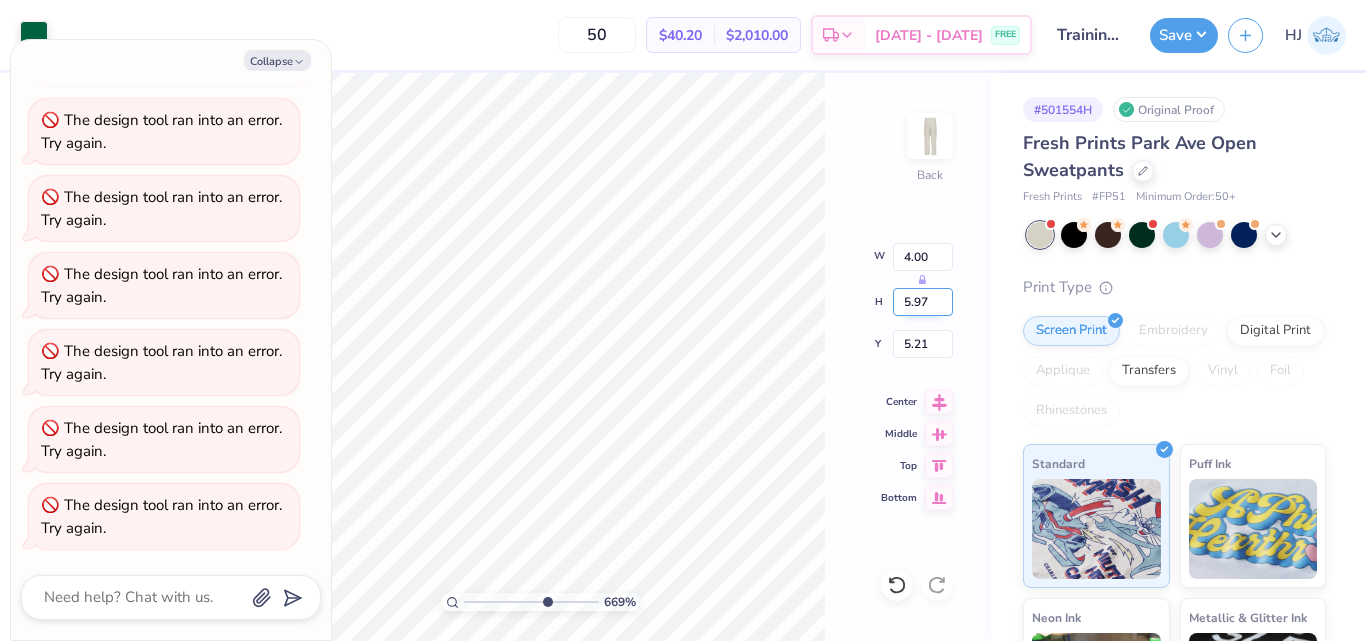 click on "5.97" at bounding box center [923, 302] 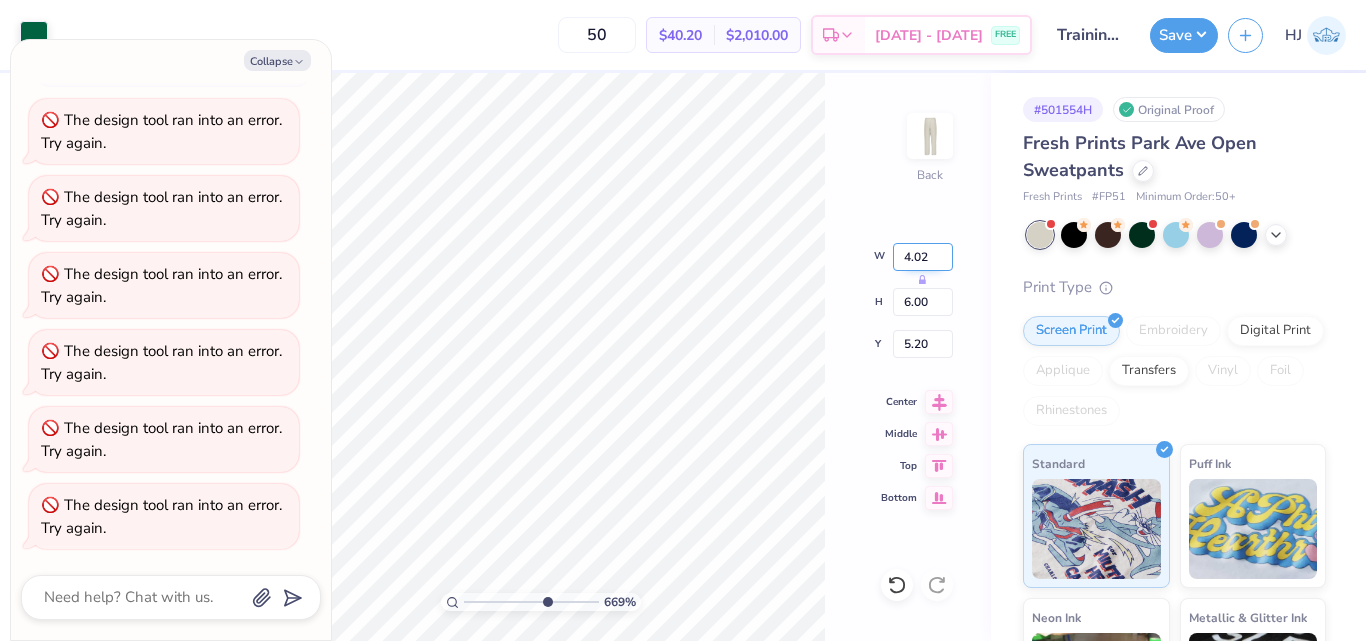 click on "4.02" at bounding box center [923, 257] 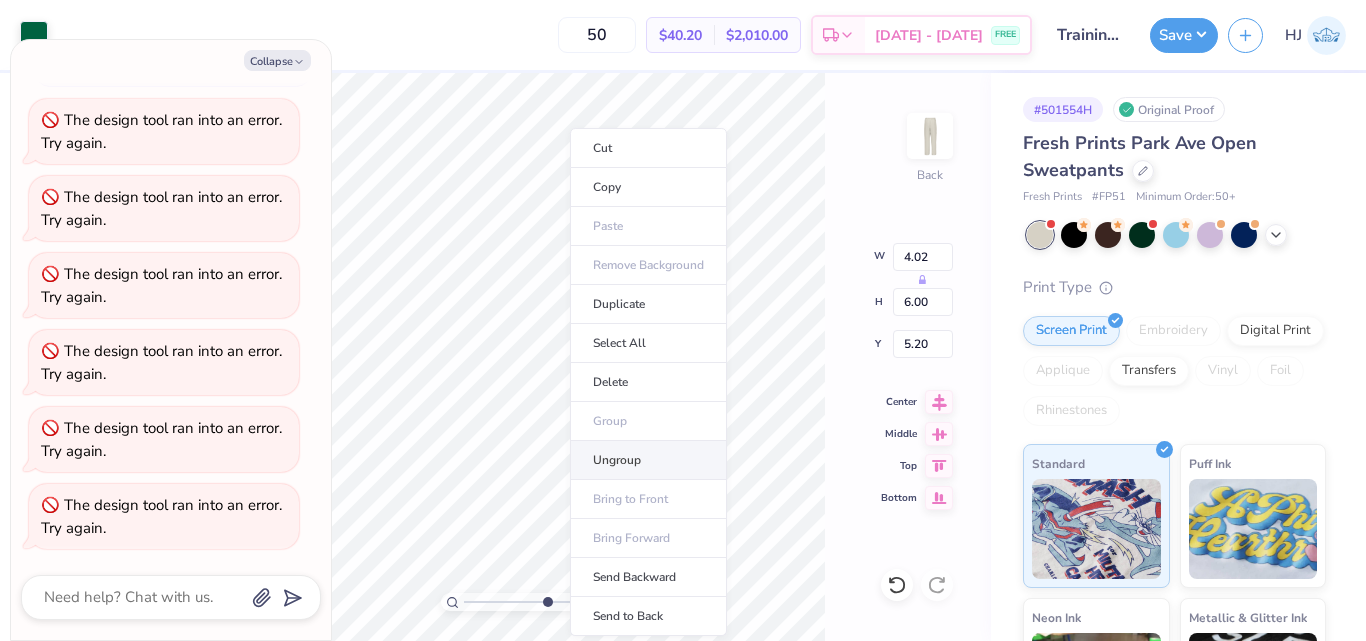 click on "Ungroup" at bounding box center (648, 460) 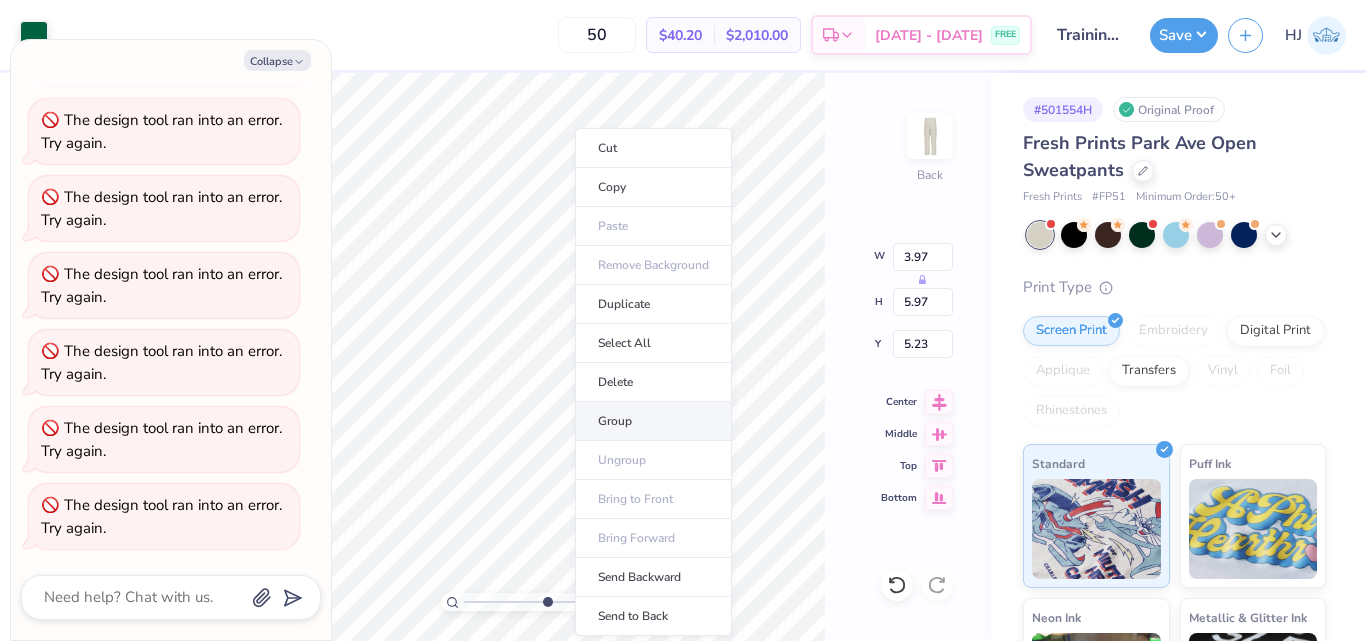 click on "Group" at bounding box center (653, 421) 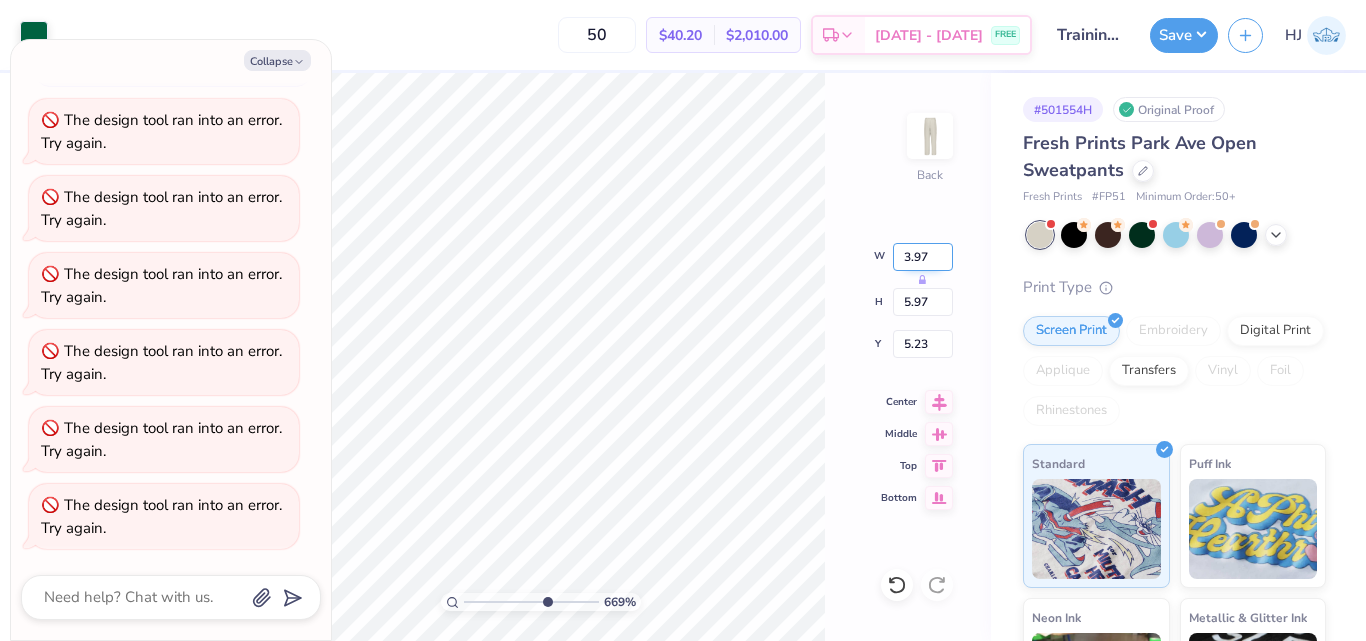 click on "3.97" at bounding box center [923, 257] 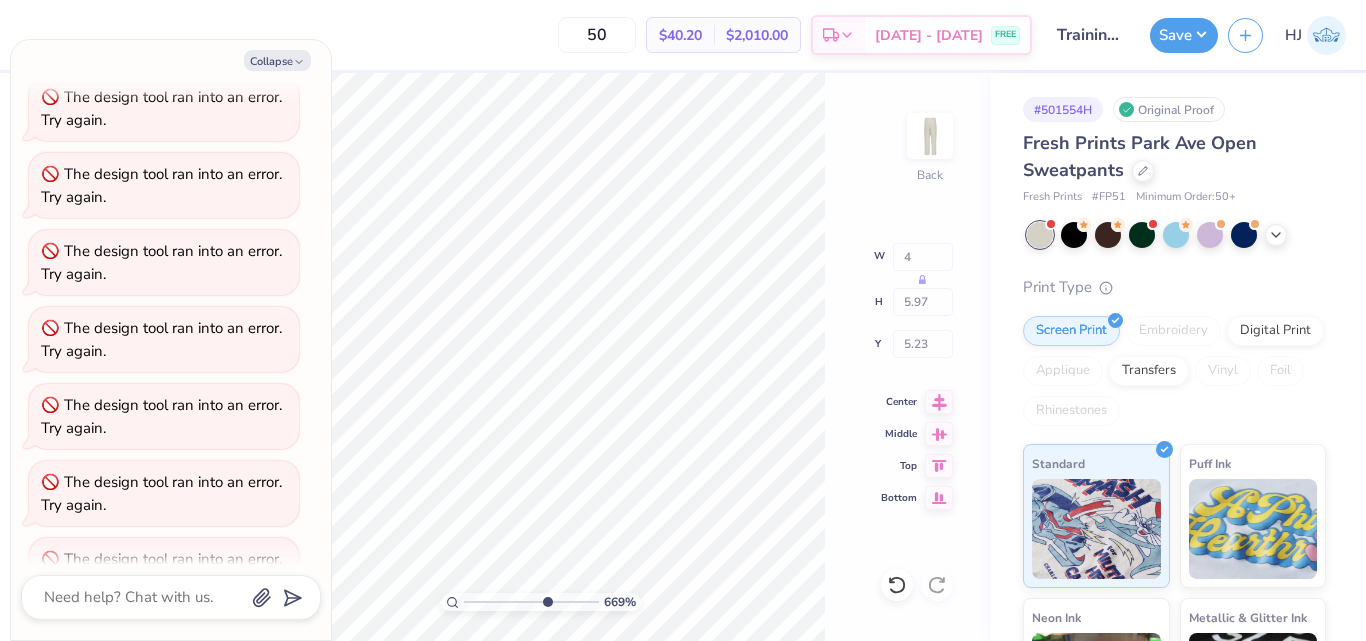 scroll, scrollTop: 435, scrollLeft: 0, axis: vertical 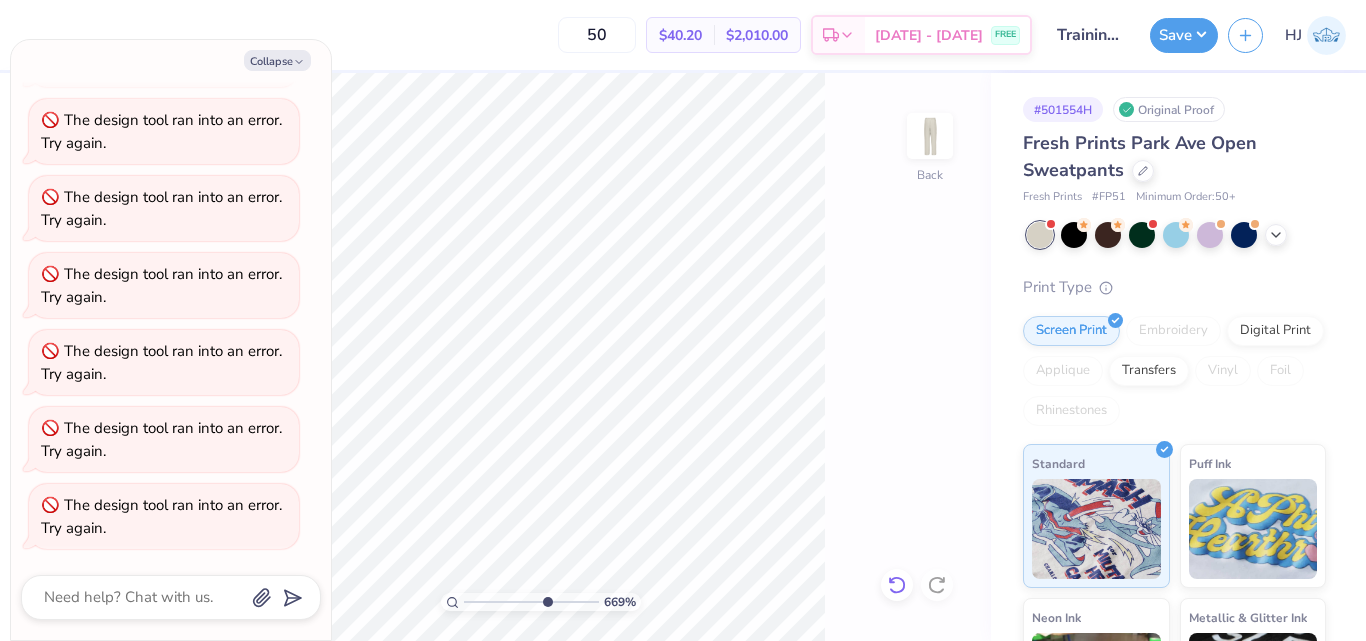 click 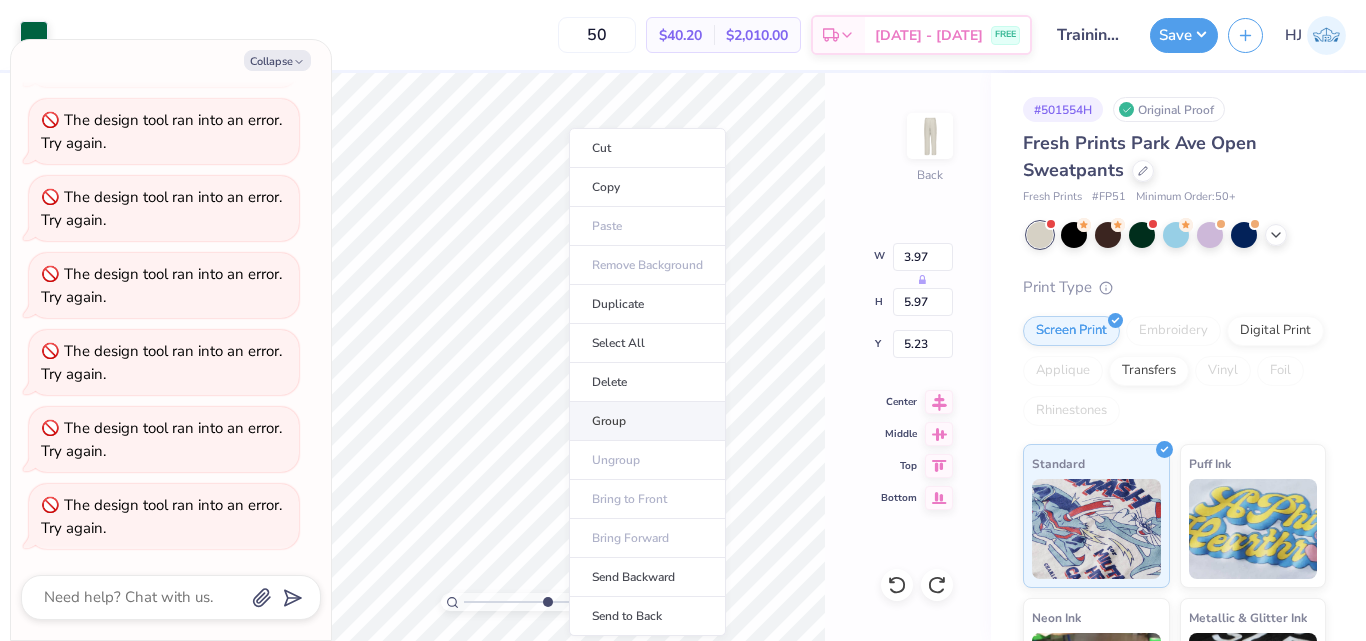 click on "Group" at bounding box center [647, 421] 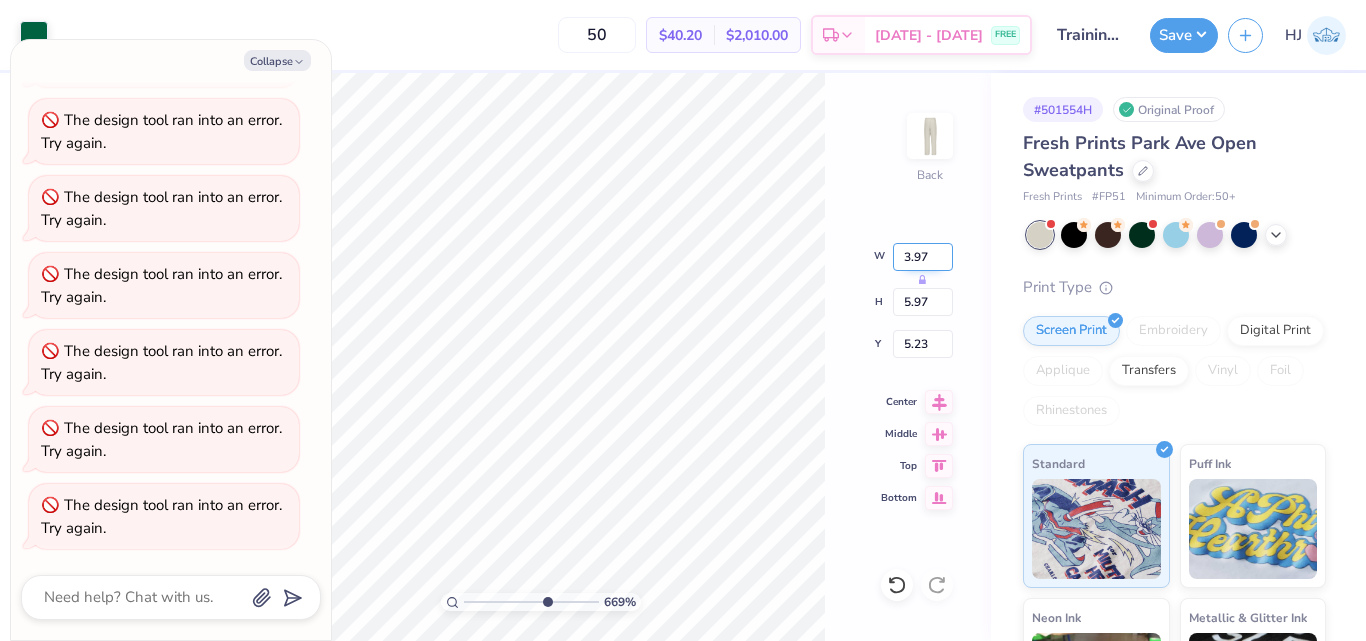click on "3.97" at bounding box center [923, 257] 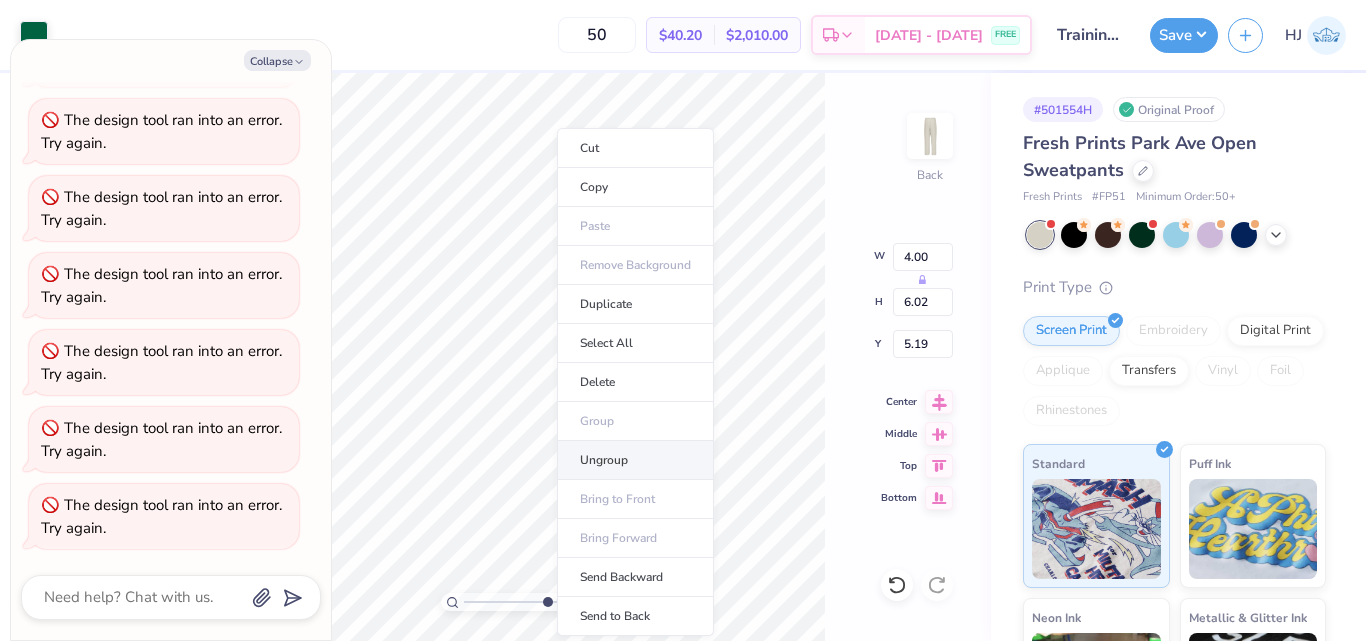 click on "Ungroup" at bounding box center (635, 460) 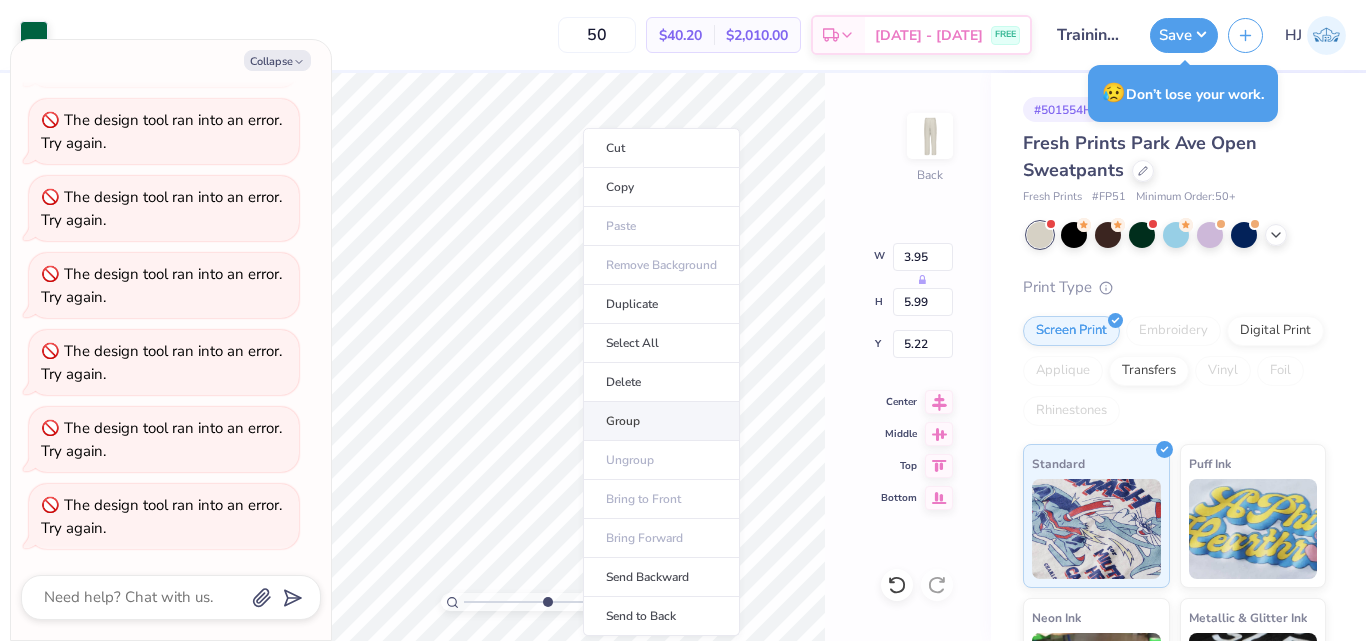 click on "Group" at bounding box center (661, 421) 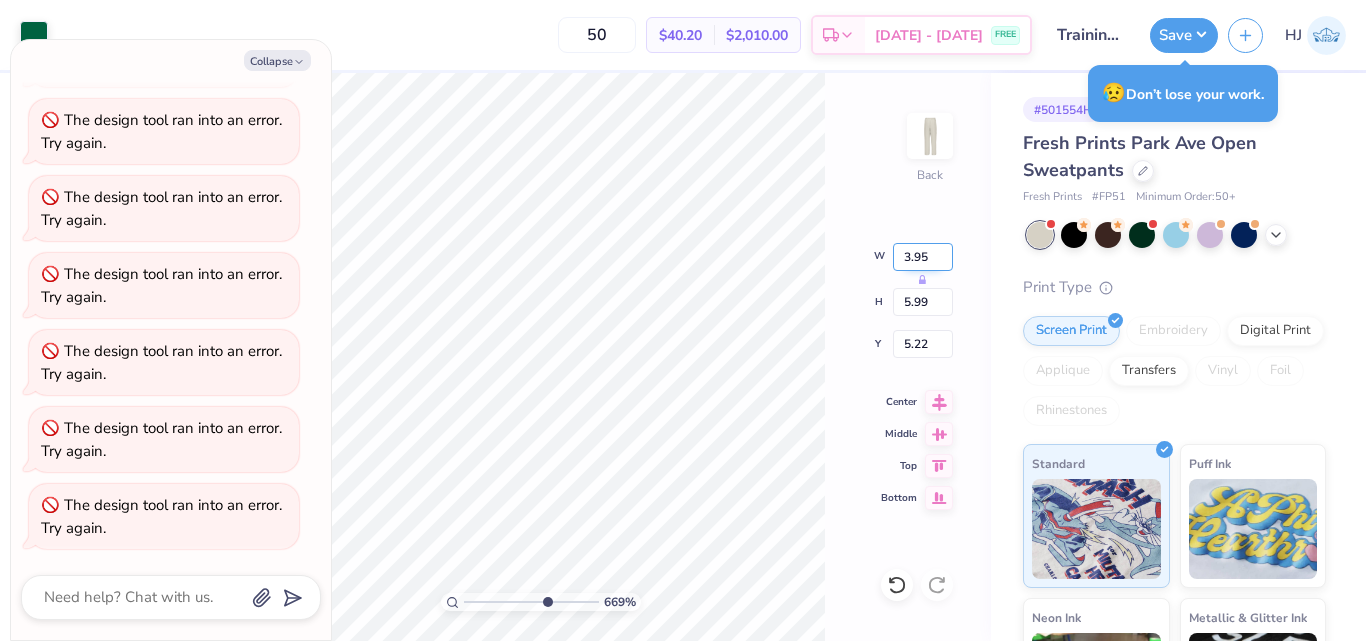 click on "3.95" at bounding box center (923, 257) 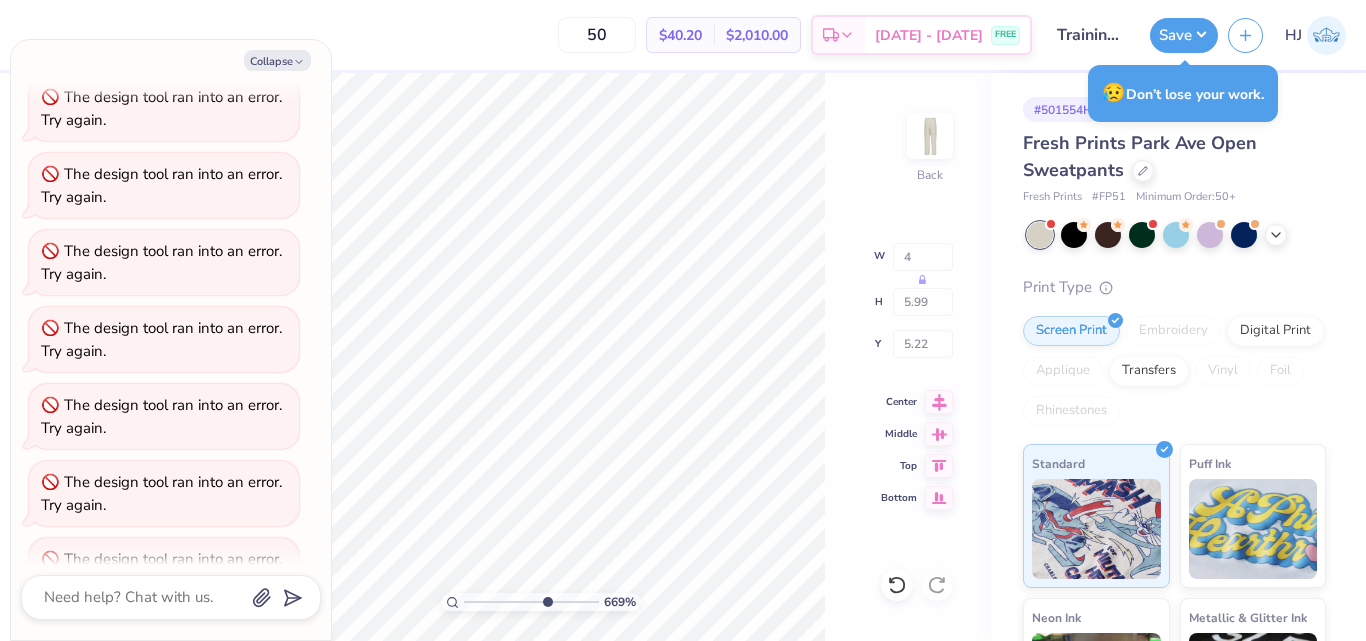 scroll, scrollTop: 512, scrollLeft: 0, axis: vertical 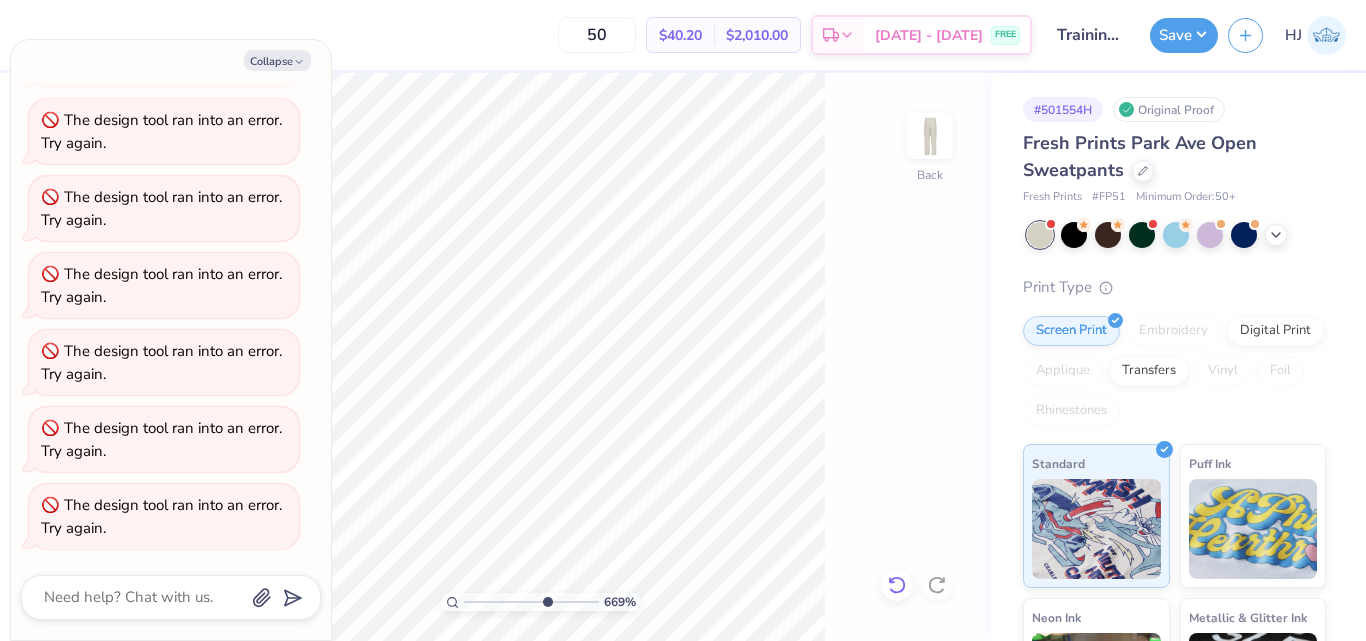 click 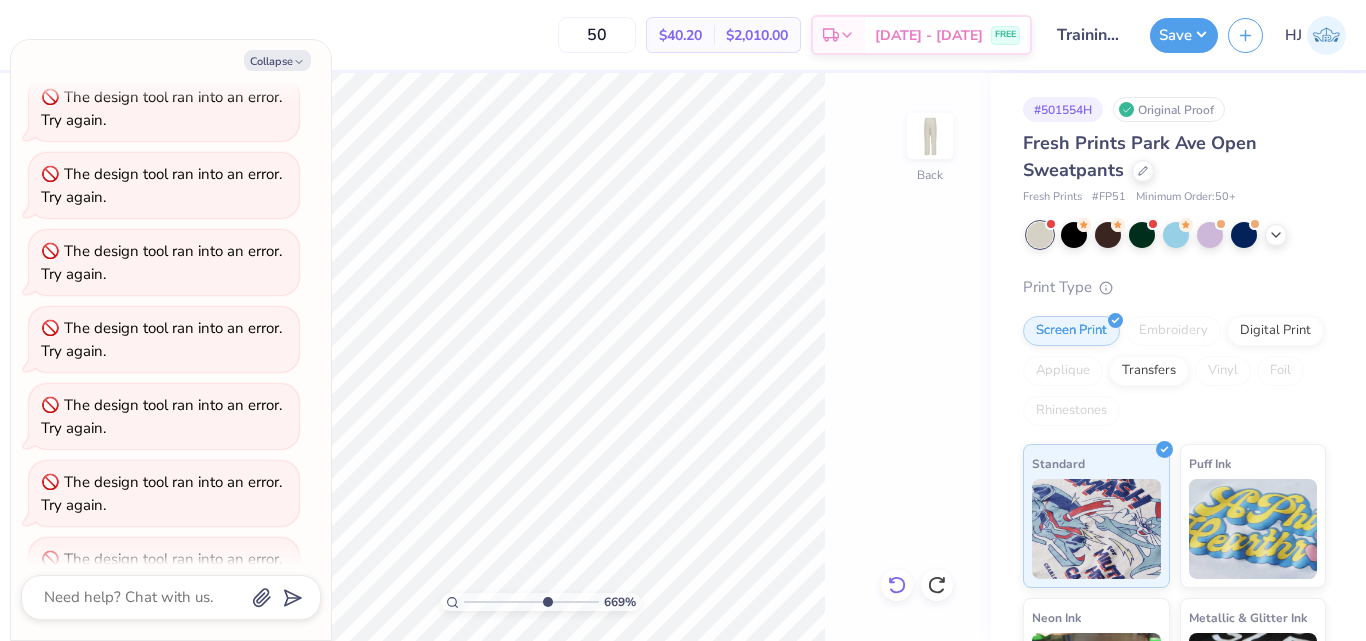 scroll, scrollTop: 589, scrollLeft: 0, axis: vertical 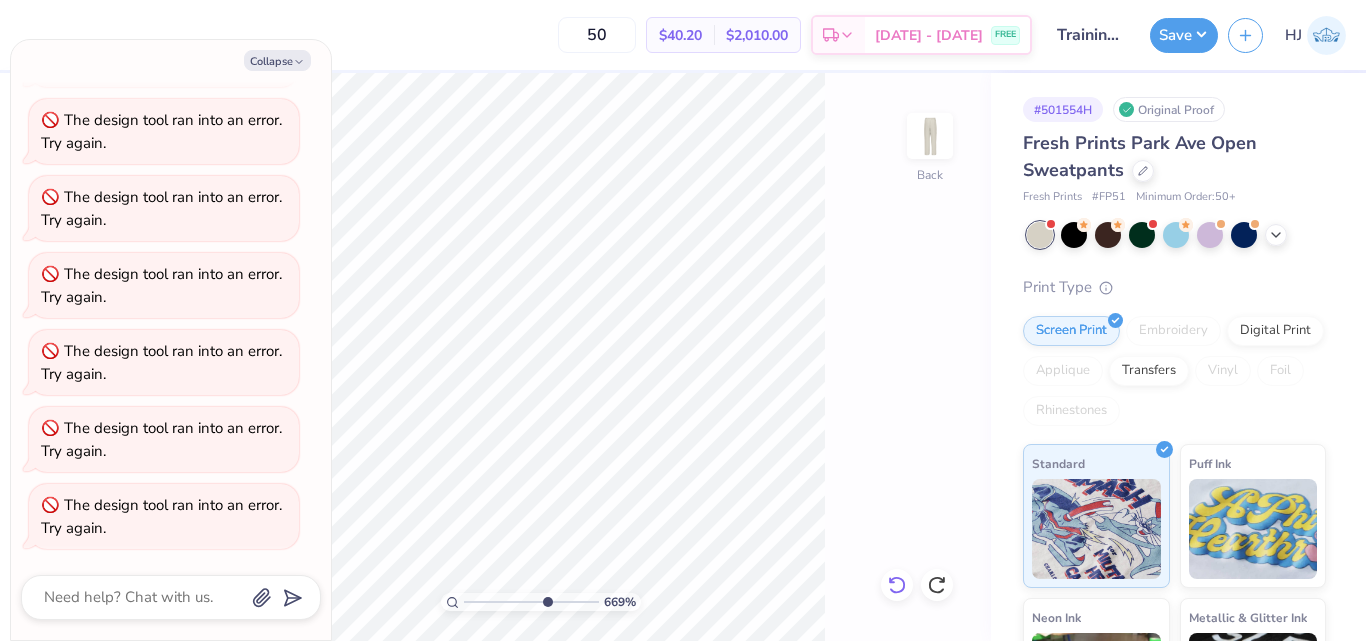 click 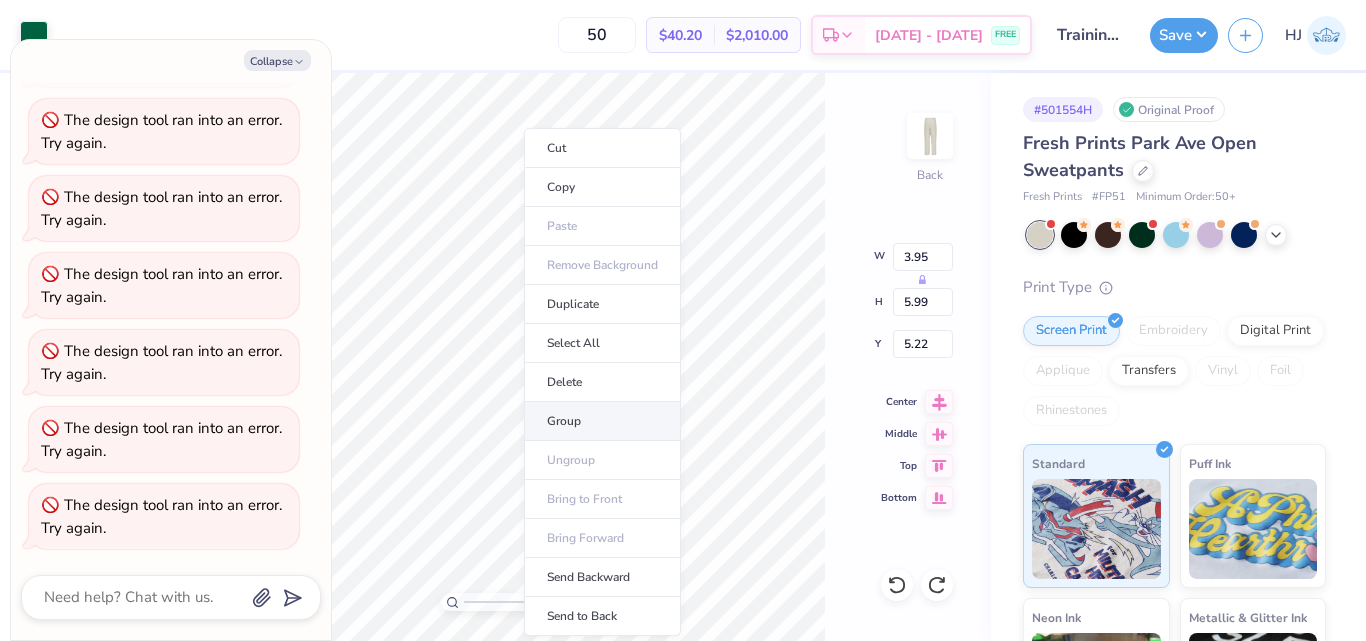 click on "Group" at bounding box center (602, 421) 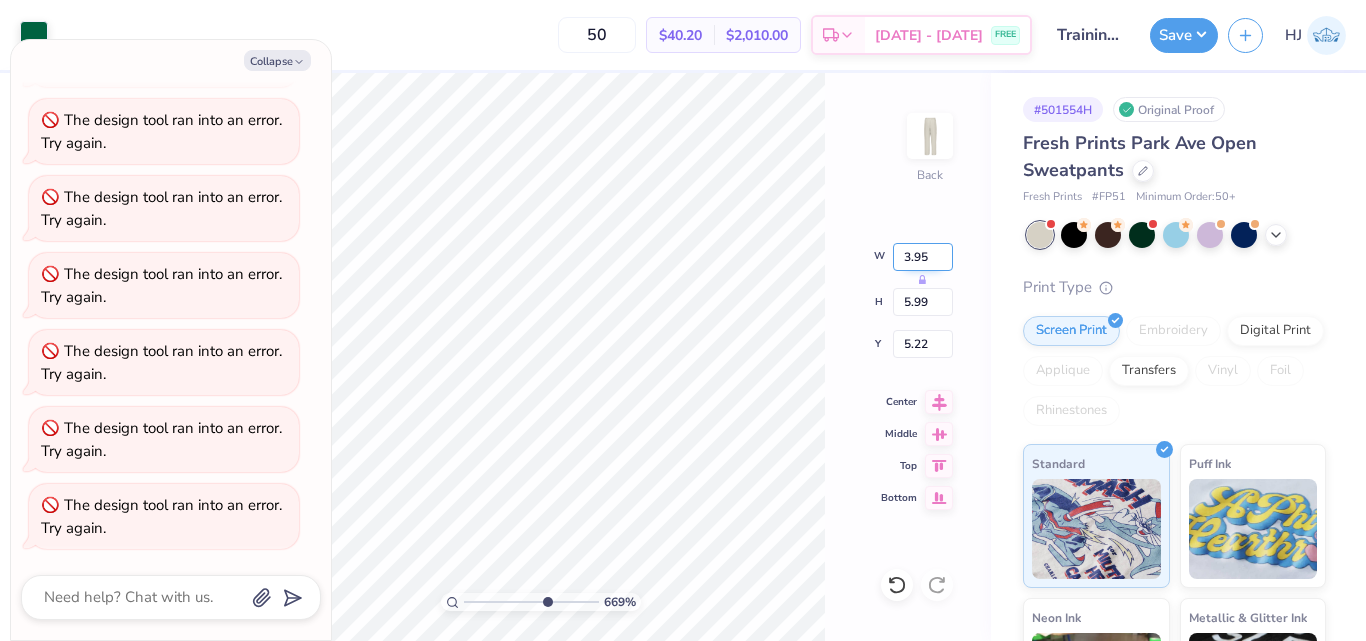 click on "3.95" at bounding box center (923, 257) 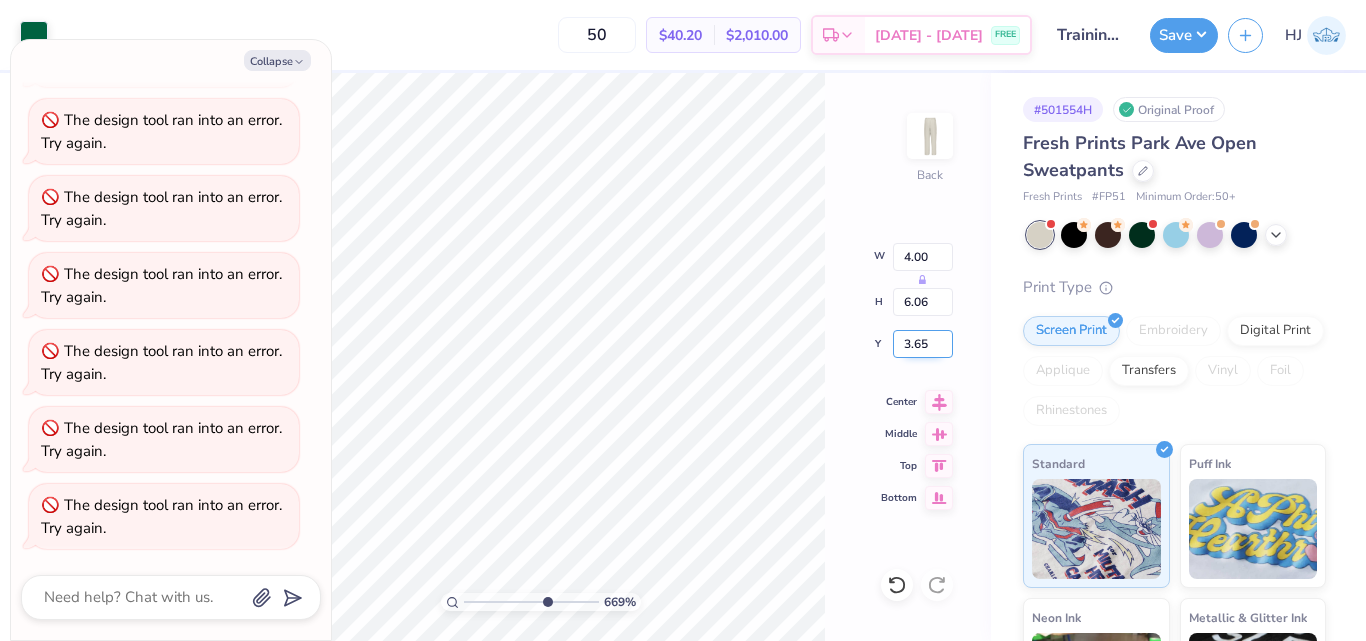 click on "3.65" at bounding box center [923, 344] 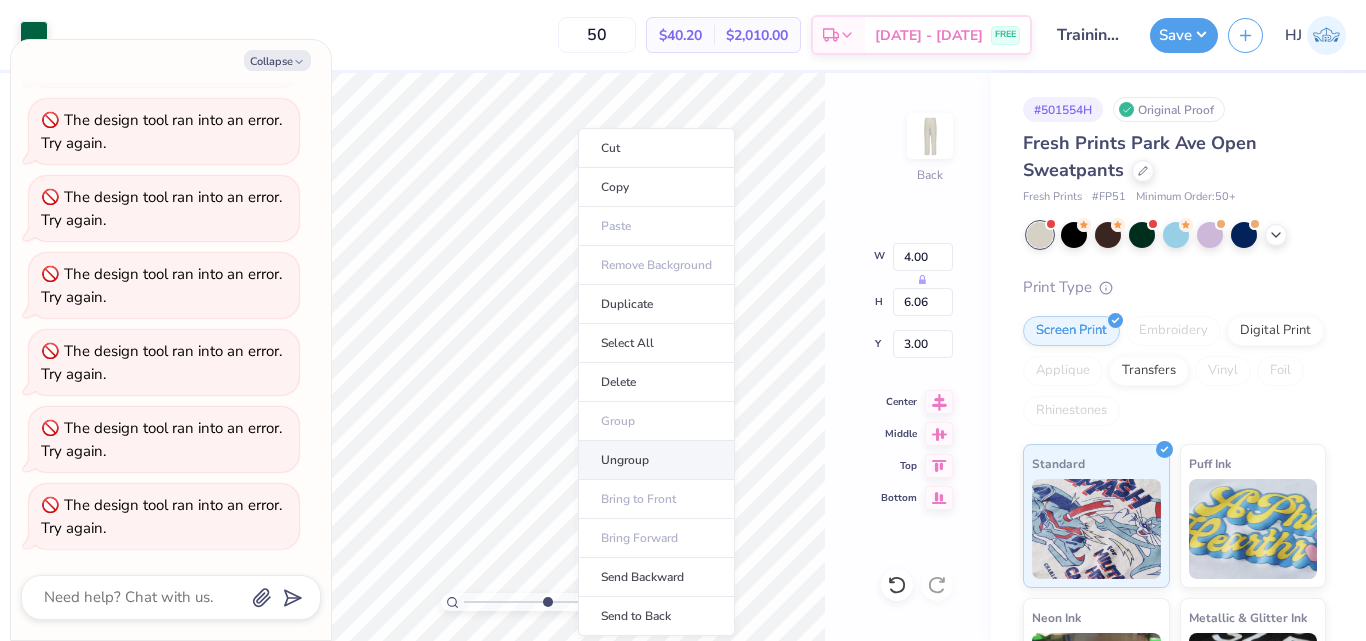 click on "Ungroup" at bounding box center [656, 460] 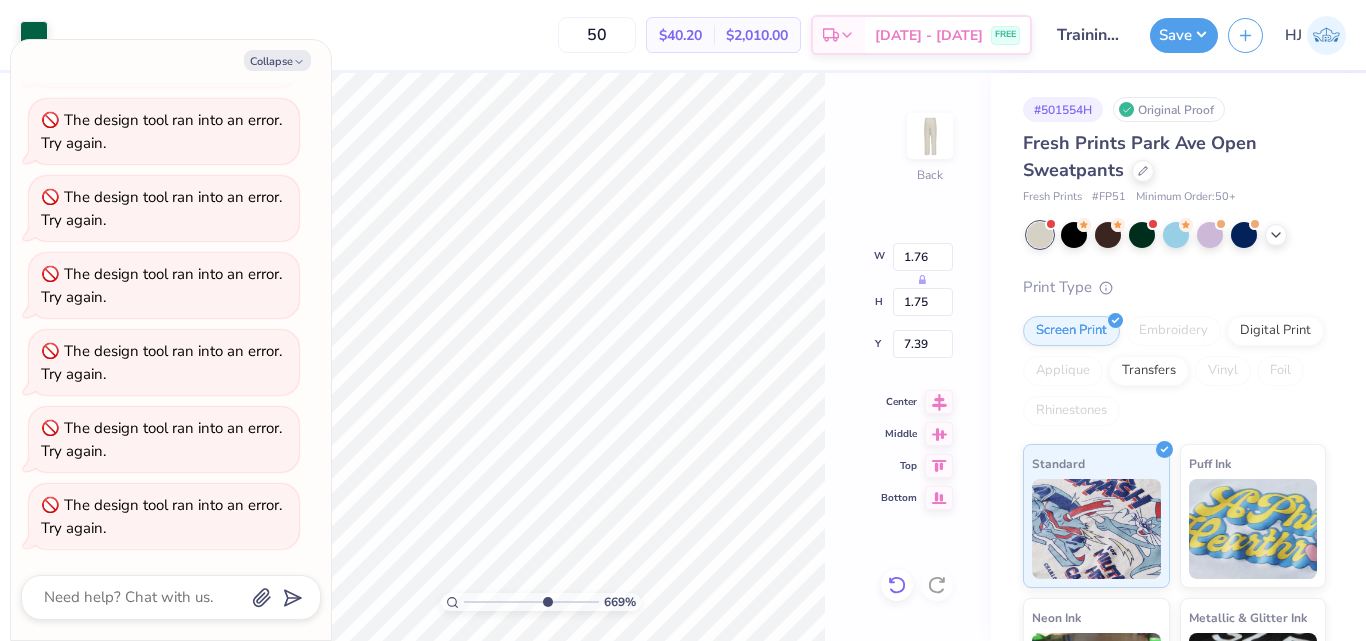 click 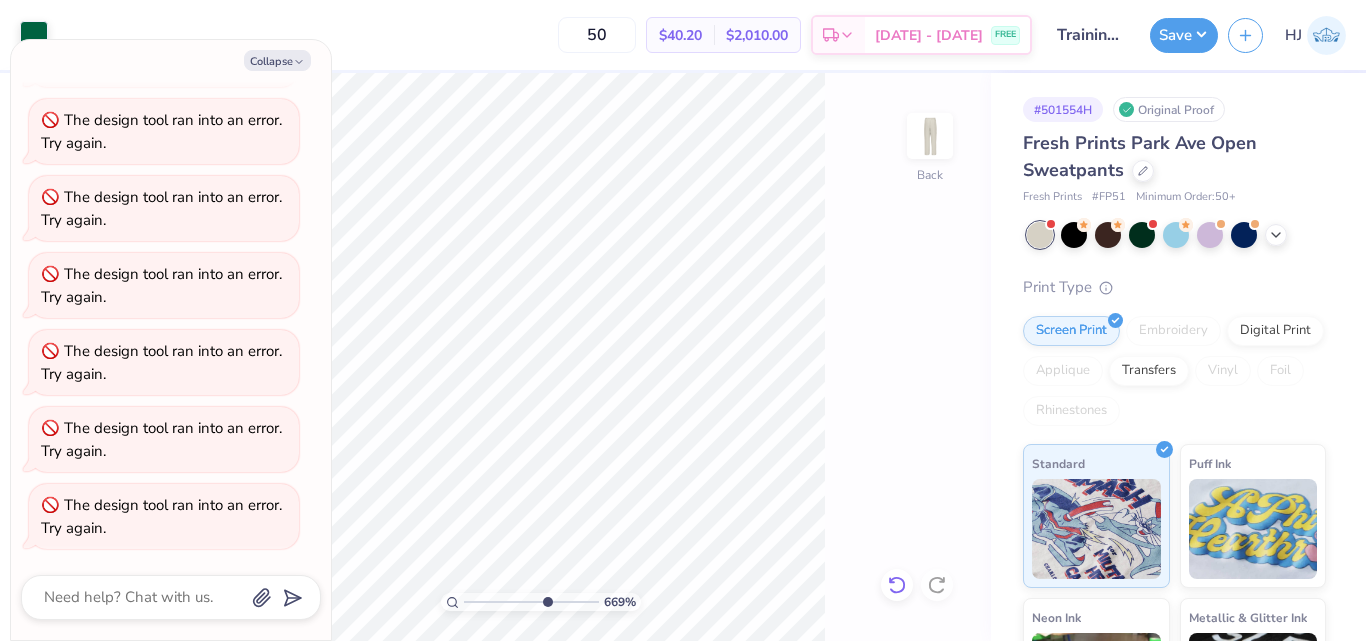 click 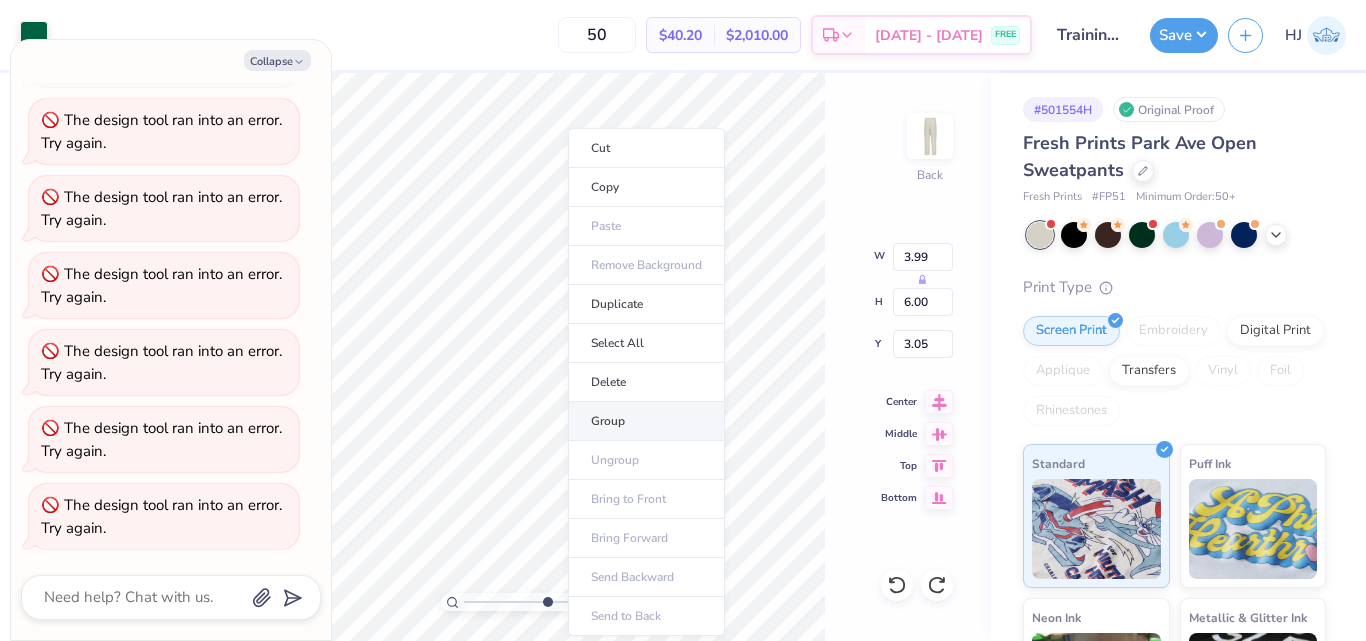 click on "Group" at bounding box center [646, 421] 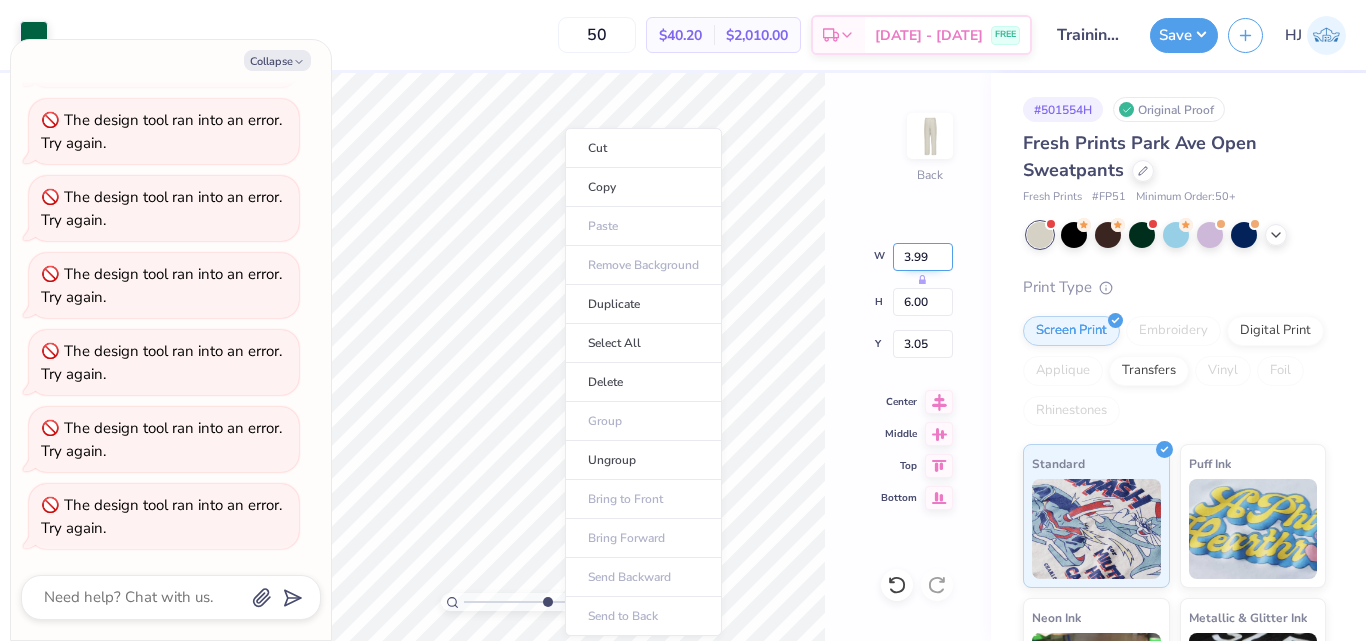 click on "3.99" at bounding box center (923, 257) 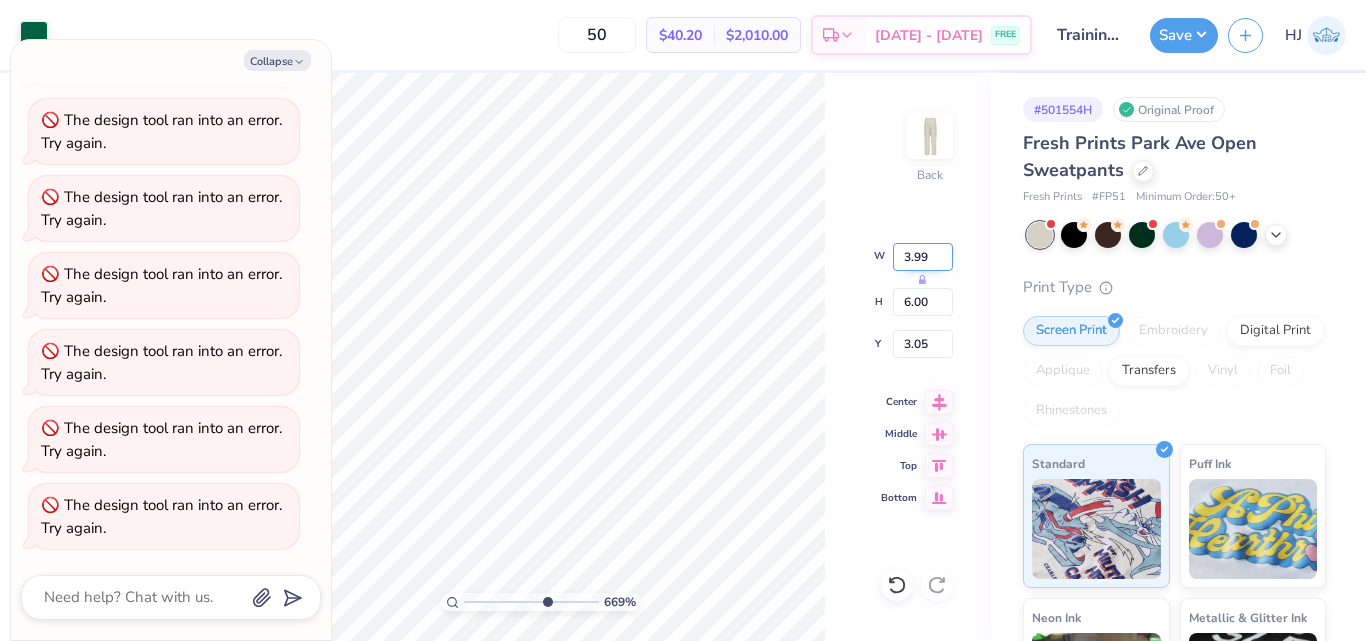 click on "3.99" at bounding box center [923, 257] 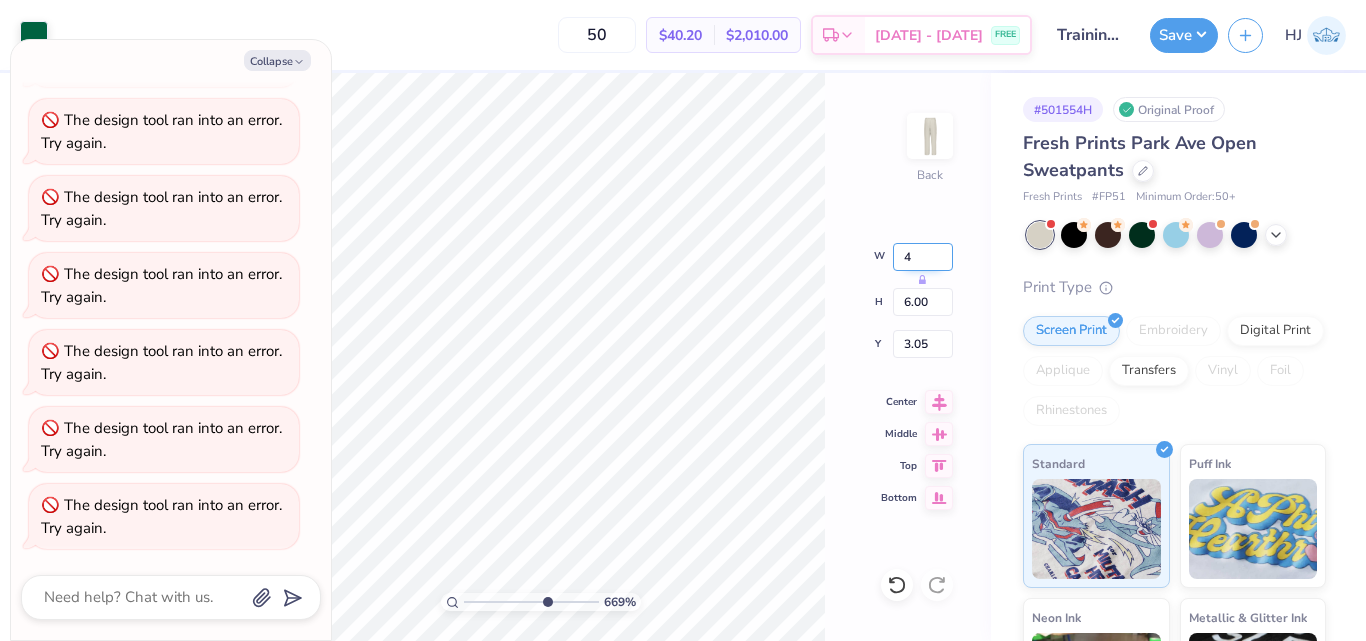 click on "4" at bounding box center (923, 257) 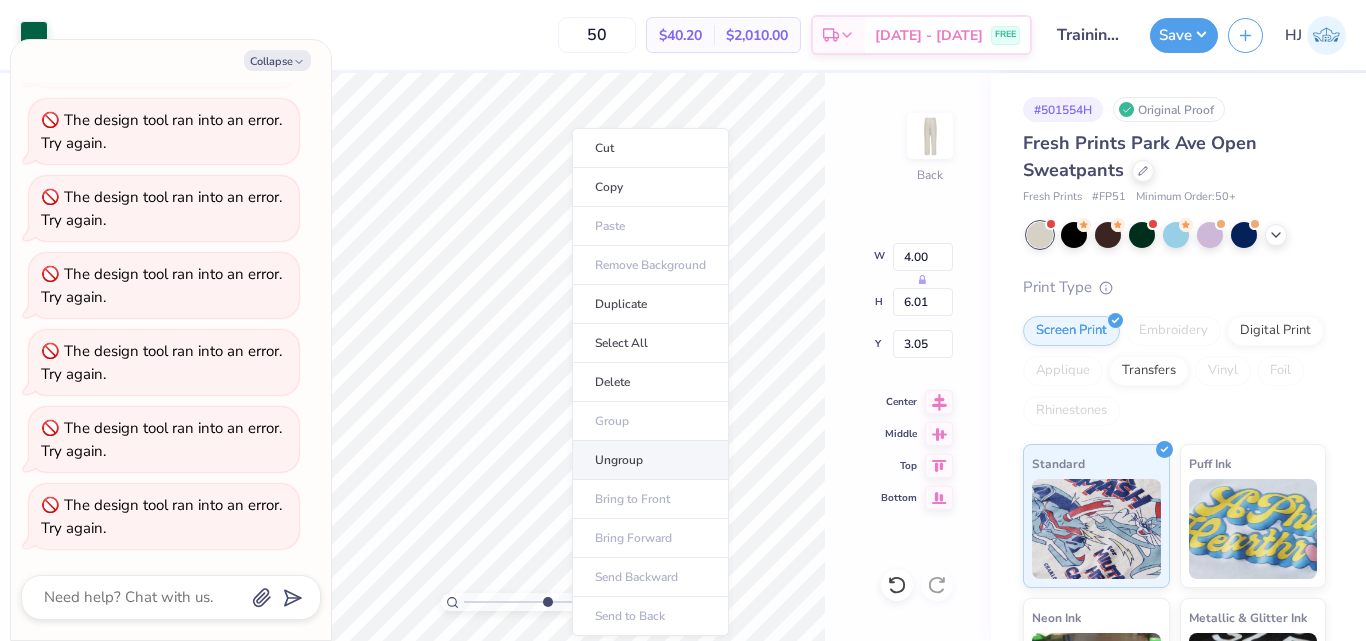 click on "Ungroup" at bounding box center [650, 460] 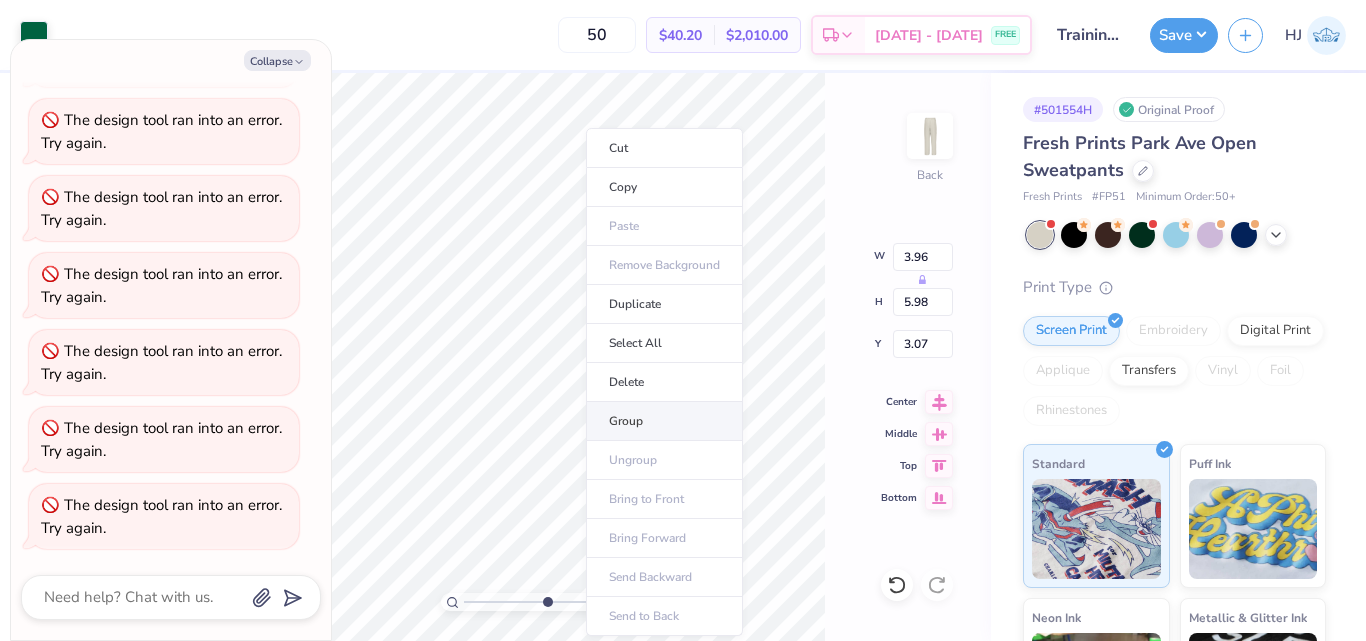 click on "Group" at bounding box center (664, 421) 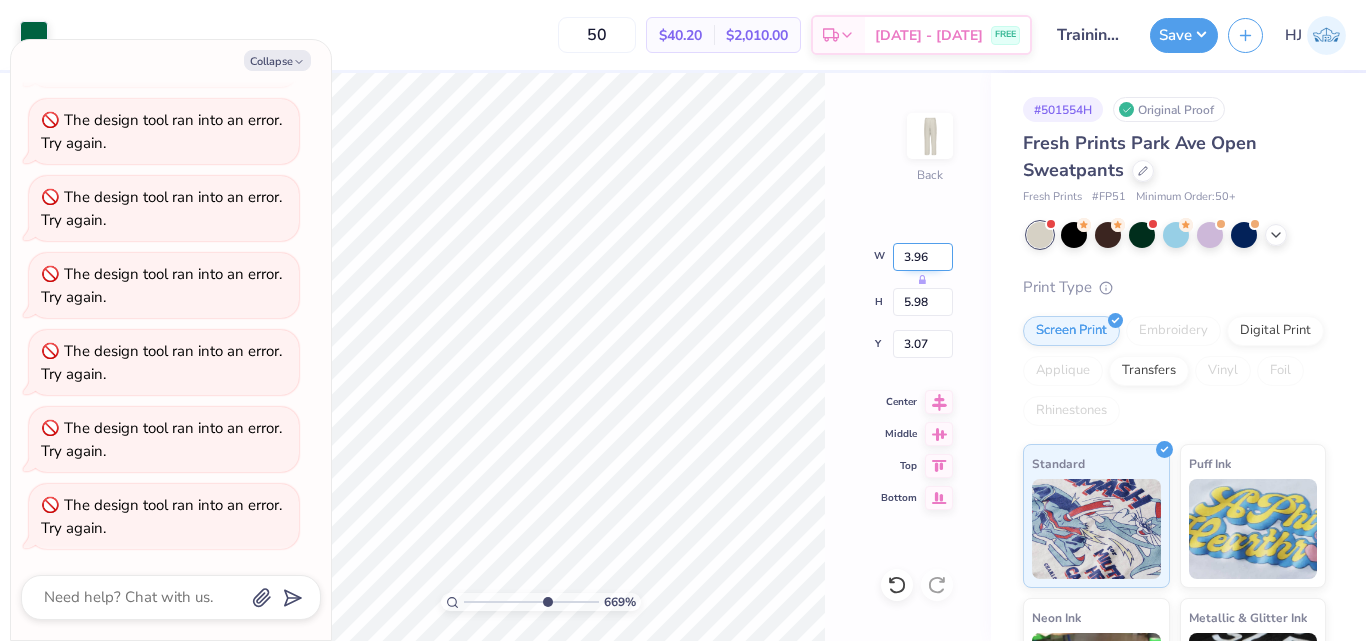click on "3.96" at bounding box center (923, 257) 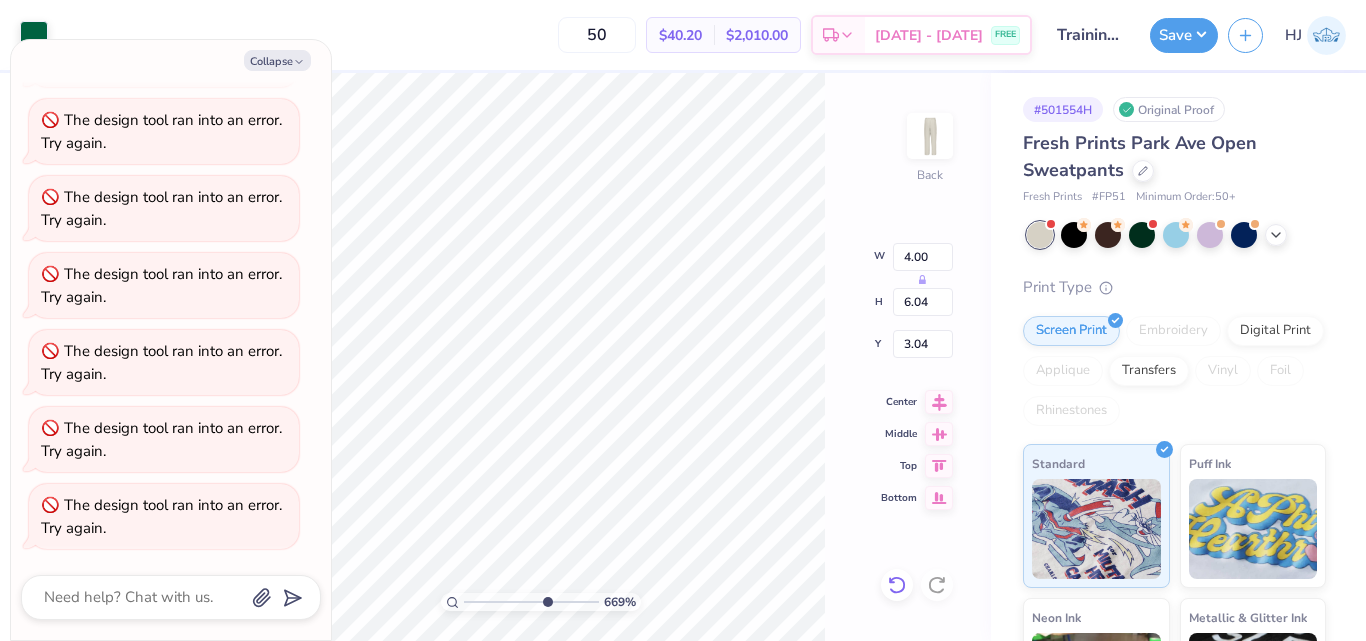 click 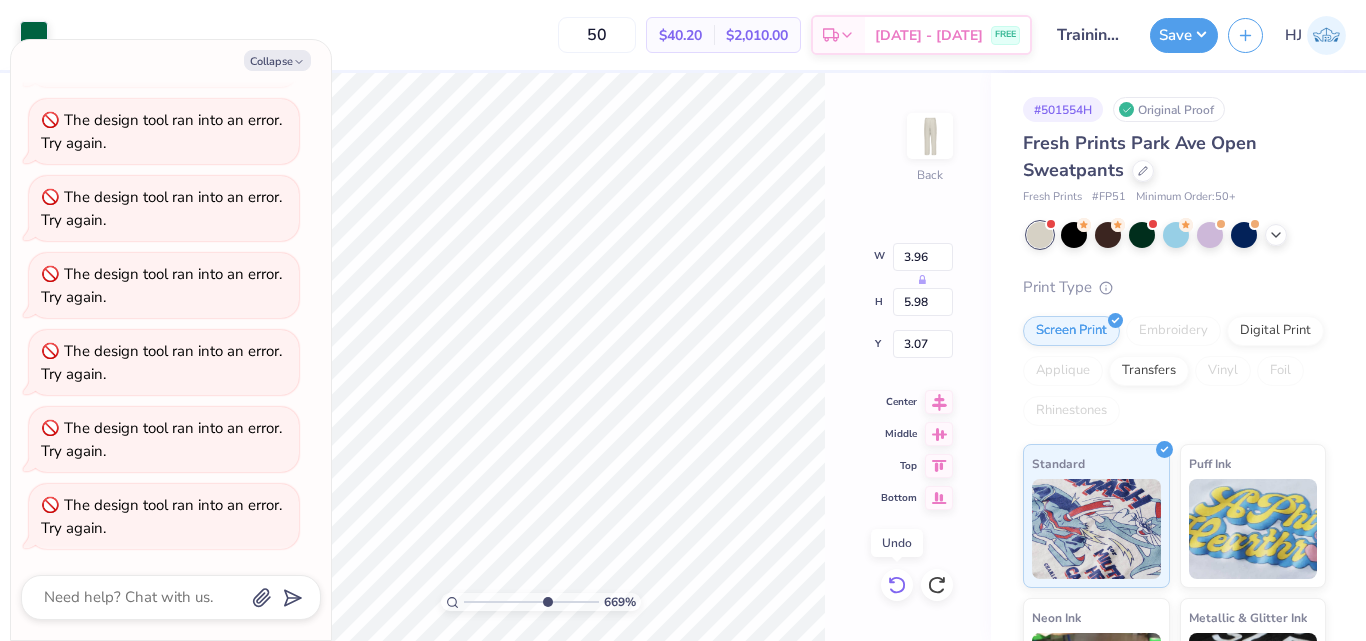 click 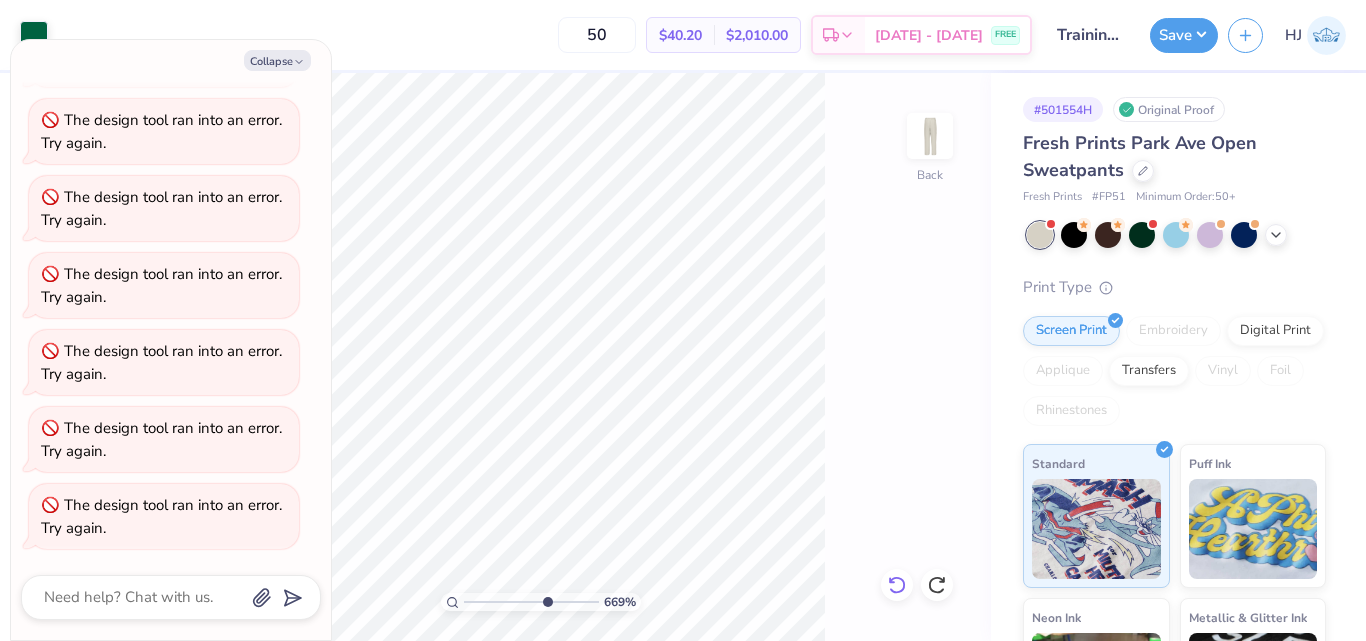 click 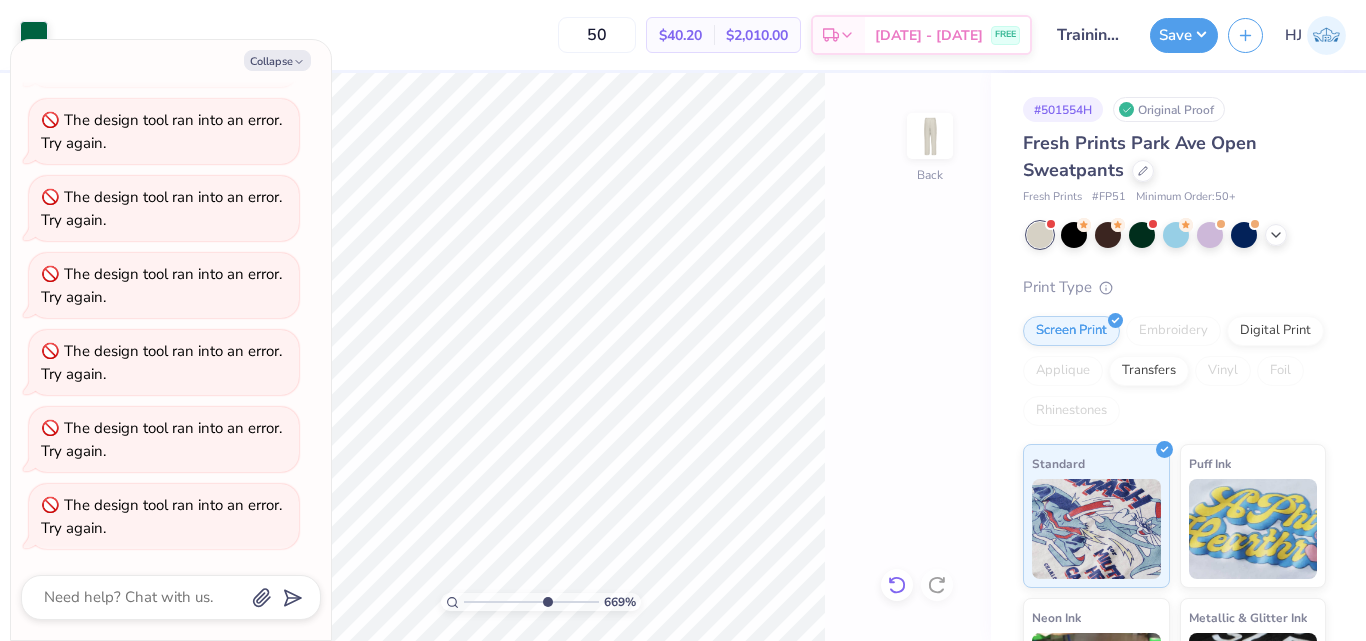 drag, startPoint x: 898, startPoint y: 587, endPoint x: 549, endPoint y: 601, distance: 349.2807 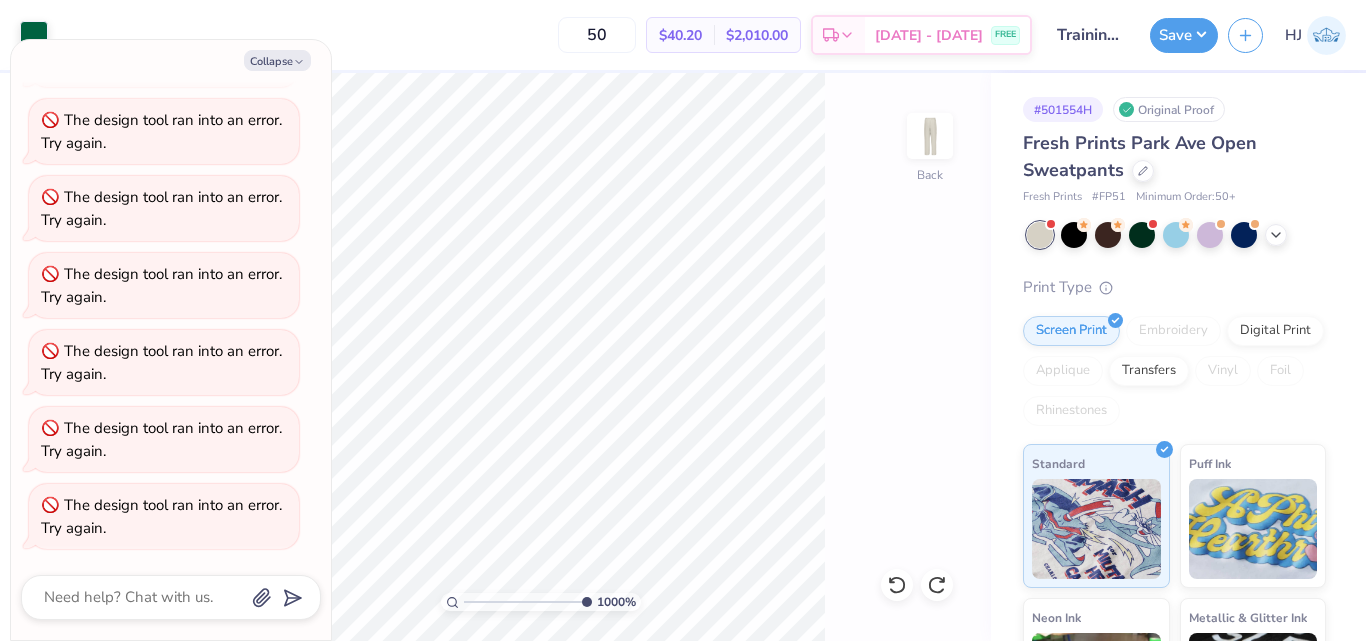 drag, startPoint x: 549, startPoint y: 601, endPoint x: 631, endPoint y: 596, distance: 82.1523 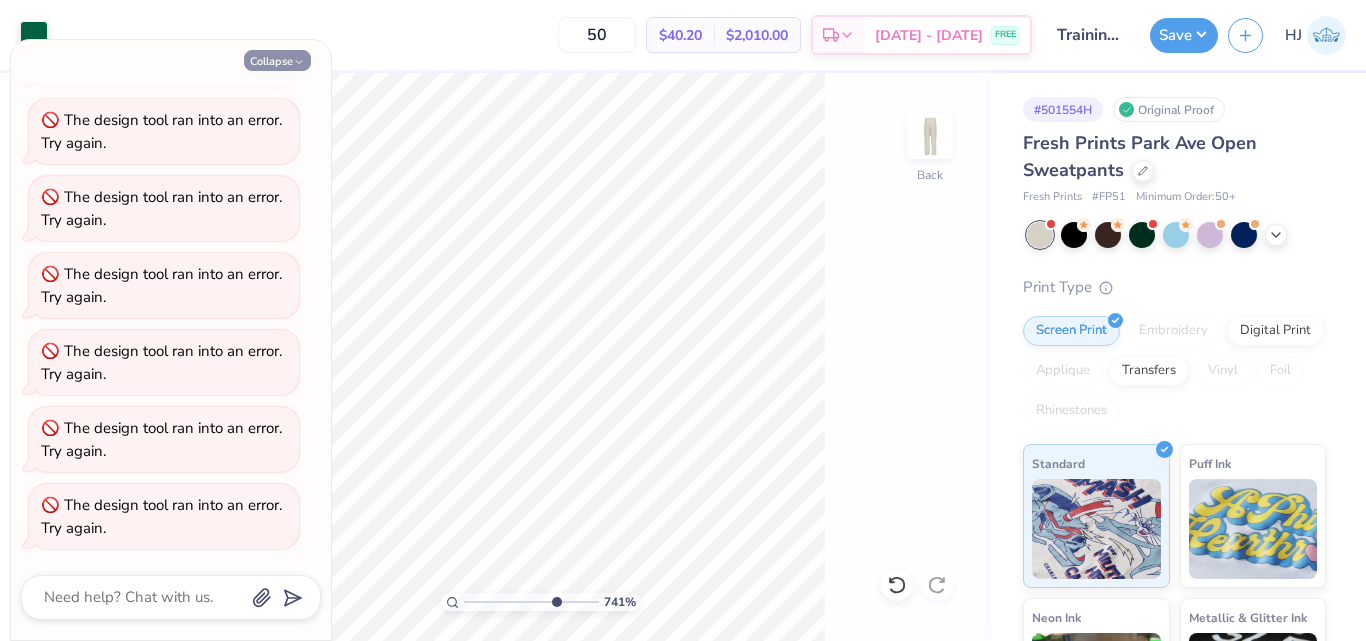 click on "Collapse" at bounding box center [277, 60] 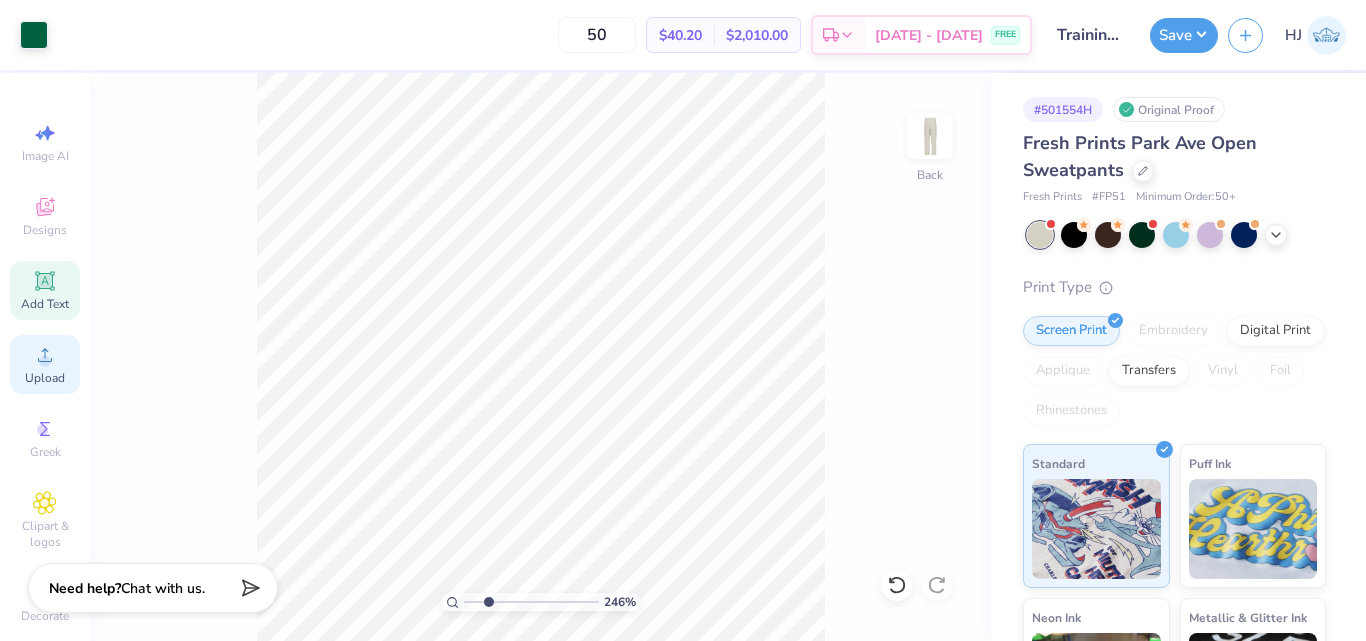 click 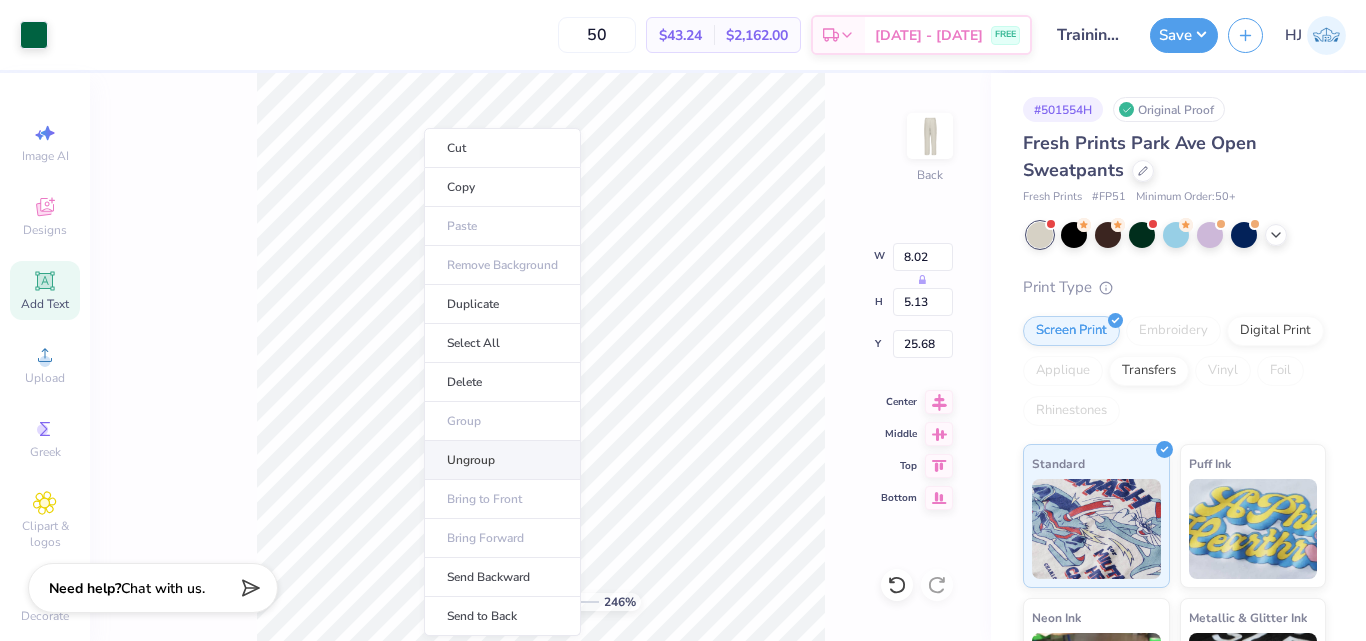 click on "Ungroup" at bounding box center (502, 460) 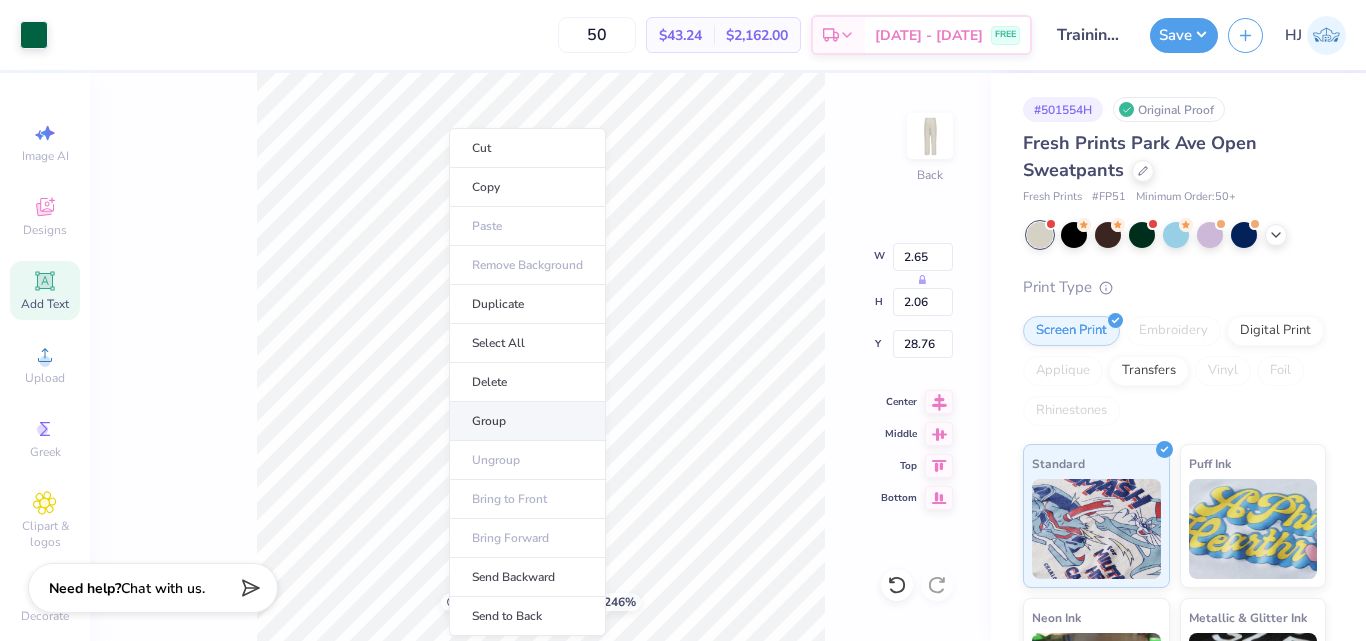 click on "Group" at bounding box center [527, 421] 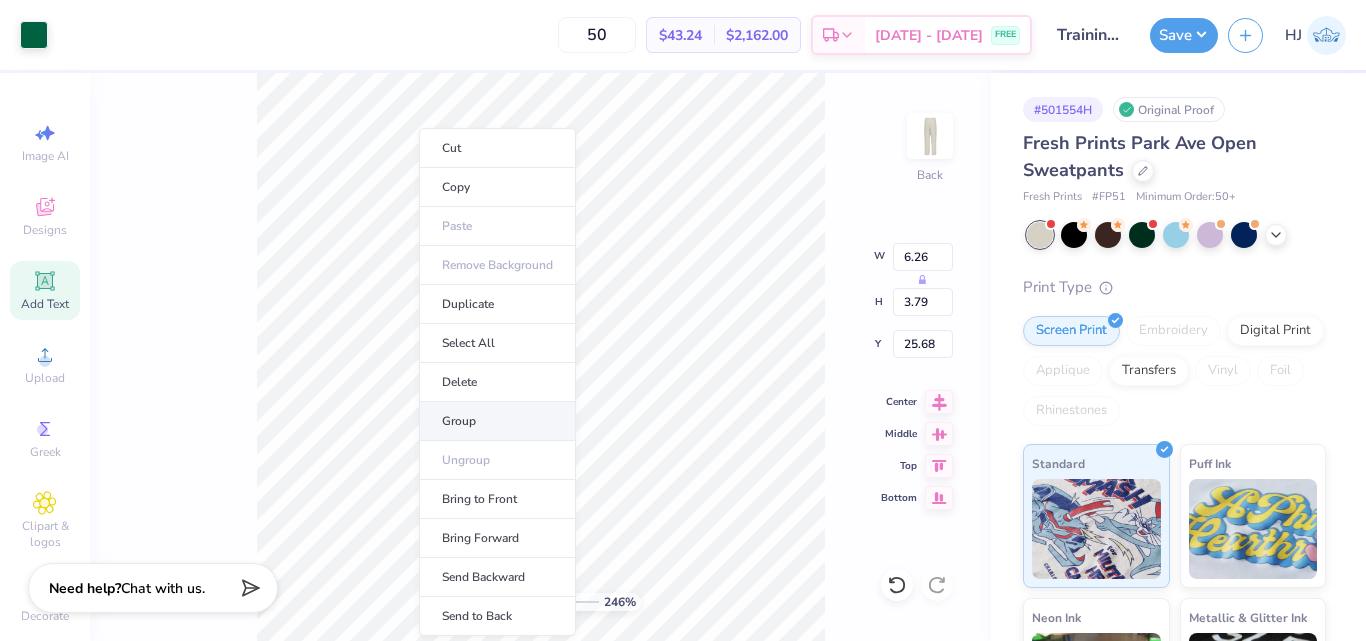 click on "Group" at bounding box center [497, 421] 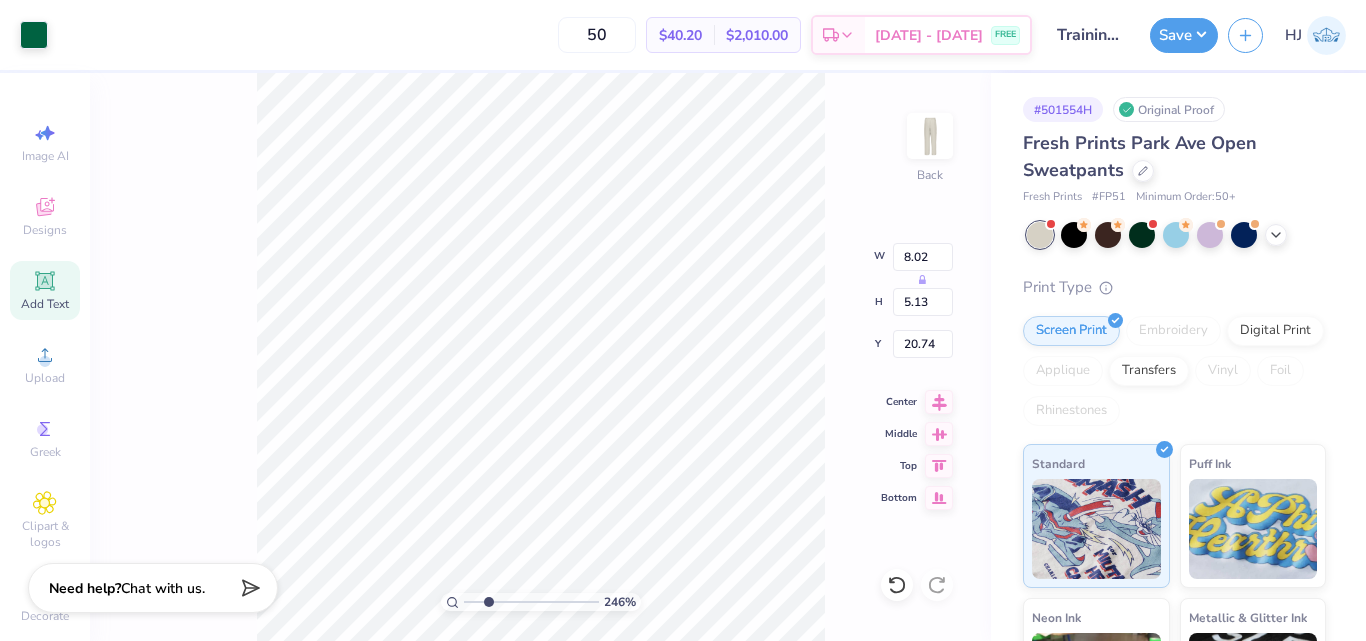 click on "Art colors 50 $40.20 Per Item $2,010.00 Total Est.  Delivery Aug 10 - 13 FREE Design Title Training: Kyle Pulket : Florida Southern College Save HJ Image AI Designs Add Text Upload Greek Clipart & logos Decorate Personalized Names Personalized Numbers Text Tool  Add Font Font Face Off M54 Format Color Enter a Pantone Styles Text Shape 246  % Back W 8.02 H 5.13 Y 20.74 Center Middle Top Bottom # 501554H Original Proof Fresh Prints Park Ave Open Sweatpants Fresh Prints # FP51 Minimum Order:  50 +   Print Type Screen Print Embroidery Digital Print Applique Transfers Vinyl Foil Rhinestones Standard Puff Ink Neon Ink Metallic & Glitter Ink Glow in the Dark Ink Water based Ink Need help?  Chat with us." at bounding box center (683, 320) 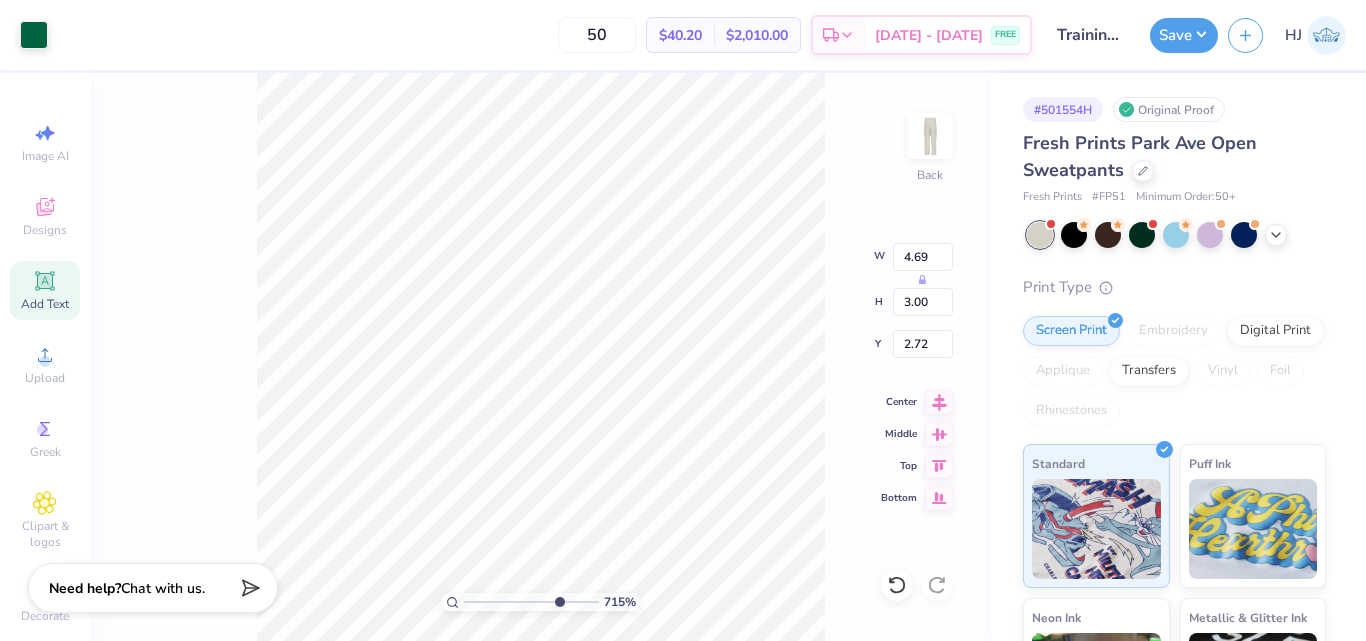 drag, startPoint x: 513, startPoint y: 599, endPoint x: 561, endPoint y: 595, distance: 48.166378 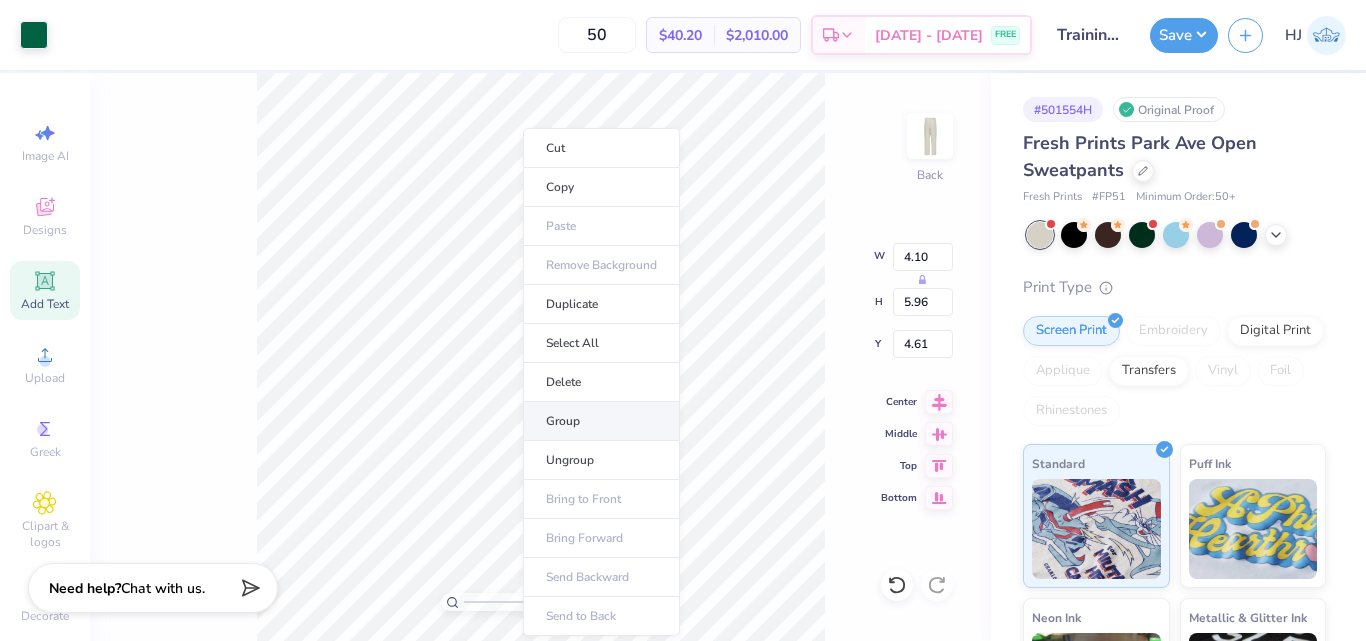 click on "Group" at bounding box center (601, 421) 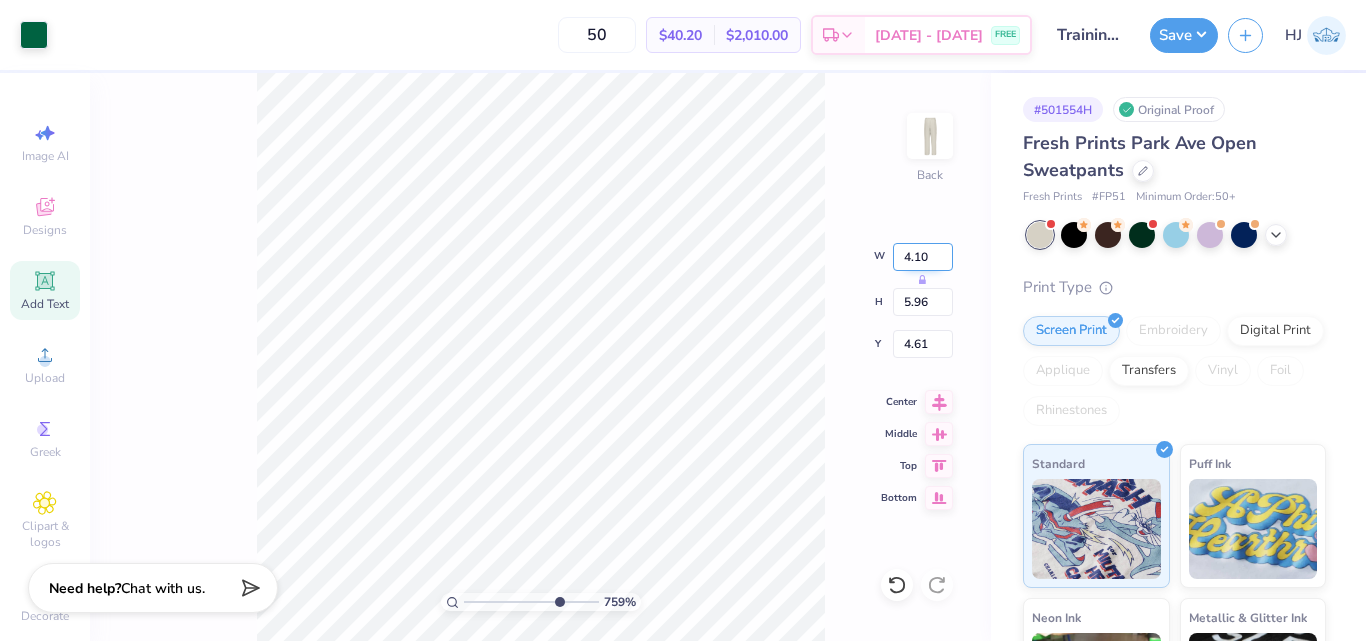 click on "4.10" at bounding box center [923, 257] 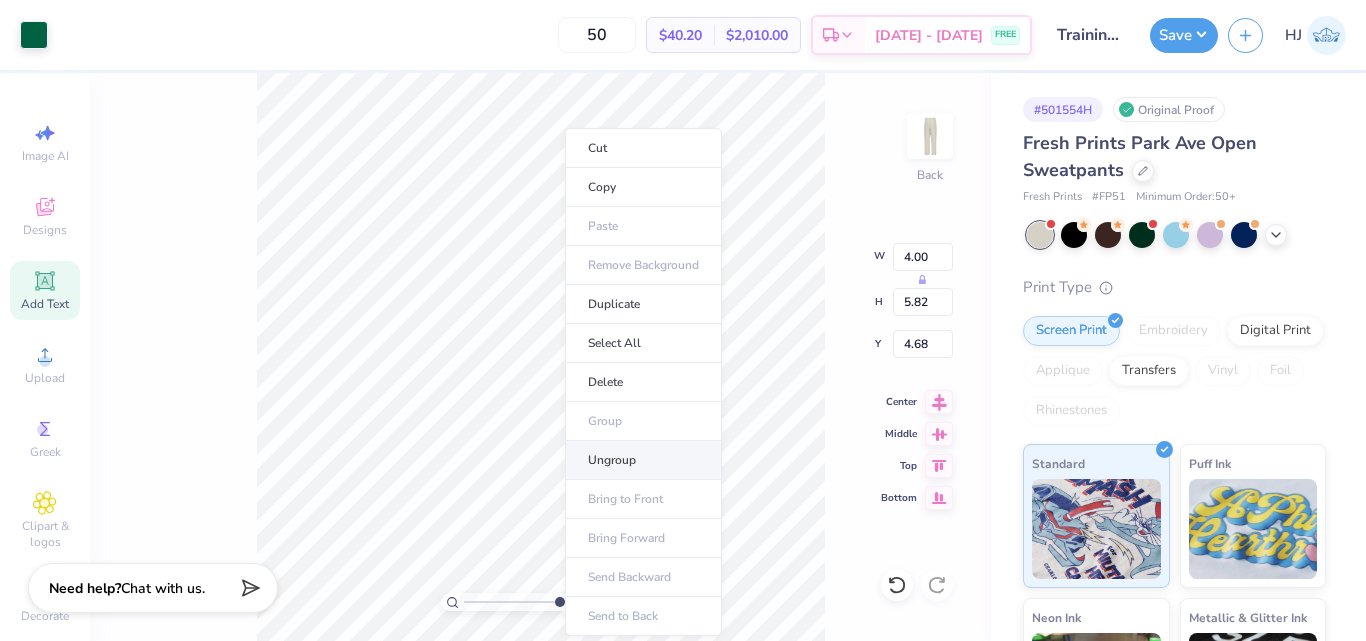click on "Ungroup" at bounding box center [643, 460] 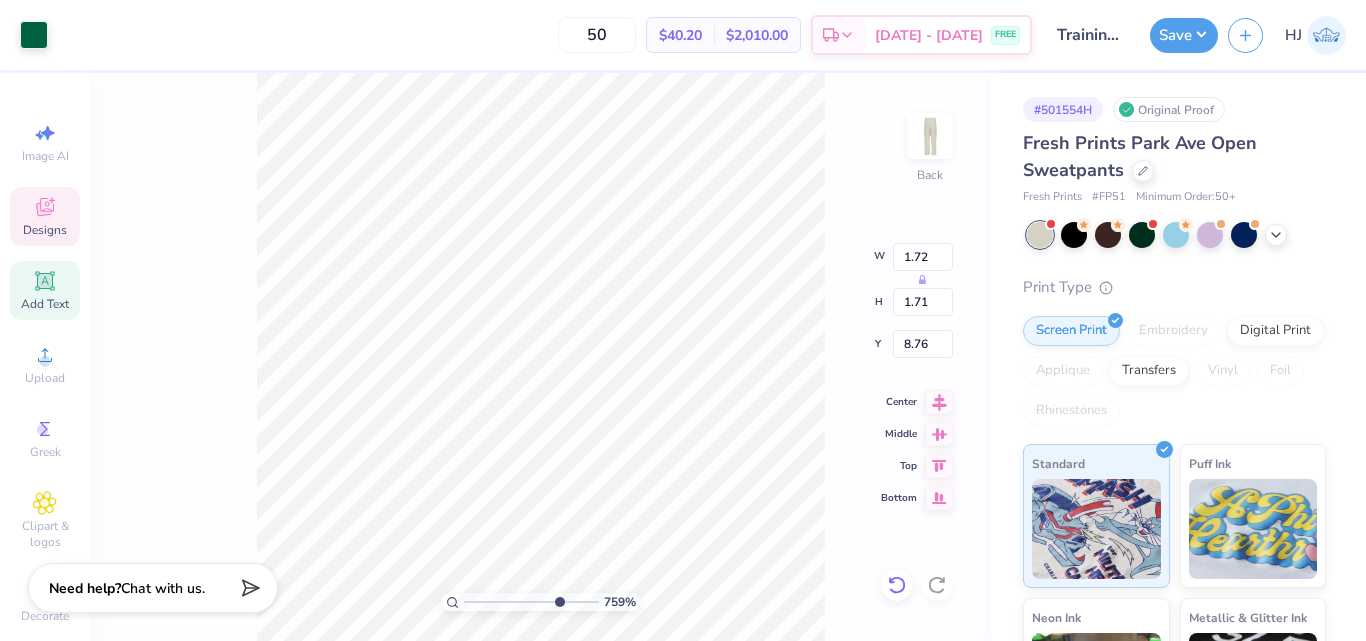 click 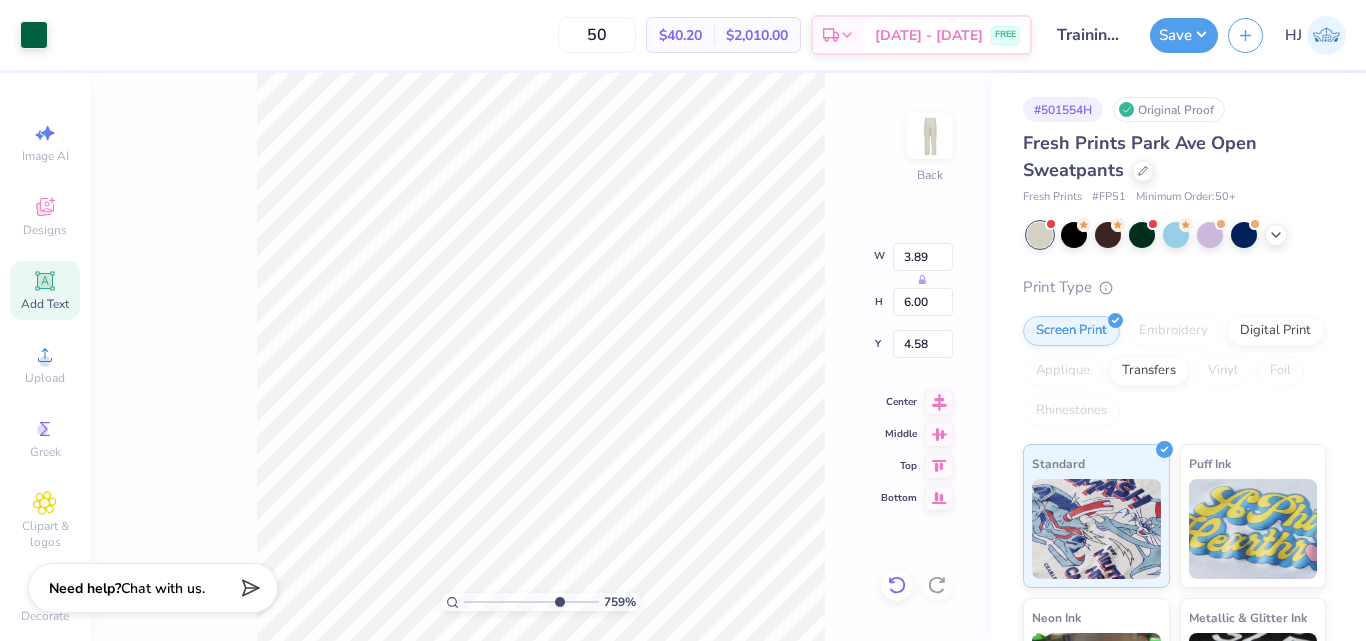 click 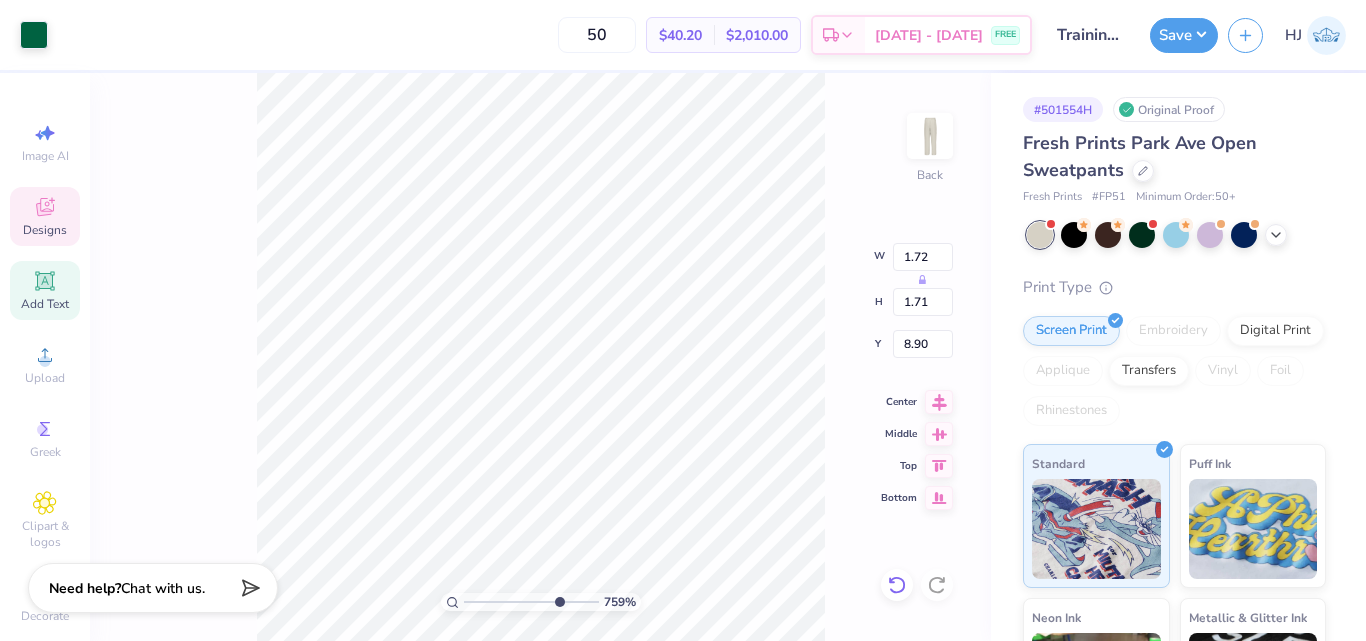 click 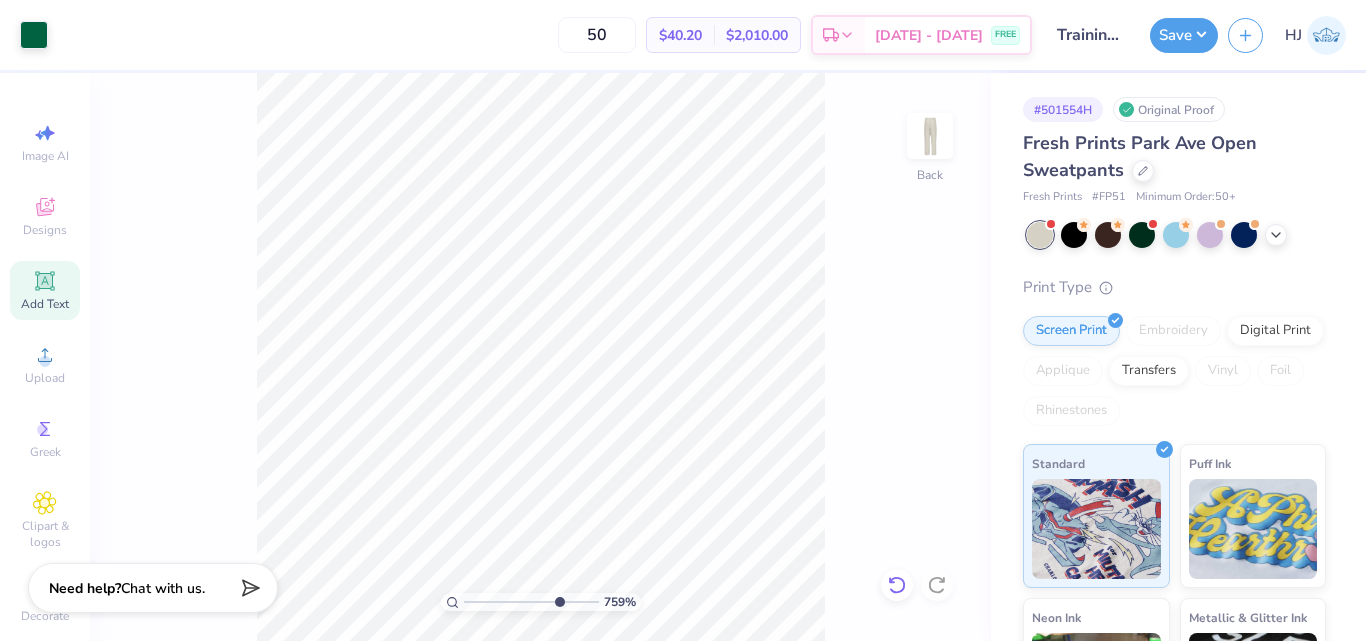 click 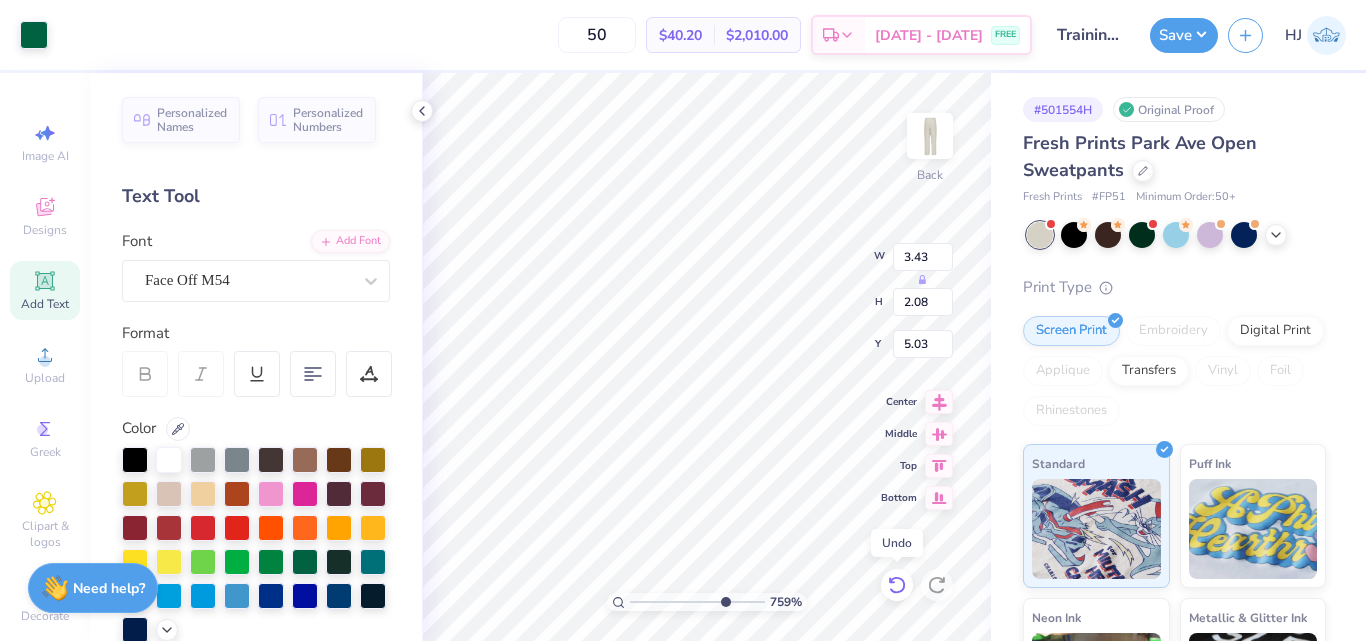 click 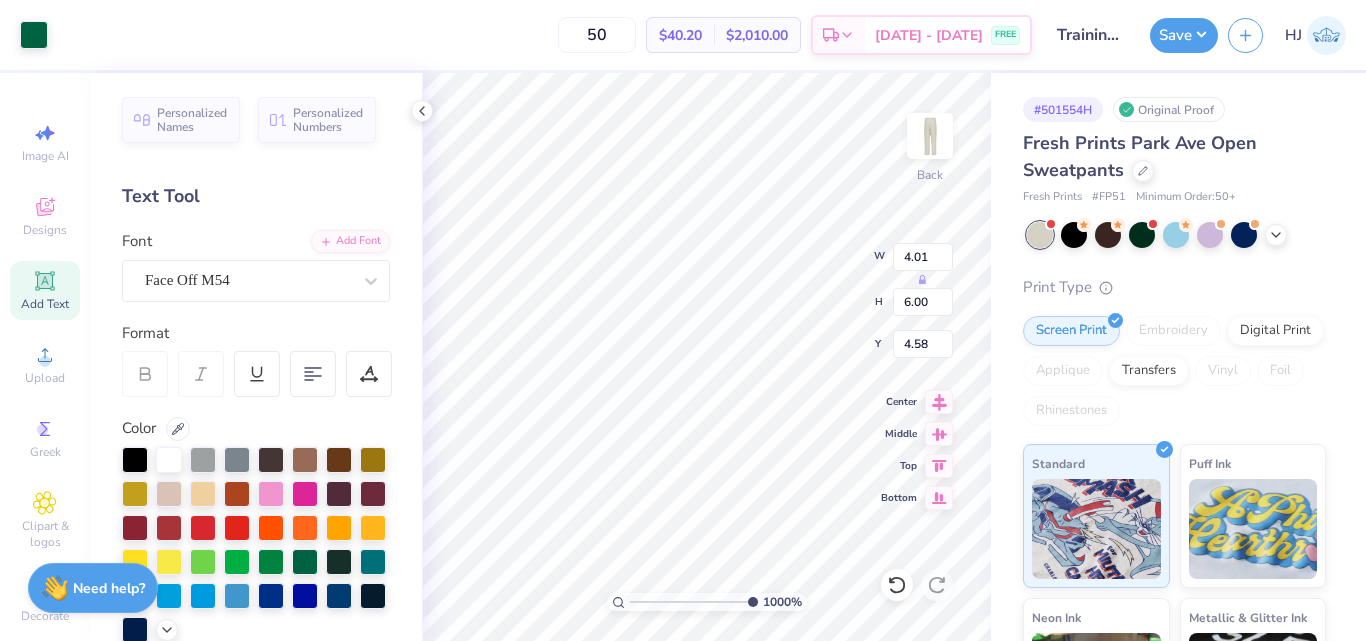 drag, startPoint x: 726, startPoint y: 602, endPoint x: 860, endPoint y: 608, distance: 134.13426 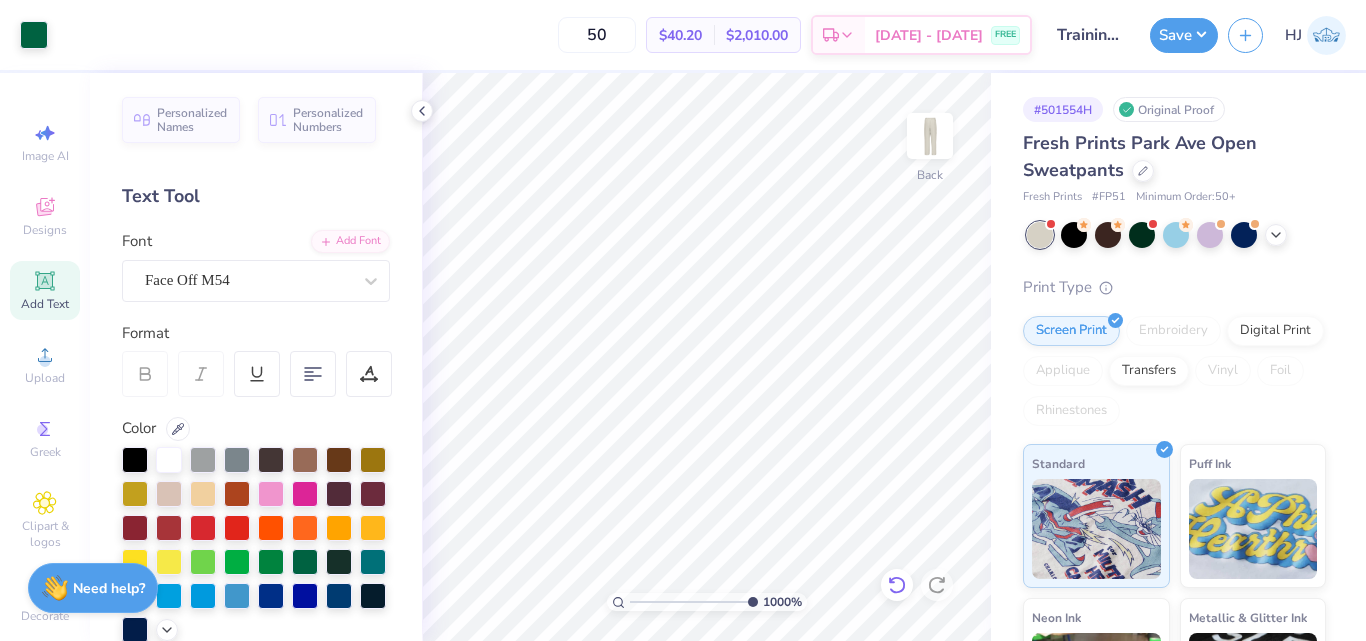 click 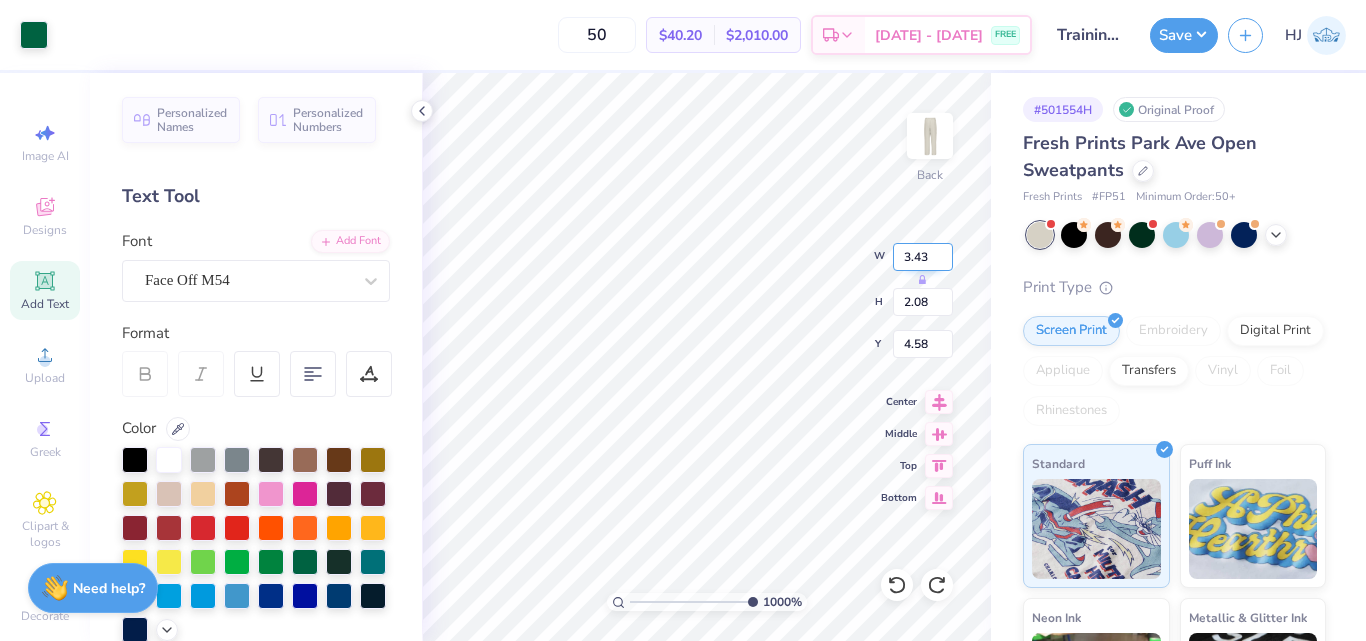 click on "3.43" at bounding box center [923, 257] 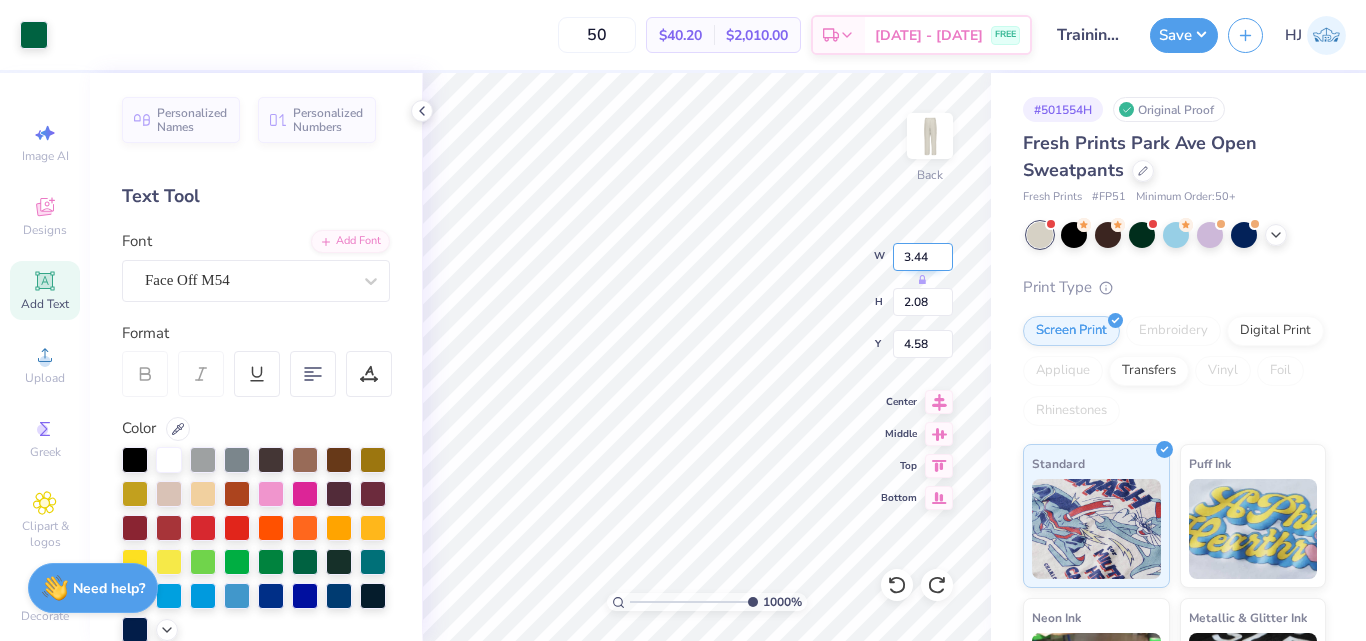 click on "3.44" at bounding box center (923, 257) 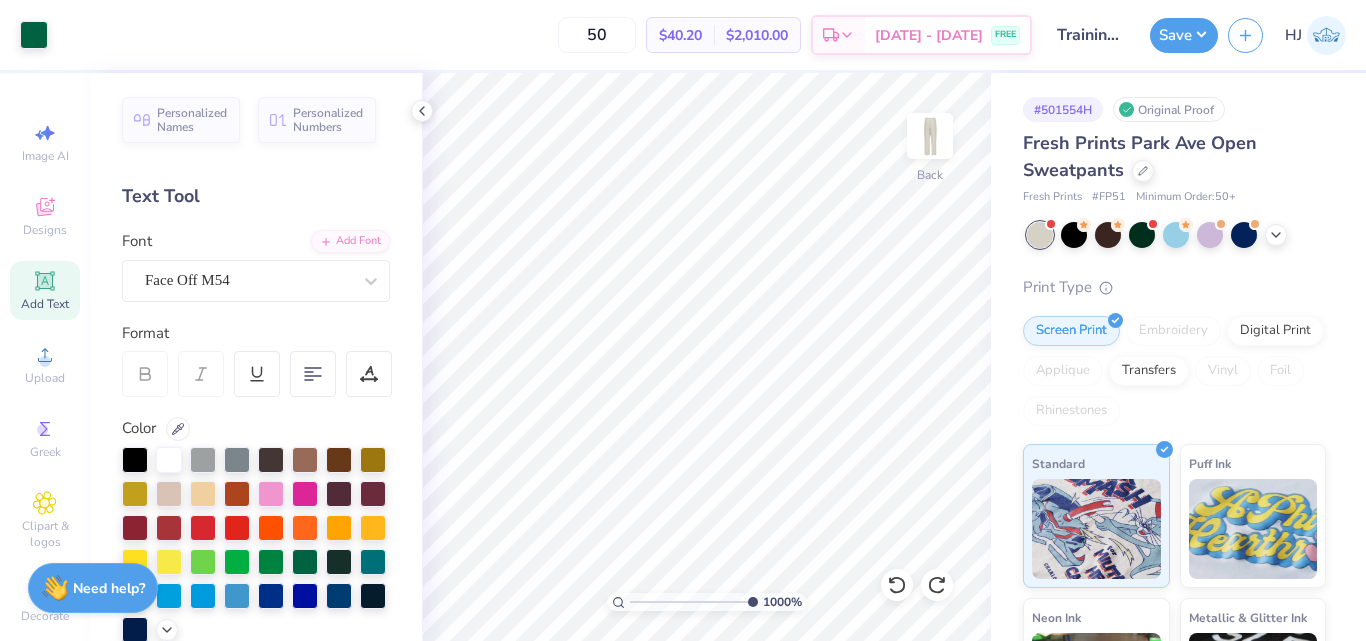 click on "Art colors 50 $40.20 Per Item $2,010.00 Total Est.  Delivery Aug 10 - 13 FREE Design Title Training: Kyle Pulket : Florida Southern College Save HJ Image AI Designs Add Text Upload Greek Clipart & logos Decorate Personalized Names Personalized Numbers Text Tool  Add Font Font Face Off M54 Format Color Enter a Pantone Styles Text Shape 1000  % Back # 501554H Original Proof Fresh Prints Park Ave Open Sweatpants Fresh Prints # FP51 Minimum Order:  50 +   Print Type Screen Print Embroidery Digital Print Applique Transfers Vinyl Foil Rhinestones Standard Puff Ink Neon Ink Metallic & Glitter Ink Glow in the Dark Ink Water based Ink Need help?  Chat with us.
x" at bounding box center (683, 320) 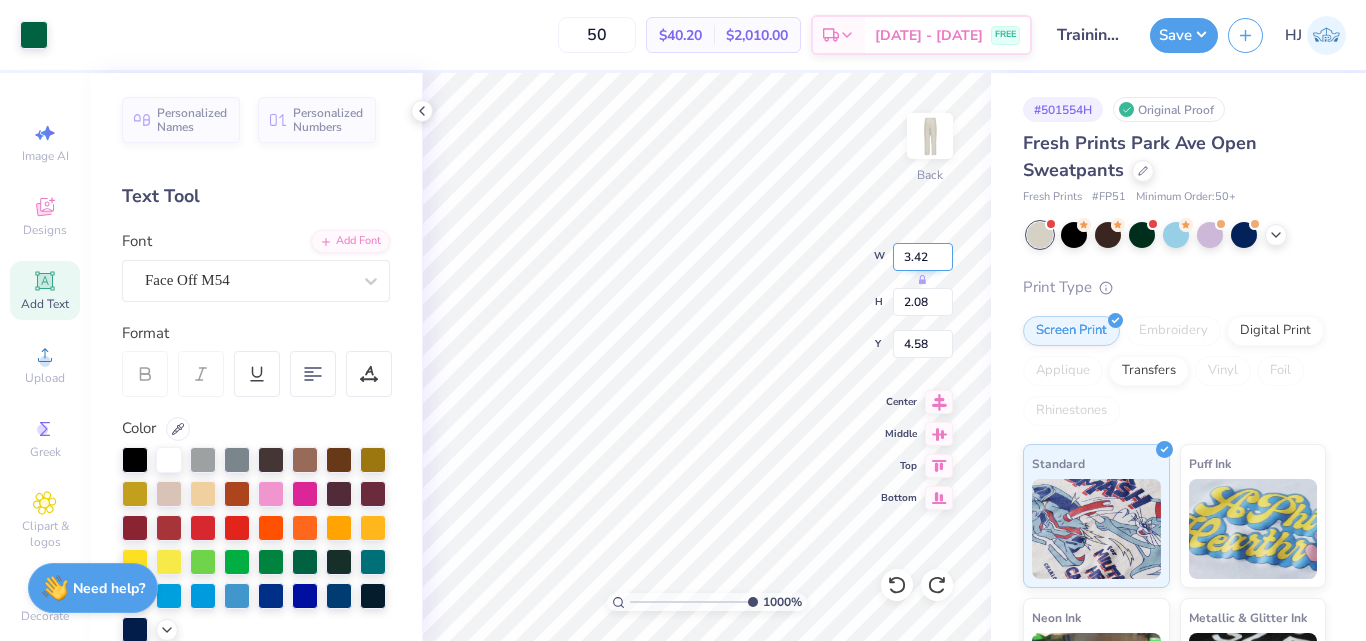 click on "3.42" at bounding box center [923, 257] 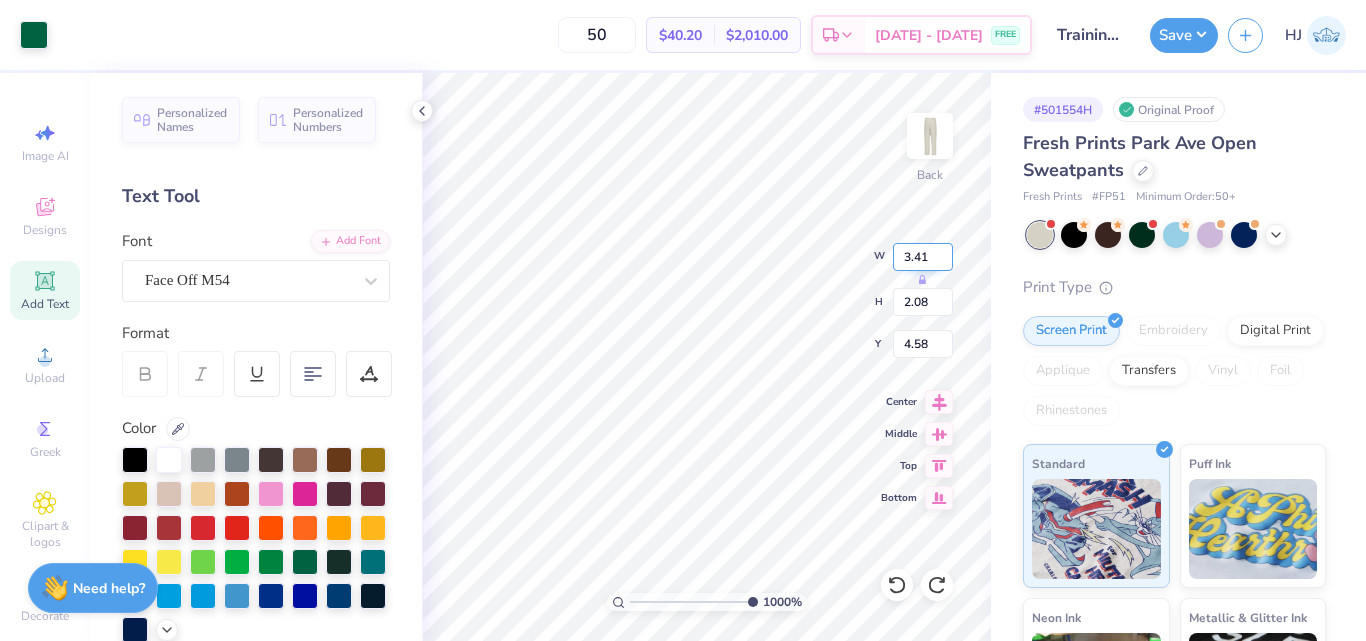 click on "3.41" at bounding box center [923, 257] 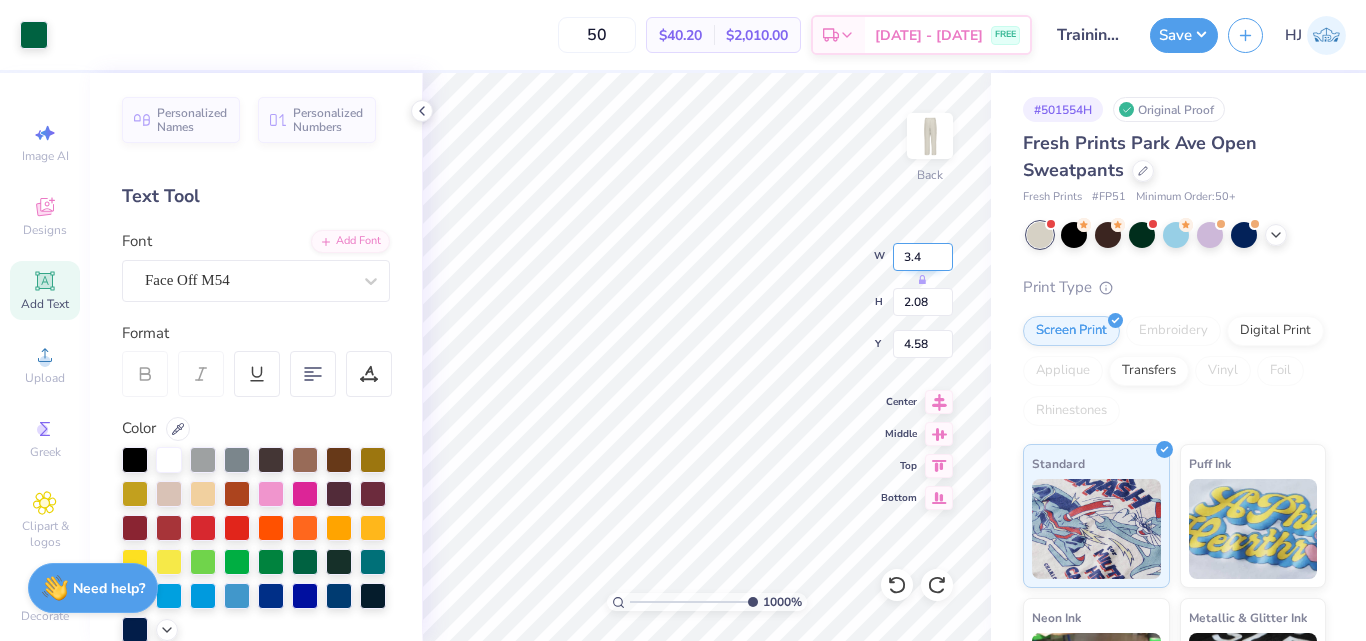 click on "3.4" at bounding box center (923, 257) 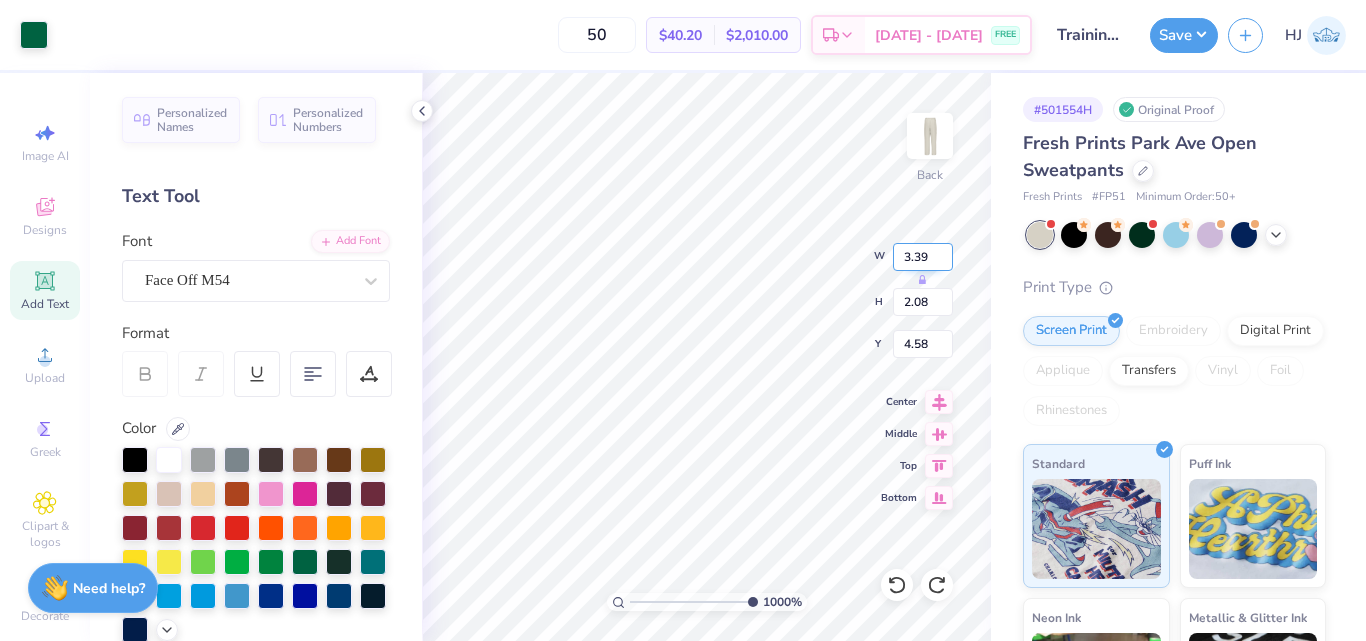 click on "3.39" at bounding box center (923, 257) 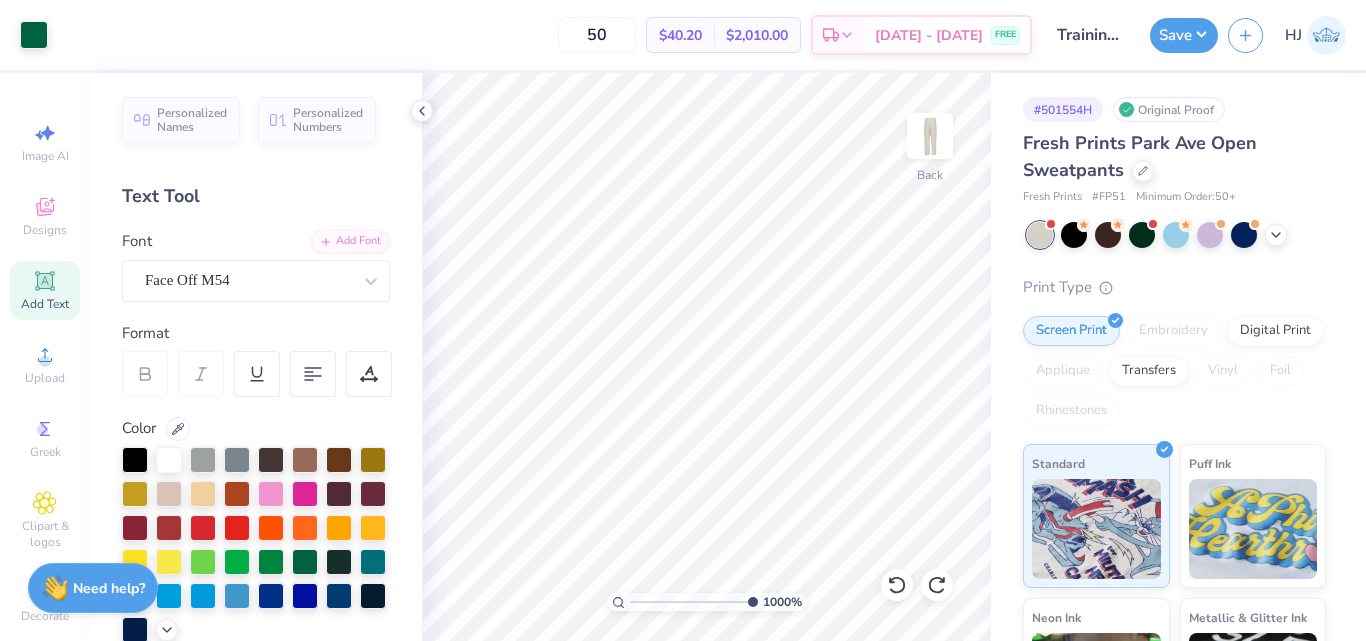 click on "Art colors 50 $40.20 Per Item $2,010.00 Total Est.  Delivery Aug 10 - 13 FREE Design Title Training: Kyle Pulket : Florida Southern College Save HJ Image AI Designs Add Text Upload Greek Clipart & logos Decorate Personalized Names Personalized Numbers Text Tool  Add Font Font Face Off M54 Format Color Enter a Pantone Styles Text Shape 1000  % Back # 501554H Original Proof Fresh Prints Park Ave Open Sweatpants Fresh Prints # FP51 Minimum Order:  50 +   Print Type Screen Print Embroidery Digital Print Applique Transfers Vinyl Foil Rhinestones Standard Puff Ink Neon Ink Metallic & Glitter Ink Glow in the Dark Ink Water based Ink Need help?  Chat with us.
x" at bounding box center (683, 320) 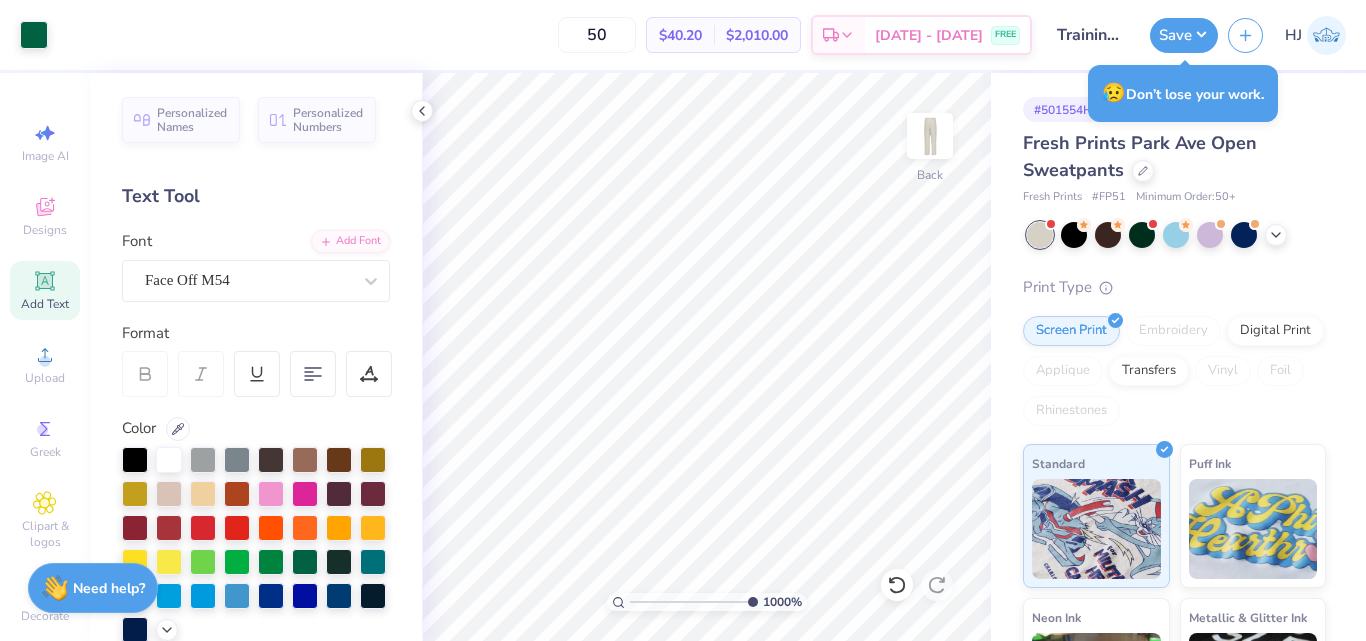click on "Art colors 50 $40.20 Per Item $2,010.00 Total Est.  Delivery Aug 10 - 13 FREE Design Title Training: Kyle Pulket : Florida Southern College Save HJ Image AI Designs Add Text Upload Greek Clipart & logos Decorate Personalized Names Personalized Numbers Text Tool  Add Font Font Face Off M54 Format Color Enter a Pantone Styles Text Shape 1000  % Back # 501554H Original Proof Fresh Prints Park Ave Open Sweatpants Fresh Prints # FP51 Minimum Order:  50 +   Print Type Screen Print Embroidery Digital Print Applique Transfers Vinyl Foil Rhinestones Standard Puff Ink Neon Ink Metallic & Glitter Ink Glow in the Dark Ink Water based Ink Need help?  Chat with us.
x 😥 Don’t lose your work." at bounding box center [683, 320] 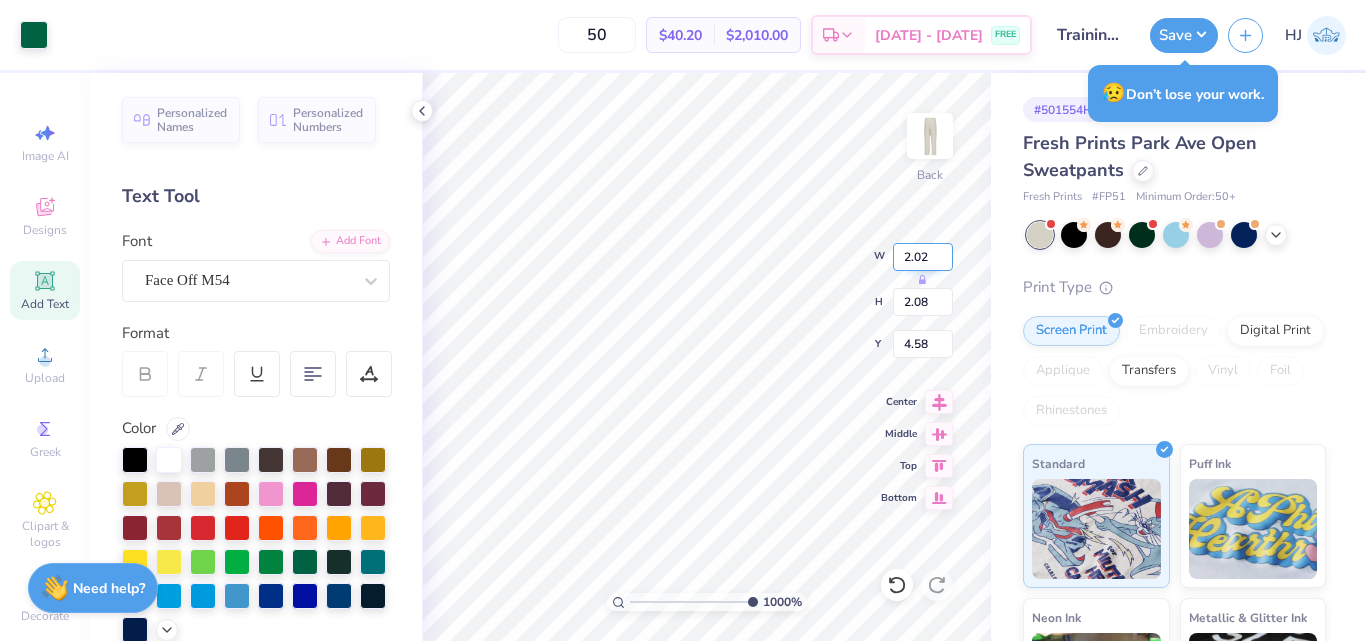 drag, startPoint x: 917, startPoint y: 253, endPoint x: 945, endPoint y: 261, distance: 29.12044 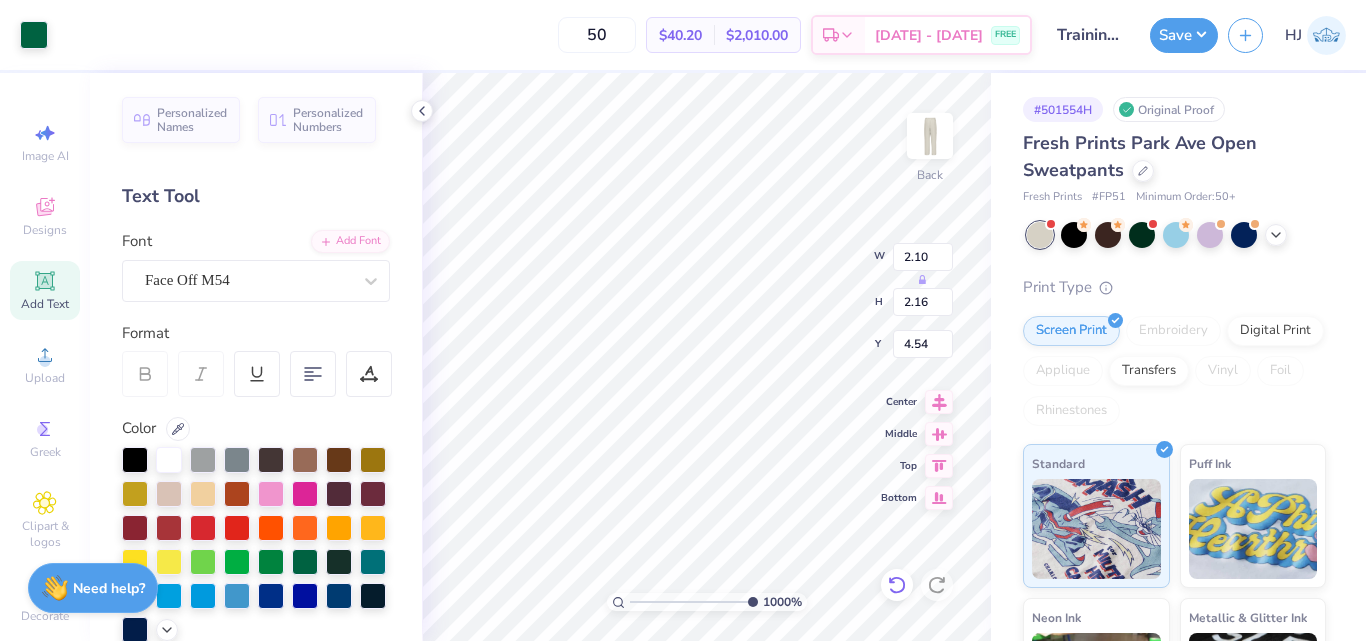 click at bounding box center (897, 585) 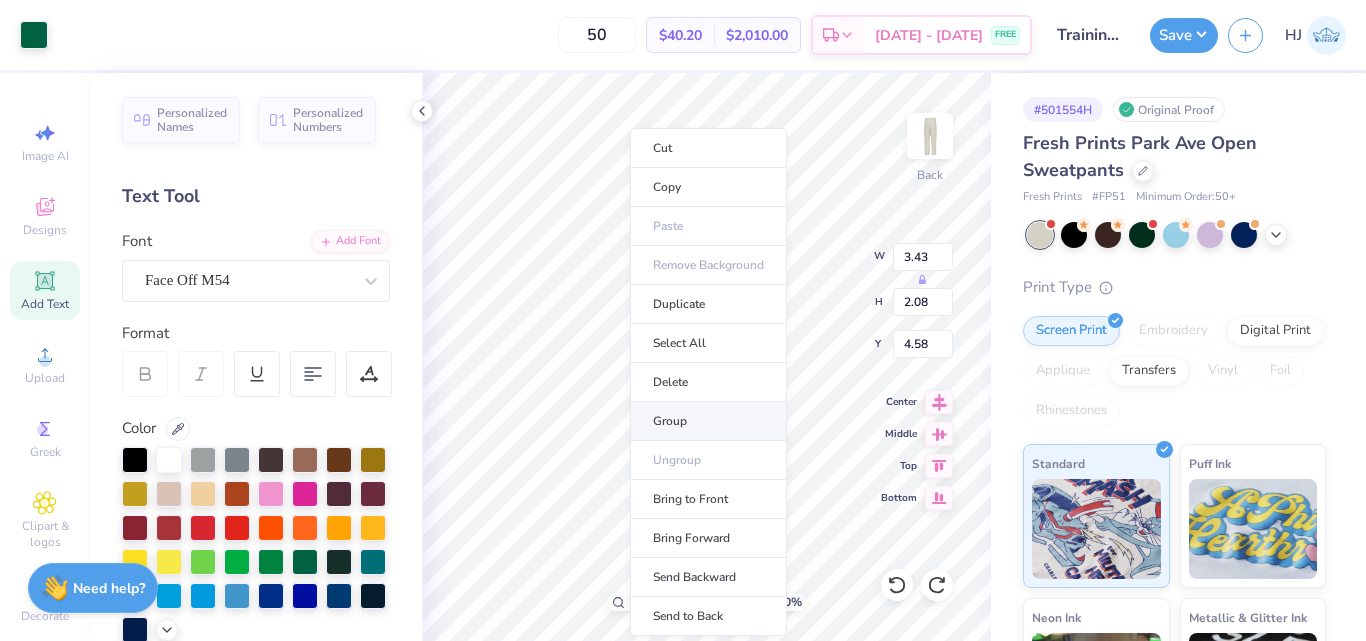 click on "Group" at bounding box center (708, 421) 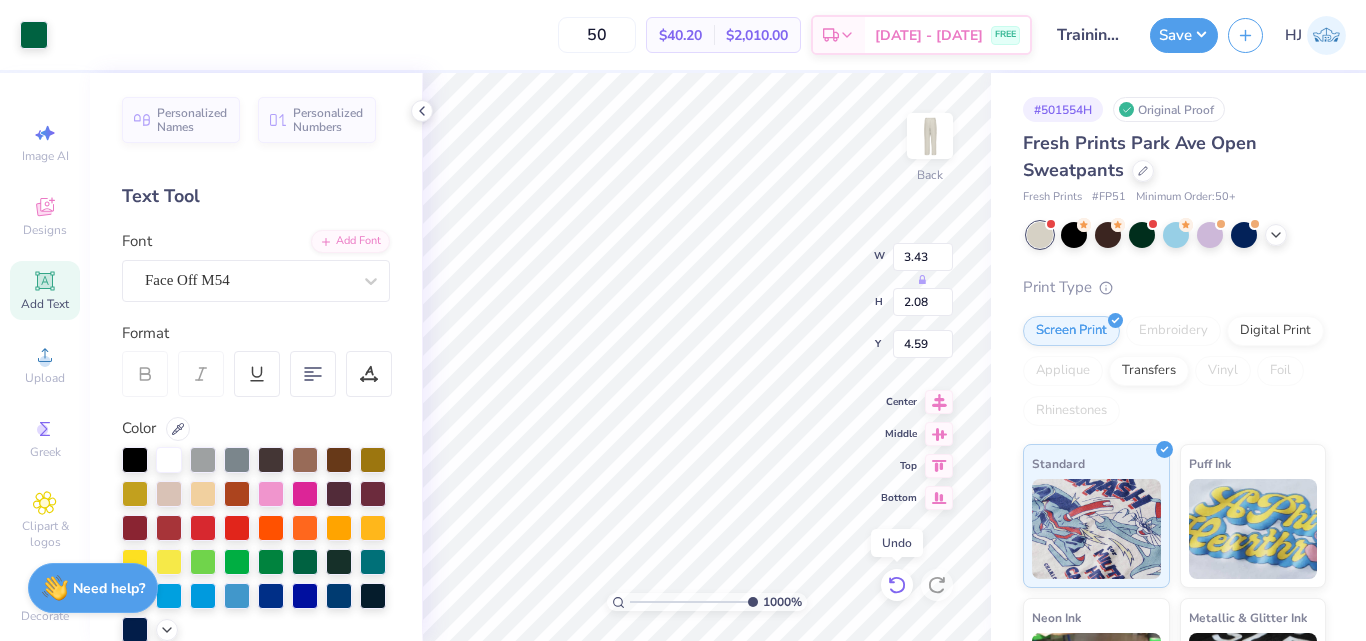 click 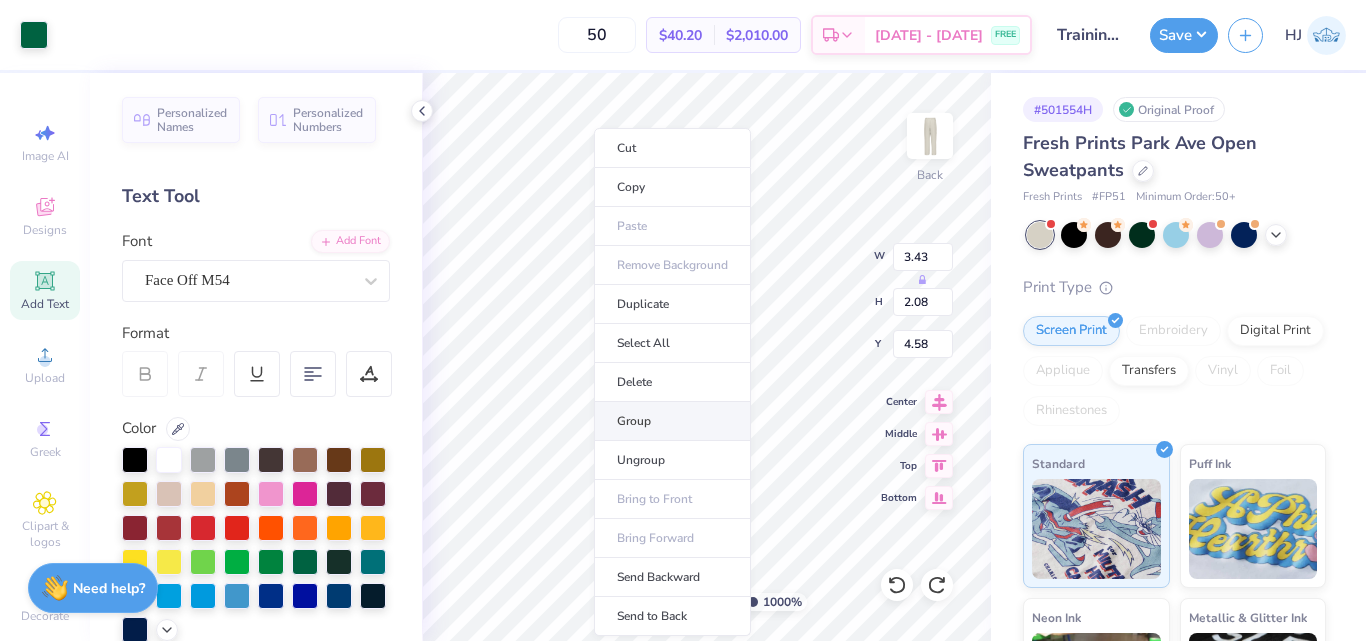 click on "Group" at bounding box center (672, 421) 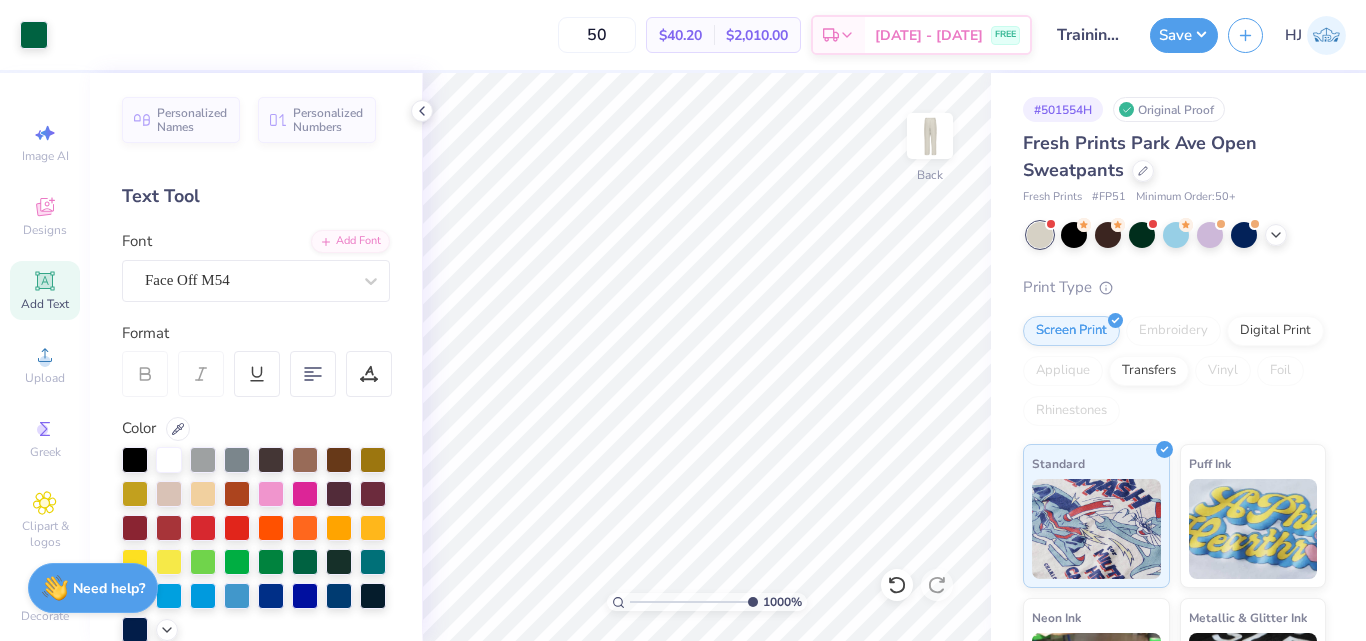 click on "Art colors 50 $40.20 Per Item $2,010.00 Total Est.  Delivery Aug 10 - 13 FREE Design Title Training: Kyle Pulket : Florida Southern College Save HJ Image AI Designs Add Text Upload Greek Clipart & logos Decorate Personalized Names Personalized Numbers Text Tool  Add Font Font Face Off M54 Format Color Enter a Pantone Styles Text Shape 1000  % Back # 501554H Original Proof Fresh Prints Park Ave Open Sweatpants Fresh Prints # FP51 Minimum Order:  50 +   Print Type Screen Print Embroidery Digital Print Applique Transfers Vinyl Foil Rhinestones Standard Puff Ink Neon Ink Metallic & Glitter Ink Glow in the Dark Ink Water based Ink Need help?  Chat with us.
x" at bounding box center [683, 320] 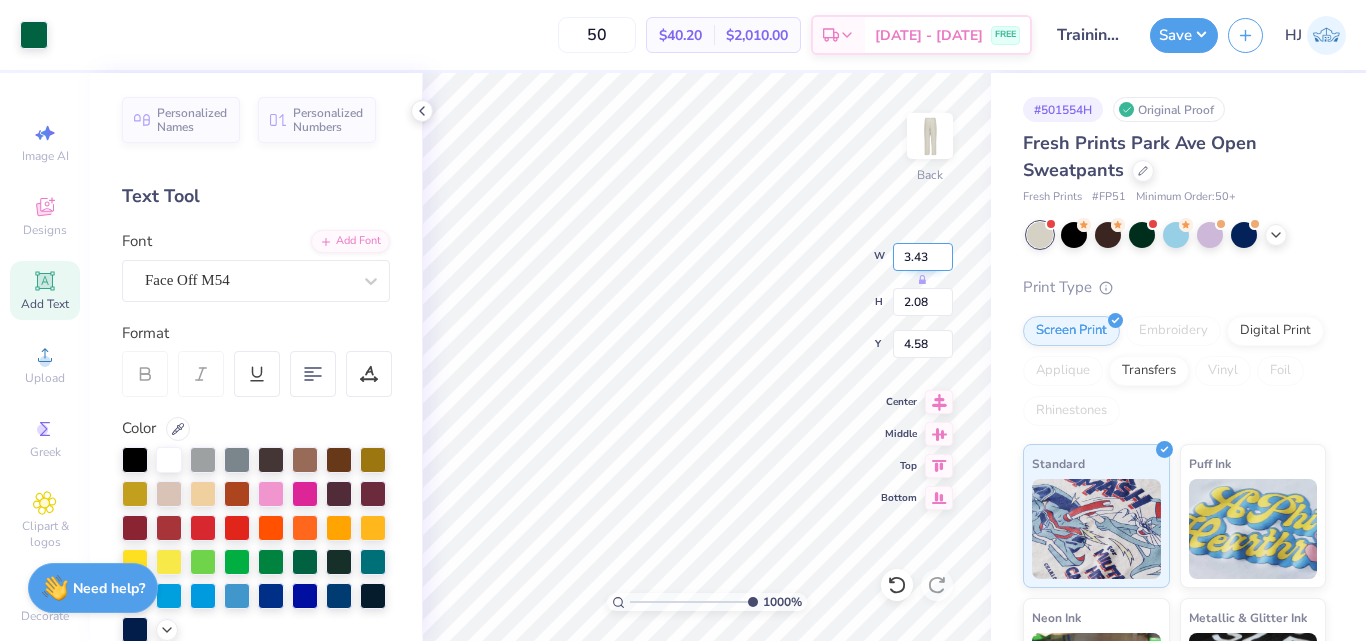 click on "3.43" at bounding box center [923, 257] 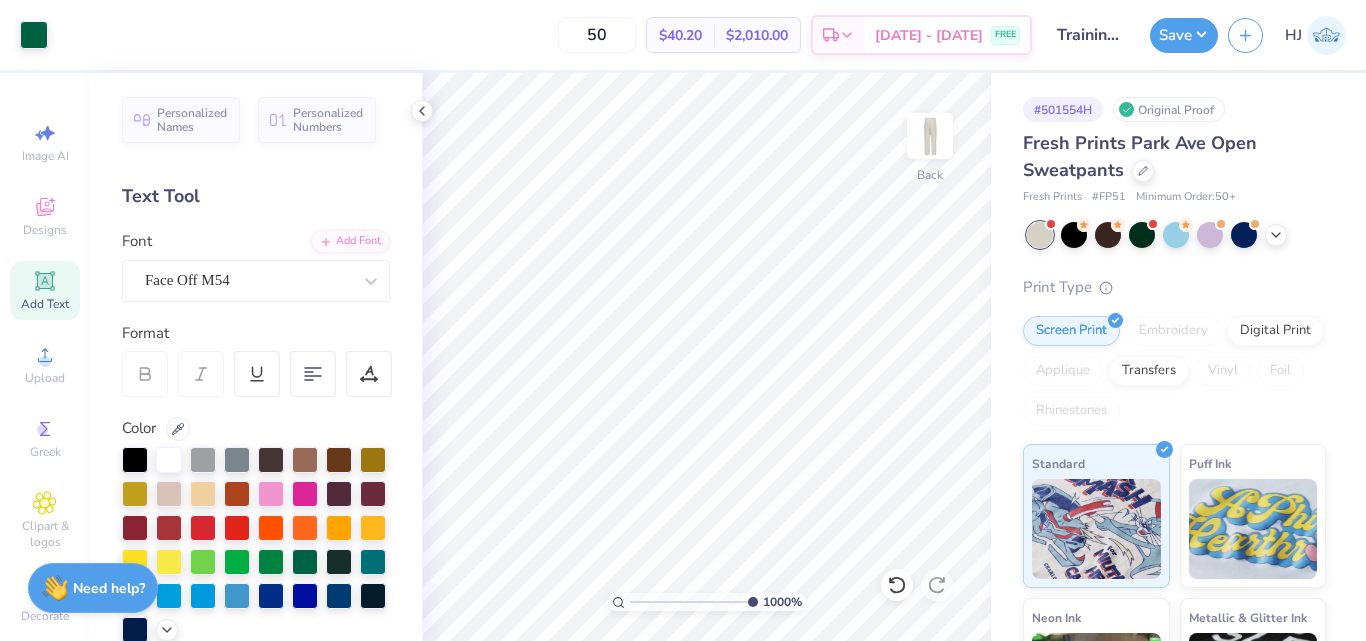 click on "Art colors 50 $40.20 Per Item $2,010.00 Total Est.  Delivery Aug 10 - 13 FREE Design Title Training: Kyle Pulket : Florida Southern College Save HJ Image AI Designs Add Text Upload Greek Clipart & logos Decorate Personalized Names Personalized Numbers Text Tool  Add Font Font Face Off M54 Format Color Enter a Pantone Styles Text Shape 1000  % Back # 501554H Original Proof Fresh Prints Park Ave Open Sweatpants Fresh Prints # FP51 Minimum Order:  50 +   Print Type Screen Print Embroidery Digital Print Applique Transfers Vinyl Foil Rhinestones Standard Puff Ink Neon Ink Metallic & Glitter Ink Glow in the Dark Ink Water based Ink Need help?  Chat with us.
x" at bounding box center [683, 320] 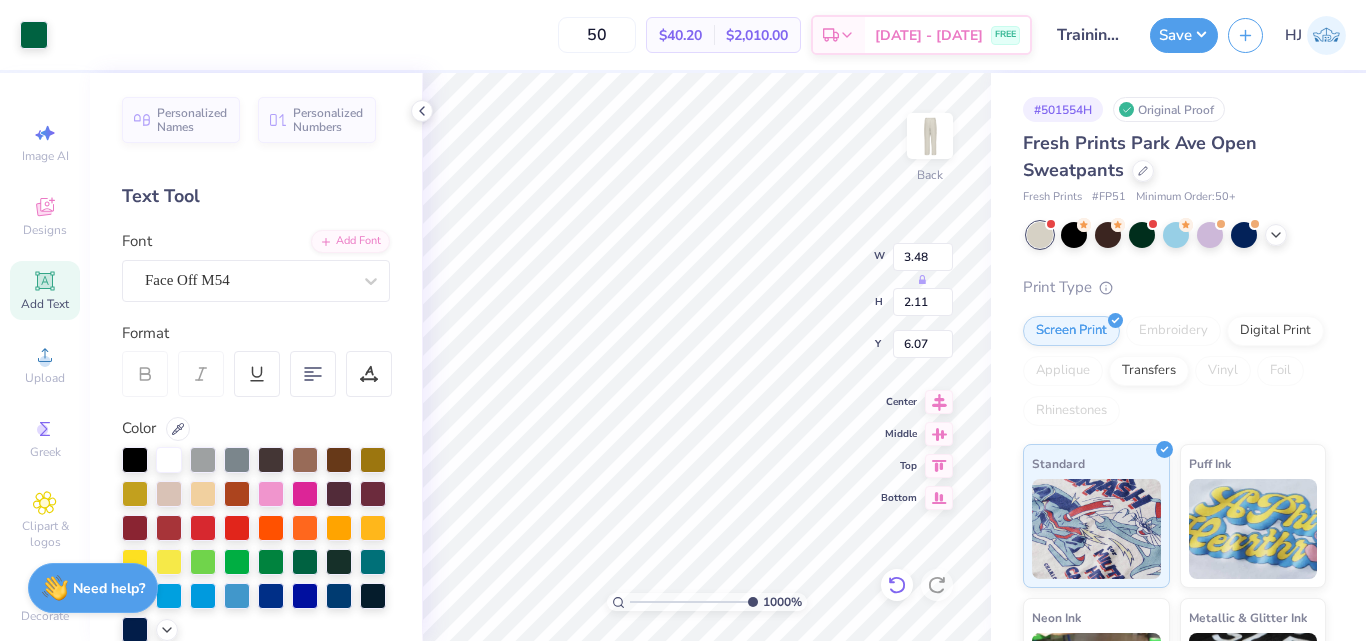 click 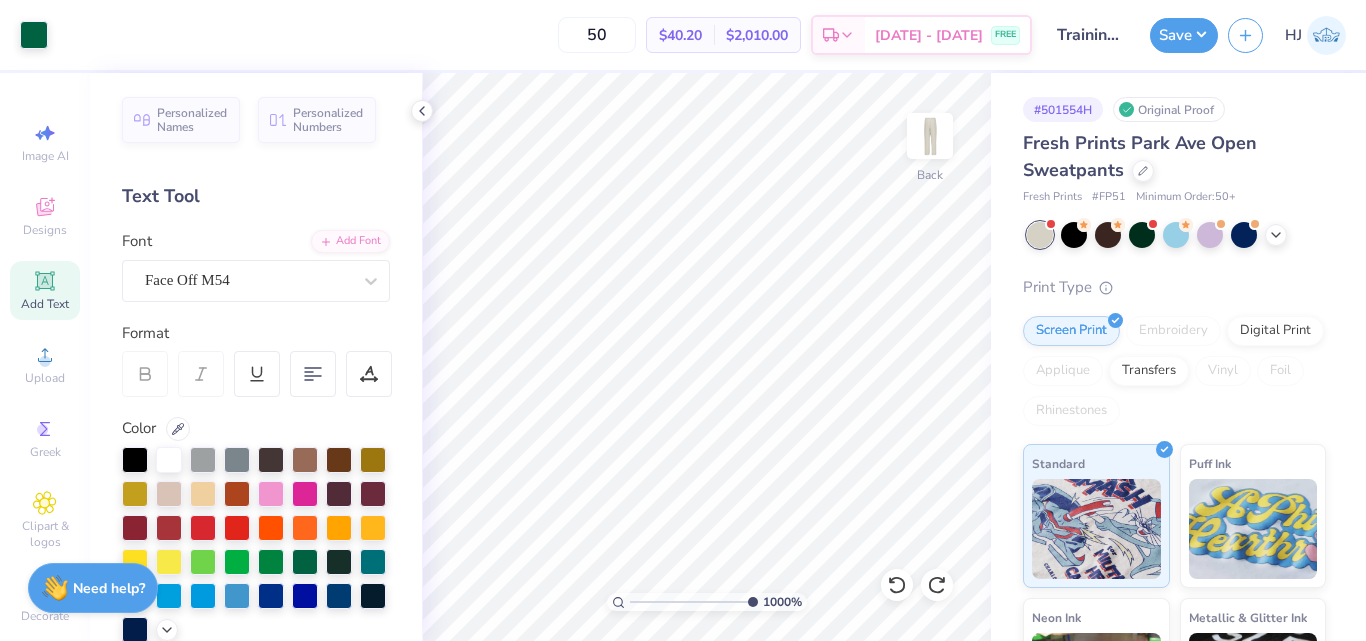 click on "Art colors 50 $40.20 Per Item $2,010.00 Total Est.  Delivery Aug 10 - 13 FREE Design Title Training: Kyle Pulket : Florida Southern College Save HJ Image AI Designs Add Text Upload Greek Clipart & logos Decorate Personalized Names Personalized Numbers Text Tool  Add Font Font Face Off M54 Format Color Enter a Pantone Styles Text Shape 1000  % Back # 501554H Original Proof Fresh Prints Park Ave Open Sweatpants Fresh Prints # FP51 Minimum Order:  50 +   Print Type Screen Print Embroidery Digital Print Applique Transfers Vinyl Foil Rhinestones Standard Puff Ink Neon Ink Metallic & Glitter Ink Glow in the Dark Ink Water based Ink Need help?  Chat with us.
x" at bounding box center [683, 320] 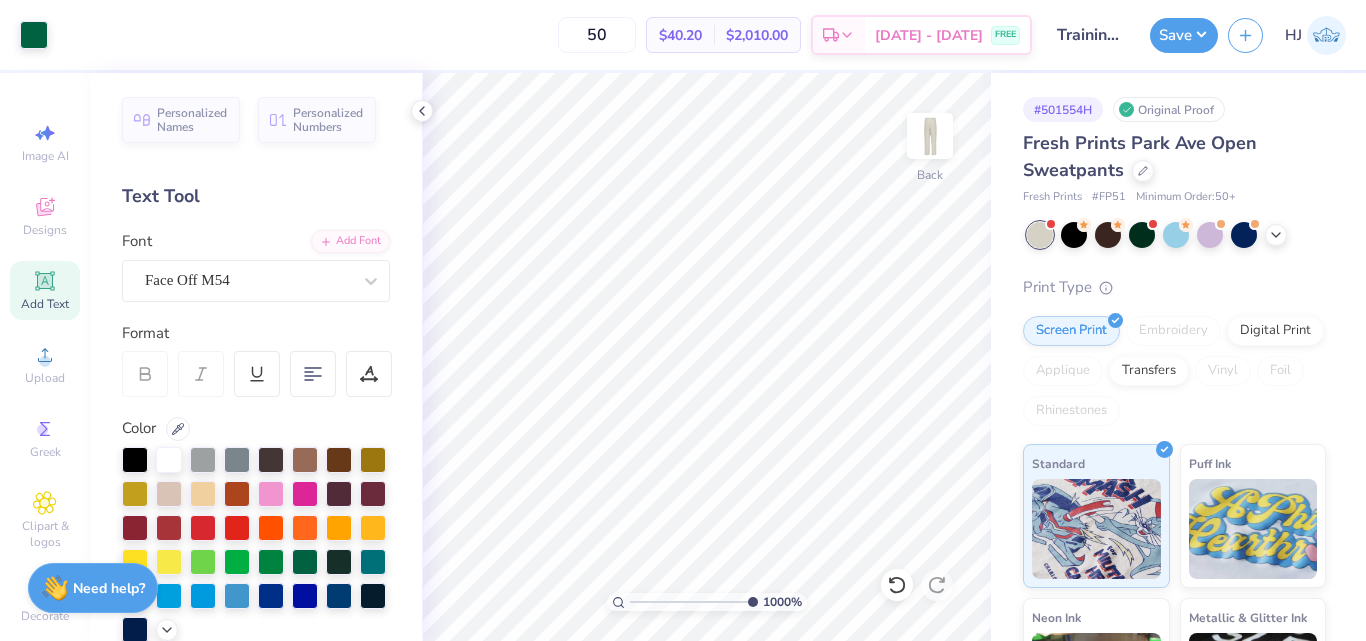 click on "Art colors 50 $40.20 Per Item $2,010.00 Total Est.  Delivery Aug 10 - 13 FREE Design Title Training: Kyle Pulket : Florida Southern College Save HJ Image AI Designs Add Text Upload Greek Clipart & logos Decorate Personalized Names Personalized Numbers Text Tool  Add Font Font Face Off M54 Format Color Enter a Pantone Styles Text Shape 1000  % Back # 501554H Original Proof Fresh Prints Park Ave Open Sweatpants Fresh Prints # FP51 Minimum Order:  50 +   Print Type Screen Print Embroidery Digital Print Applique Transfers Vinyl Foil Rhinestones Standard Puff Ink Neon Ink Metallic & Glitter Ink Glow in the Dark Ink Water based Ink Need help?  Chat with us.
x" at bounding box center [683, 320] 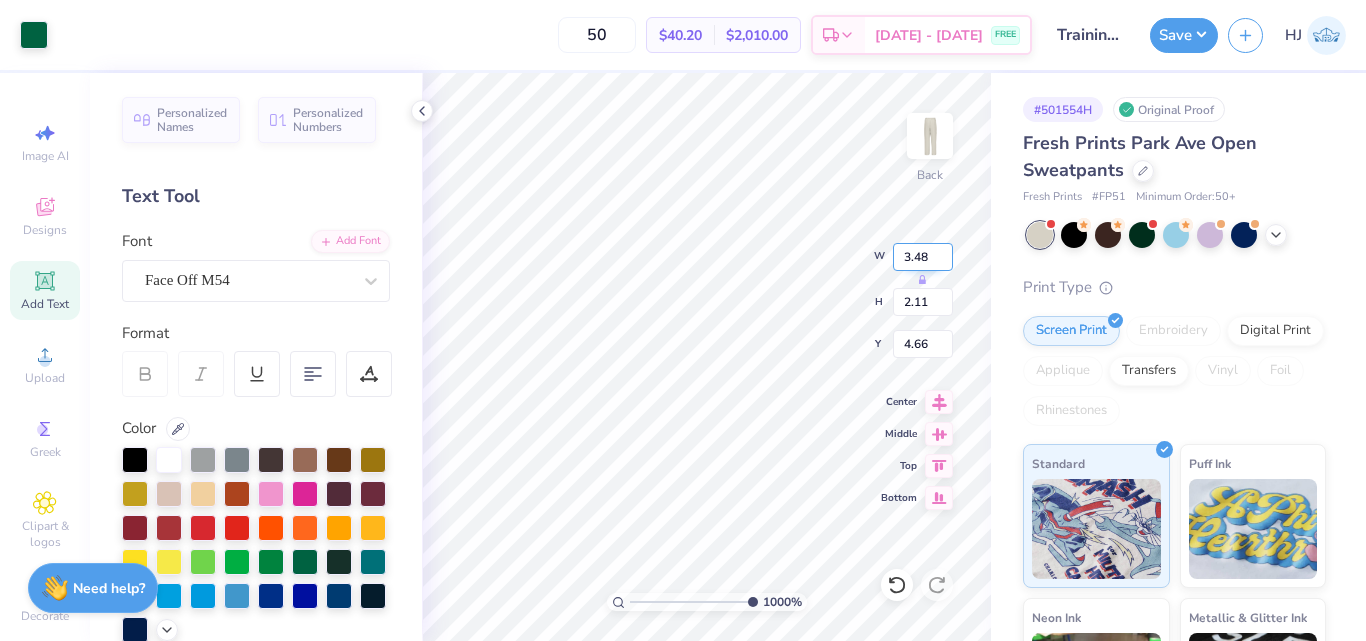 click on "3.48" at bounding box center (923, 257) 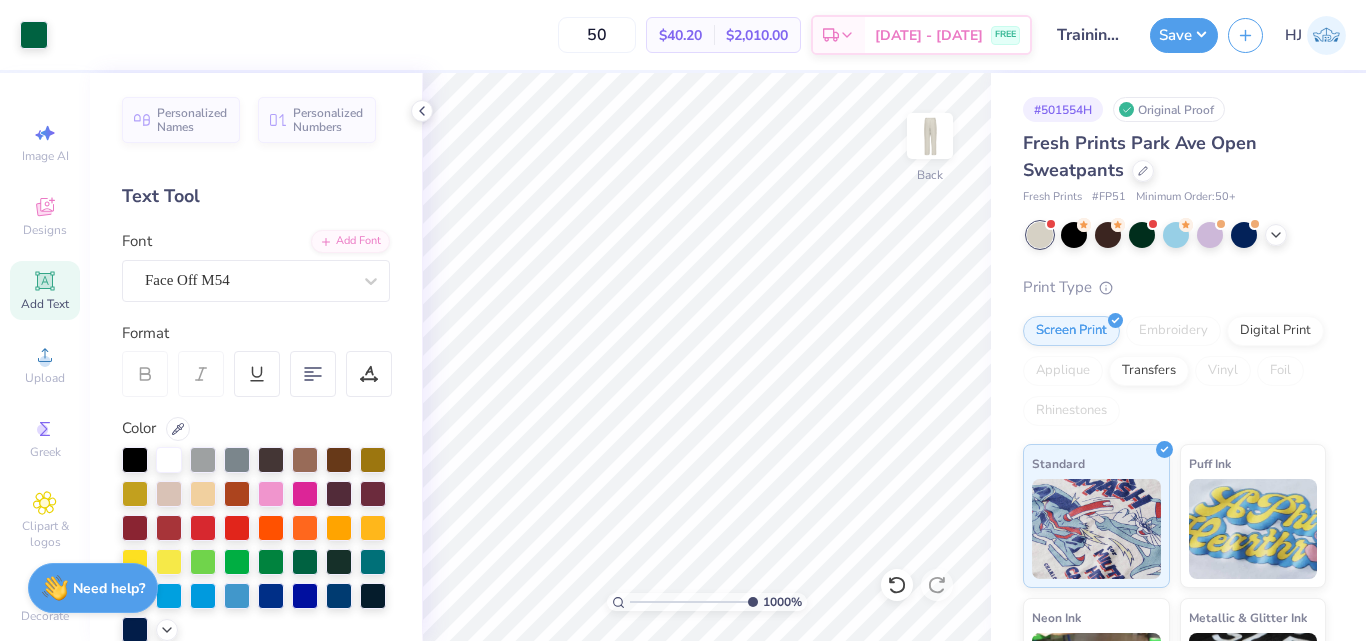 click on "Art colors 50 $40.20 Per Item $2,010.00 Total Est.  Delivery Aug 10 - 13 FREE Design Title Training: Kyle Pulket : Florida Southern College Save HJ Image AI Designs Add Text Upload Greek Clipart & logos Decorate Personalized Names Personalized Numbers Text Tool  Add Font Font Face Off M54 Format Color Enter a Pantone Styles Text Shape 1000  % Back # 501554H Original Proof Fresh Prints Park Ave Open Sweatpants Fresh Prints # FP51 Minimum Order:  50 +   Print Type Screen Print Embroidery Digital Print Applique Transfers Vinyl Foil Rhinestones Standard Puff Ink Neon Ink Metallic & Glitter Ink Glow in the Dark Ink Water based Ink Need help?  Chat with us.
x" at bounding box center [683, 320] 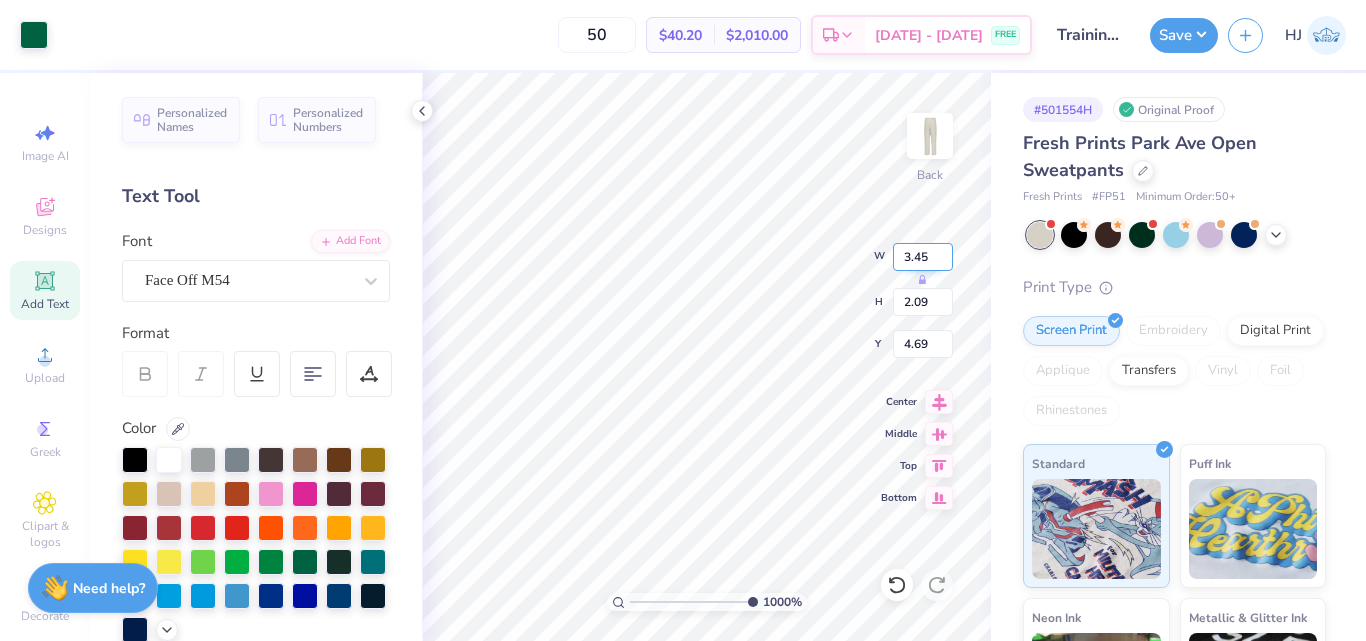 click on "3.45" at bounding box center (923, 257) 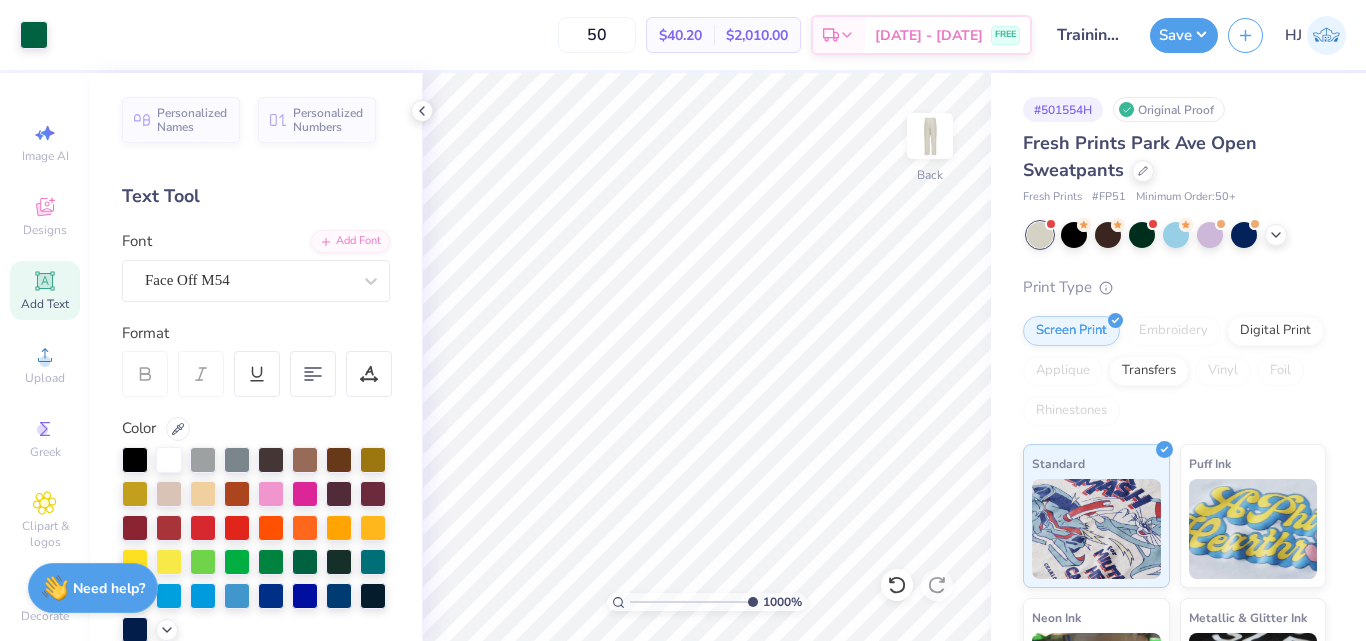 click on "Art colors 50 $40.20 Per Item $2,010.00 Total Est.  Delivery Aug 10 - 13 FREE Design Title Training: Kyle Pulket : Florida Southern College Save HJ Image AI Designs Add Text Upload Greek Clipart & logos Decorate Personalized Names Personalized Numbers Text Tool  Add Font Font Face Off M54 Format Color Enter a Pantone Styles Text Shape 1000  % Back # 501554H Original Proof Fresh Prints Park Ave Open Sweatpants Fresh Prints # FP51 Minimum Order:  50 +   Print Type Screen Print Embroidery Digital Print Applique Transfers Vinyl Foil Rhinestones Standard Puff Ink Neon Ink Metallic & Glitter Ink Glow in the Dark Ink Water based Ink Need help?  Chat with us.
x" at bounding box center (683, 320) 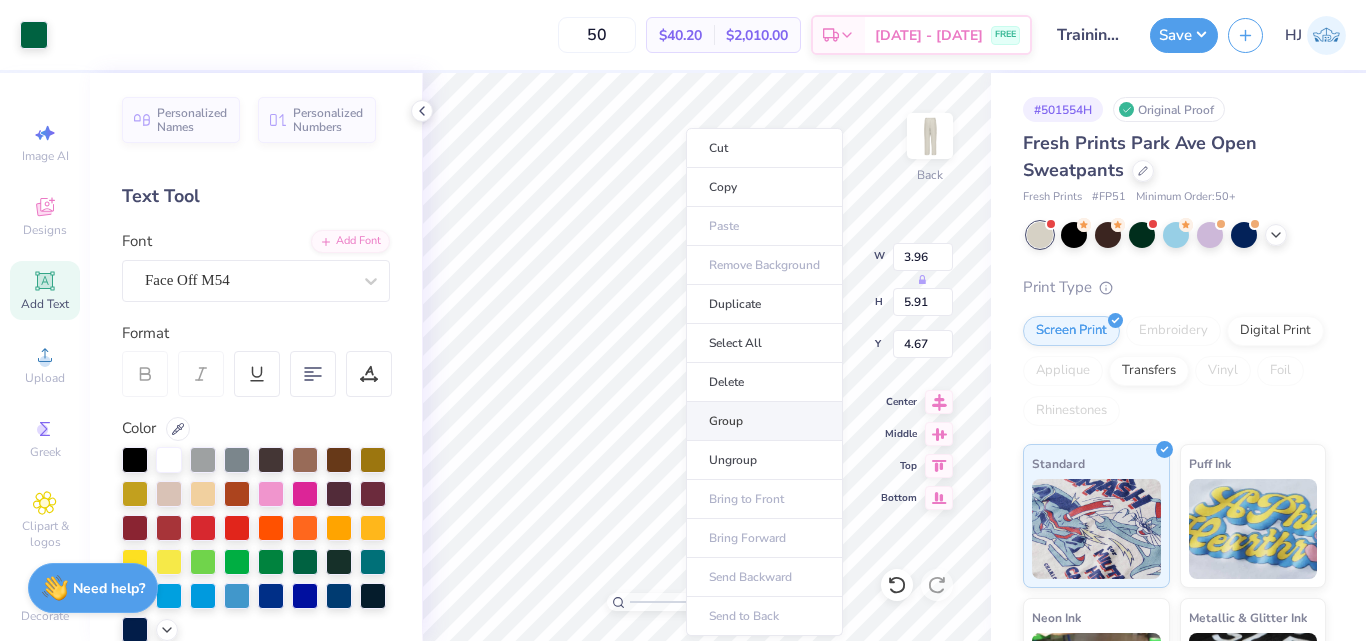 click on "Group" at bounding box center (764, 421) 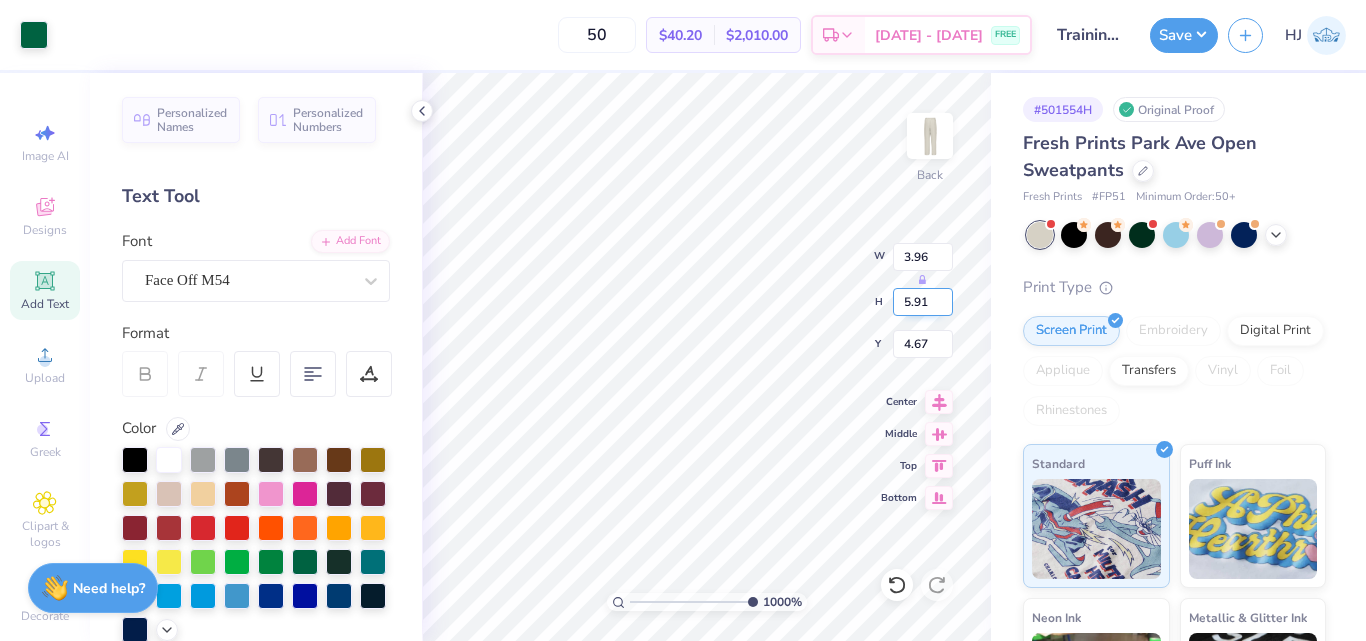 click on "5.91" at bounding box center [923, 302] 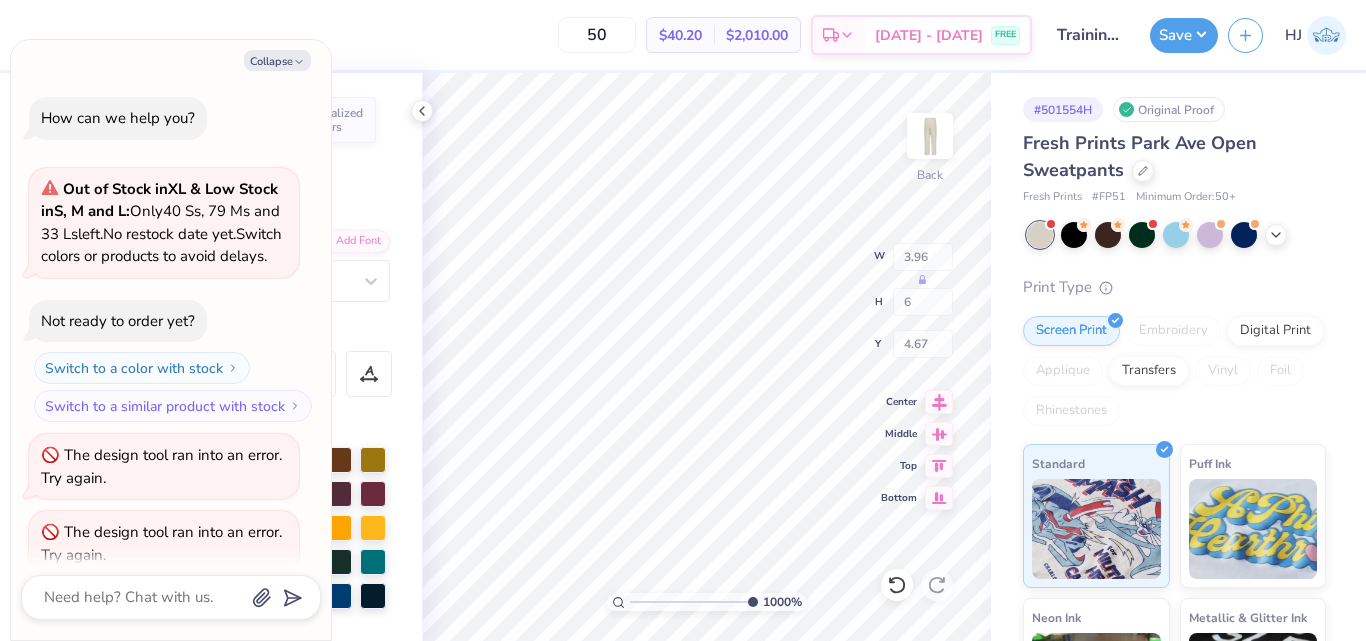 scroll, scrollTop: 666, scrollLeft: 0, axis: vertical 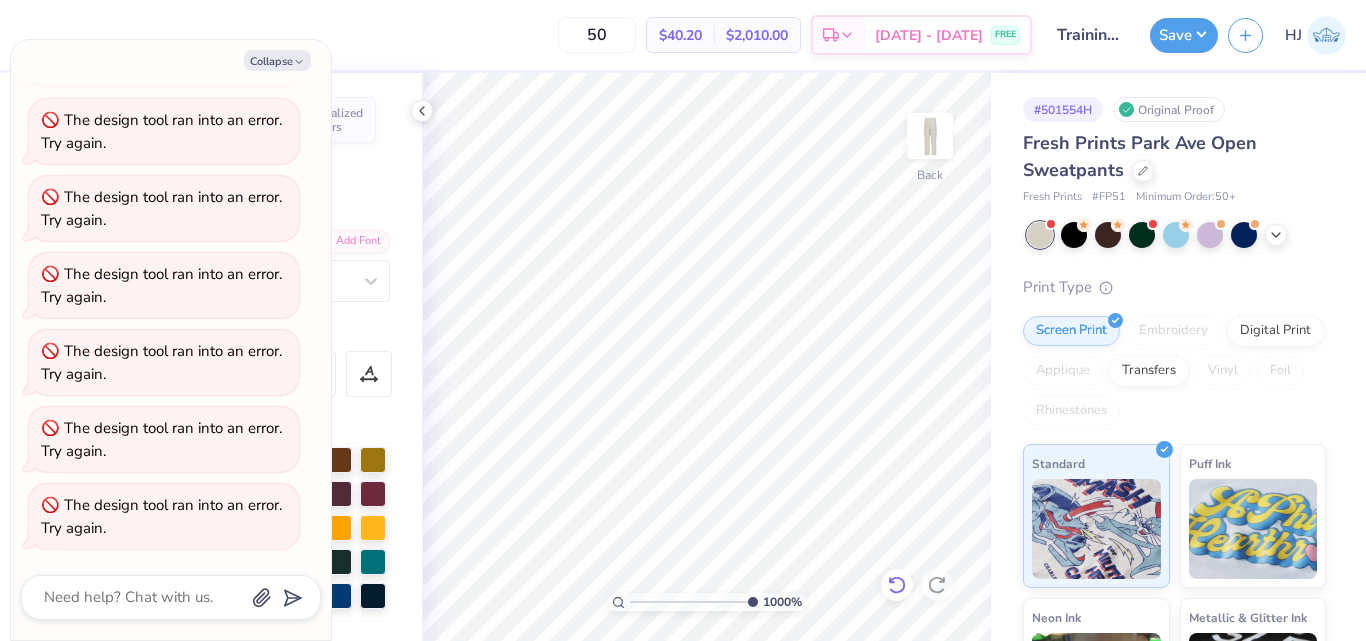 click 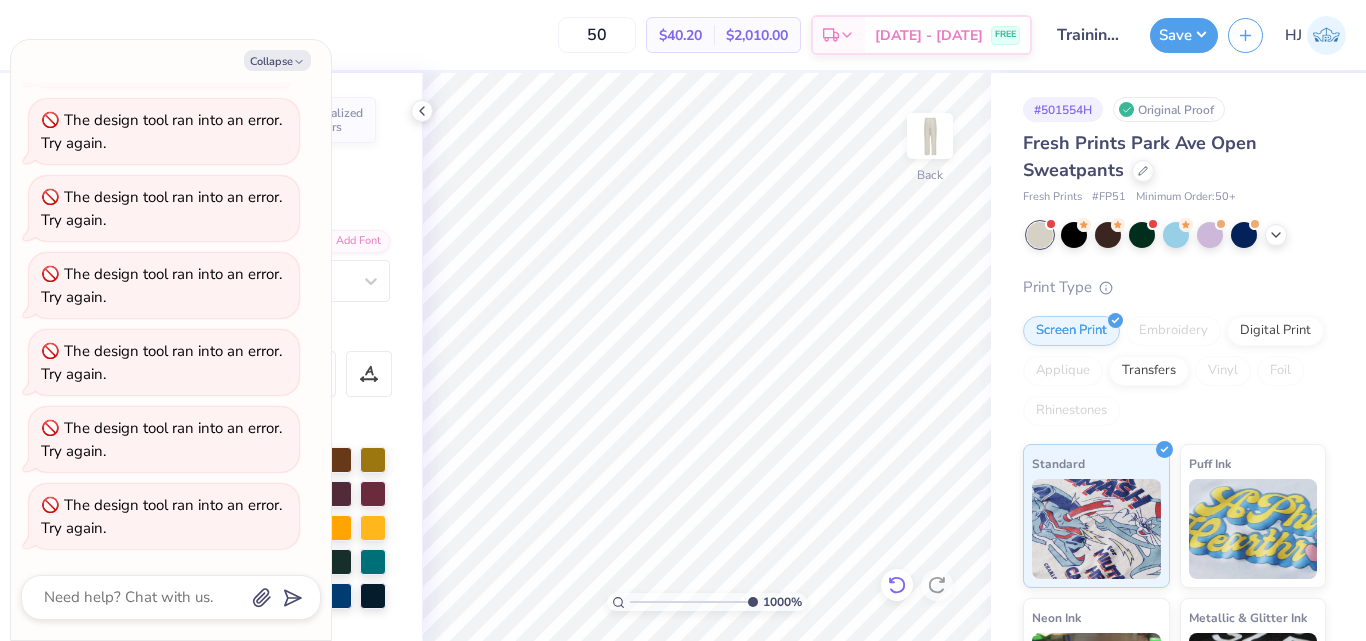 click 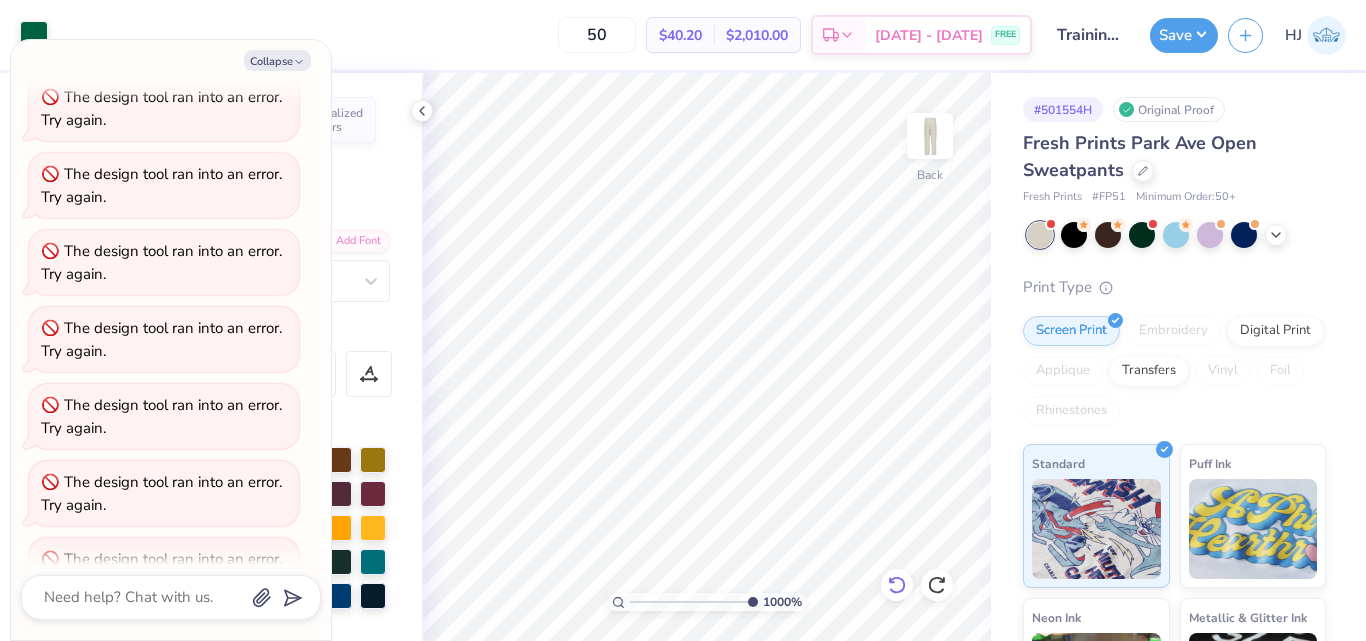 scroll, scrollTop: 743, scrollLeft: 0, axis: vertical 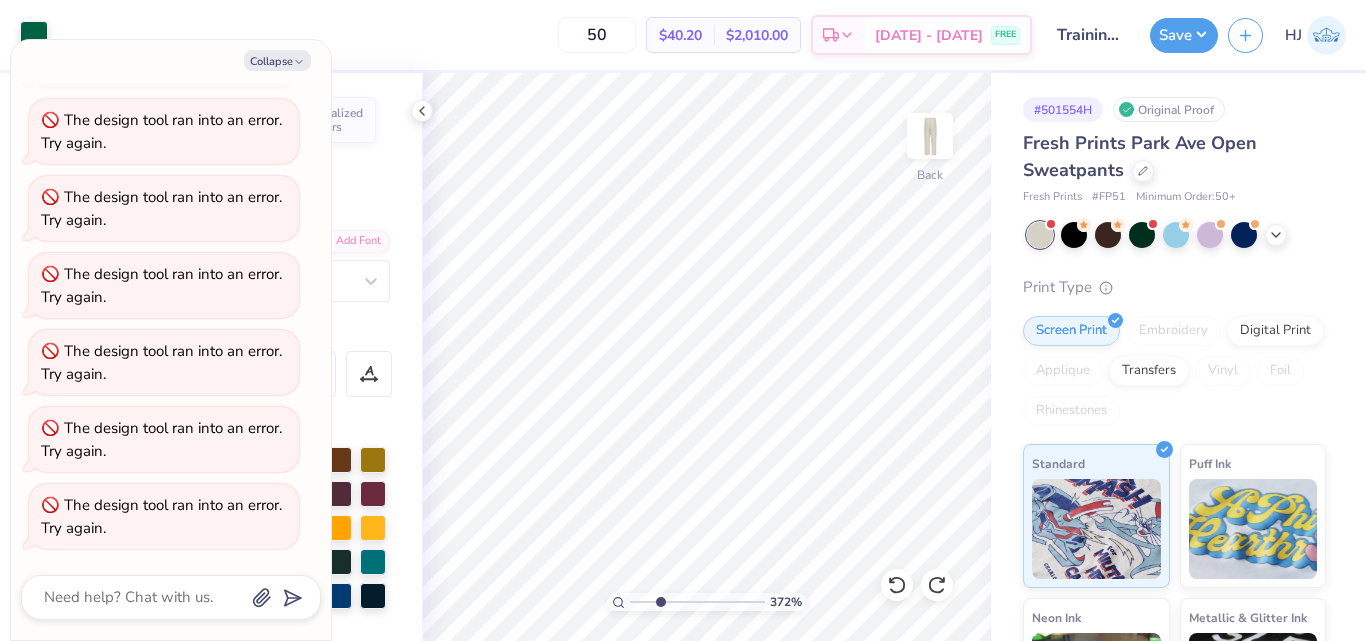 drag, startPoint x: 743, startPoint y: 602, endPoint x: 660, endPoint y: 610, distance: 83.38465 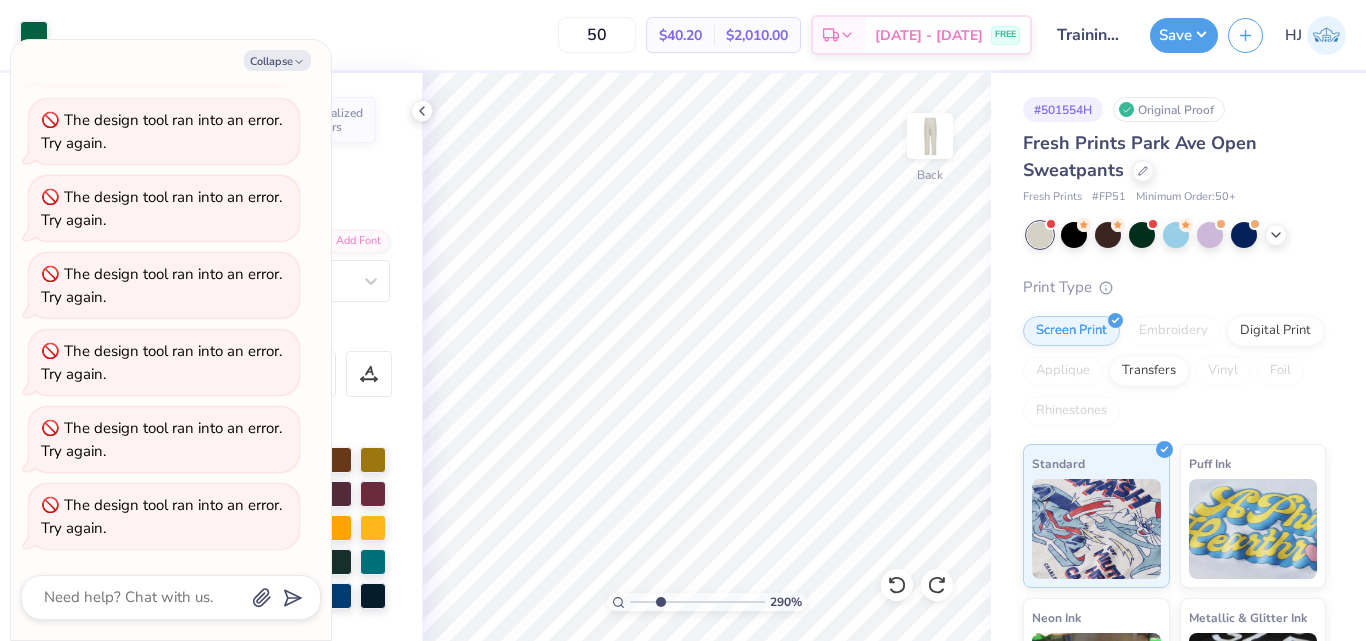click on "Art colors 50 $40.20 Per Item $2,010.00 Total Est.  Delivery Aug 10 - 13 FREE Design Title Training: Kyle Pulket : Florida Southern College Save HJ Image AI Designs Add Text Upload Greek Clipart & logos Decorate Personalized Names Personalized Numbers Text Tool  Add Font Font Face Off M54 Format Color Enter a Pantone Styles Text Shape 290  % Back # 501554H Original Proof Fresh Prints Park Ave Open Sweatpants Fresh Prints # FP51 Minimum Order:  50 +   Print Type Screen Print Embroidery Digital Print Applique Transfers Vinyl Foil Rhinestones Standard Puff Ink Neon Ink Metallic & Glitter Ink Glow in the Dark Ink Water based Ink Need help?  Chat with us.
x Collapse How can we help you? Out of Stock in  XL   & Low Stock in  S, M and L :  Only  40 Ss, 79 Ms and 33 Ls  left.  No restock date yet.  Switch colors or products to avoid delays. Not ready to order yet? Switch to a color with stock Switch to a similar product with stock" at bounding box center [683, 320] 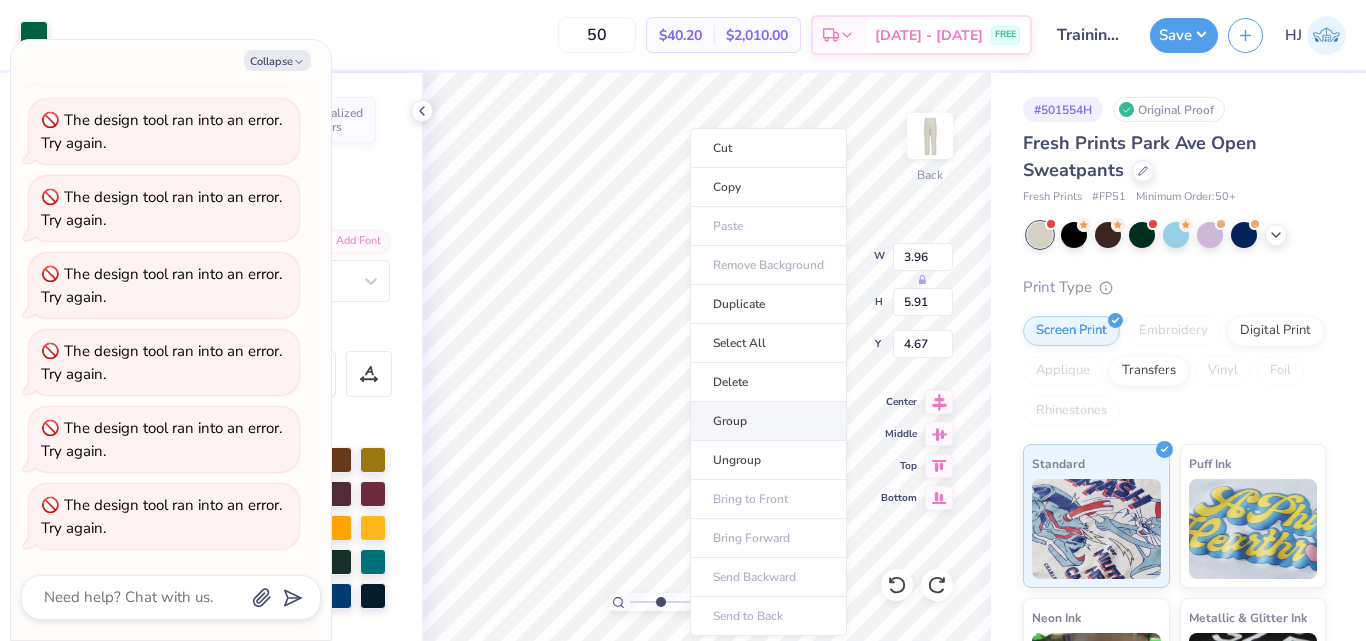 click on "Group" at bounding box center [768, 421] 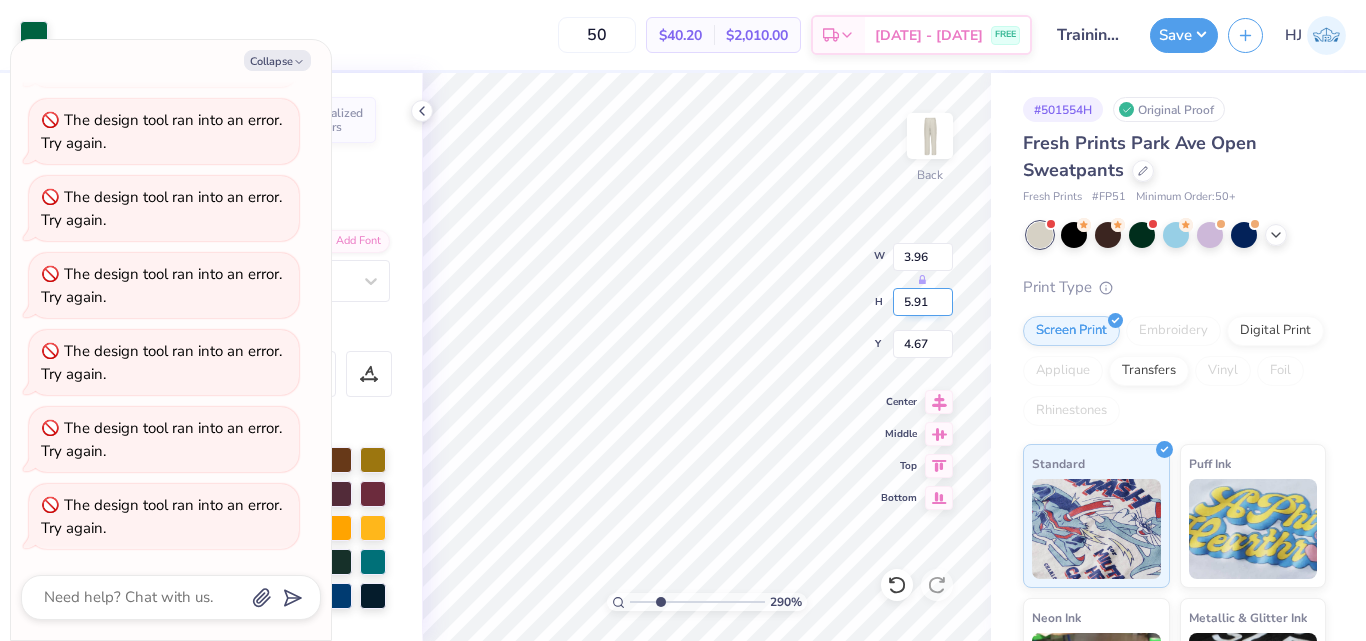 click on "5.91" at bounding box center (923, 302) 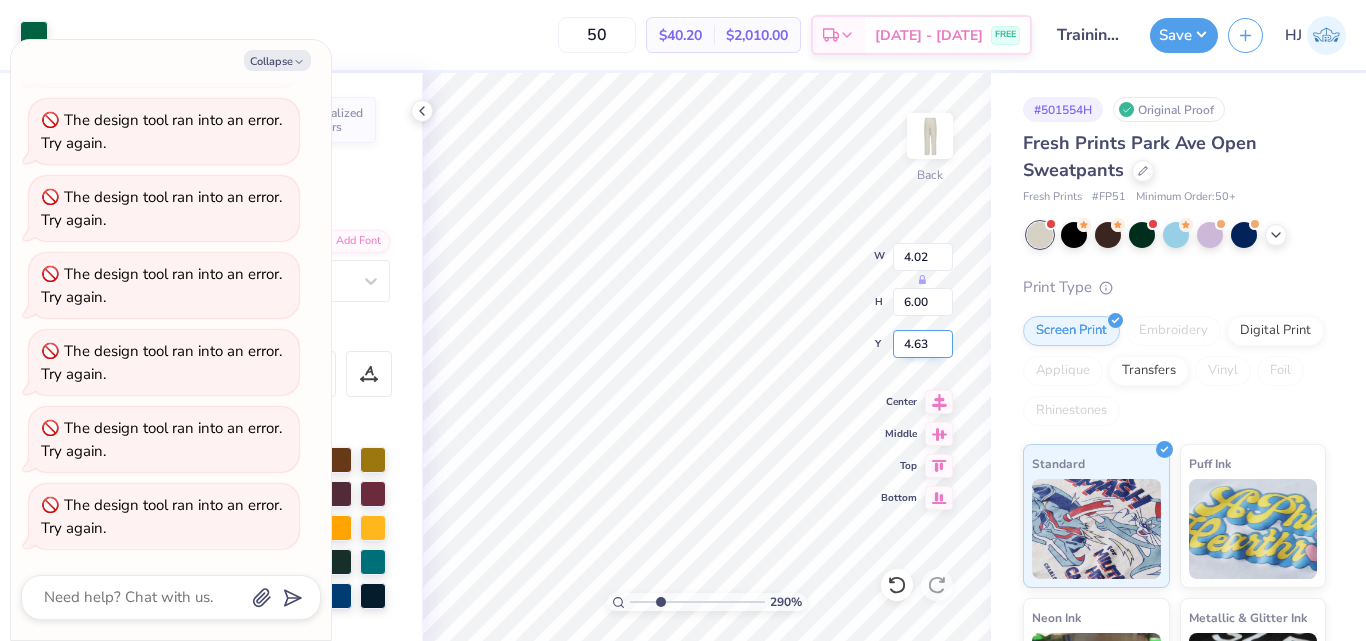 click on "4.63" at bounding box center [923, 344] 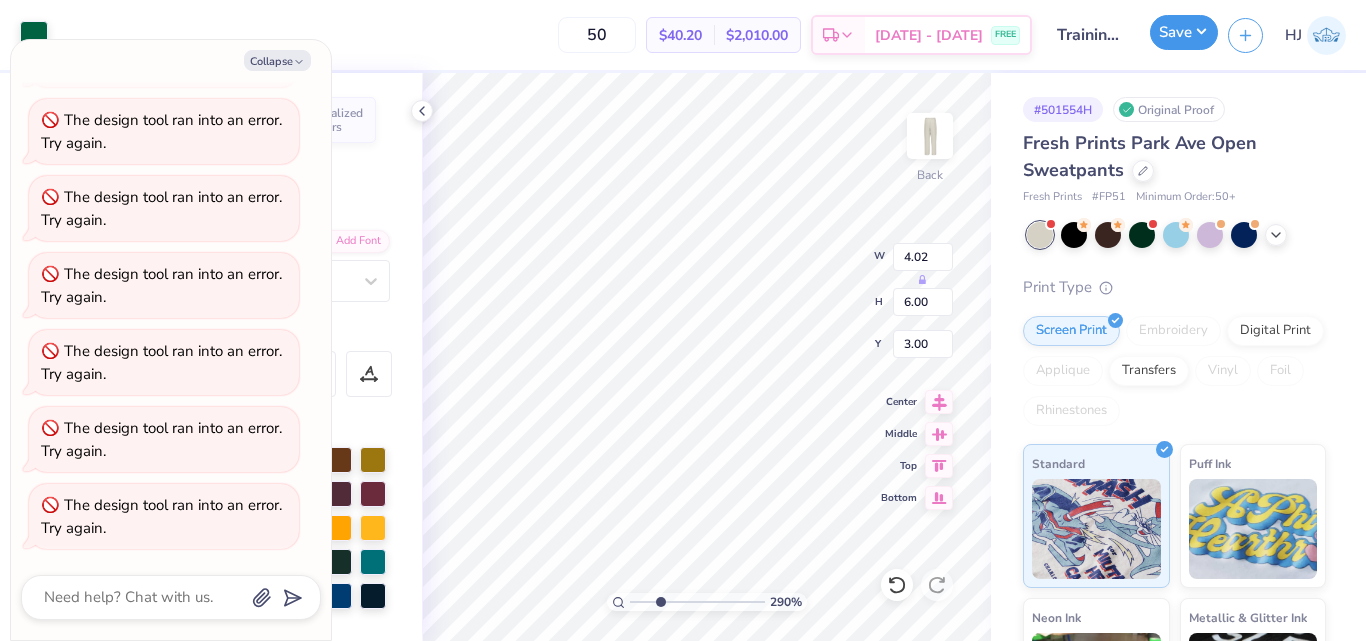click on "Save" at bounding box center [1184, 32] 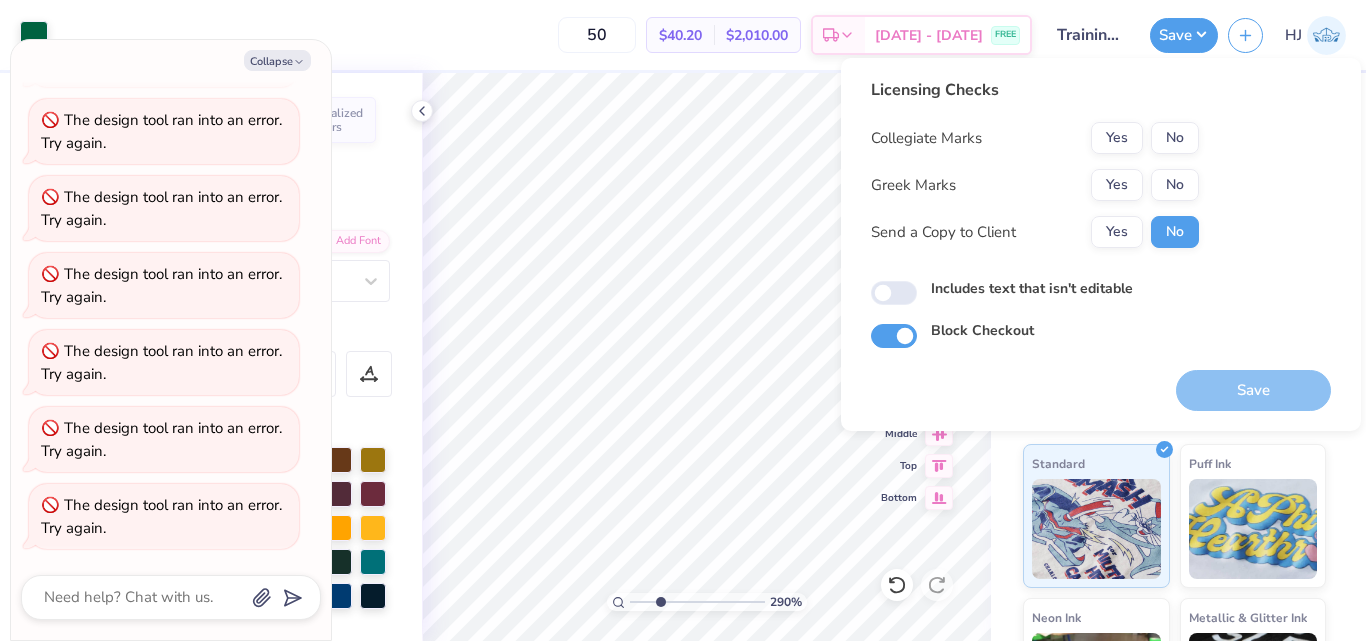 click on "No" at bounding box center (1175, 138) 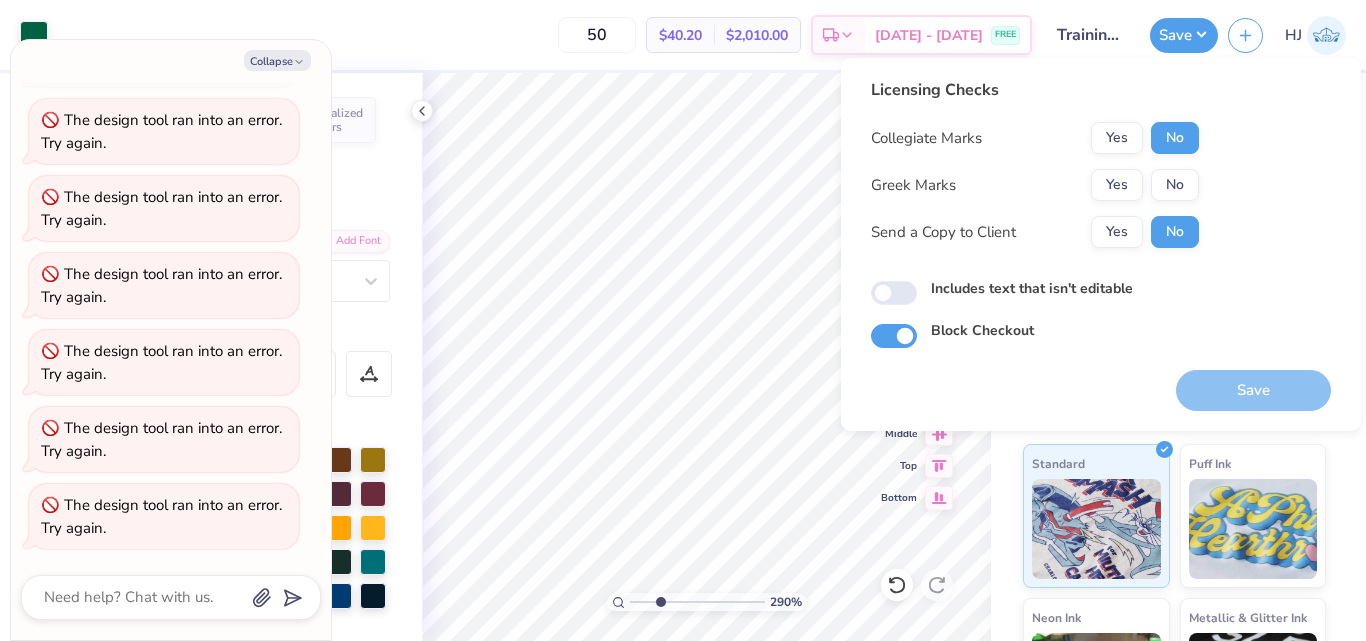 click on "No" at bounding box center (1175, 185) 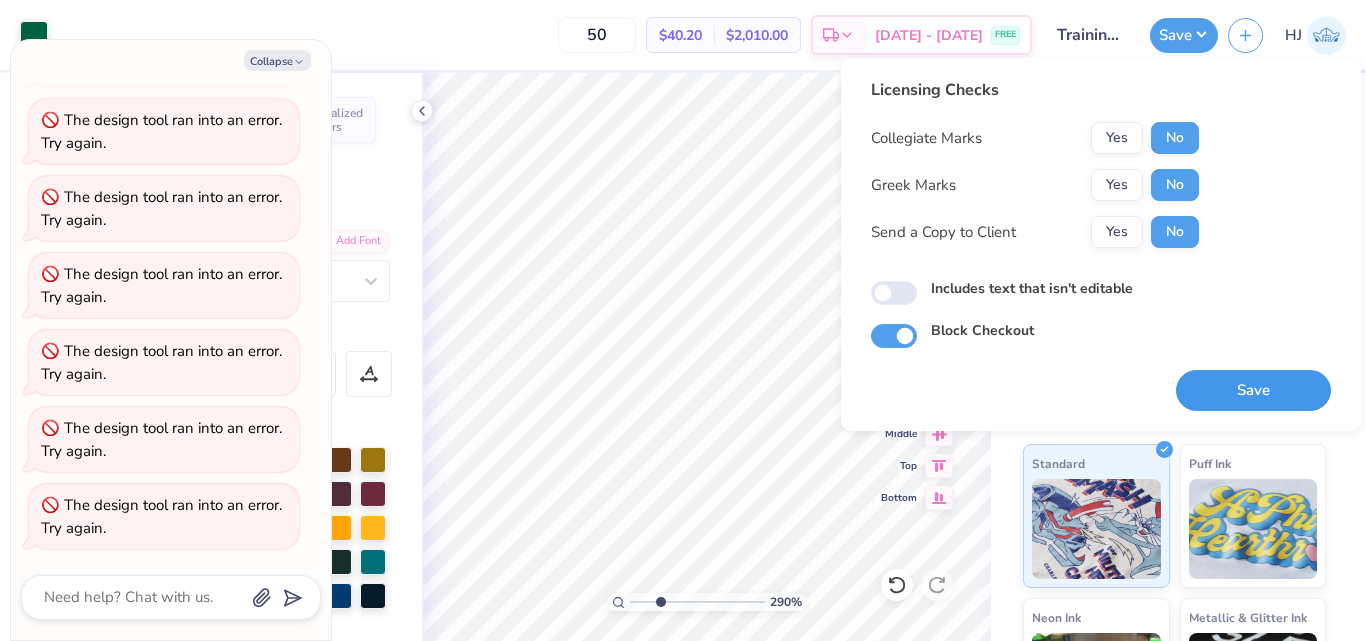 click on "Save" at bounding box center (1253, 390) 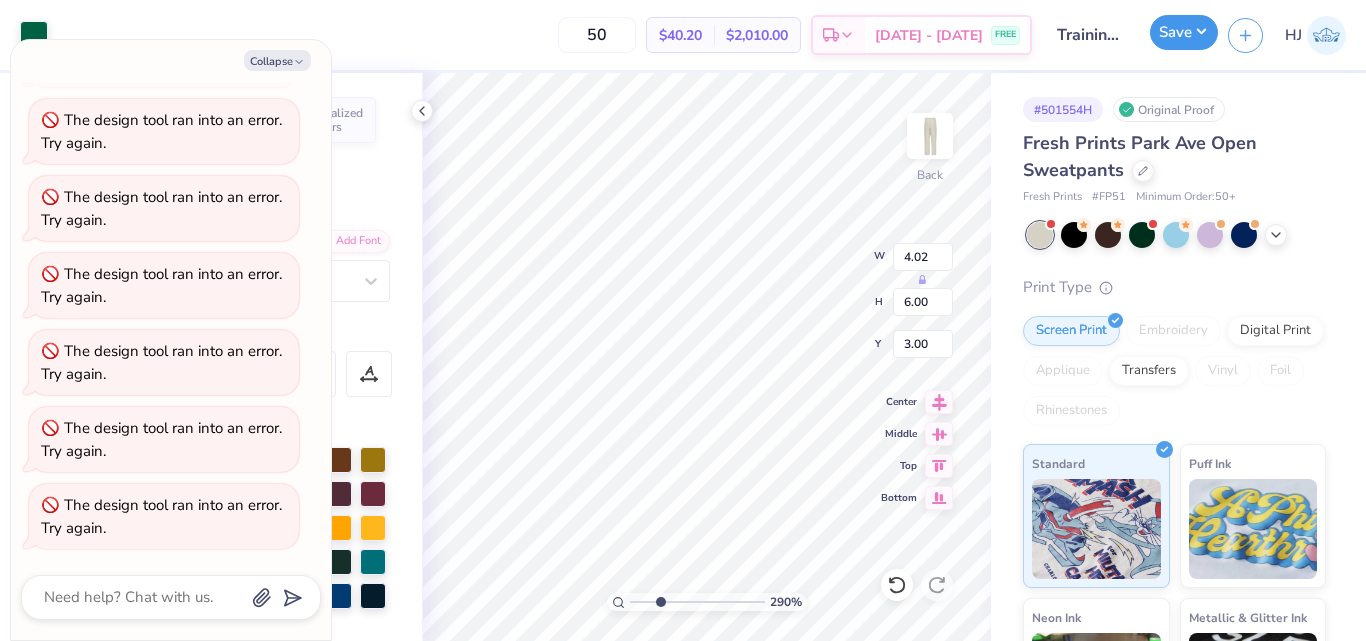 click on "Save" at bounding box center (1184, 32) 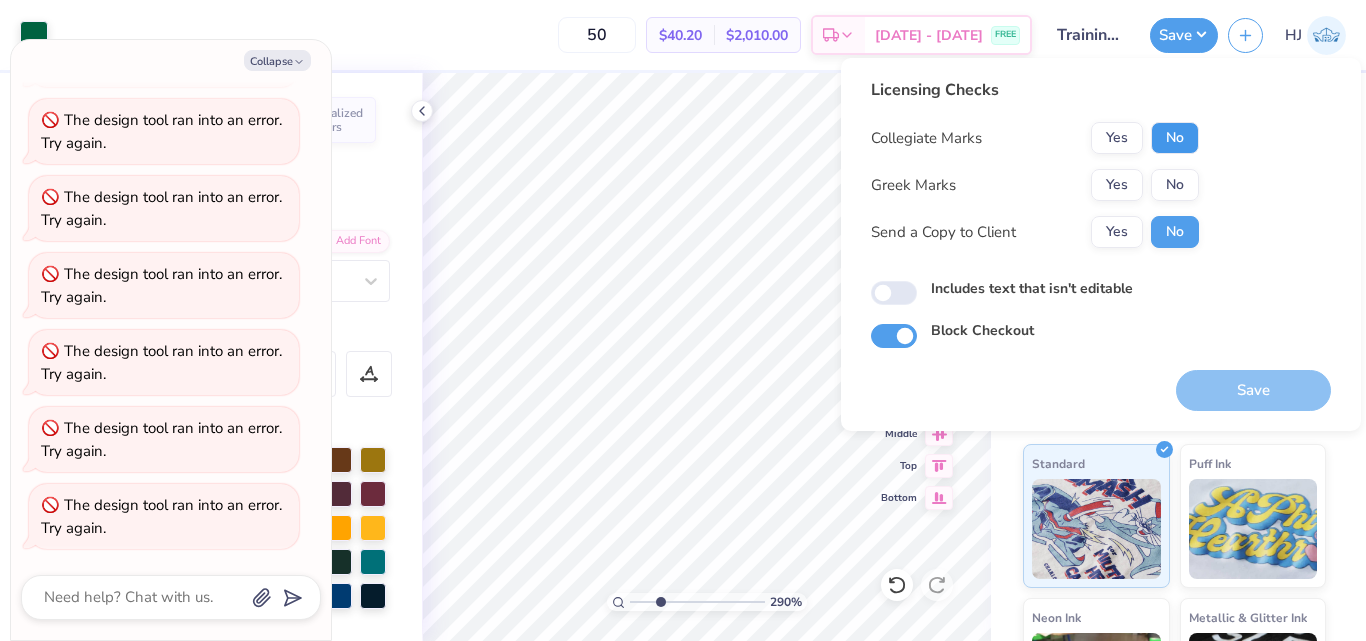 click on "No" at bounding box center (1175, 138) 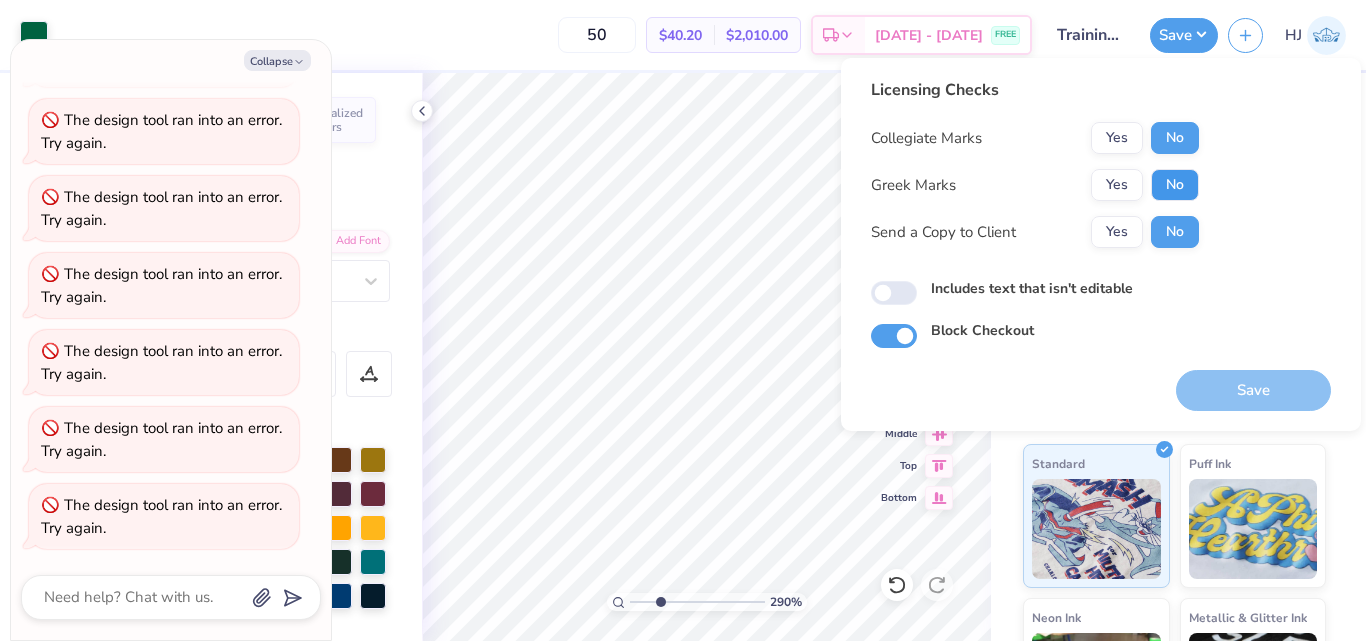 click on "No" at bounding box center (1175, 185) 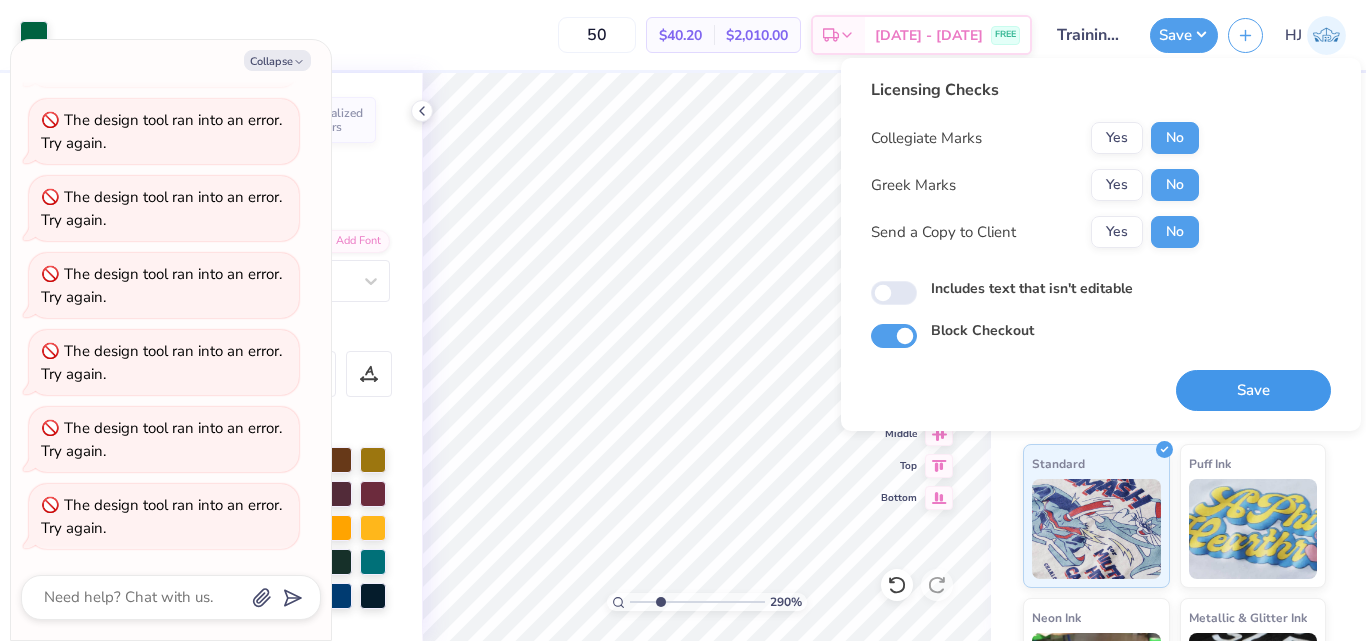 click on "Save" at bounding box center (1253, 390) 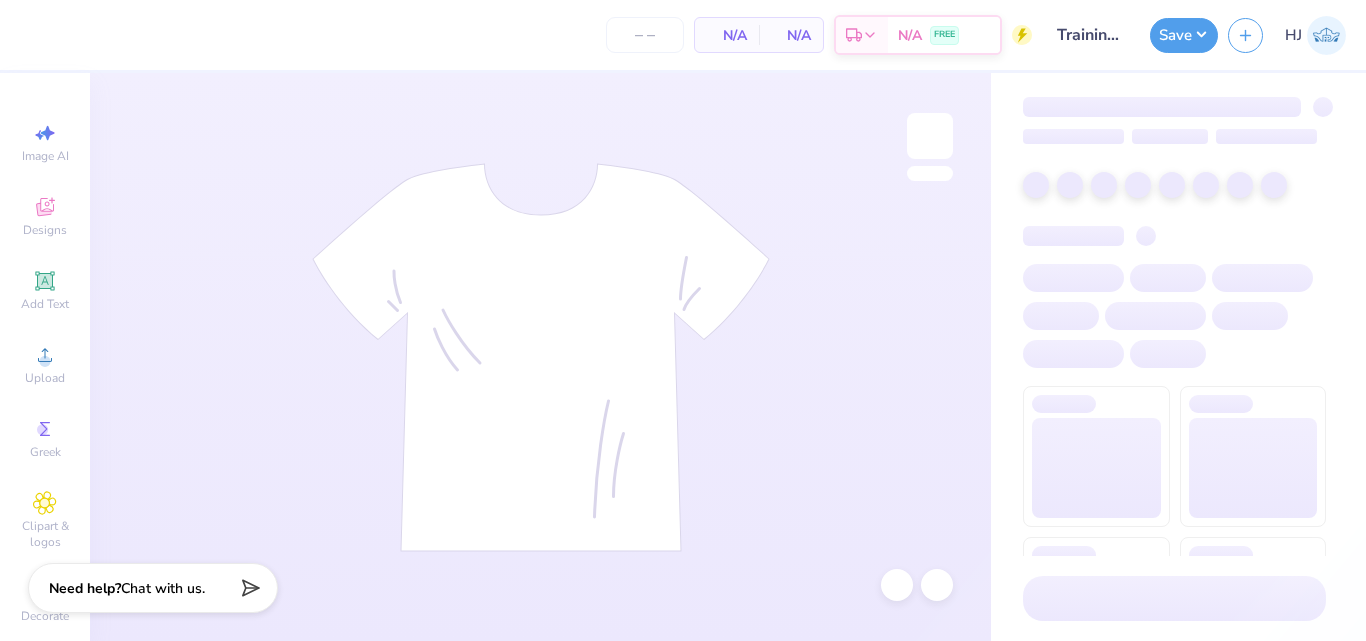 type on "24" 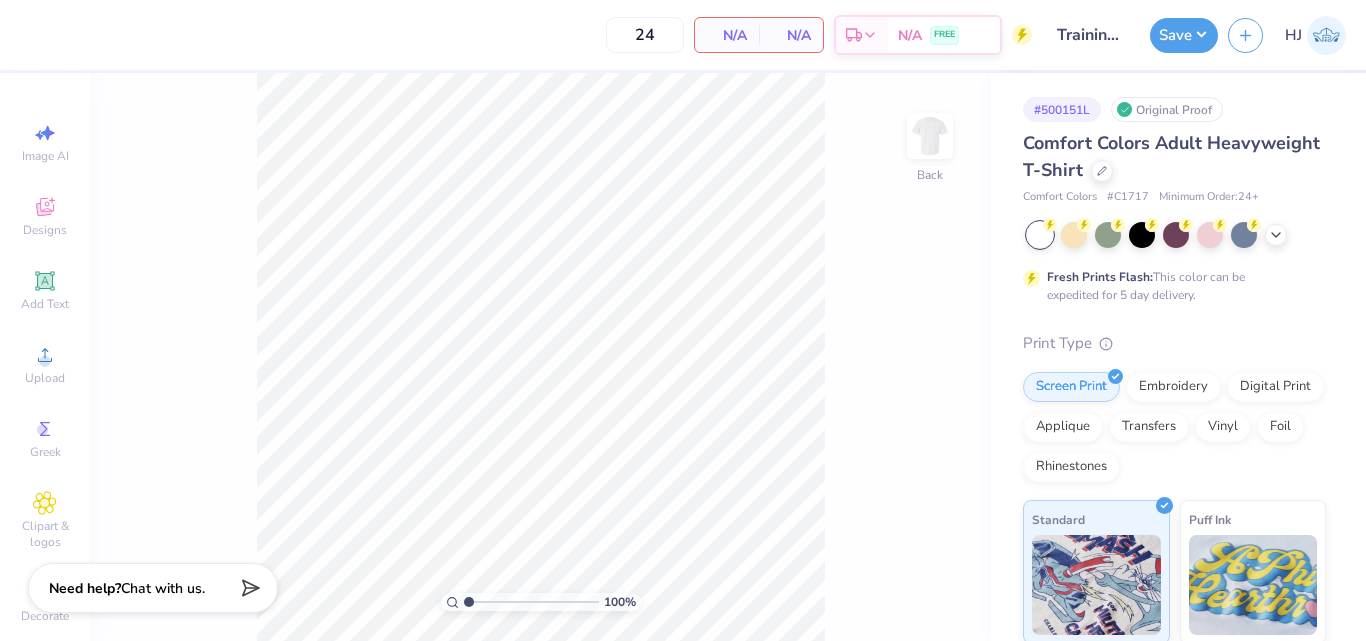 scroll, scrollTop: 0, scrollLeft: 0, axis: both 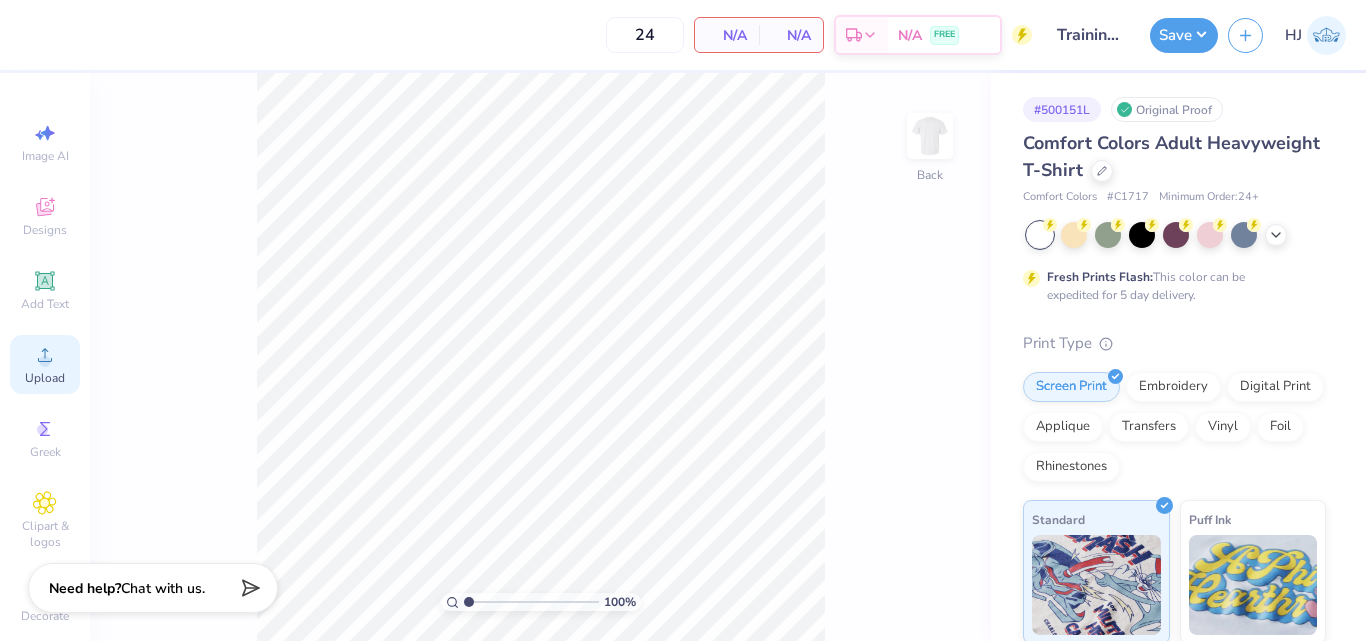 click 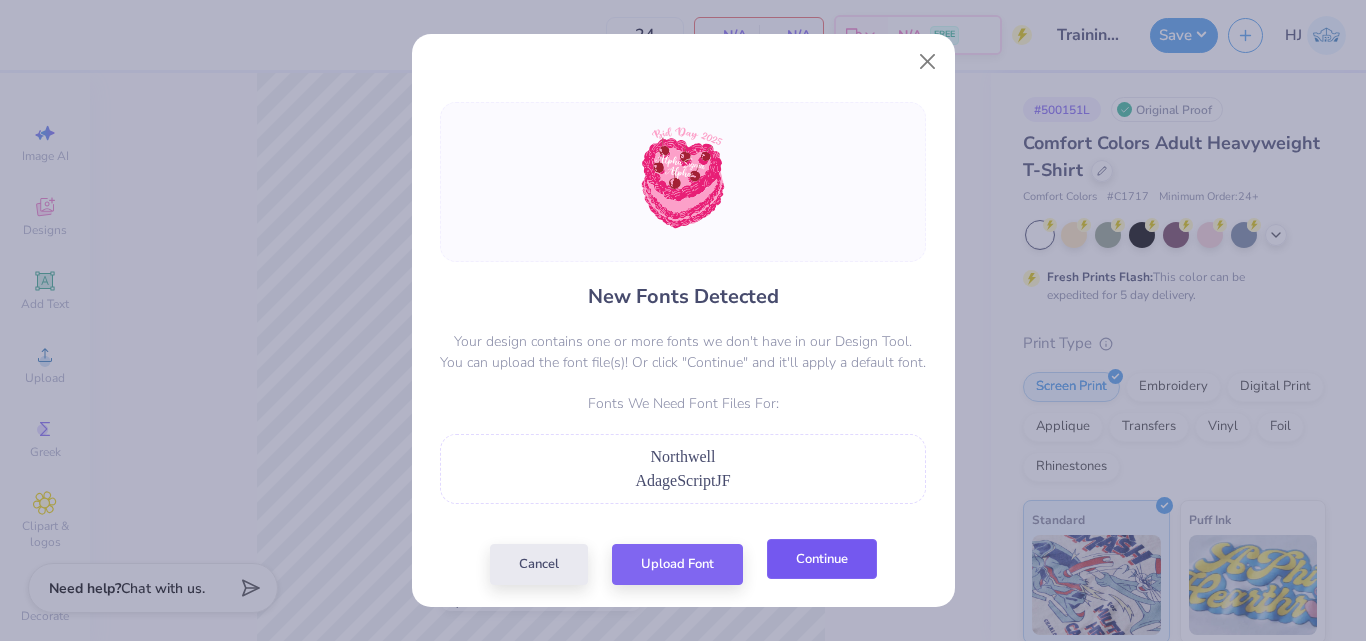 click on "Continue" at bounding box center [822, 559] 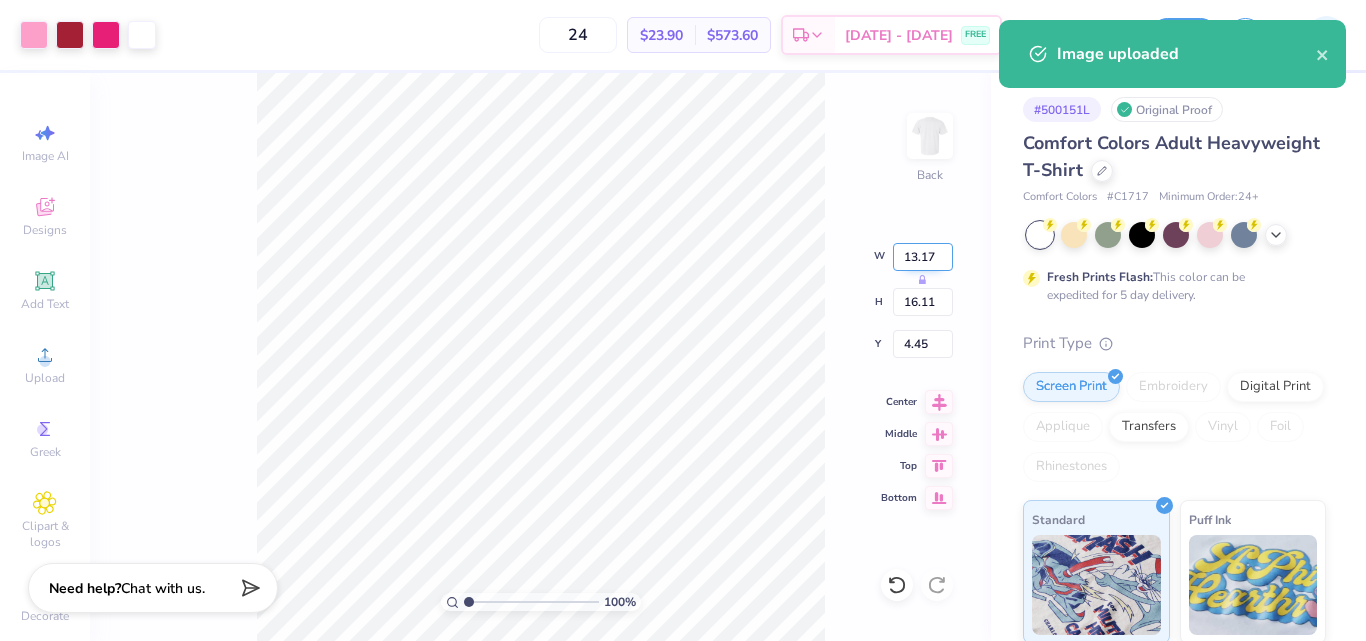 click on "13.17" at bounding box center [923, 257] 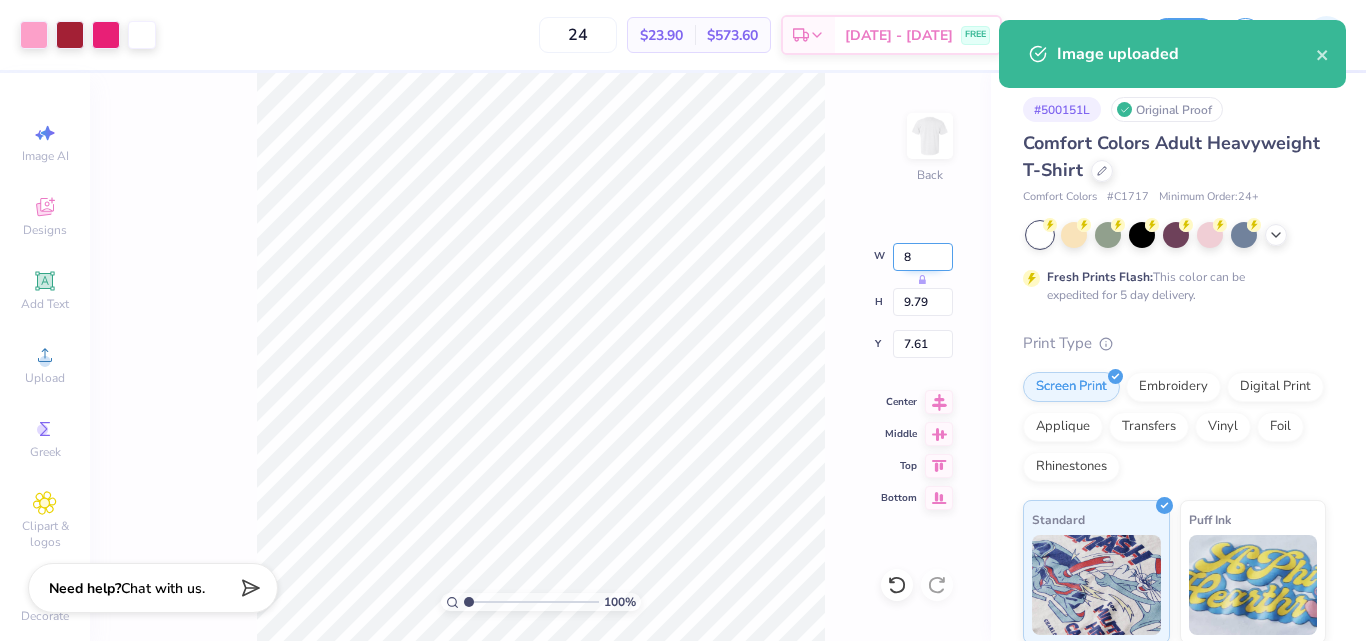 type on "8.00" 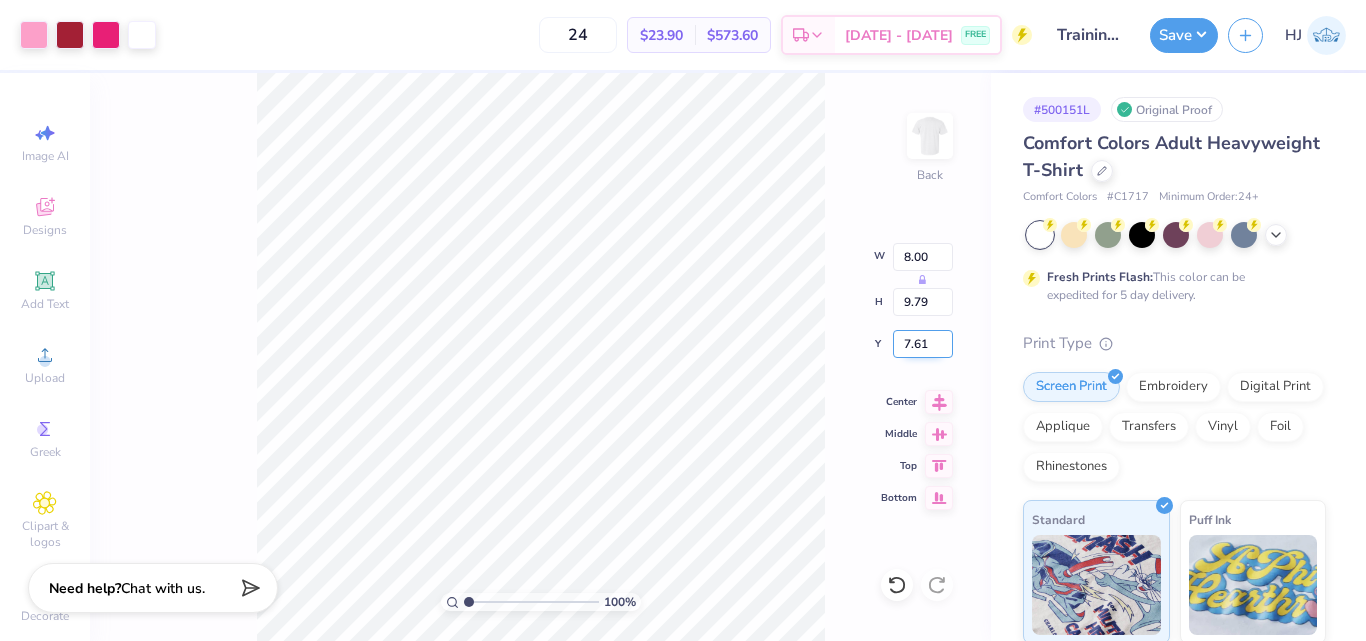 click on "7.61" at bounding box center (923, 344) 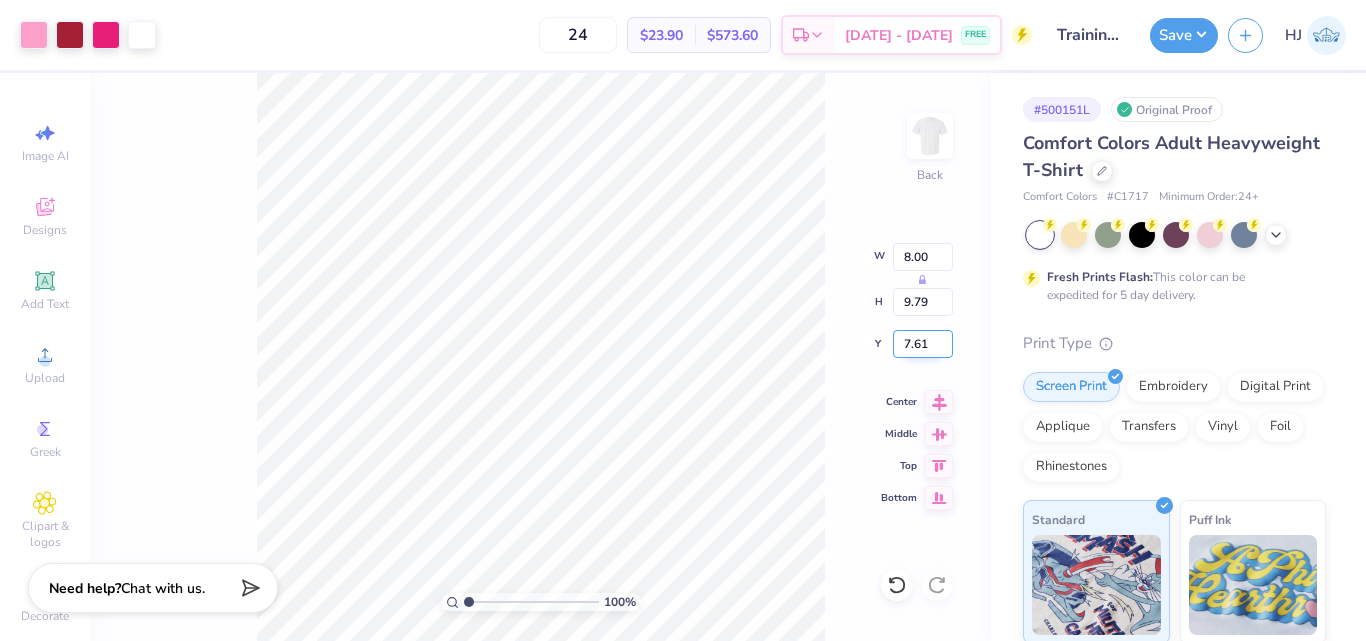 click on "7.61" at bounding box center [923, 344] 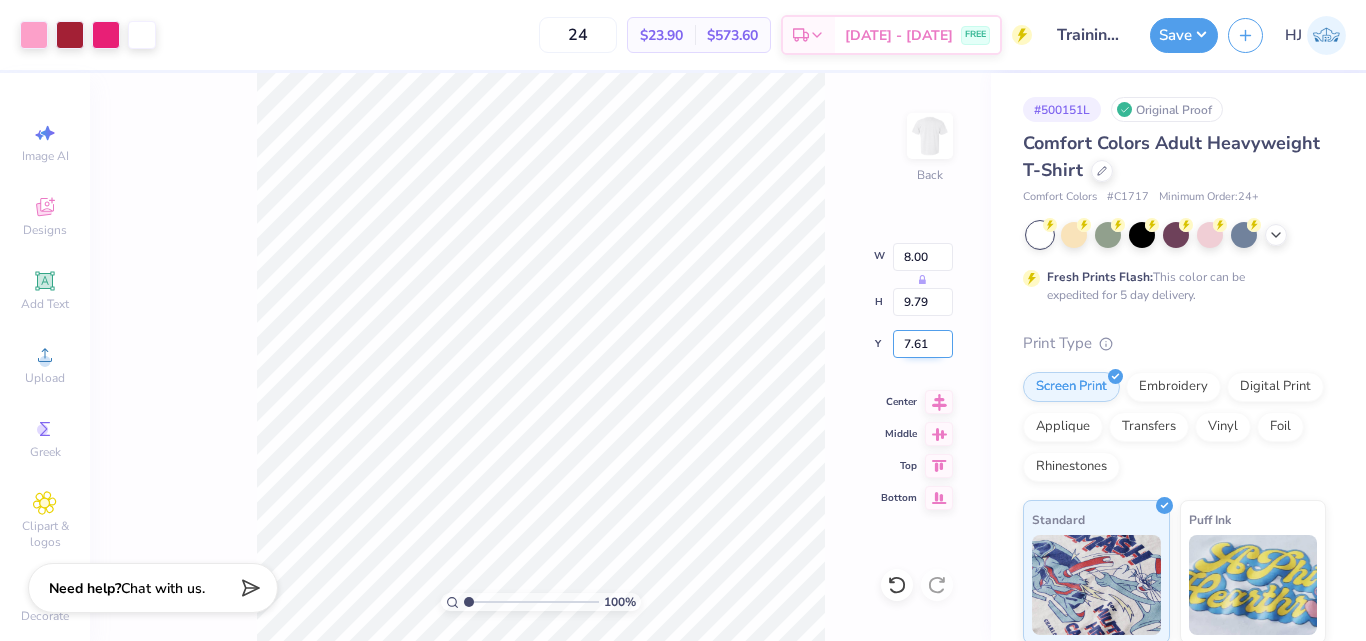 scroll, scrollTop: 0, scrollLeft: 0, axis: both 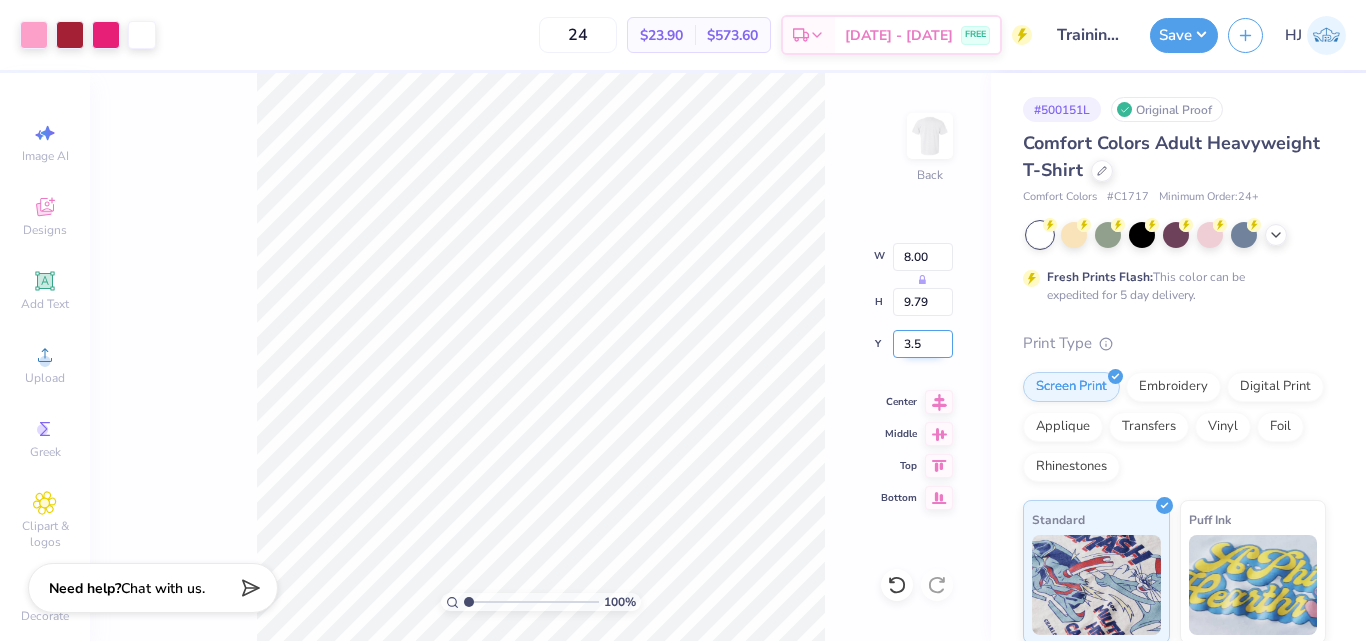 type on "3.50" 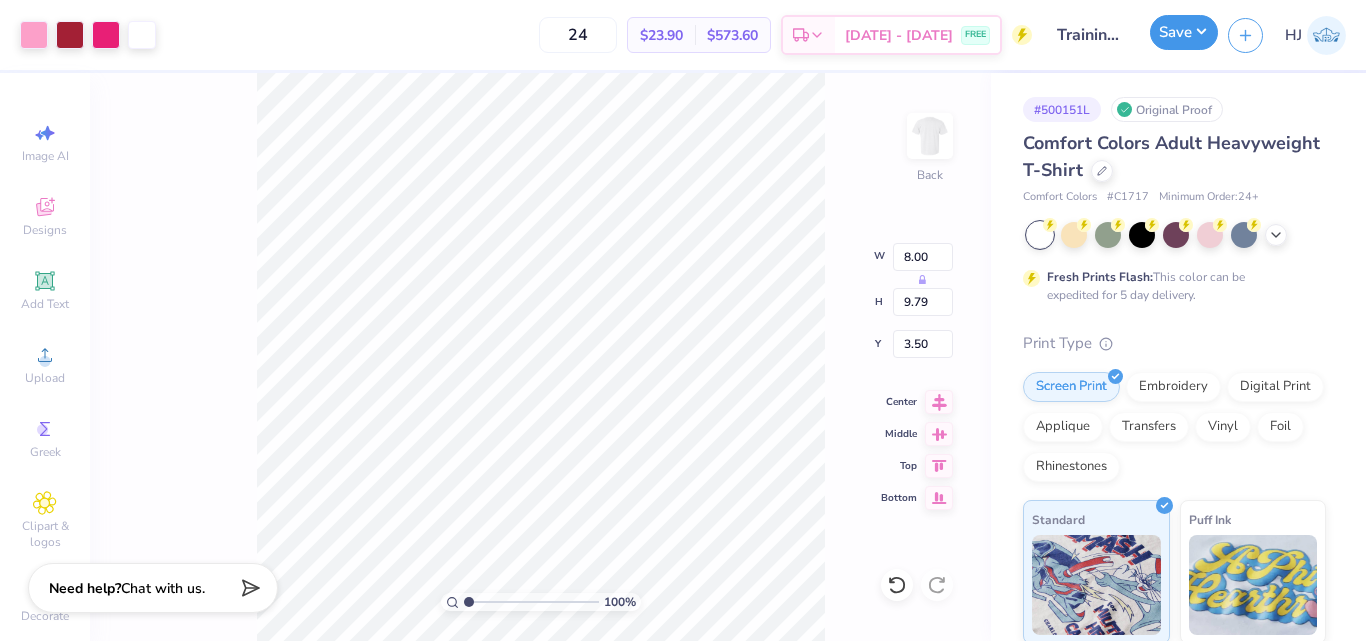 click on "Save" at bounding box center [1184, 32] 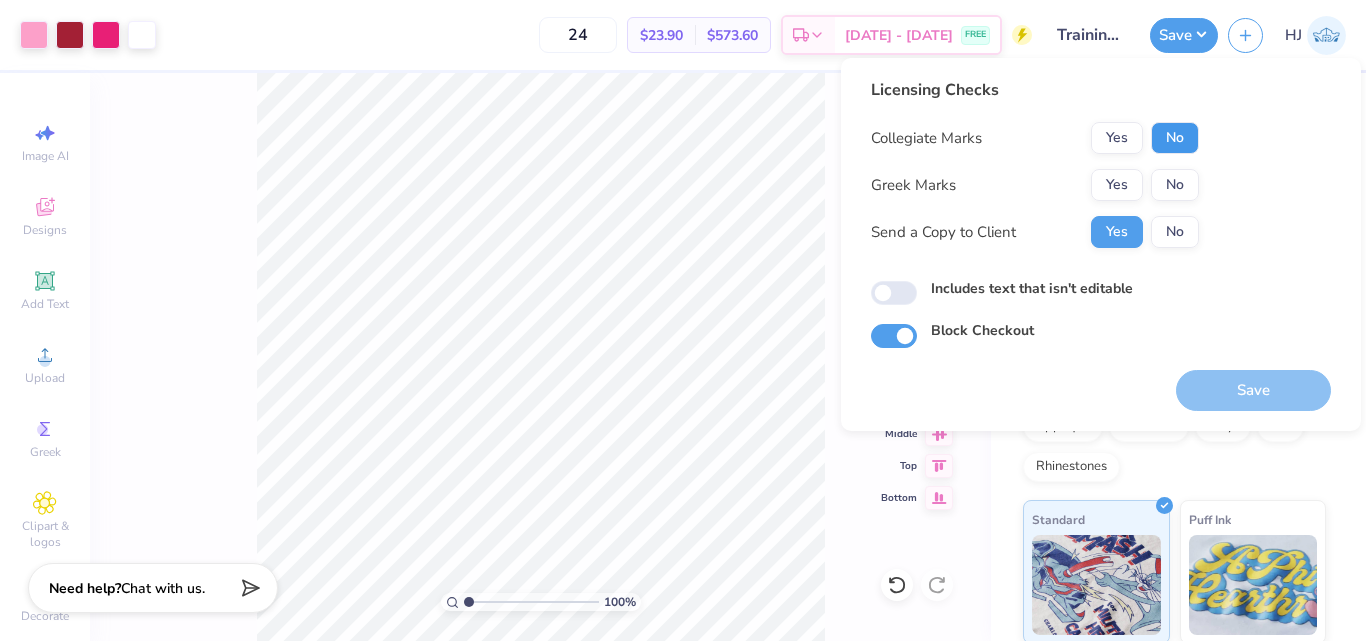 click on "No" at bounding box center (1175, 138) 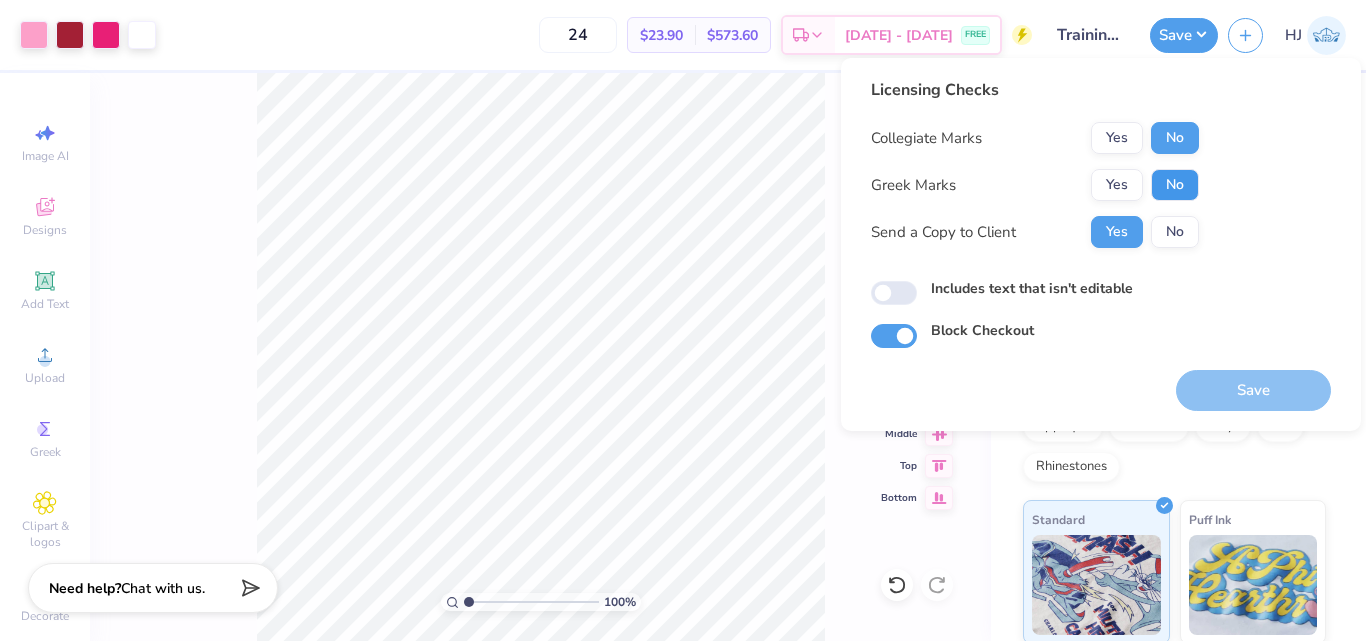 click on "No" at bounding box center (1175, 185) 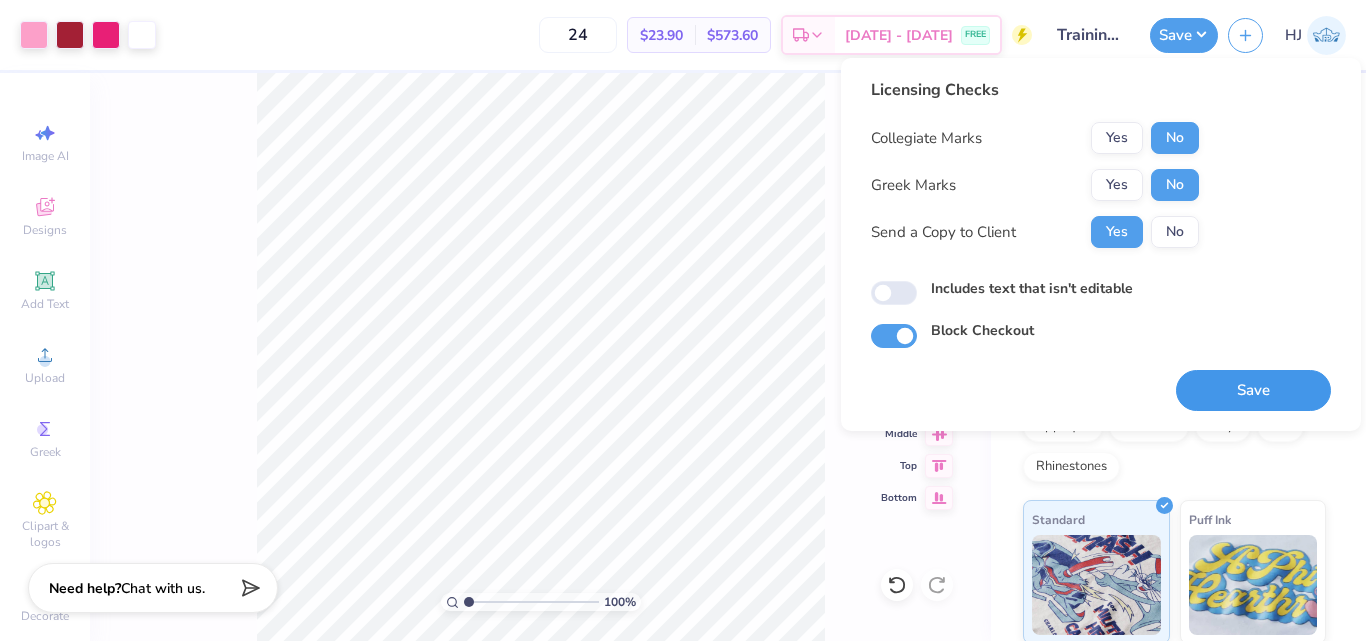 click on "Save" at bounding box center (1253, 390) 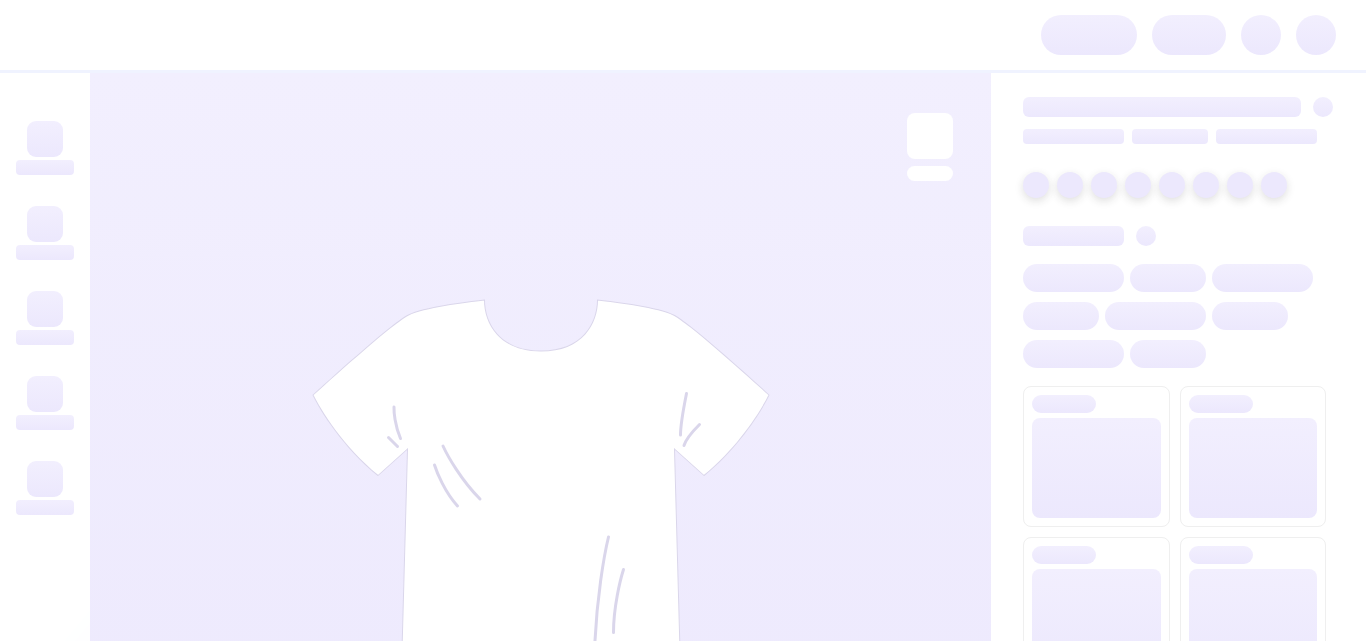scroll, scrollTop: 0, scrollLeft: 0, axis: both 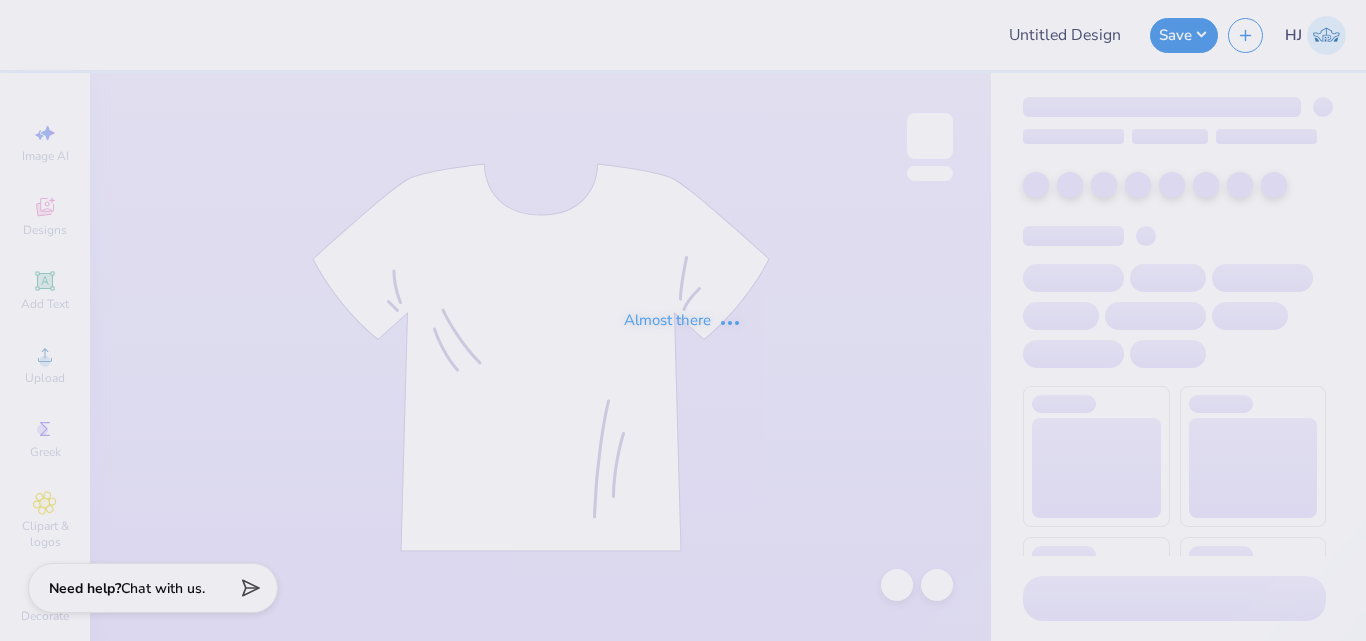type on "Training: [PERSON_NAME] : [US_STATE][GEOGRAPHIC_DATA]" 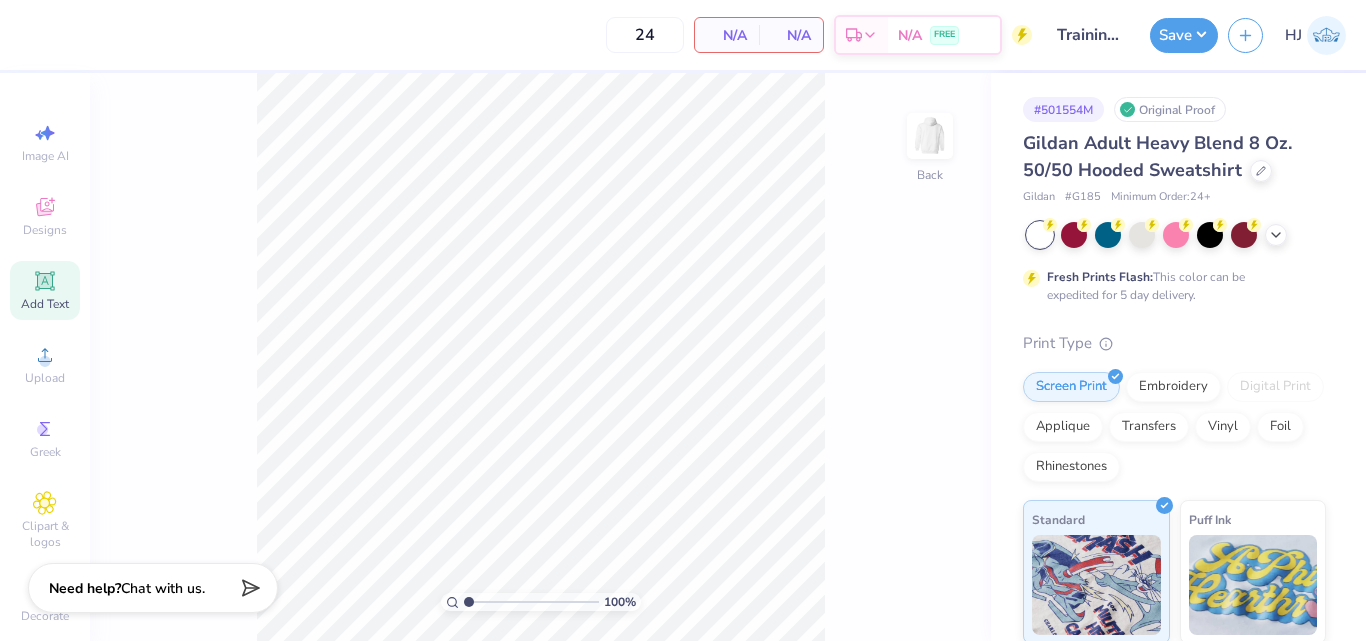 click on "Add Text" at bounding box center (45, 304) 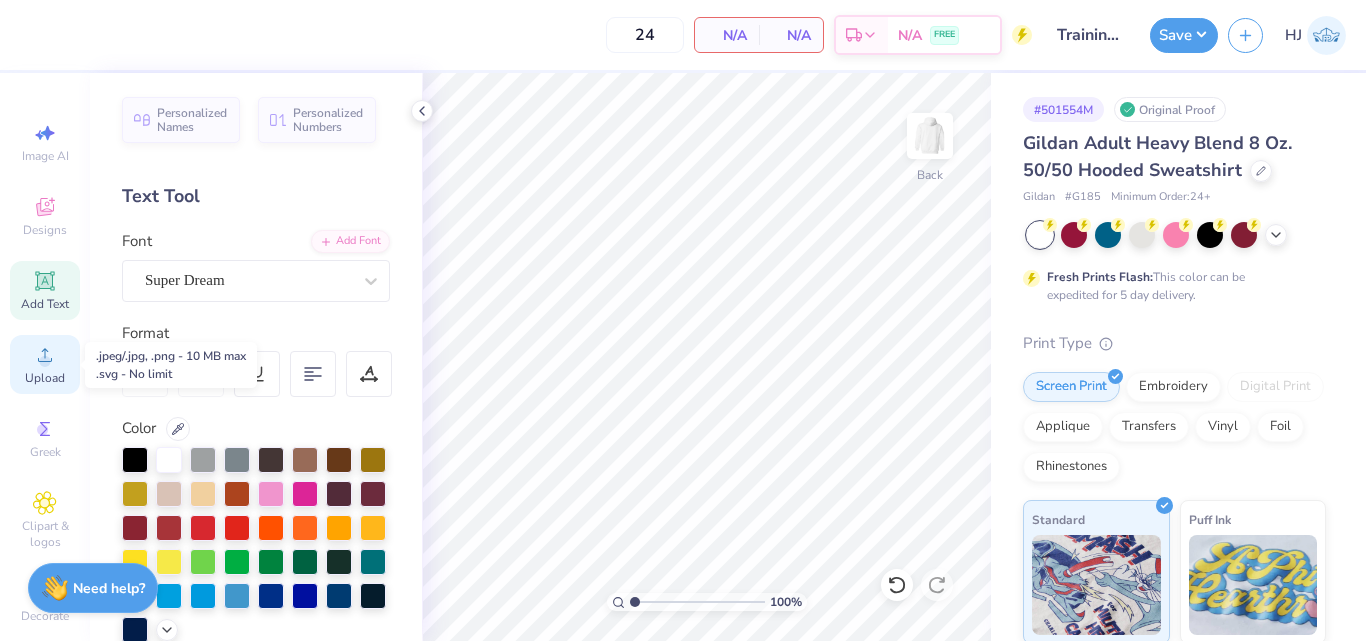 click 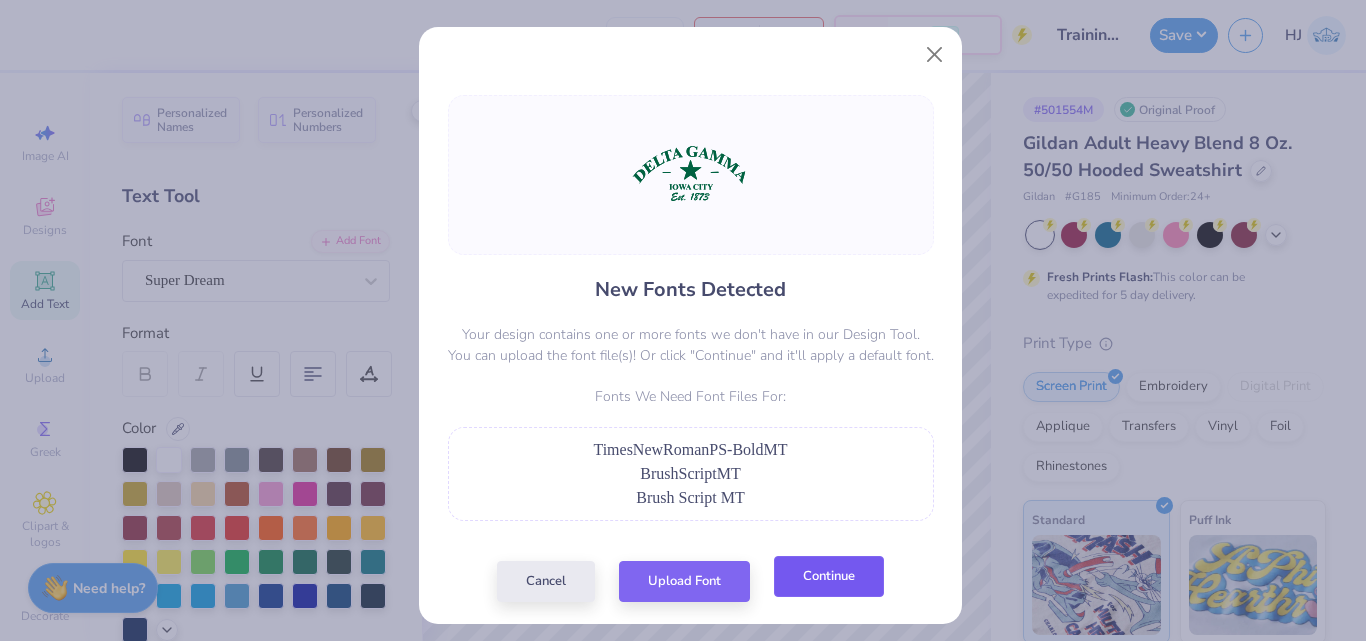 click on "Continue" at bounding box center (829, 576) 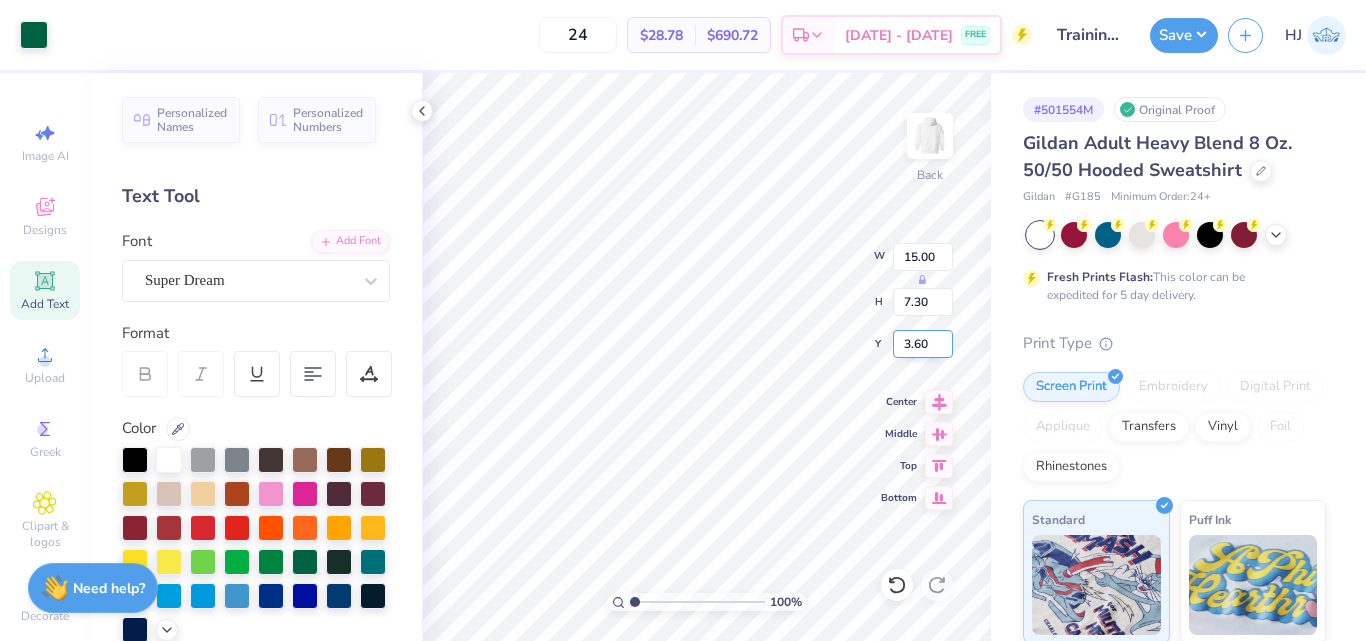 click on "3.60" at bounding box center (923, 344) 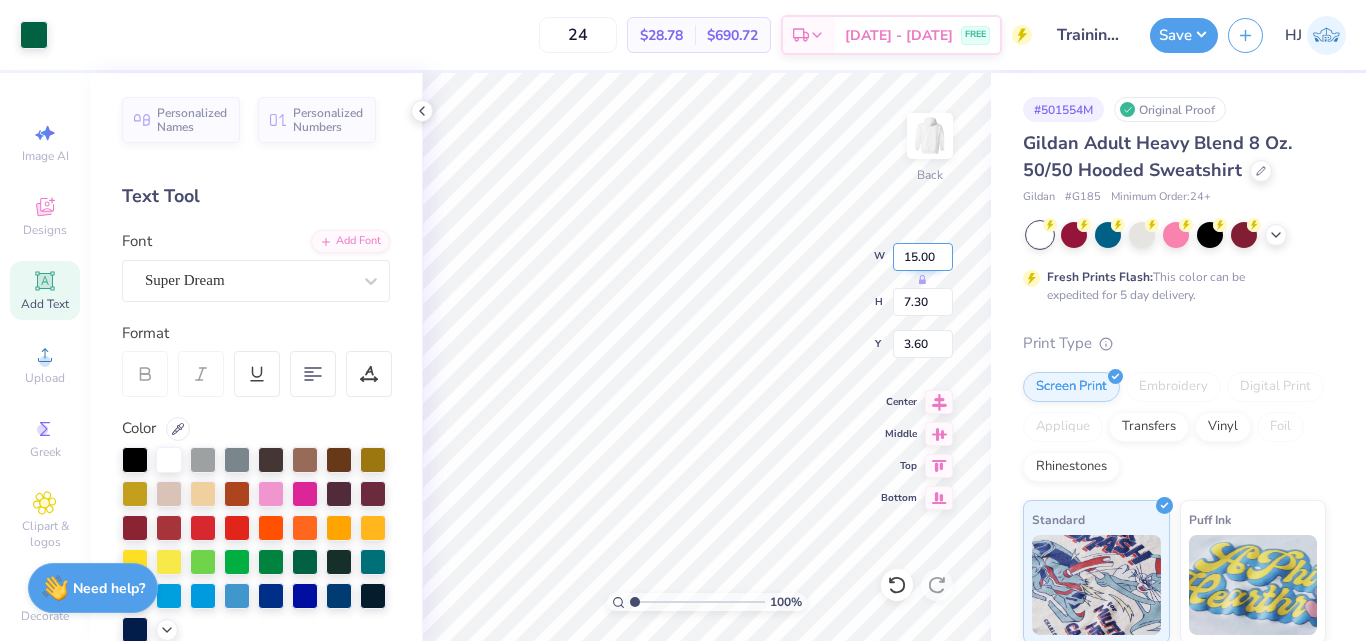 click on "15.00" at bounding box center (923, 257) 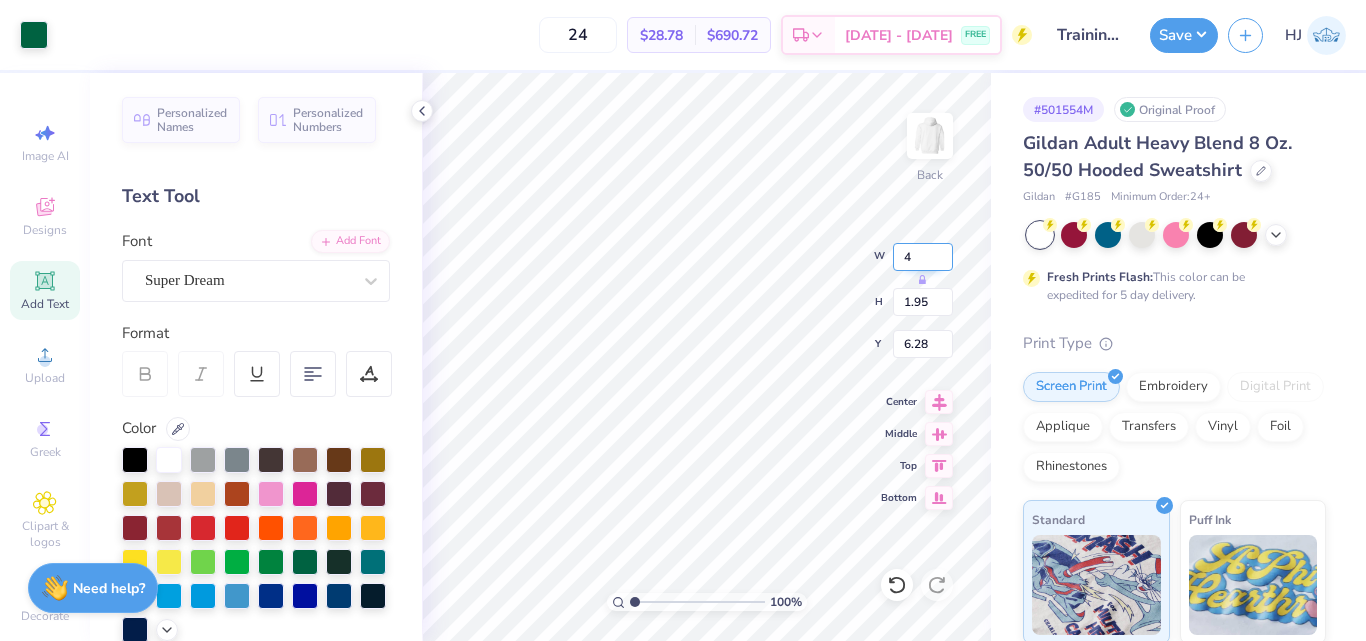 type on "4.00" 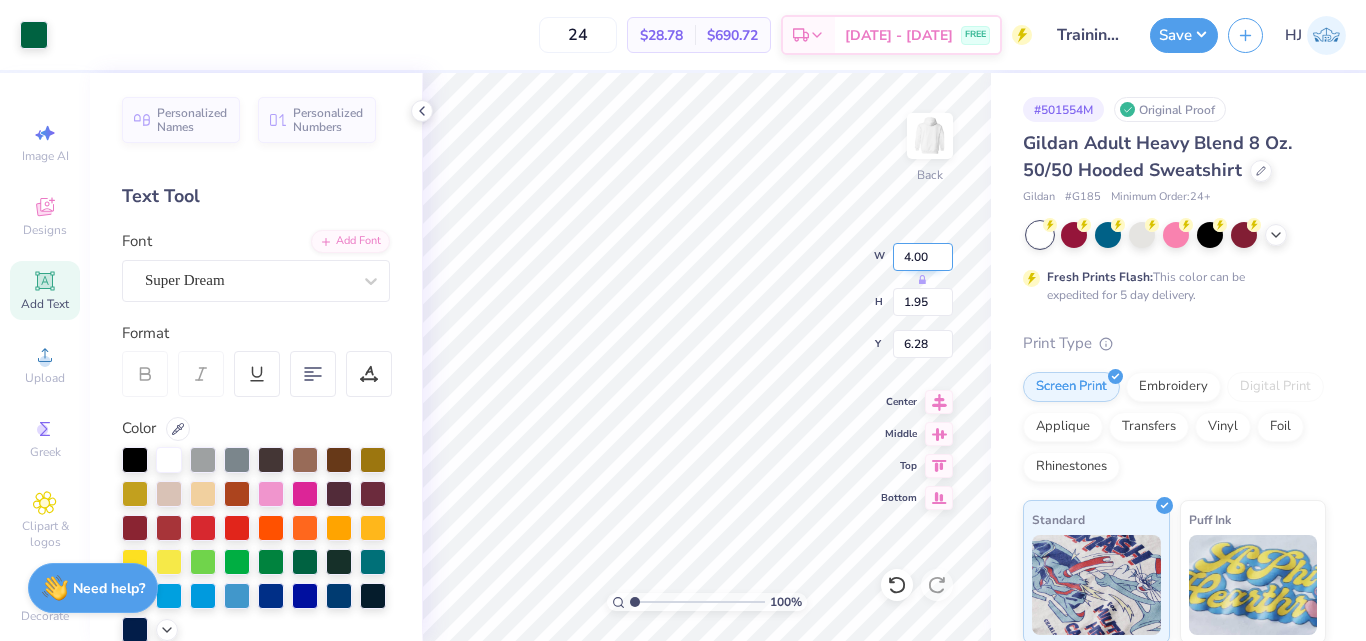 click on "4.00" at bounding box center [923, 257] 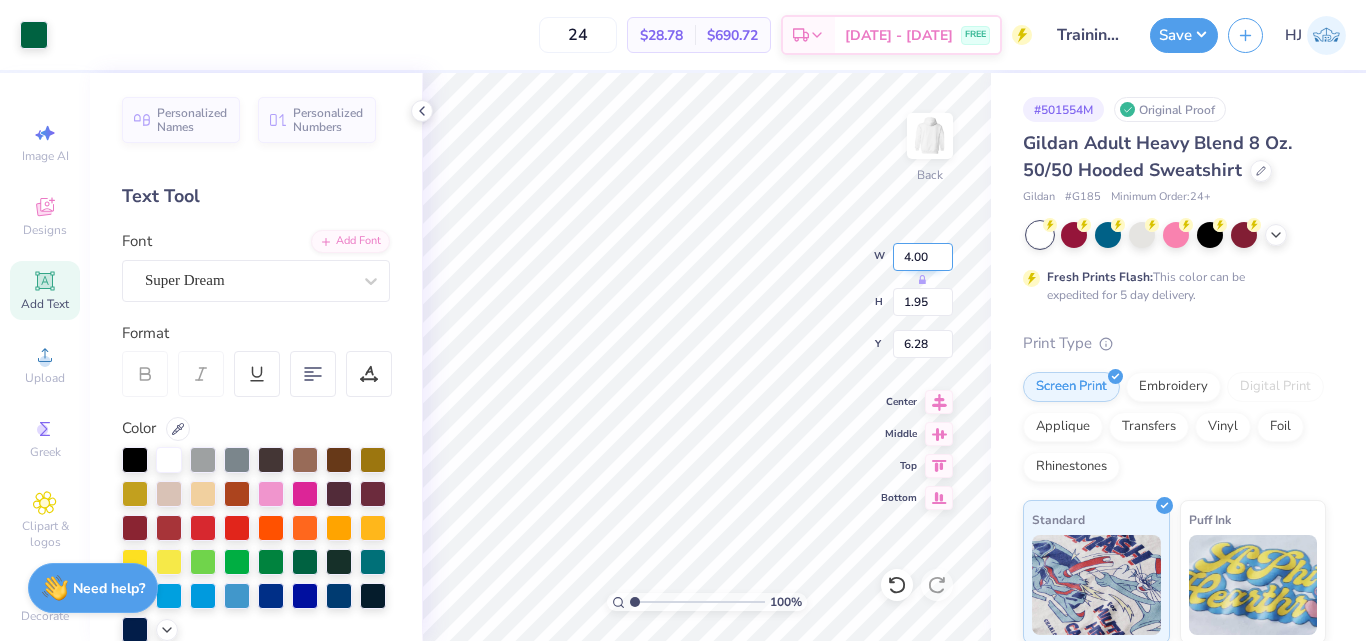 click on "4.00" at bounding box center [923, 257] 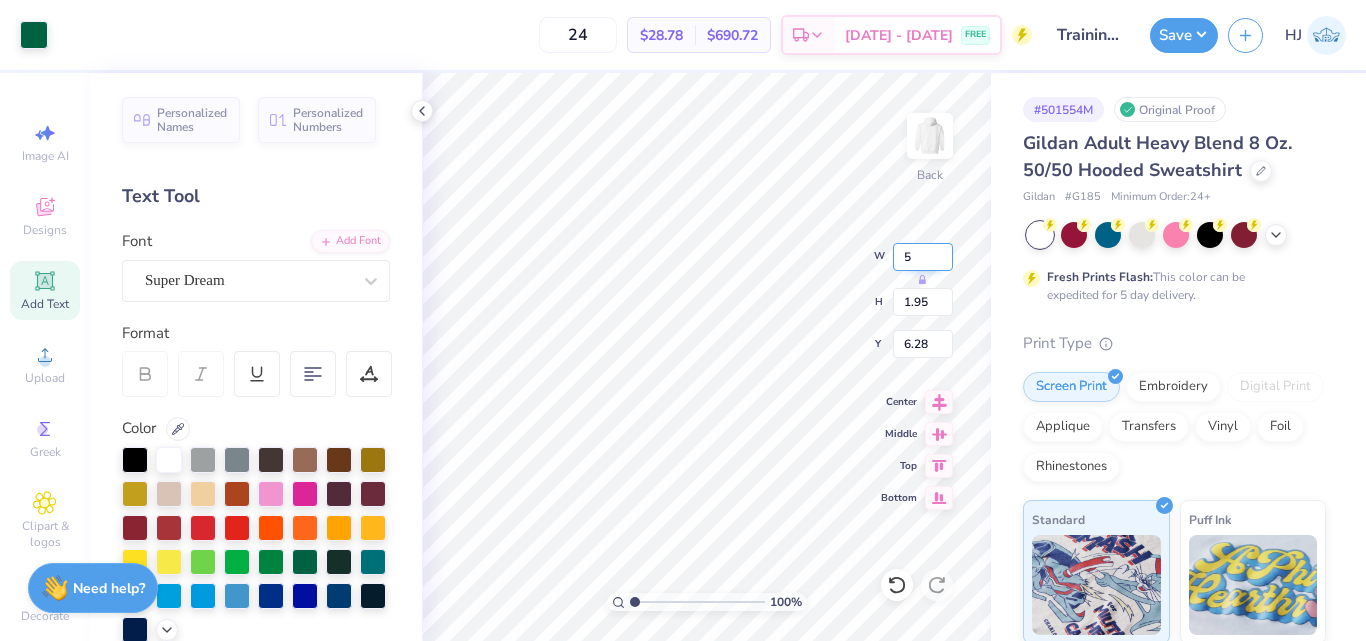 type on "5.00" 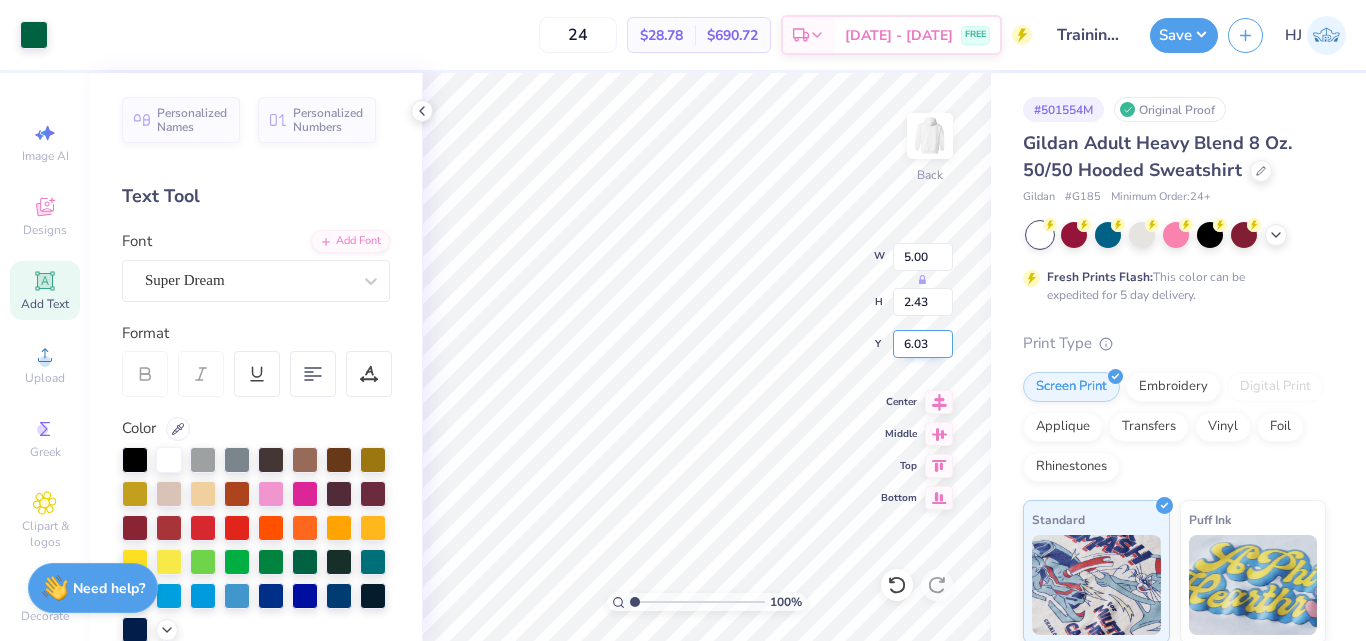 click on "6.03" at bounding box center [923, 344] 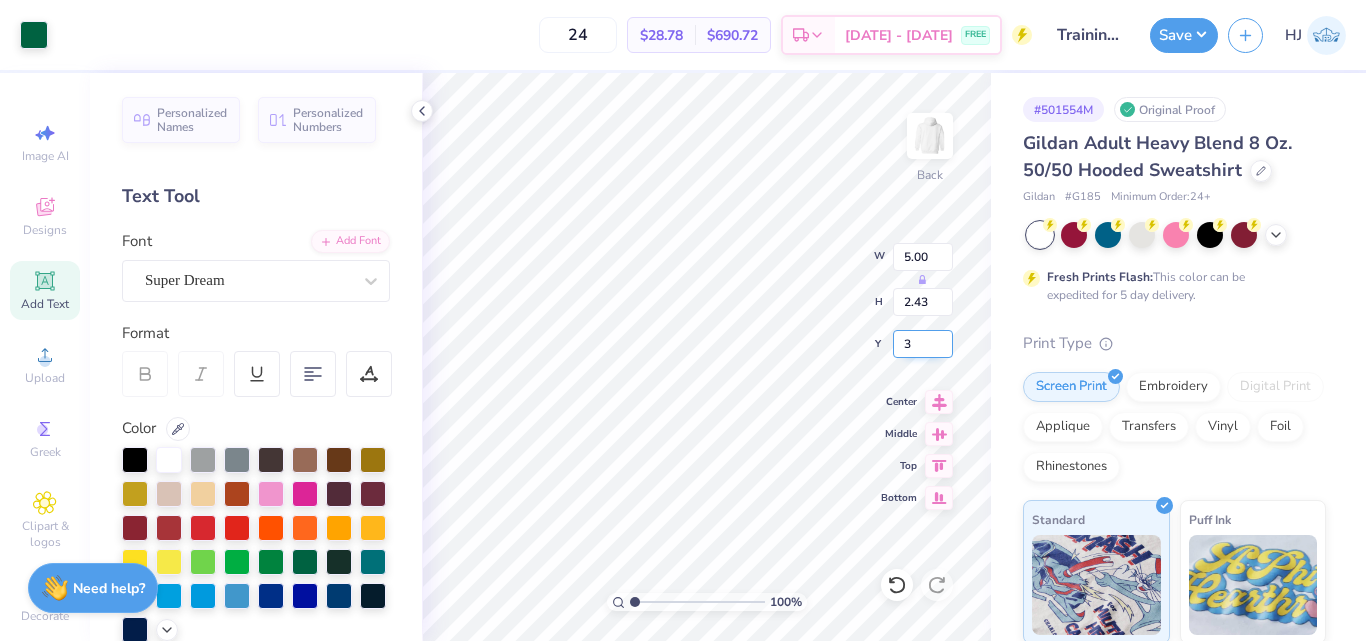 type on "3.00" 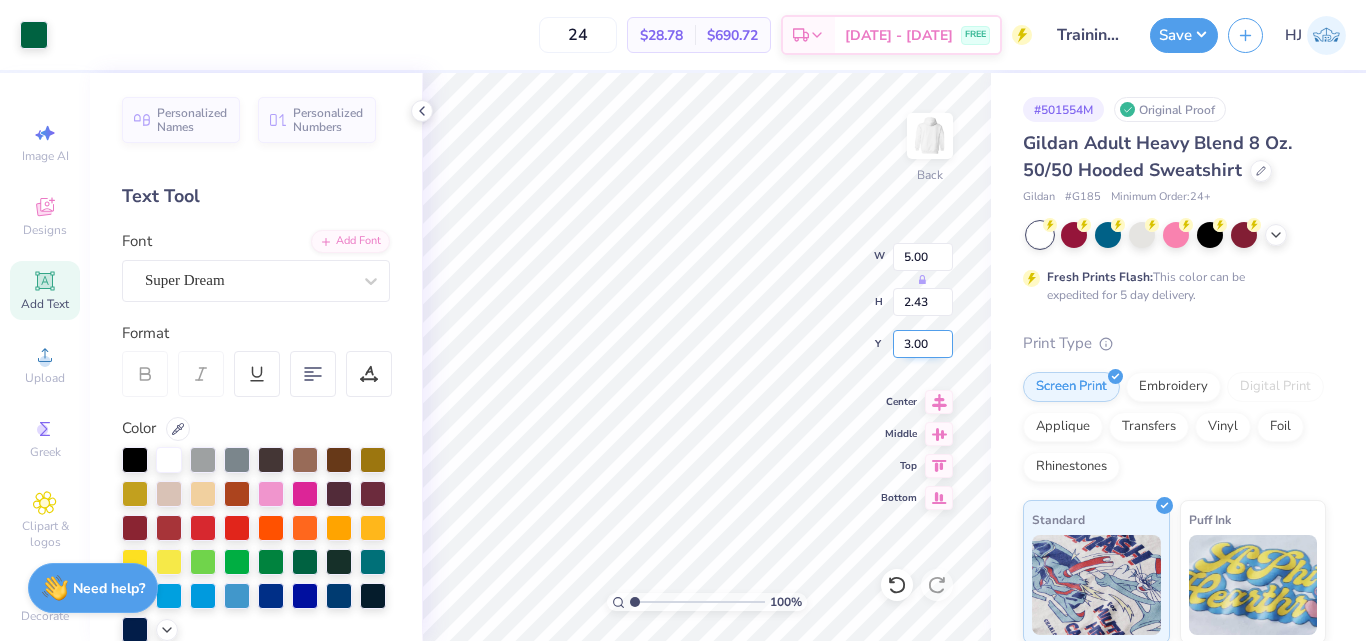 click on "3.00" at bounding box center (923, 344) 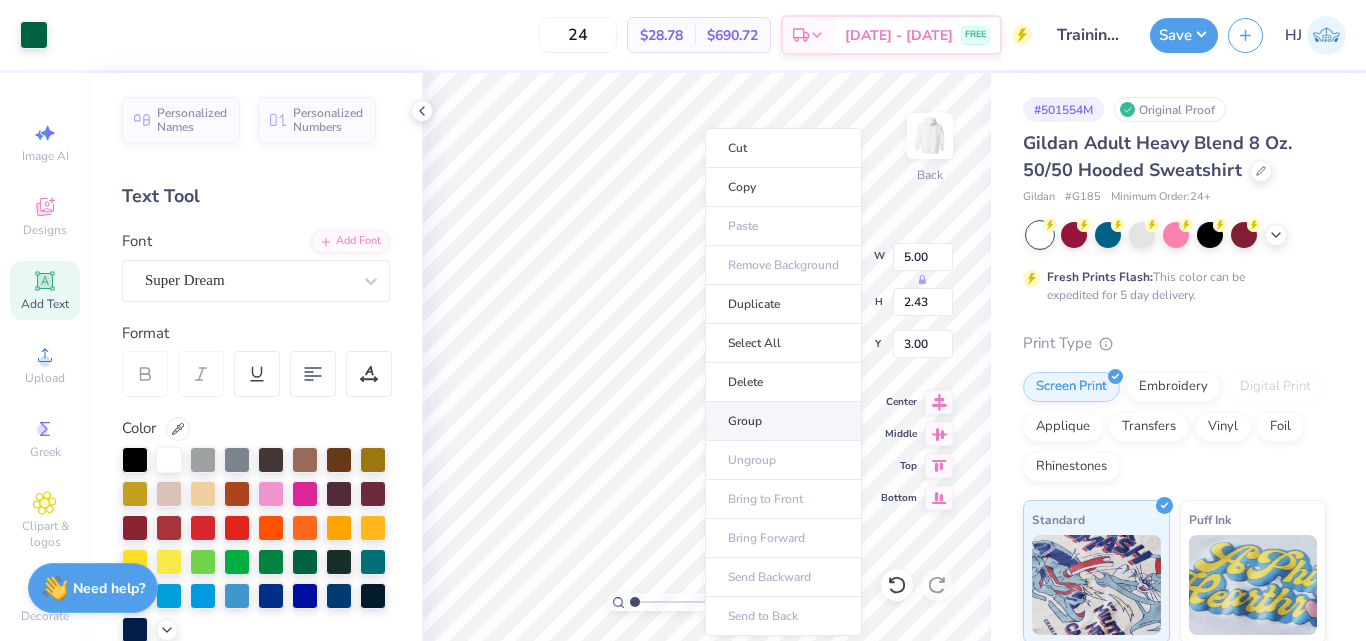 click on "Group" at bounding box center (783, 421) 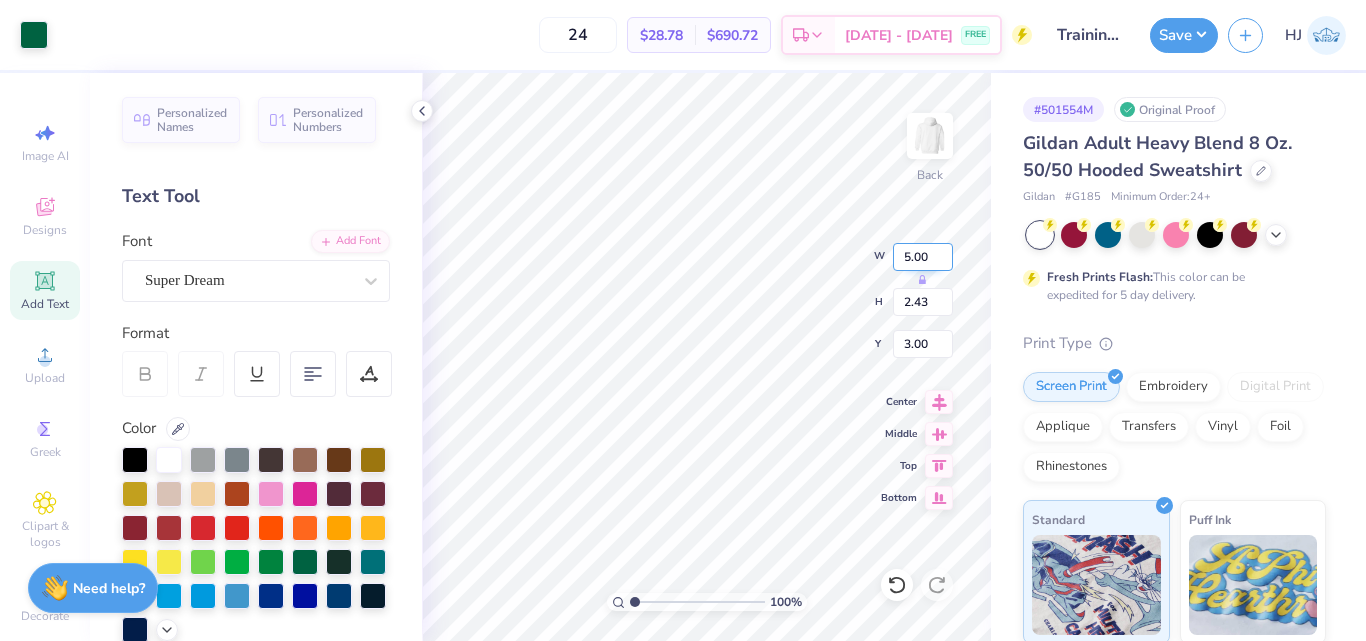 click on "5.00" at bounding box center (923, 257) 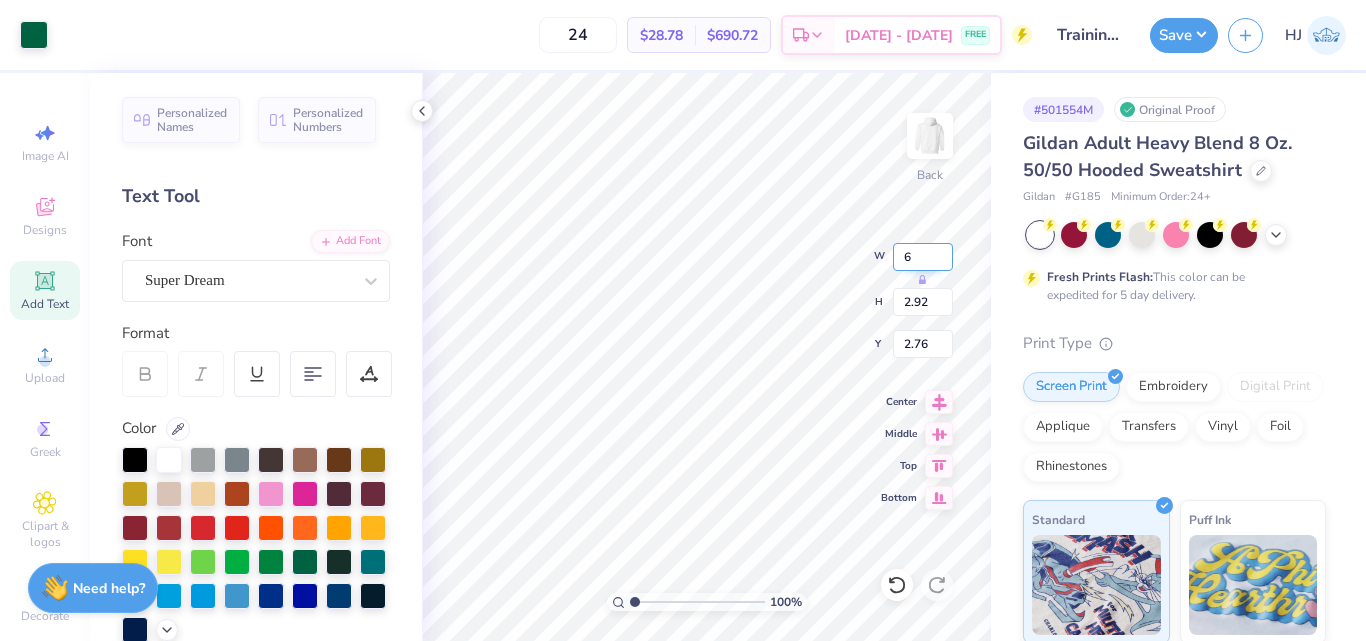 type on "6.00" 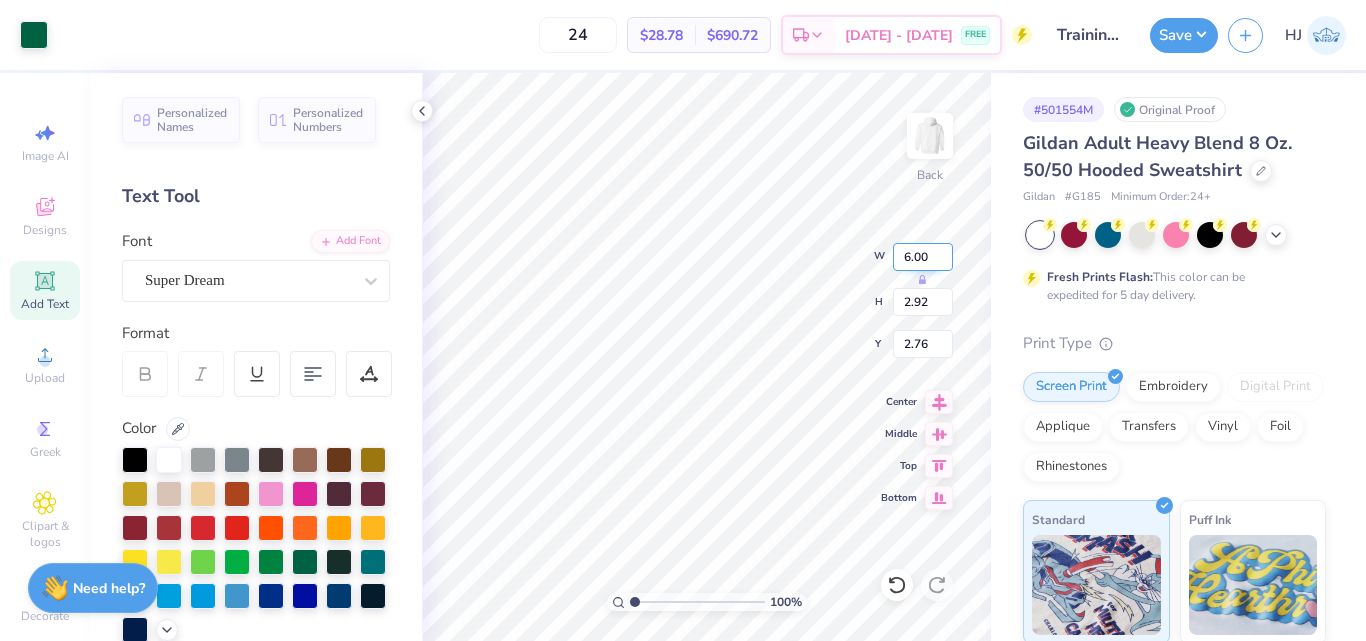 click on "6.00" at bounding box center (923, 257) 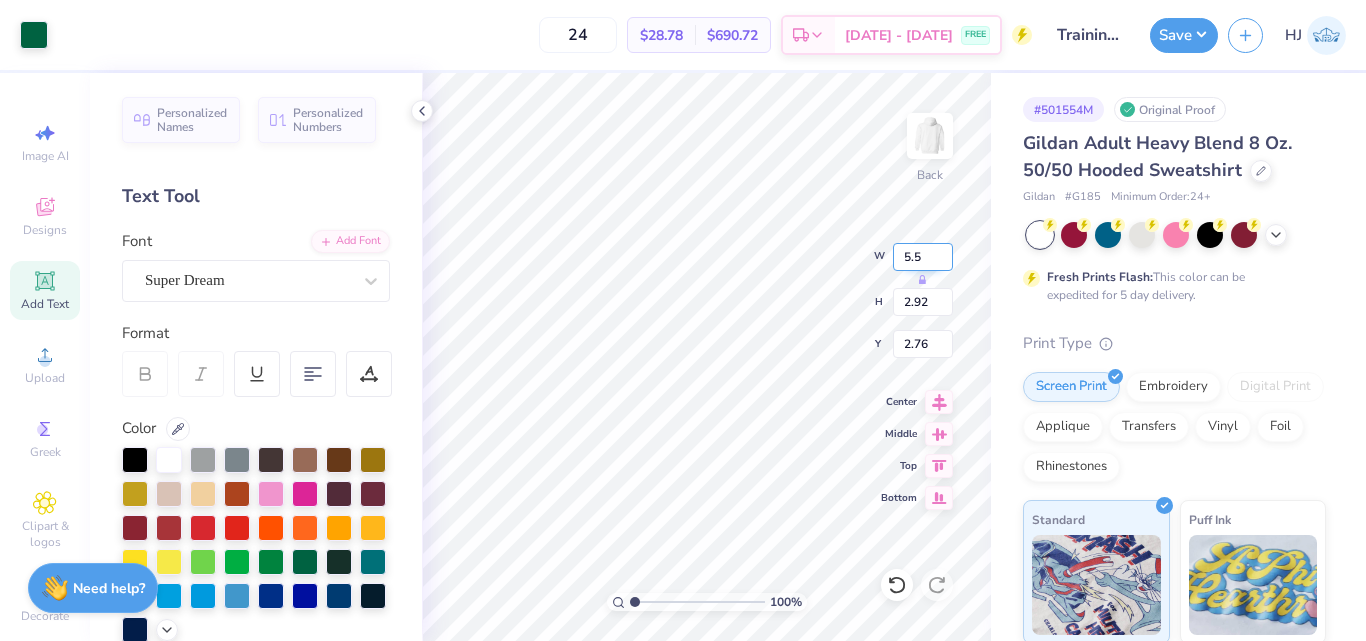 type on "5.50" 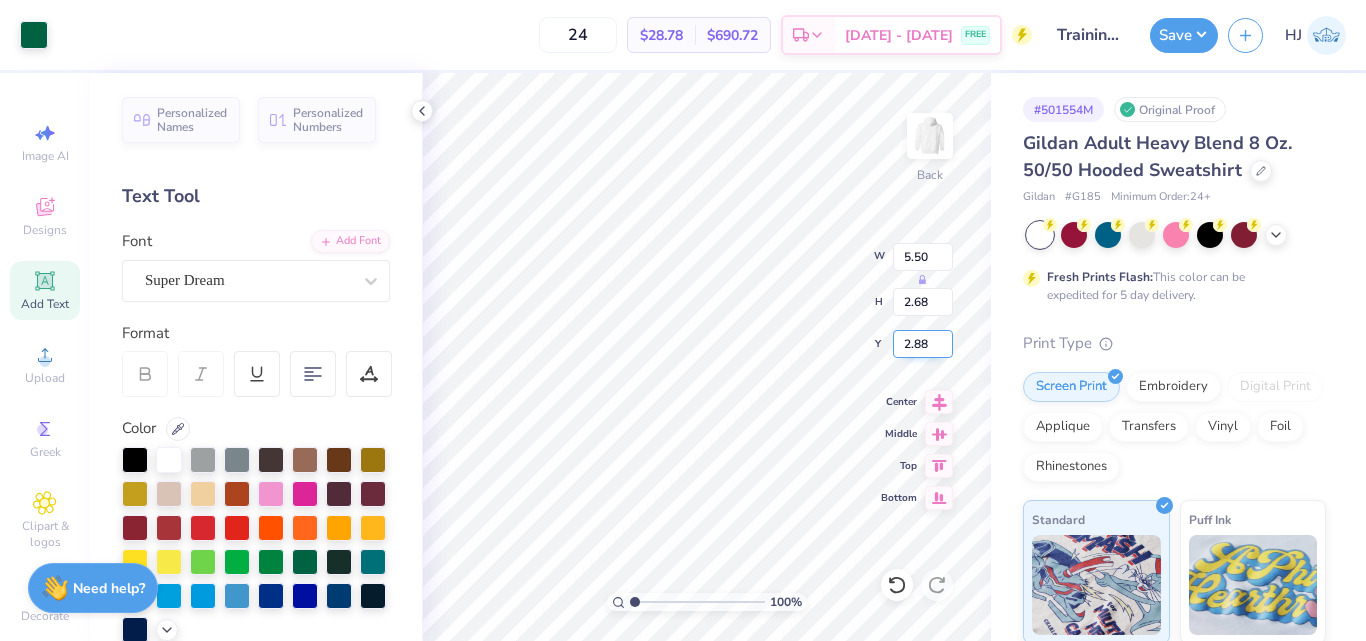 click on "2.88" at bounding box center [923, 344] 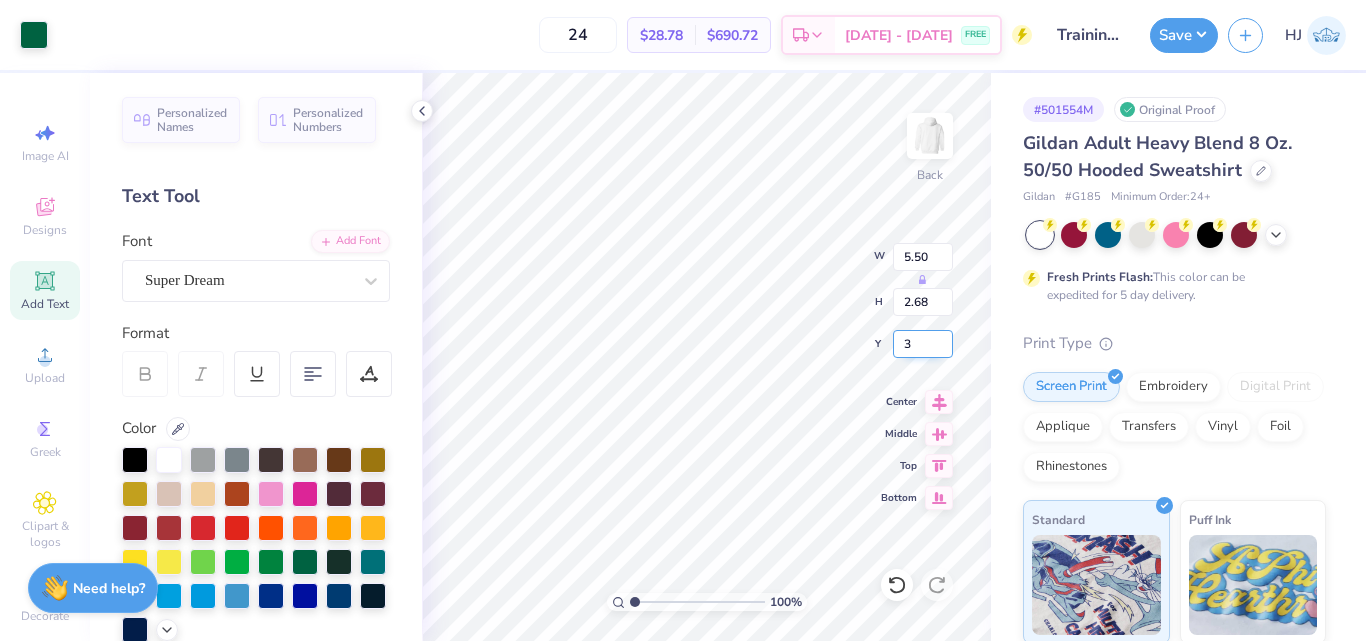type on "3.00" 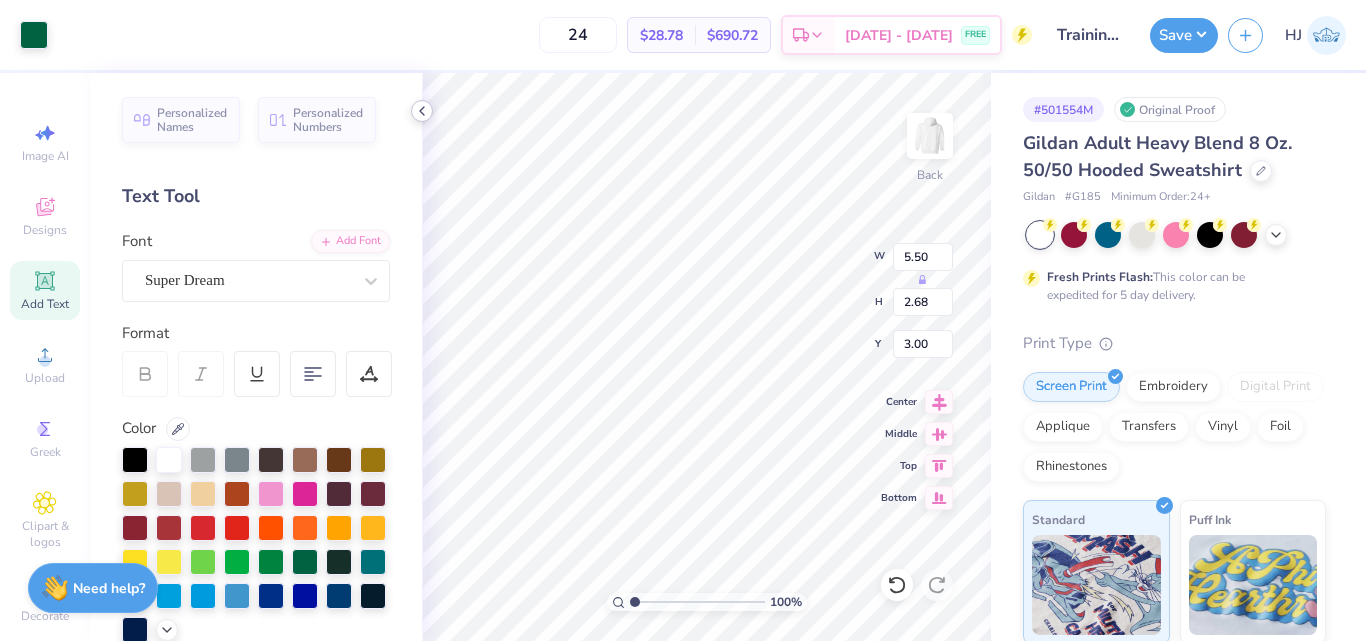 click at bounding box center [422, 111] 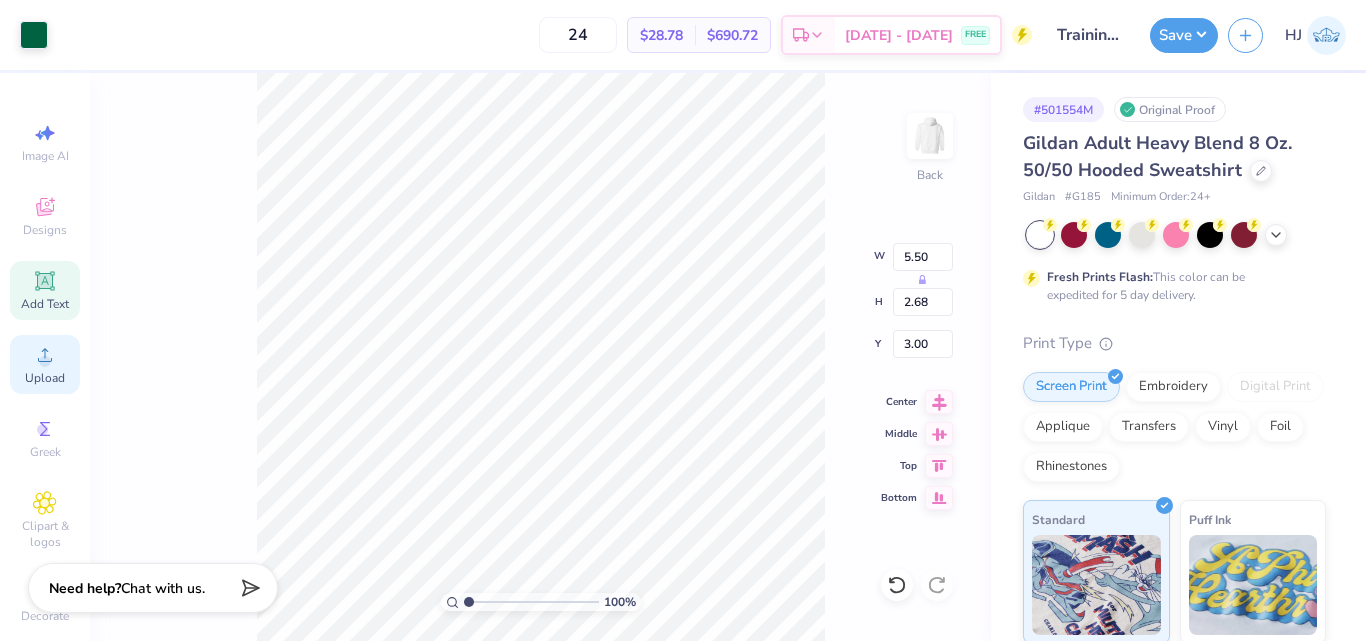 click 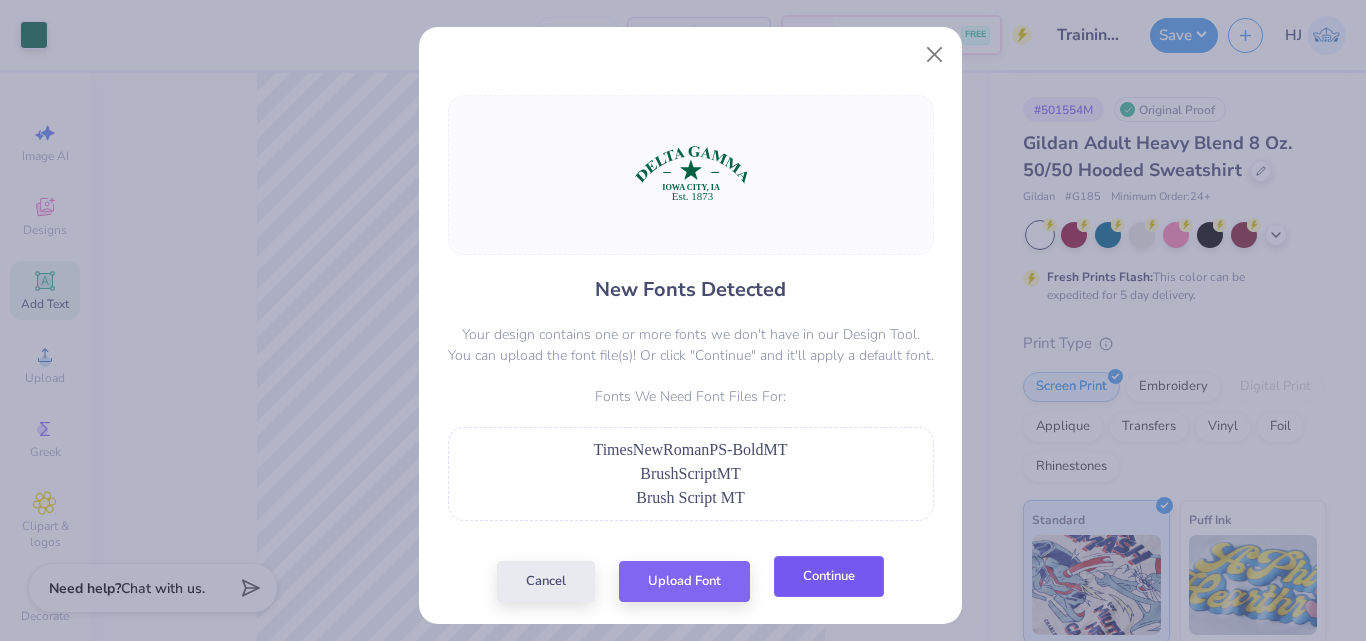 click on "Continue" at bounding box center [829, 576] 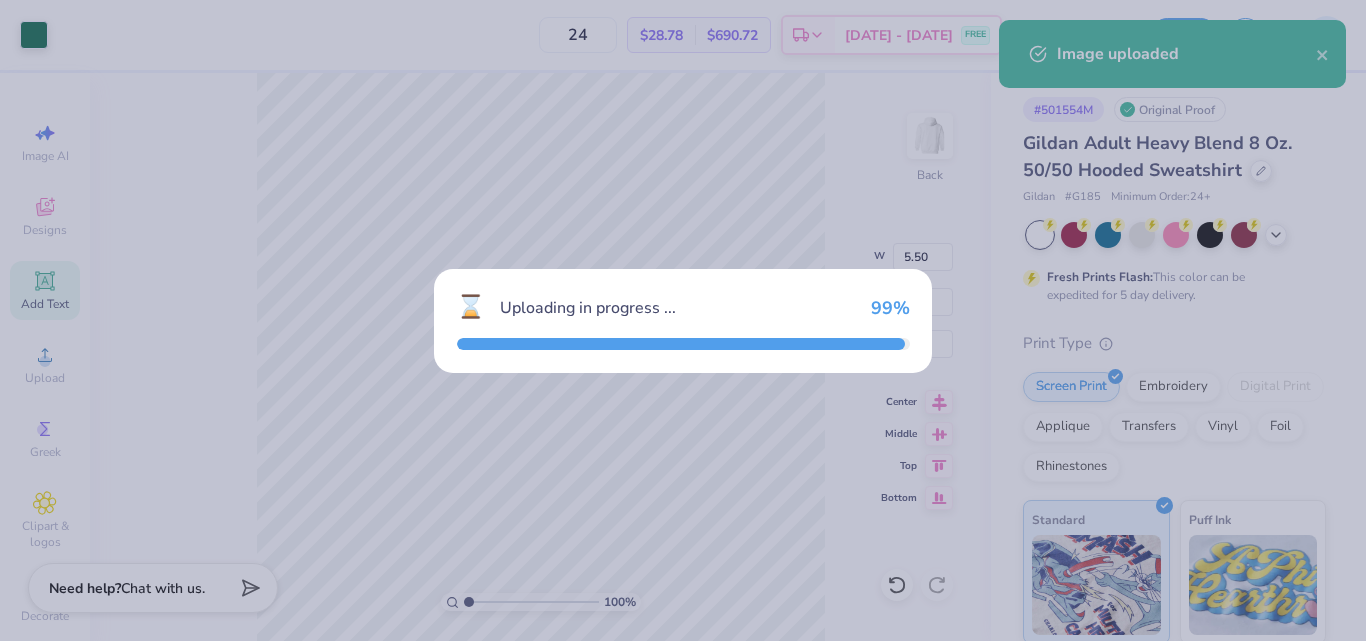 type on "15.00" 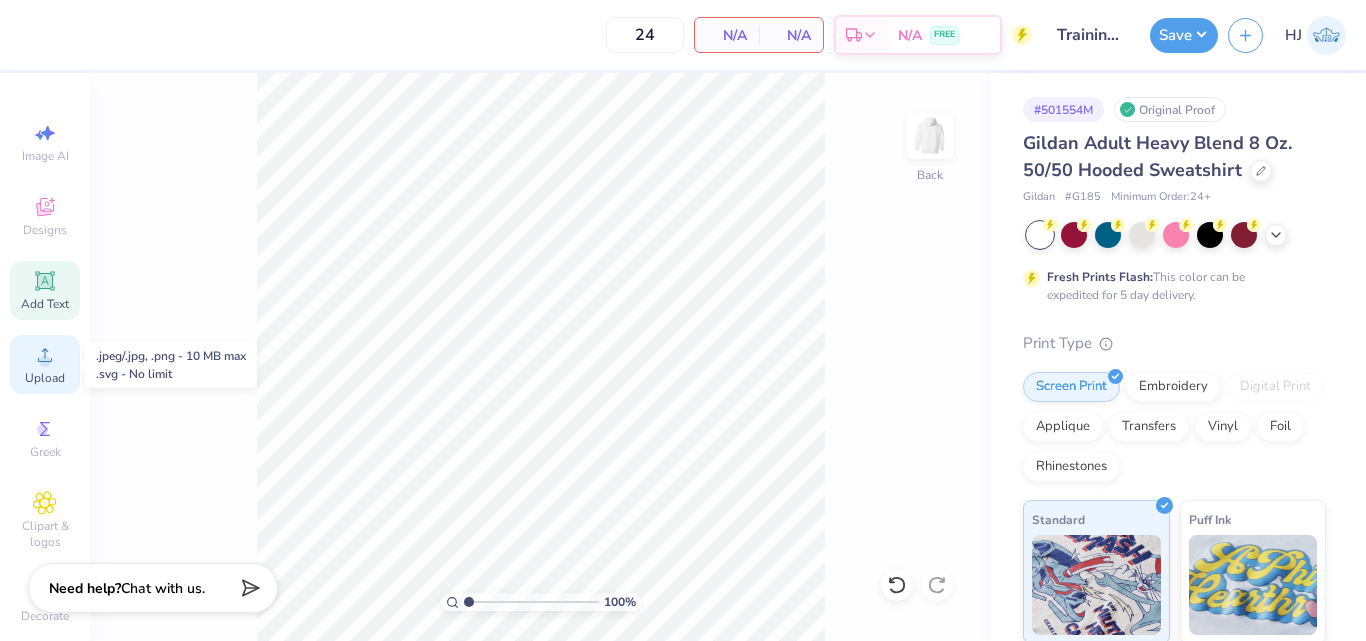 click 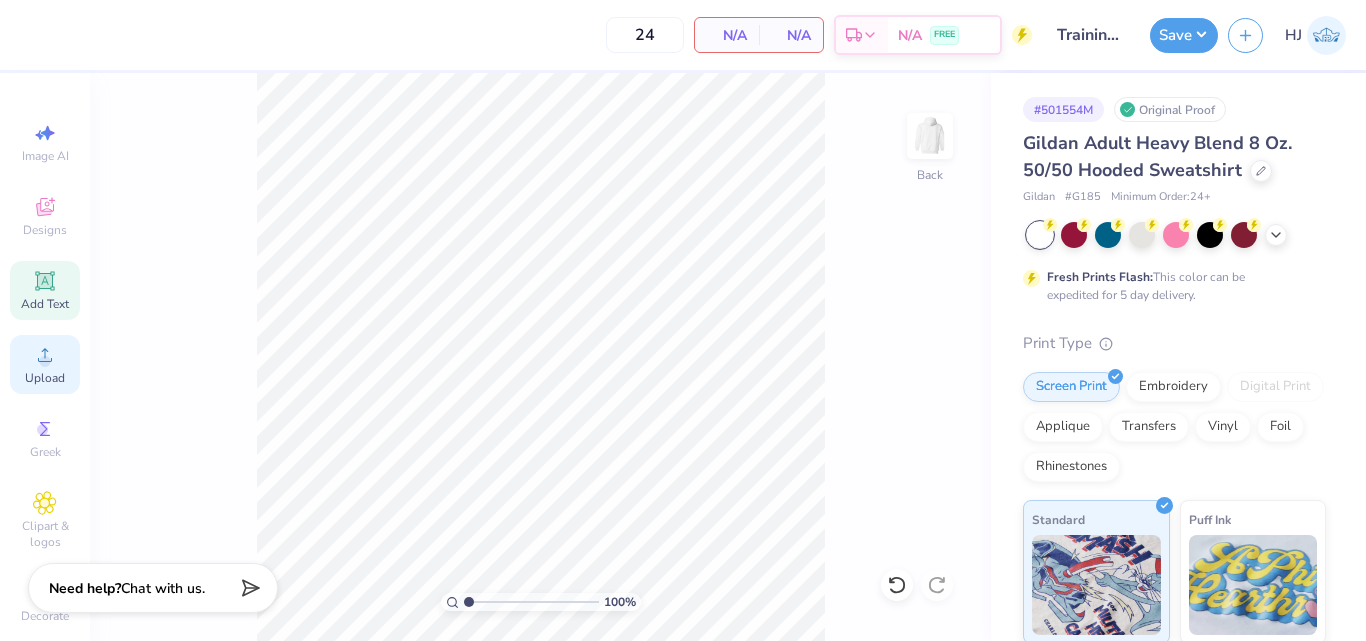 click 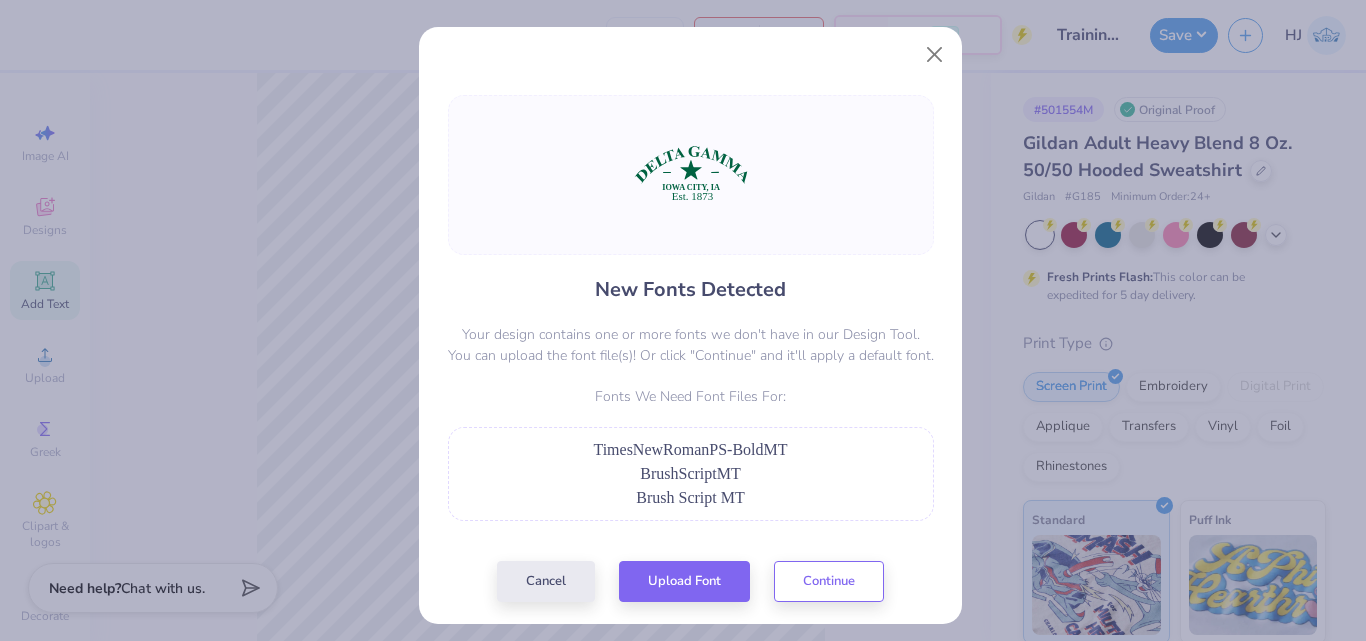 click at bounding box center (691, 175) 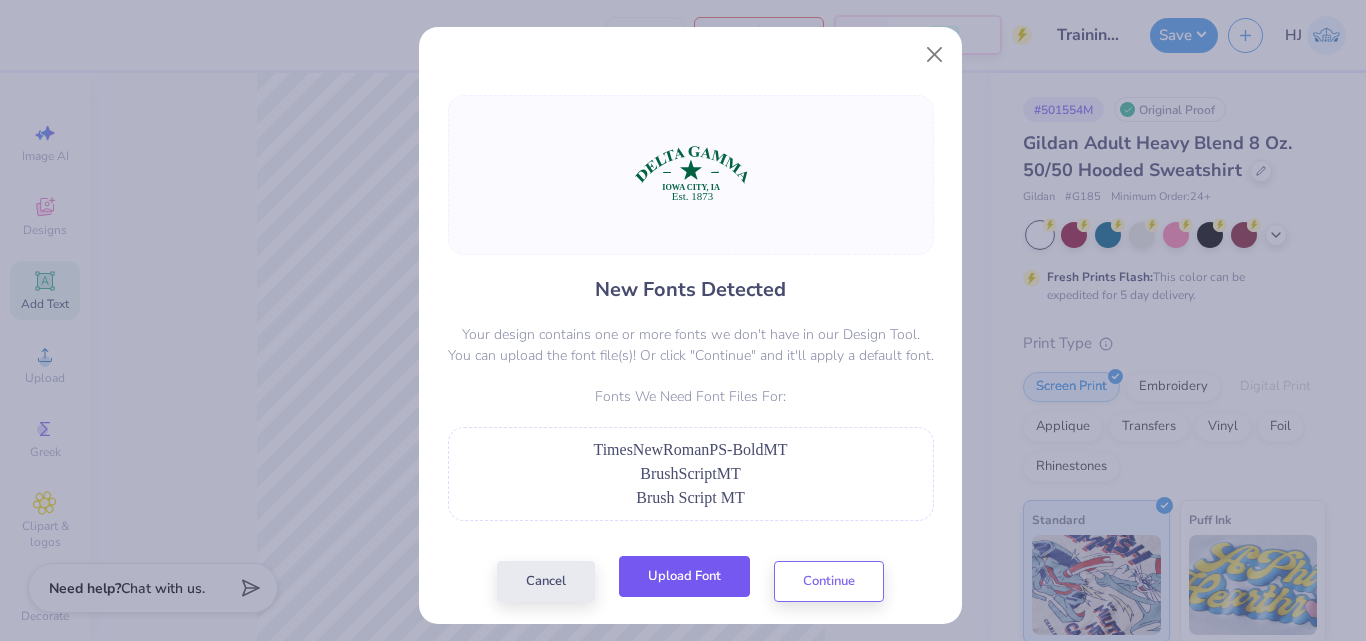 click on "Upload Font" at bounding box center [684, 576] 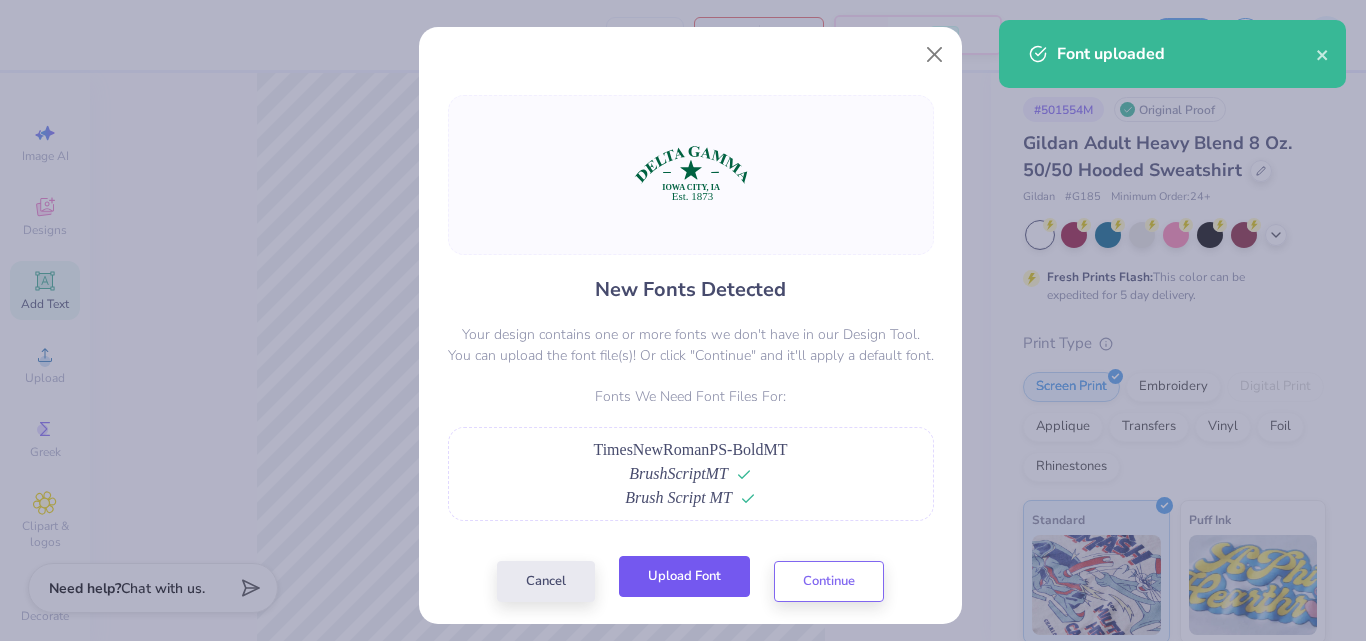 click on "Upload Font" at bounding box center [684, 576] 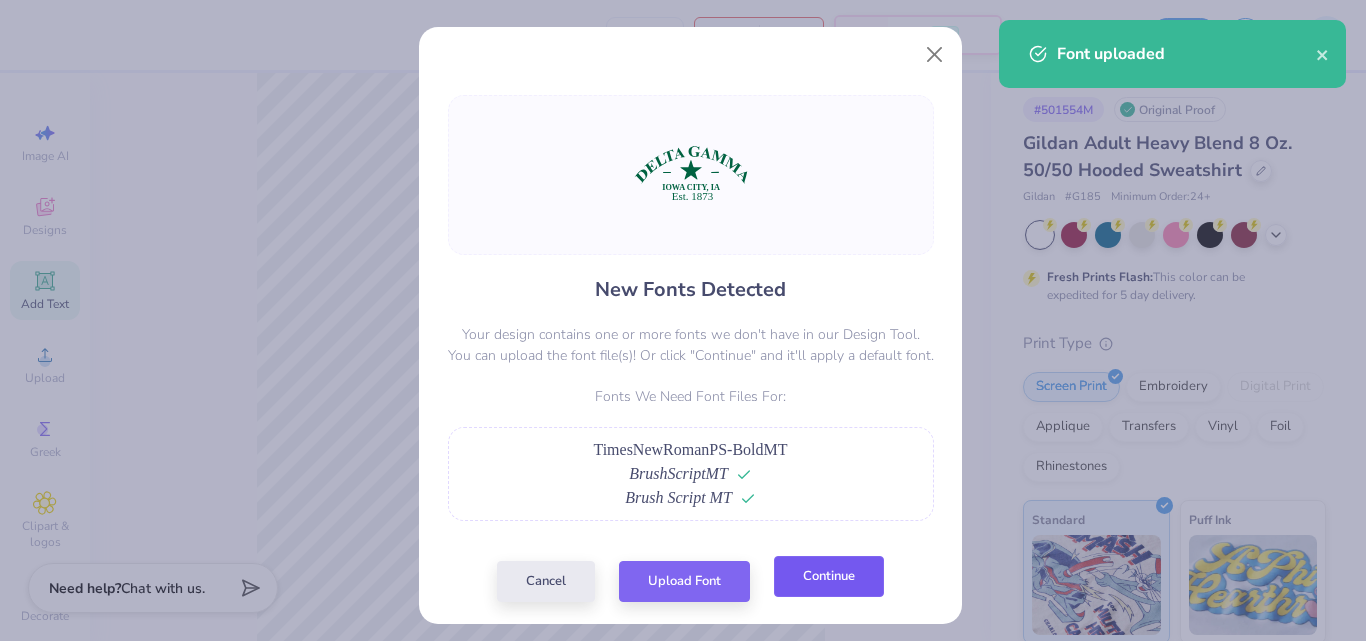 click on "Continue" at bounding box center (829, 576) 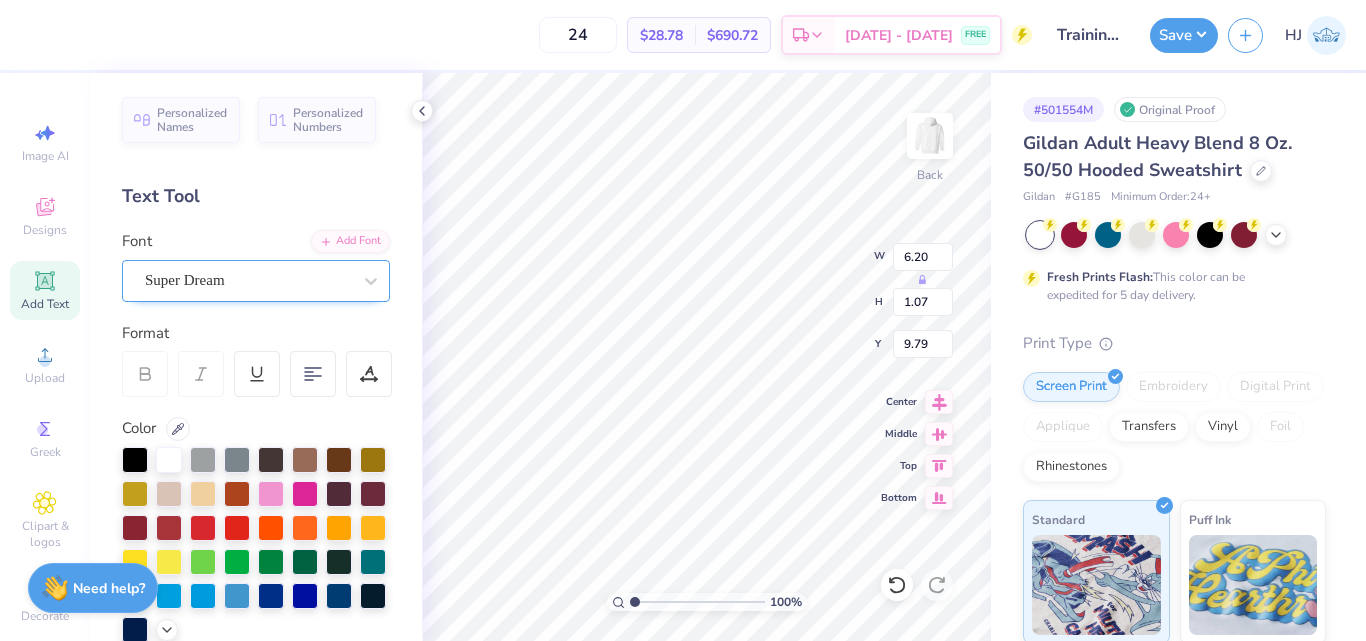 click on "Super Dream" at bounding box center [248, 280] 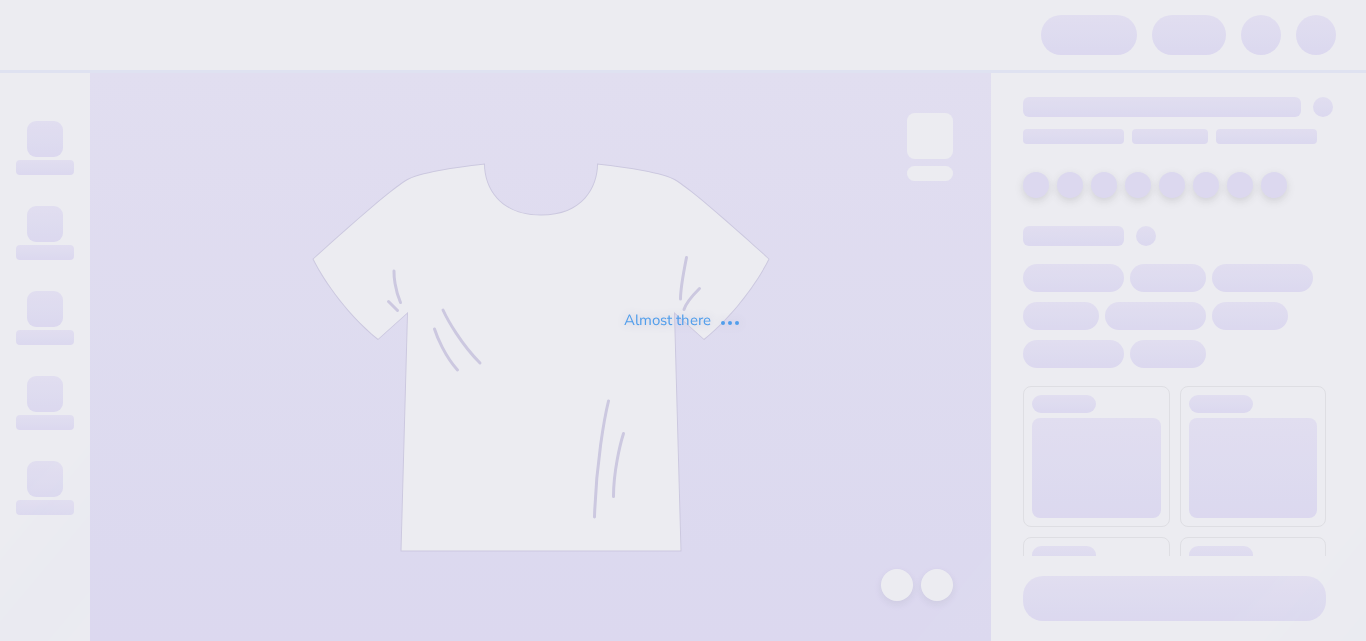 scroll, scrollTop: 0, scrollLeft: 0, axis: both 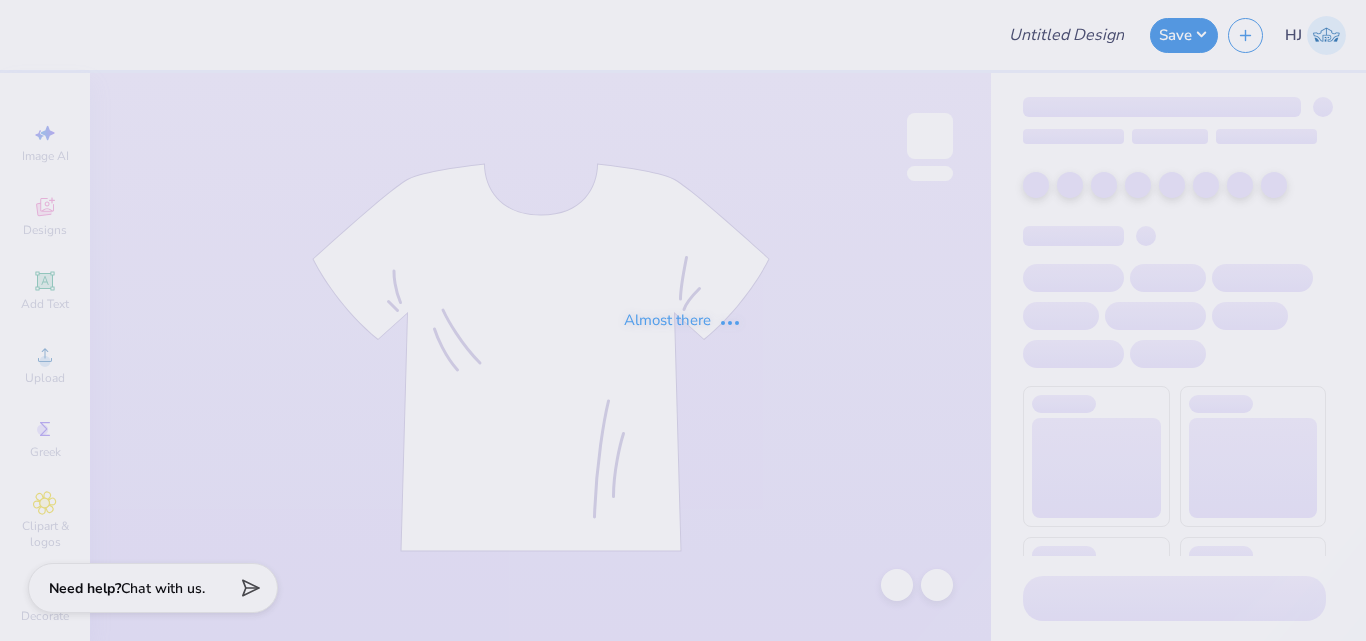 type on "Training: [PERSON_NAME] CAMP STAR" 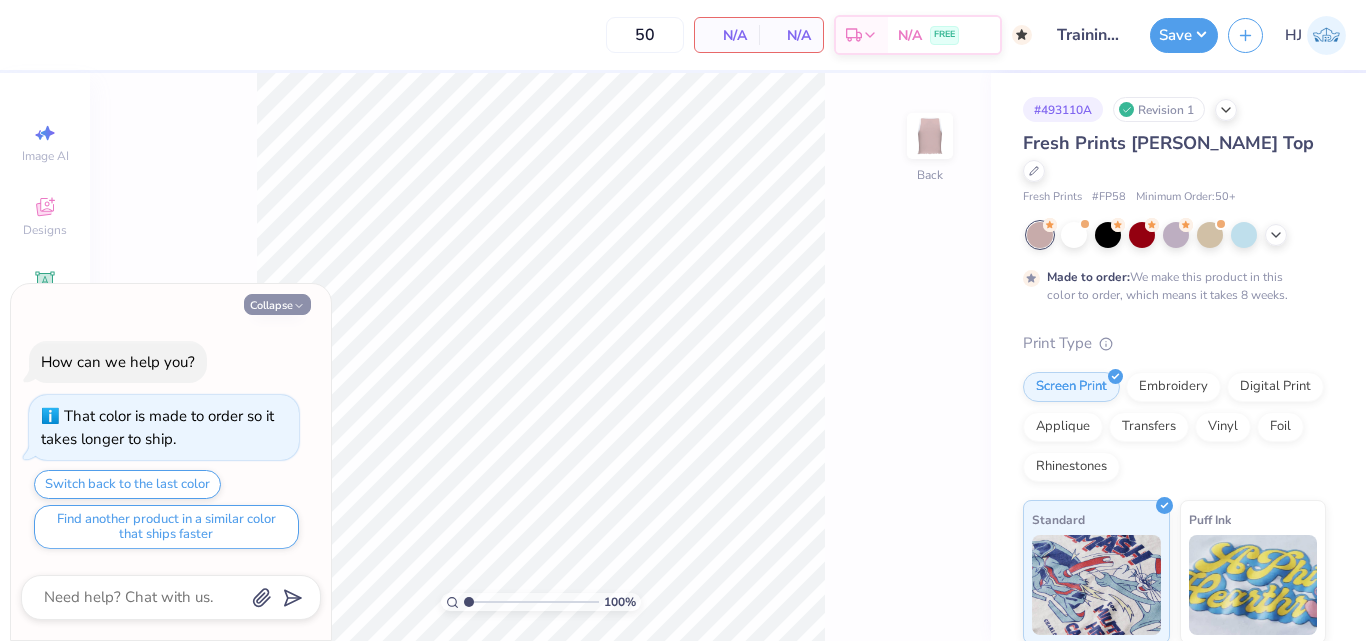 click on "Collapse" at bounding box center [277, 304] 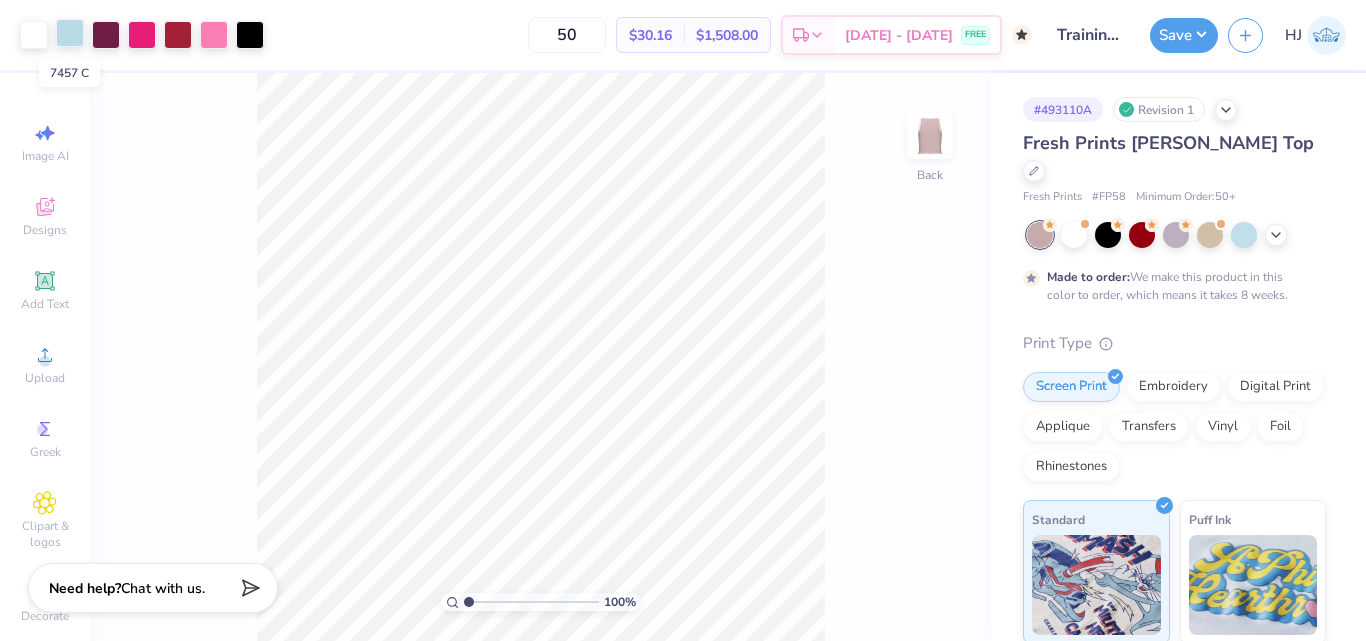 click at bounding box center (70, 33) 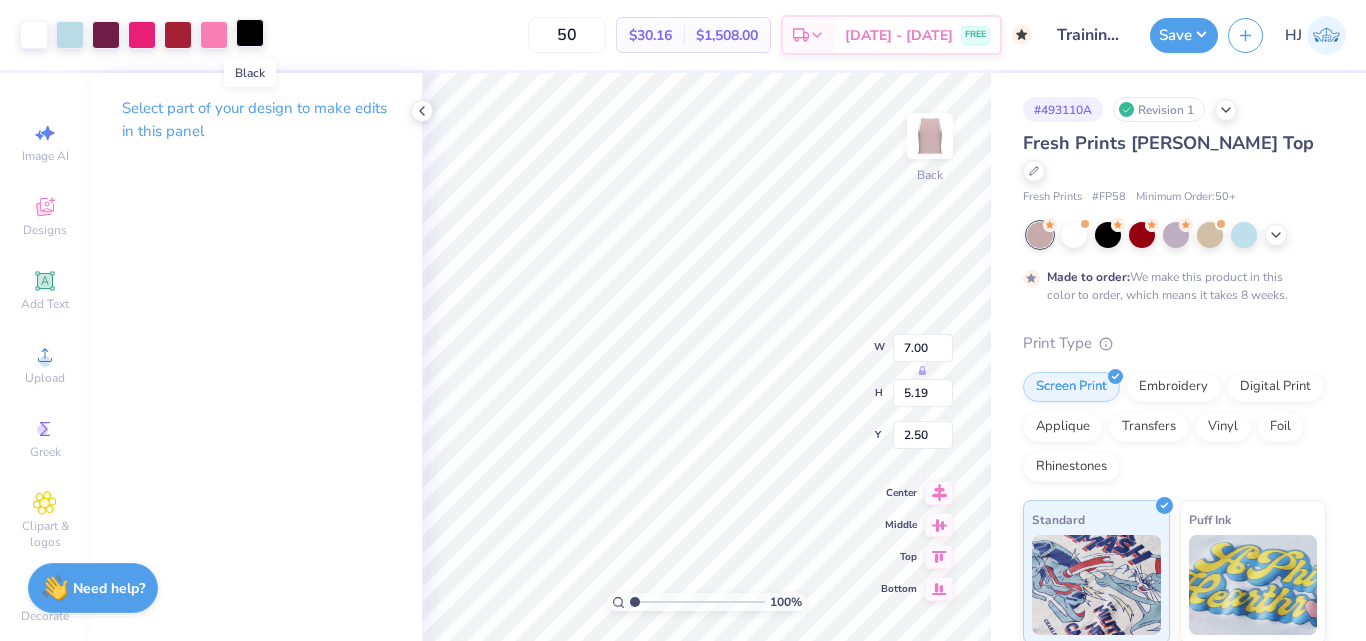 click at bounding box center [250, 33] 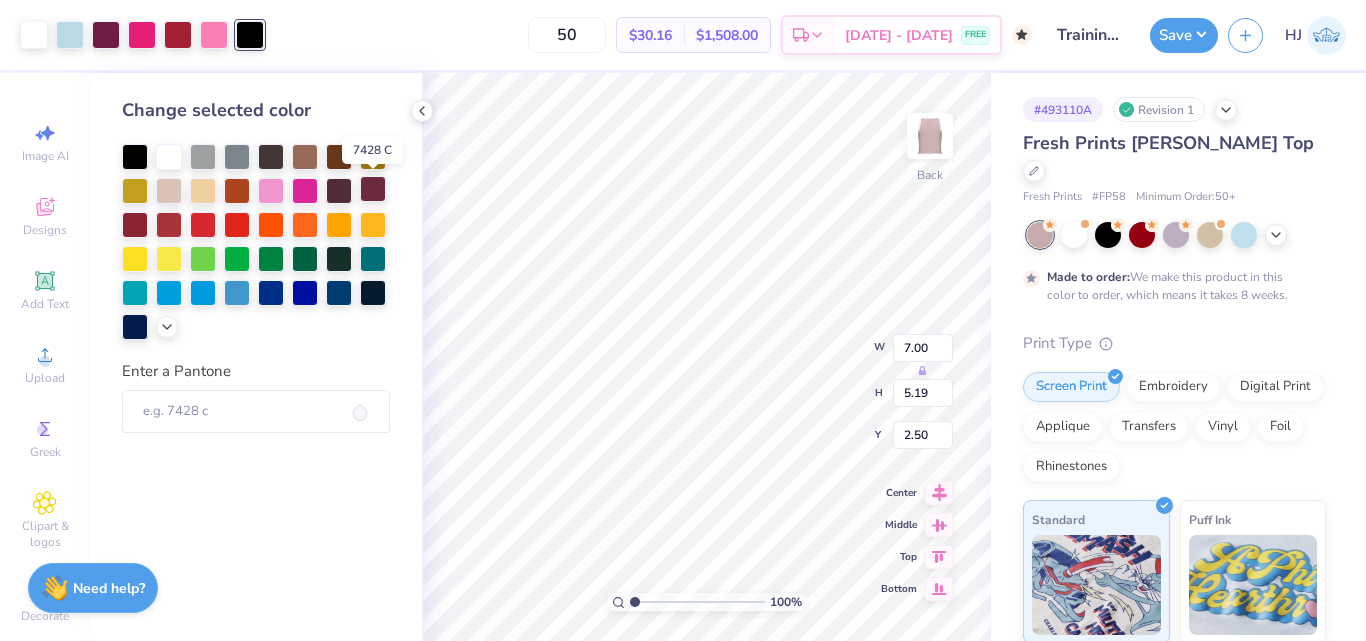 click at bounding box center (373, 189) 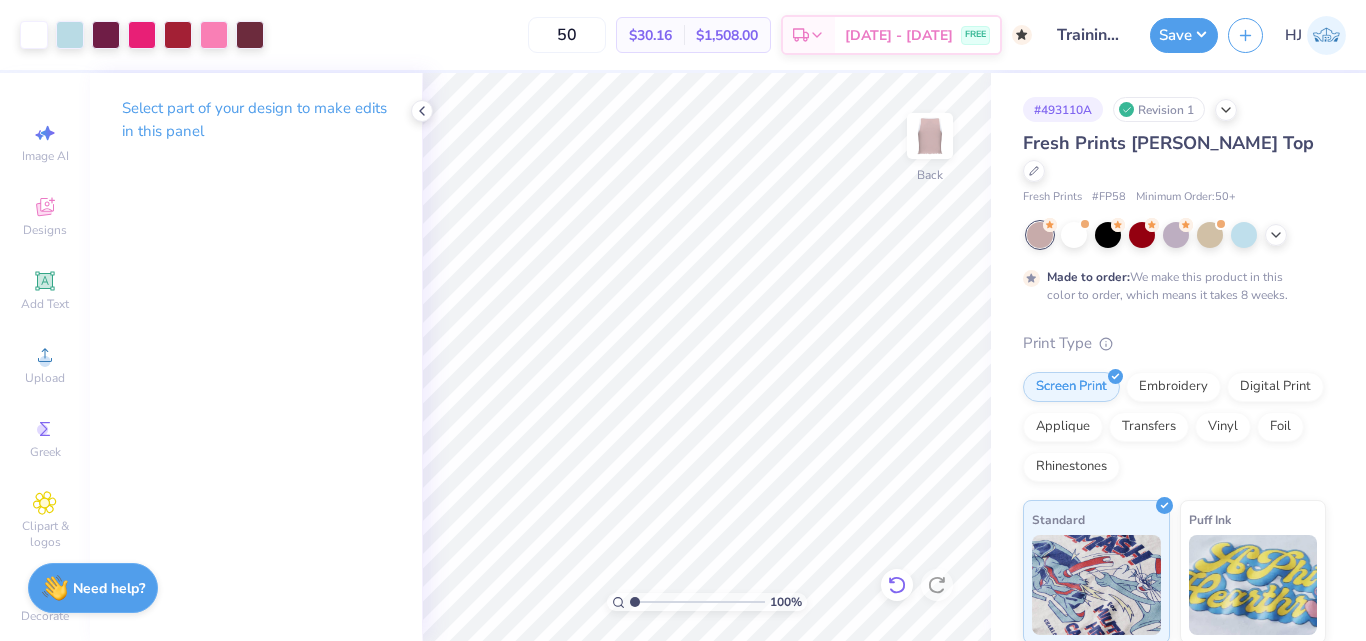 click 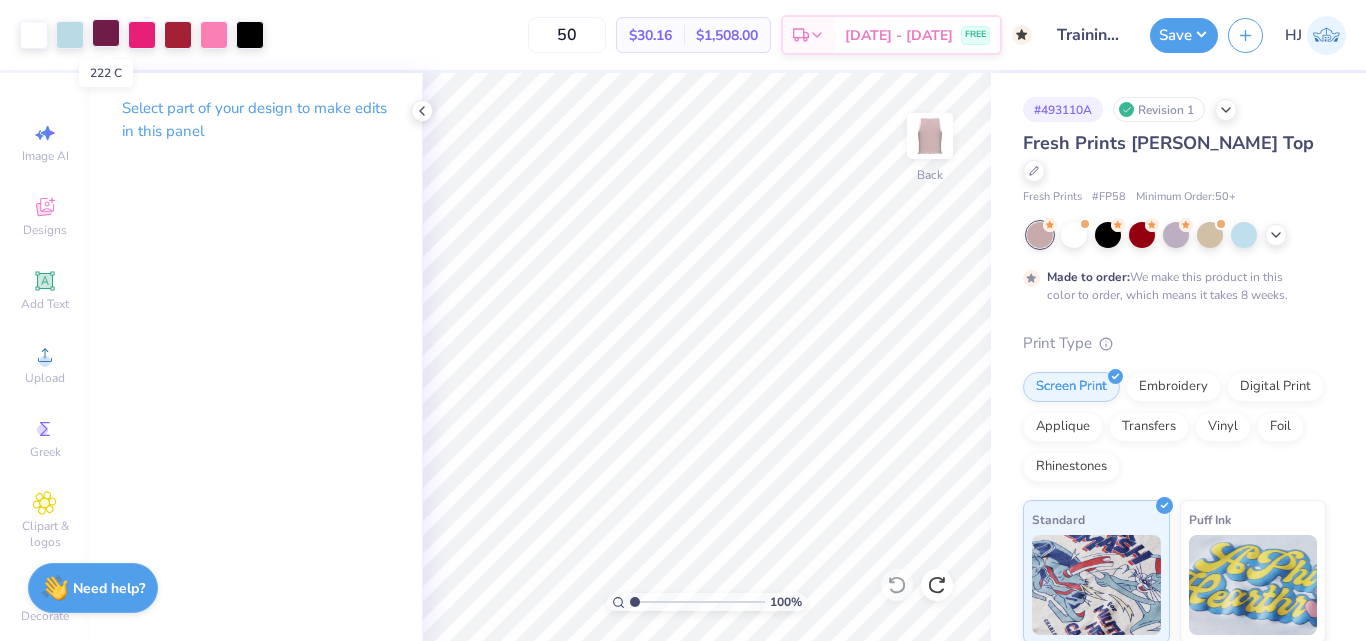 click at bounding box center [106, 33] 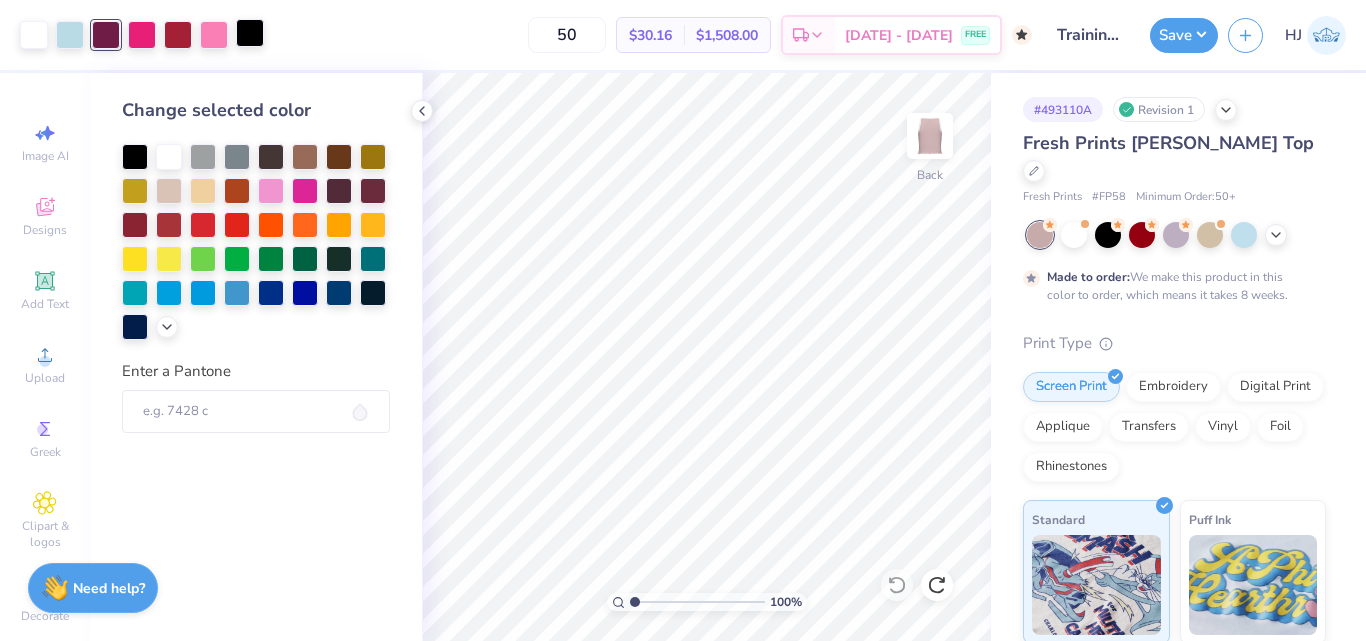 click at bounding box center (250, 33) 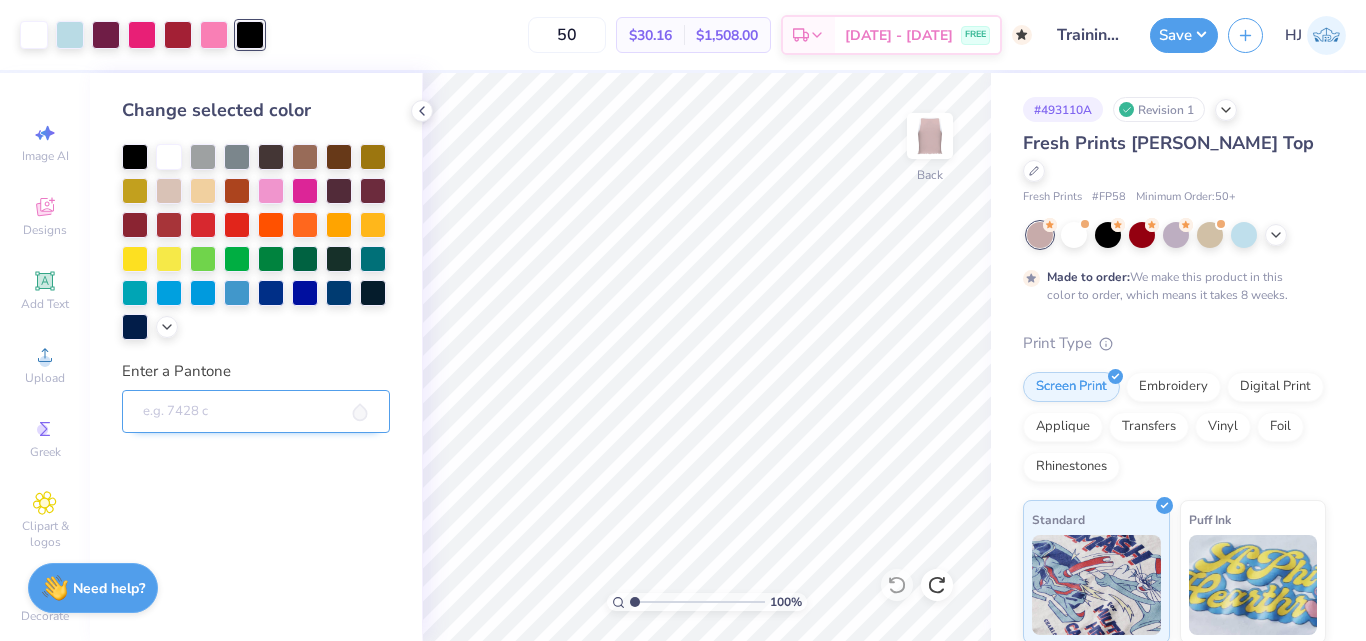 click on "Enter a Pantone" at bounding box center [256, 412] 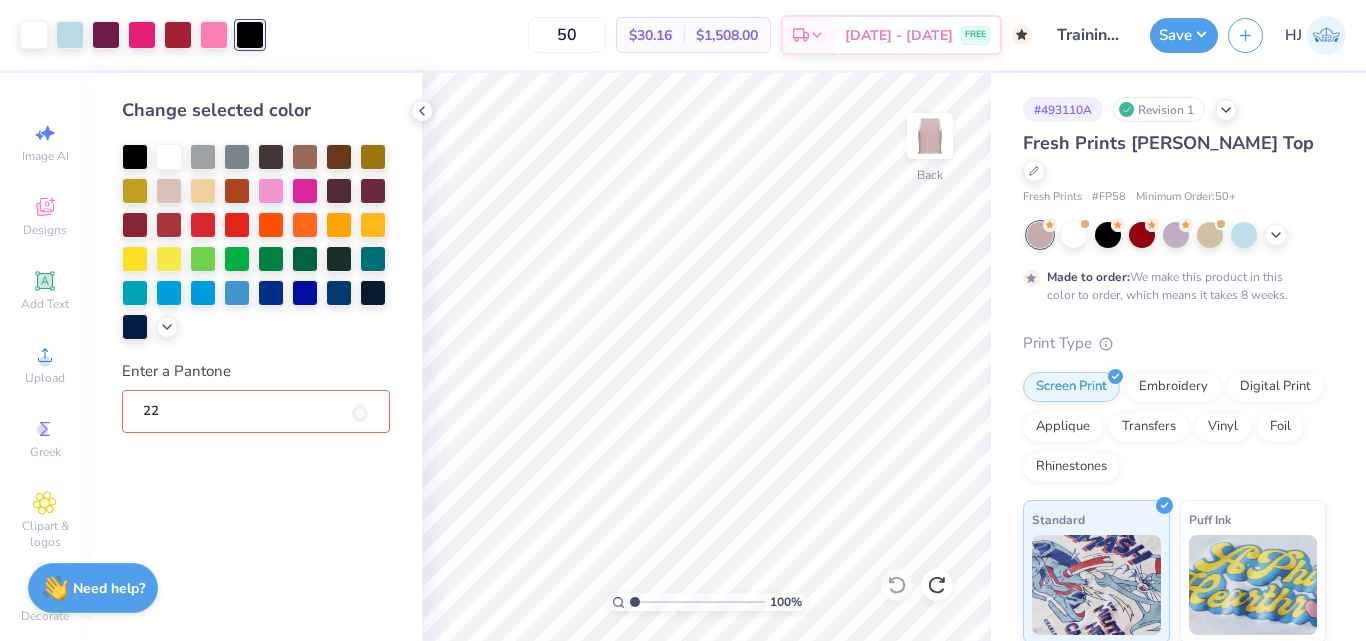 type on "222" 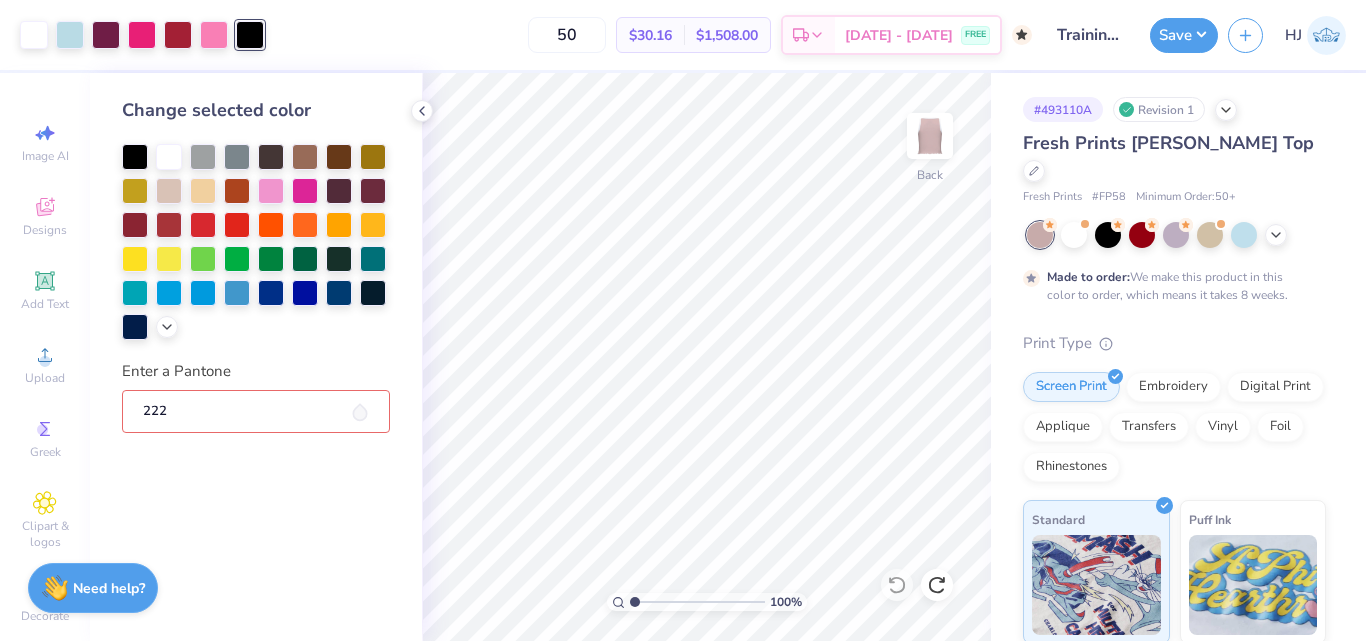 type 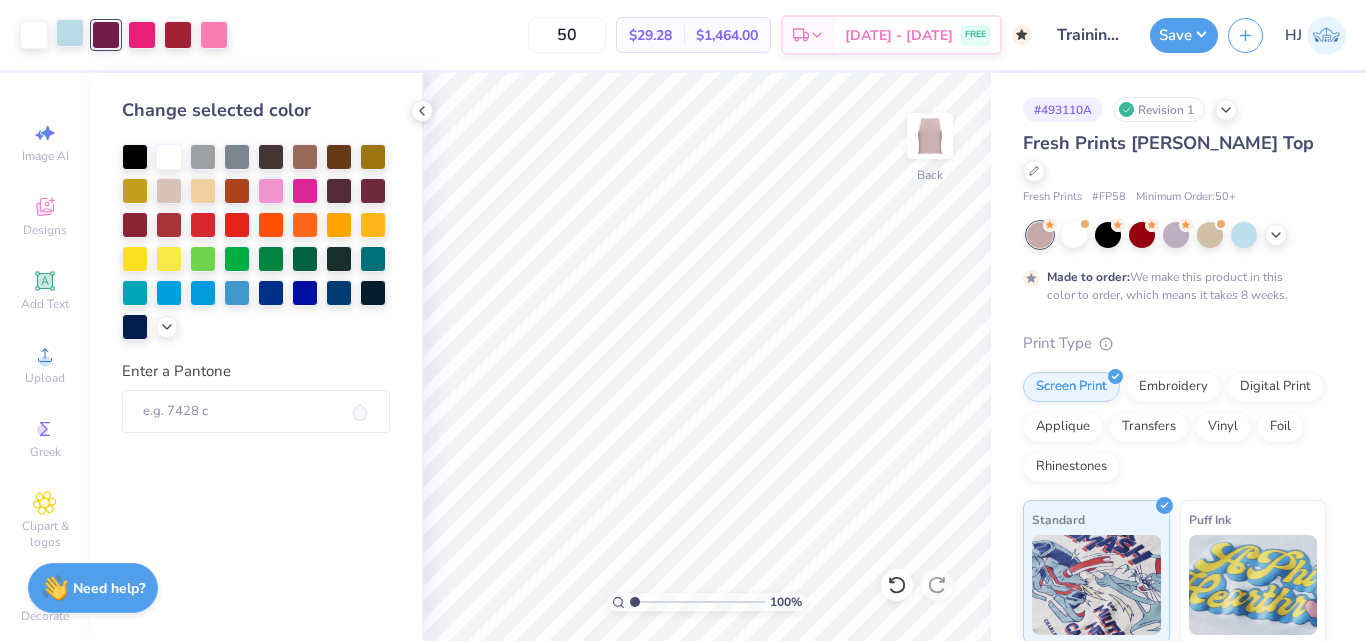 click at bounding box center (70, 33) 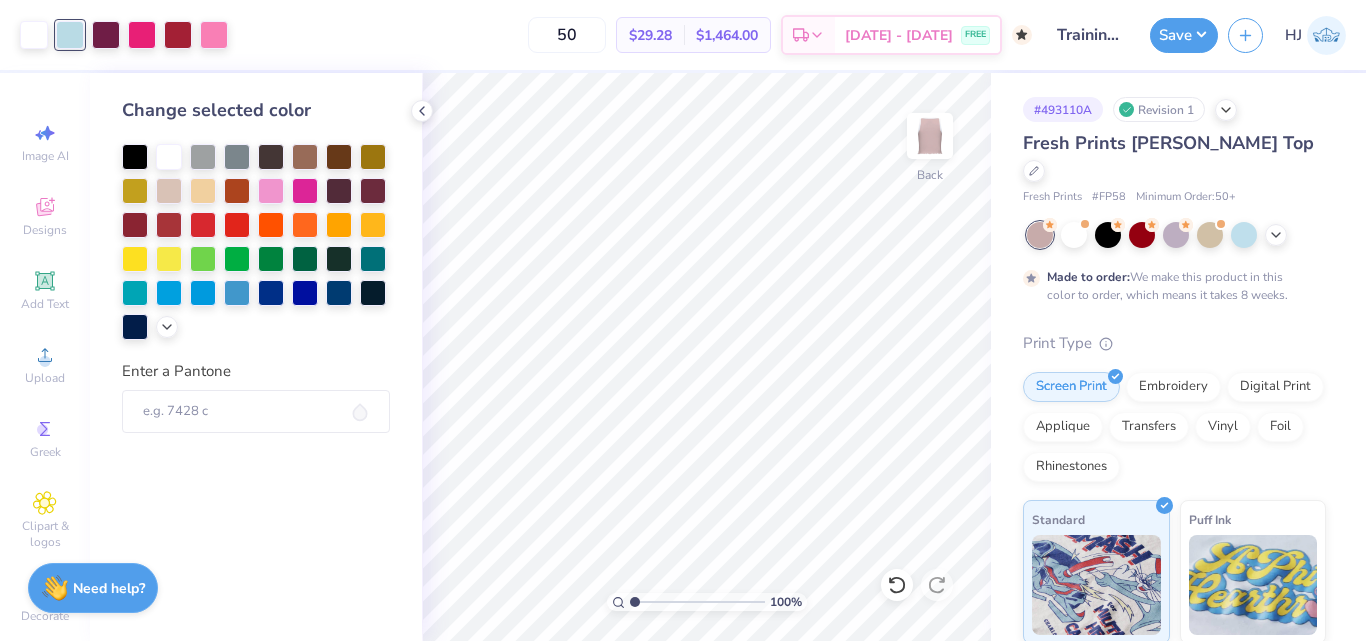 click at bounding box center (70, 35) 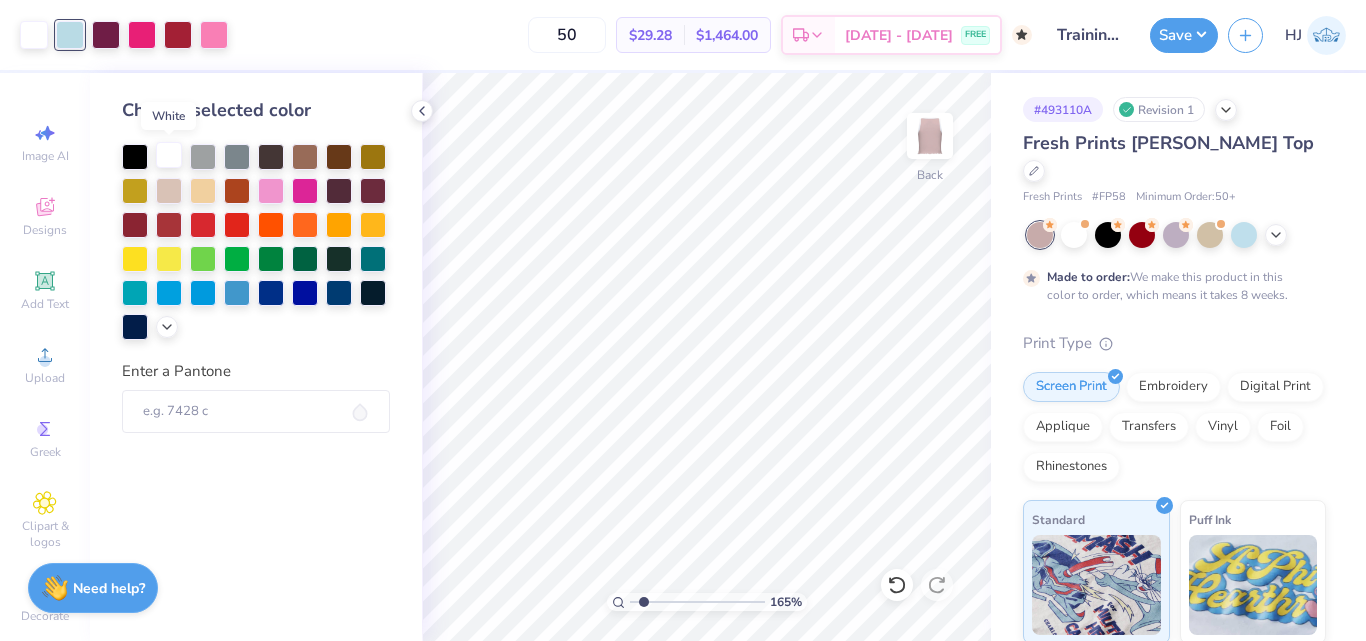 click at bounding box center [169, 155] 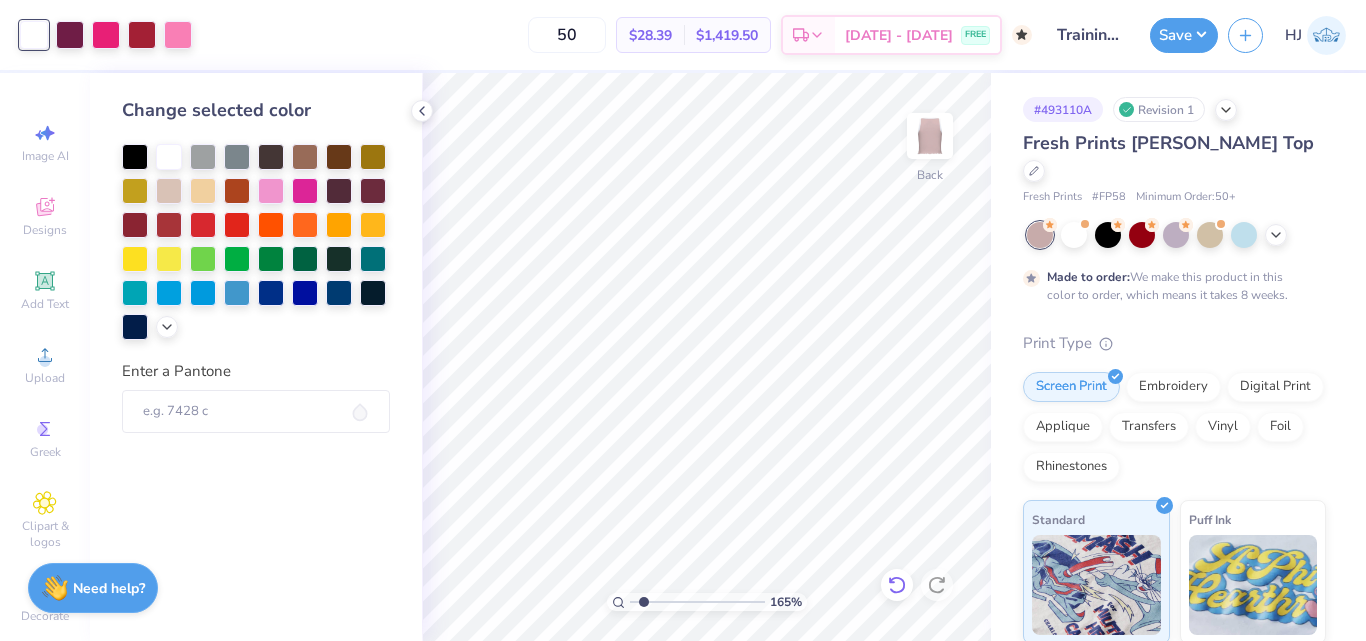 click 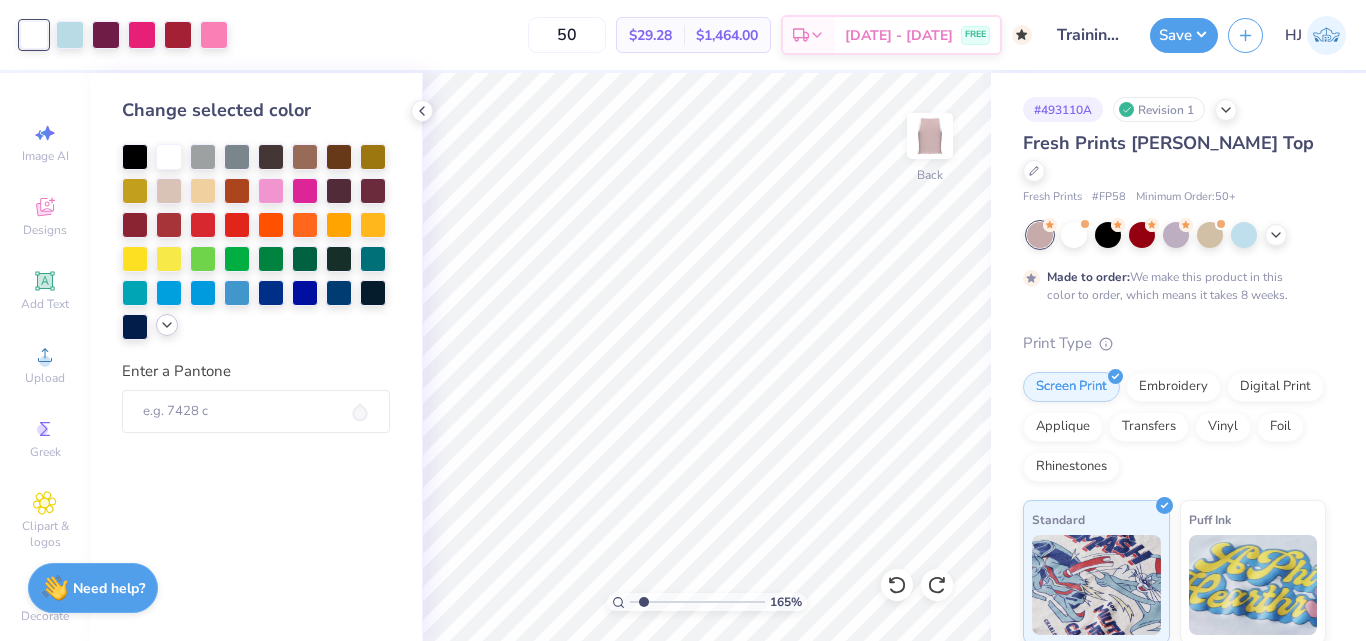 click at bounding box center [167, 325] 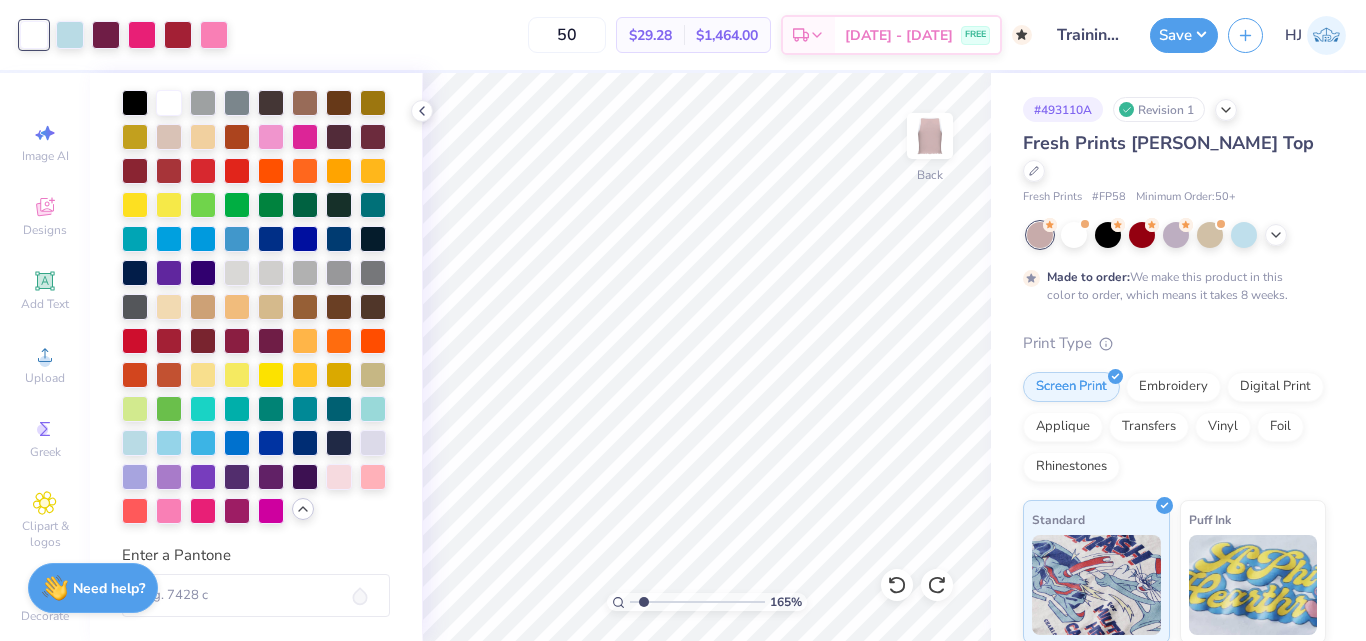 scroll, scrollTop: 0, scrollLeft: 0, axis: both 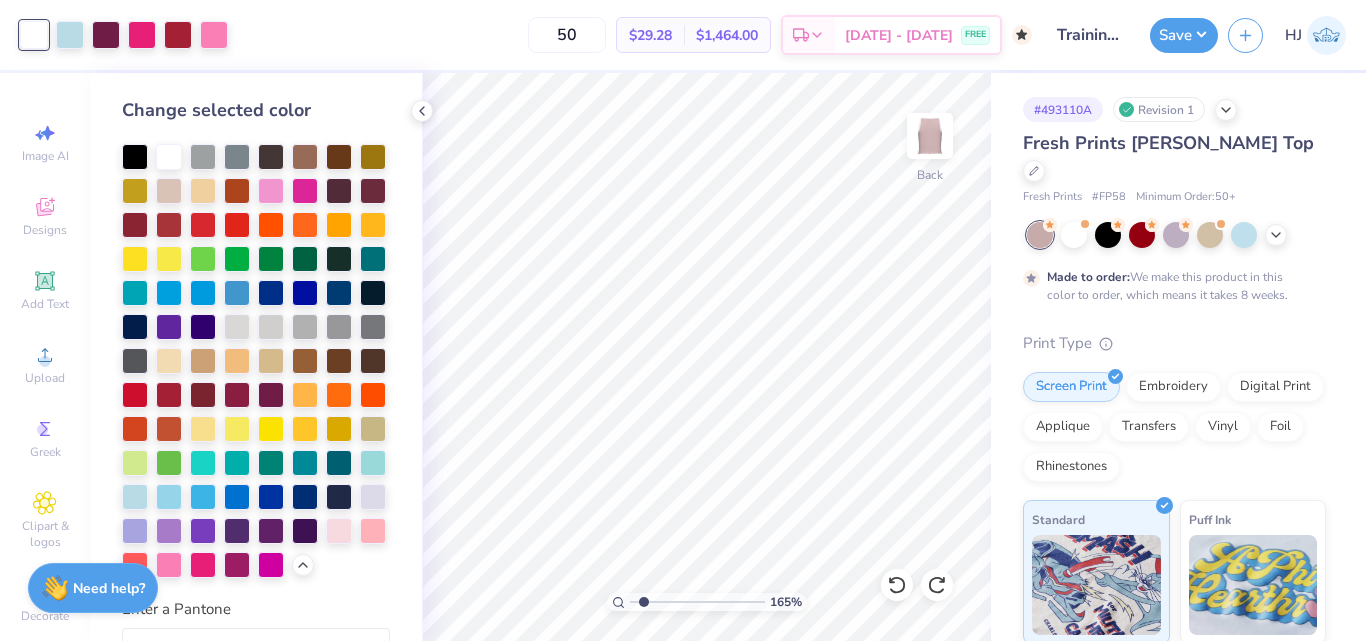 click on "Change selected color Enter a Pantone" at bounding box center (256, 357) 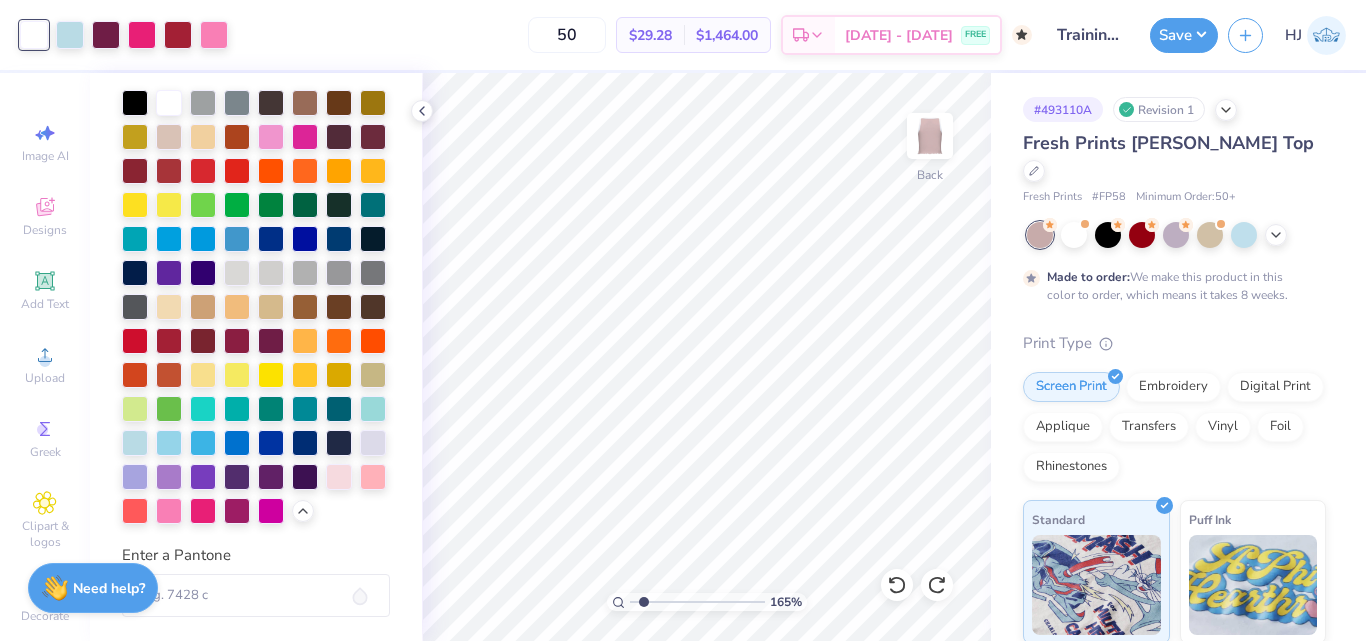 scroll, scrollTop: 122, scrollLeft: 0, axis: vertical 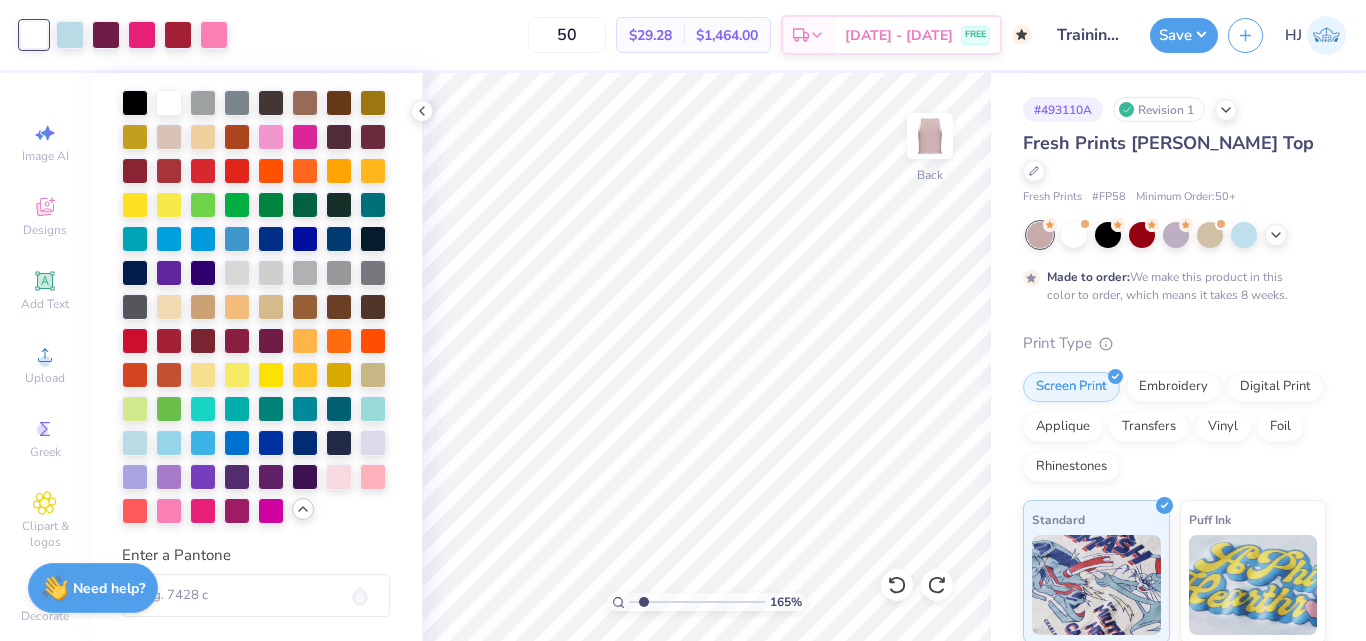click at bounding box center (303, 509) 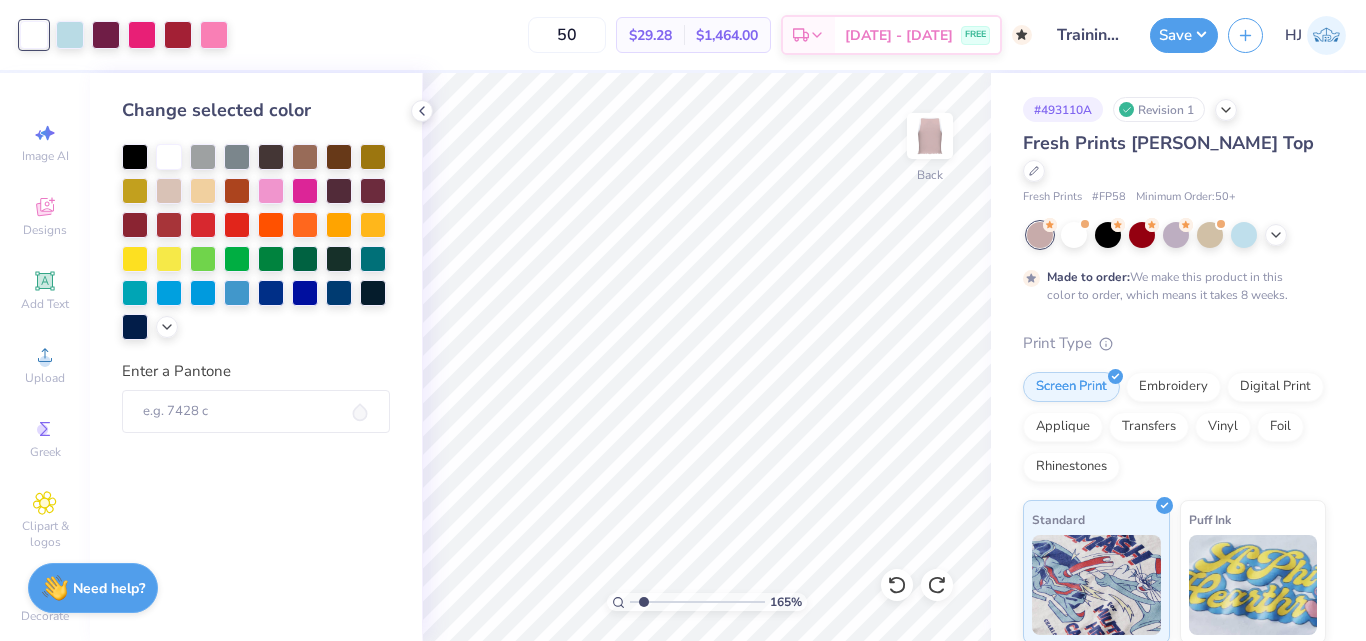 click at bounding box center (34, 35) 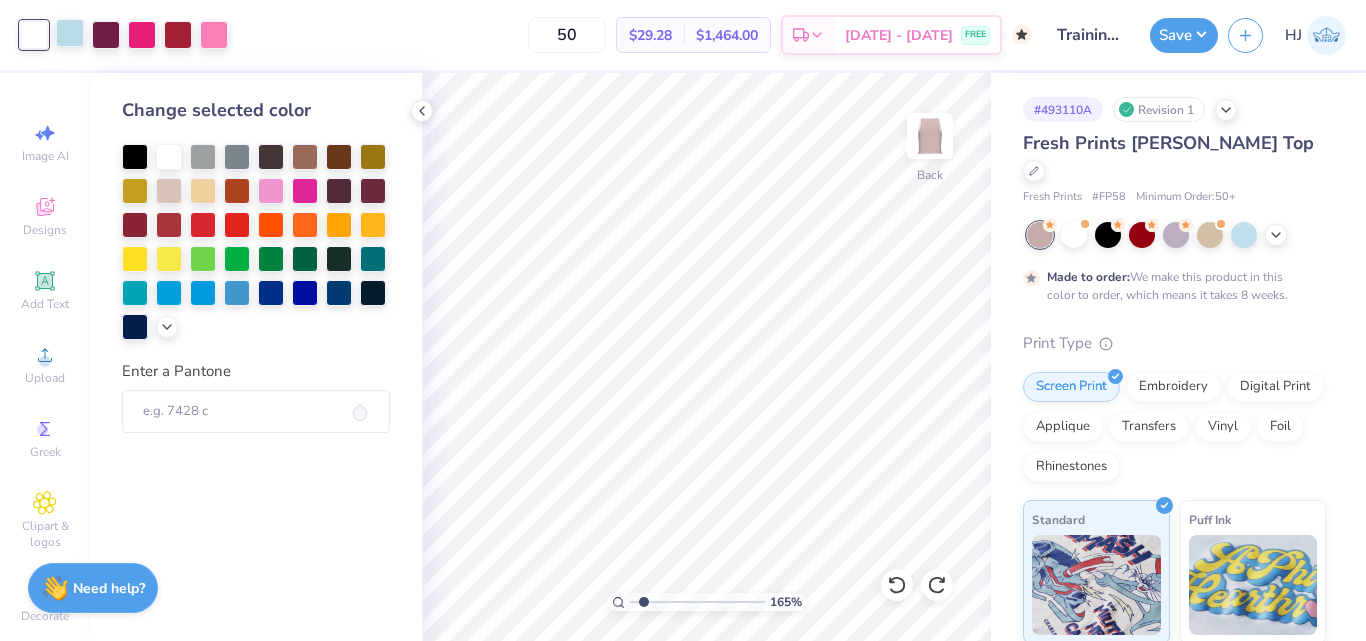 click at bounding box center (70, 33) 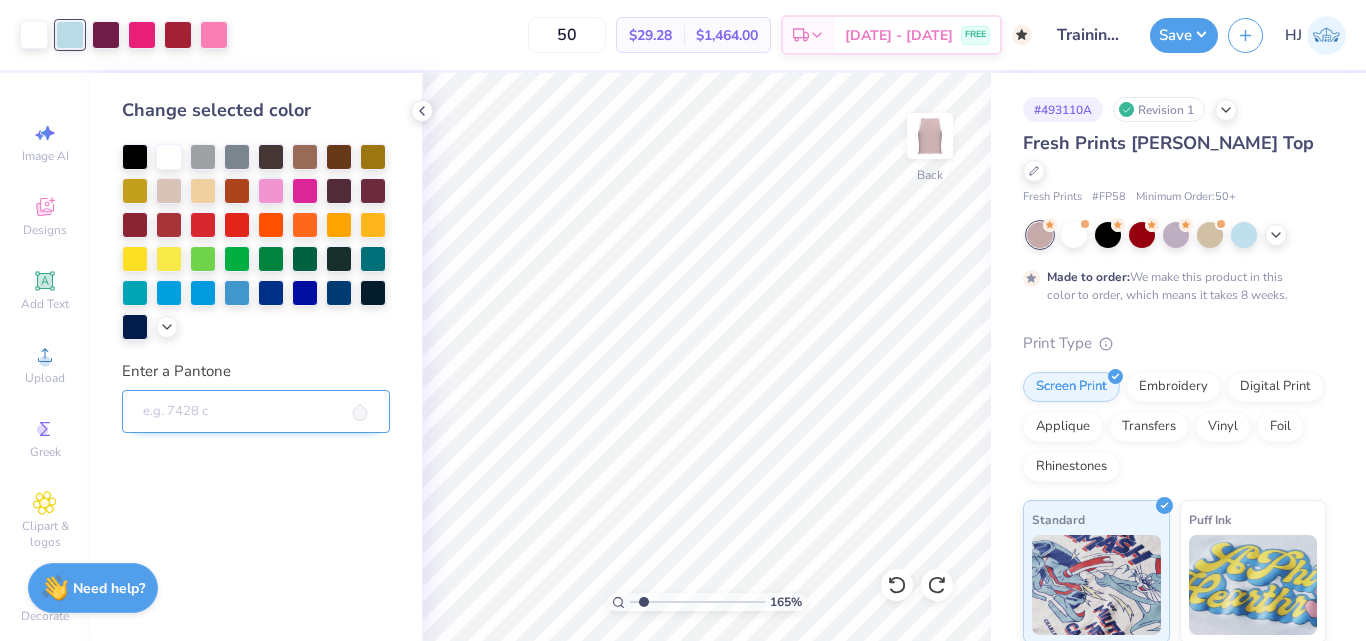 click on "Enter a Pantone" at bounding box center (256, 412) 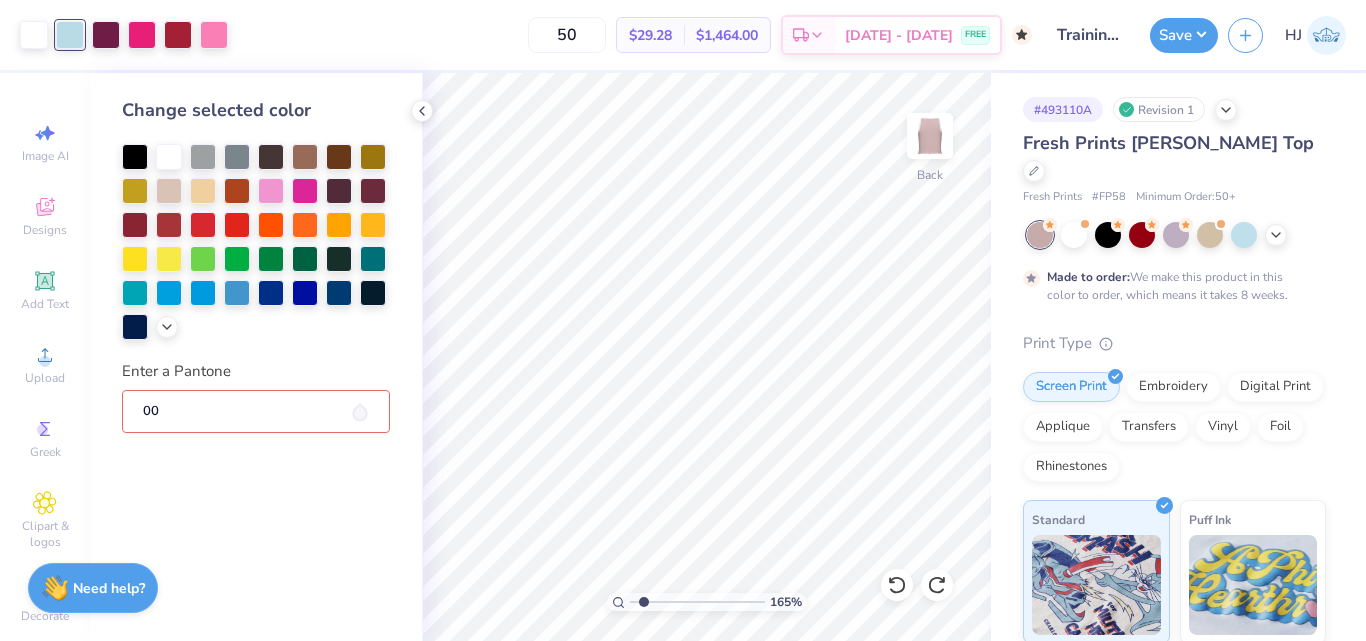 type on "0" 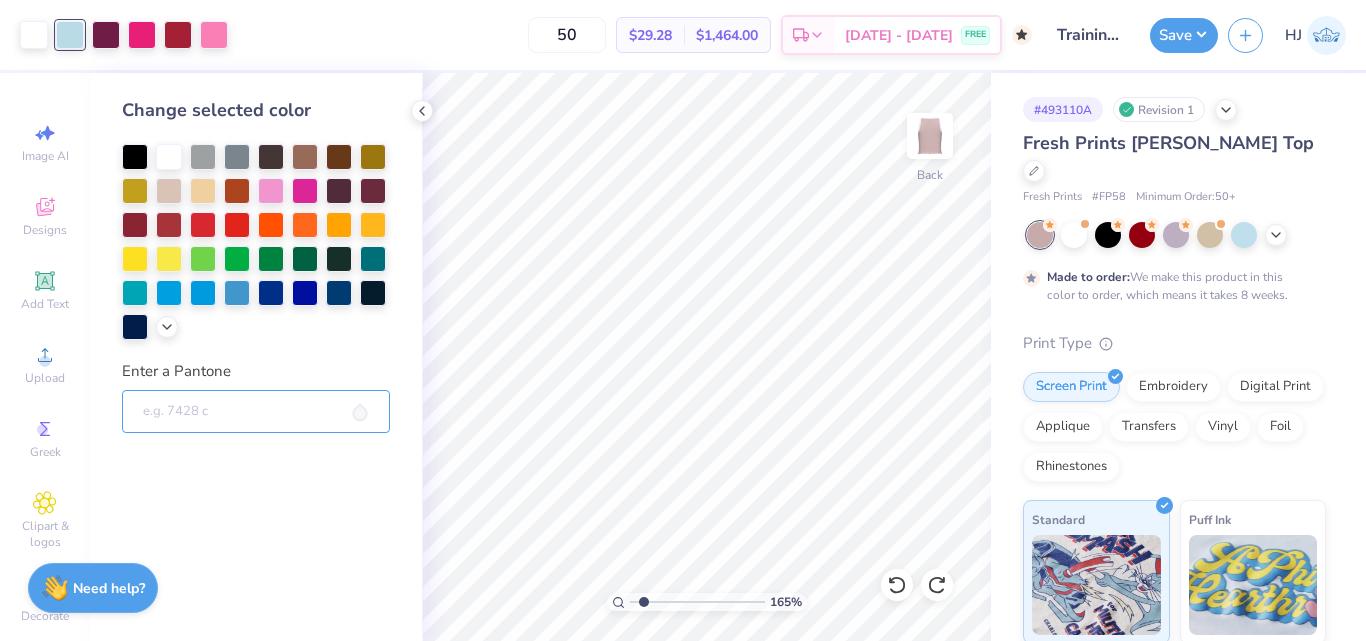 type 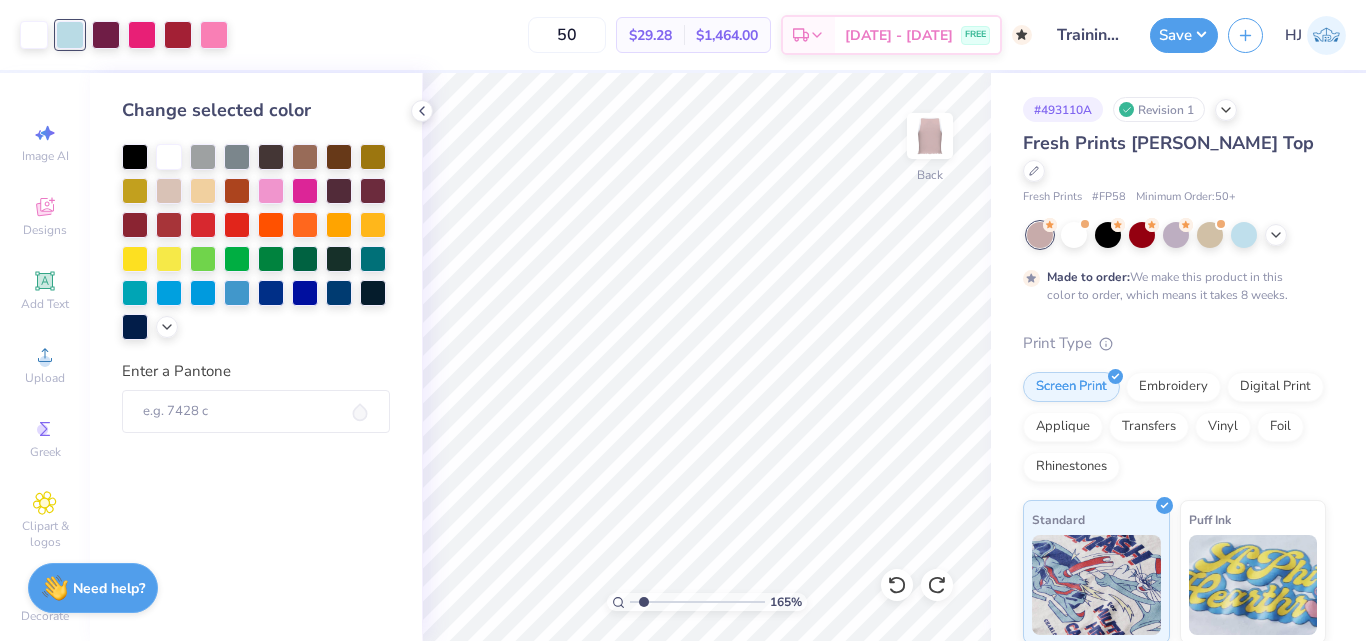 click on "Change selected color Enter a Pantone" at bounding box center [256, 357] 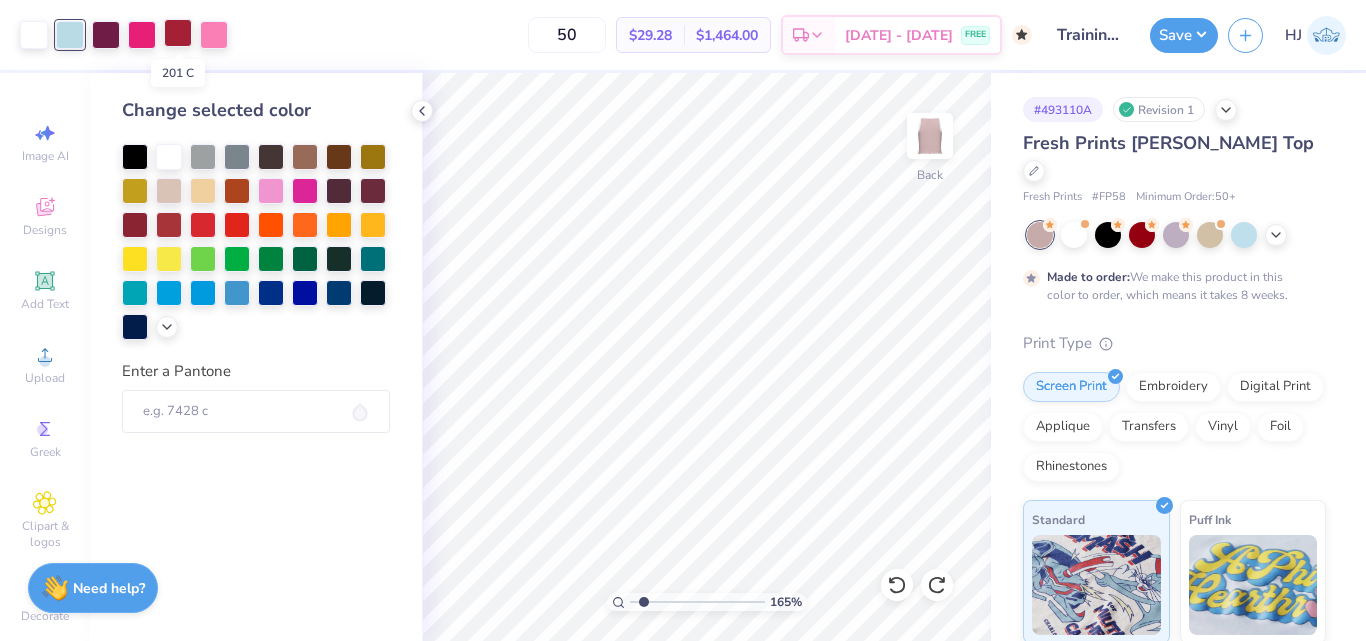 click at bounding box center [178, 33] 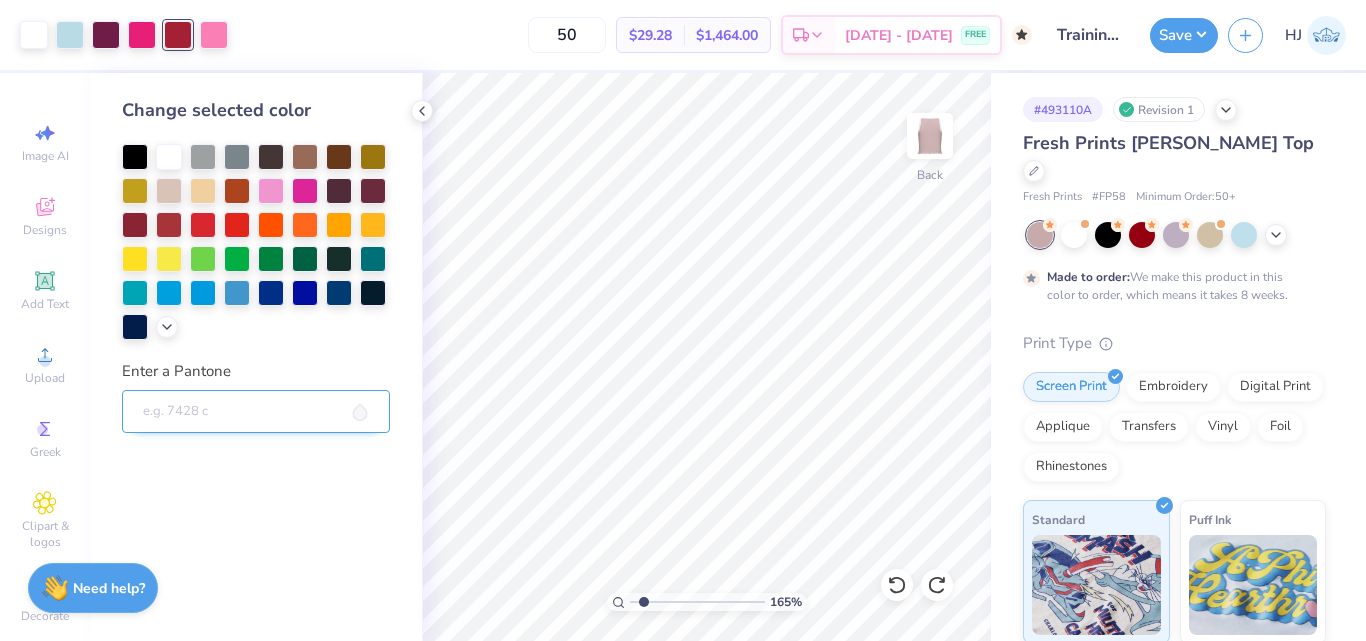 click on "Enter a Pantone" at bounding box center (256, 412) 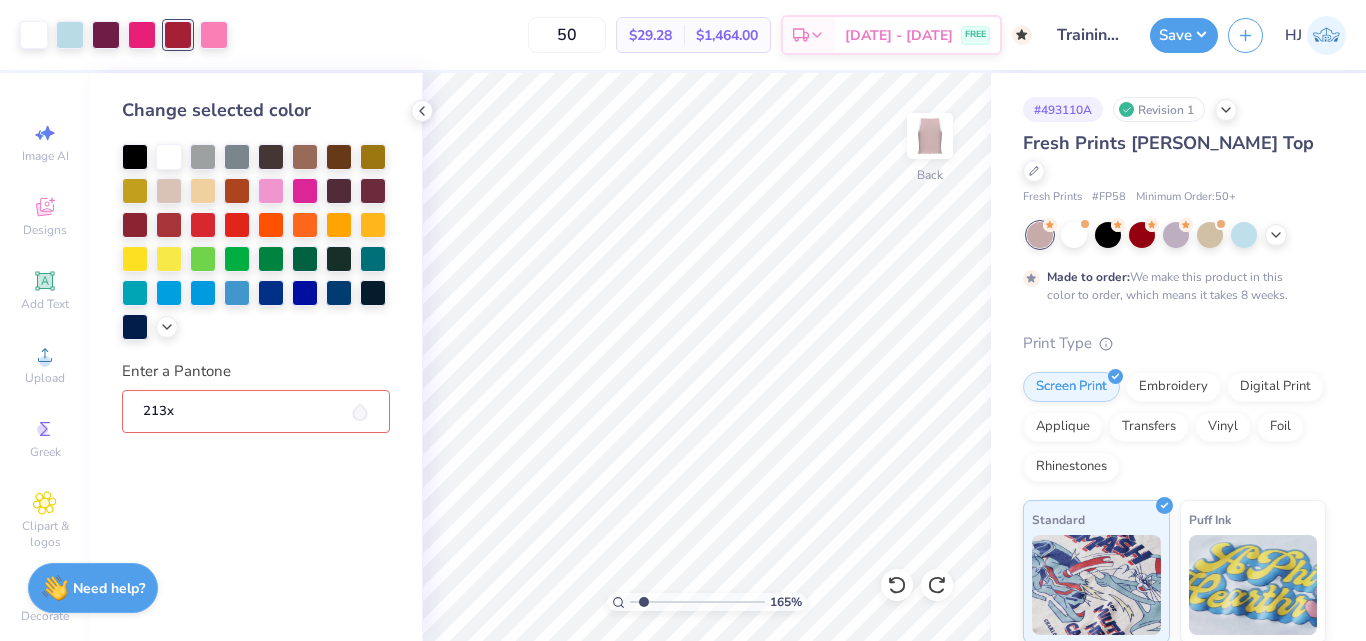 type on "213" 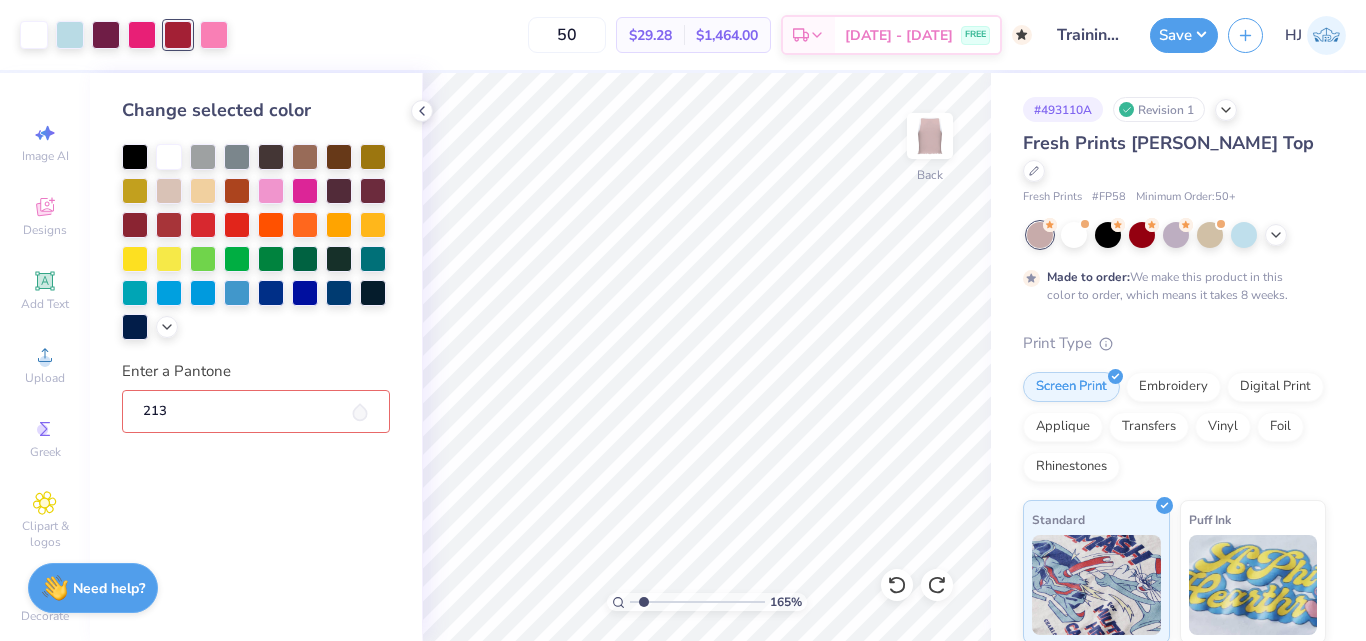 type 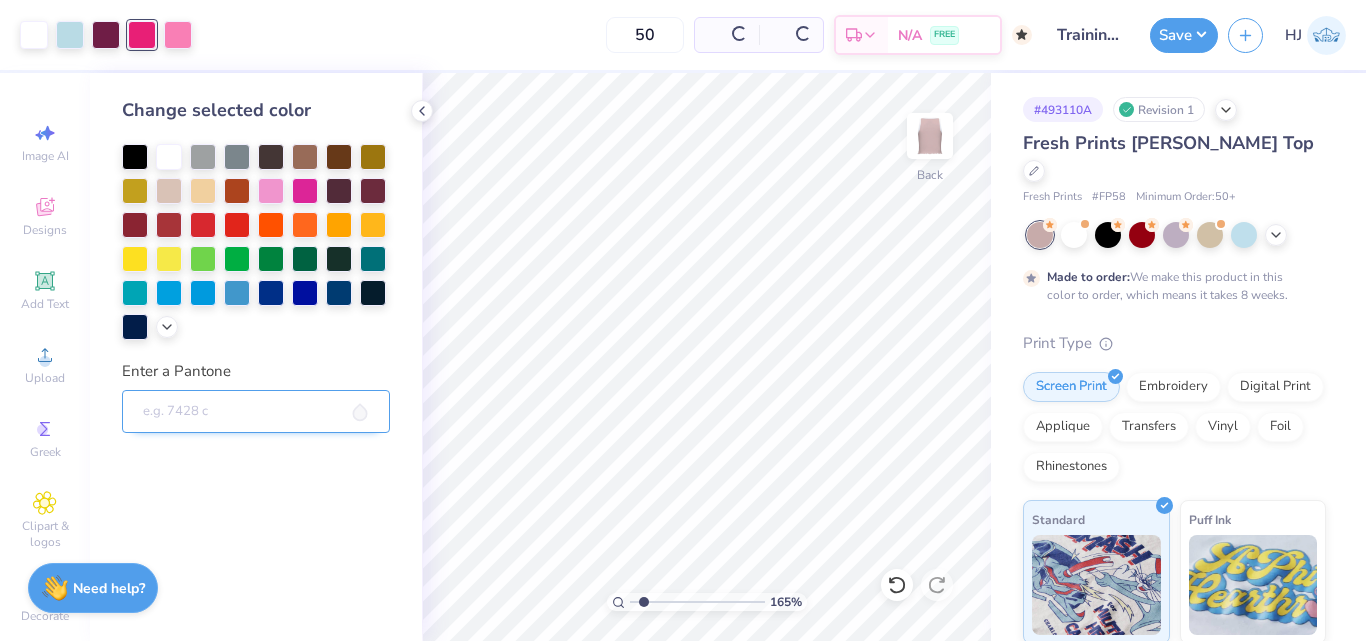 type on "1.64913377760655" 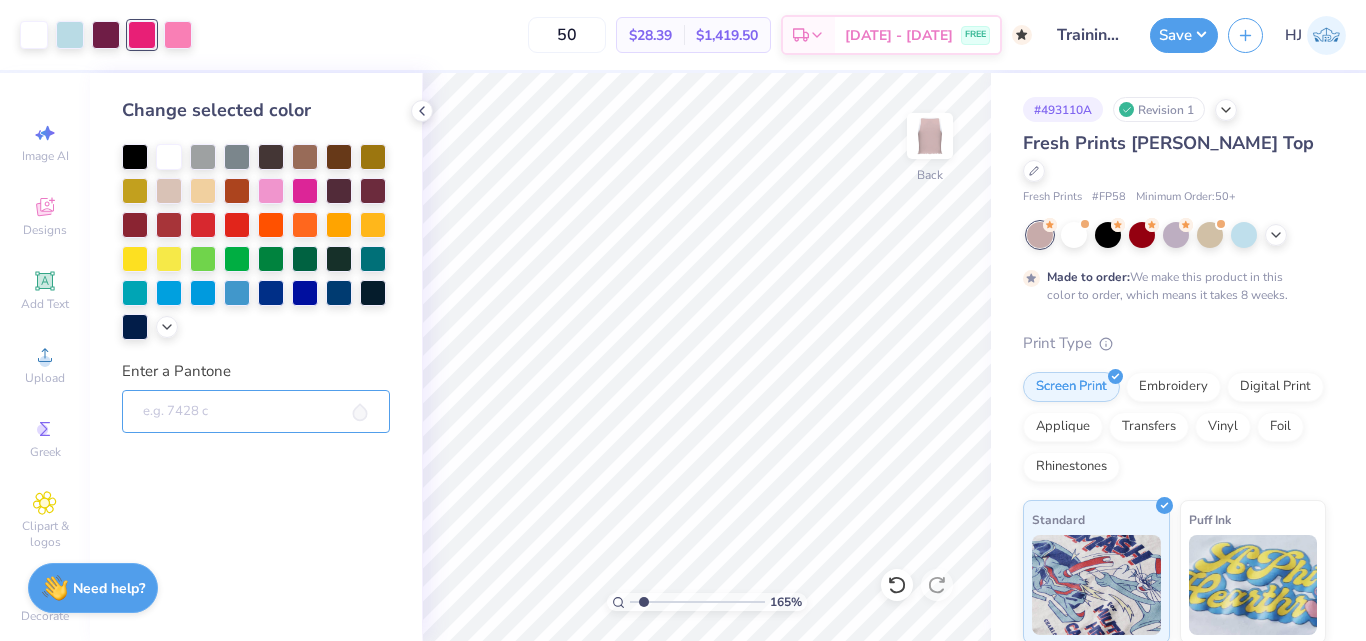 type 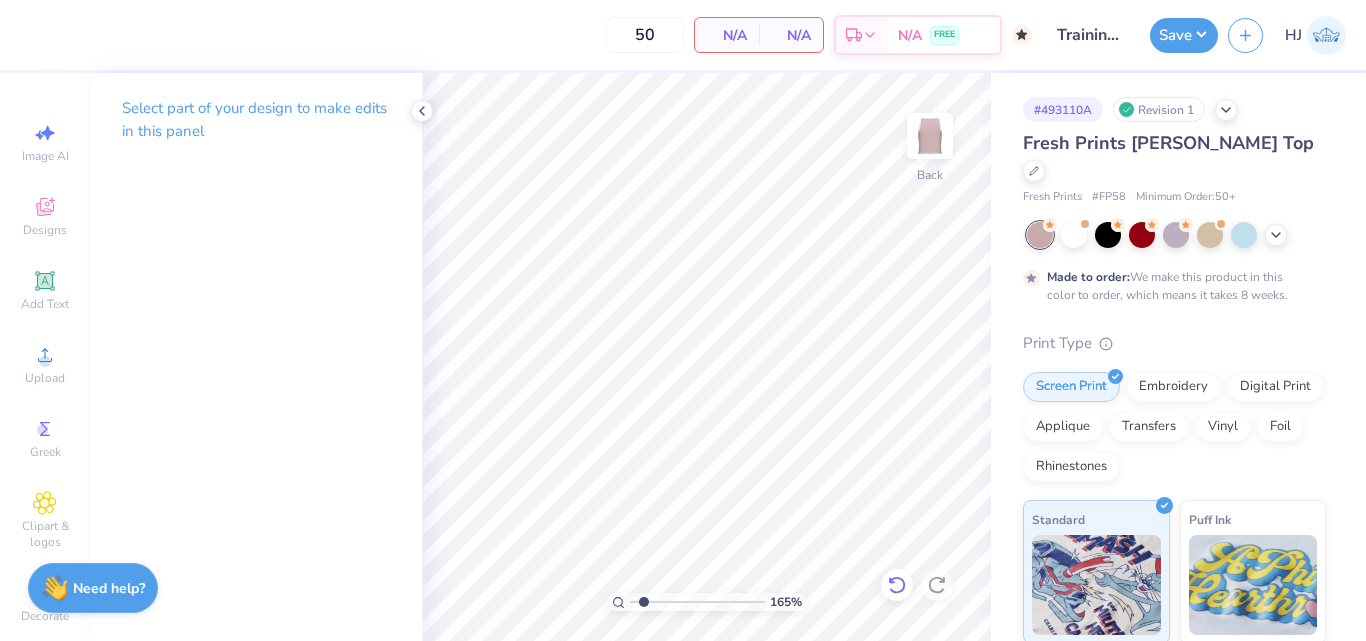 click at bounding box center [897, 585] 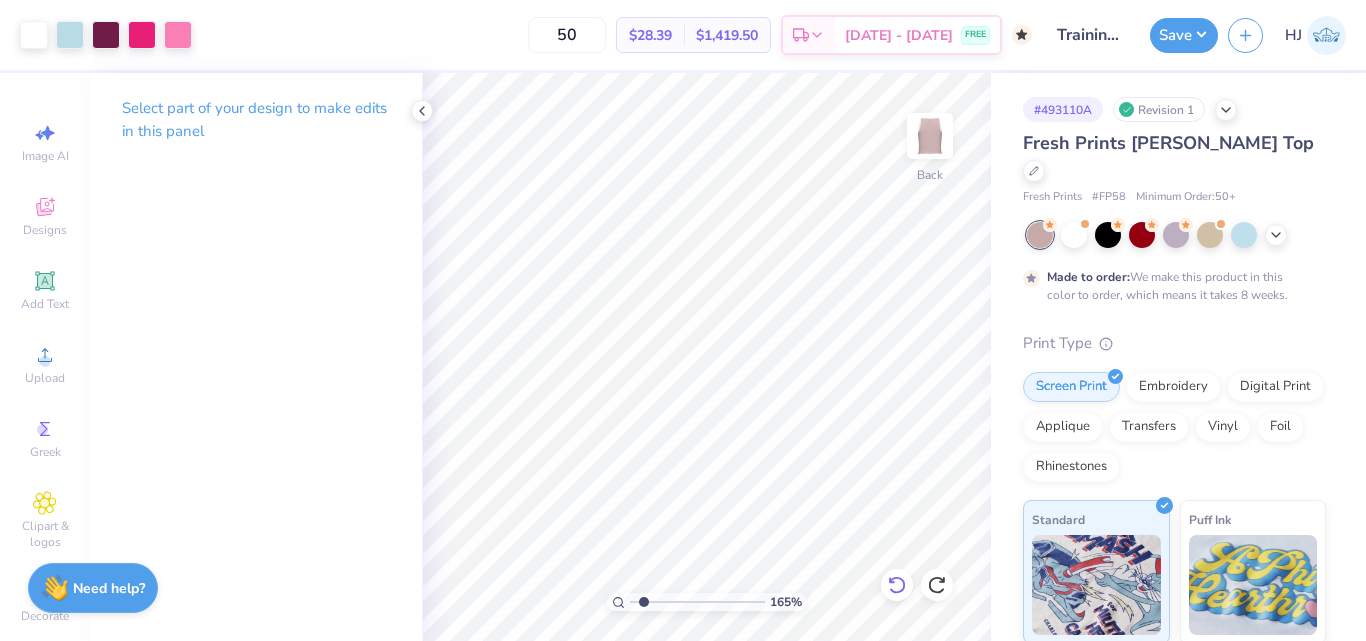 click 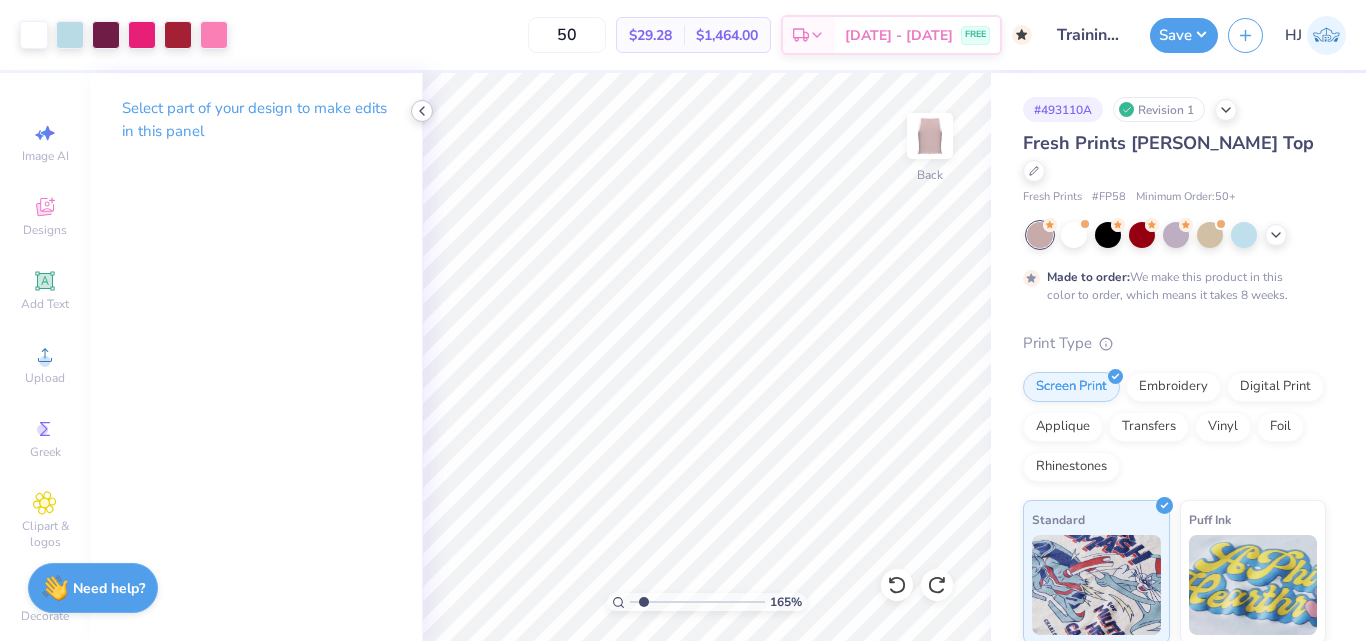 click 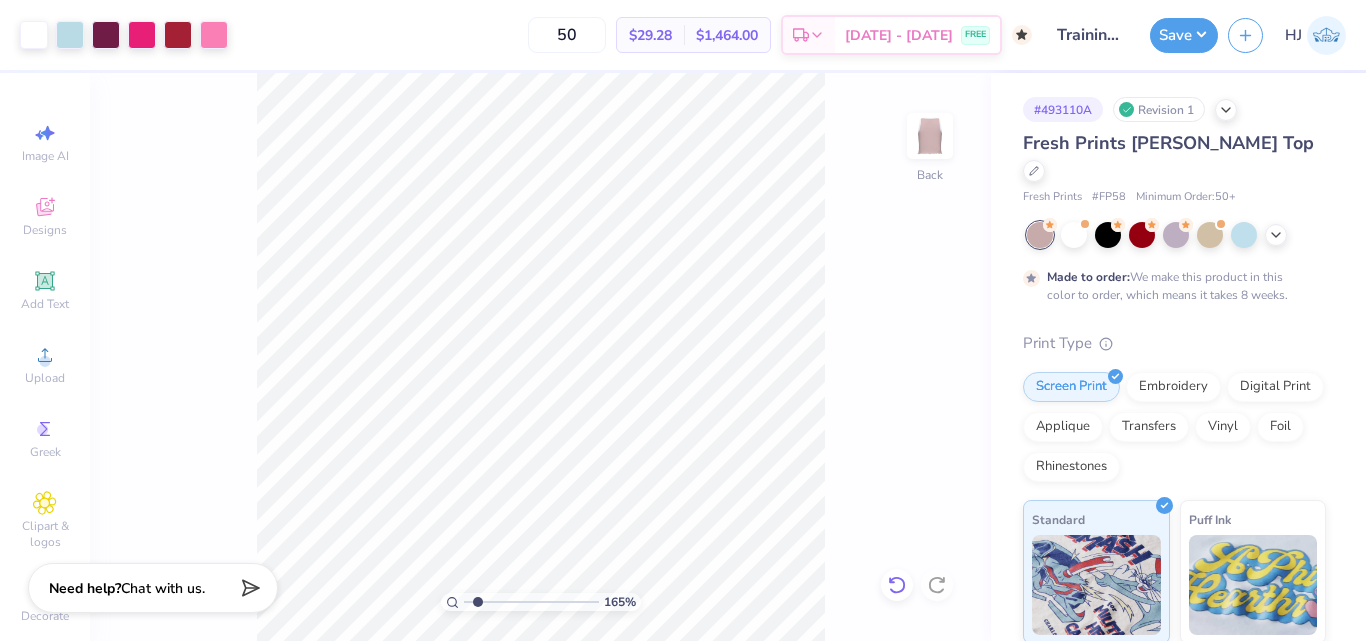 click 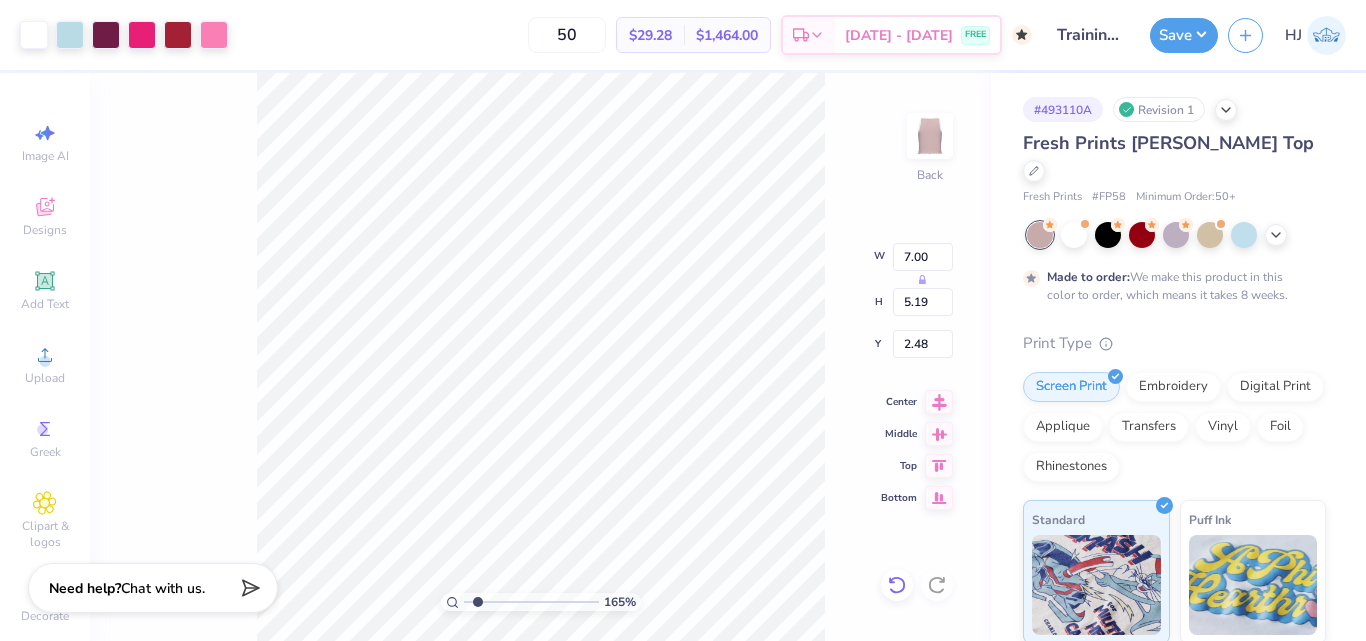 click 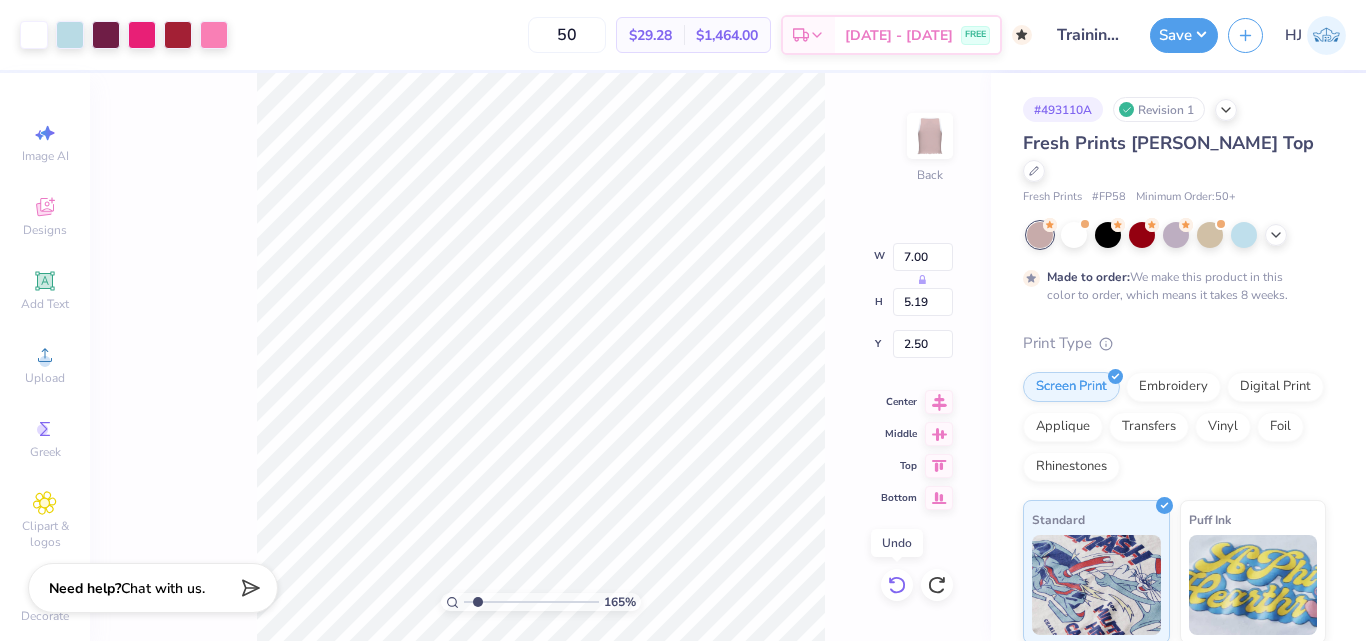 click 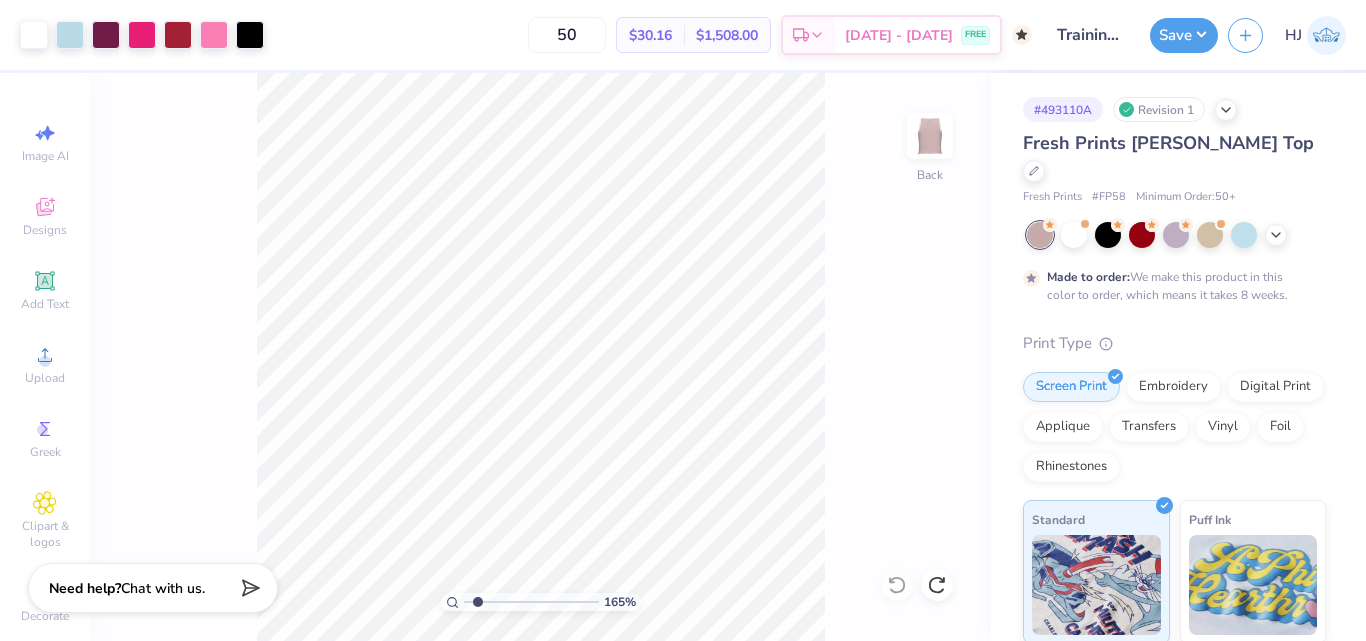 click on "165  % Back" at bounding box center (540, 357) 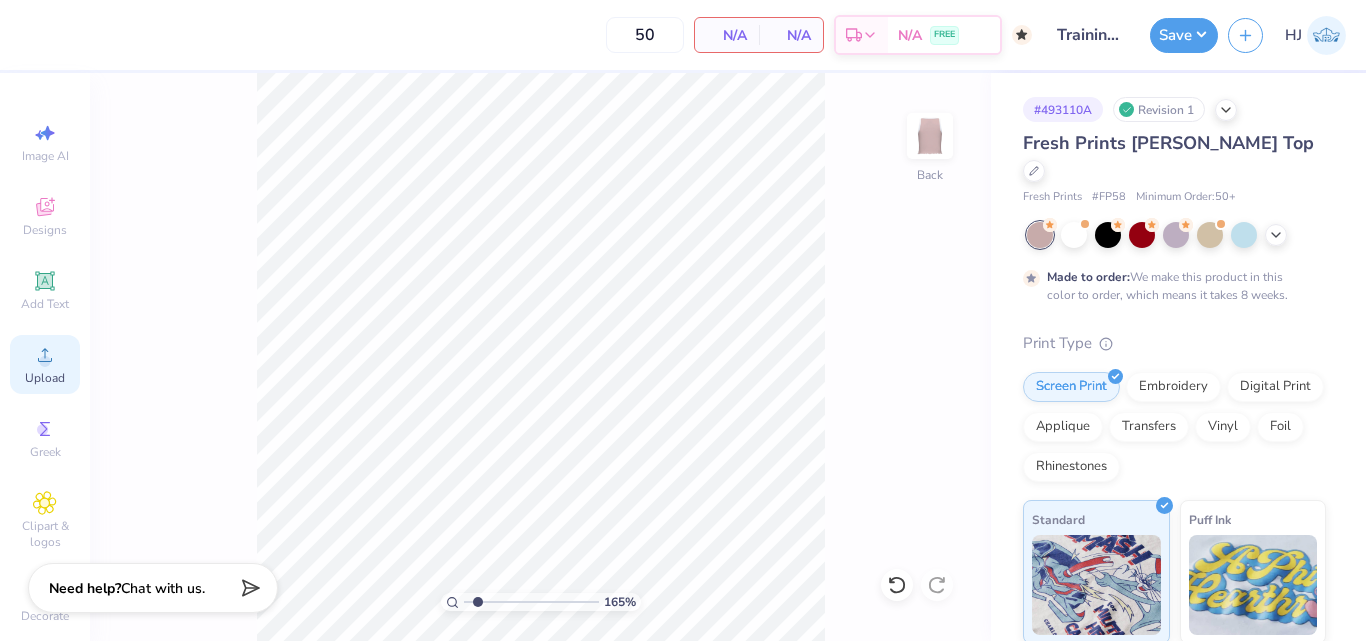 click 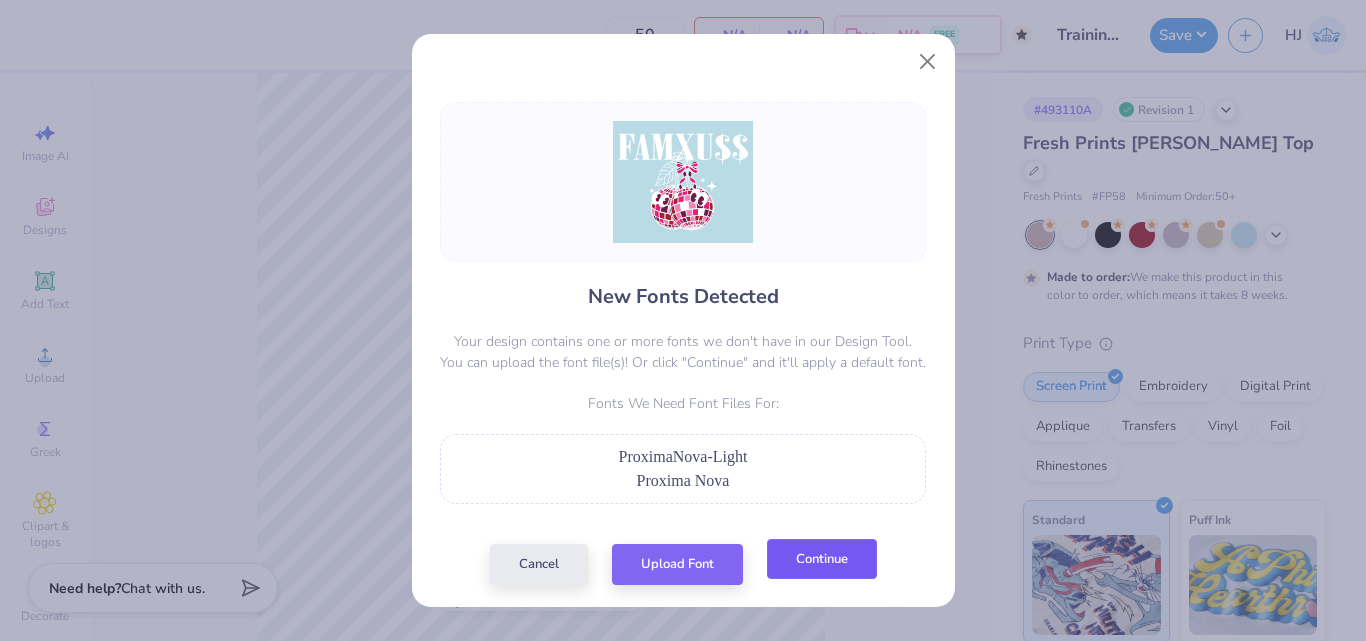 click on "Continue" at bounding box center [822, 559] 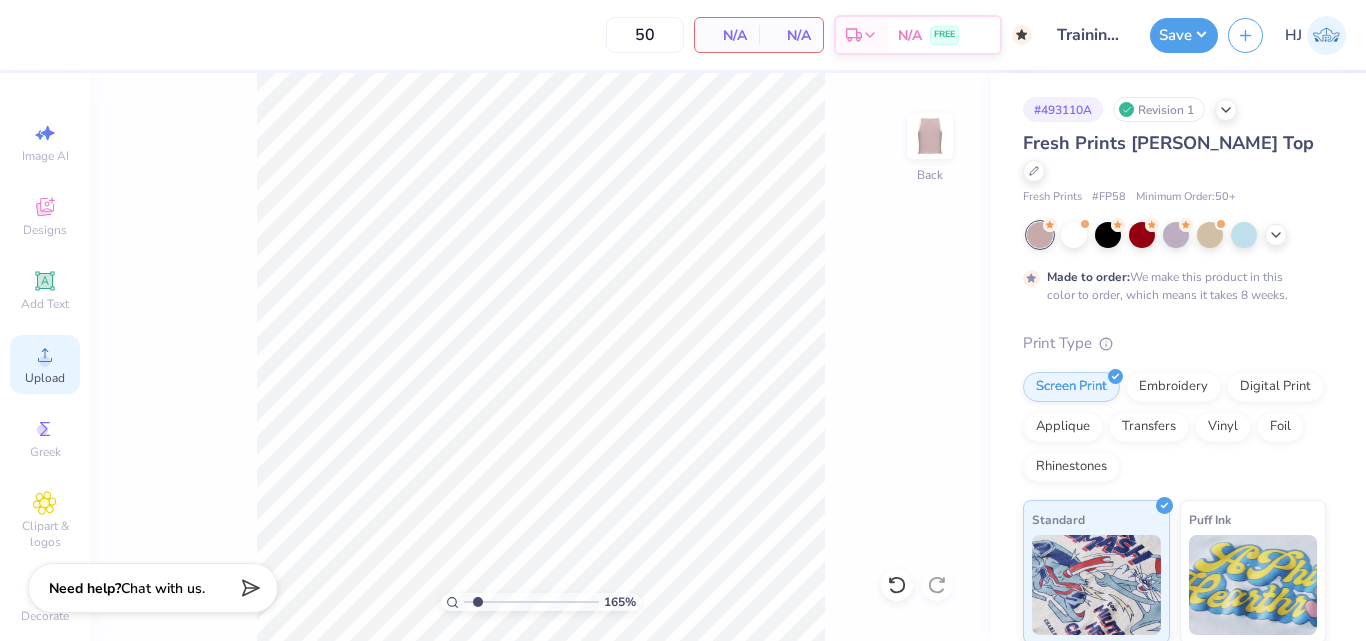 click 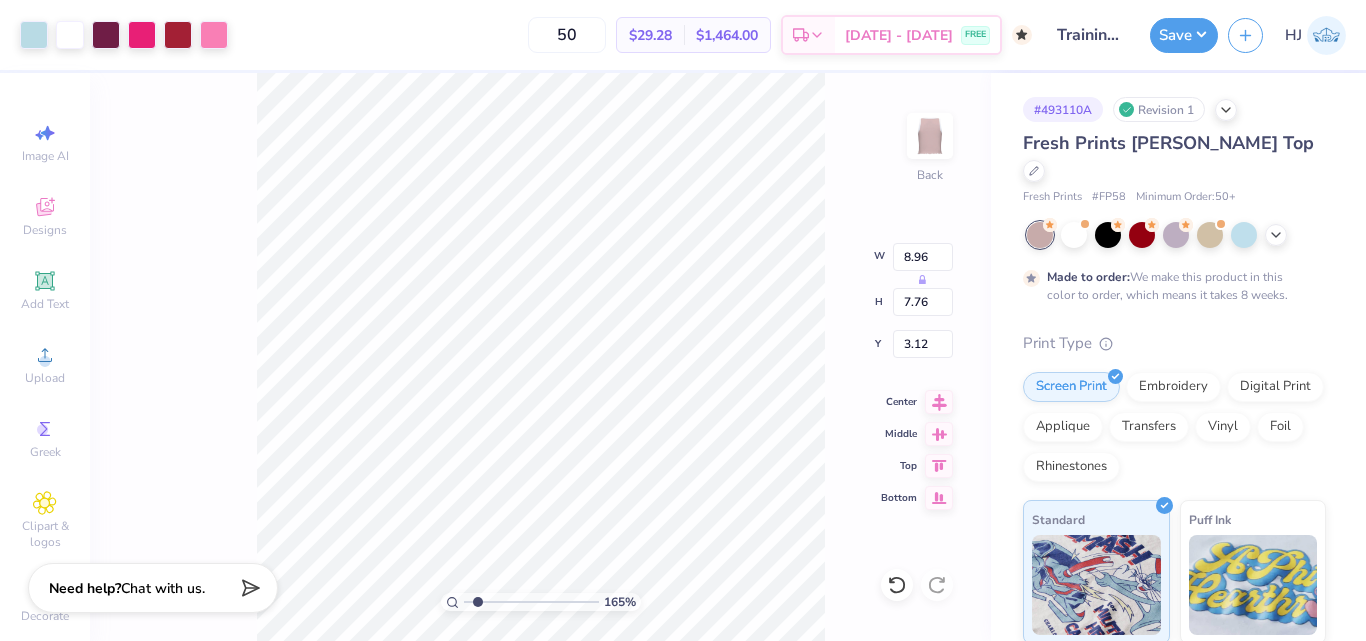 click on "165  % Back W 8.96 H 7.76 Y 3.12 Center Middle Top Bottom" at bounding box center (540, 357) 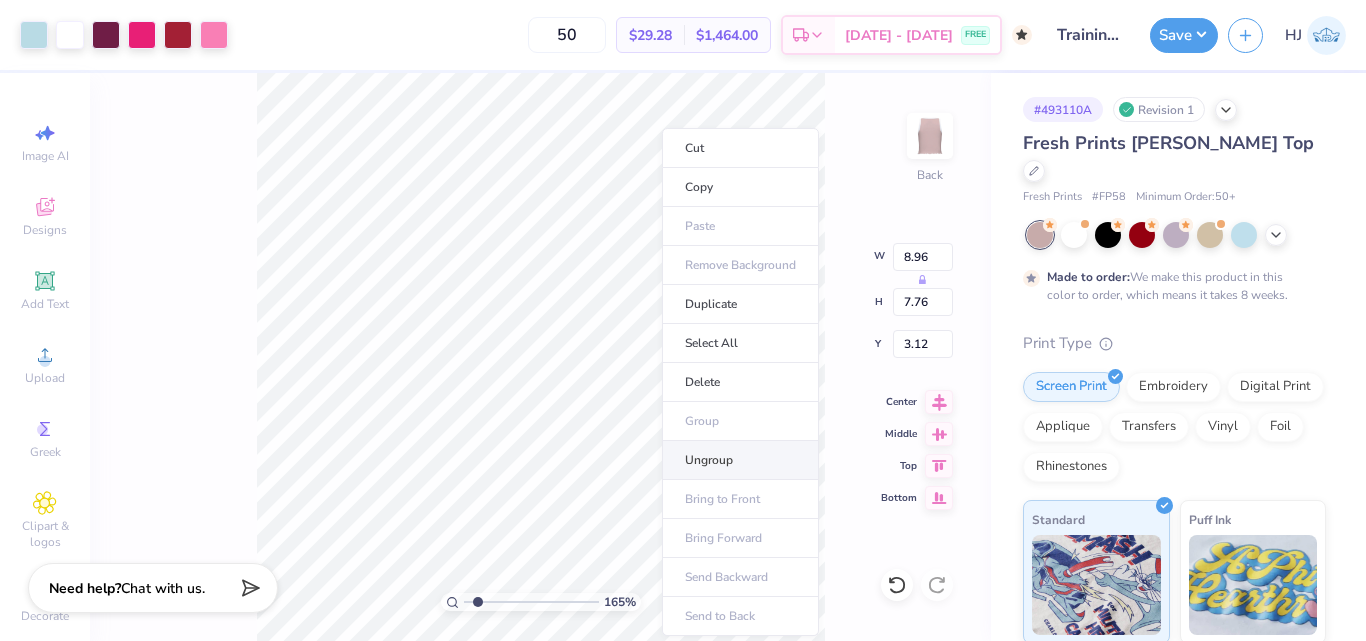 click on "Ungroup" at bounding box center [740, 460] 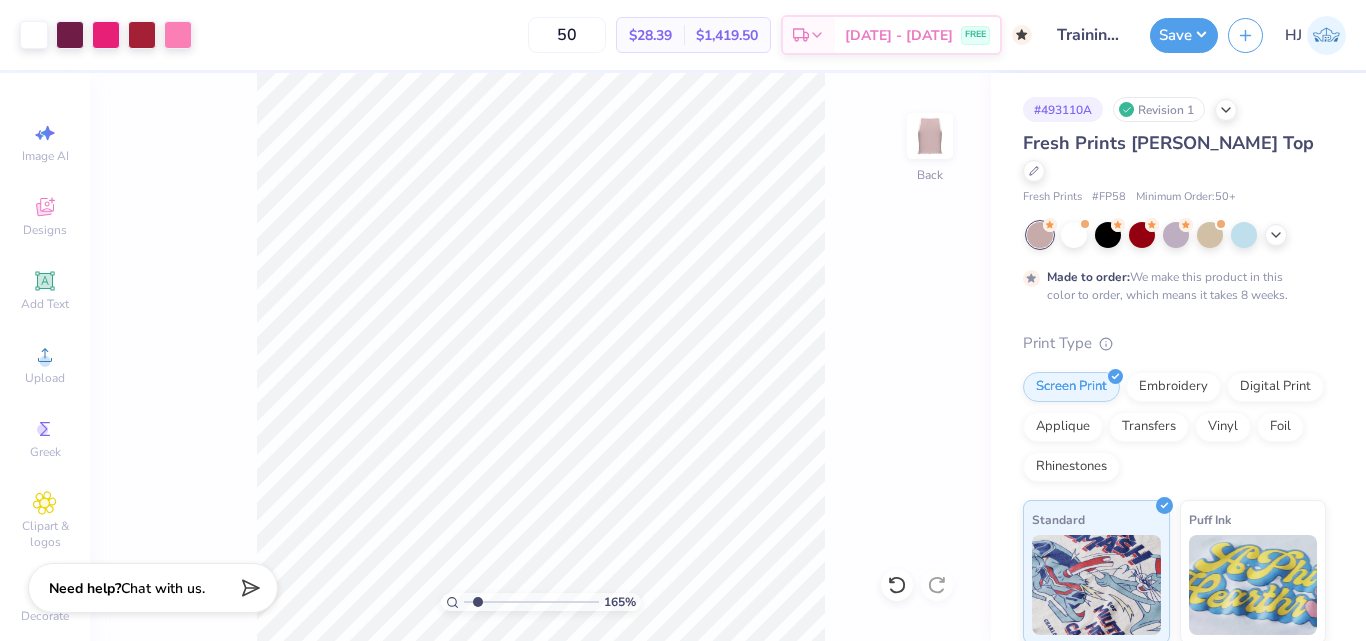 click on "165  % Back" at bounding box center (540, 357) 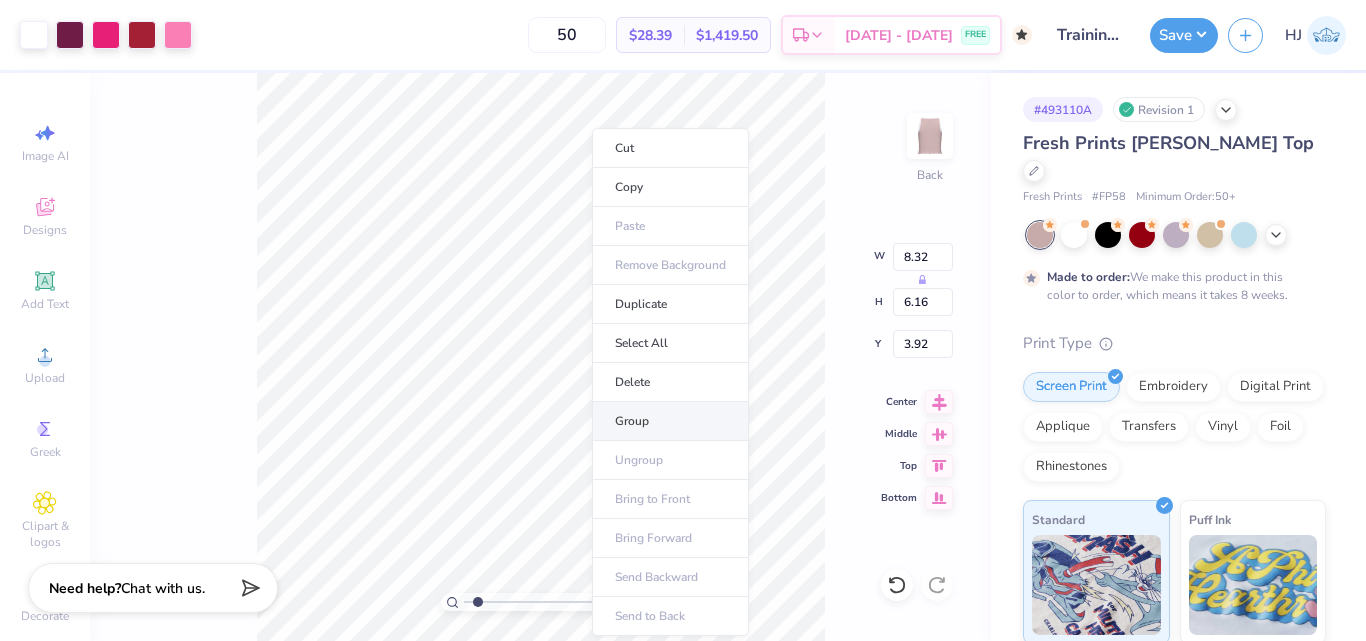 click on "Group" at bounding box center (670, 421) 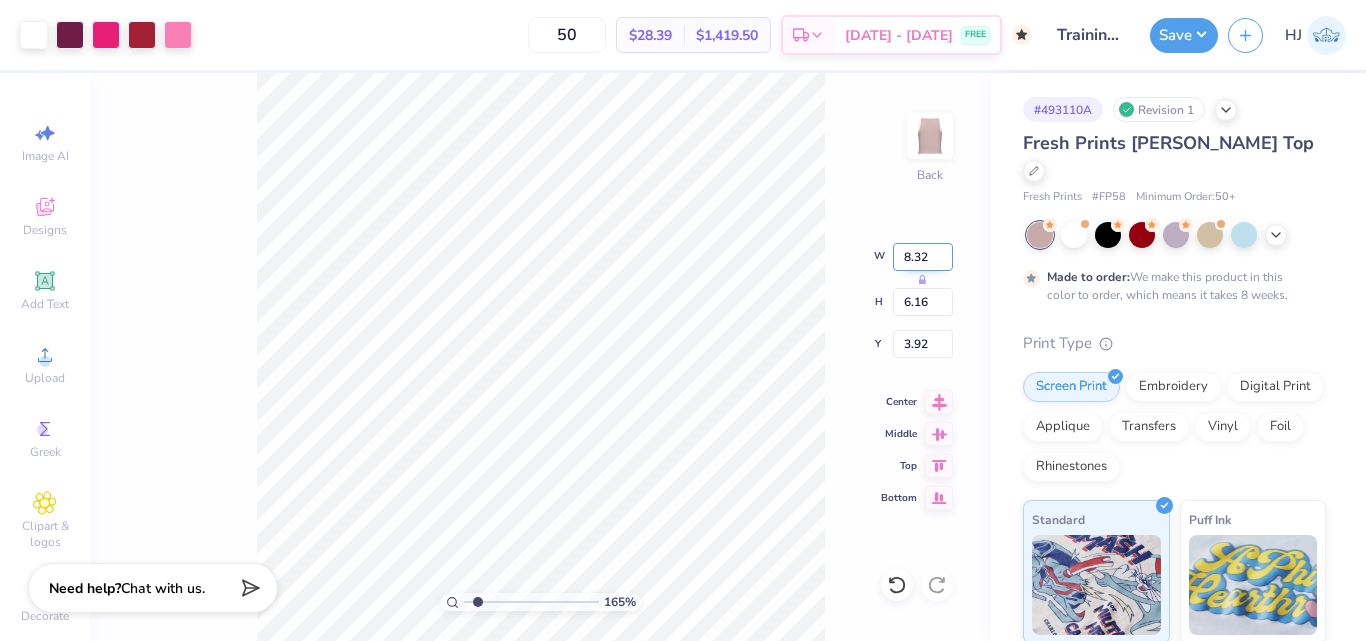 type on "1.64913377760655" 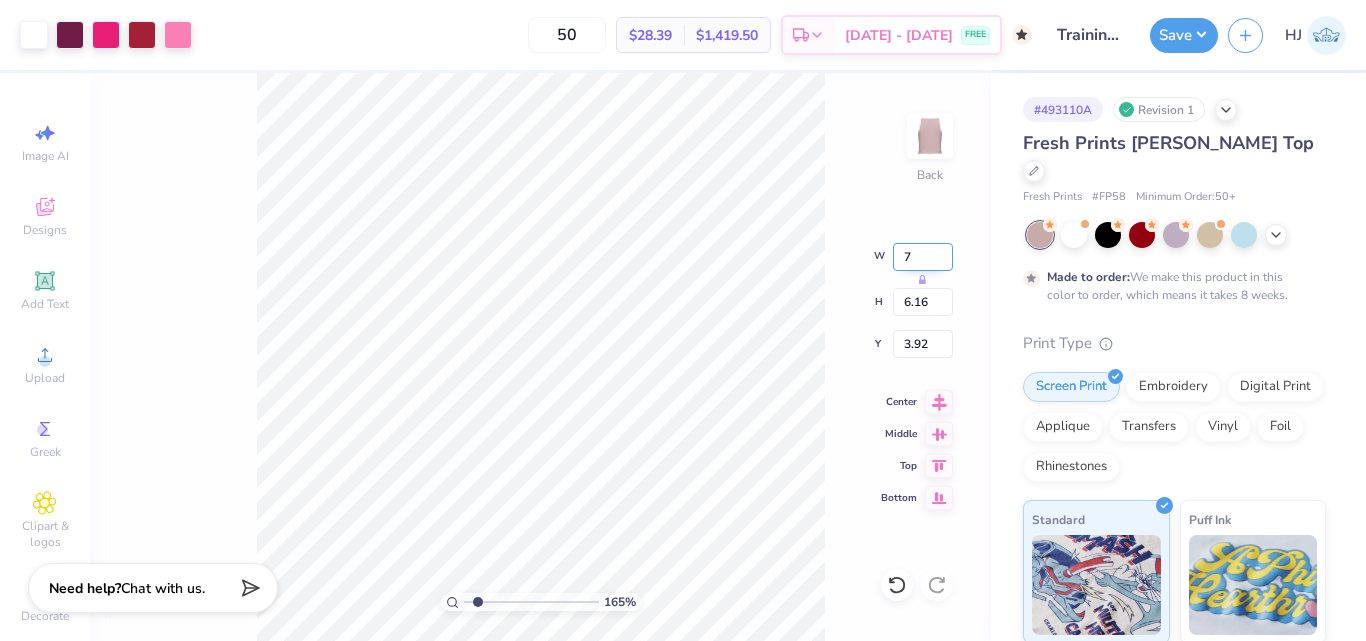 type on "7" 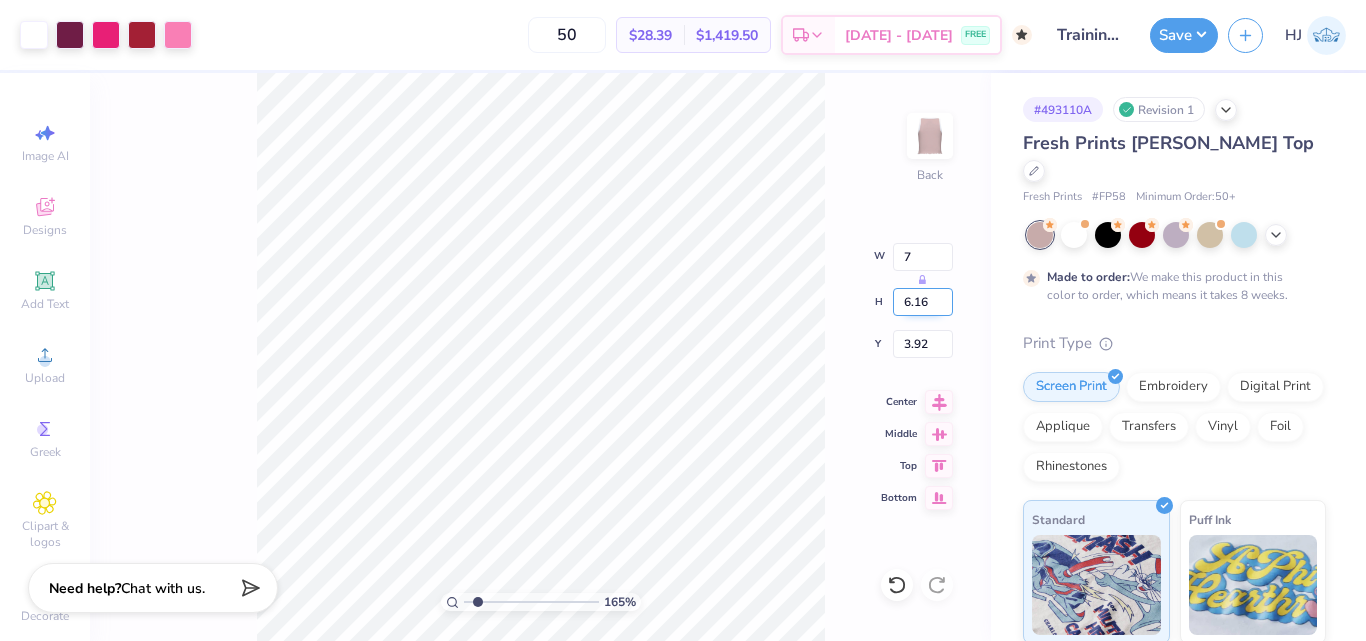click on "6.16" at bounding box center (923, 302) 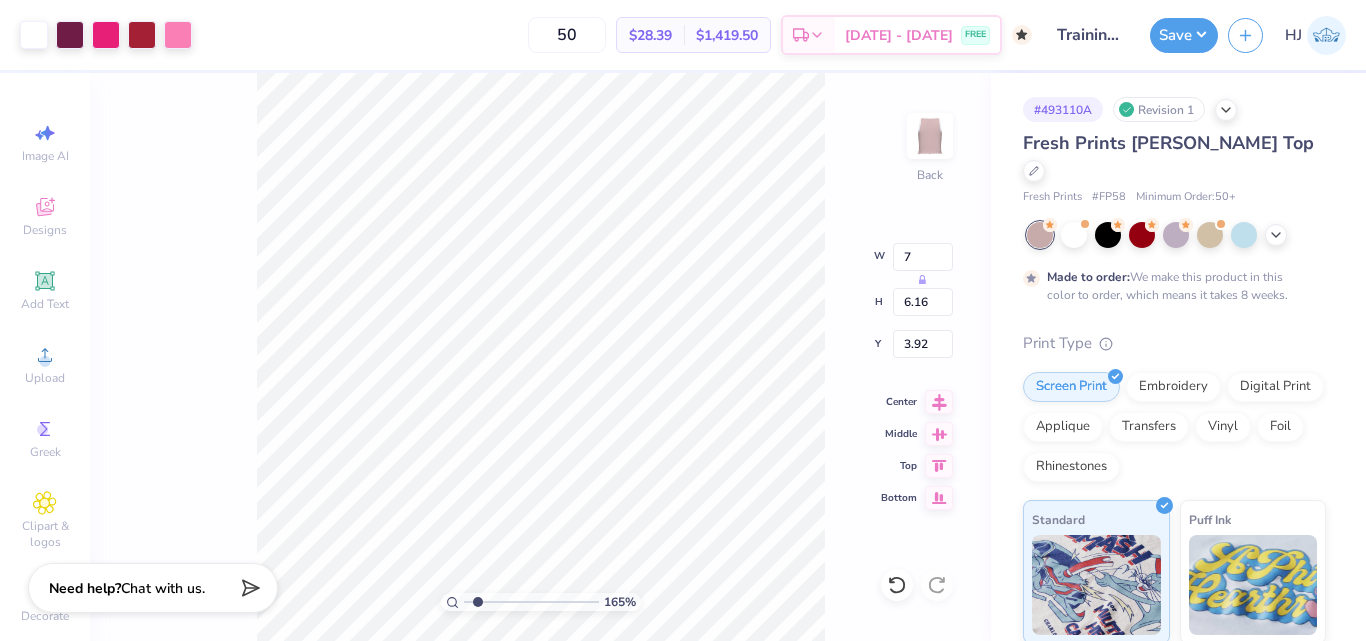 type on "1.64913377760655" 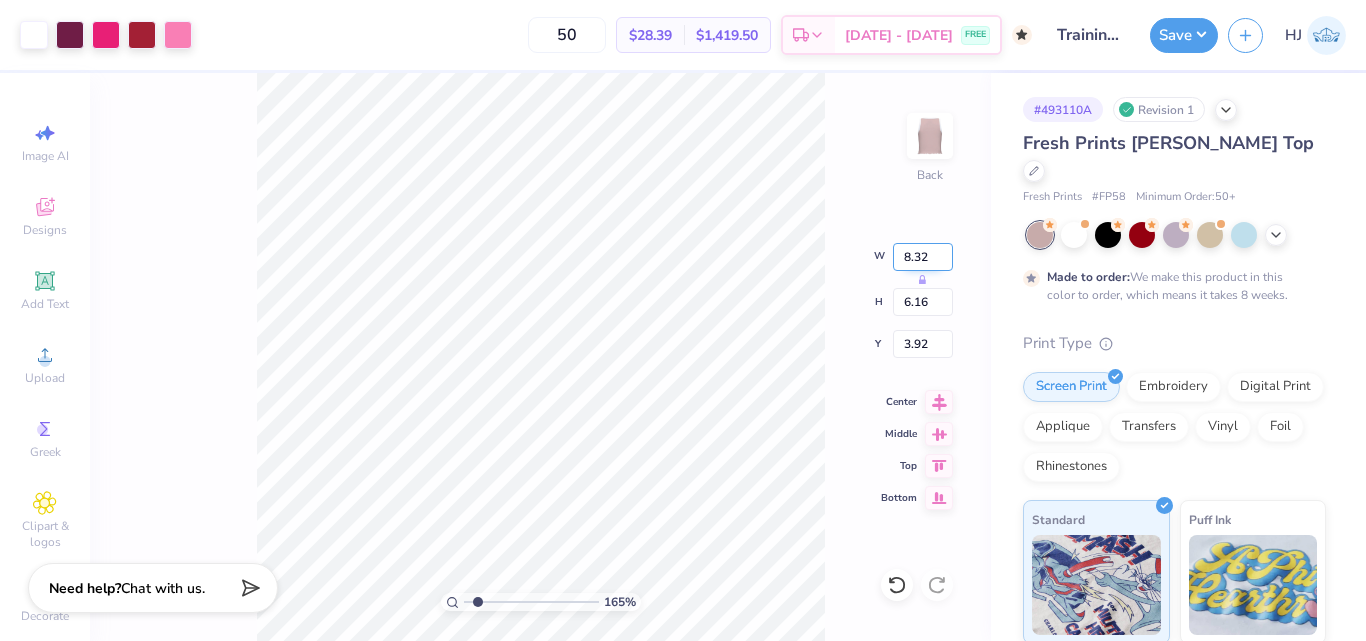 click on "8.32" at bounding box center [923, 257] 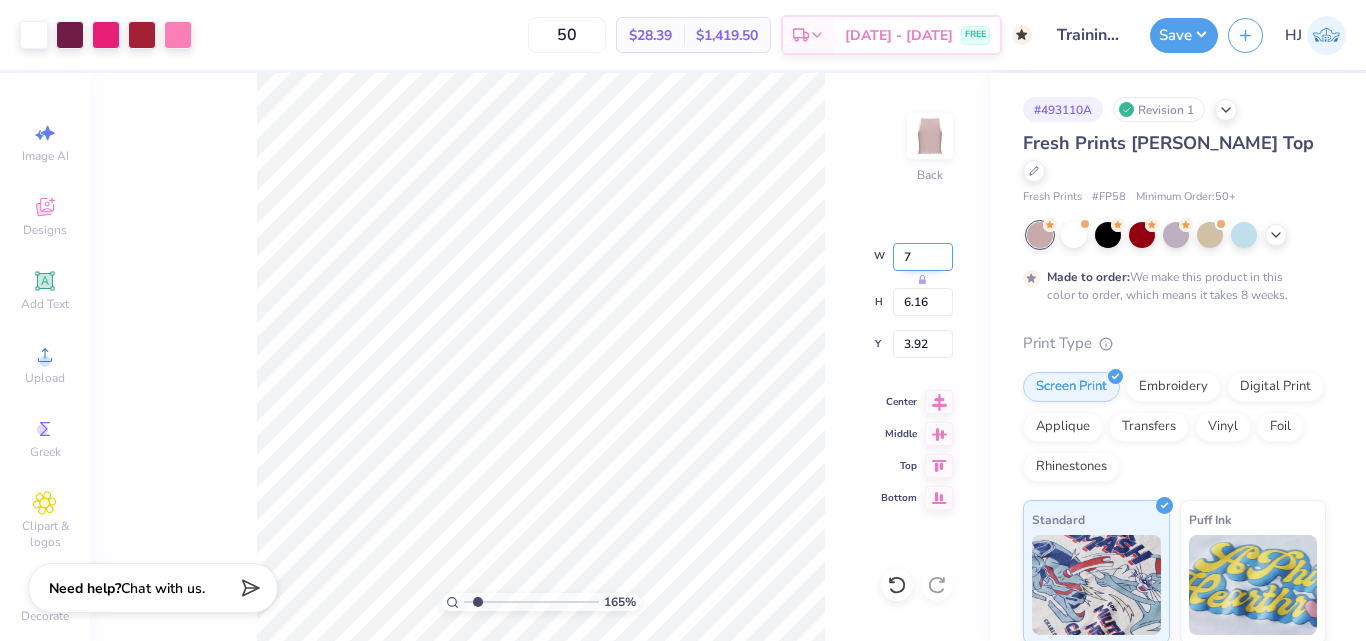 type on "7" 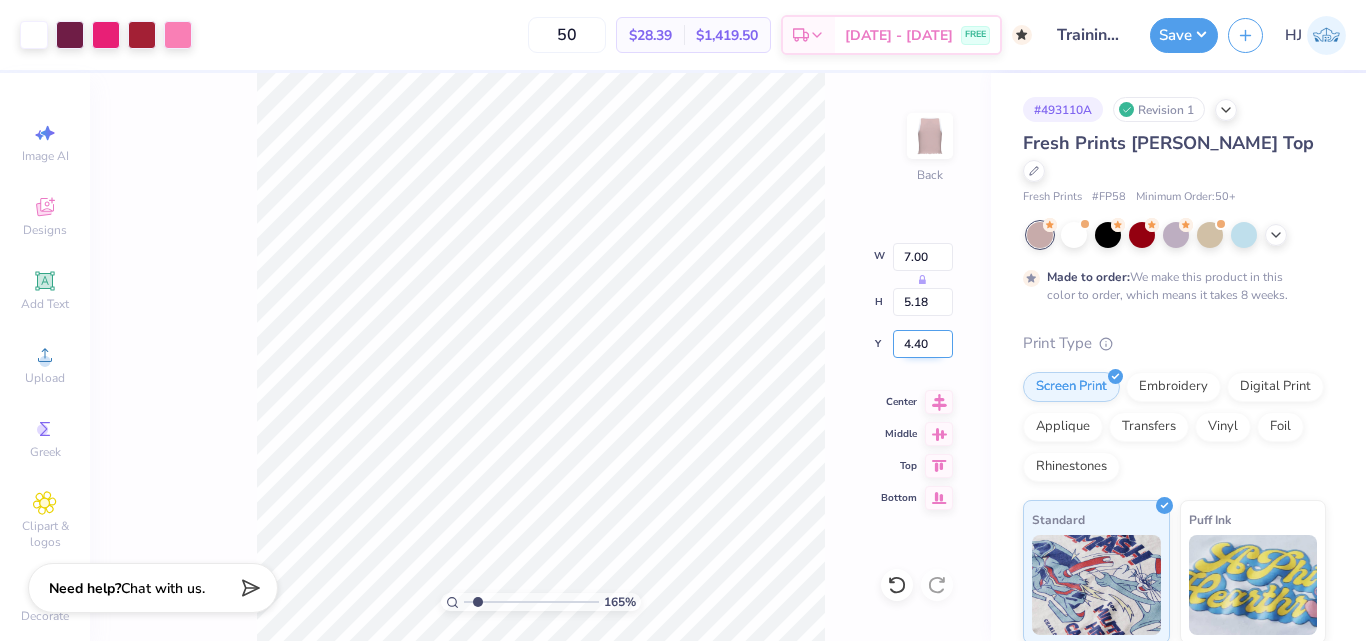 click on "4.40" at bounding box center (923, 344) 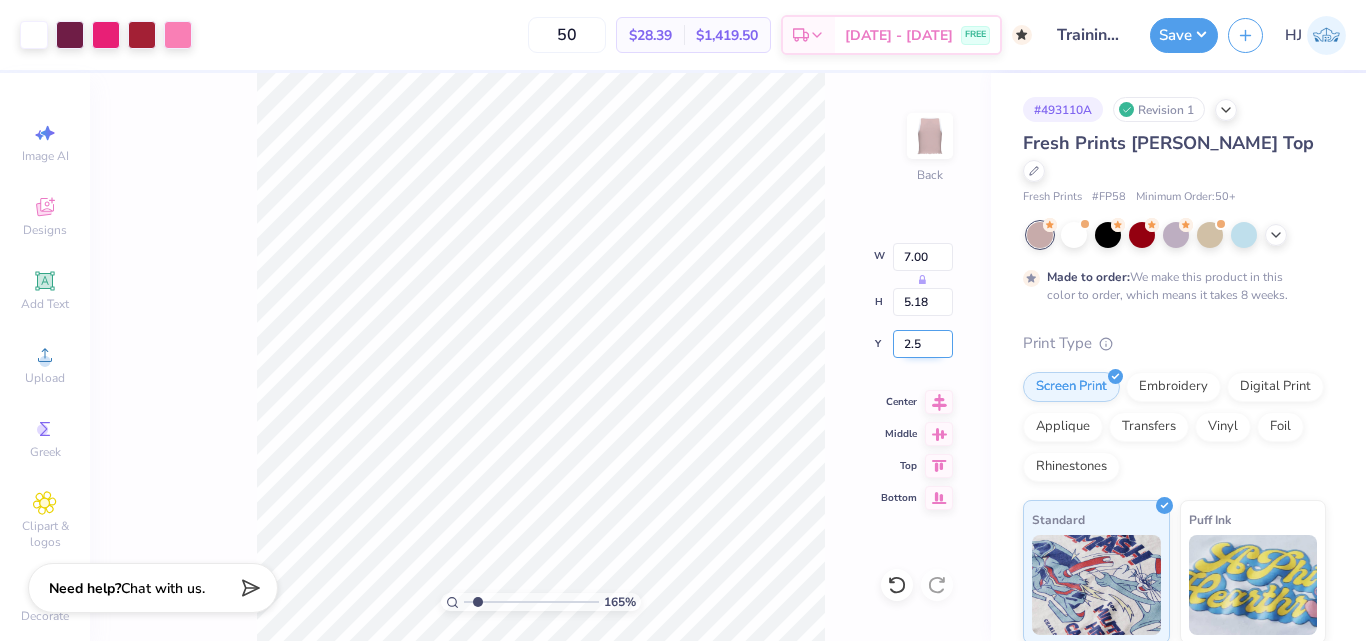 type on "2.5" 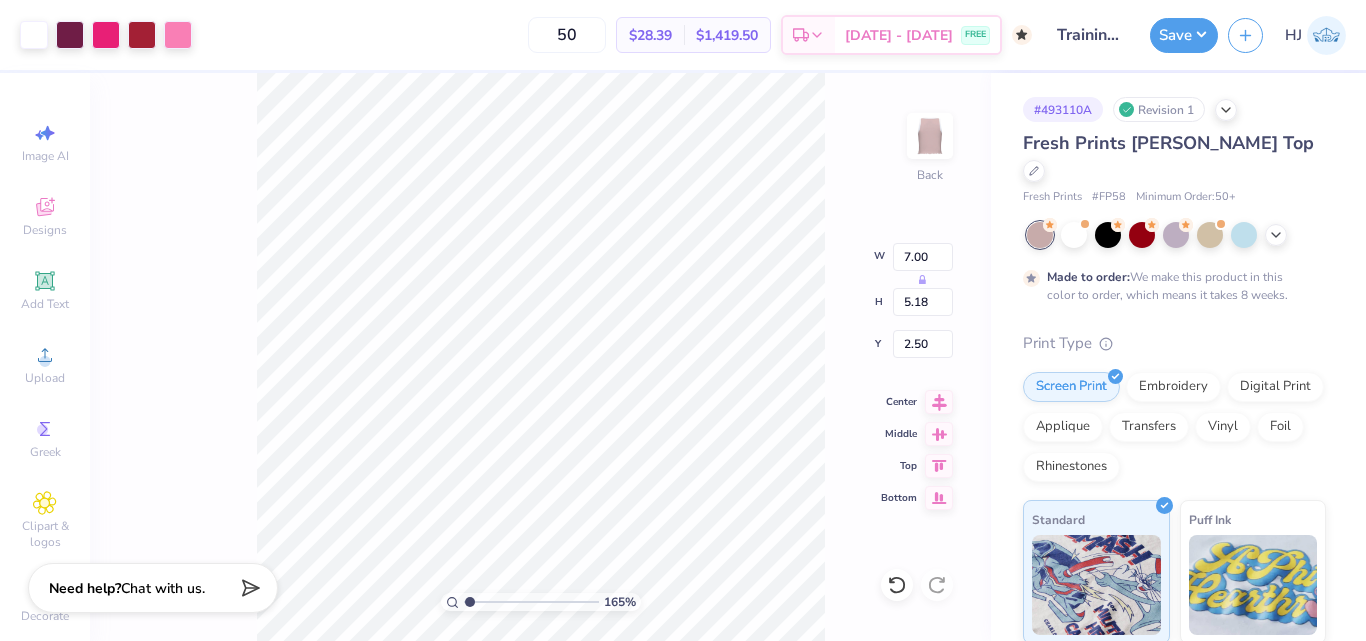 type on "1" 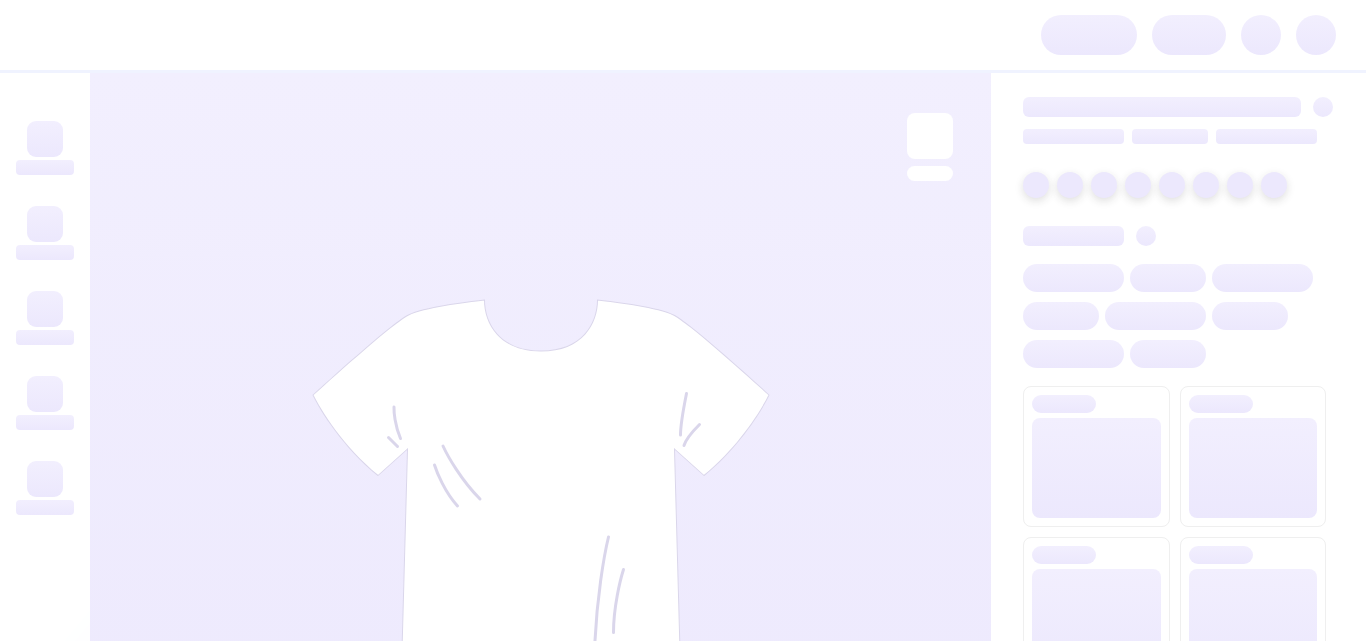 scroll, scrollTop: 0, scrollLeft: 0, axis: both 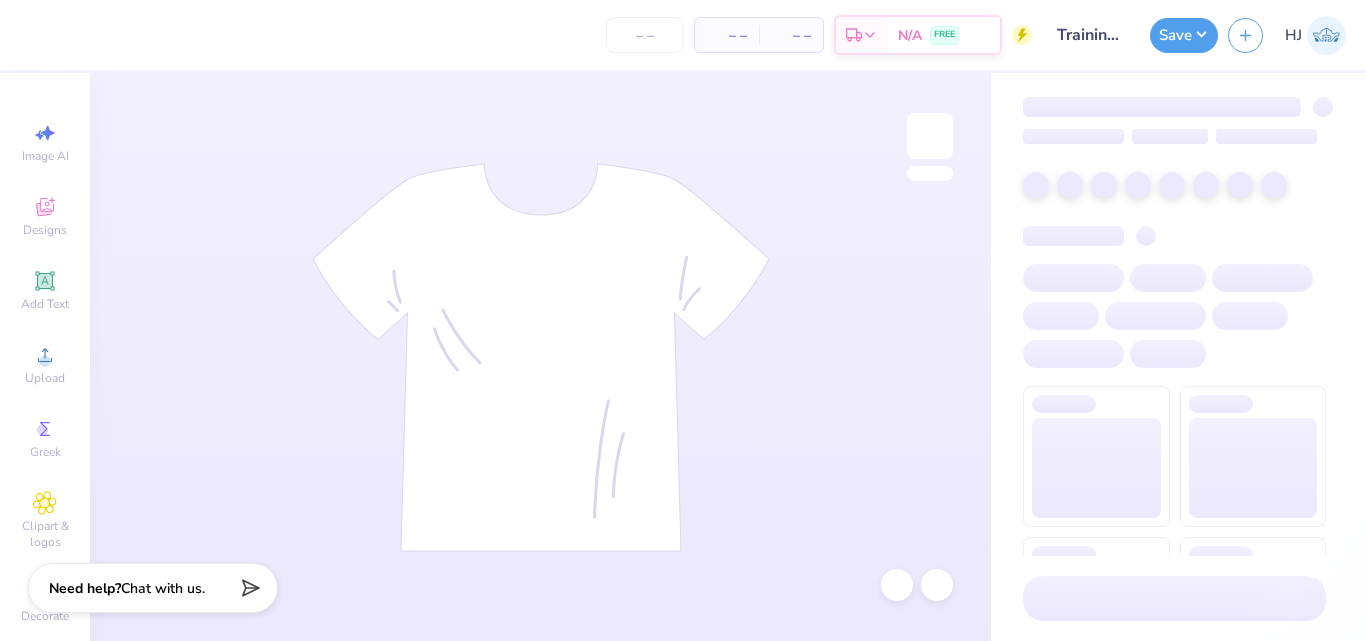 type on "24" 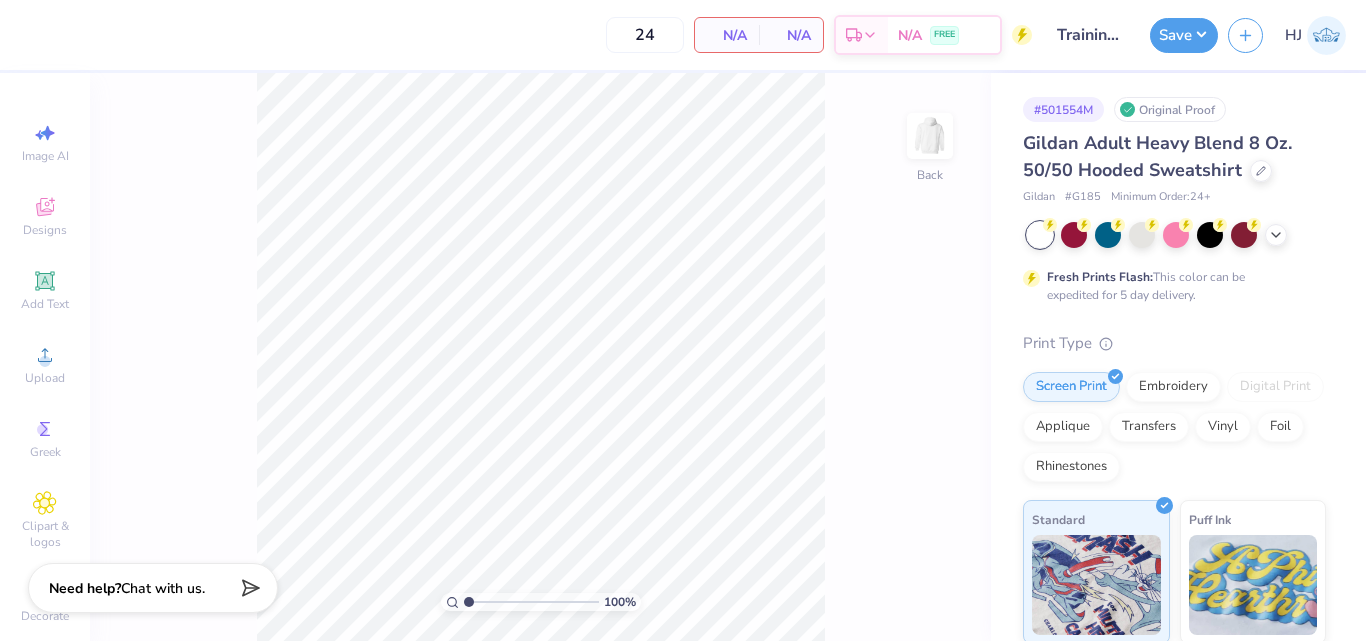 drag, startPoint x: 41, startPoint y: 294, endPoint x: 255, endPoint y: 277, distance: 214.67418 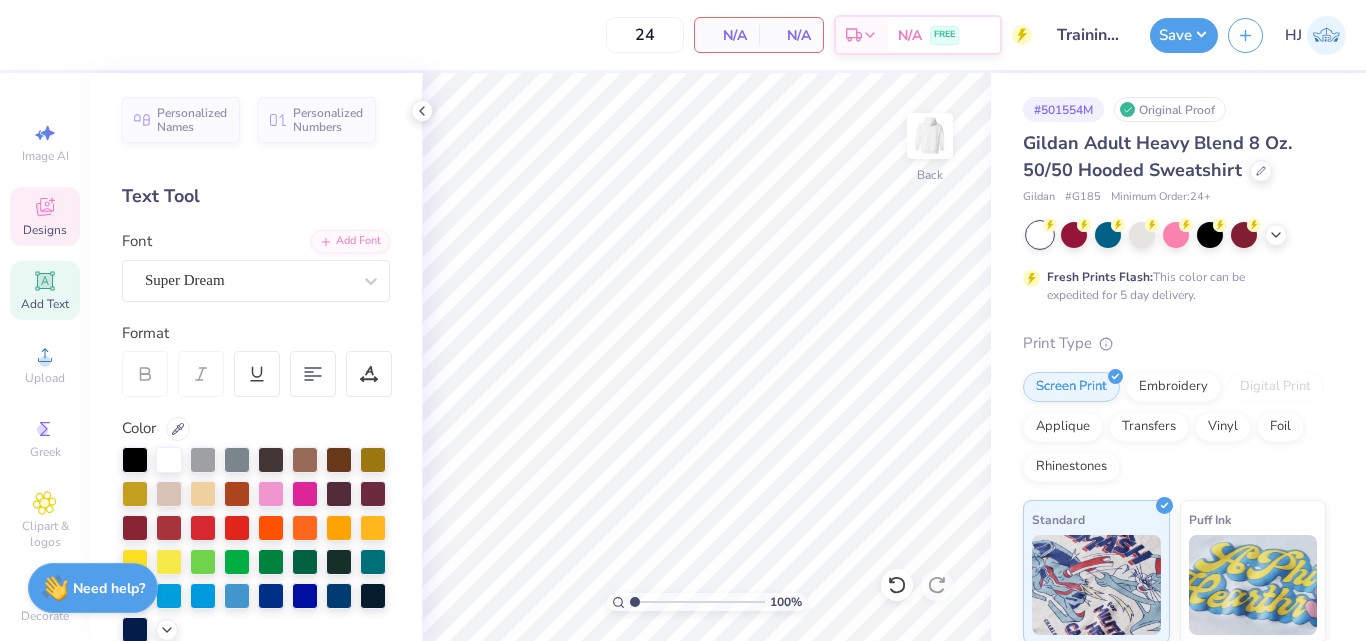 click 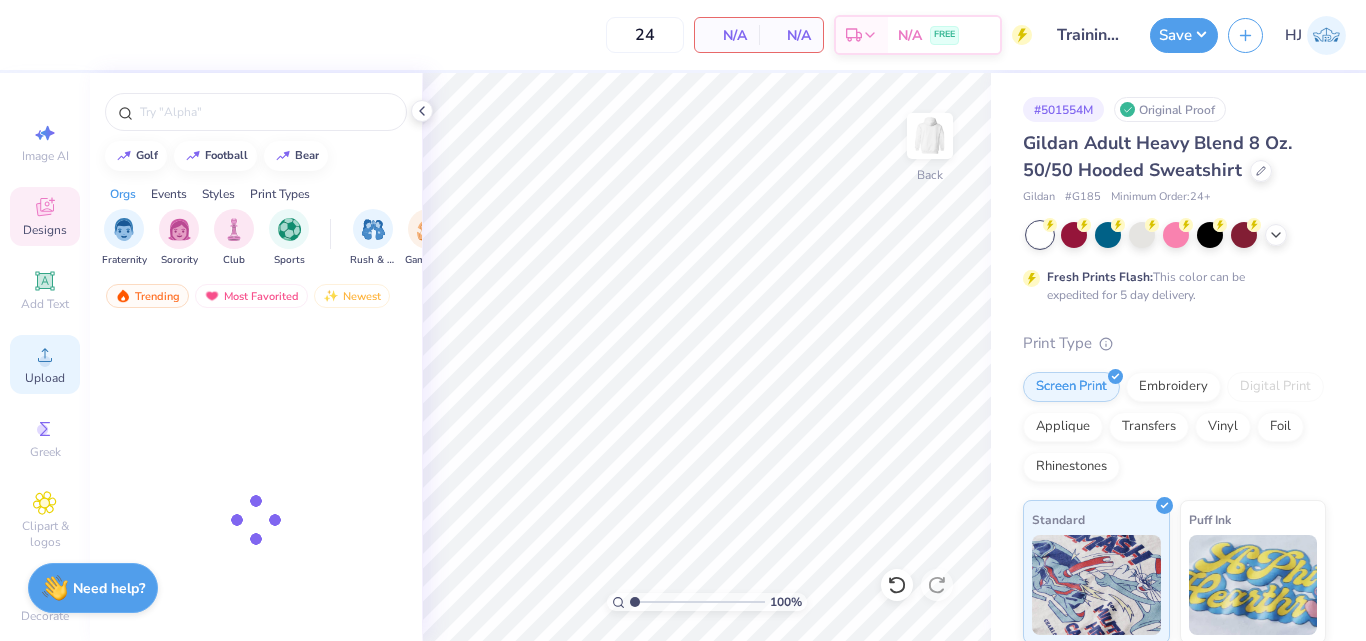 click 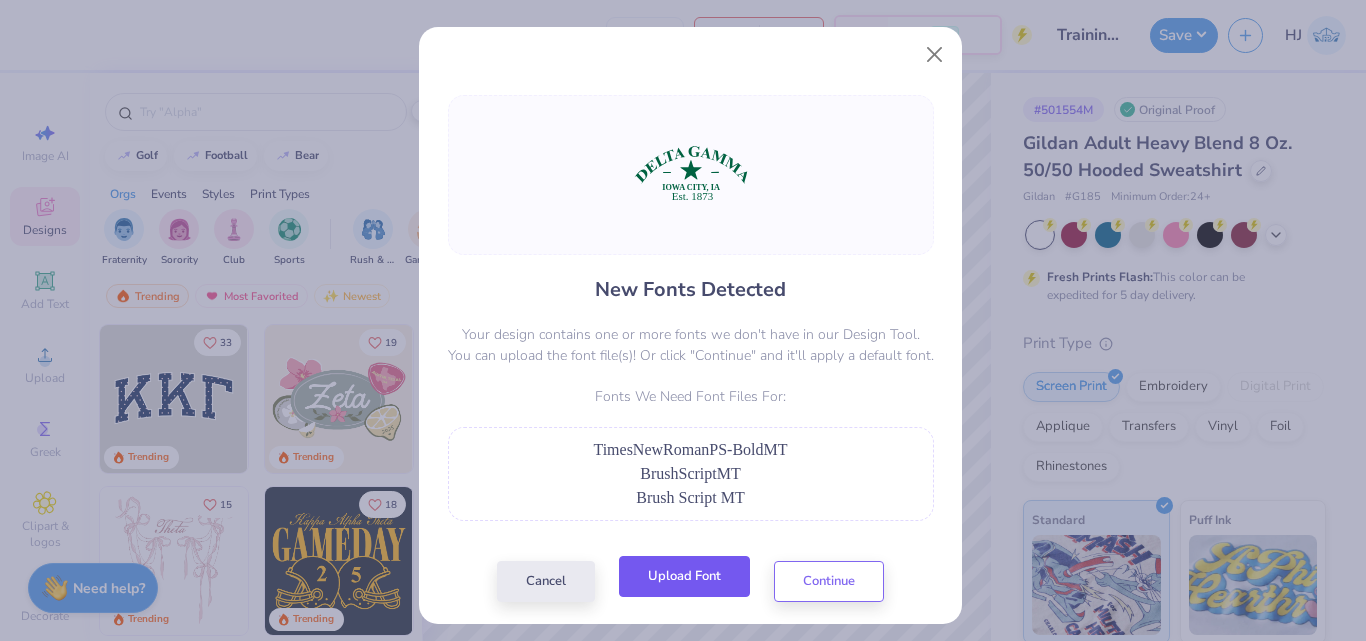 click on "Upload Font" at bounding box center [684, 576] 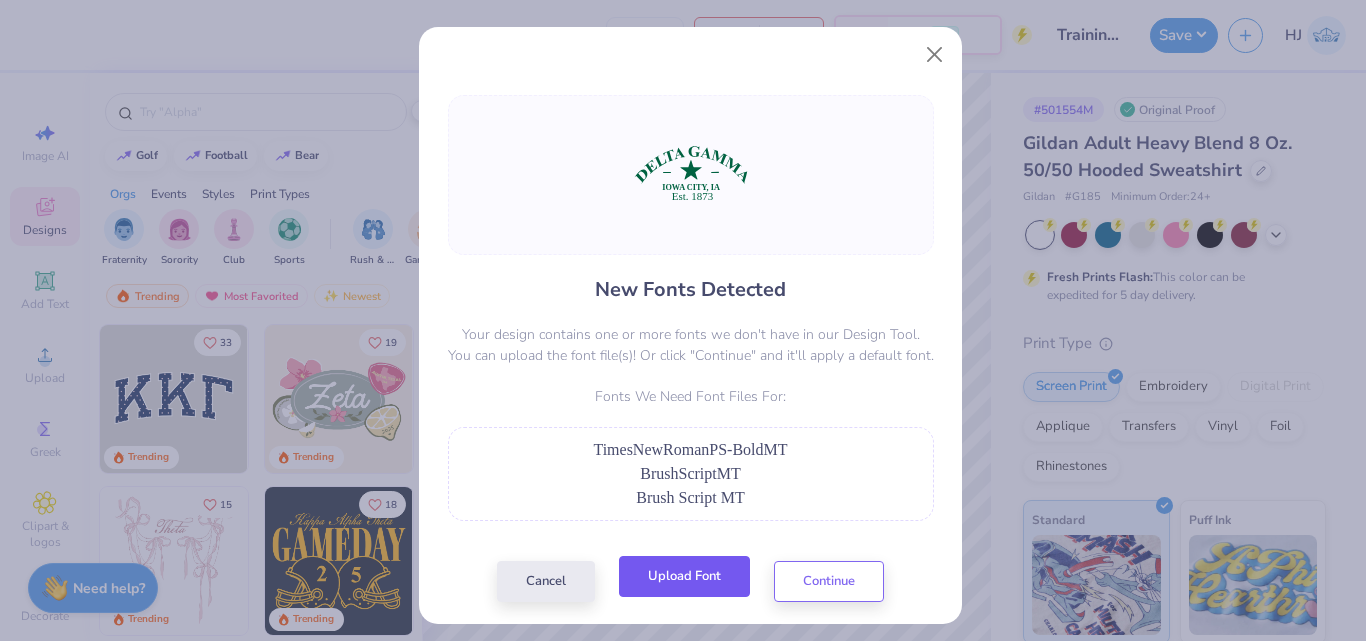click on "Upload Font" at bounding box center (684, 576) 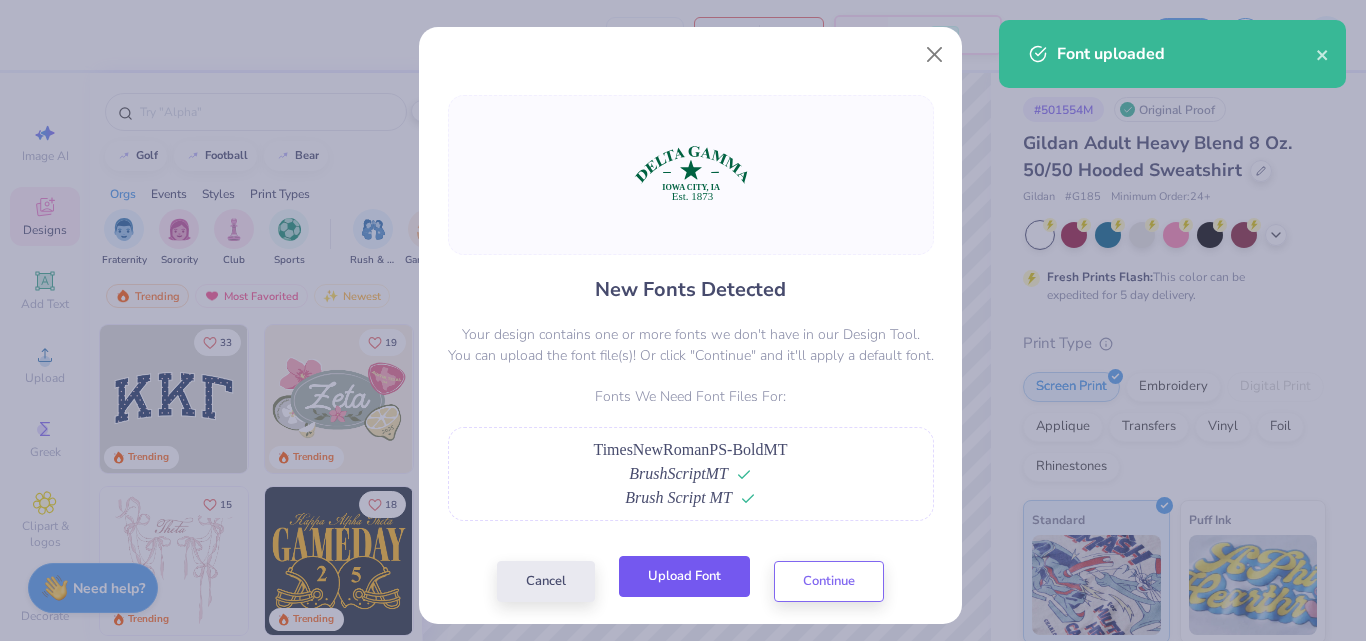 click on "Upload Font" at bounding box center [684, 576] 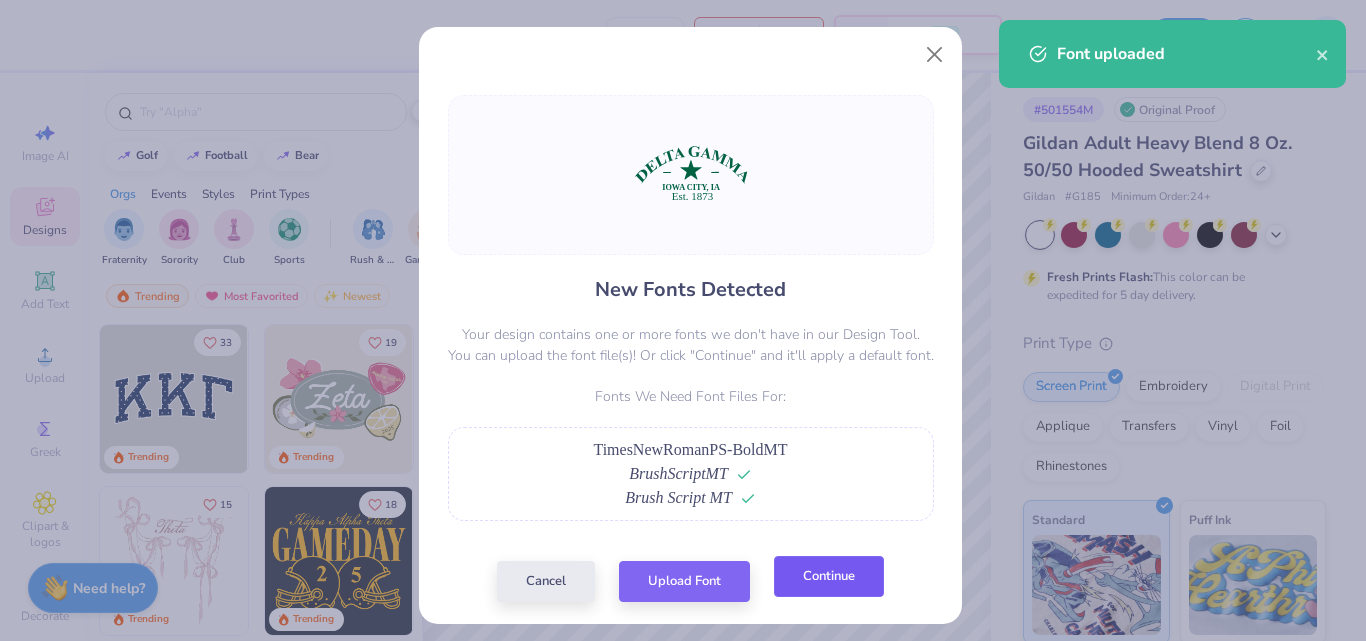 click on "Continue" at bounding box center [829, 576] 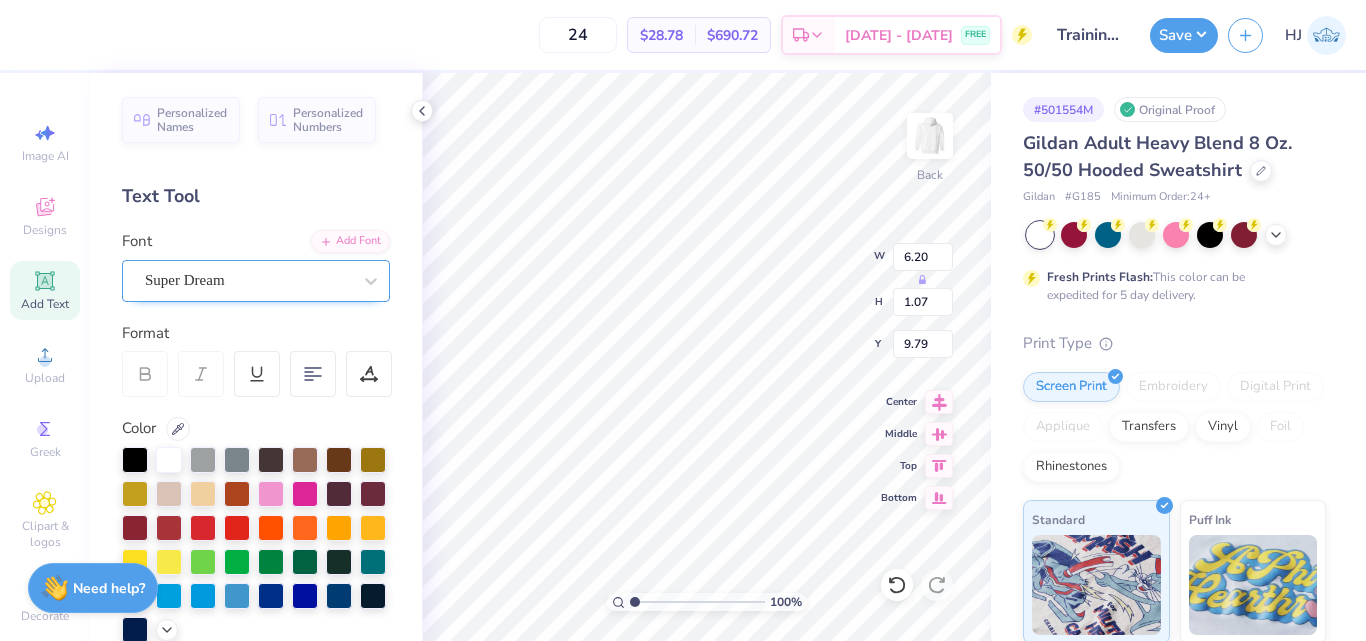 click on "Super Dream" at bounding box center [248, 280] 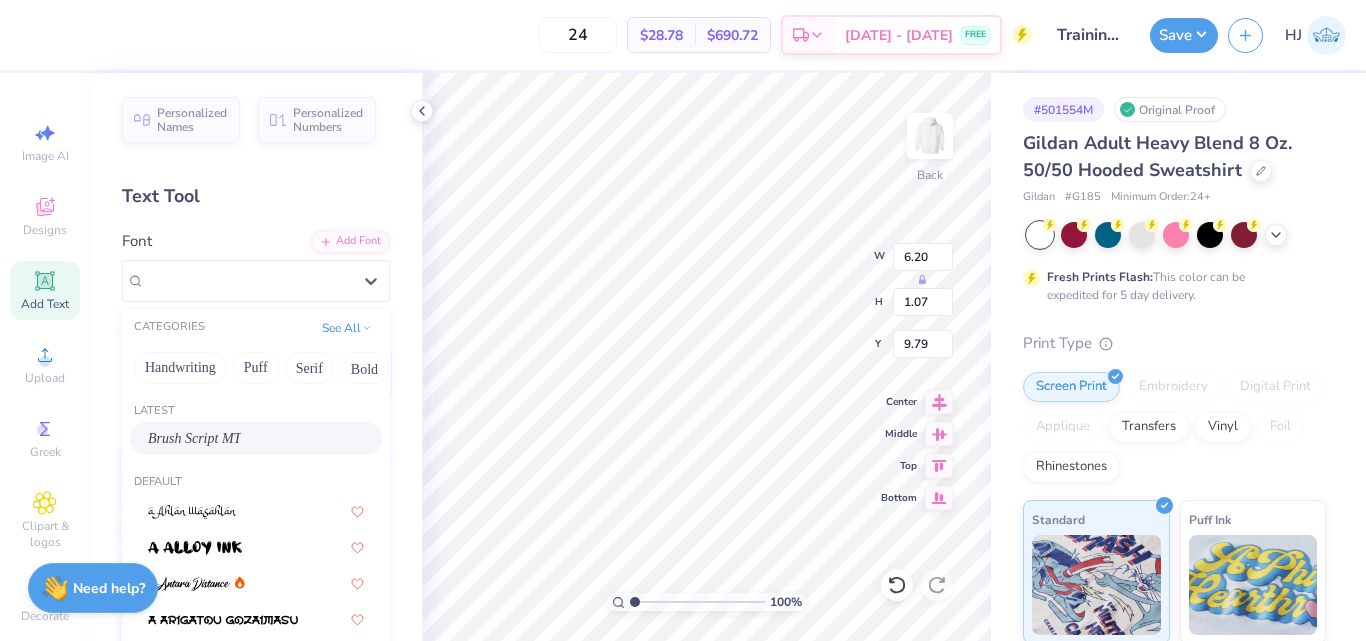 click on "Brush Script MT" at bounding box center (194, 438) 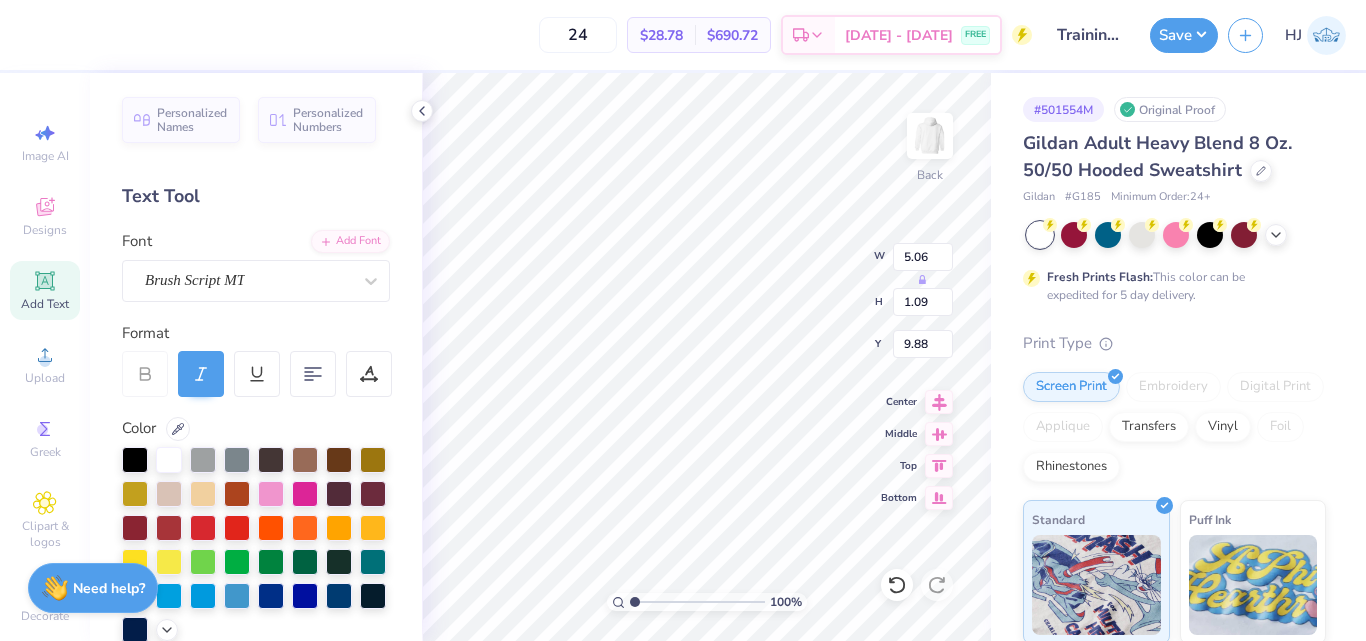 type on "5.06" 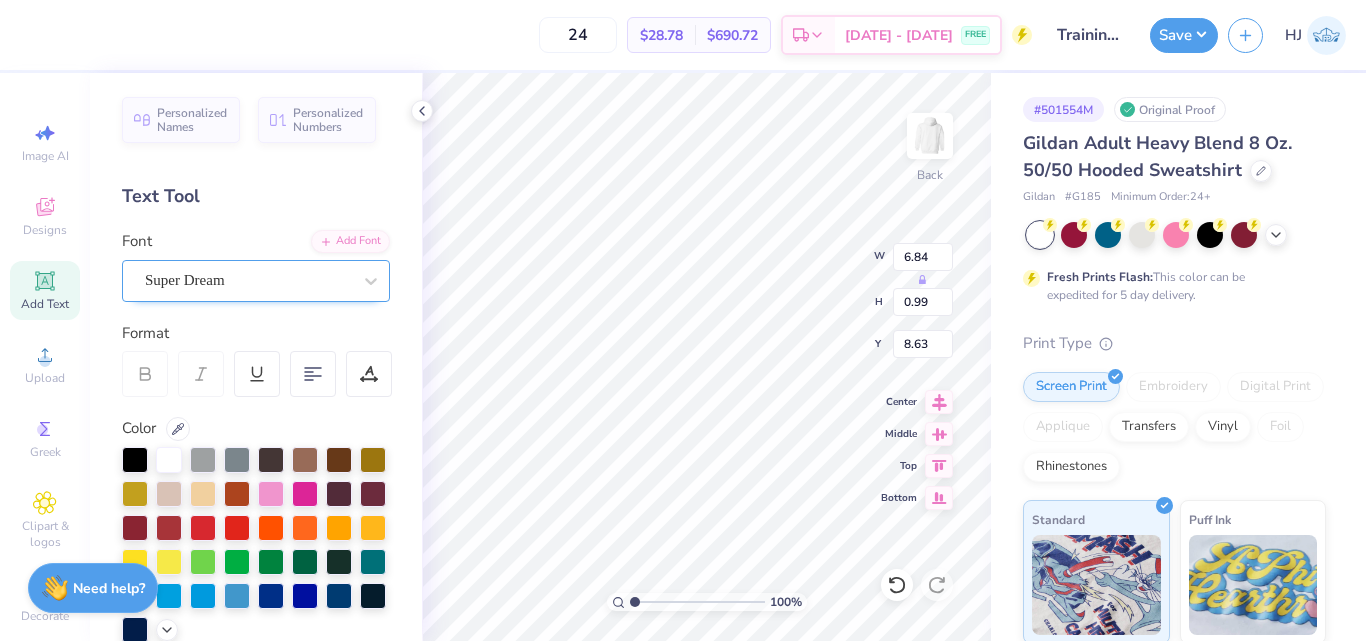 click on "Super Dream" at bounding box center [248, 280] 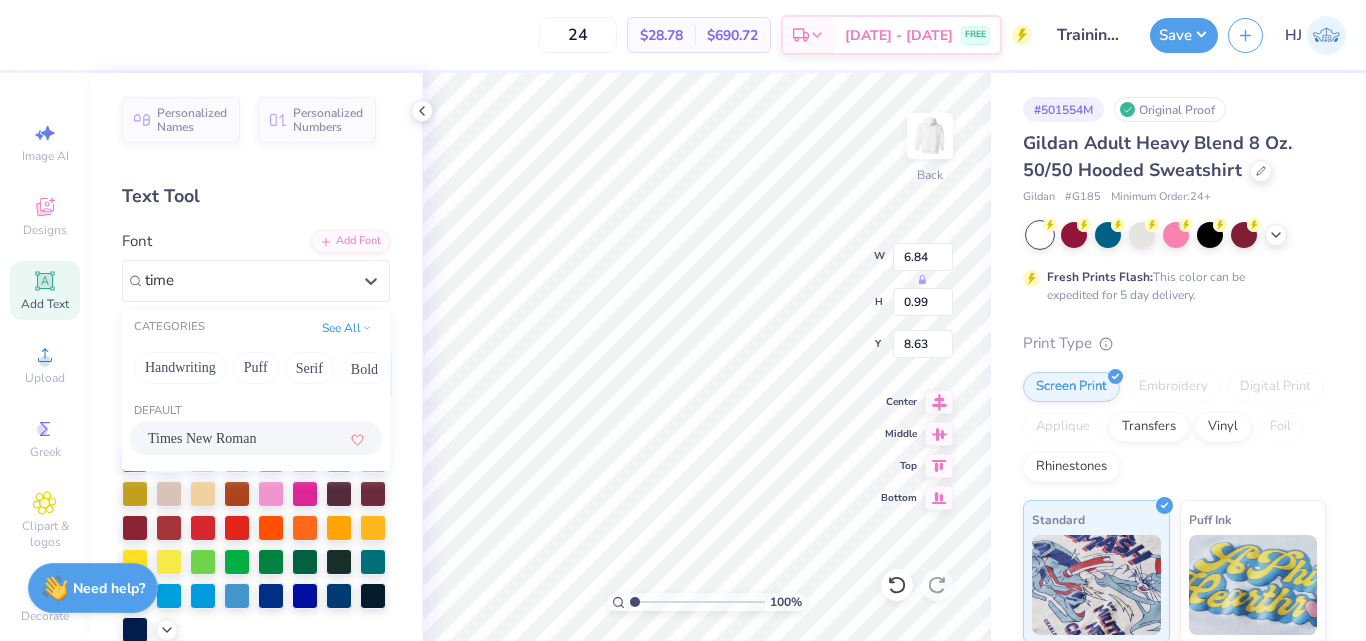 click on "Times New Roman" at bounding box center [202, 438] 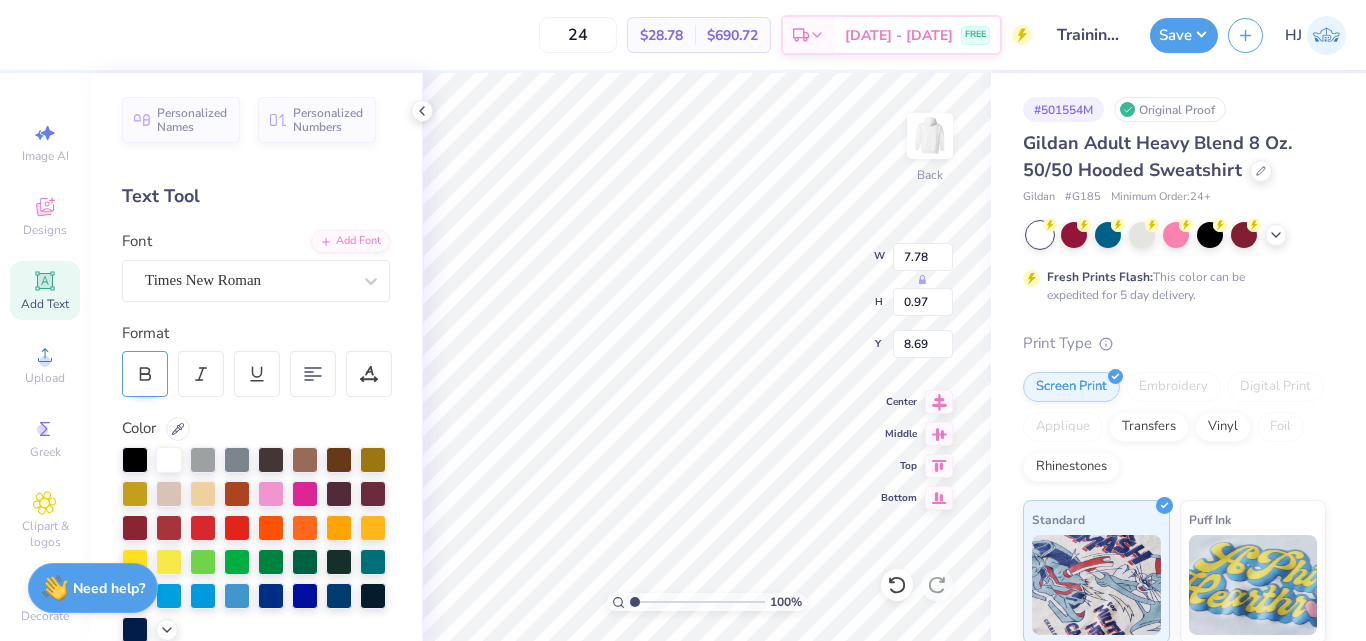 click 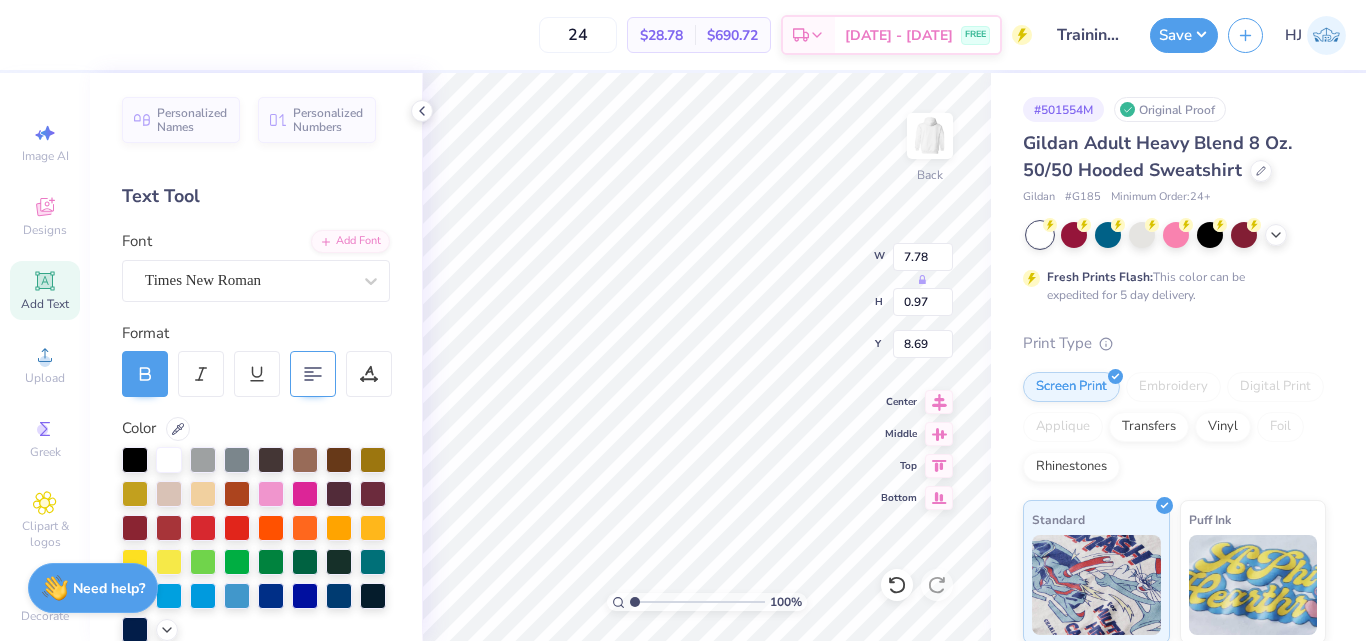 type on "7.95" 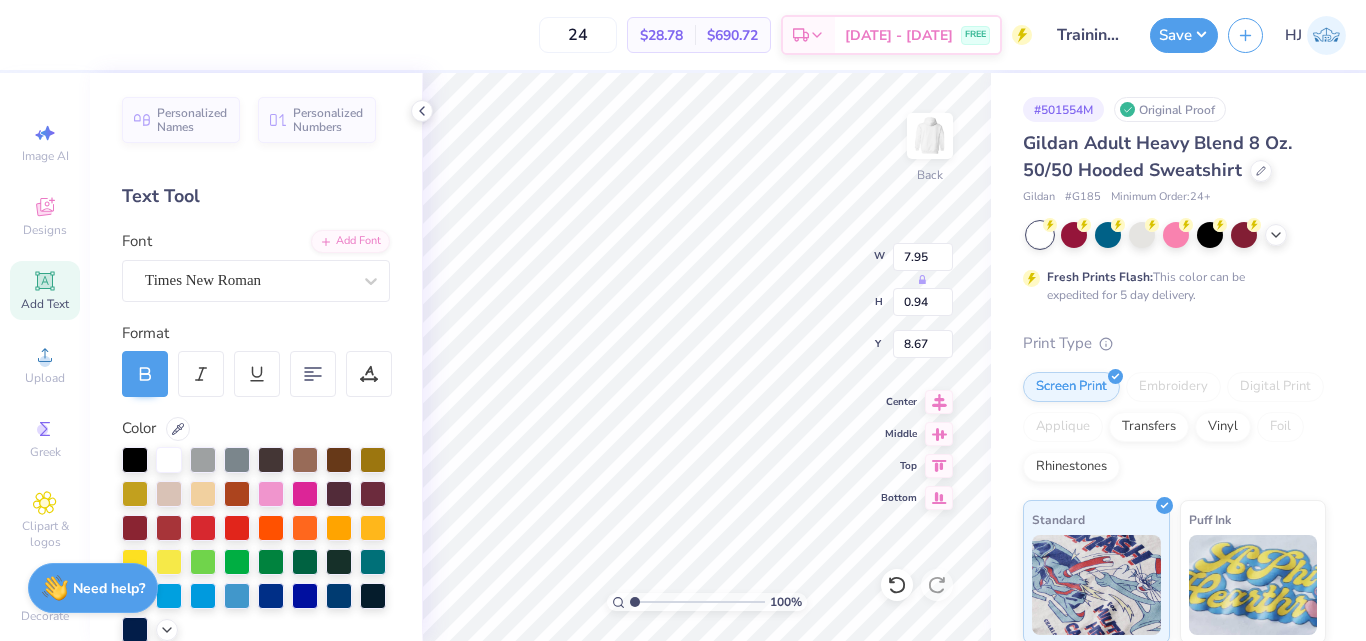 type on "2.30" 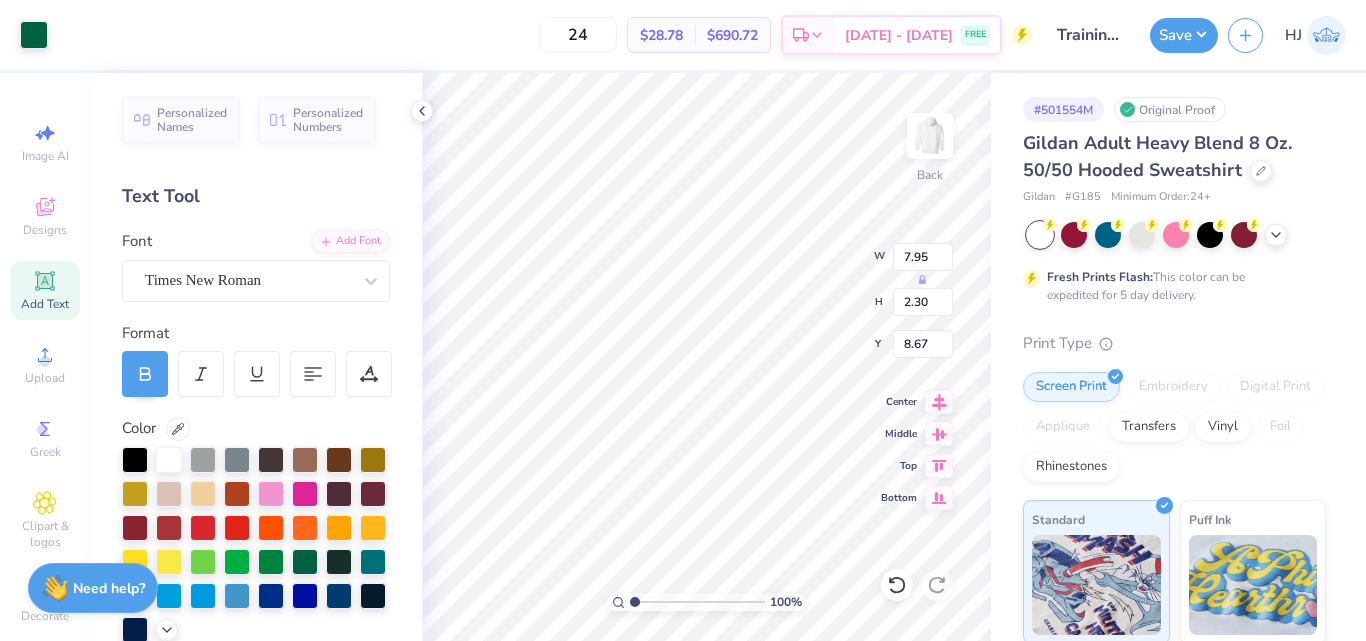 type on "15.00" 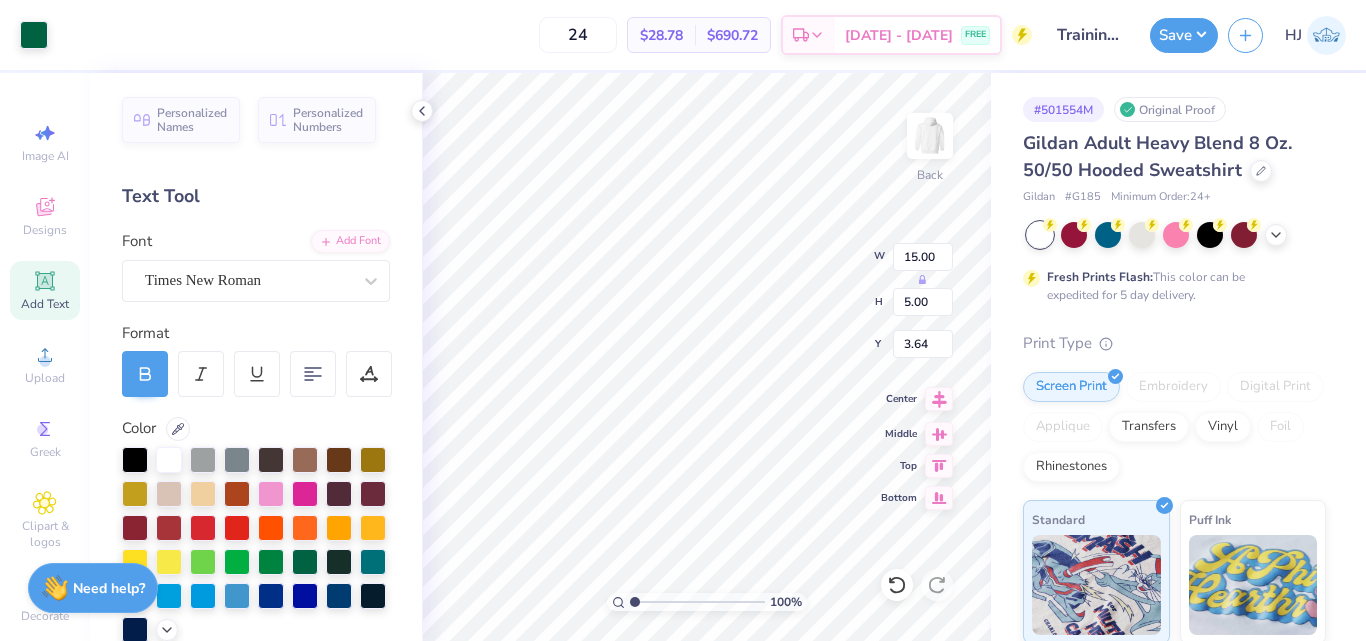 click 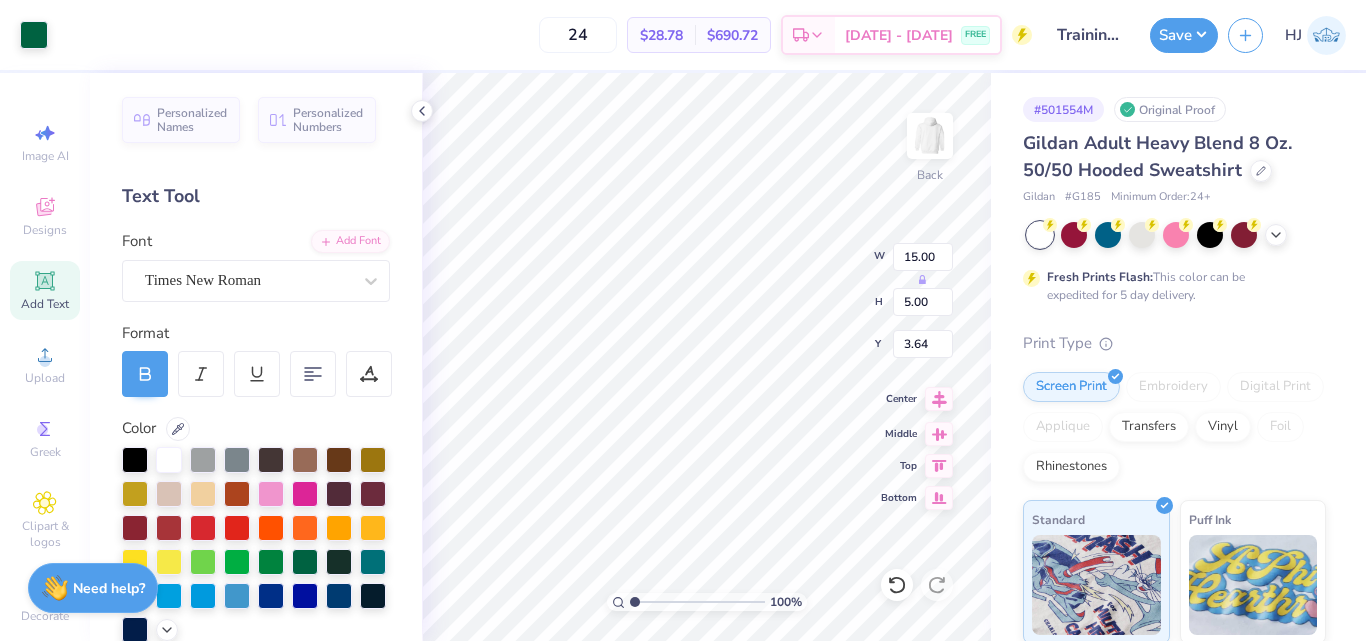 type on "7.33" 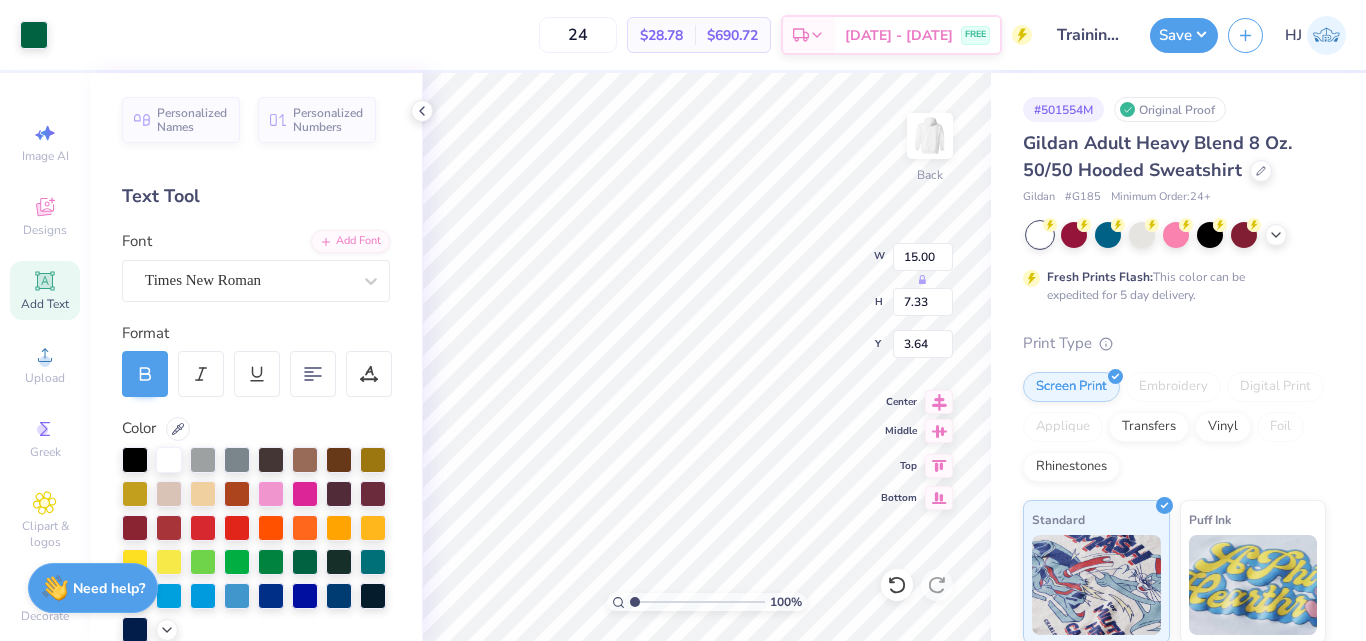click at bounding box center [939, 431] 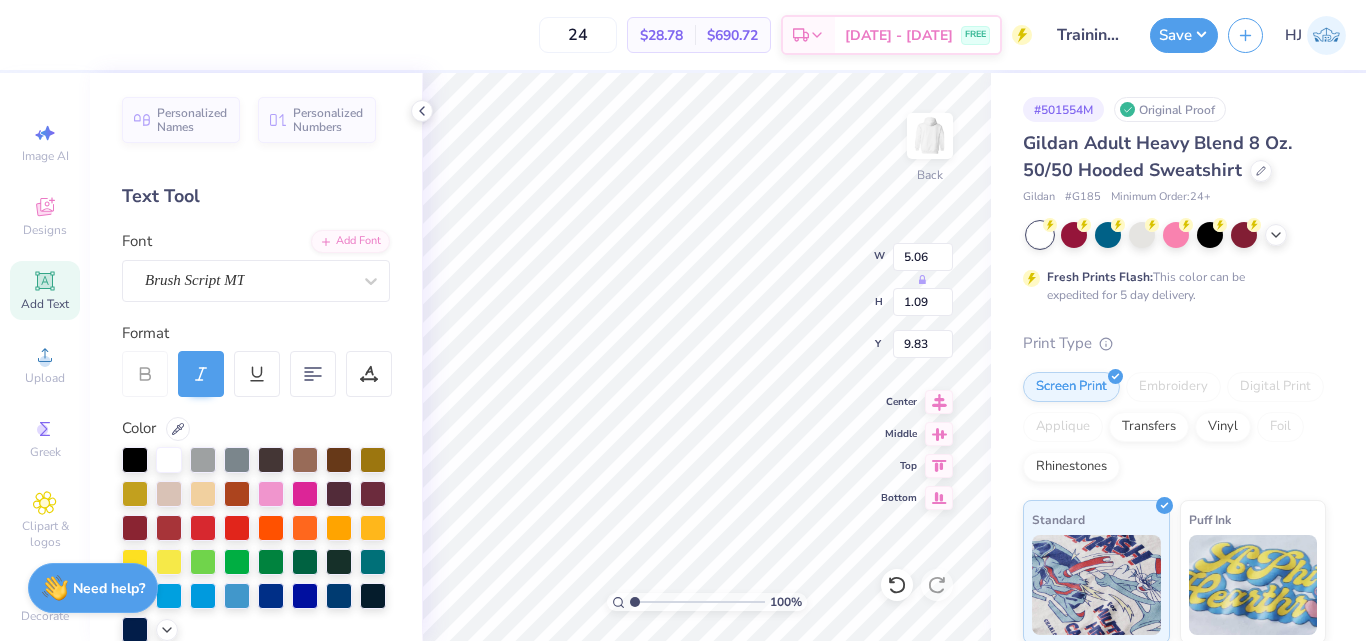 type on "7.95" 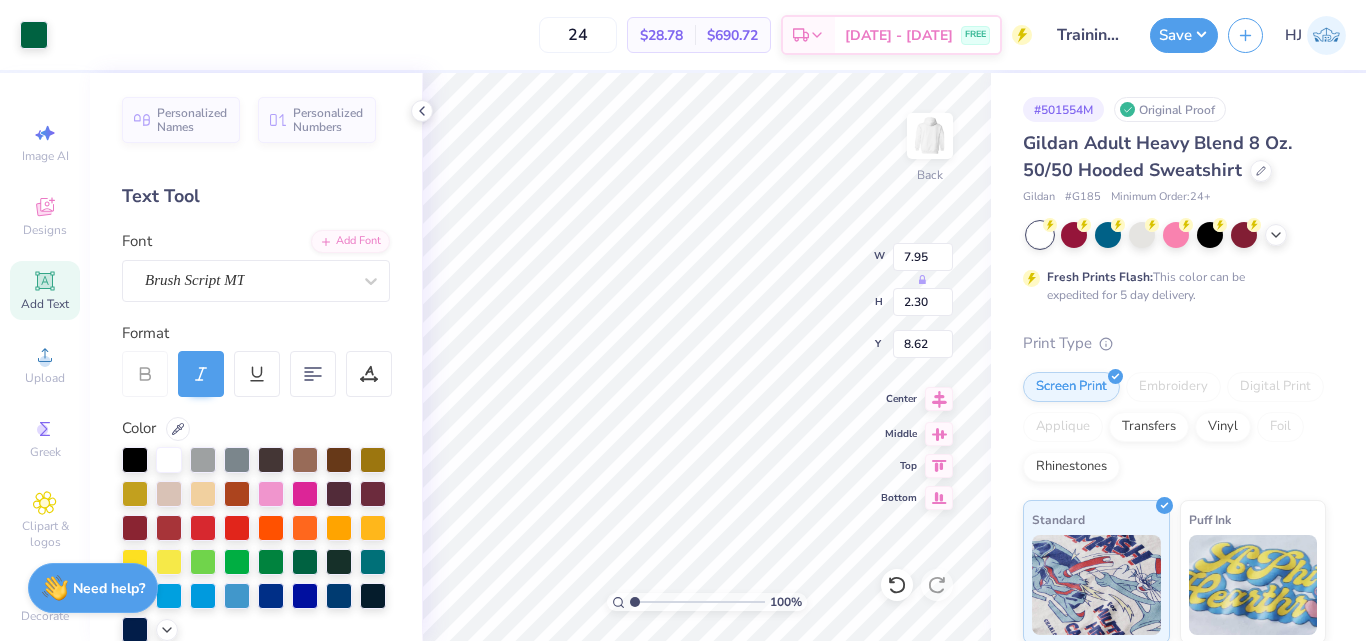click 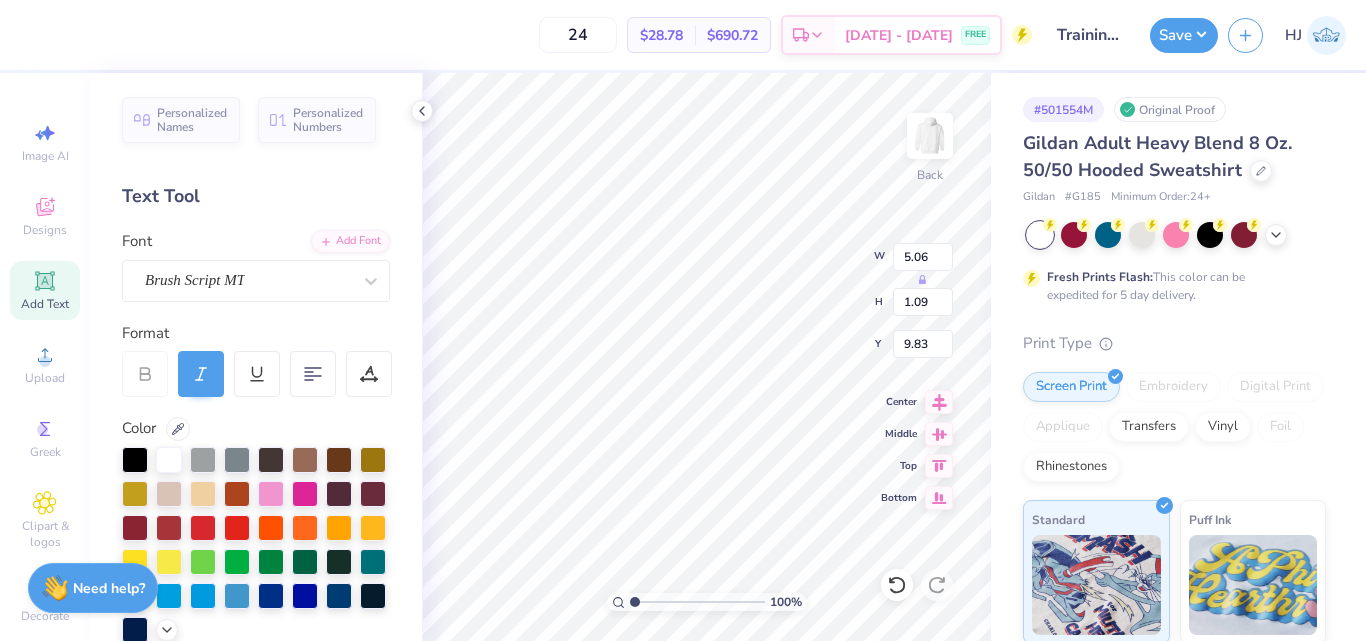 type on "9.89" 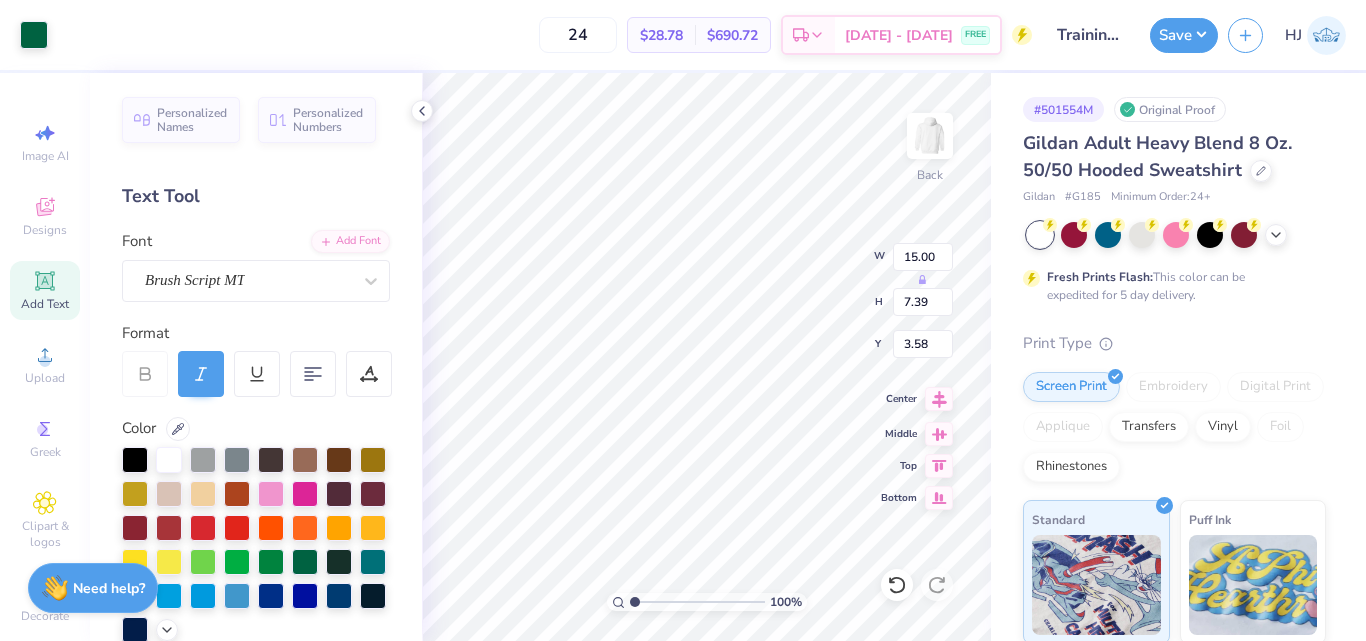 click on "Center" at bounding box center (901, 399) 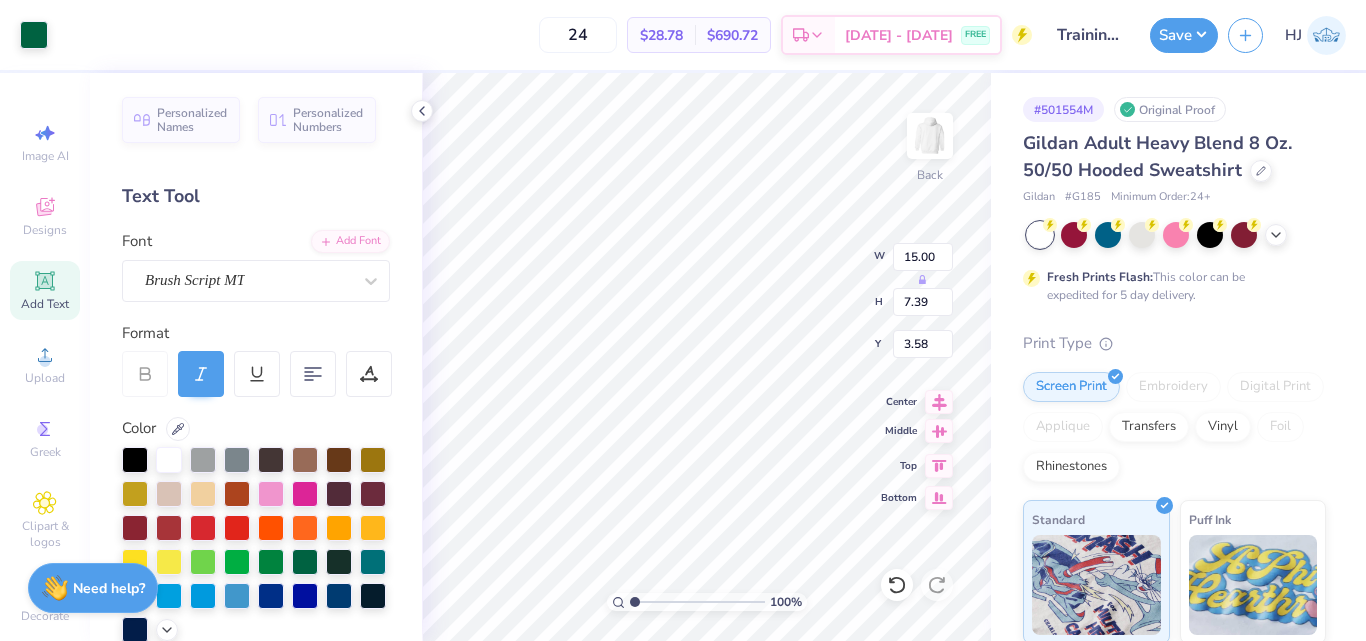 click 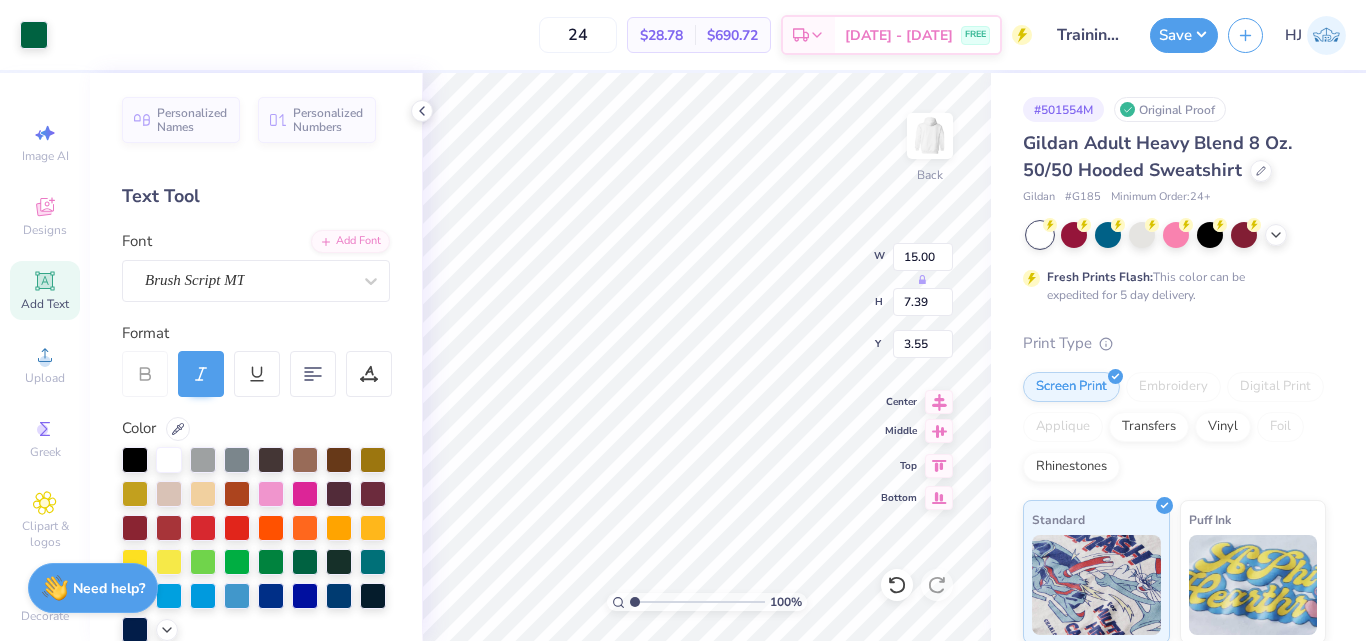 type on "3.55" 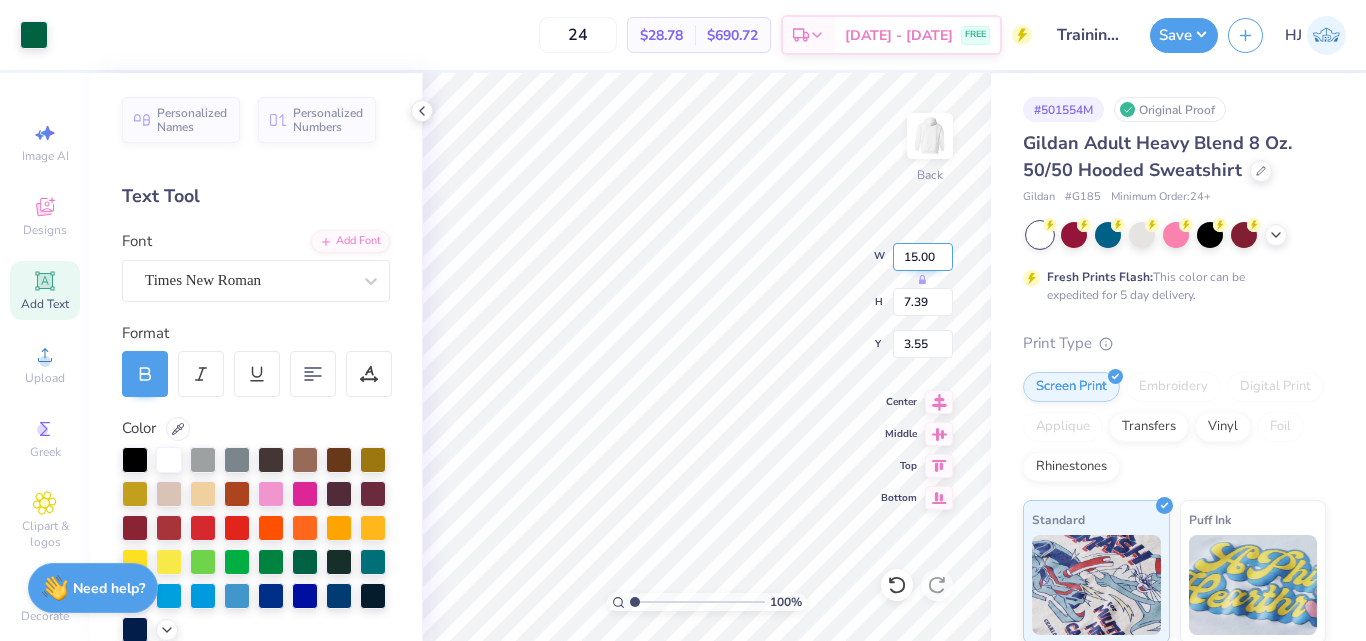 click on "15.00" at bounding box center [923, 257] 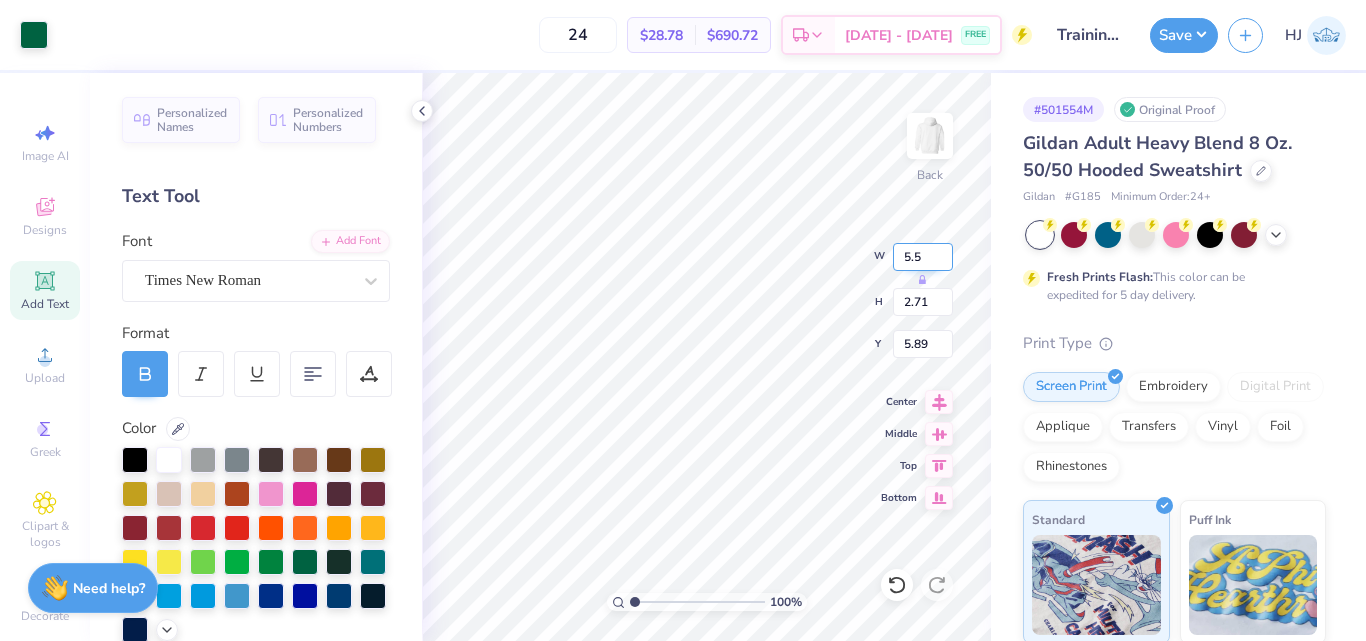 type on "5.50" 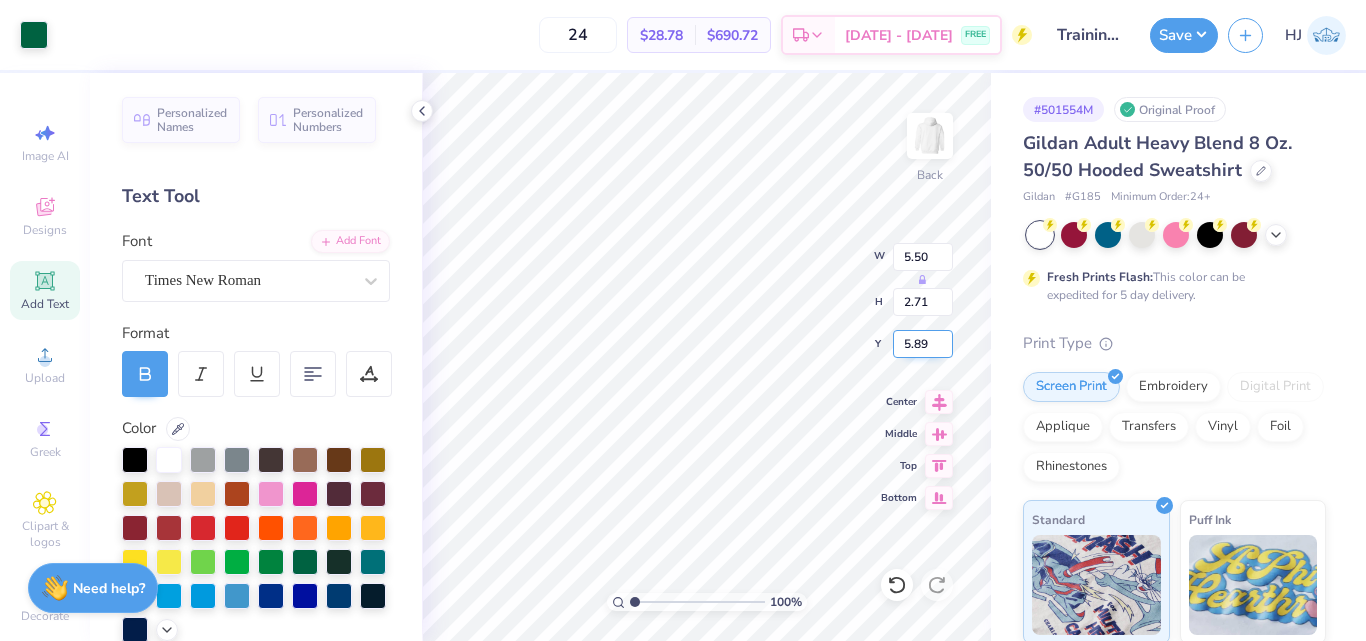 click on "5.89" at bounding box center [923, 344] 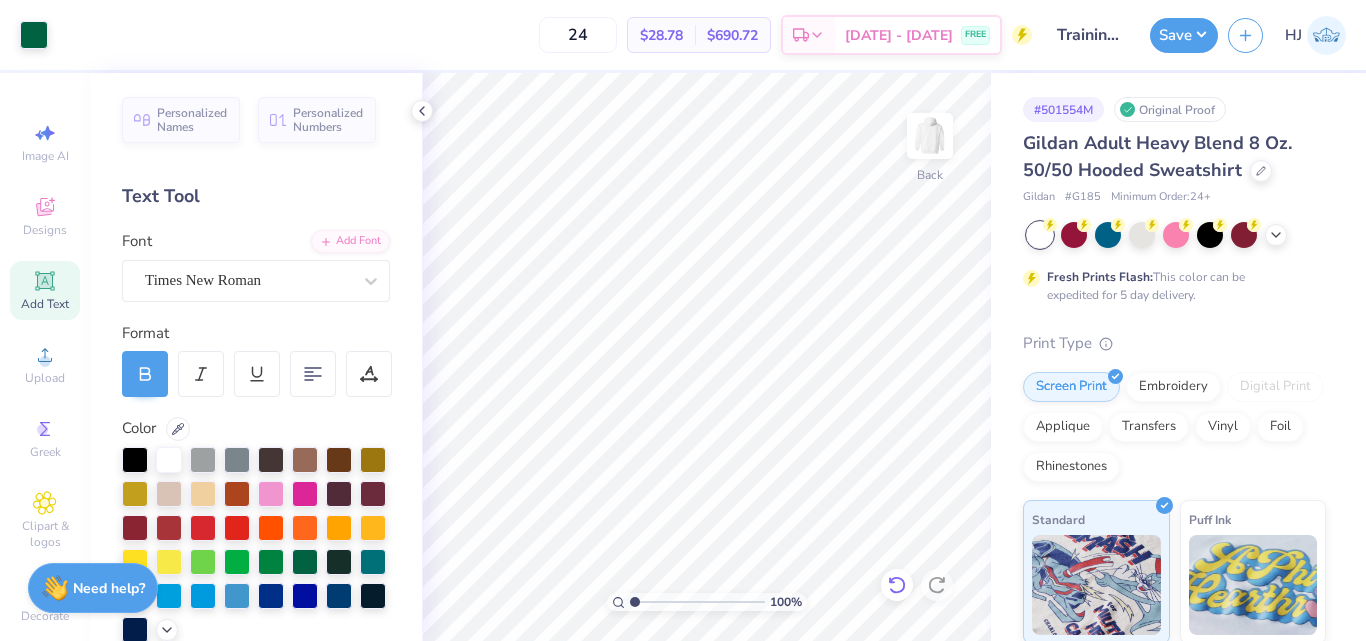 click 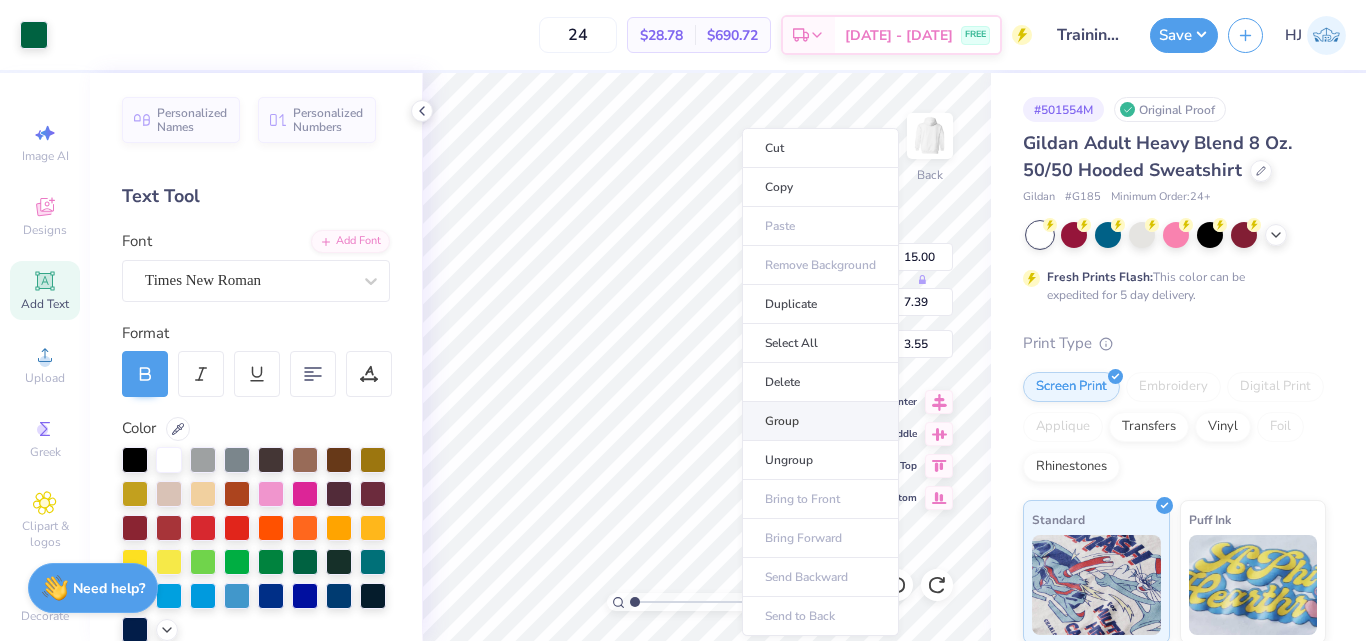 click on "Group" at bounding box center [820, 421] 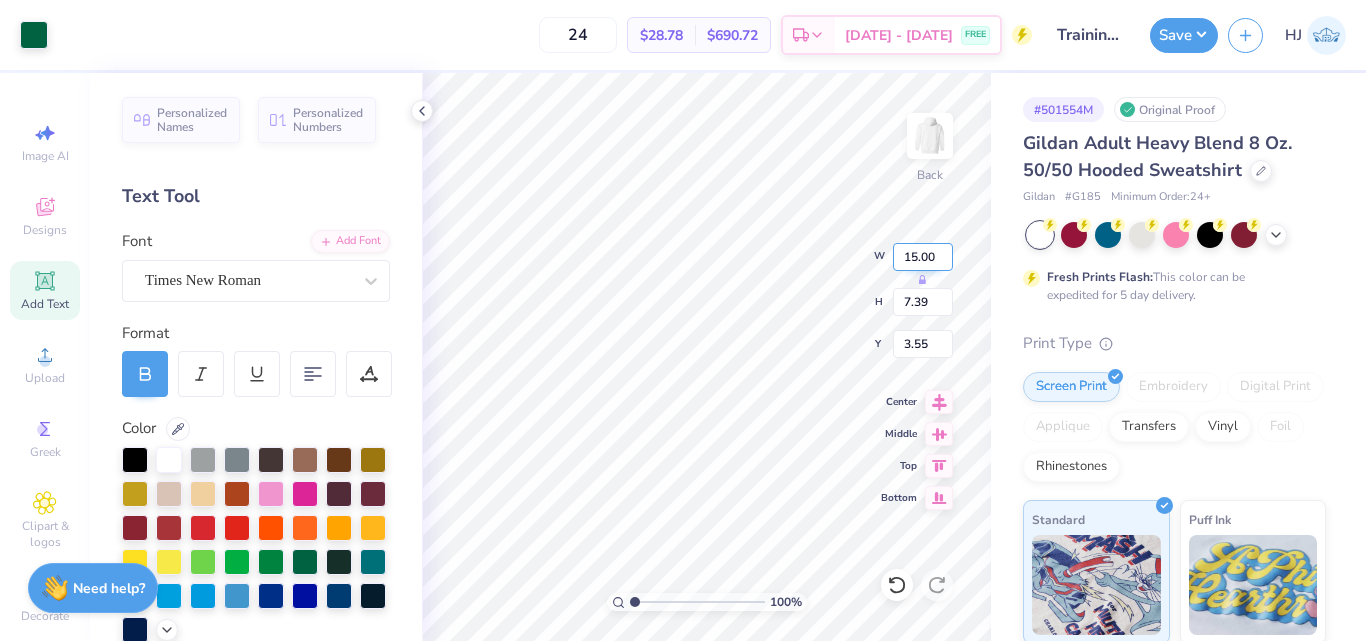 click on "15.00" at bounding box center (923, 257) 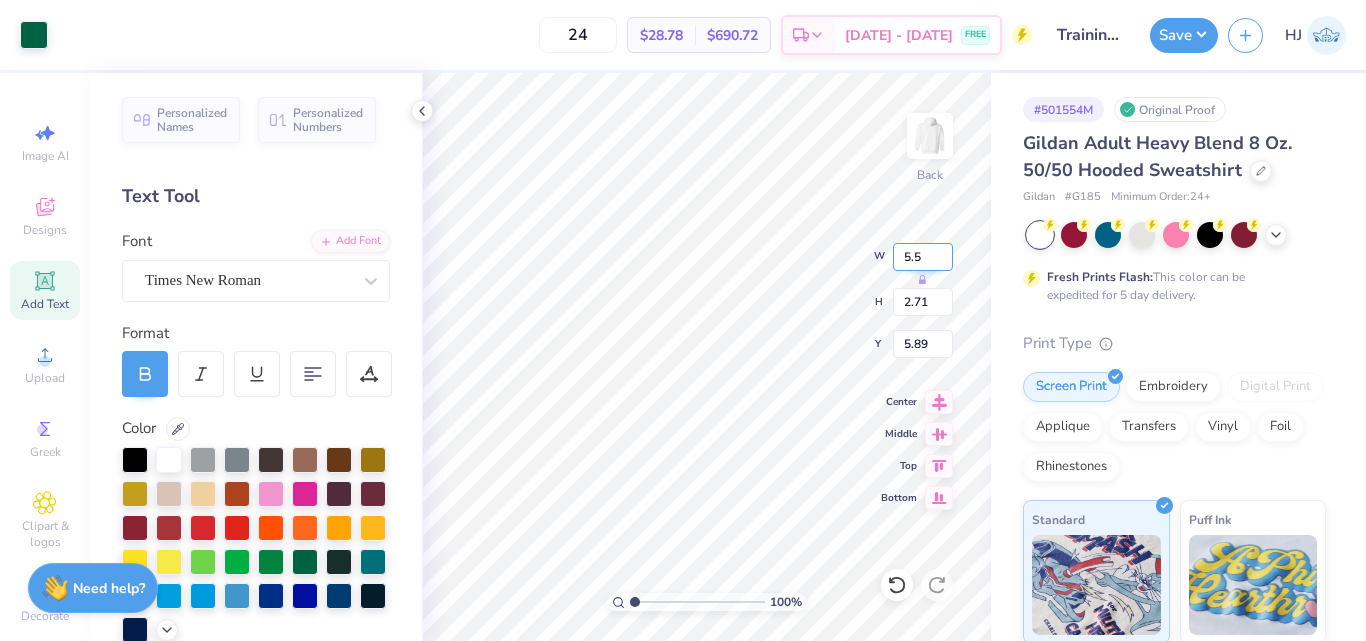 type on "5.50" 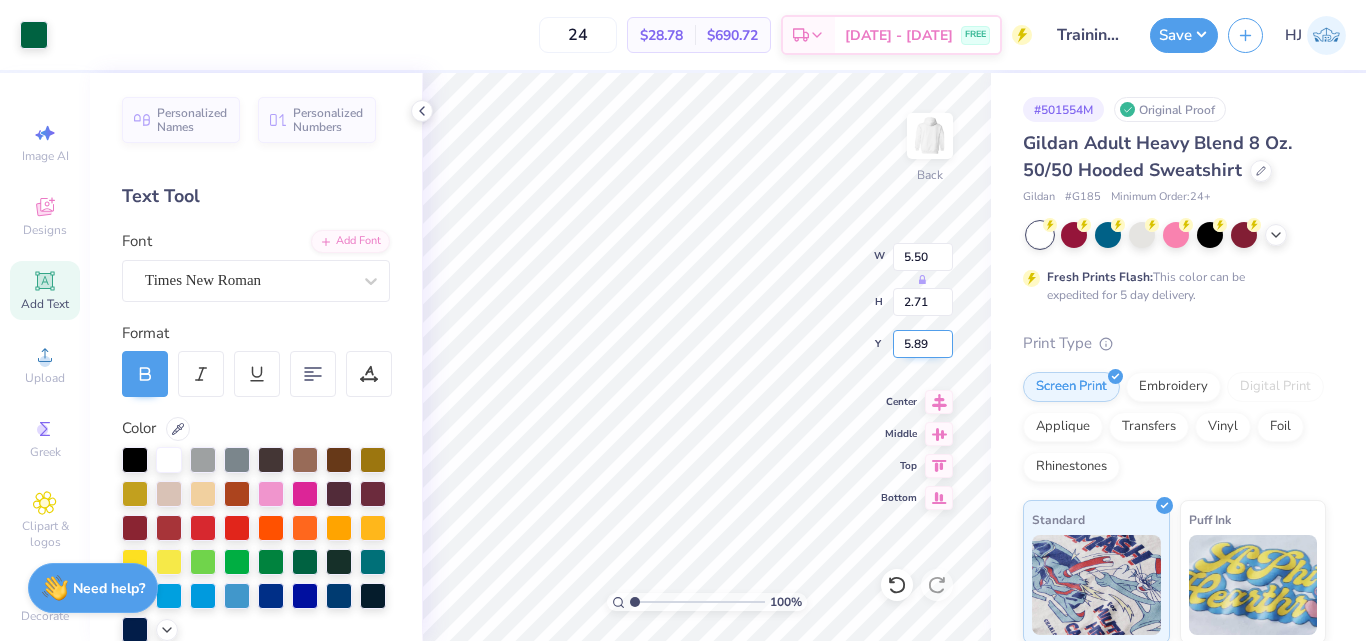 click on "5.89" at bounding box center (923, 344) 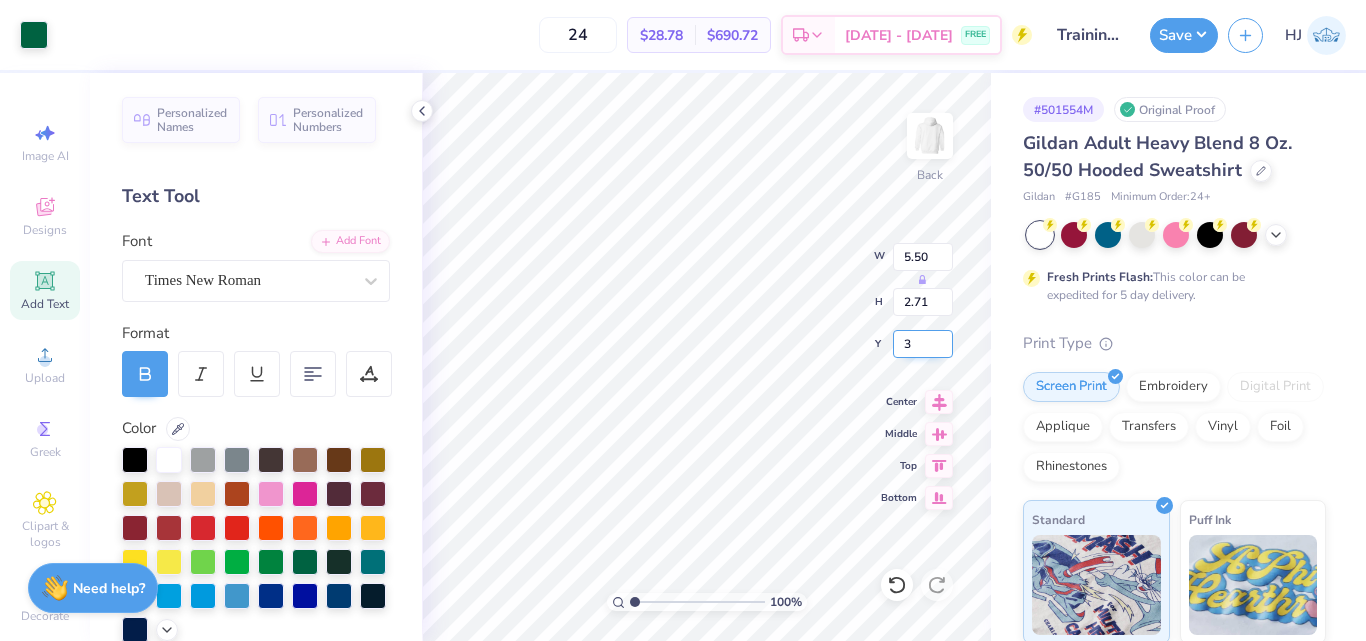 type on "3.00" 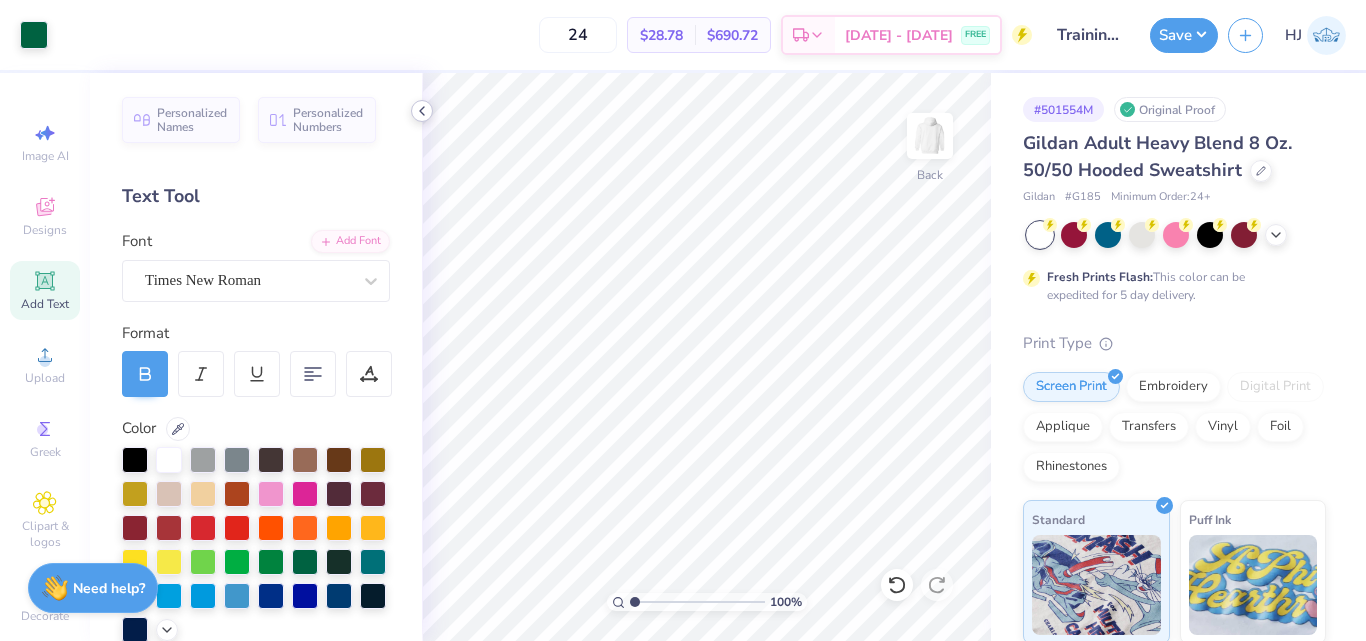 click 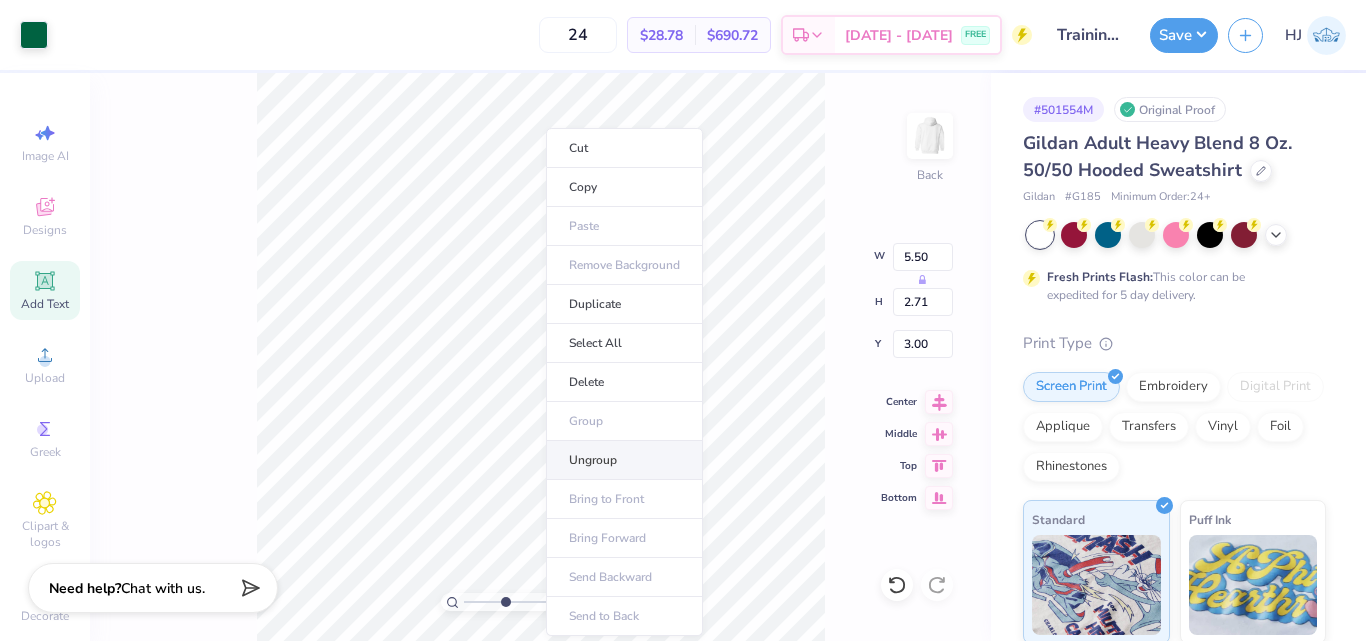 click on "Ungroup" at bounding box center [624, 460] 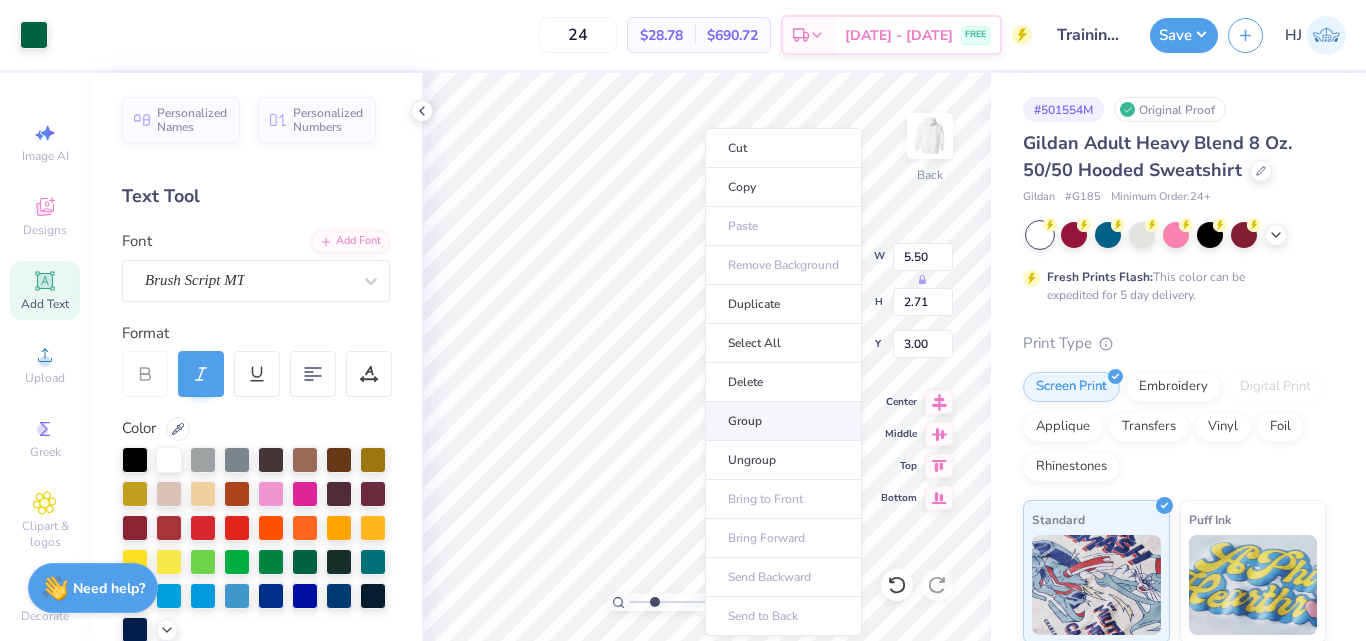 click on "Group" at bounding box center (783, 421) 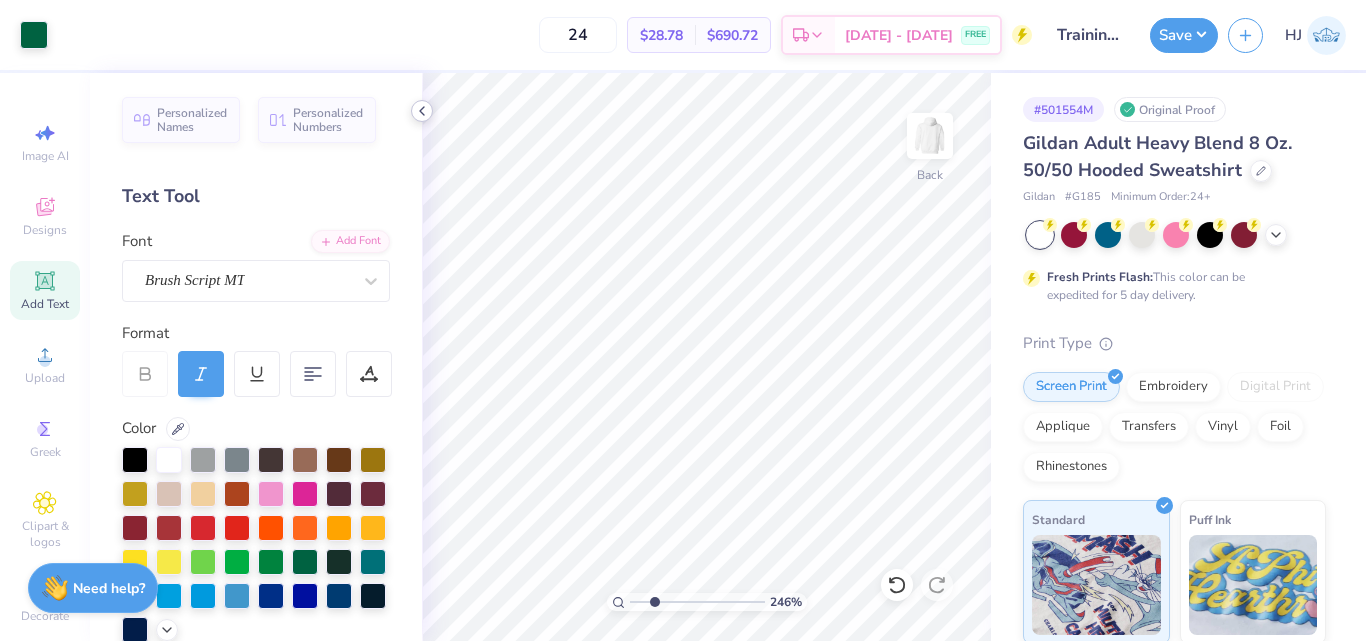 click 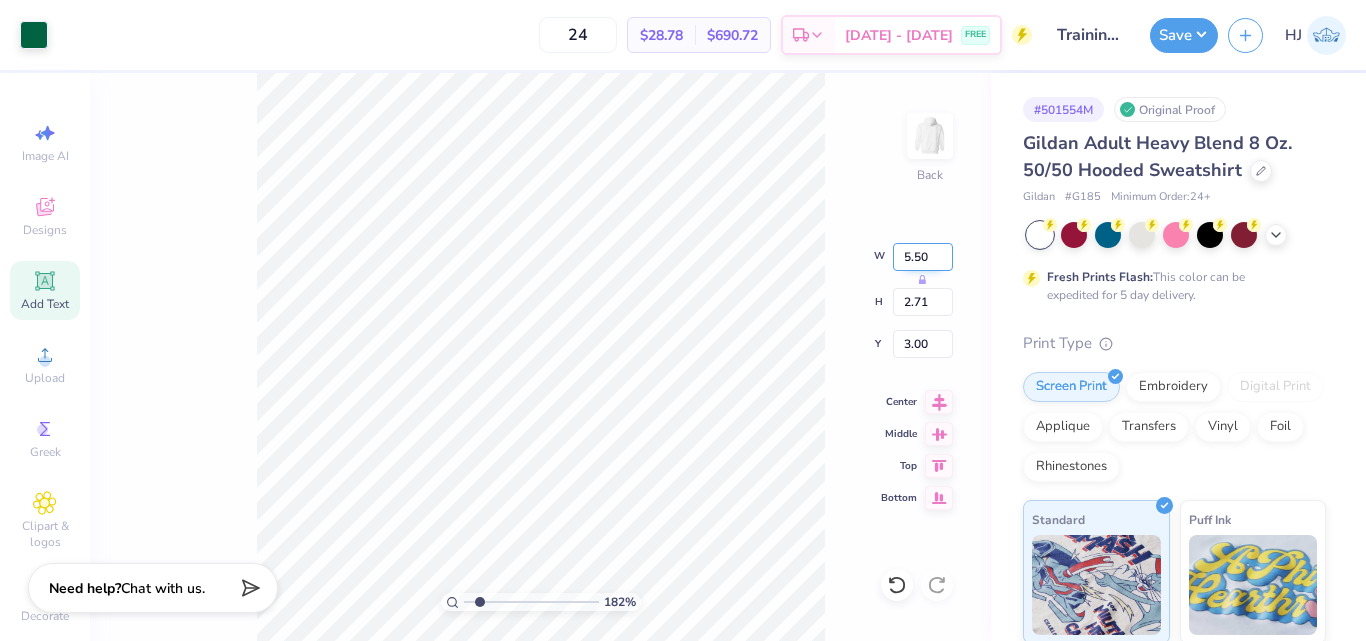 click on "5.50" at bounding box center (923, 257) 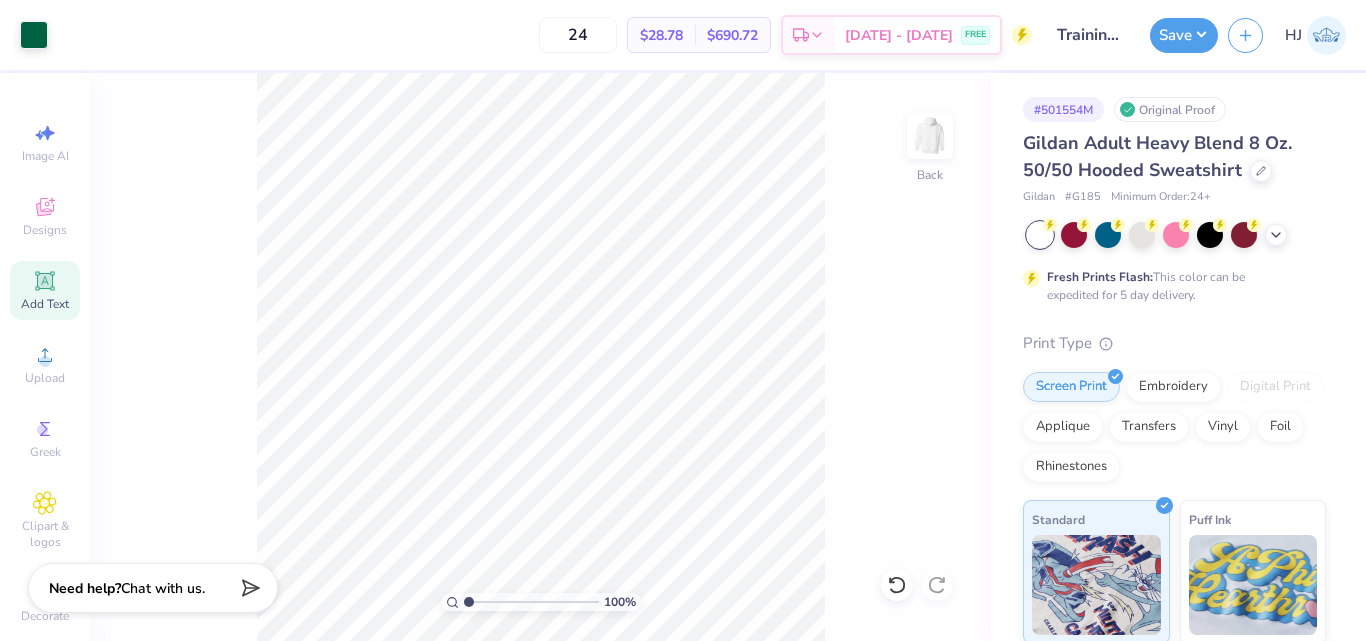 drag, startPoint x: 449, startPoint y: 601, endPoint x: 422, endPoint y: 601, distance: 27 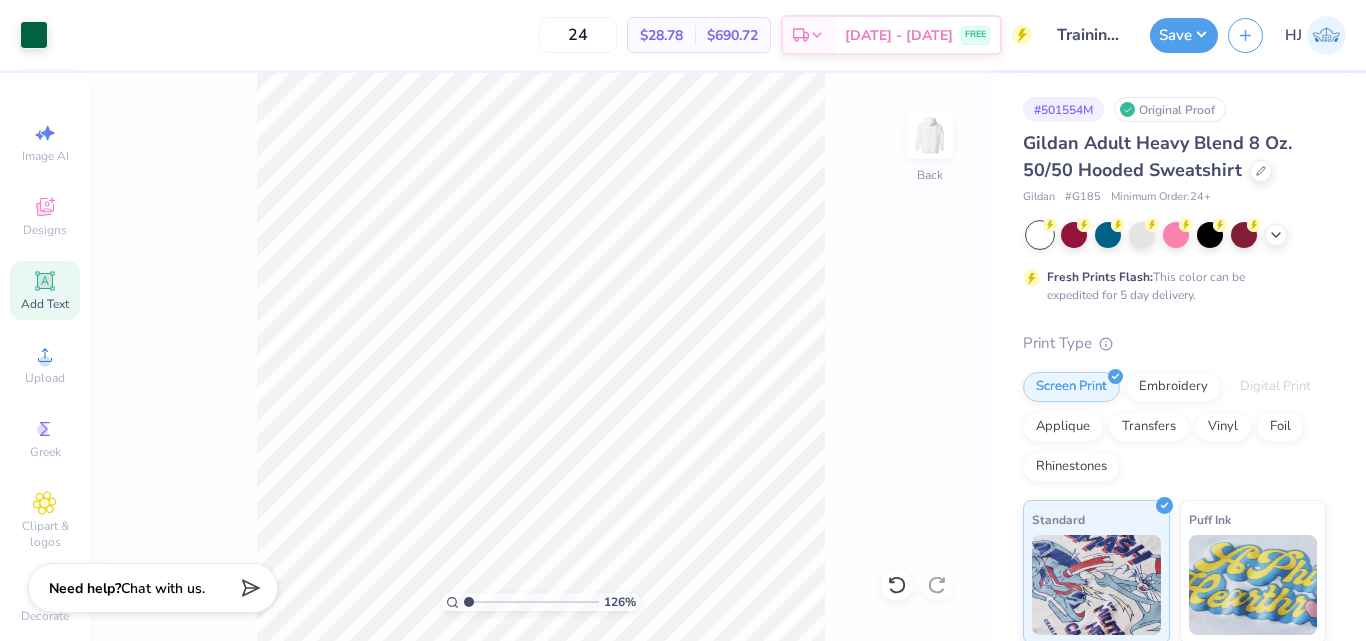 type on "1" 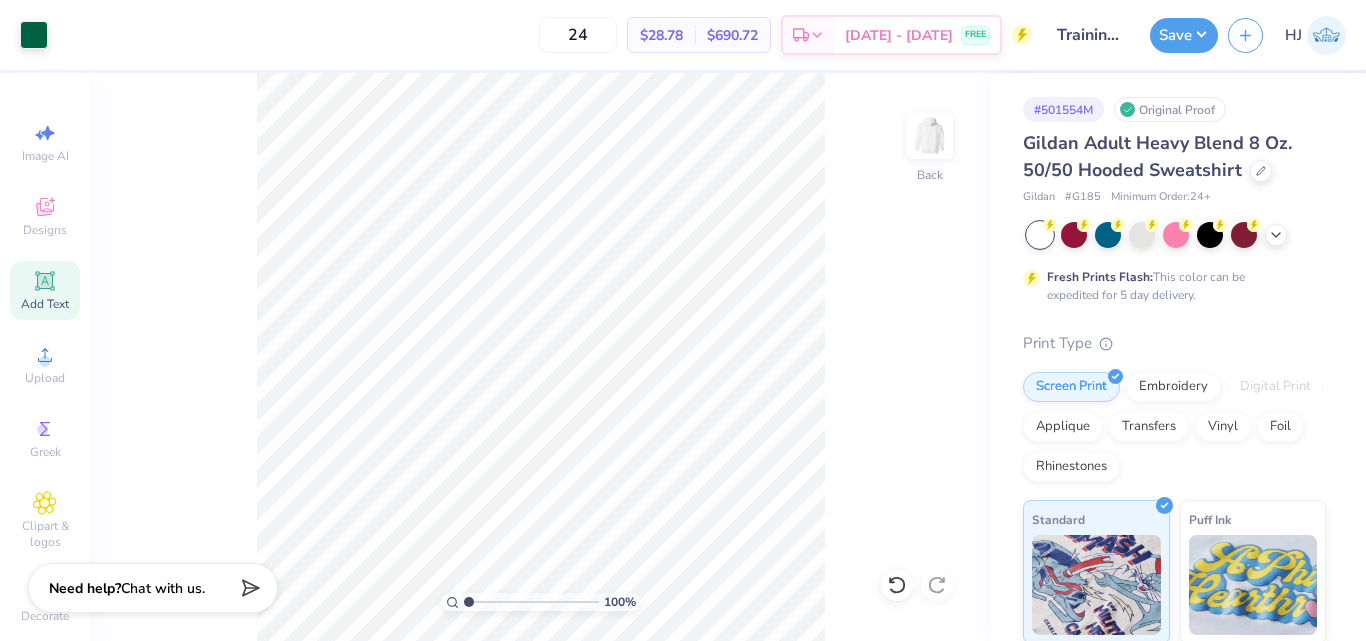 click at bounding box center (531, 602) 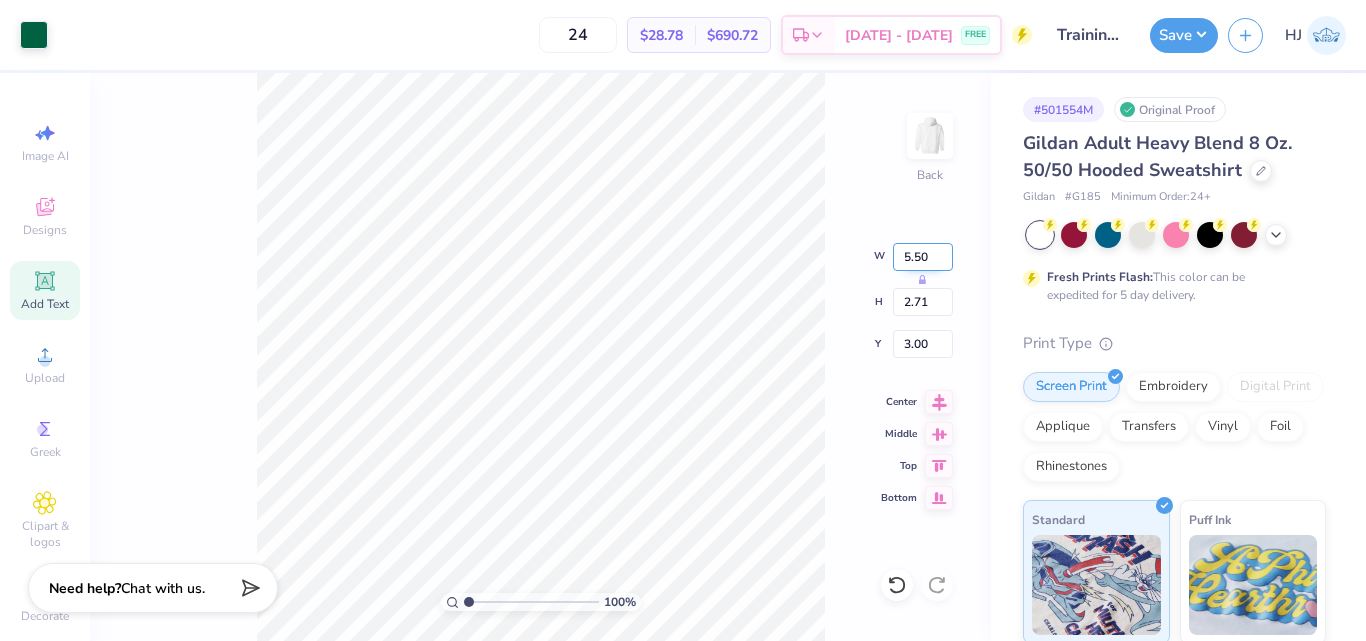 click on "5.50" at bounding box center [923, 257] 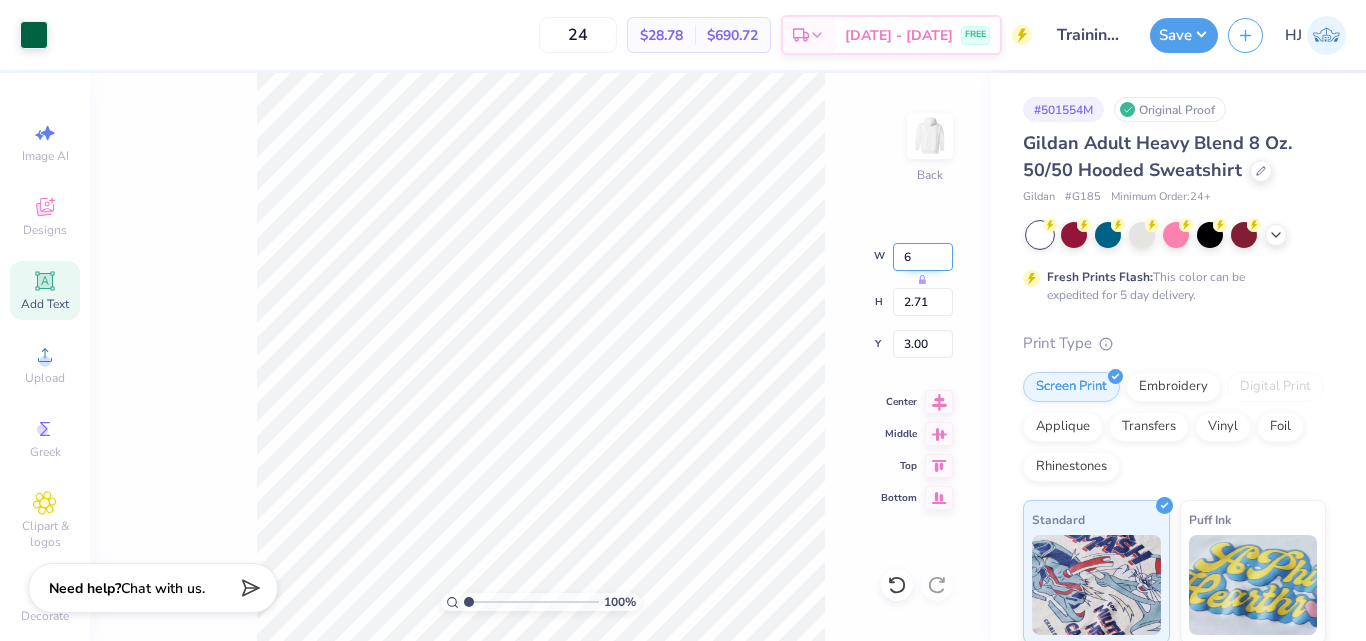 type on "6.00" 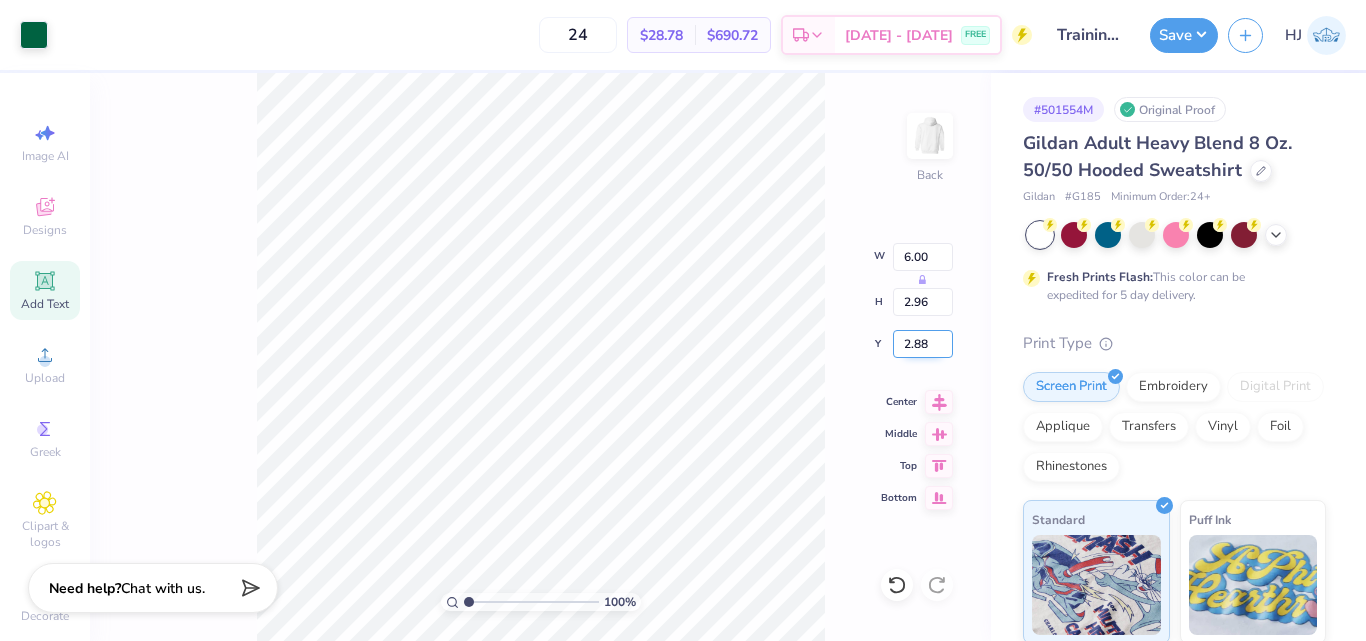 click on "2.88" at bounding box center (923, 344) 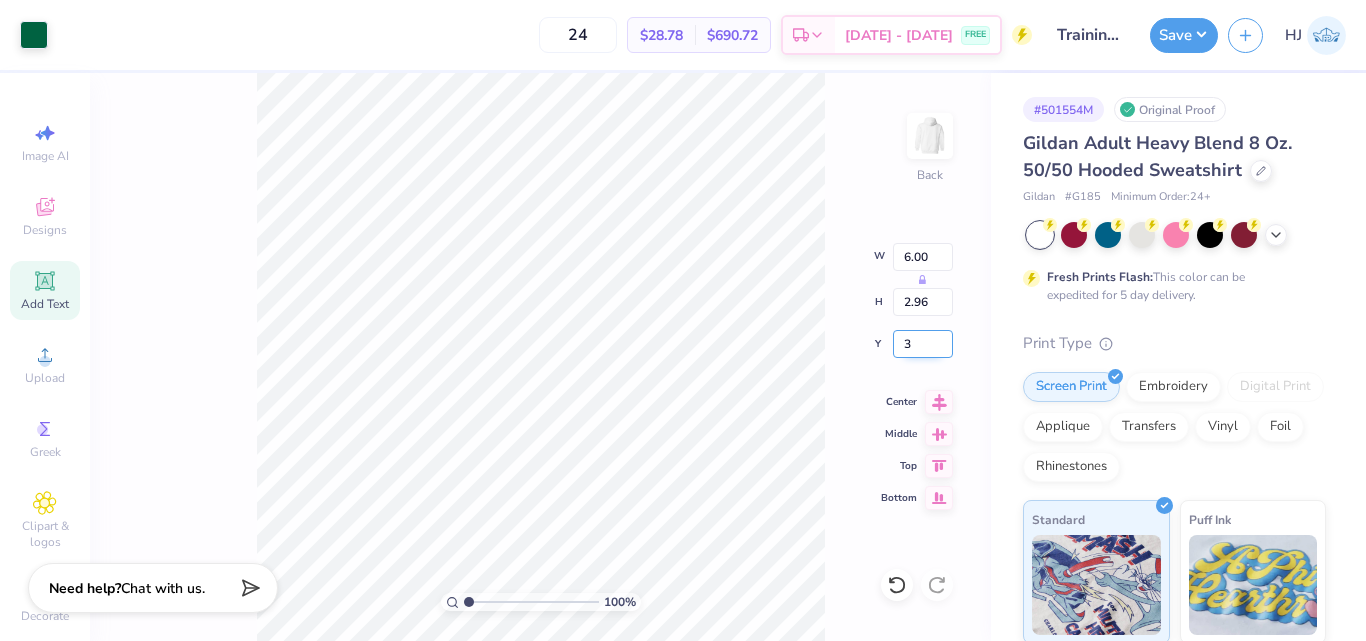 type on "3.00" 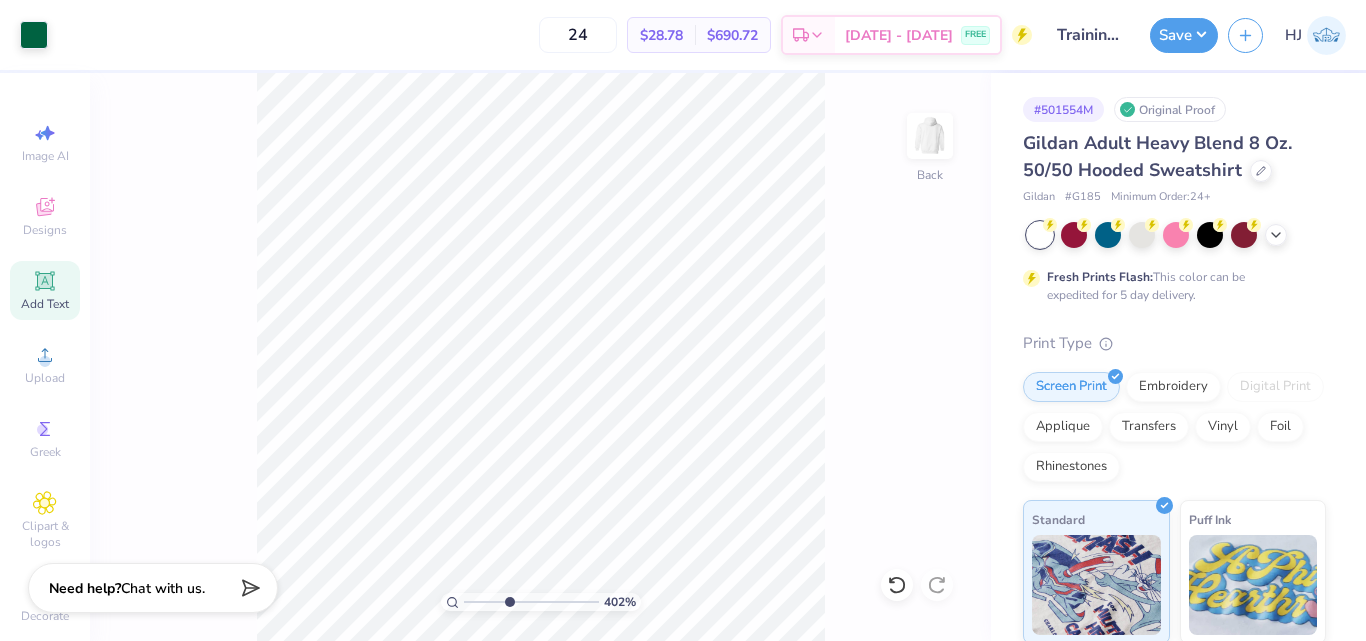 drag, startPoint x: 493, startPoint y: 602, endPoint x: 509, endPoint y: 601, distance: 16.03122 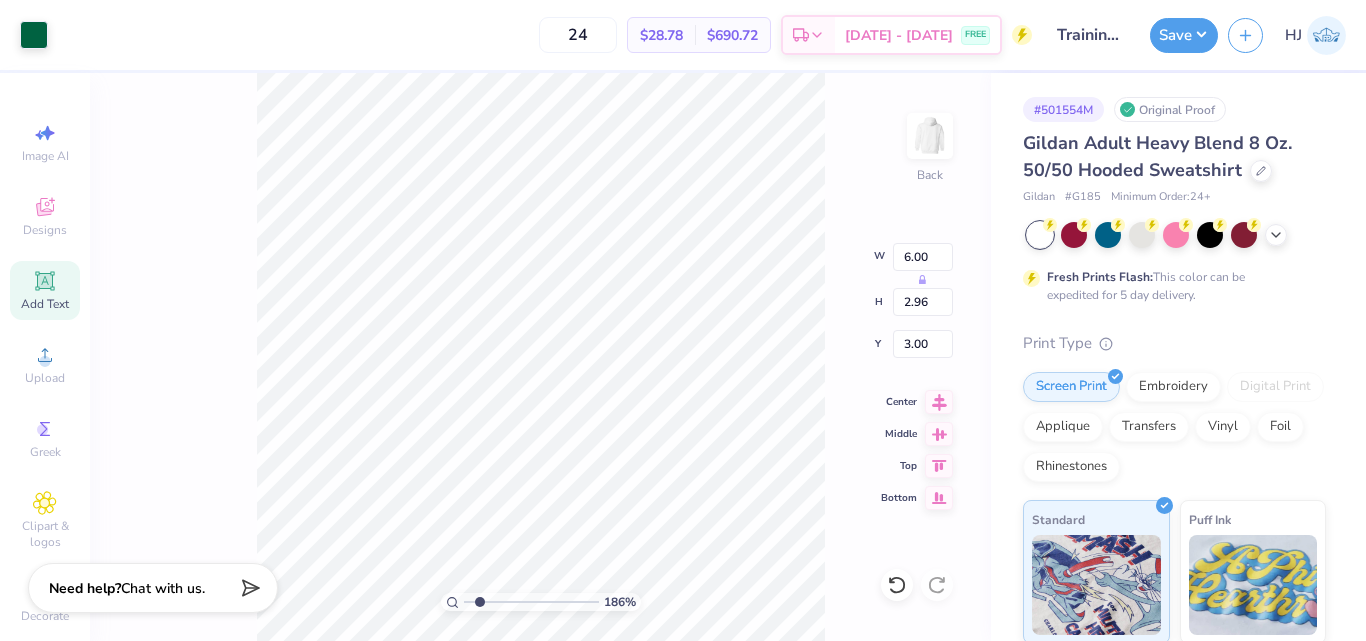 drag, startPoint x: 502, startPoint y: 604, endPoint x: 480, endPoint y: 601, distance: 22.203604 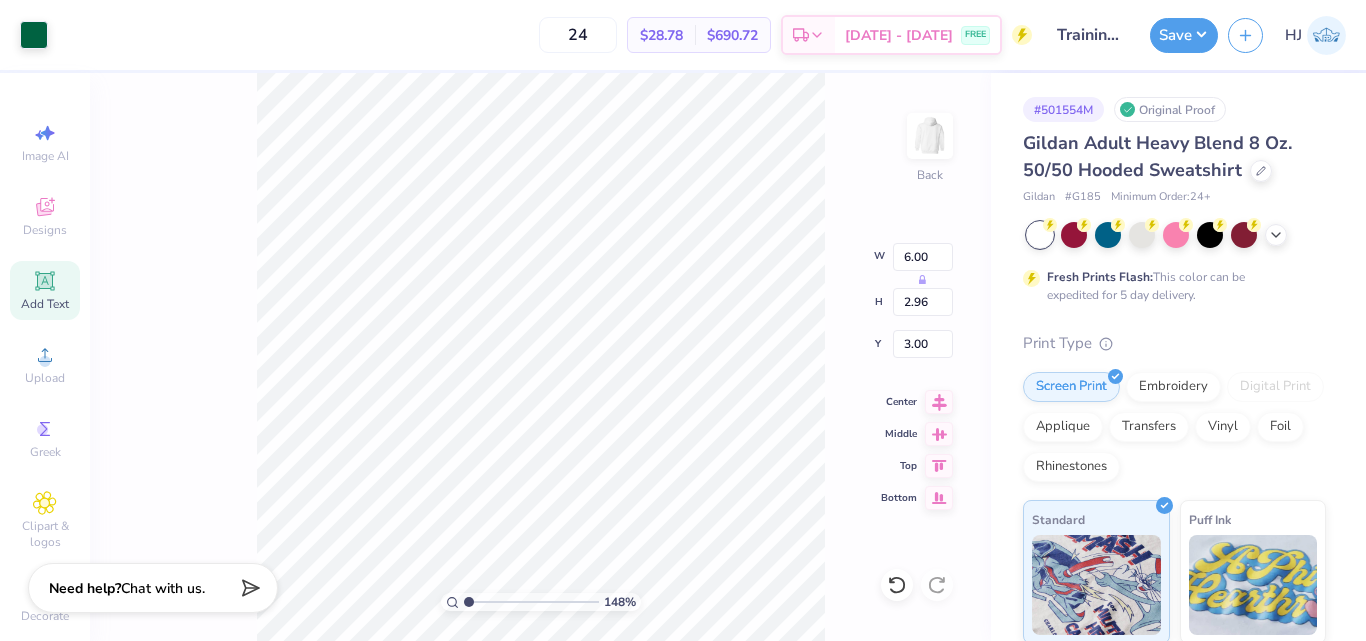 drag, startPoint x: 476, startPoint y: 599, endPoint x: 379, endPoint y: 590, distance: 97.41663 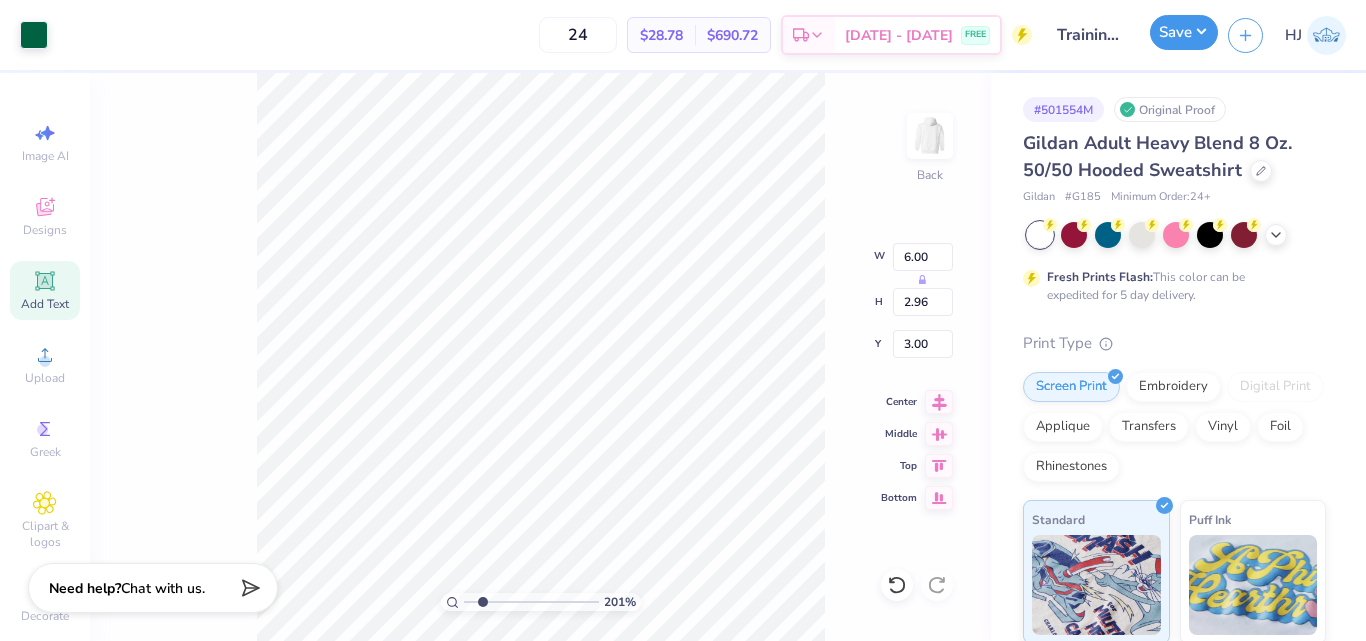 click on "Save" at bounding box center (1184, 32) 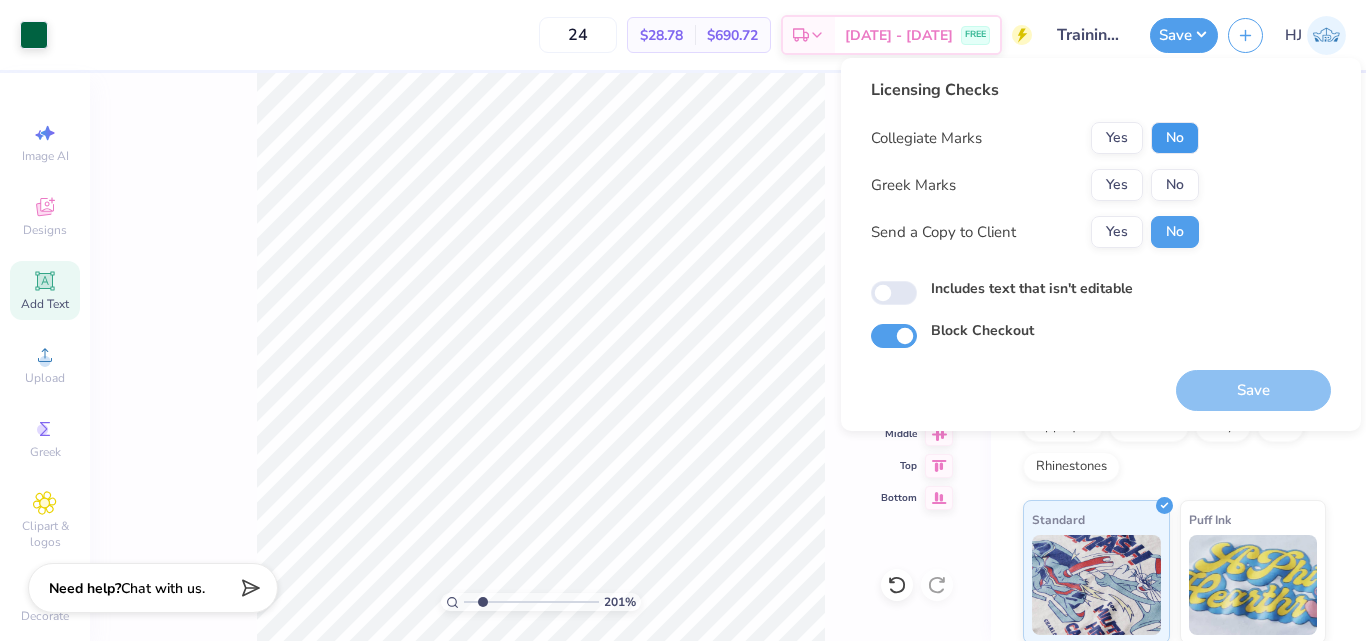 click on "No" at bounding box center [1175, 138] 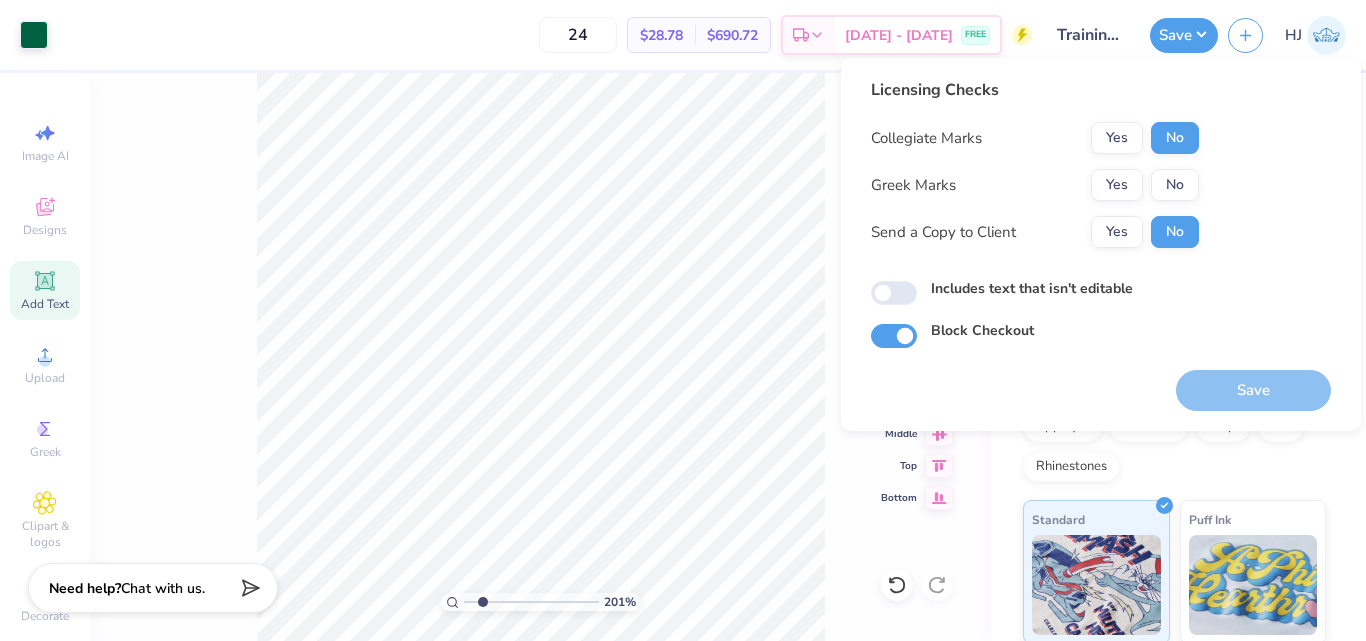 click on "No" at bounding box center [1175, 185] 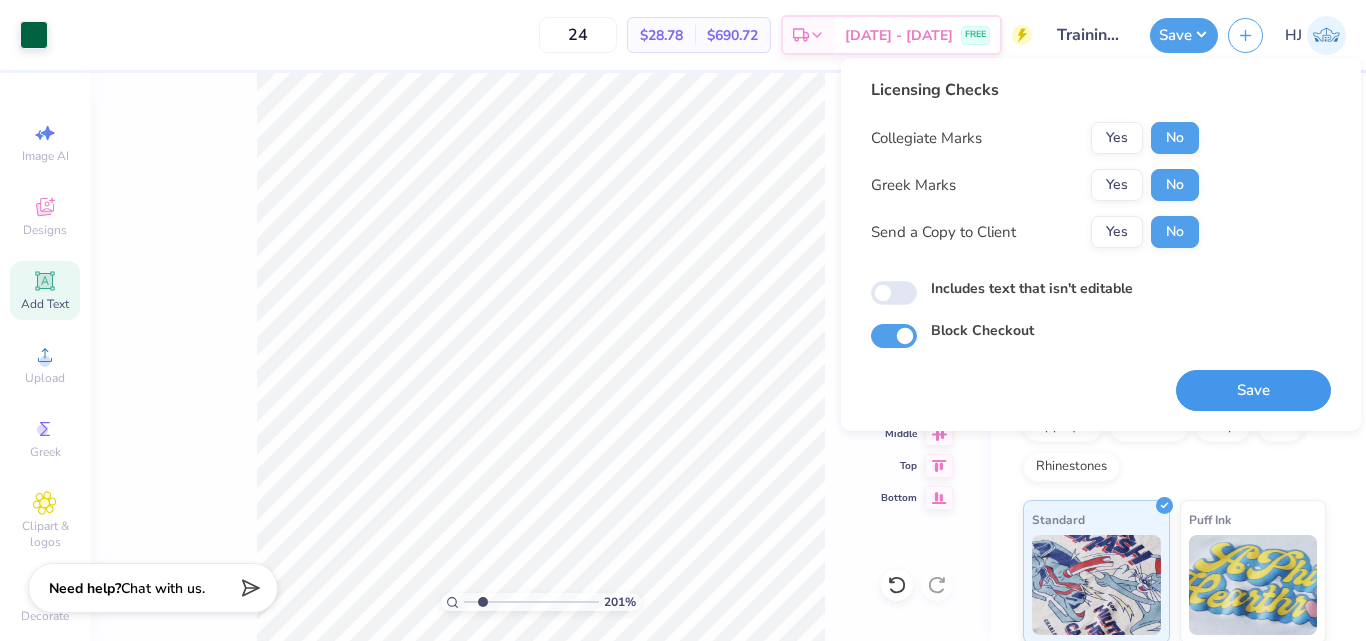 click on "Save" at bounding box center [1253, 390] 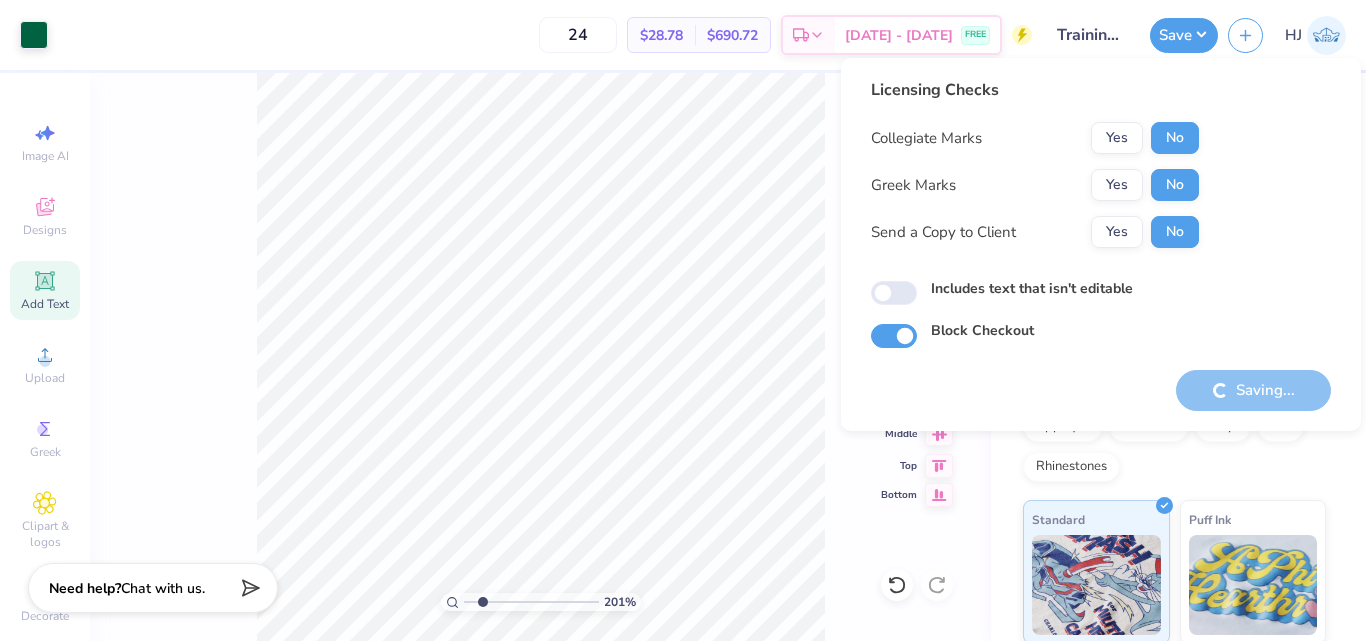type on "2.01445811466782" 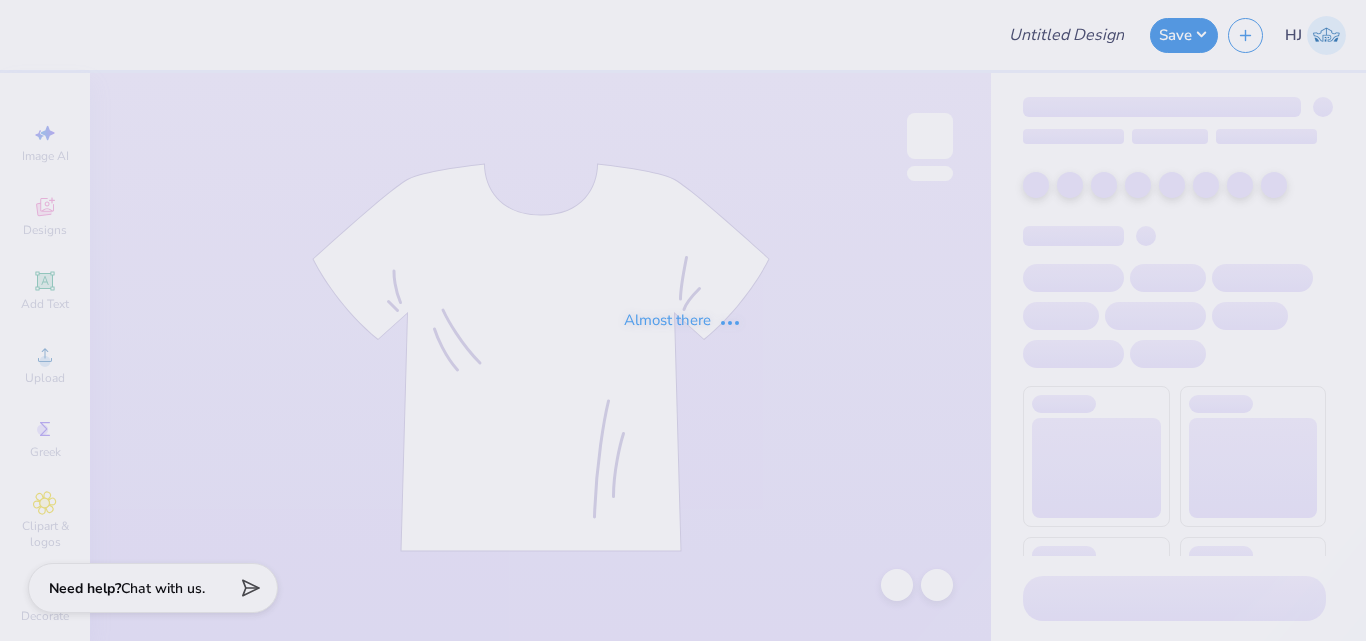 type on "Training: [PERSON_NAME] CAMP STAR" 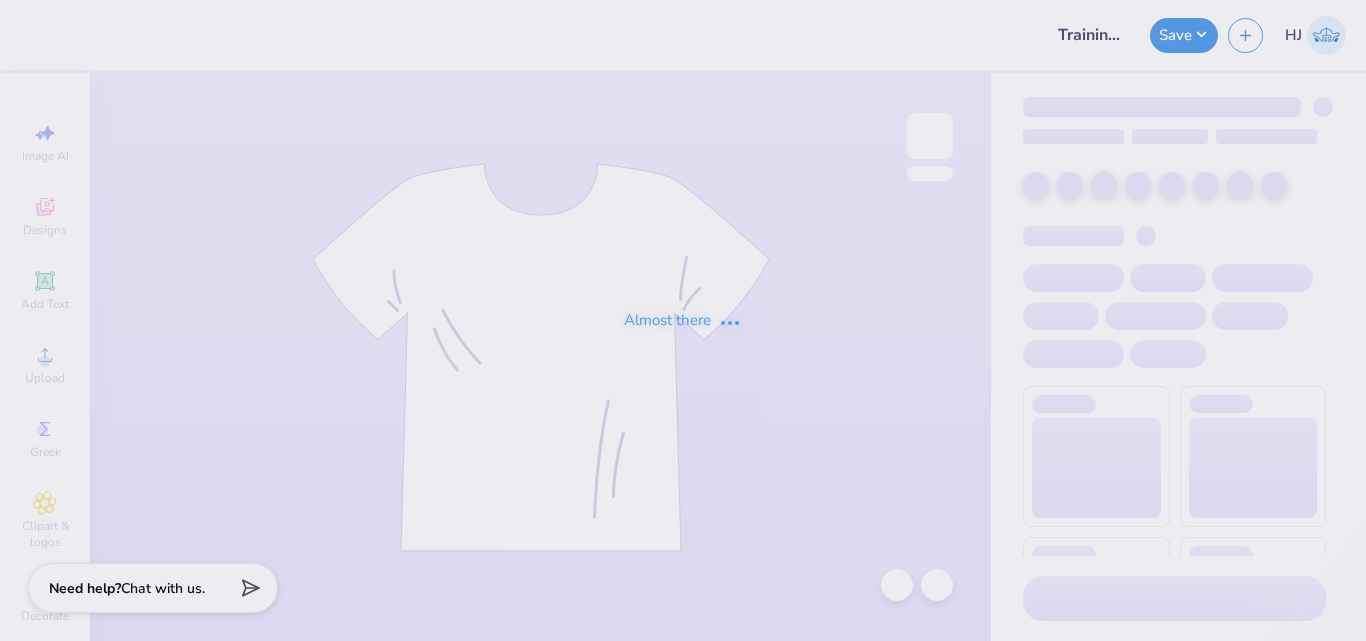 scroll, scrollTop: 0, scrollLeft: 0, axis: both 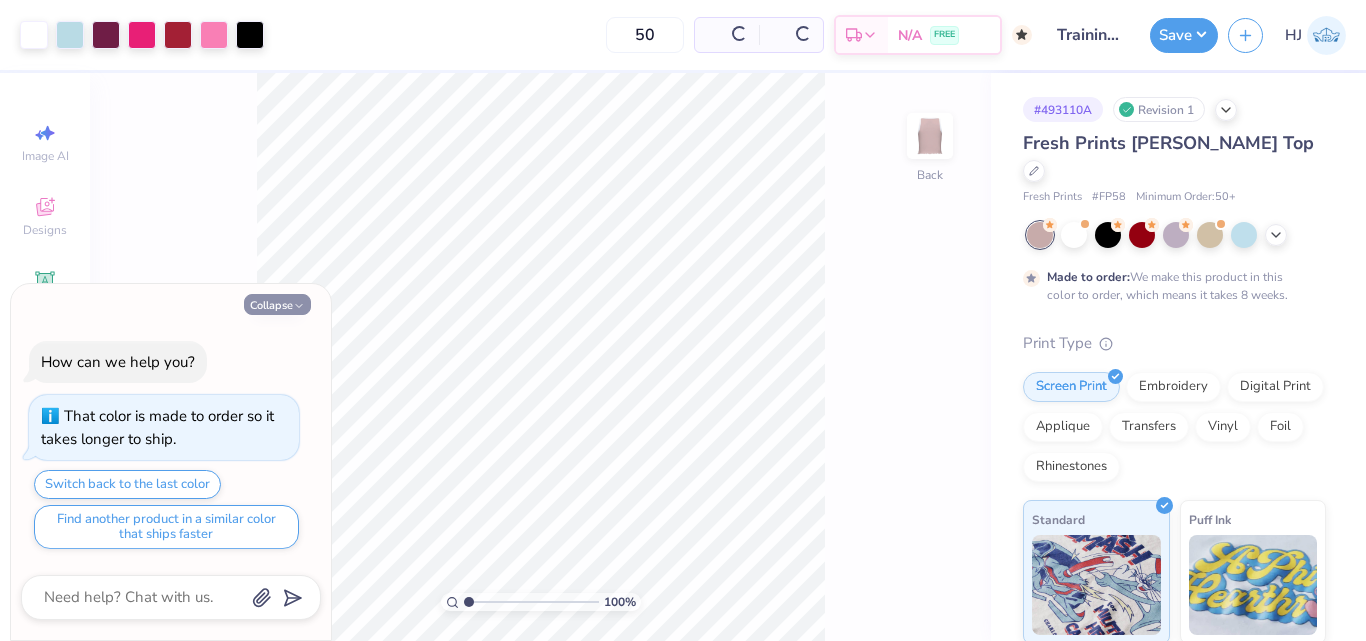 click on "Collapse" at bounding box center [277, 304] 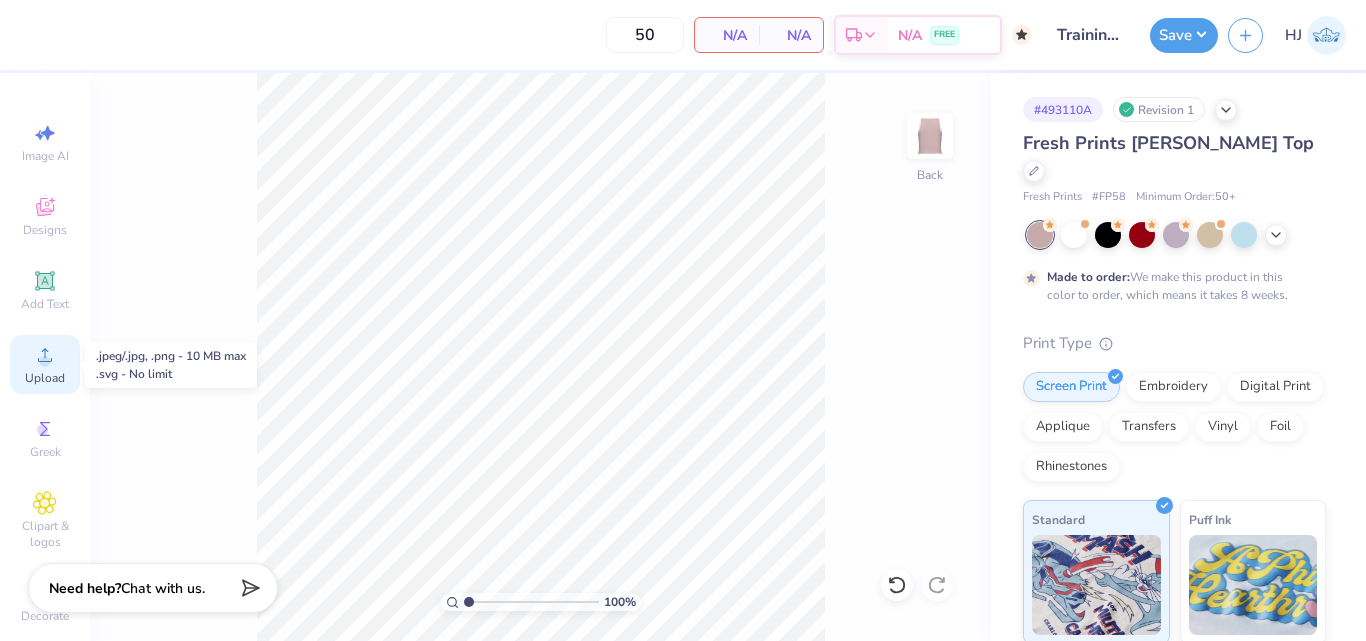 click on "Upload" at bounding box center [45, 364] 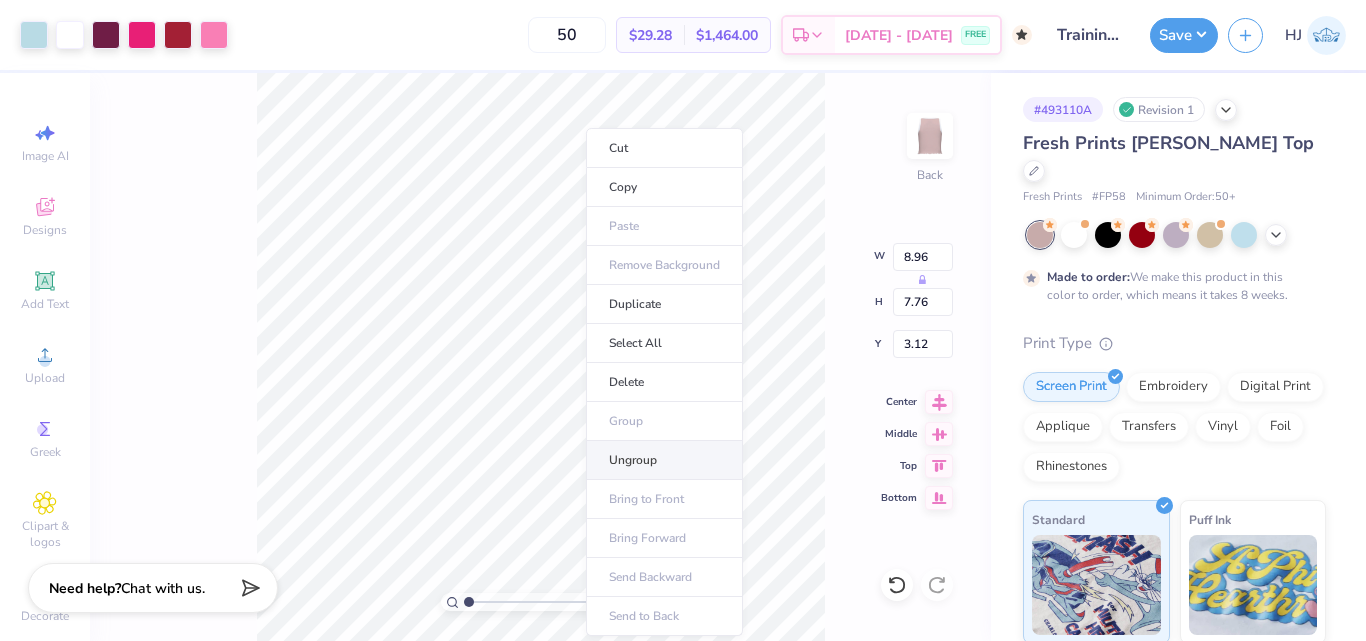 click on "Ungroup" at bounding box center (664, 460) 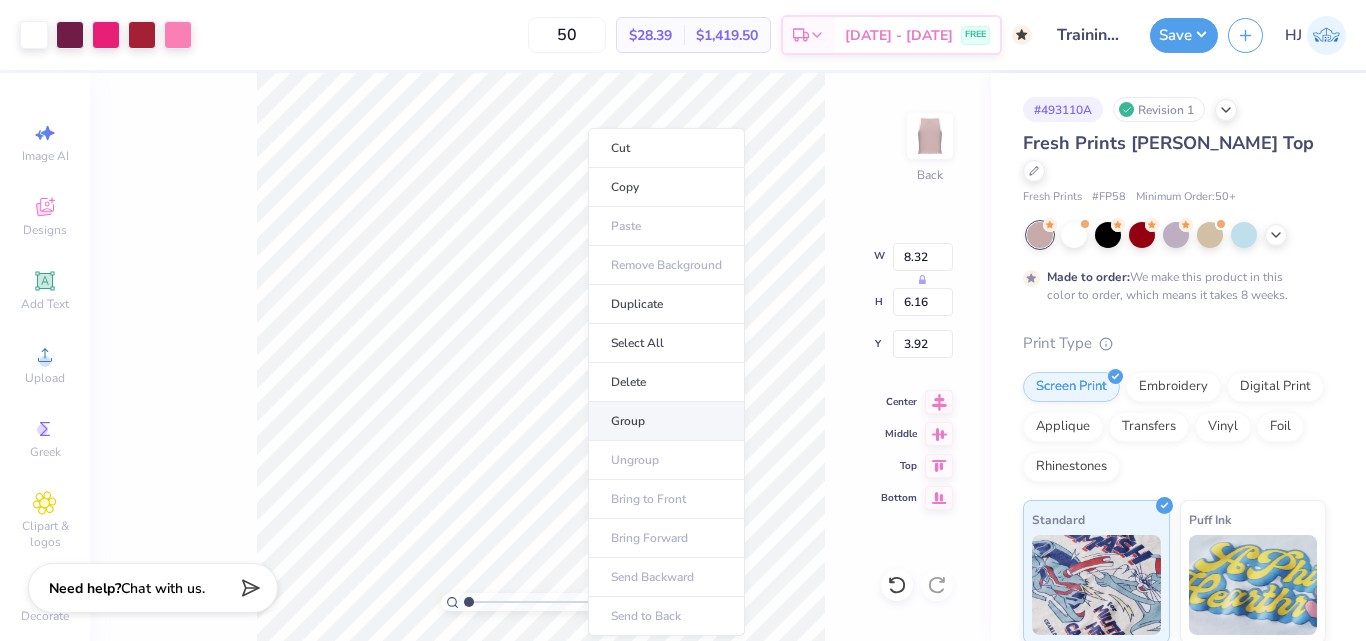 click on "Group" at bounding box center (666, 421) 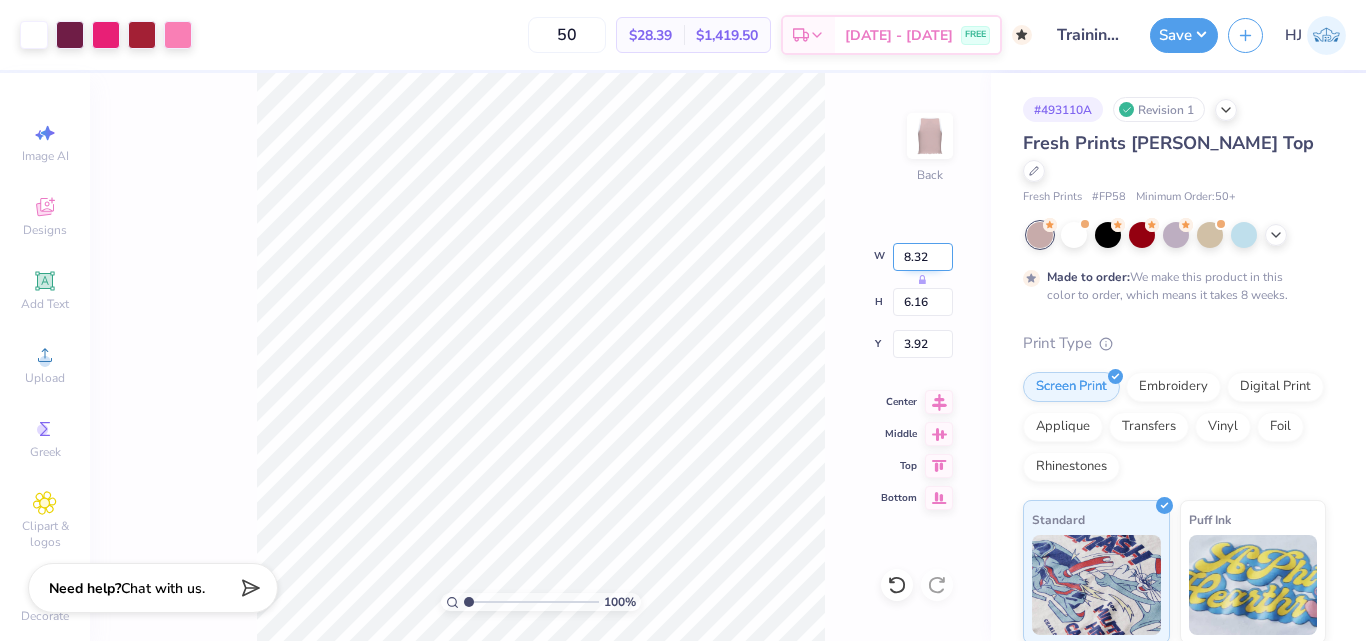 click on "8.32" at bounding box center [923, 257] 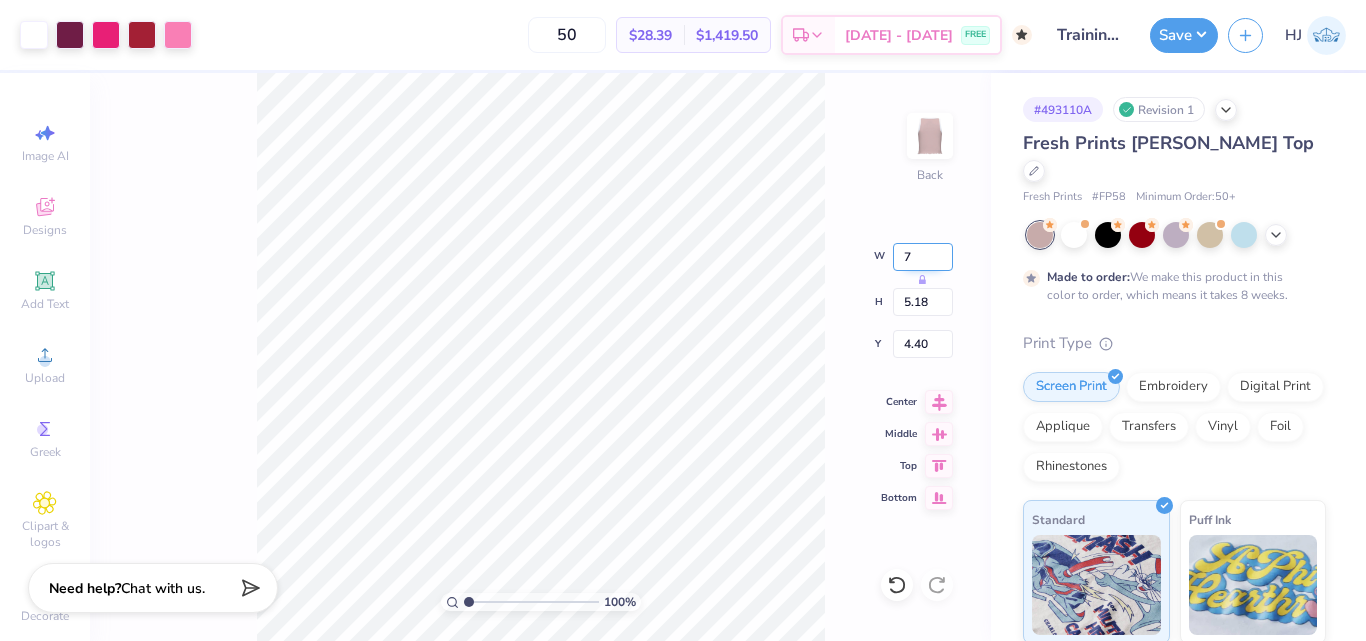 type on "7.00" 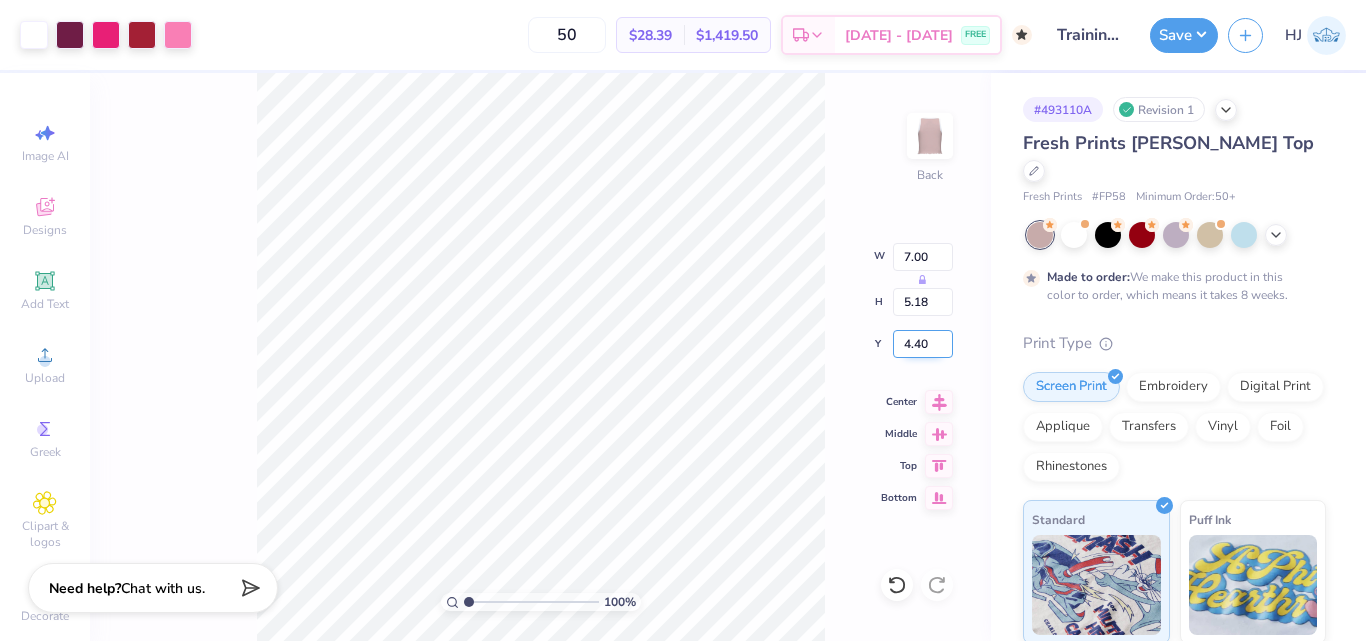 click on "4.40" at bounding box center [923, 344] 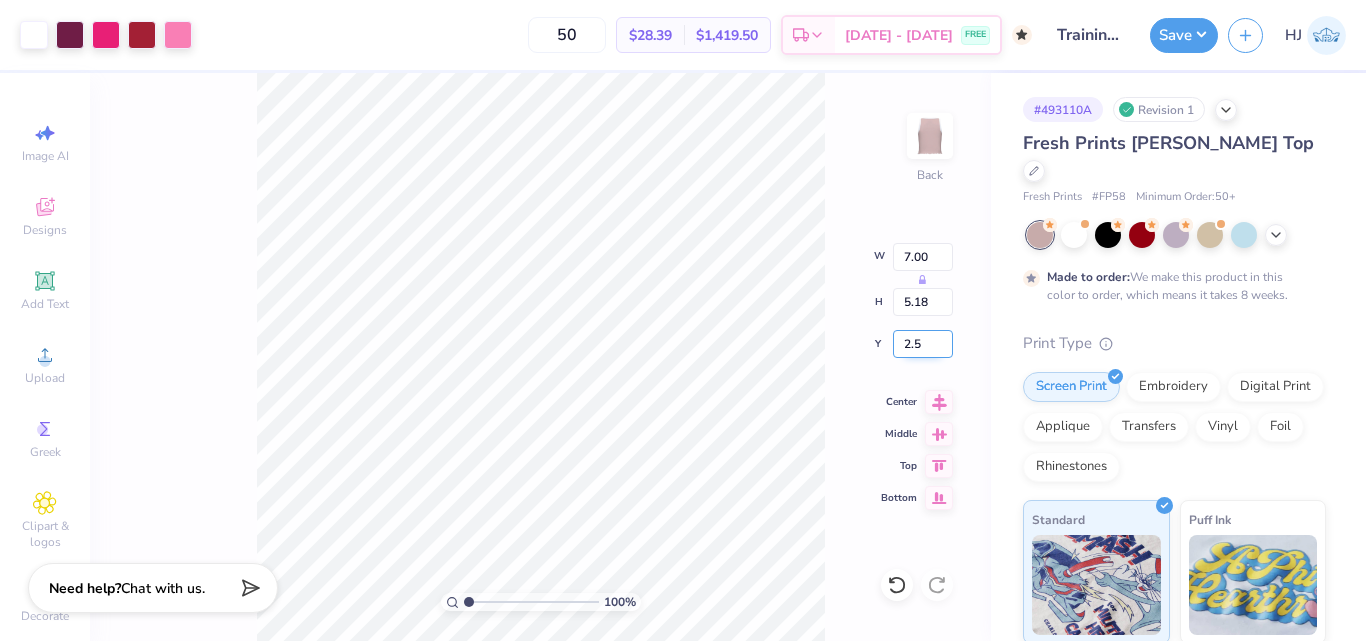 type on "2.50" 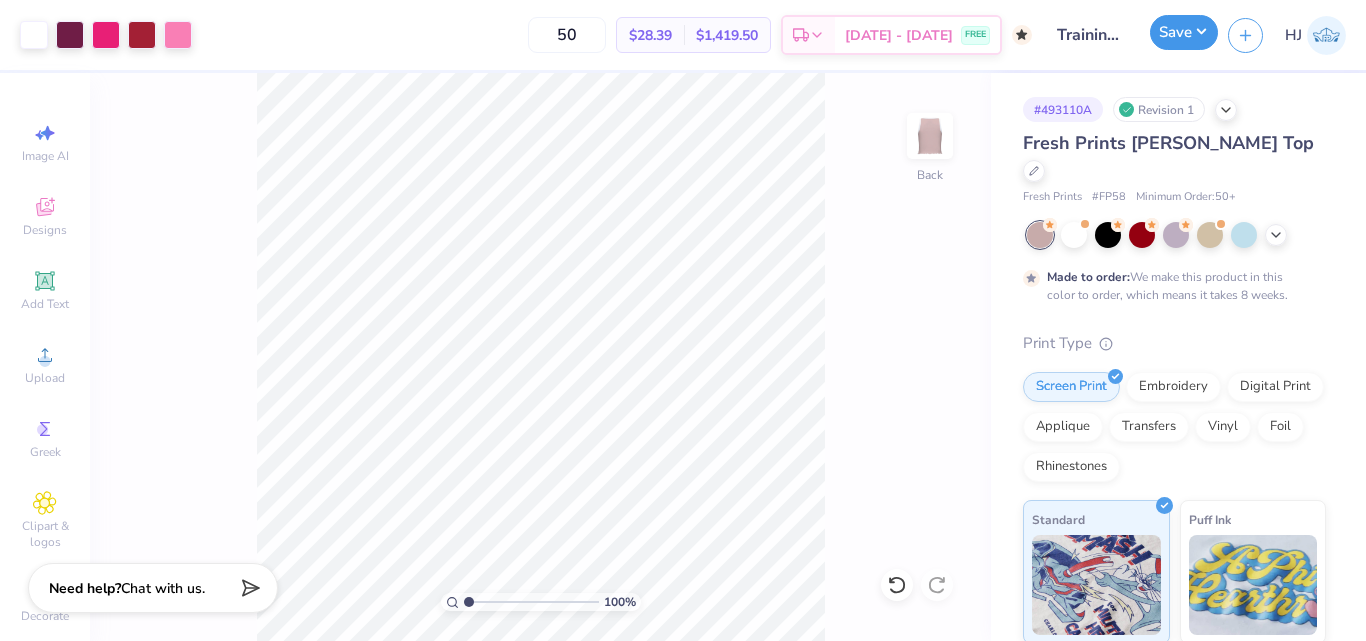 click on "Save" at bounding box center (1184, 32) 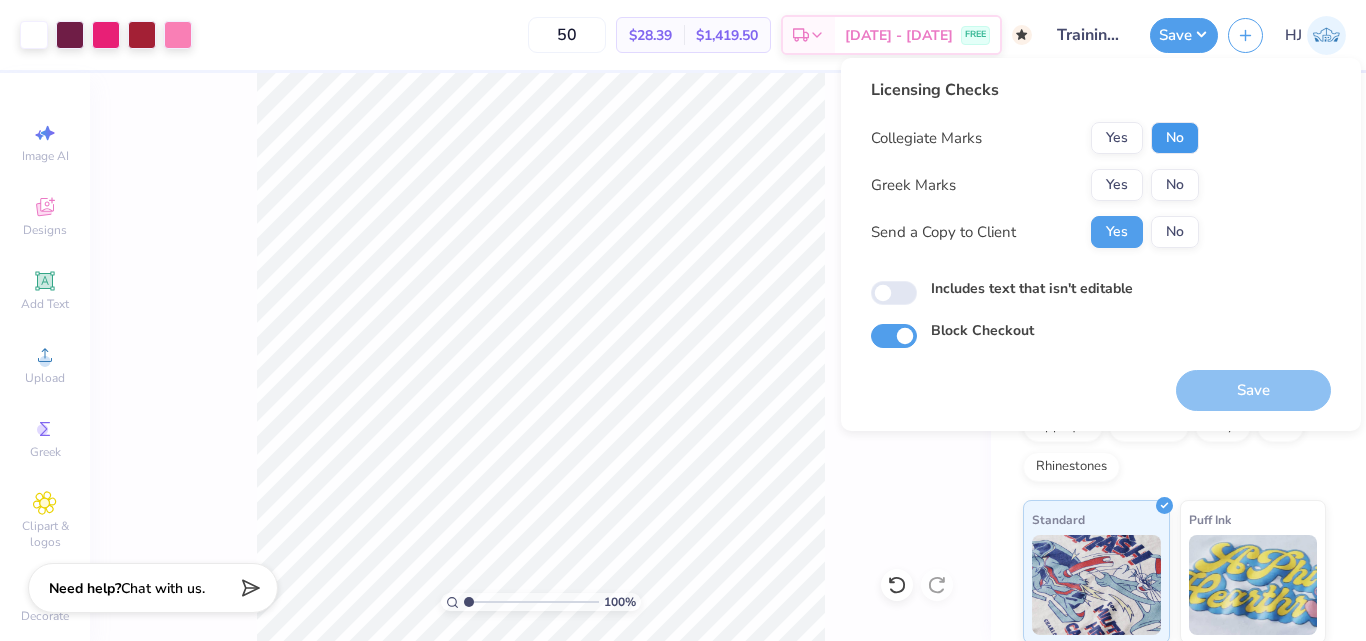 click on "No" at bounding box center (1175, 138) 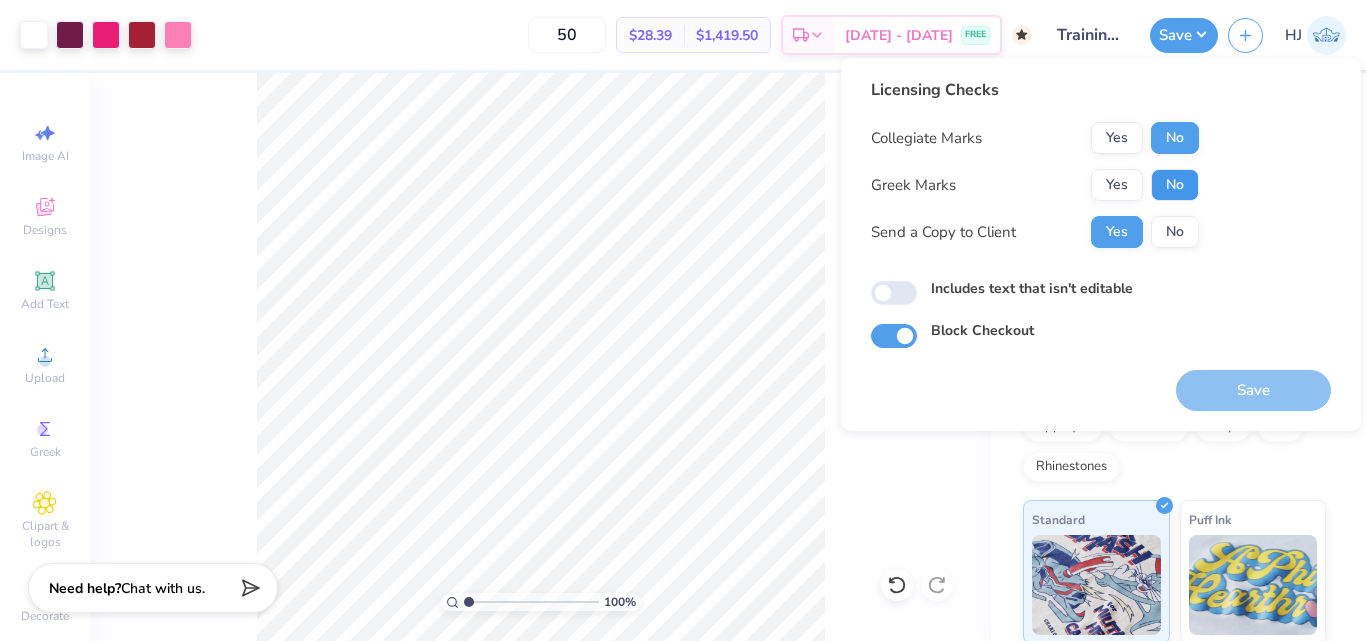 click on "No" at bounding box center [1175, 185] 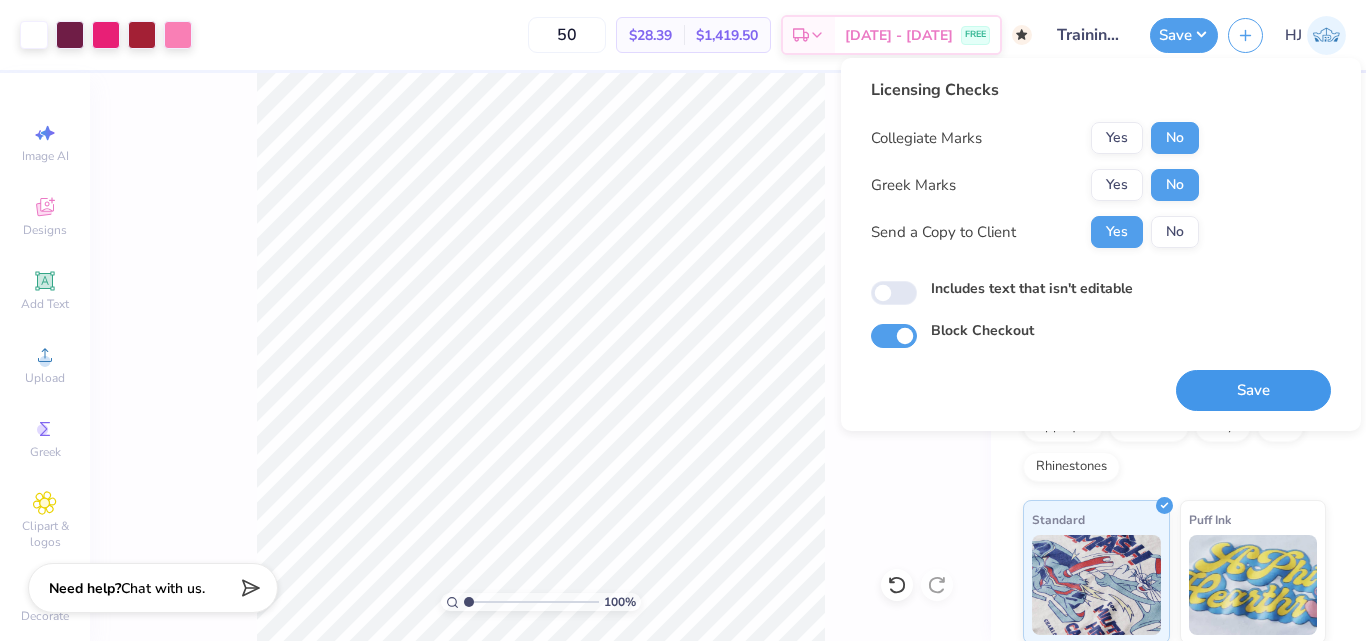 click on "Save" at bounding box center (1253, 390) 